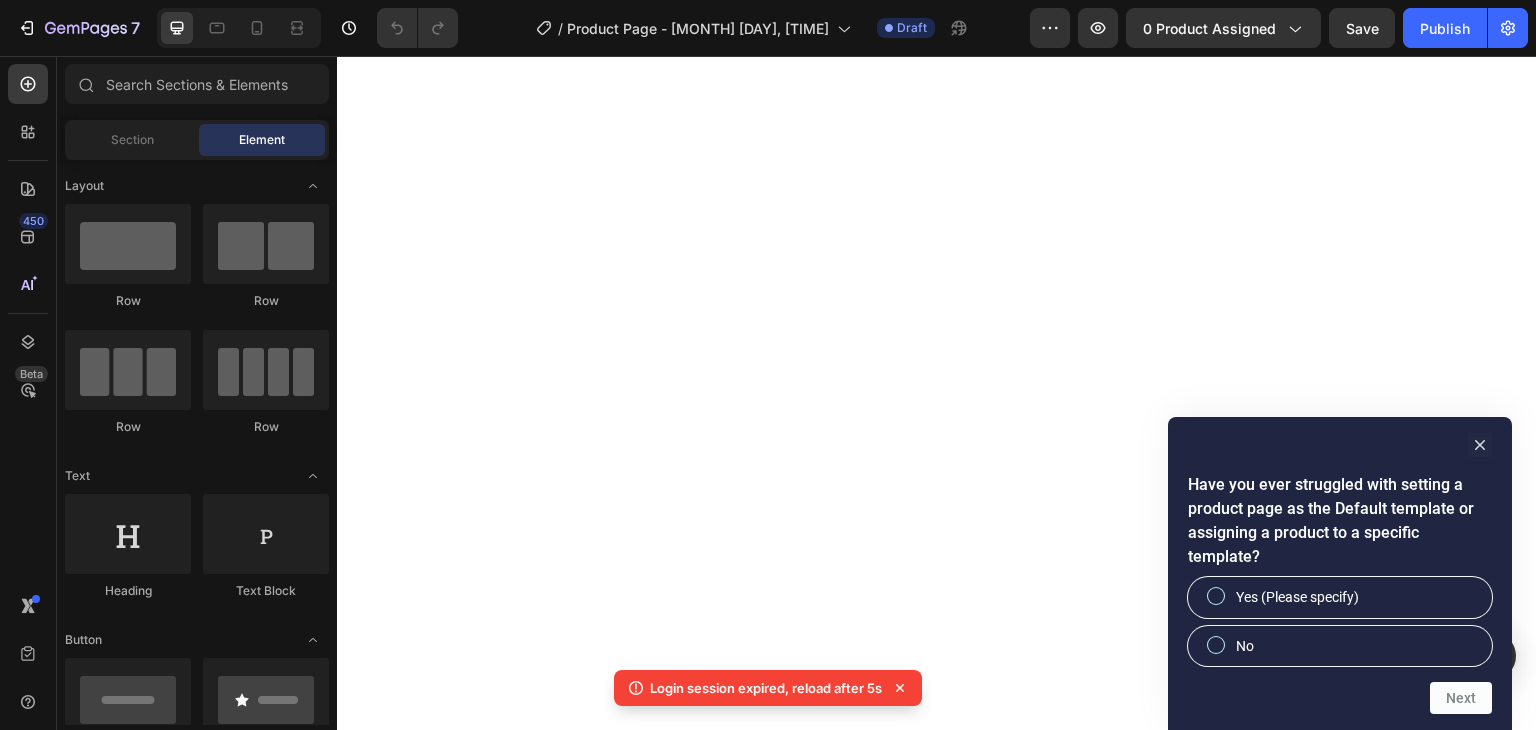 scroll, scrollTop: 0, scrollLeft: 0, axis: both 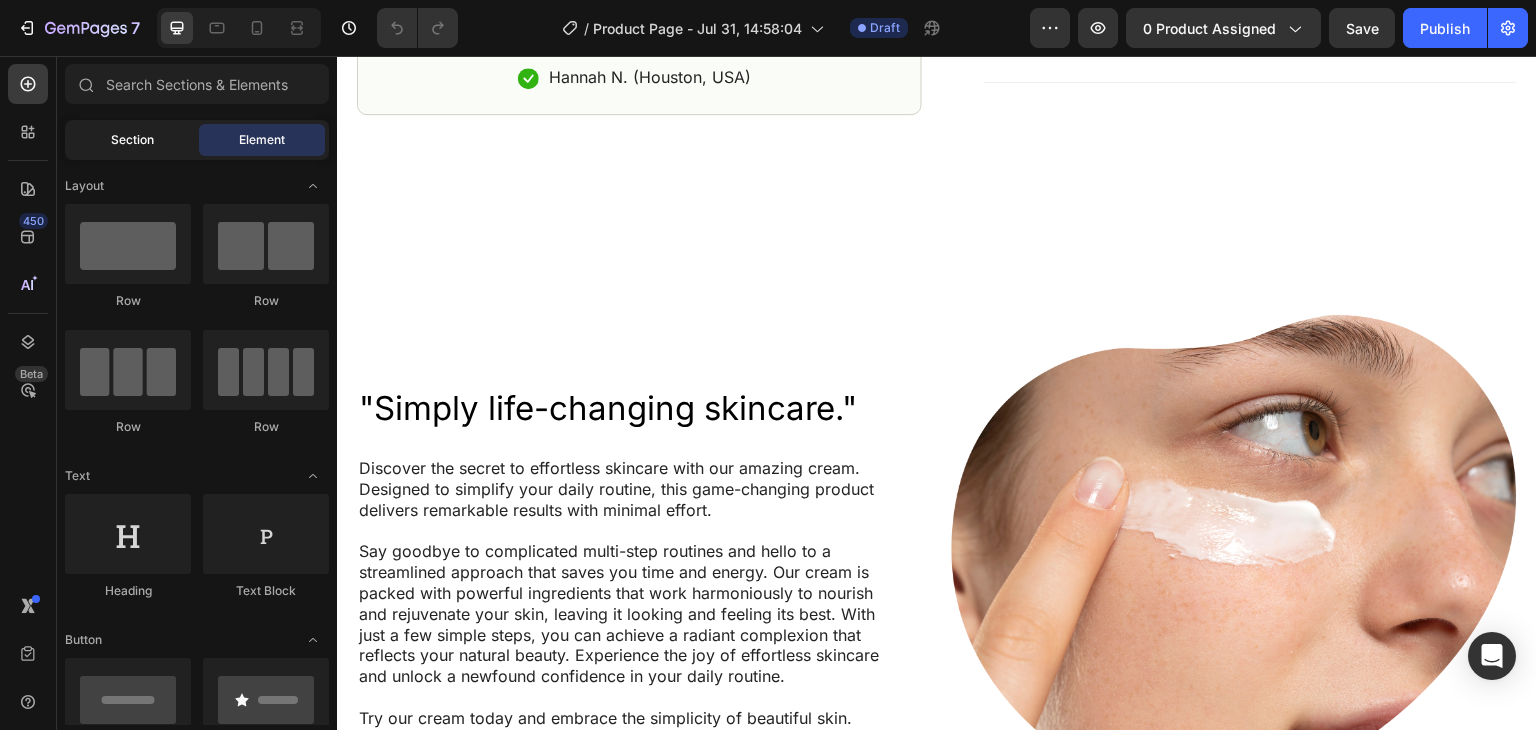 click on "Section" 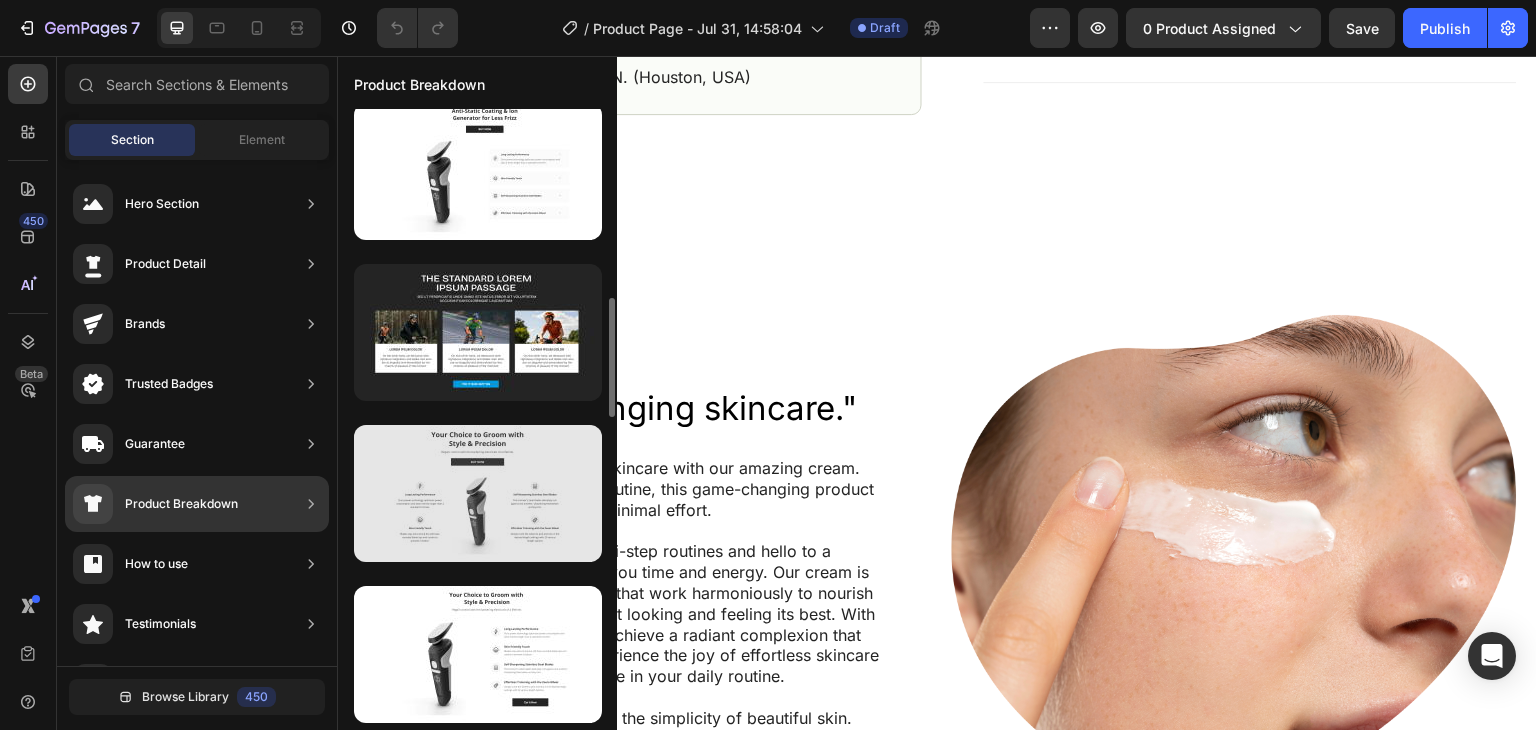 scroll, scrollTop: 1078, scrollLeft: 0, axis: vertical 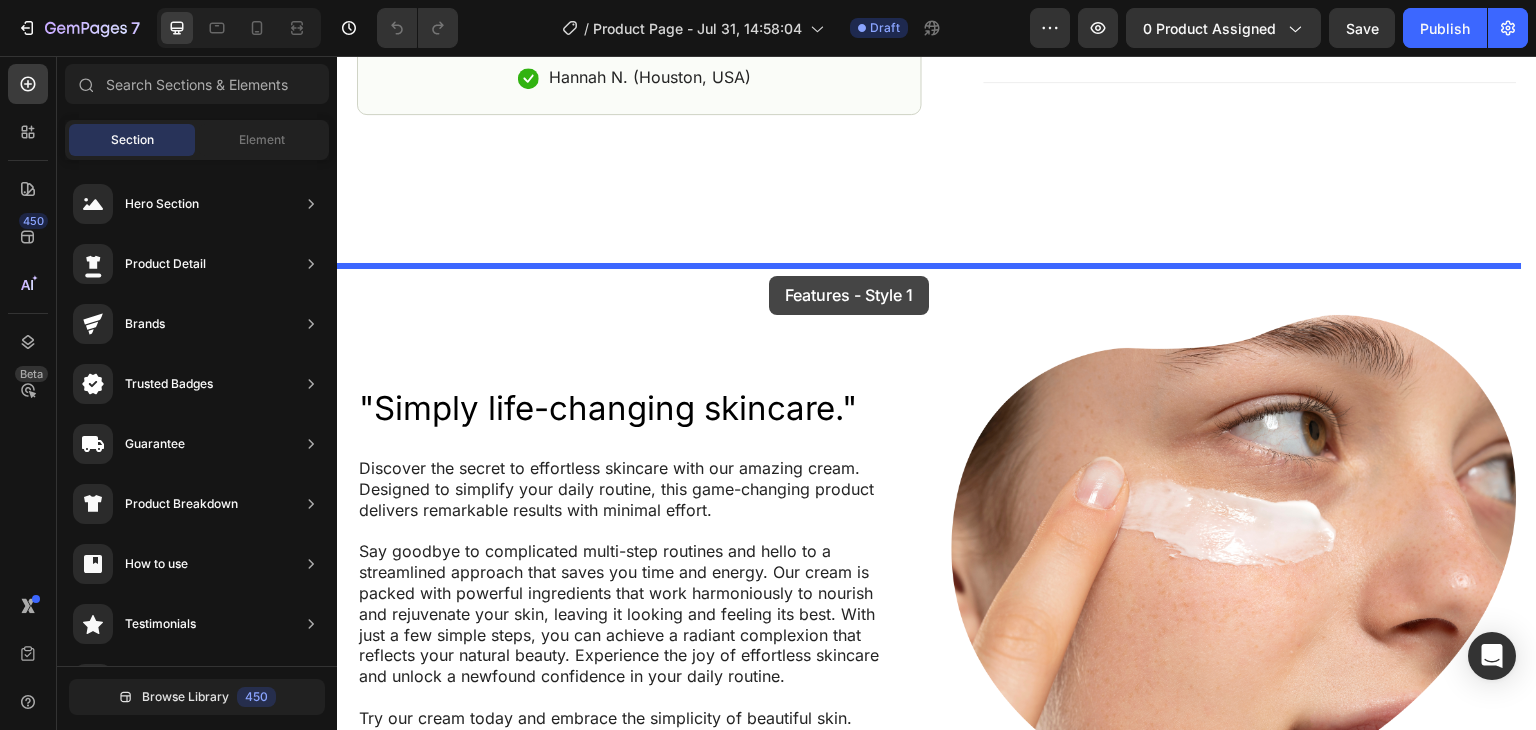 drag, startPoint x: 834, startPoint y: 442, endPoint x: 769, endPoint y: 276, distance: 178.27226 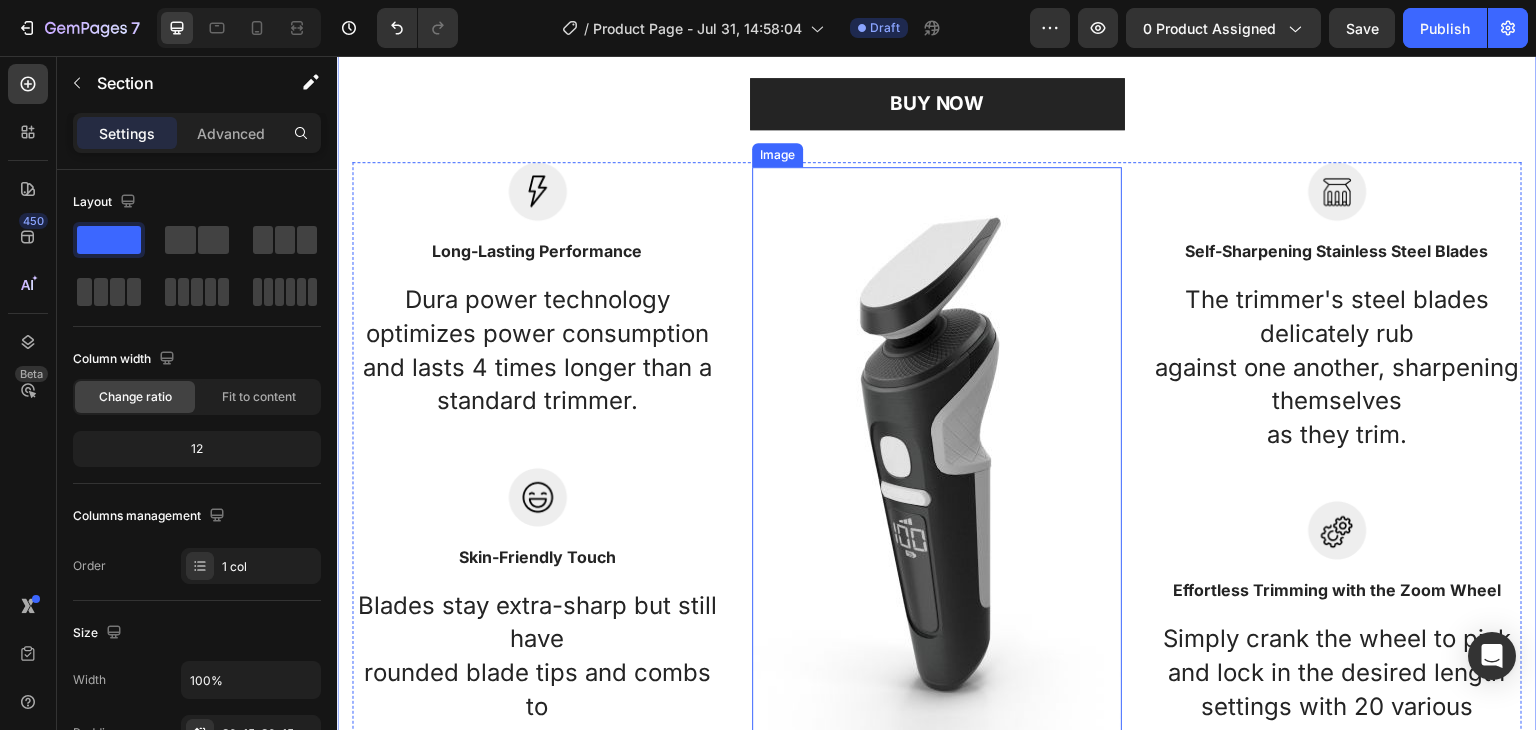 scroll, scrollTop: 1540, scrollLeft: 0, axis: vertical 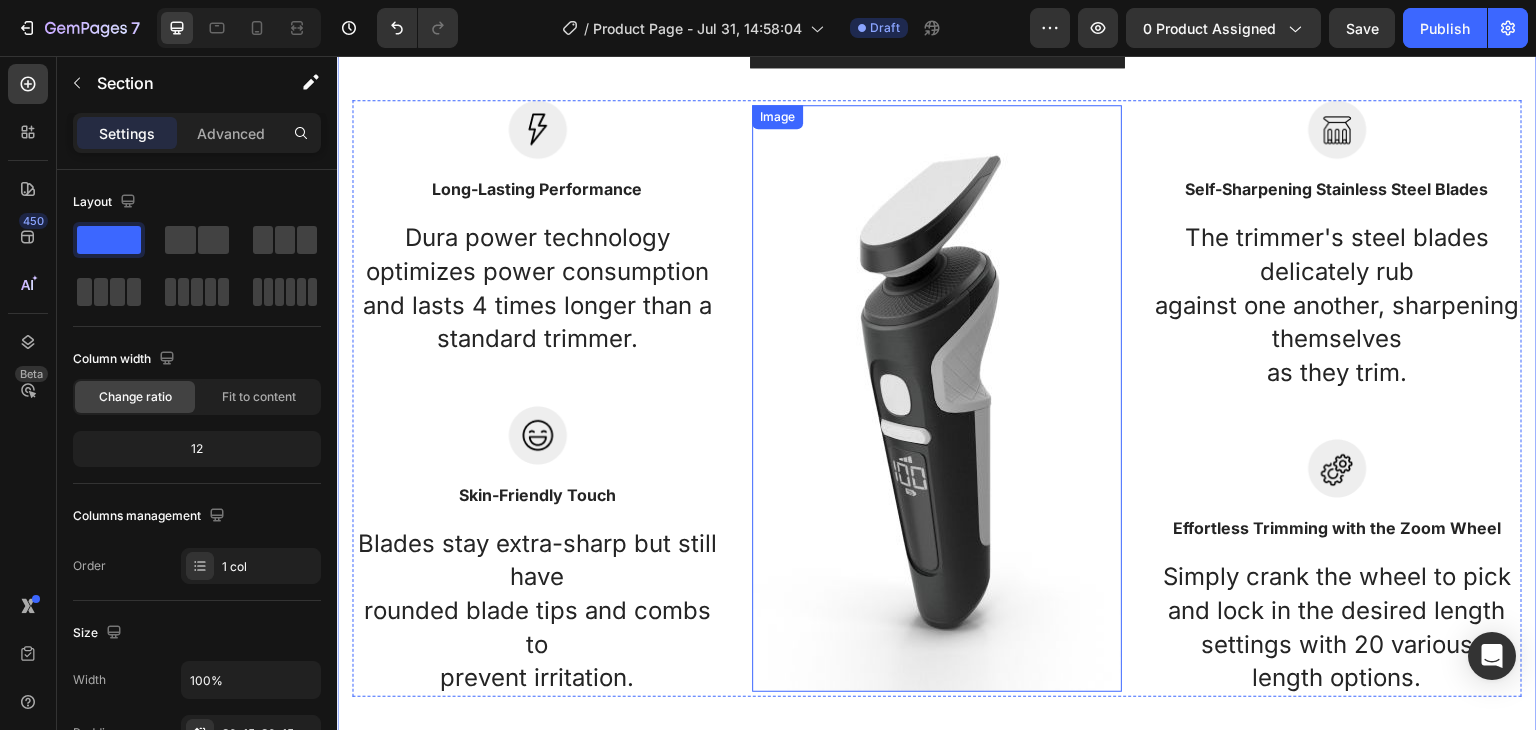 click at bounding box center [937, 398] 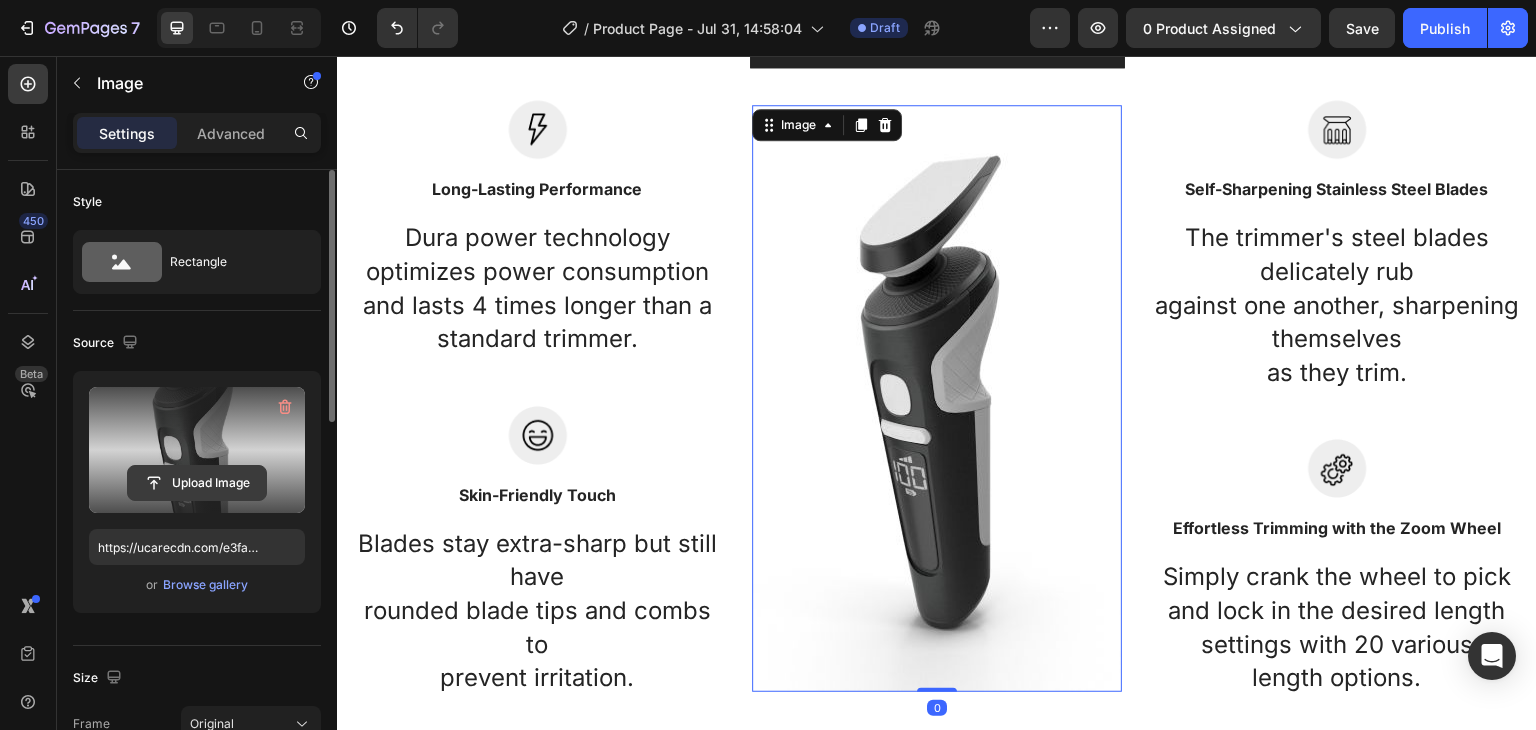 click 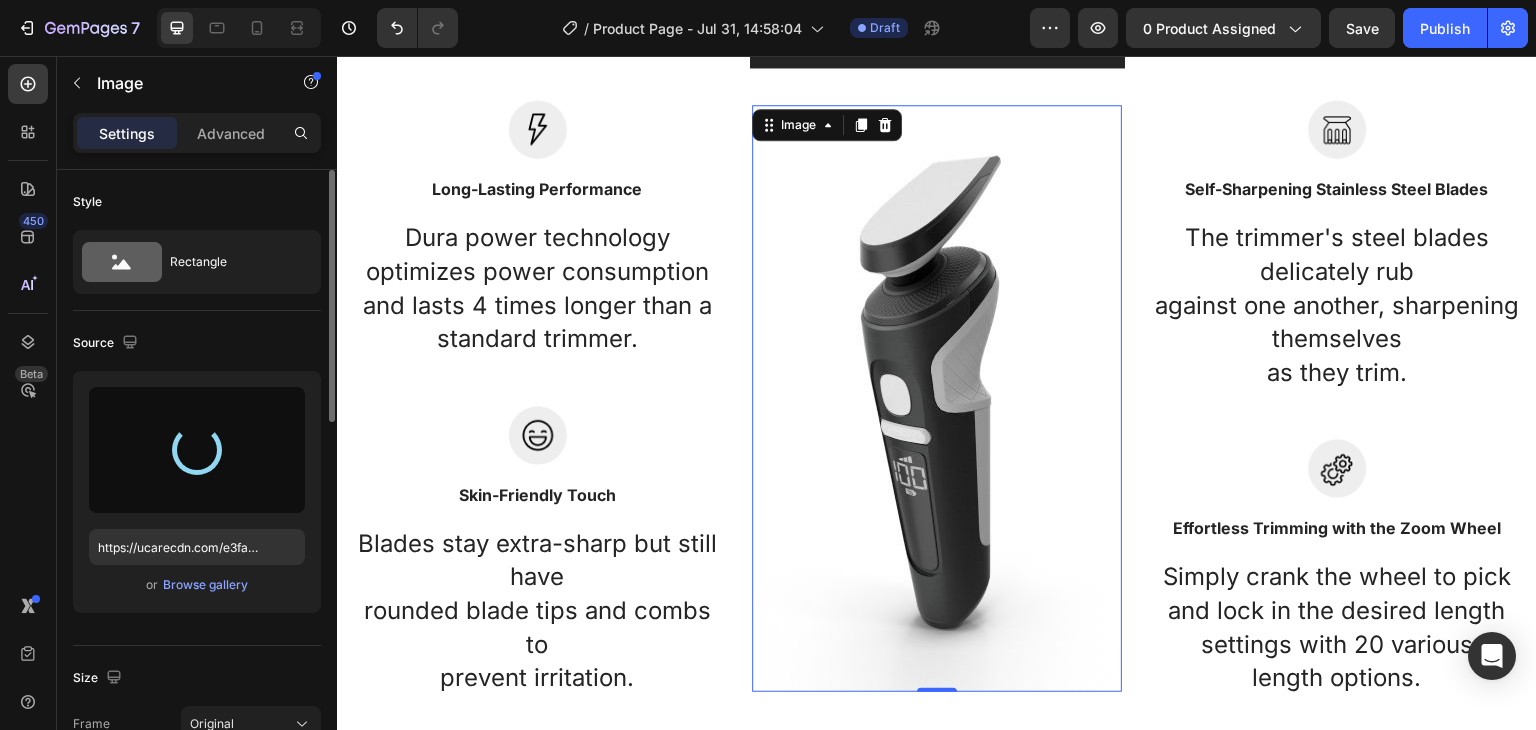 type on "https://cdn.shopify.com/s/files/1/0951/1524/7998/files/[UUID].png" 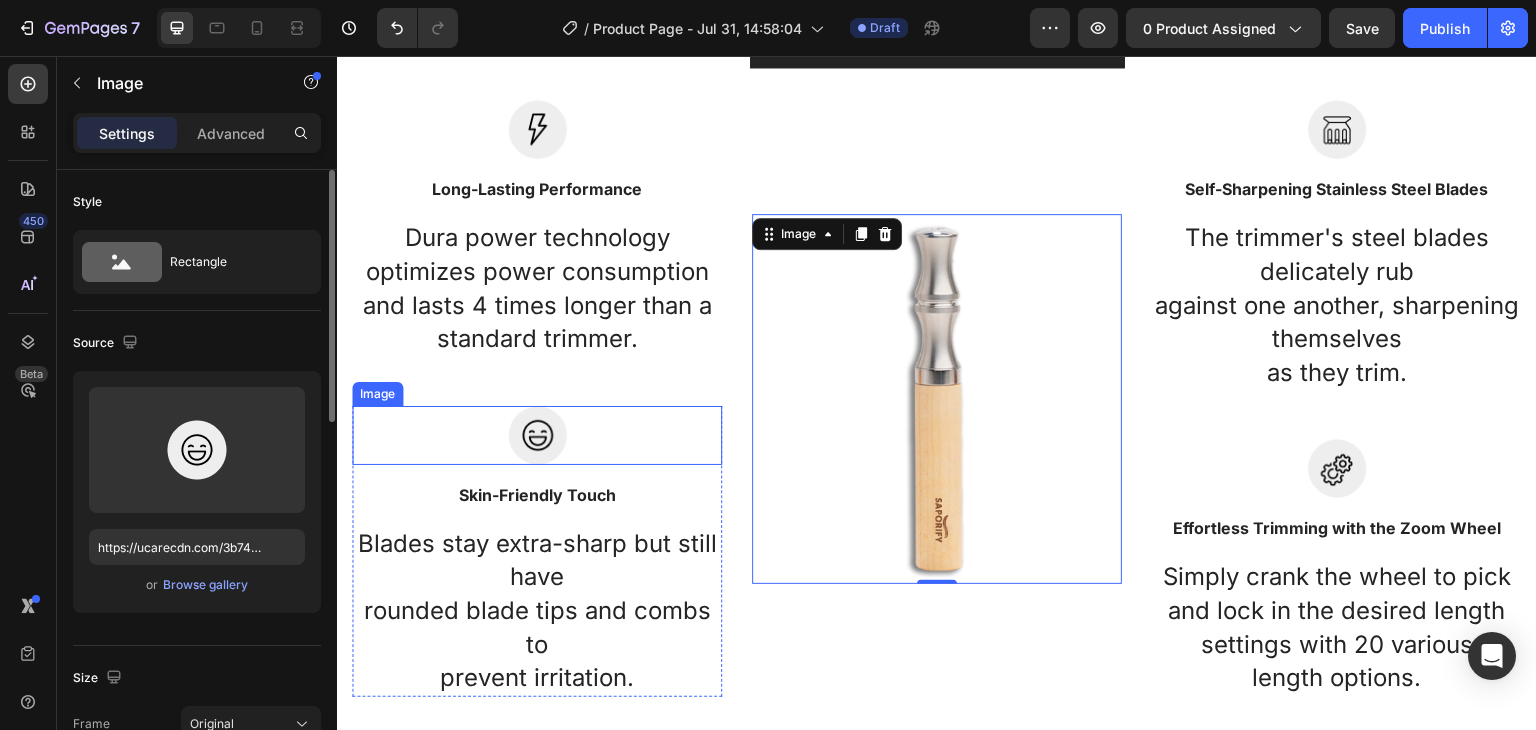 click at bounding box center [537, 435] 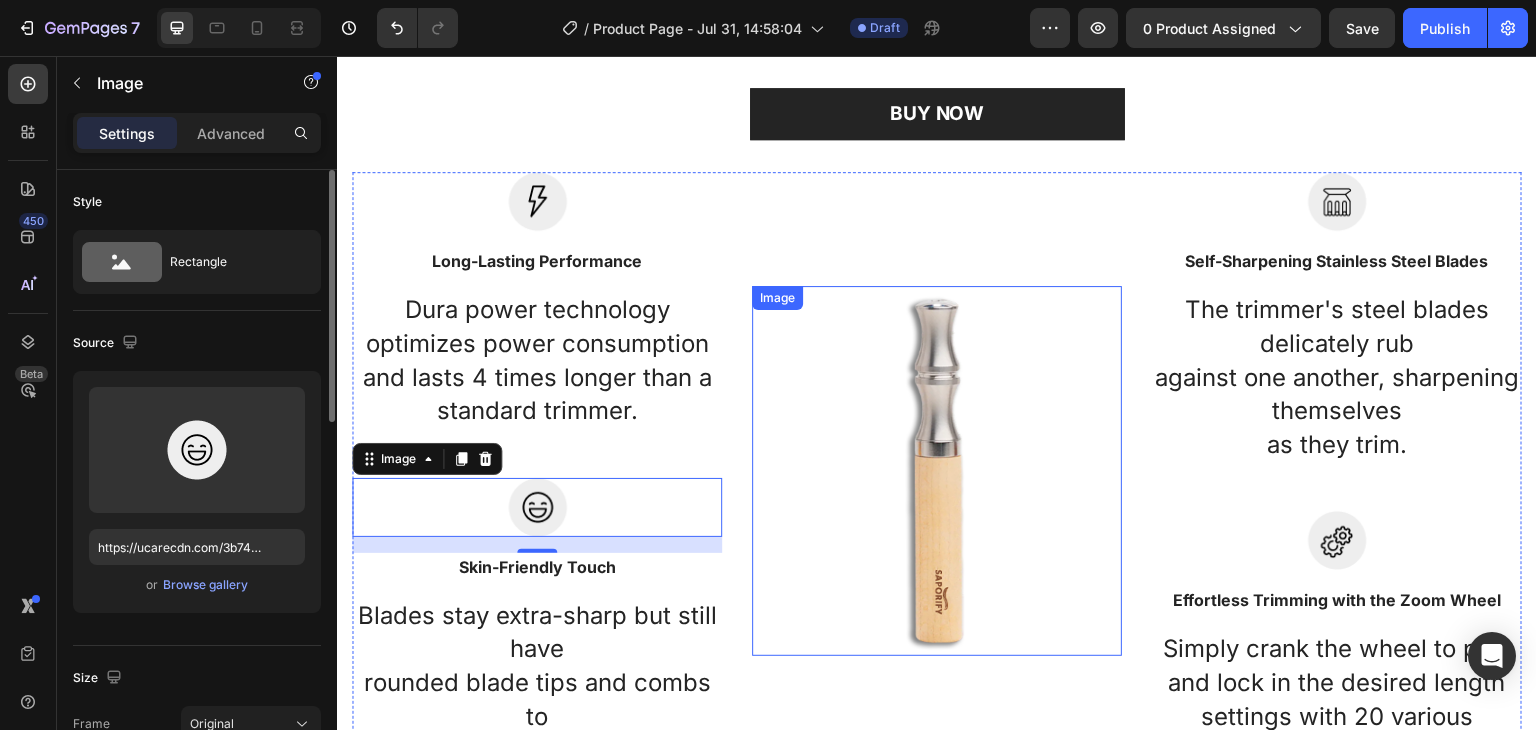 scroll, scrollTop: 1440, scrollLeft: 0, axis: vertical 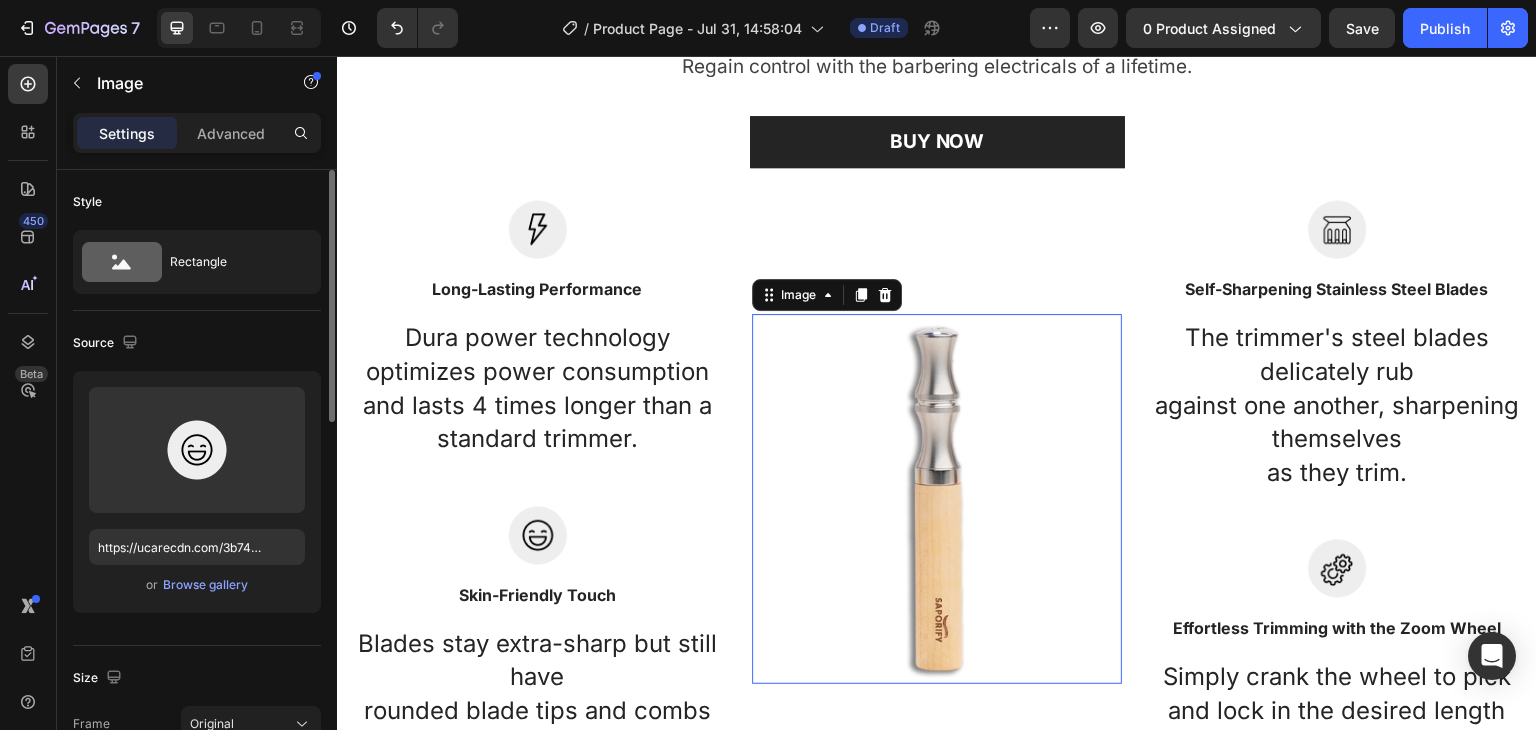 click at bounding box center (937, 499) 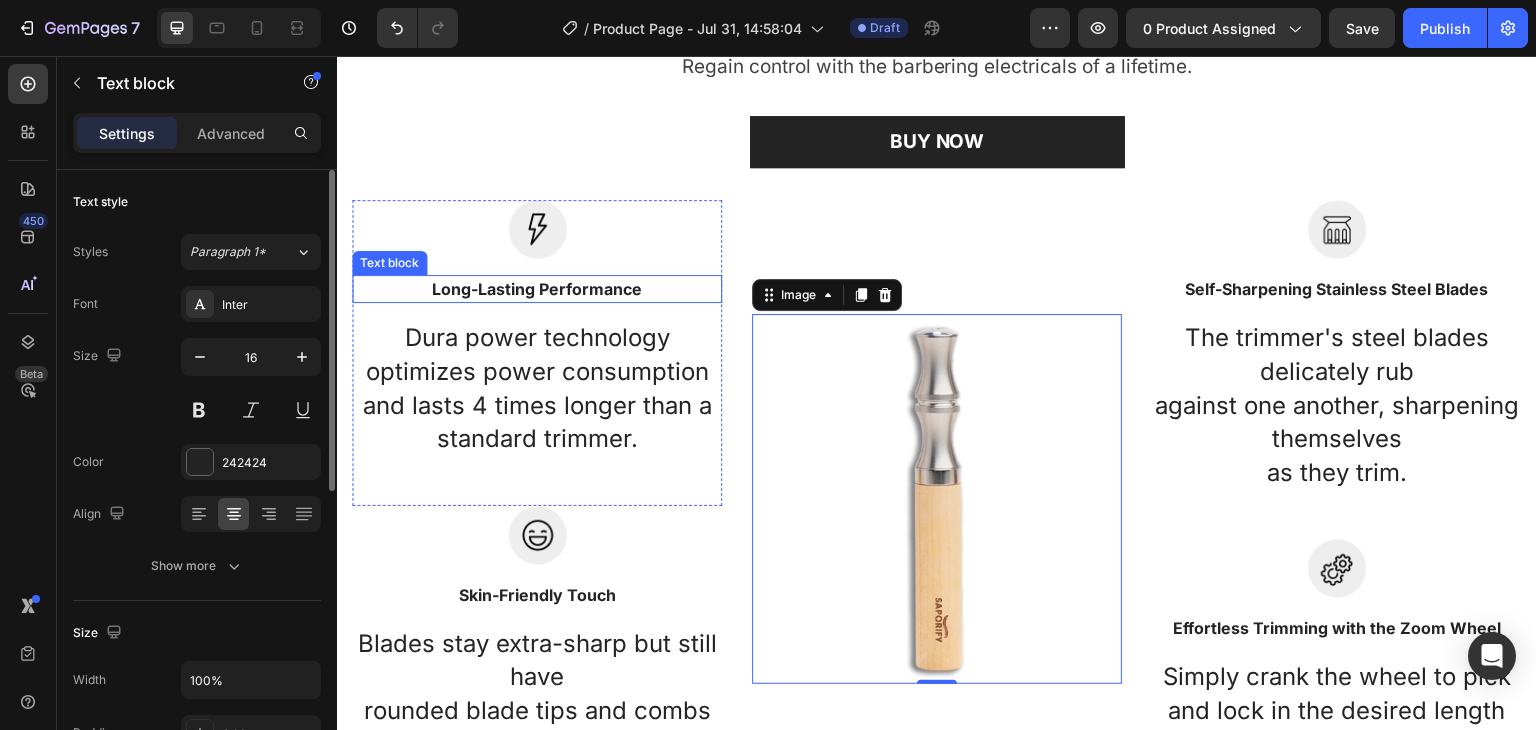 click on "Long-Lasting Performance" at bounding box center (537, 289) 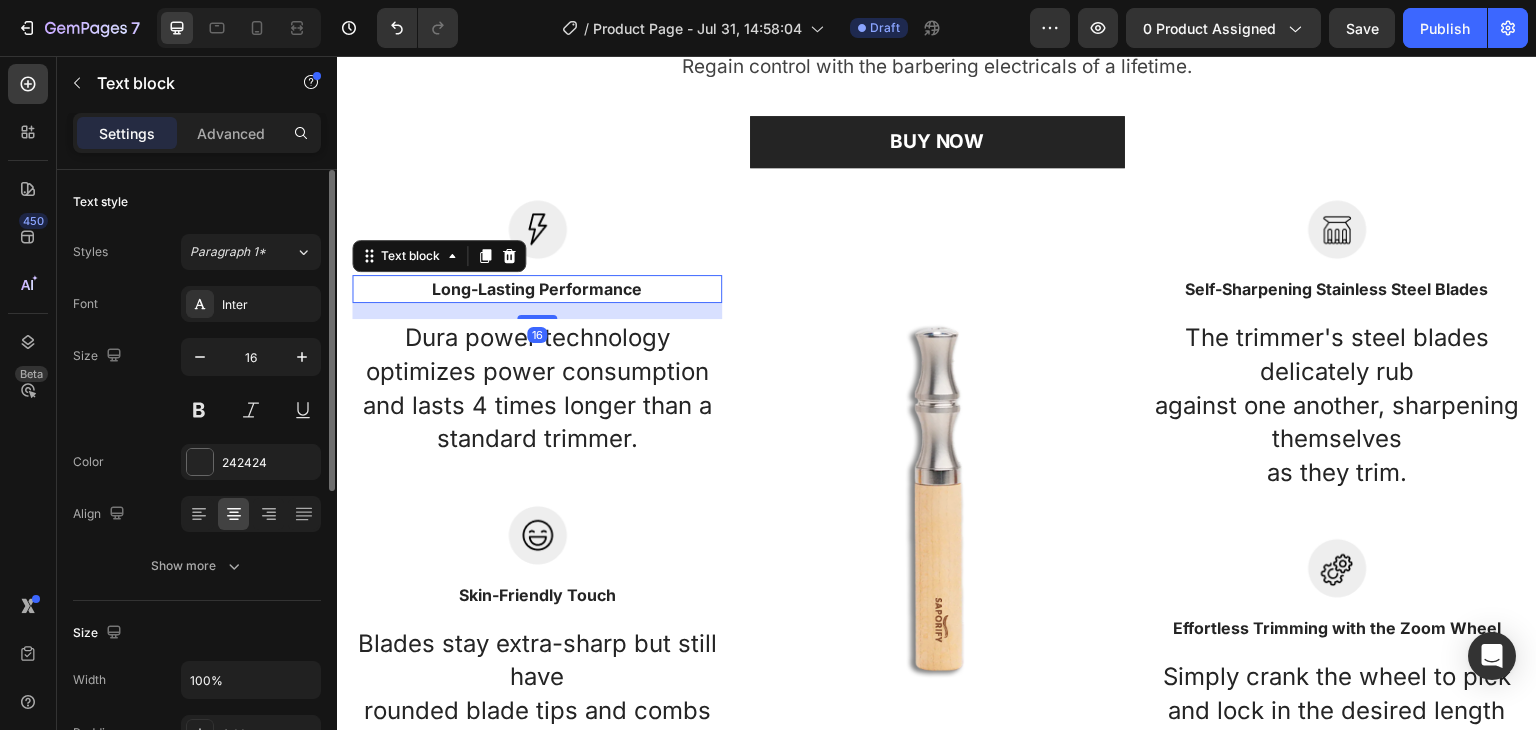 click on "Long-Lasting Performance" at bounding box center (537, 289) 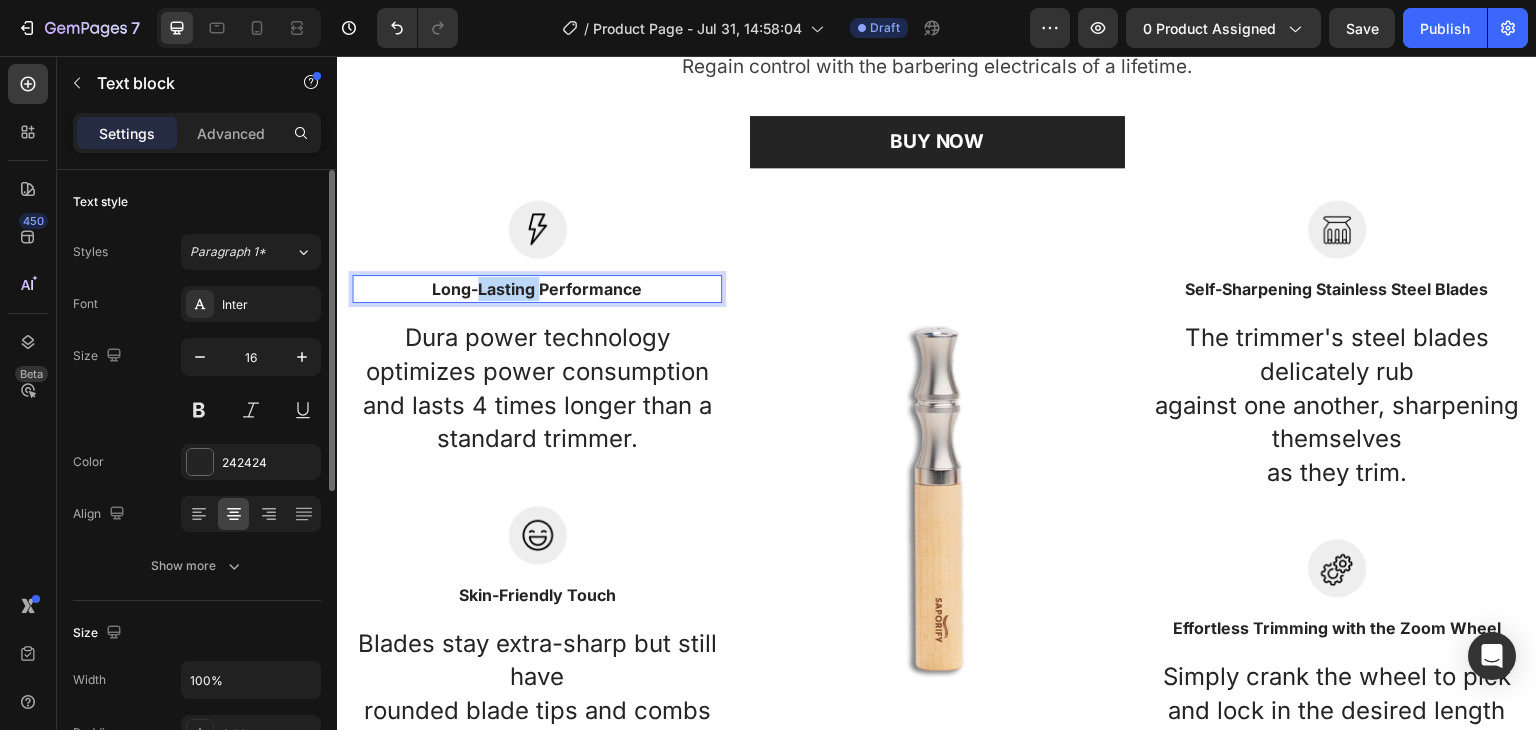 click on "Long-Lasting Performance" at bounding box center [537, 289] 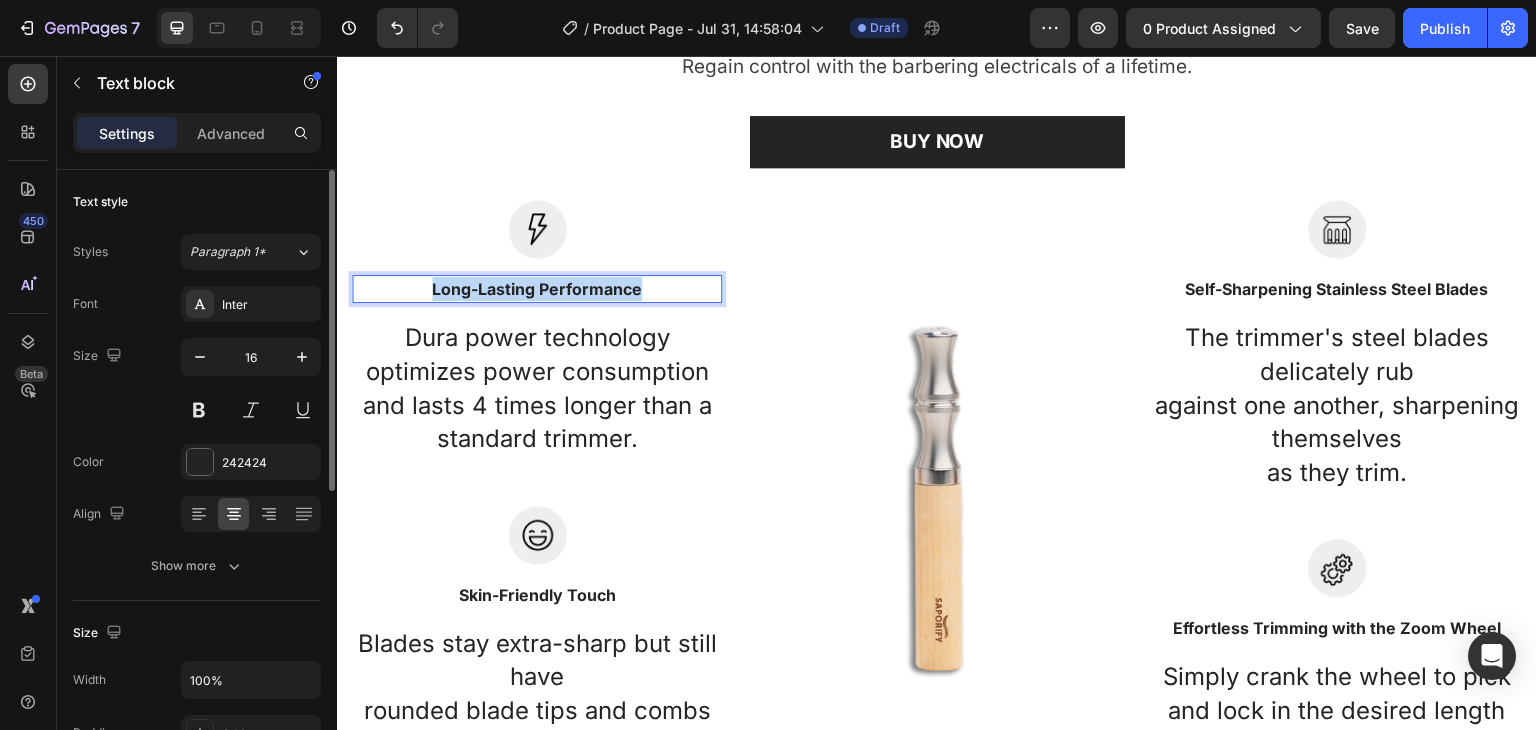click on "Long-Lasting Performance" at bounding box center (537, 289) 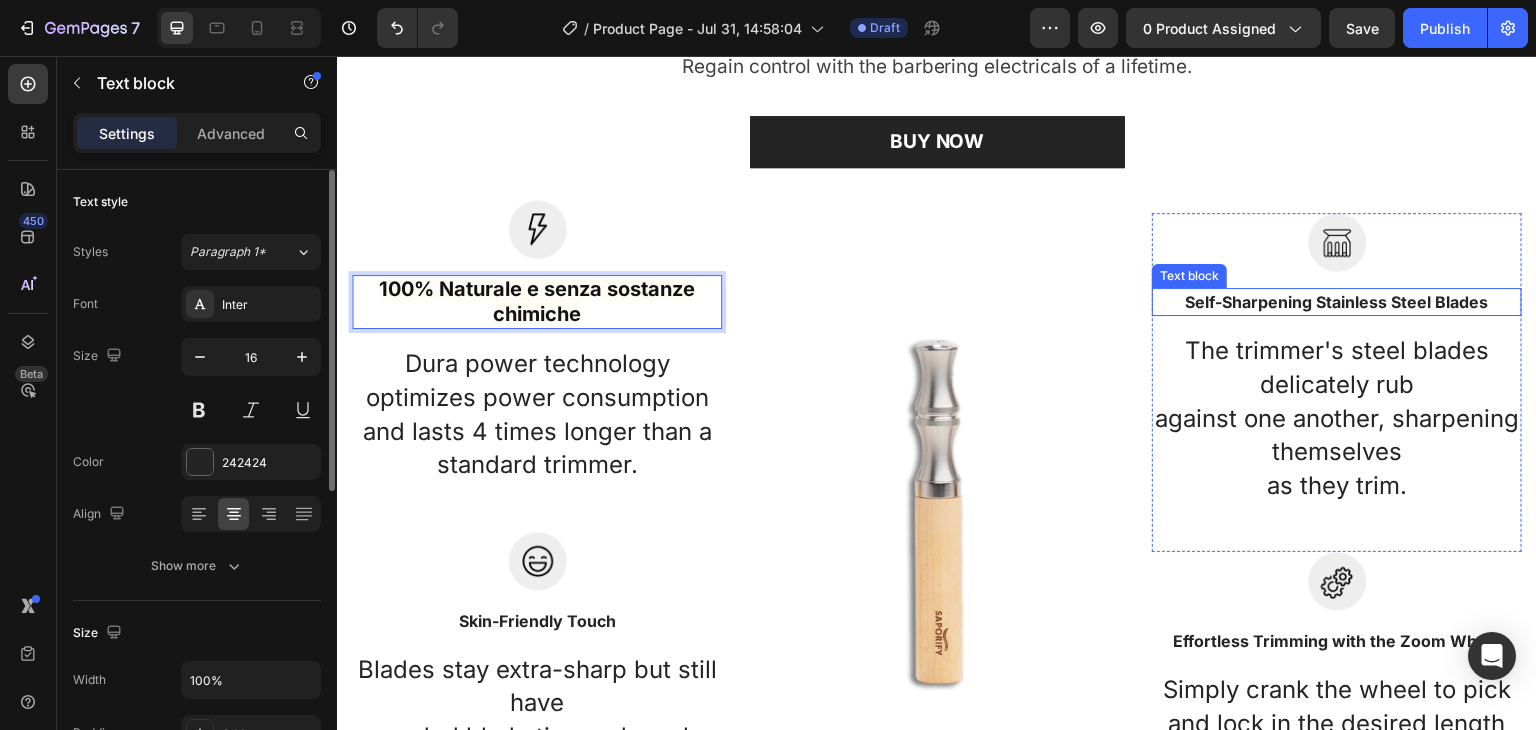 click on "Self-Sharpening Stainless Steel Blades" at bounding box center [1337, 302] 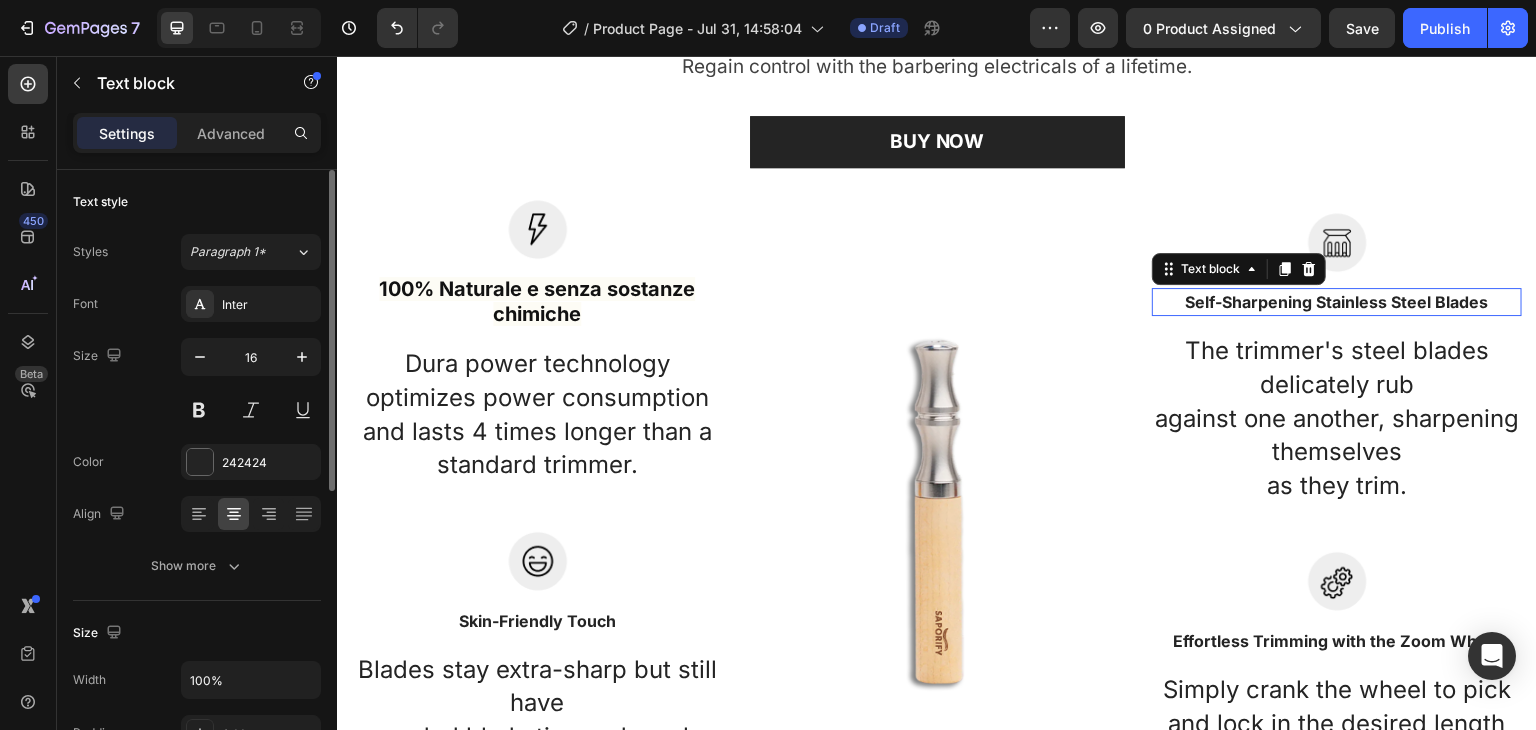 click on "Self-Sharpening Stainless Steel Blades" at bounding box center [1337, 302] 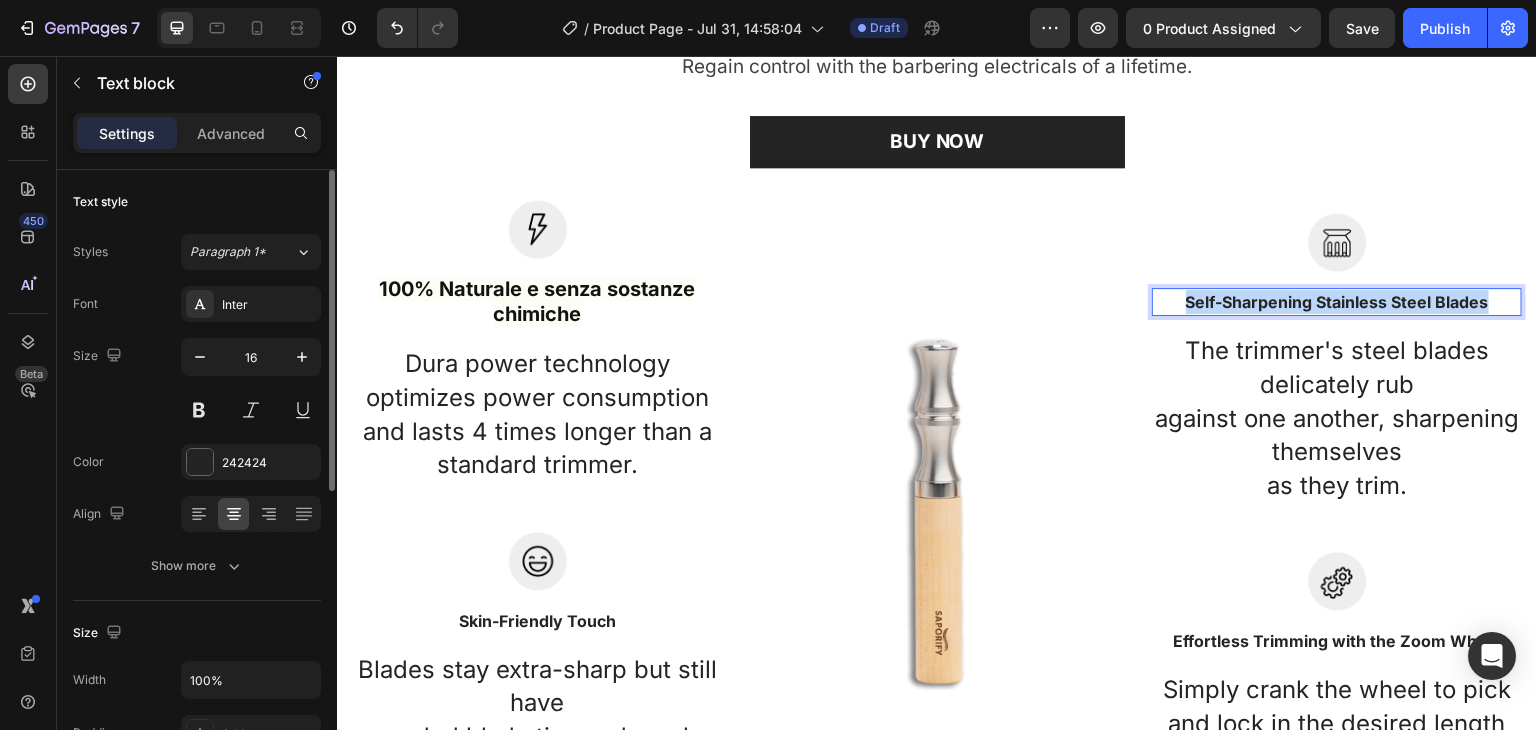 click on "Self-Sharpening Stainless Steel Blades" at bounding box center (1337, 302) 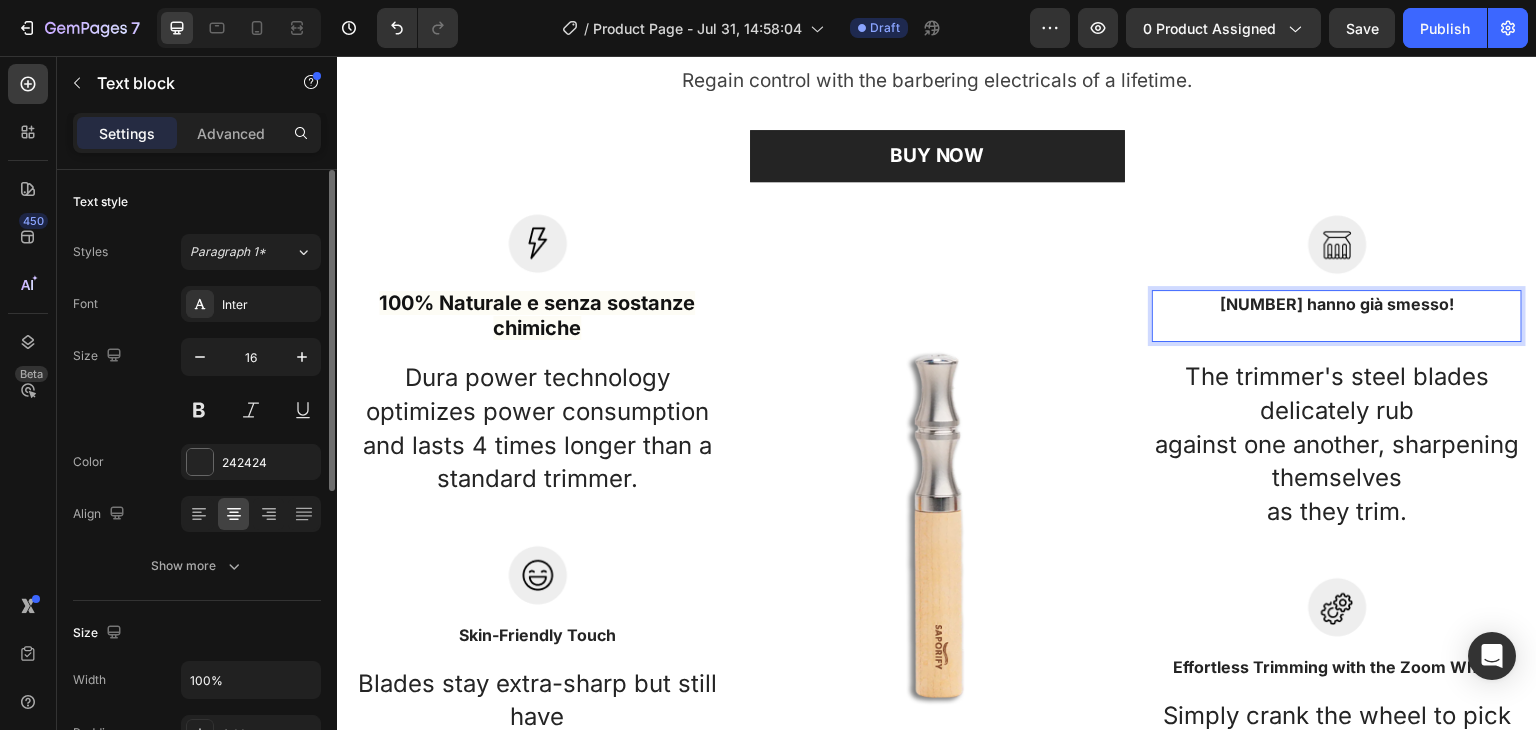scroll, scrollTop: 1440, scrollLeft: 0, axis: vertical 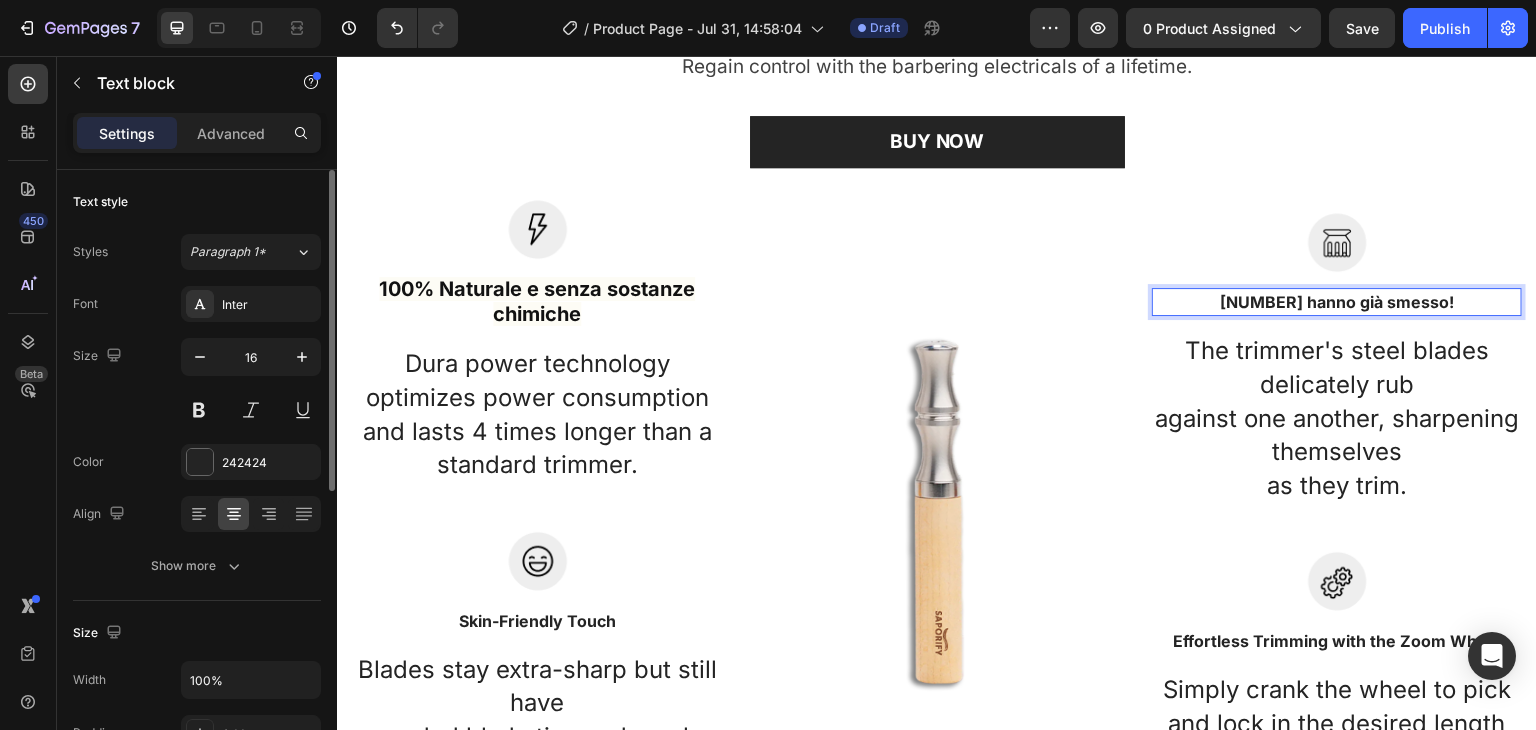 click on "[NUMBER] hanno già smesso!" at bounding box center [1337, 302] 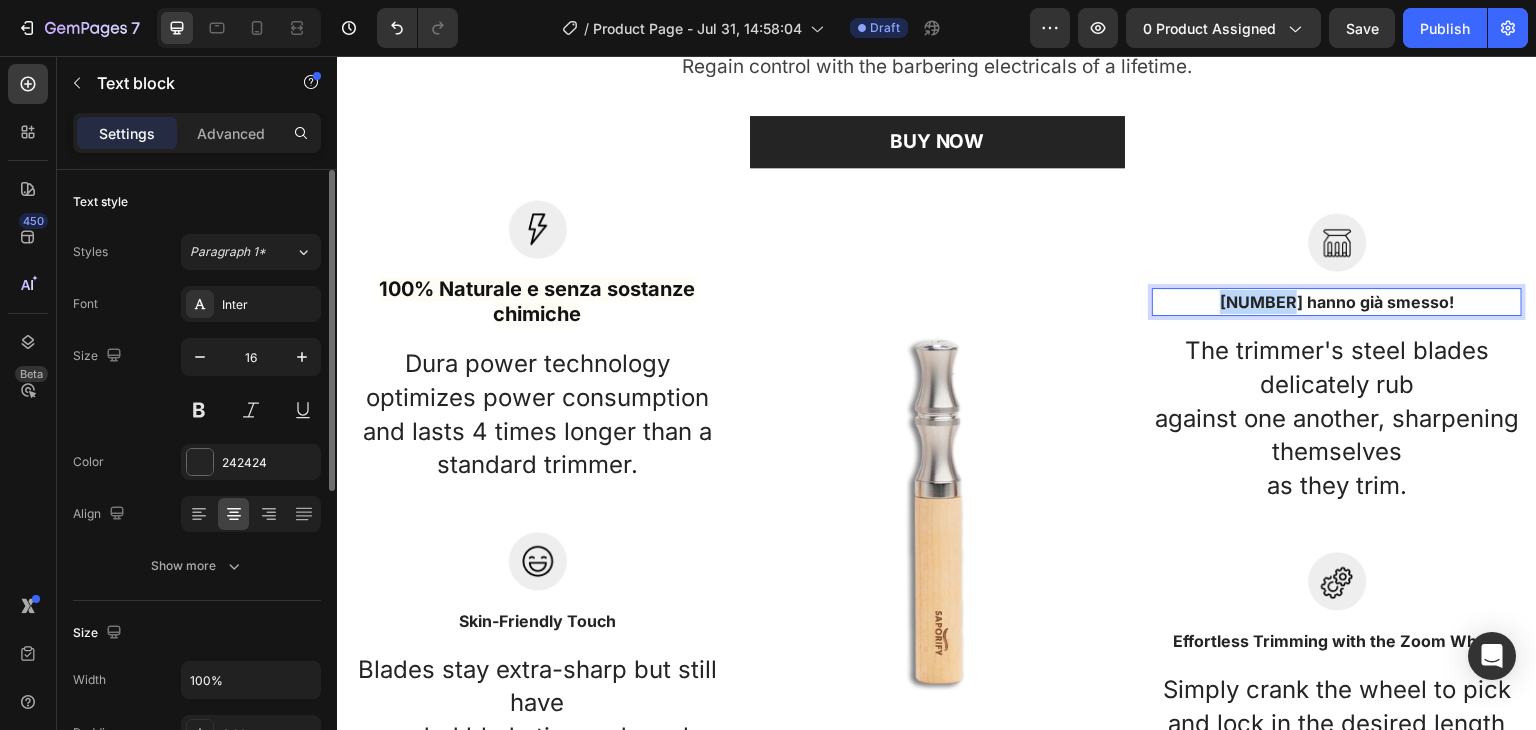 click on "[NUMBER] hanno già smesso!" at bounding box center (1337, 302) 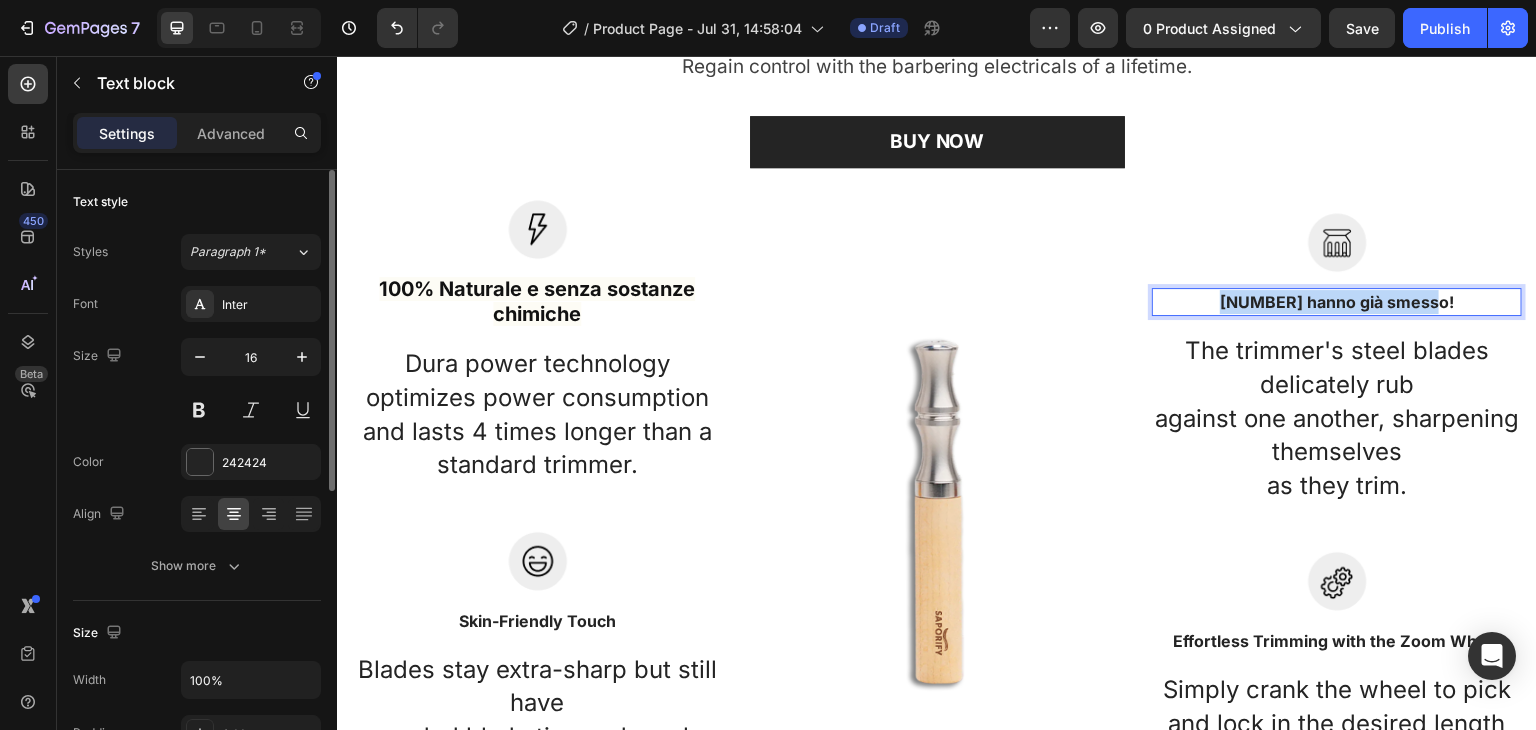 click on "[NUMBER] hanno già smesso!" at bounding box center [1337, 302] 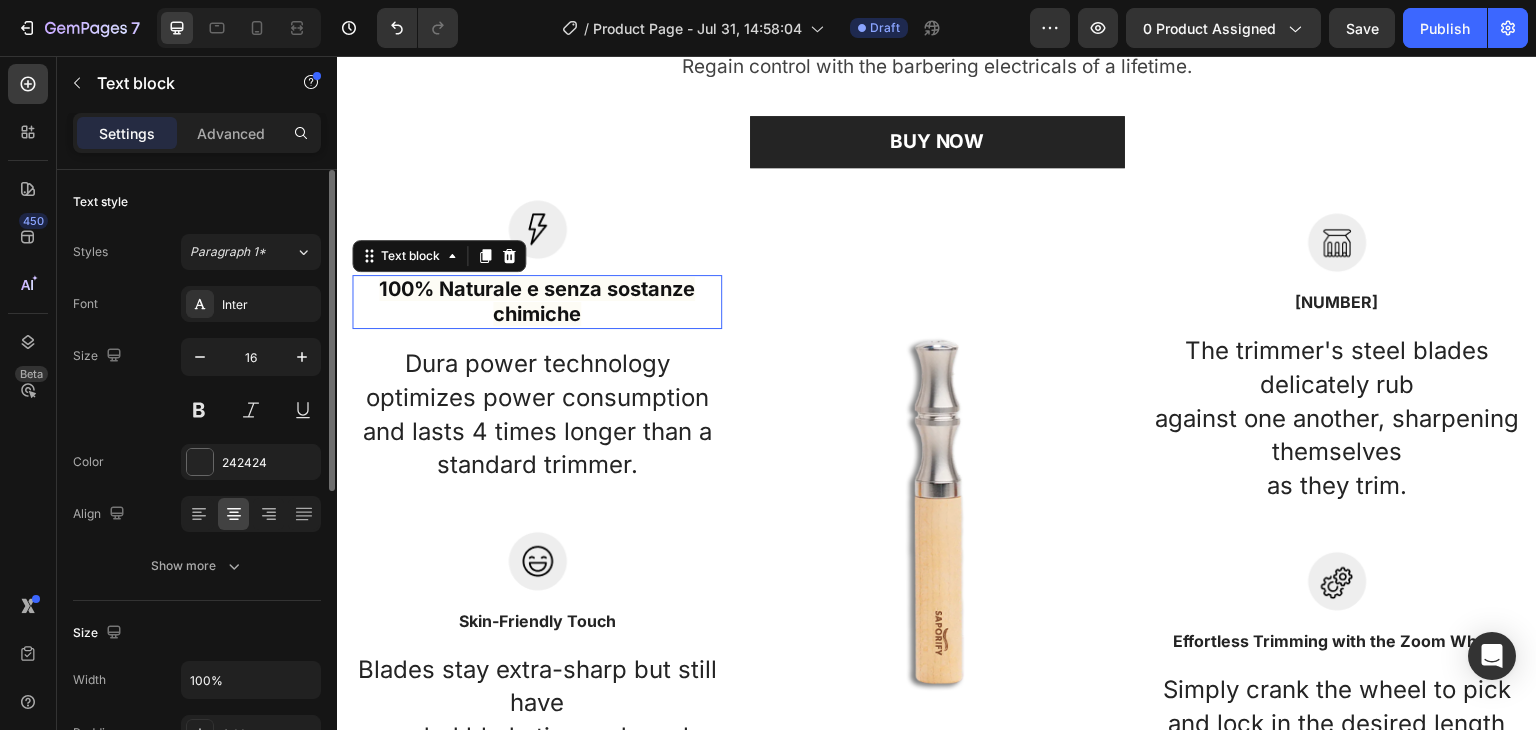 click on "100% Naturale e senza sostanze chimiche" at bounding box center [537, 301] 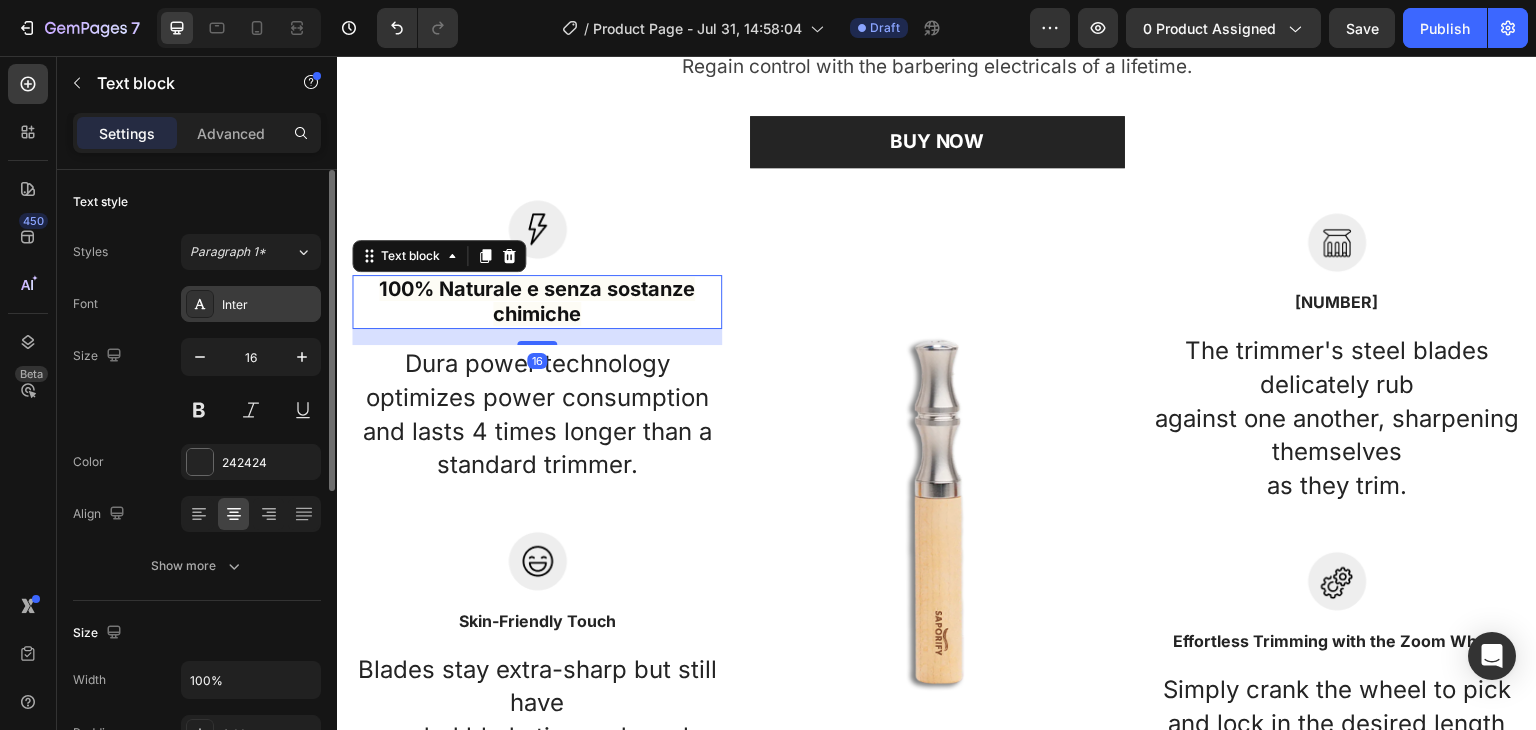 click on "Inter" at bounding box center [269, 305] 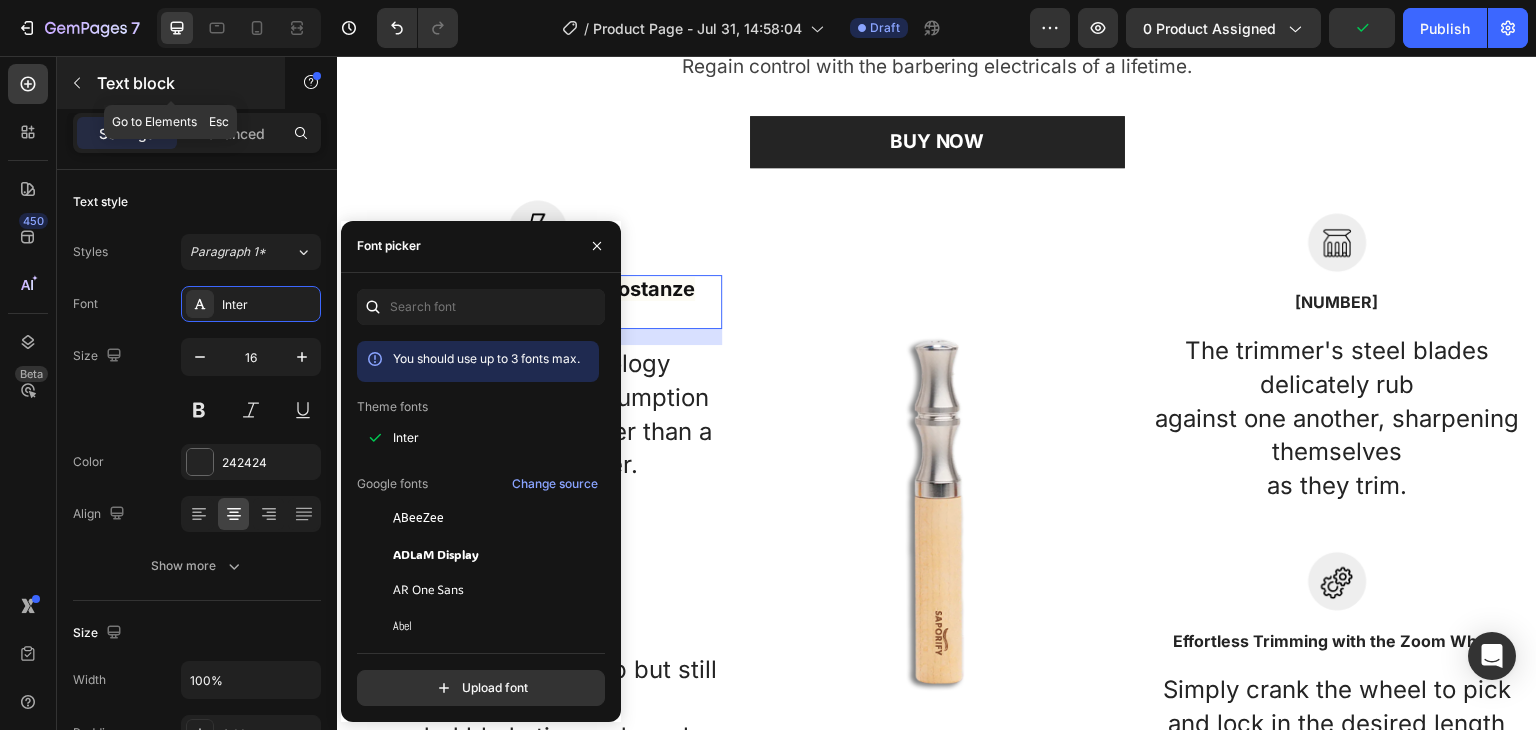 click 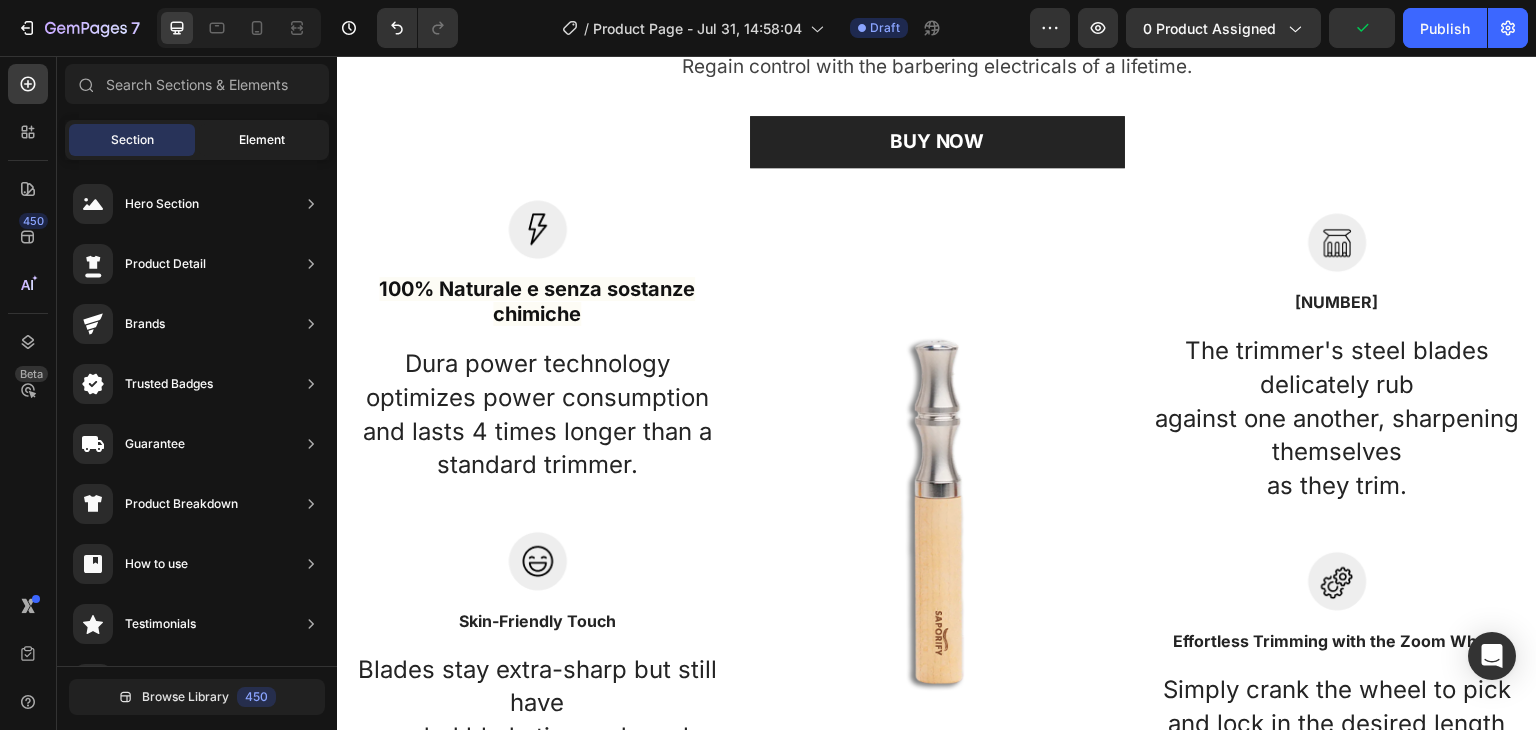 click on "Element" 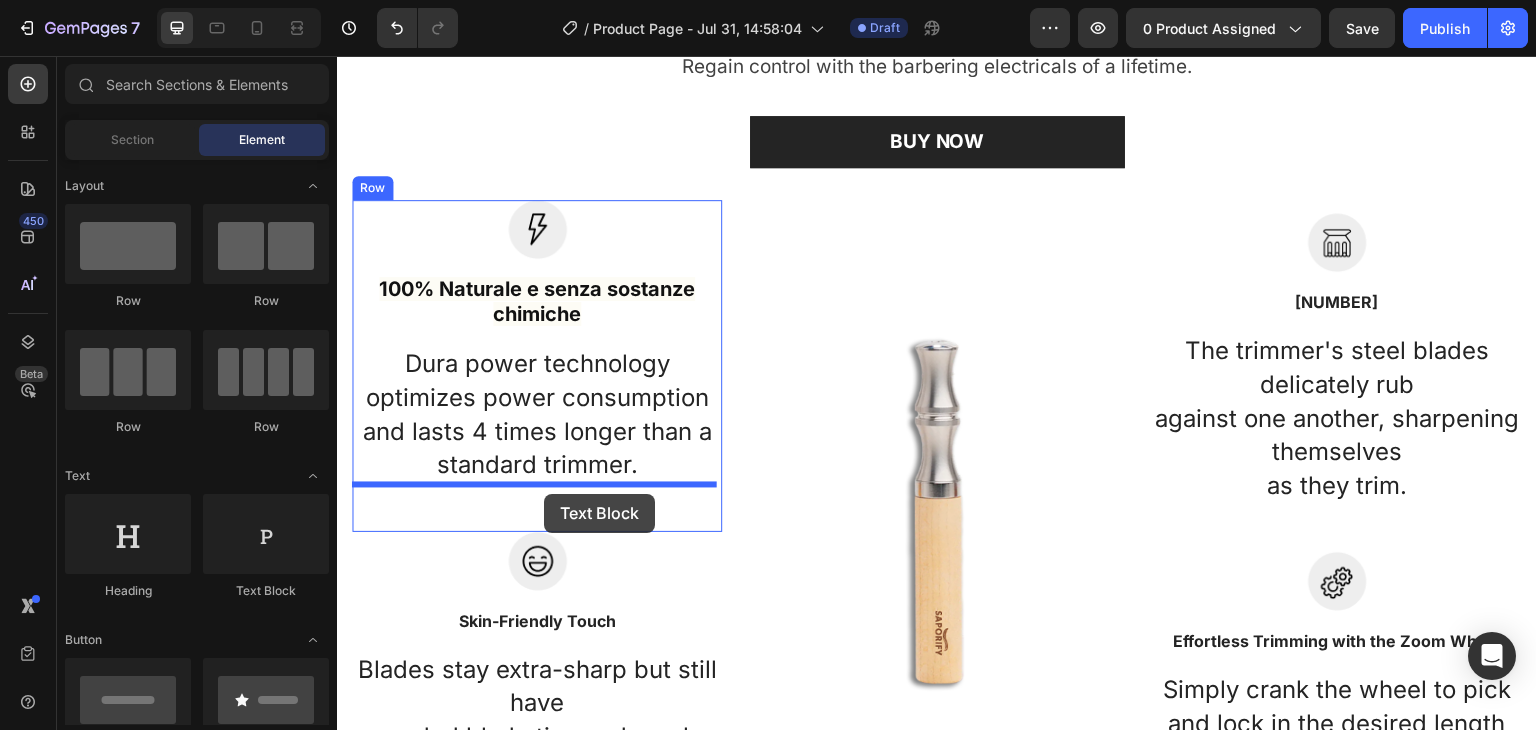 drag, startPoint x: 605, startPoint y: 595, endPoint x: 1330, endPoint y: 320, distance: 775.40314 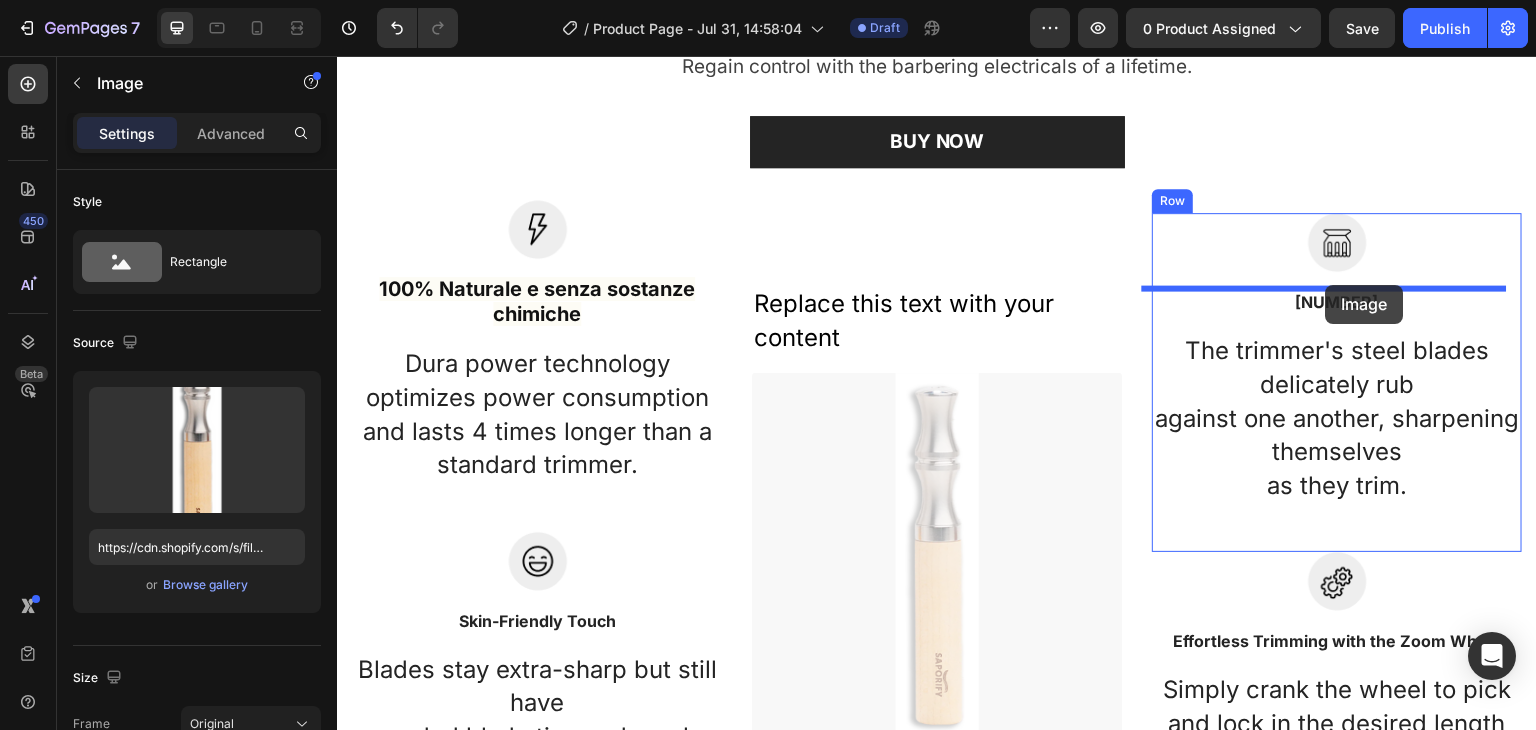 drag, startPoint x: 1330, startPoint y: 320, endPoint x: 1326, endPoint y: 285, distance: 35.22783 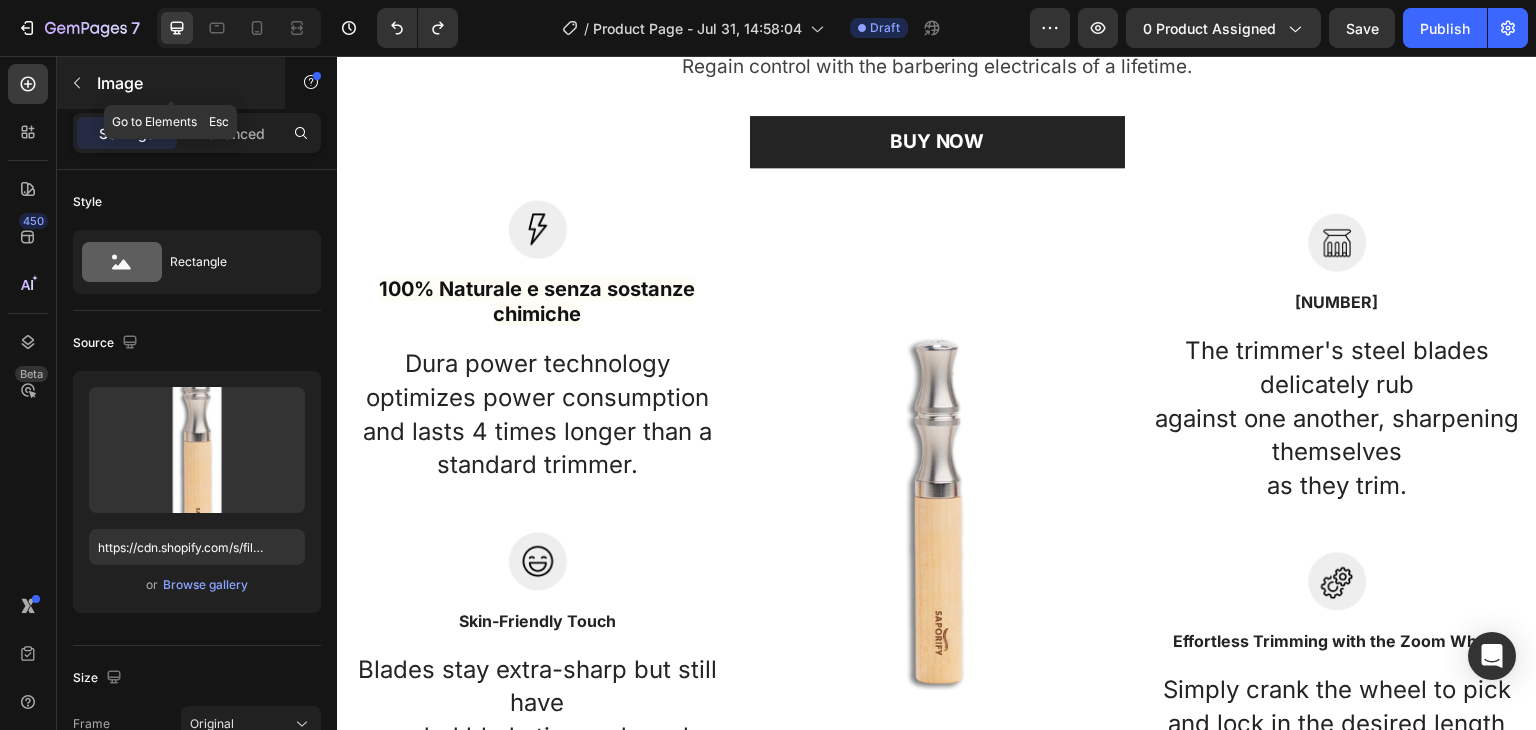 click at bounding box center (77, 83) 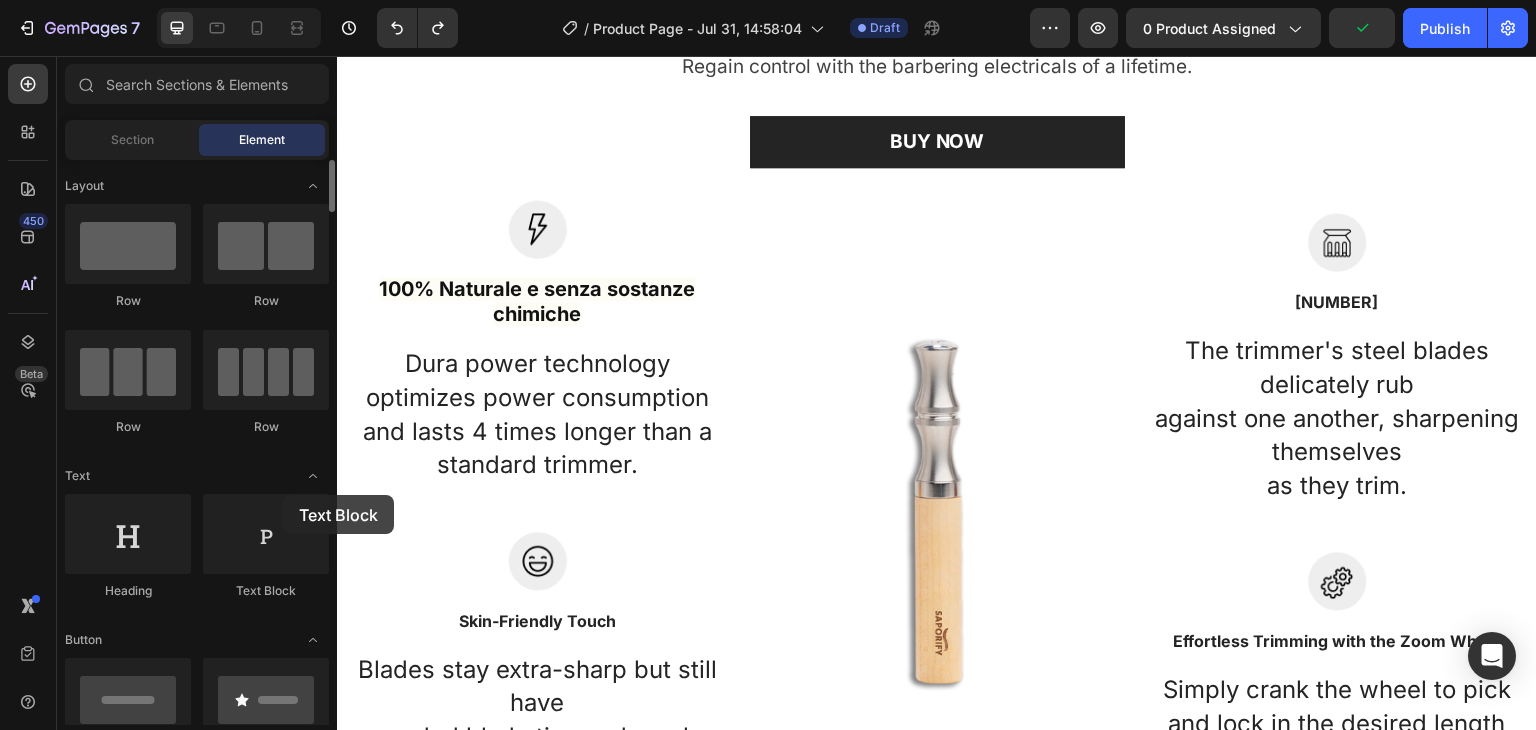 drag, startPoint x: 244, startPoint y: 513, endPoint x: 298, endPoint y: 489, distance: 59.093147 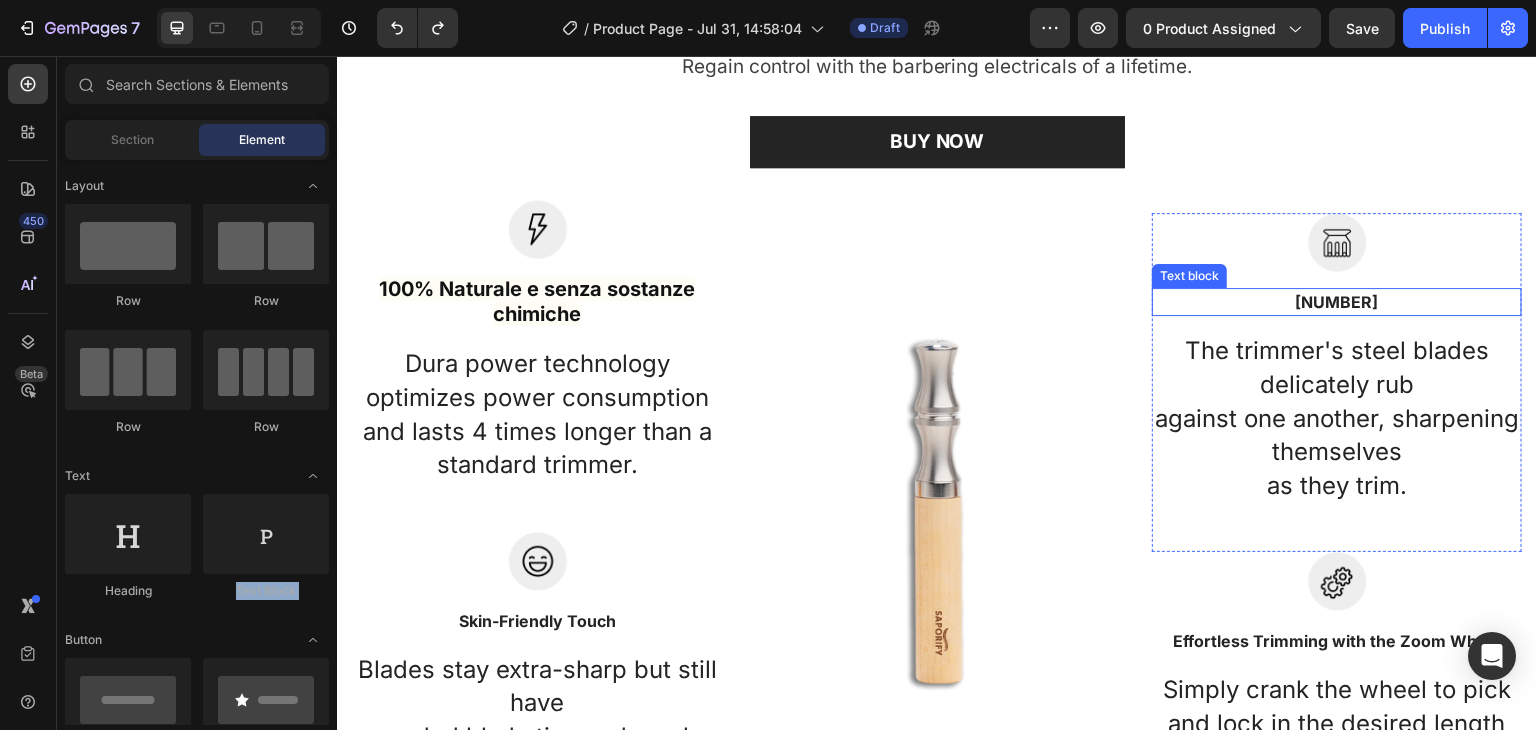 drag, startPoint x: 635, startPoint y: 545, endPoint x: 1304, endPoint y: 293, distance: 714.8881 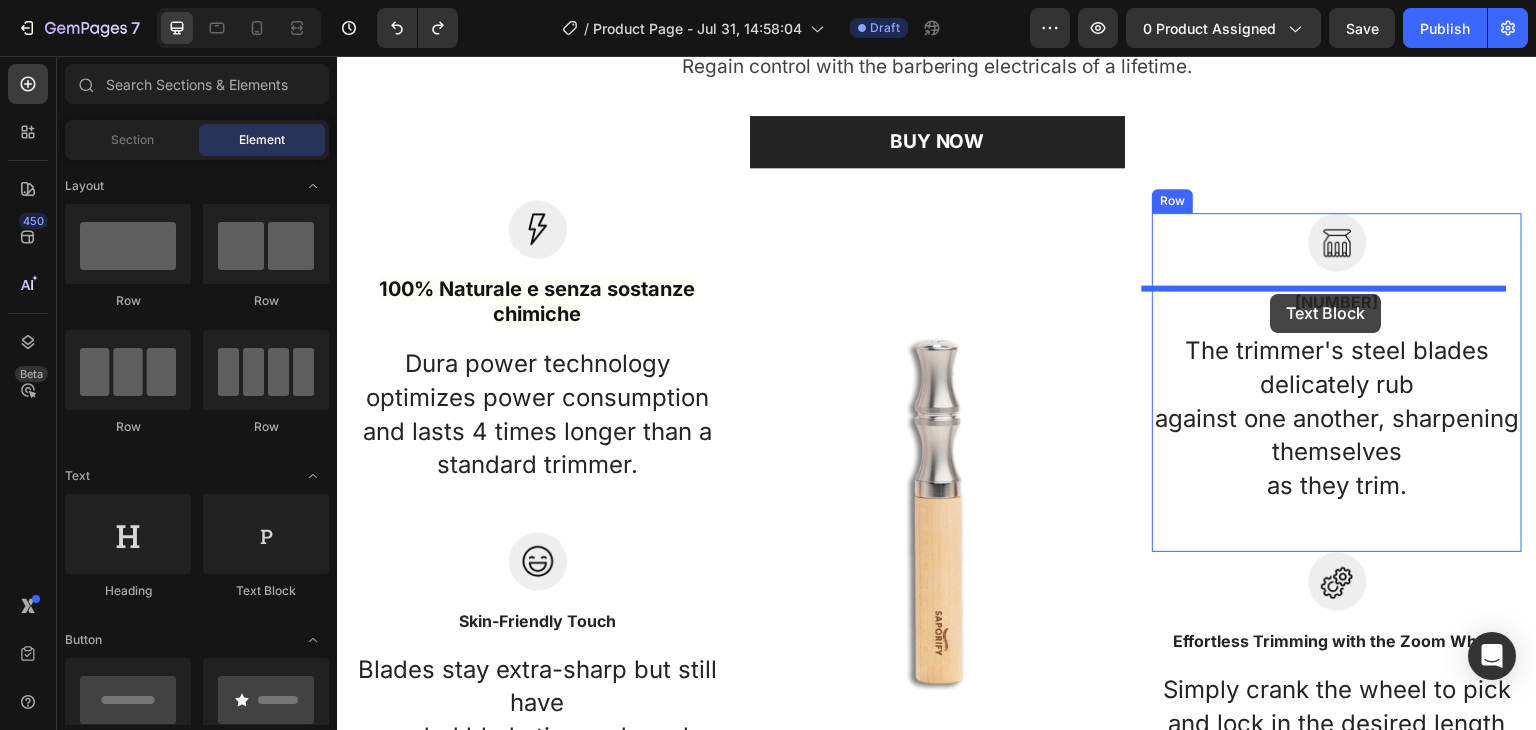 drag, startPoint x: 593, startPoint y: 590, endPoint x: 1271, endPoint y: 294, distance: 739.79724 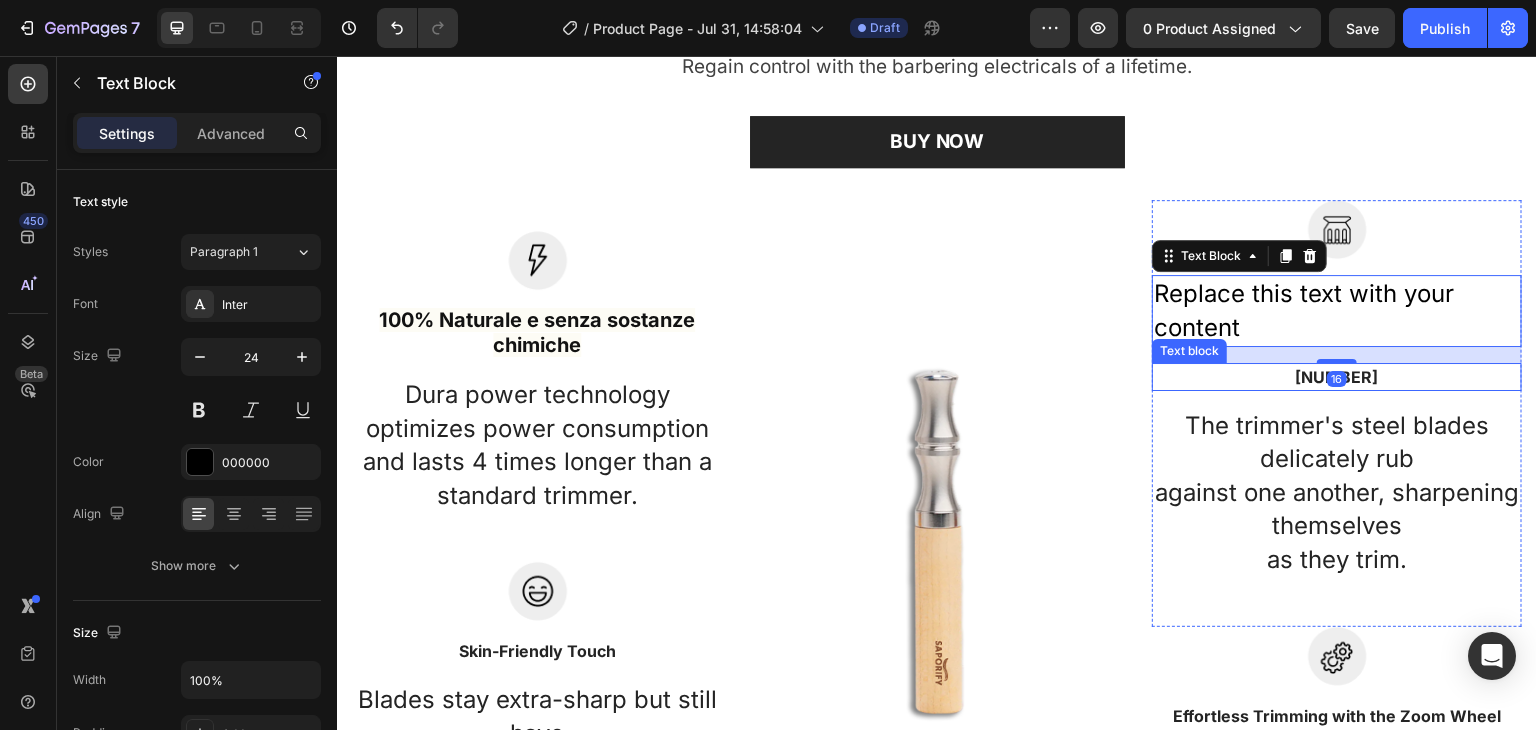 click on "[NUMBER]" at bounding box center (1337, 377) 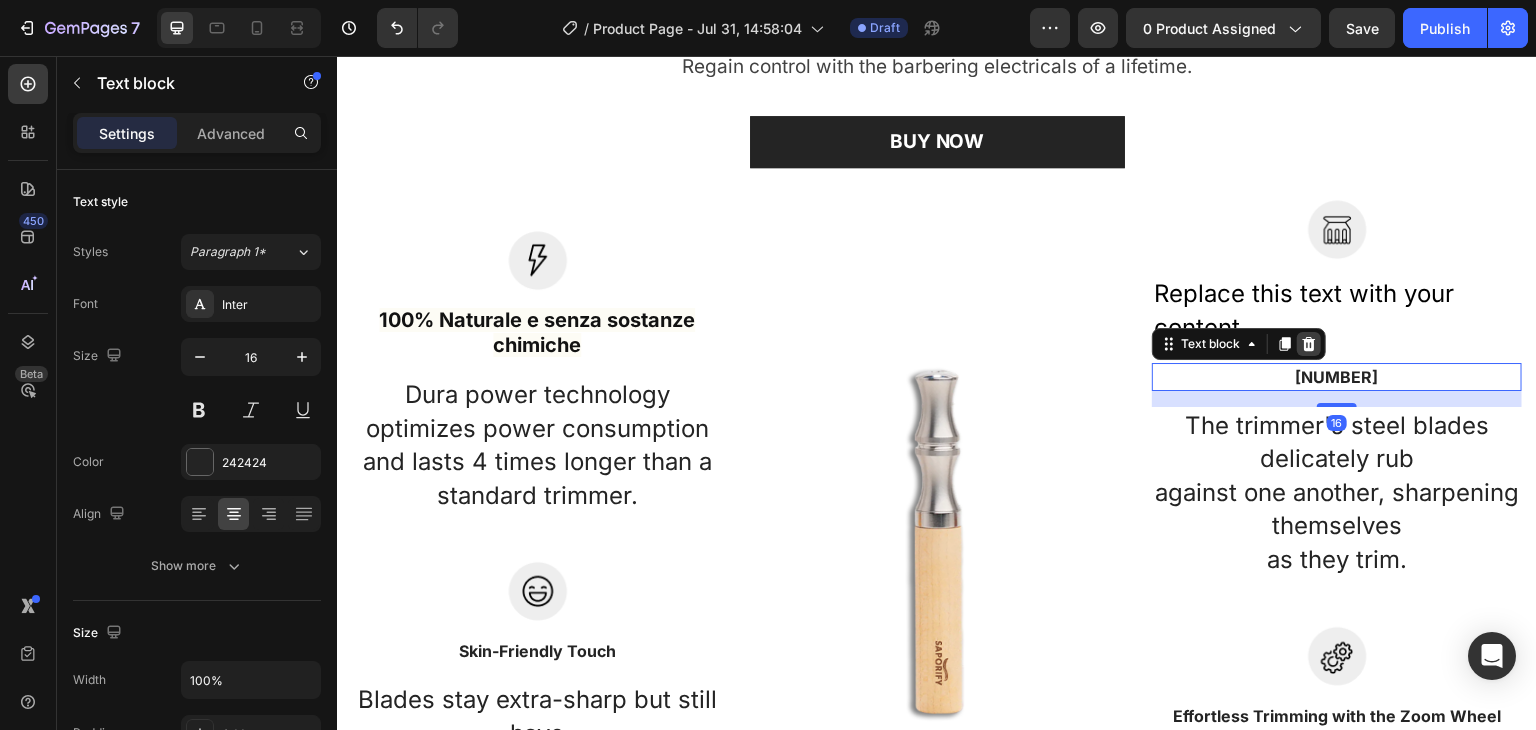 click 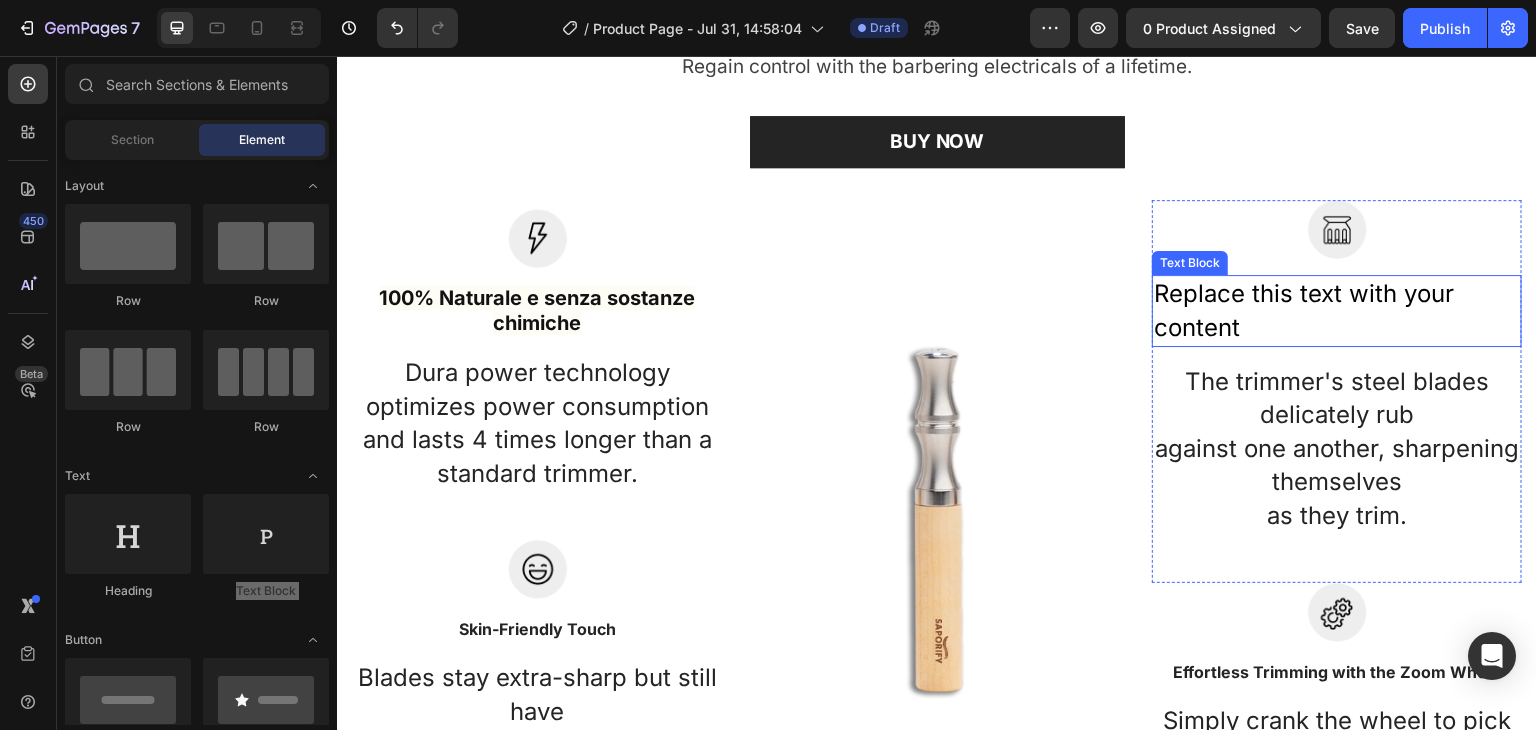 click on "Replace this text with your content" at bounding box center (1337, 310) 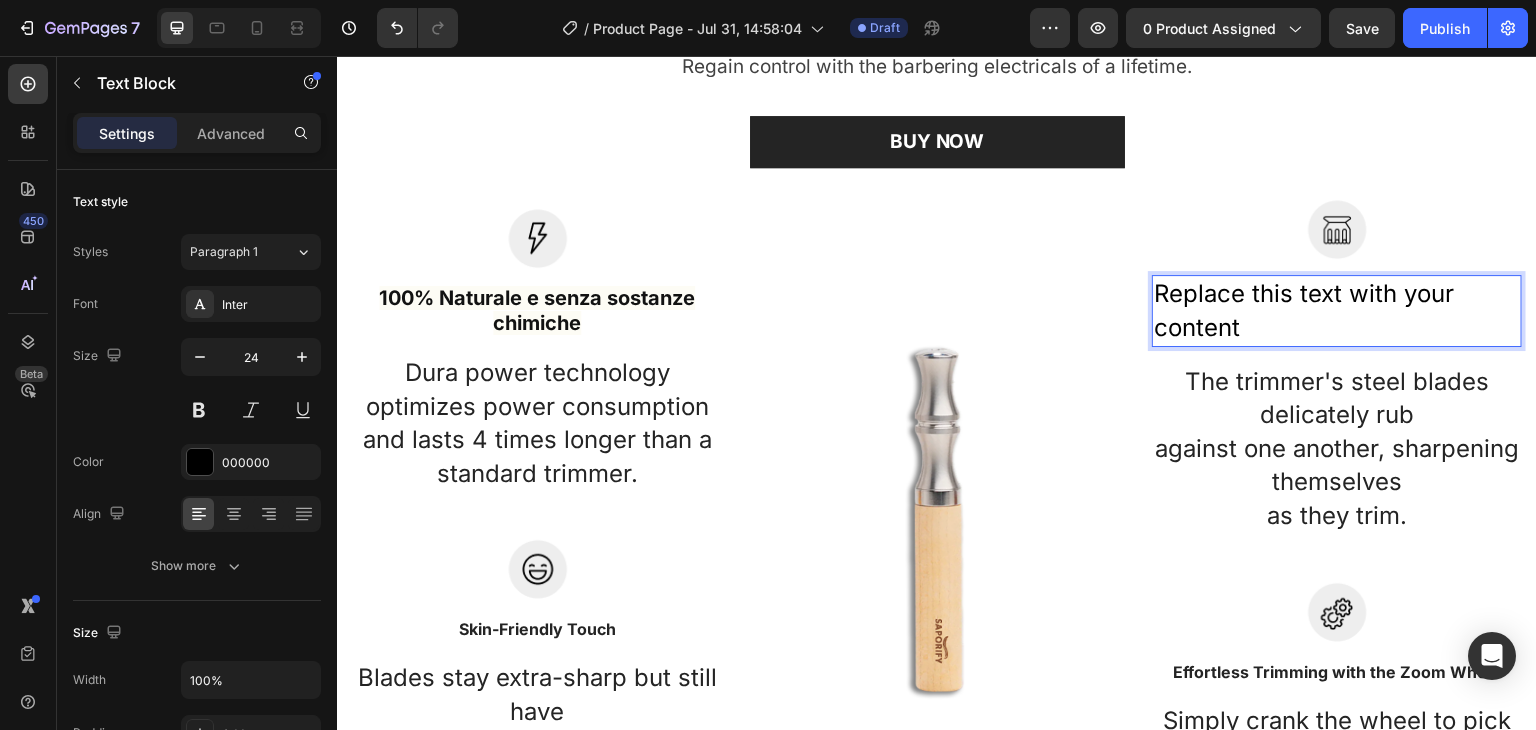 click on "Replace this text with your content" at bounding box center (1337, 310) 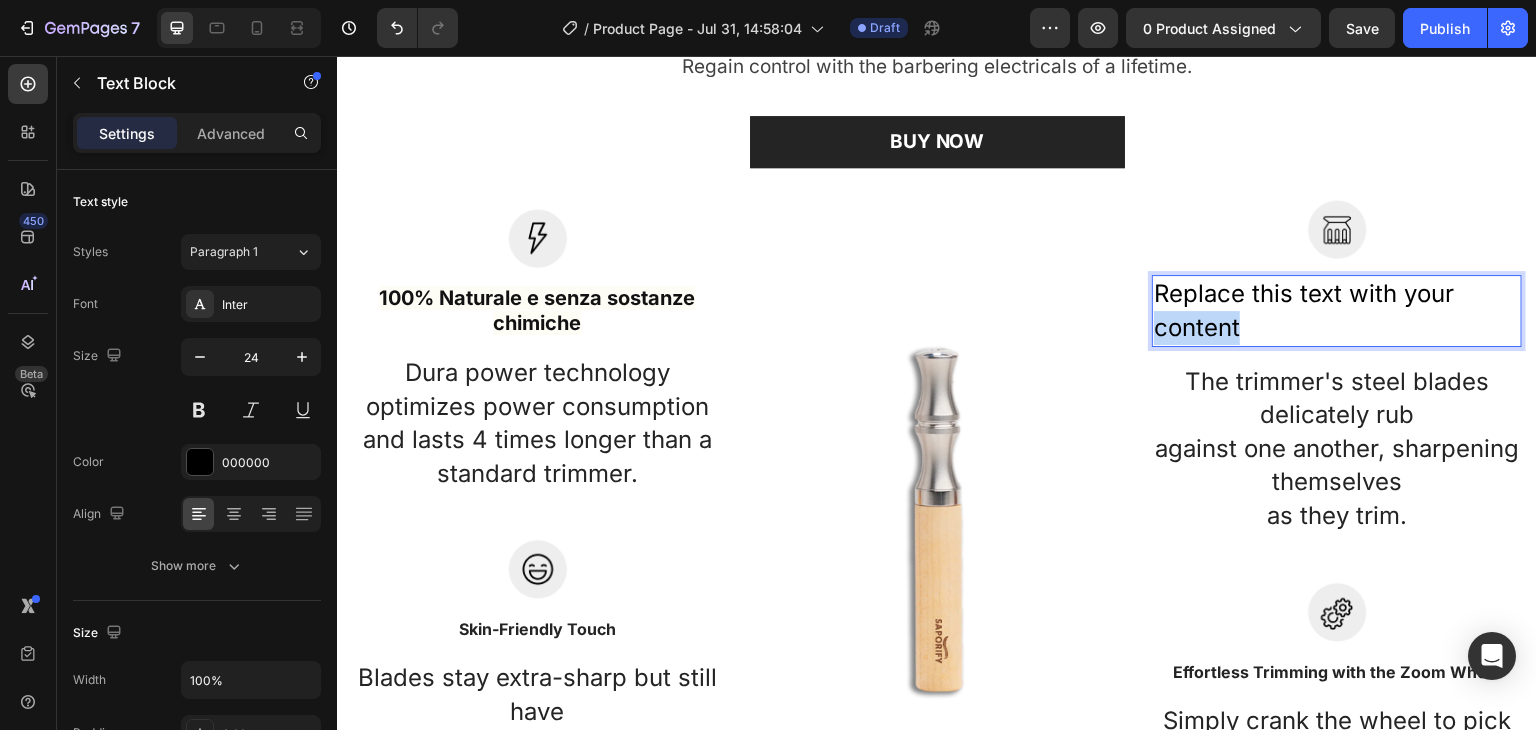 click on "Replace this text with your content" at bounding box center [1337, 310] 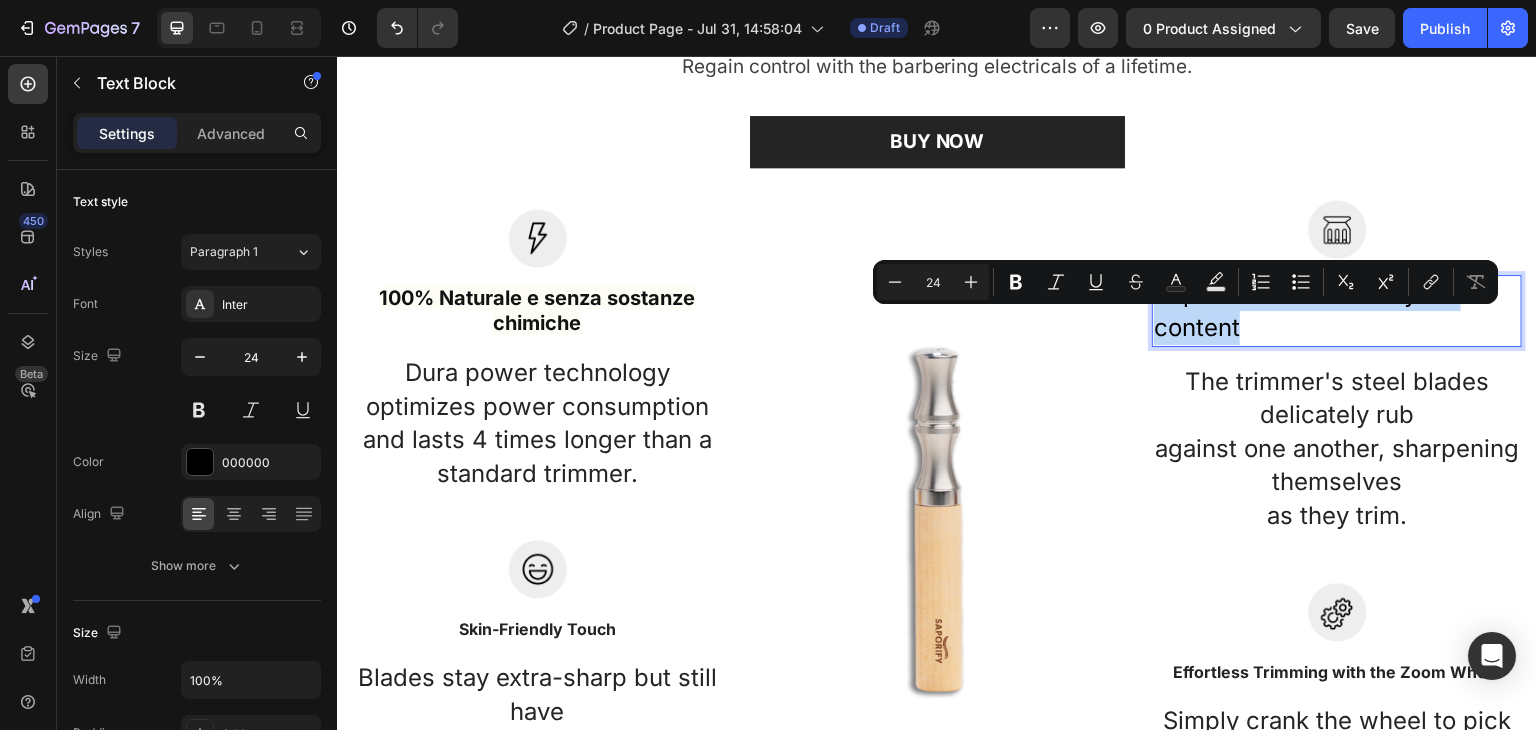 click on "Replace this text with your content" at bounding box center (1337, 310) 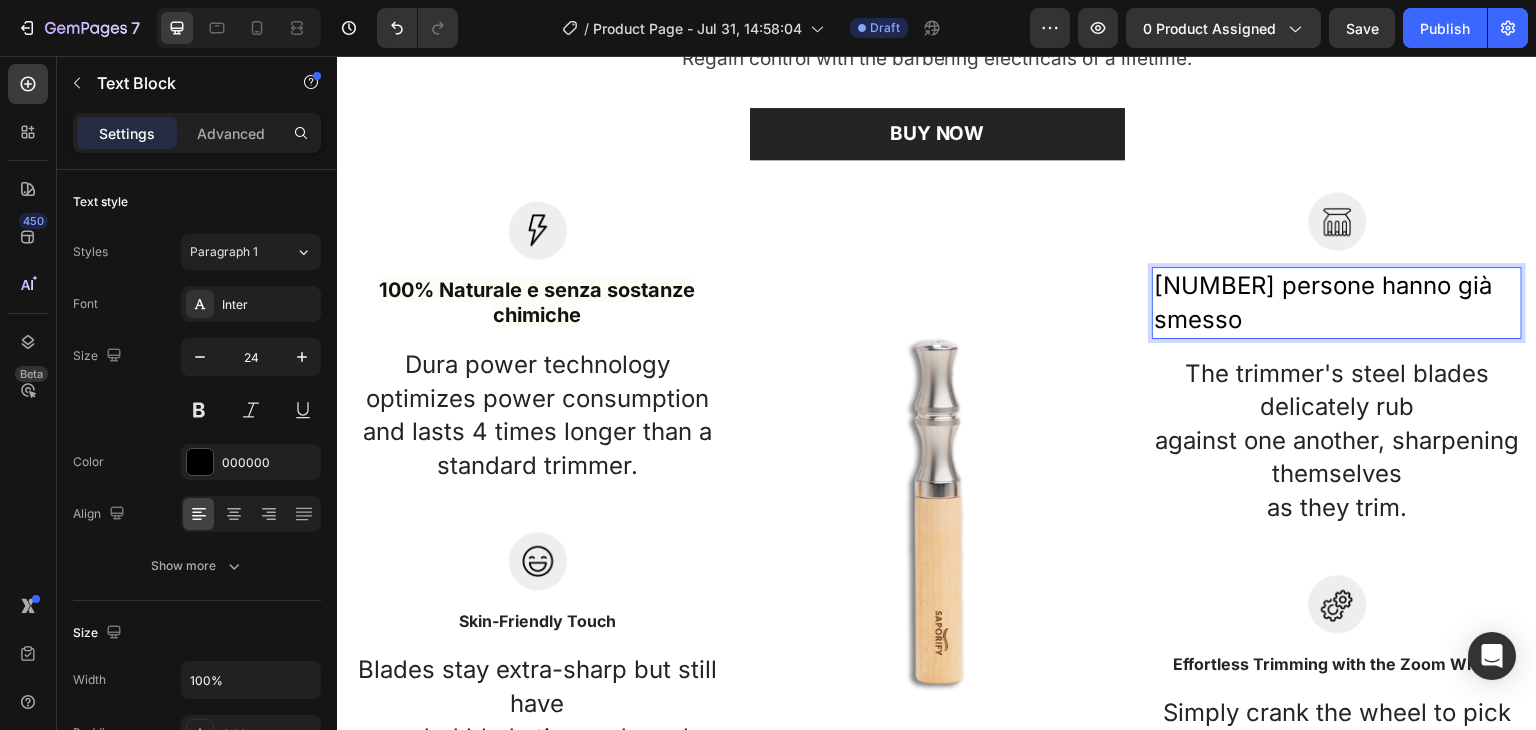 scroll, scrollTop: 1440, scrollLeft: 0, axis: vertical 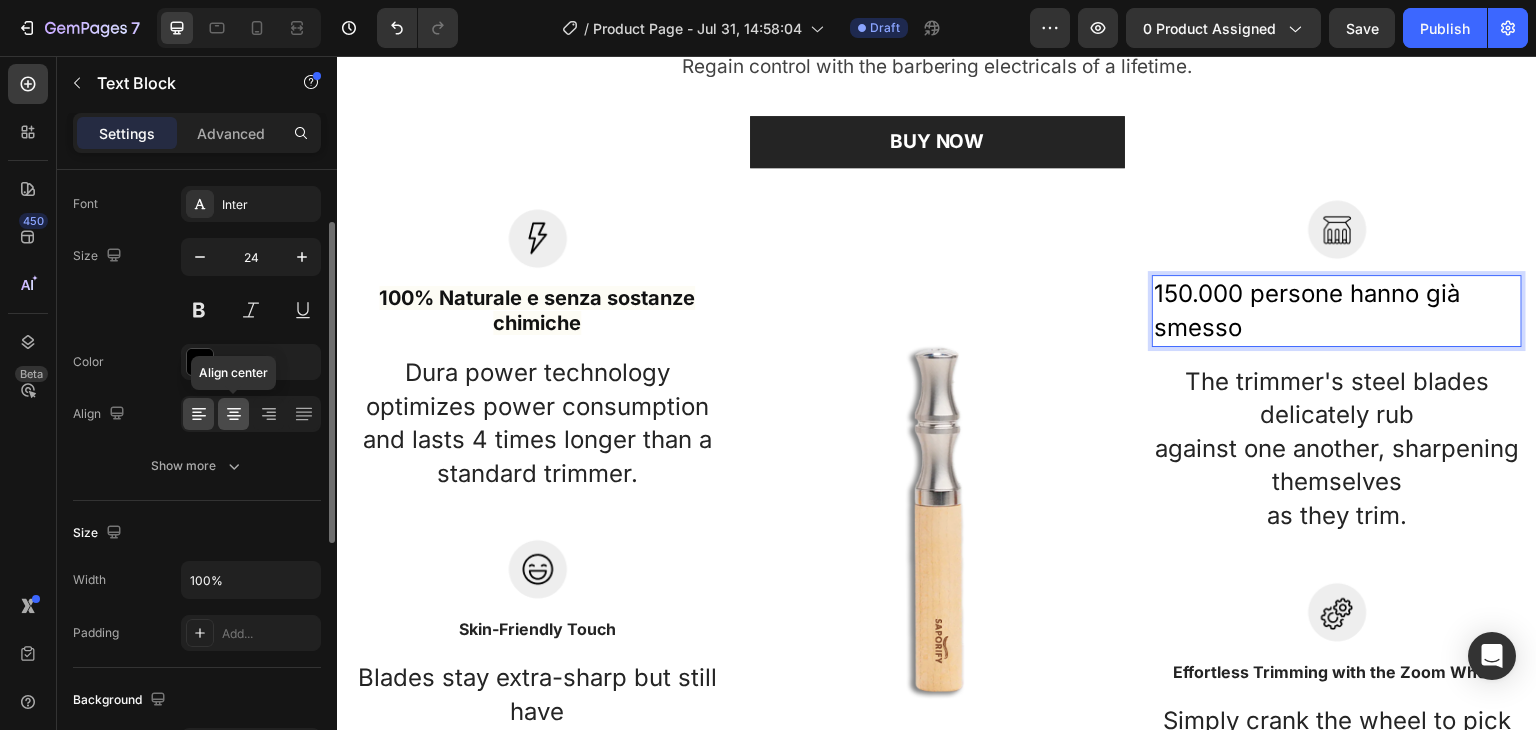 click 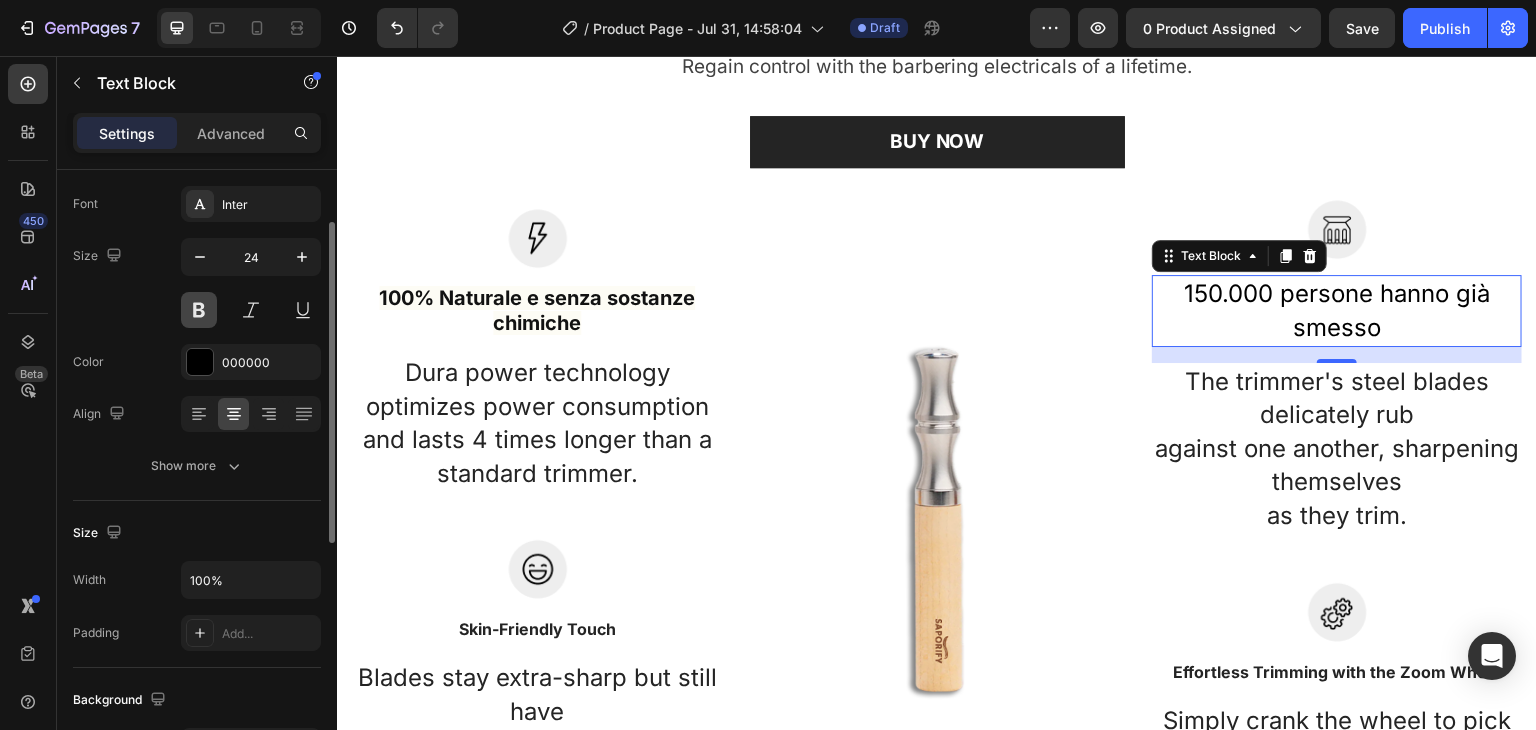 click at bounding box center [199, 310] 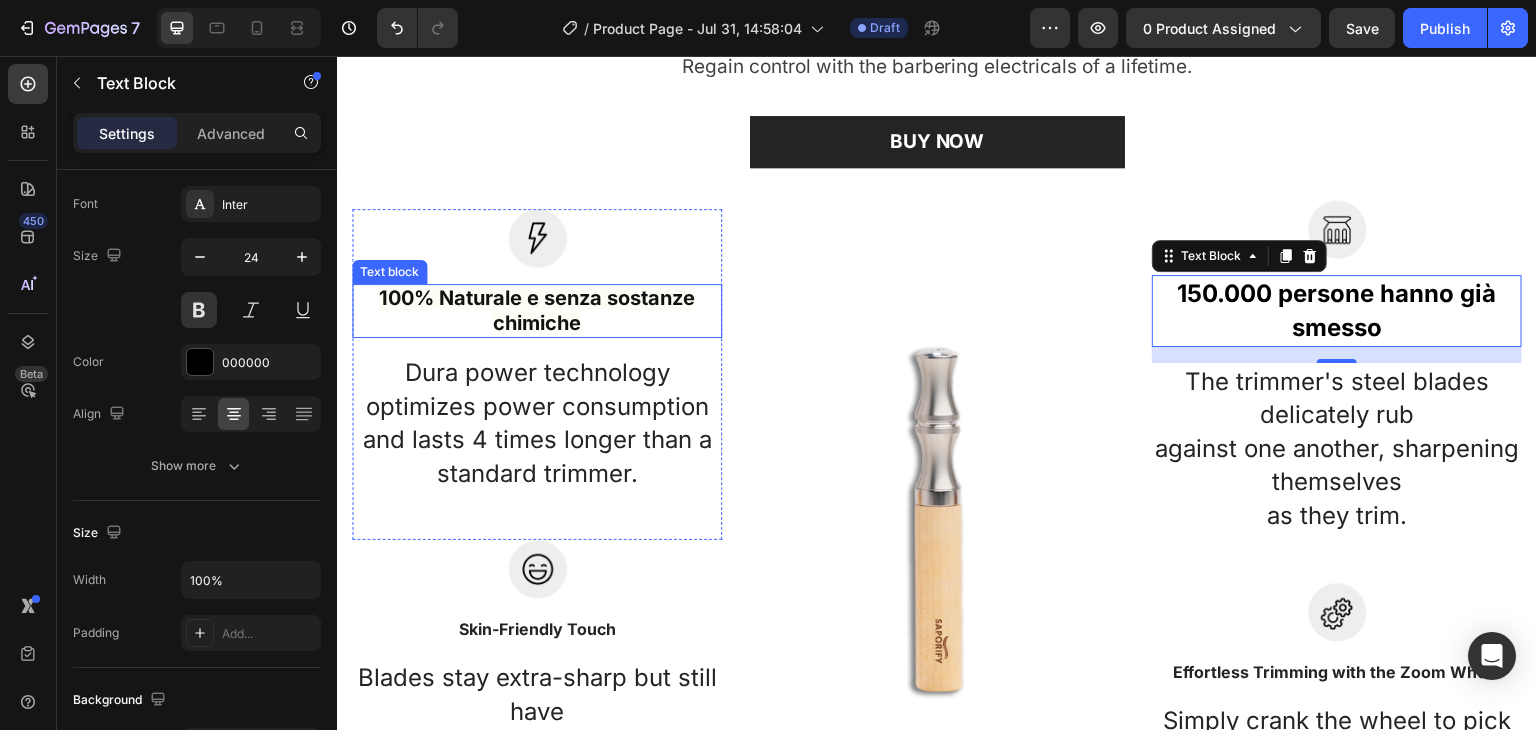 click on "100% Naturale e senza sostanze chimiche" at bounding box center [537, 310] 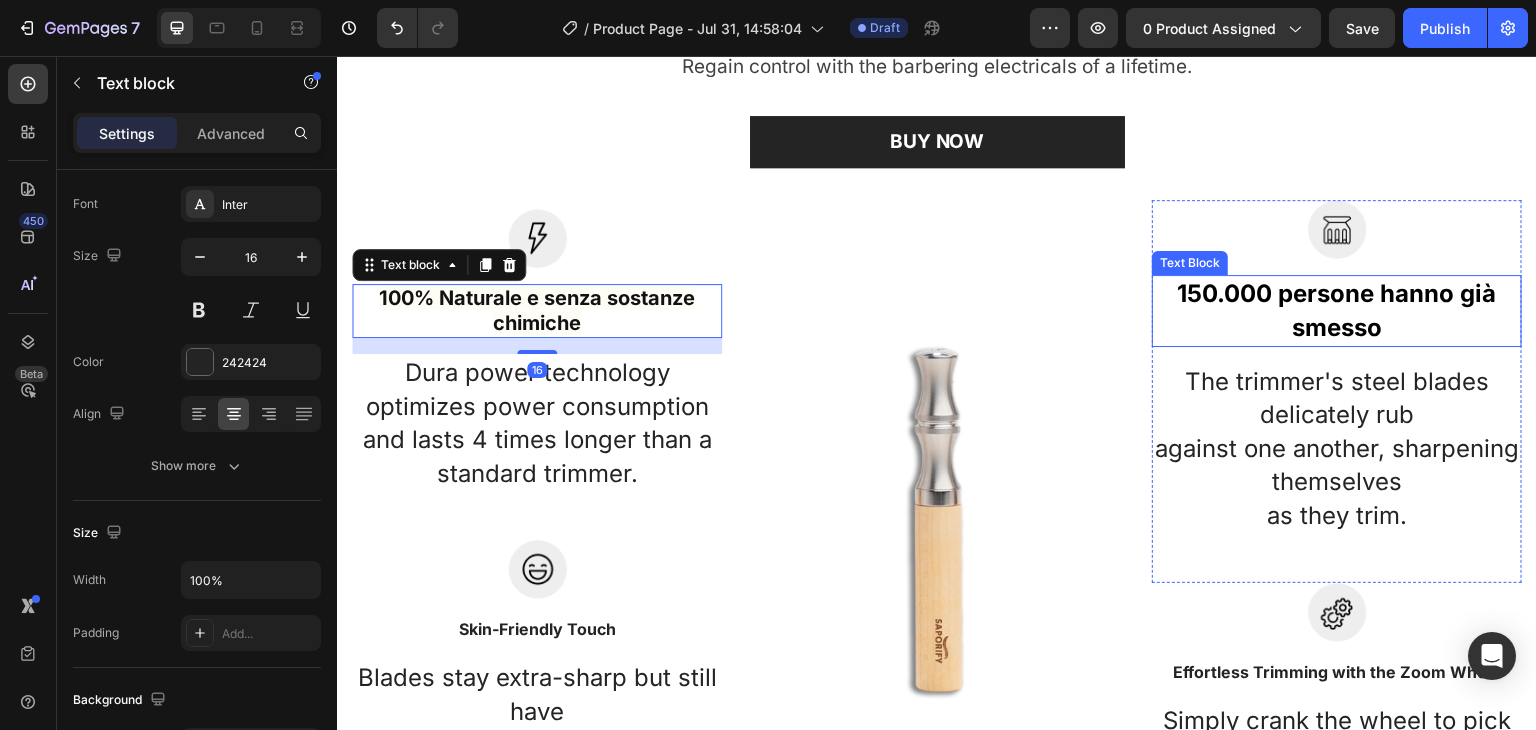 click on "150.000 persone hanno già smesso" at bounding box center [1337, 310] 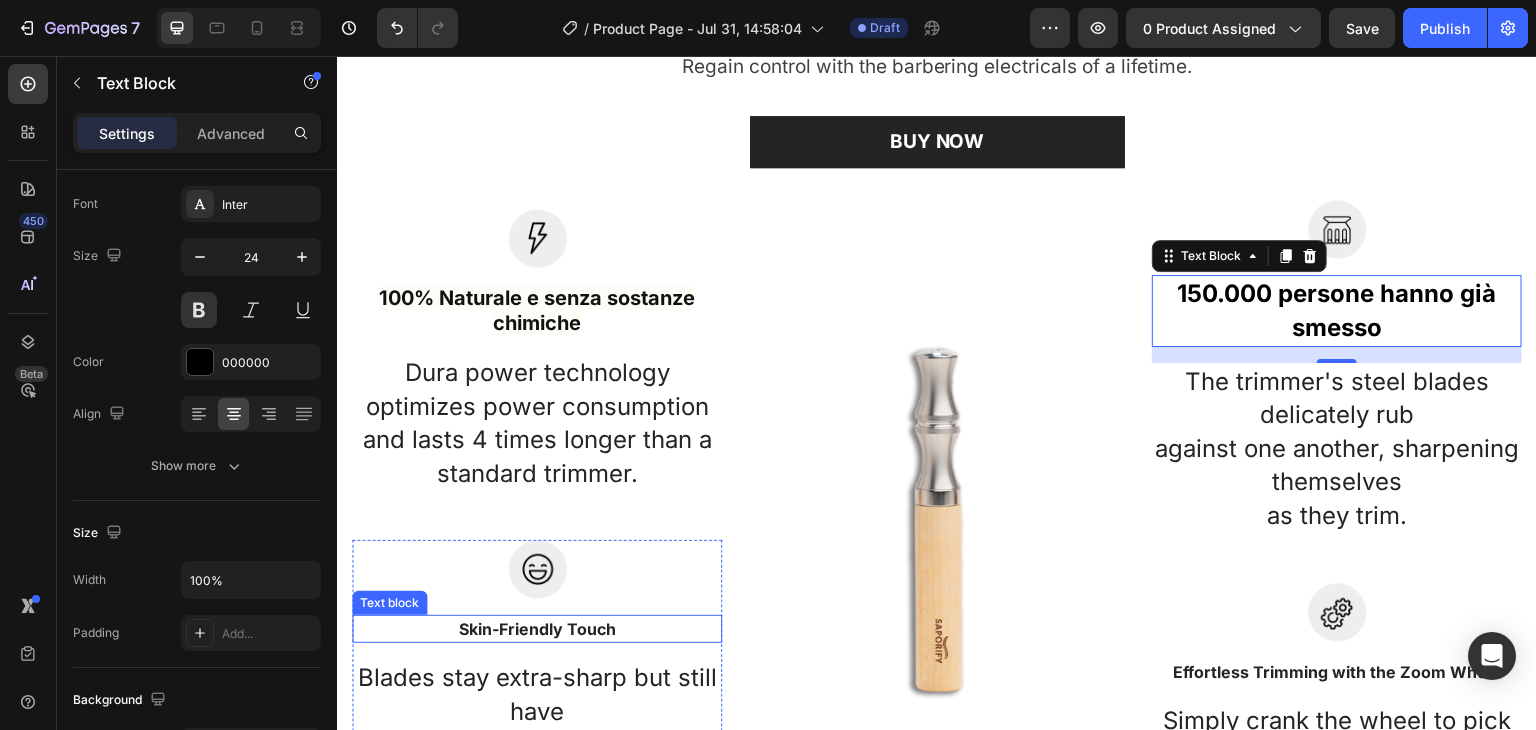 click on "Skin-Friendly Touch" at bounding box center [537, 629] 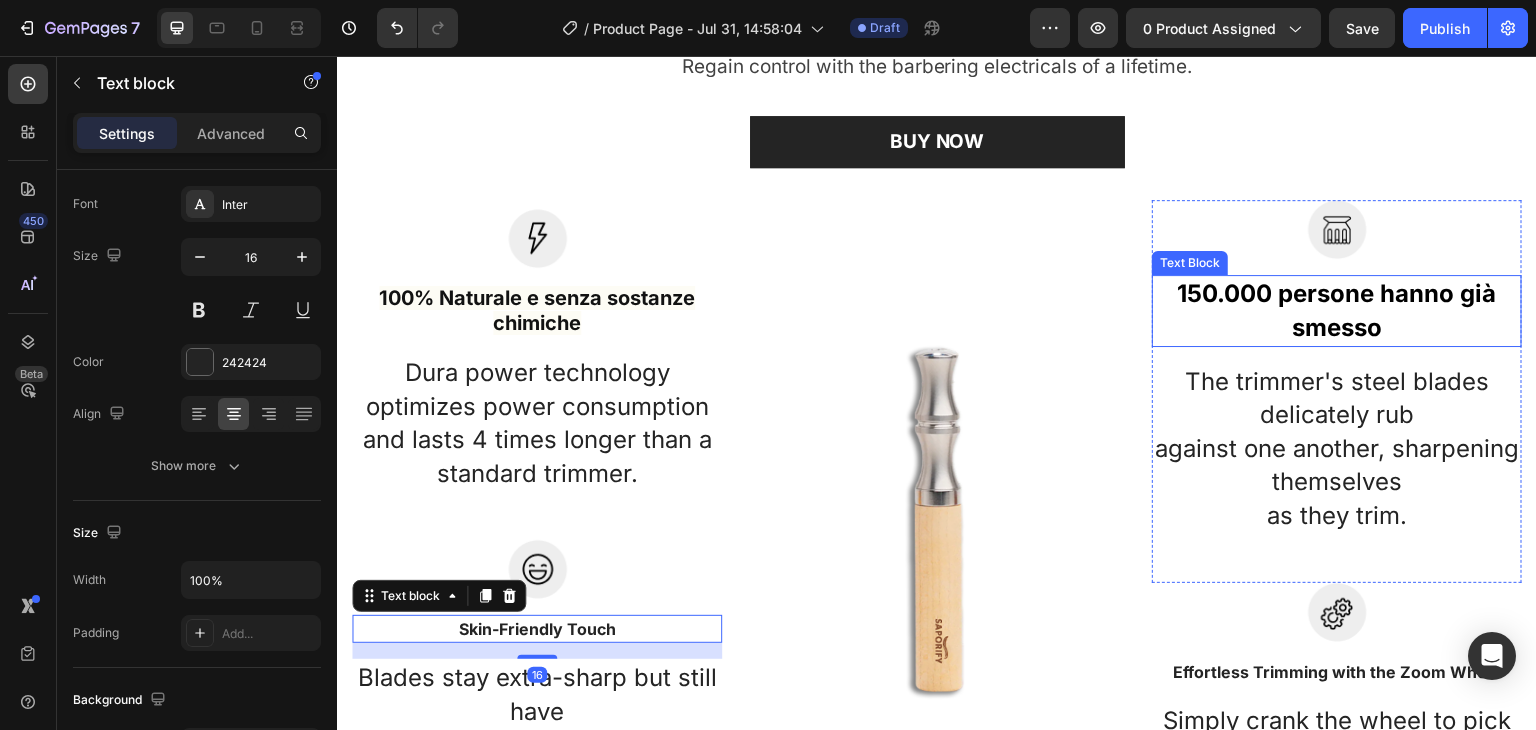 click on "150.000 persone hanno già smesso" at bounding box center [1337, 310] 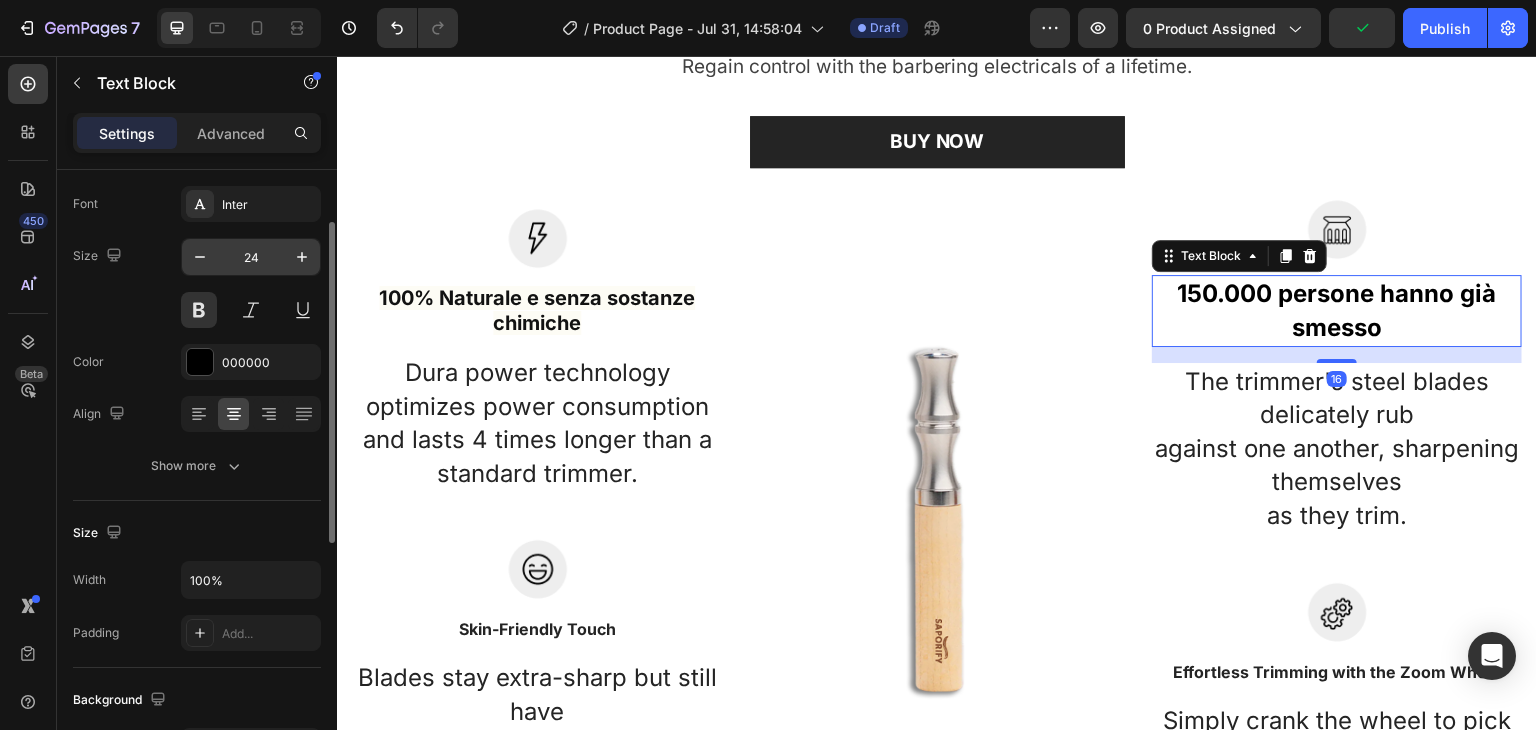 click on "24" at bounding box center (251, 257) 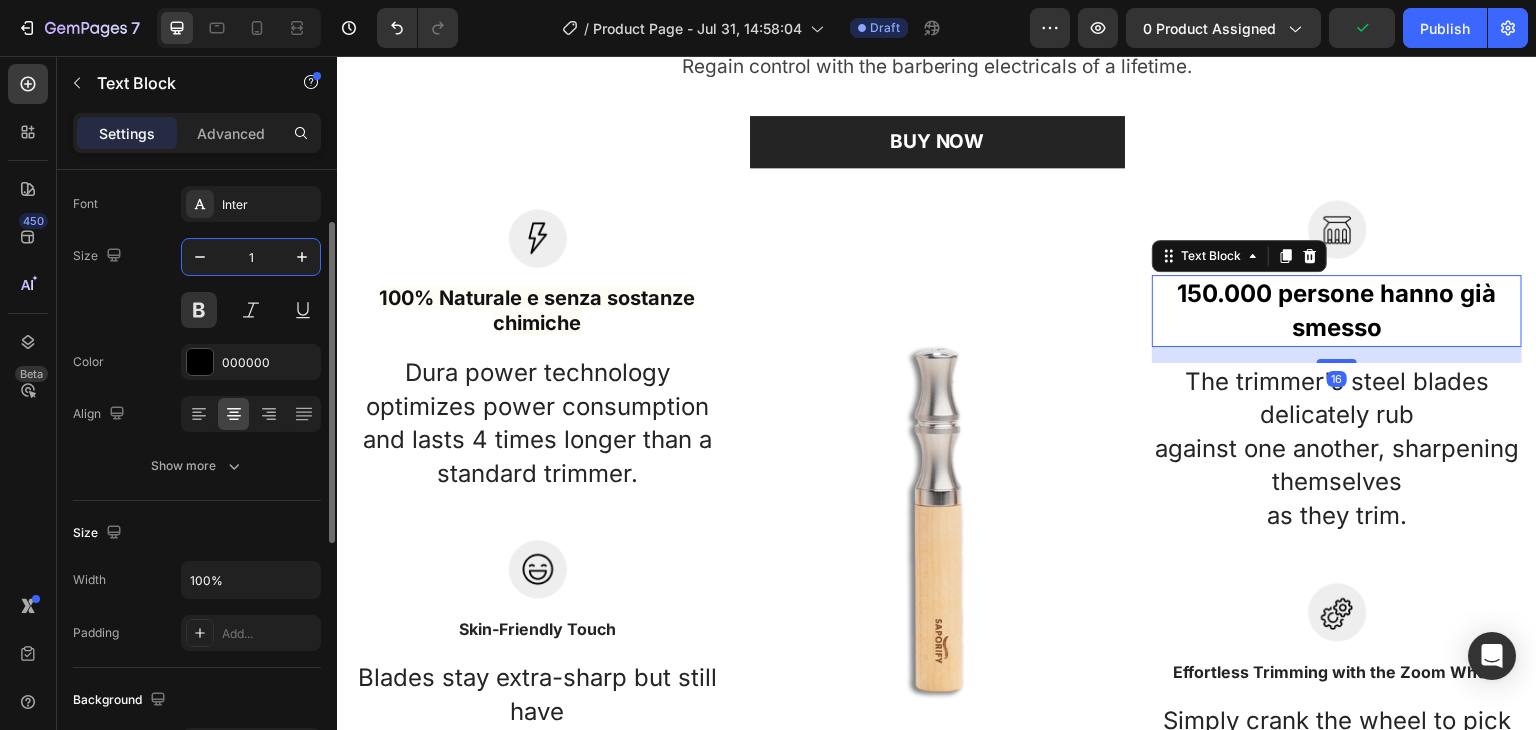 type on "16" 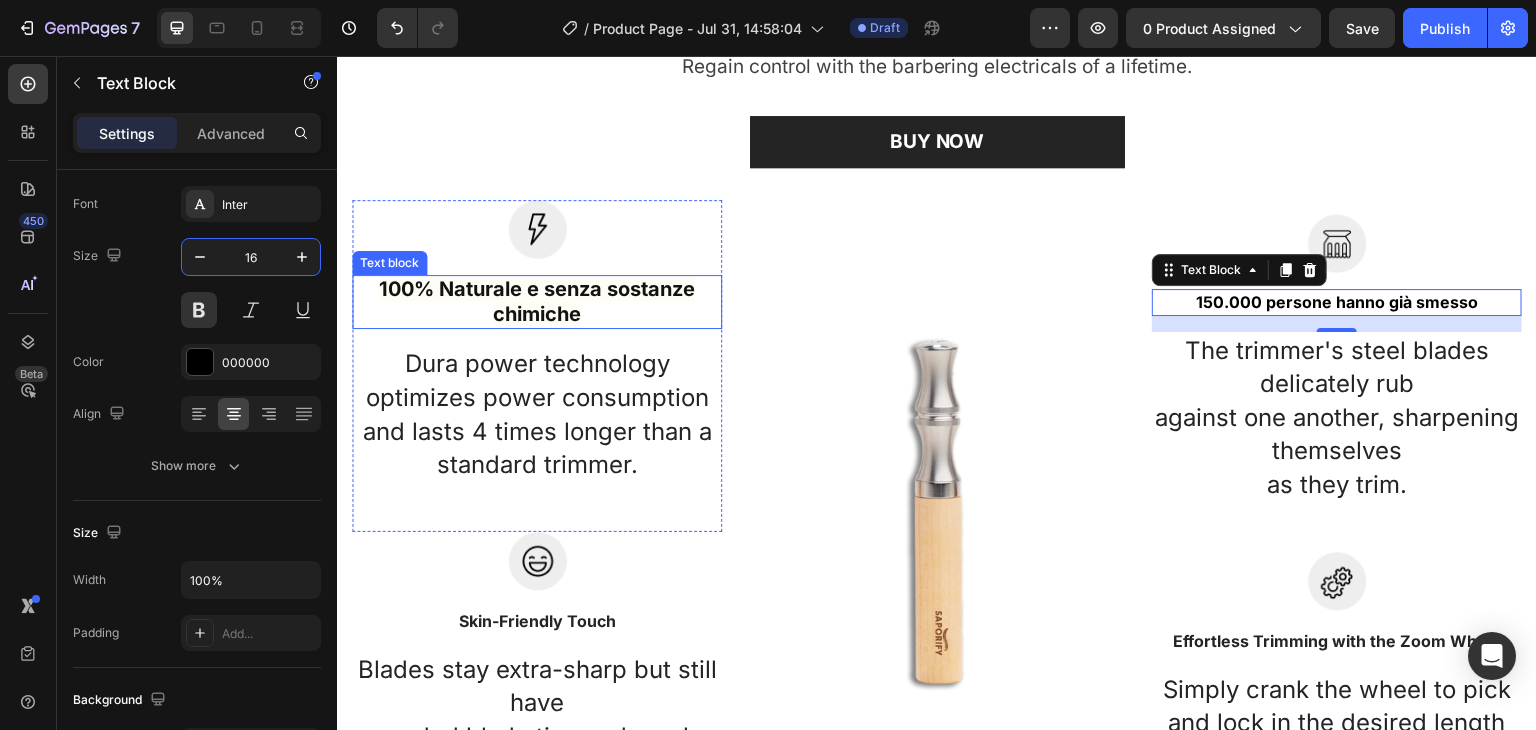 click on "100% Naturale e senza sostanze chimiche" at bounding box center [537, 302] 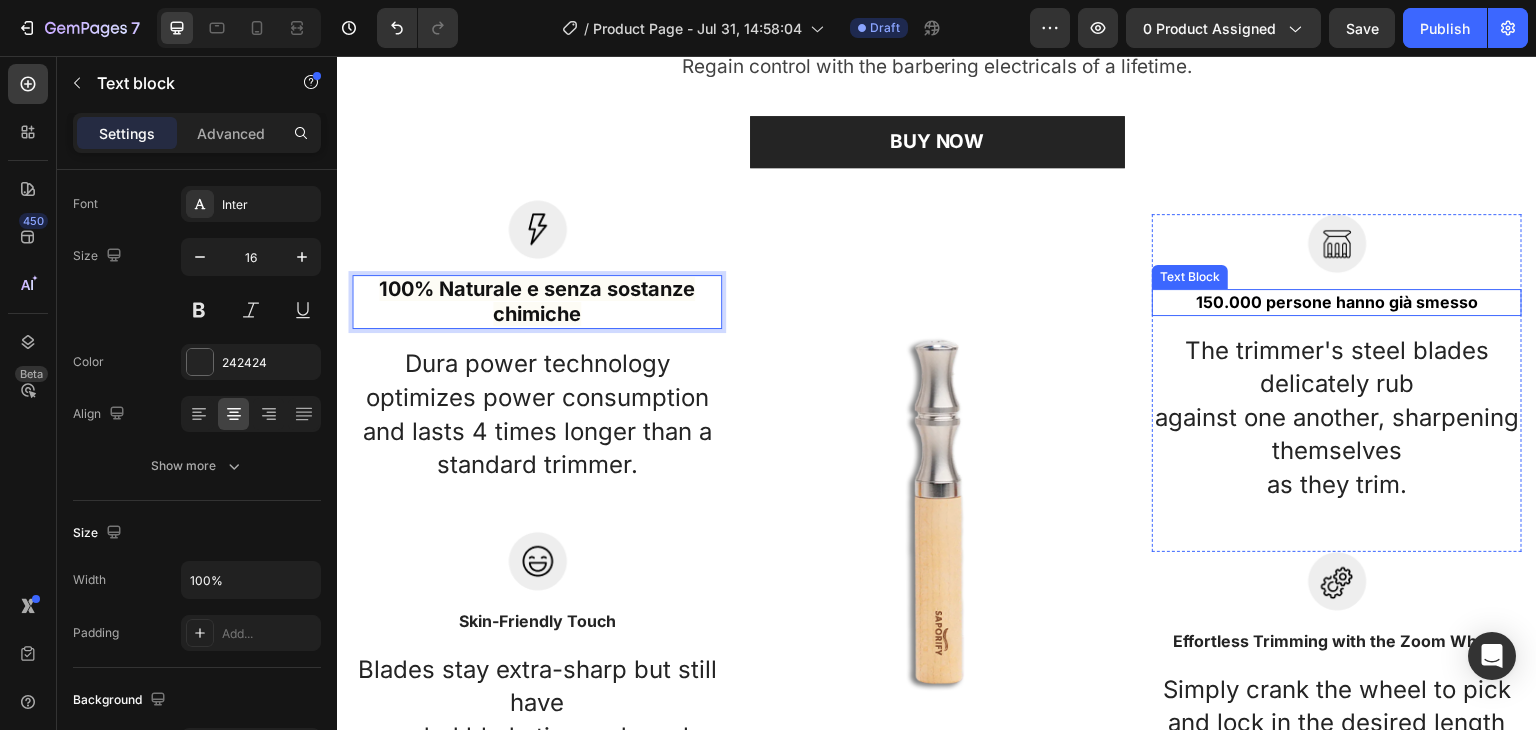 click on "150.000 persone hanno già smesso" at bounding box center [1337, 302] 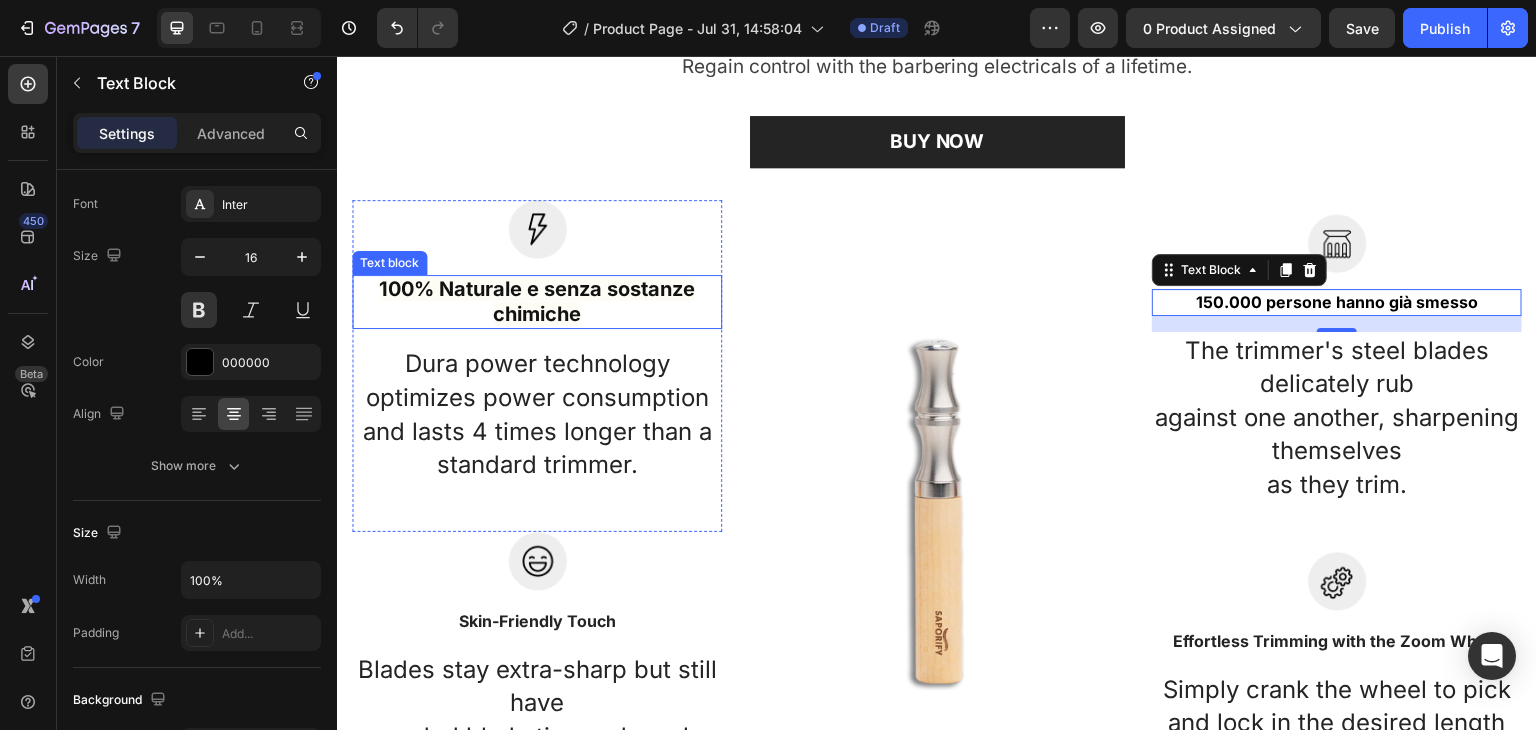 click on "100% Naturale e senza sostanze chimiche" at bounding box center [537, 301] 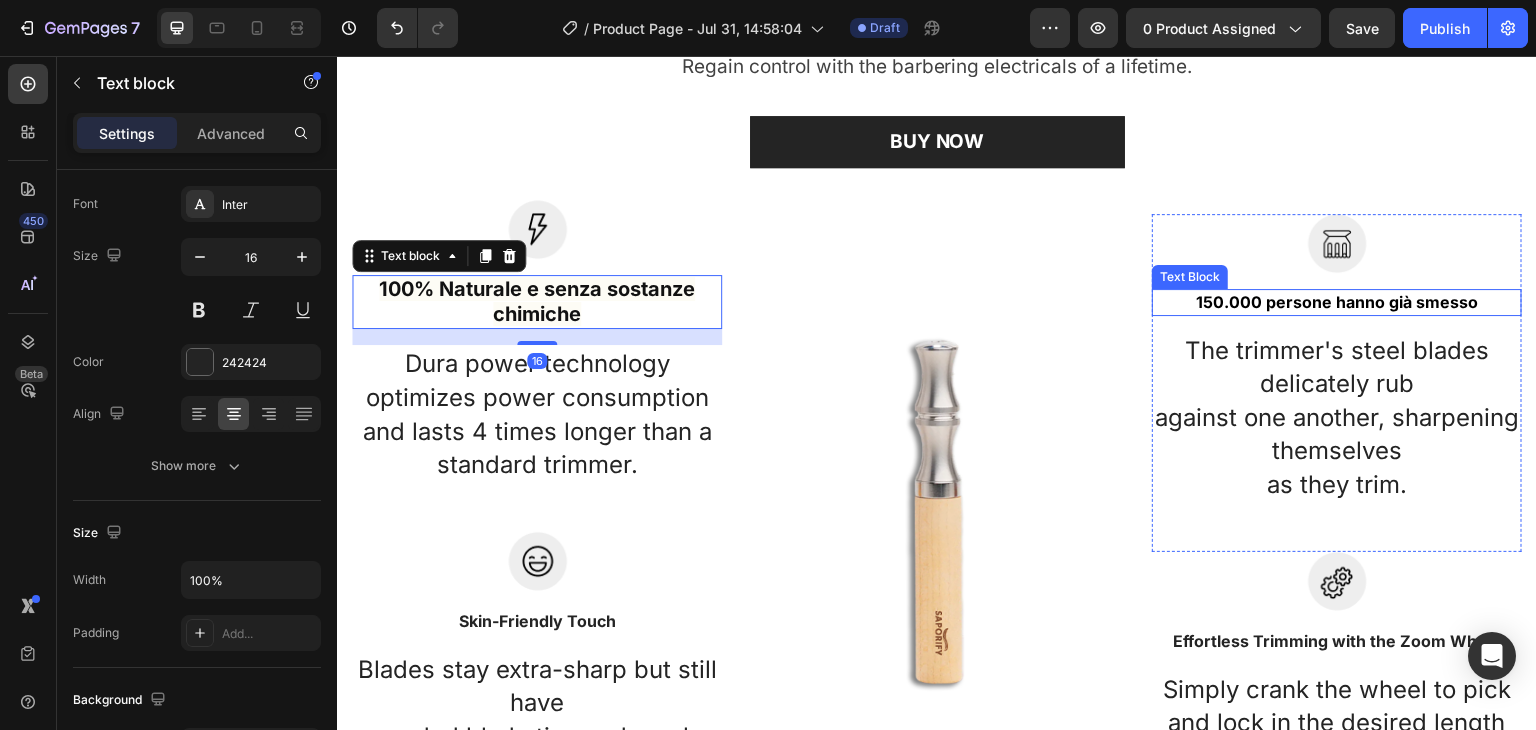 click on "150.000 persone hanno già smesso" at bounding box center (1337, 302) 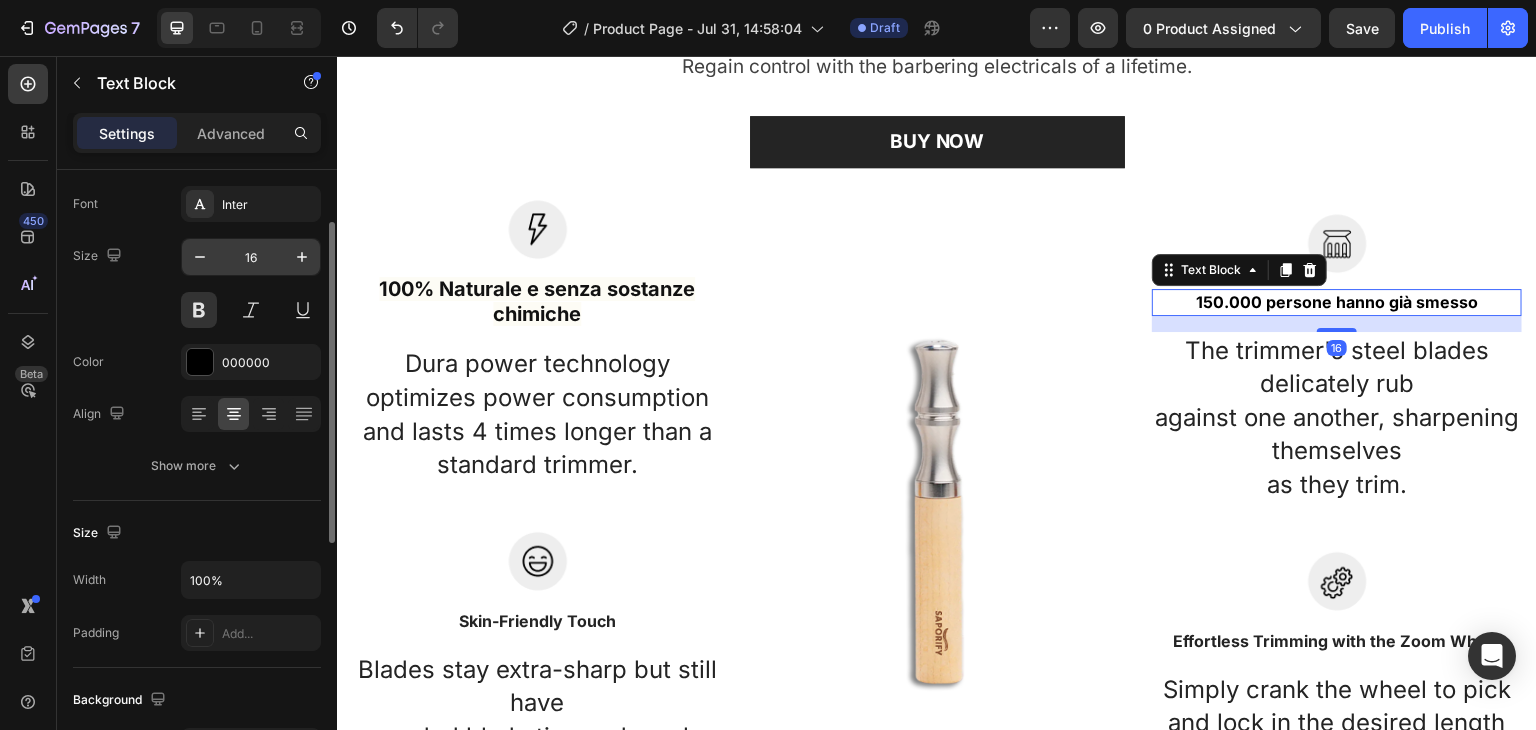 click on "16" at bounding box center (251, 257) 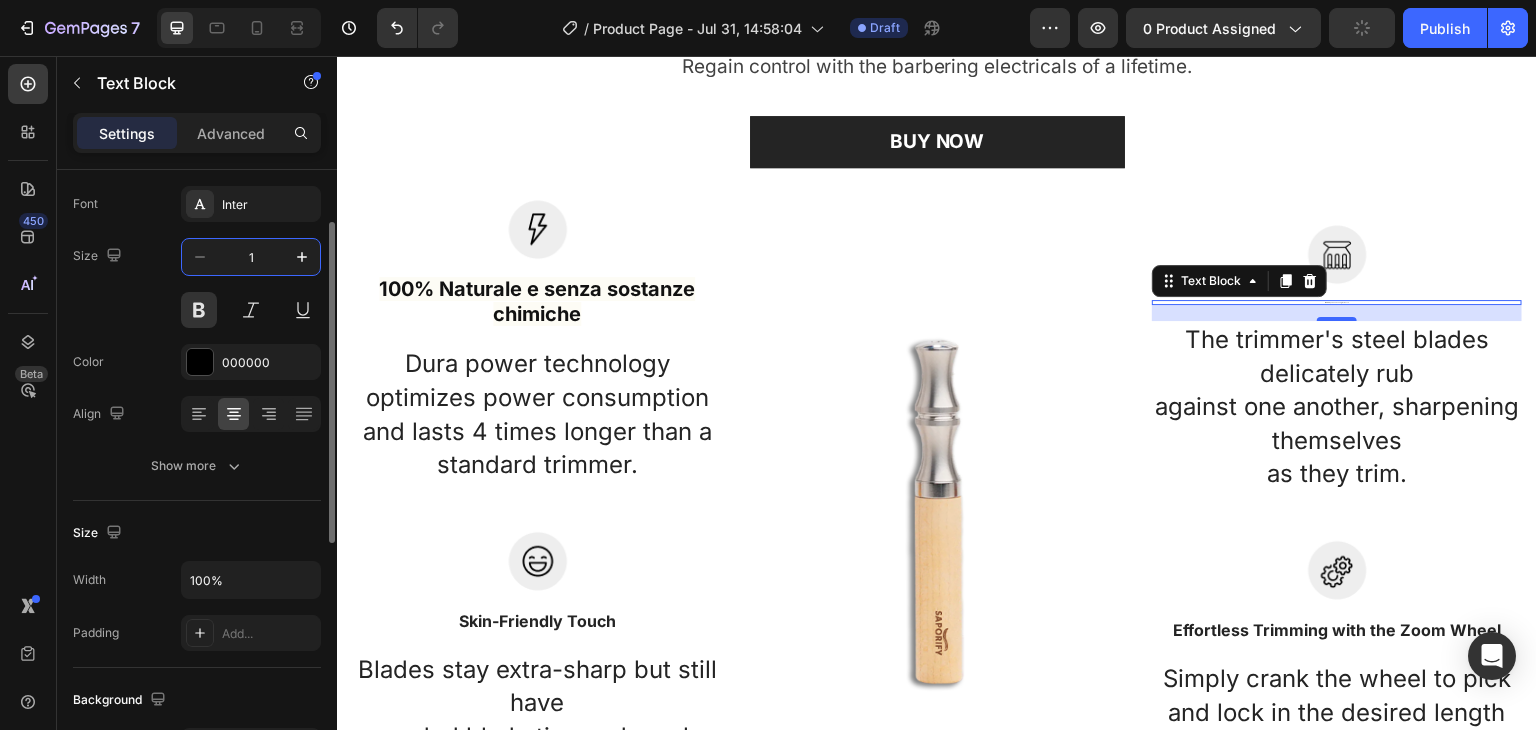 type on "19" 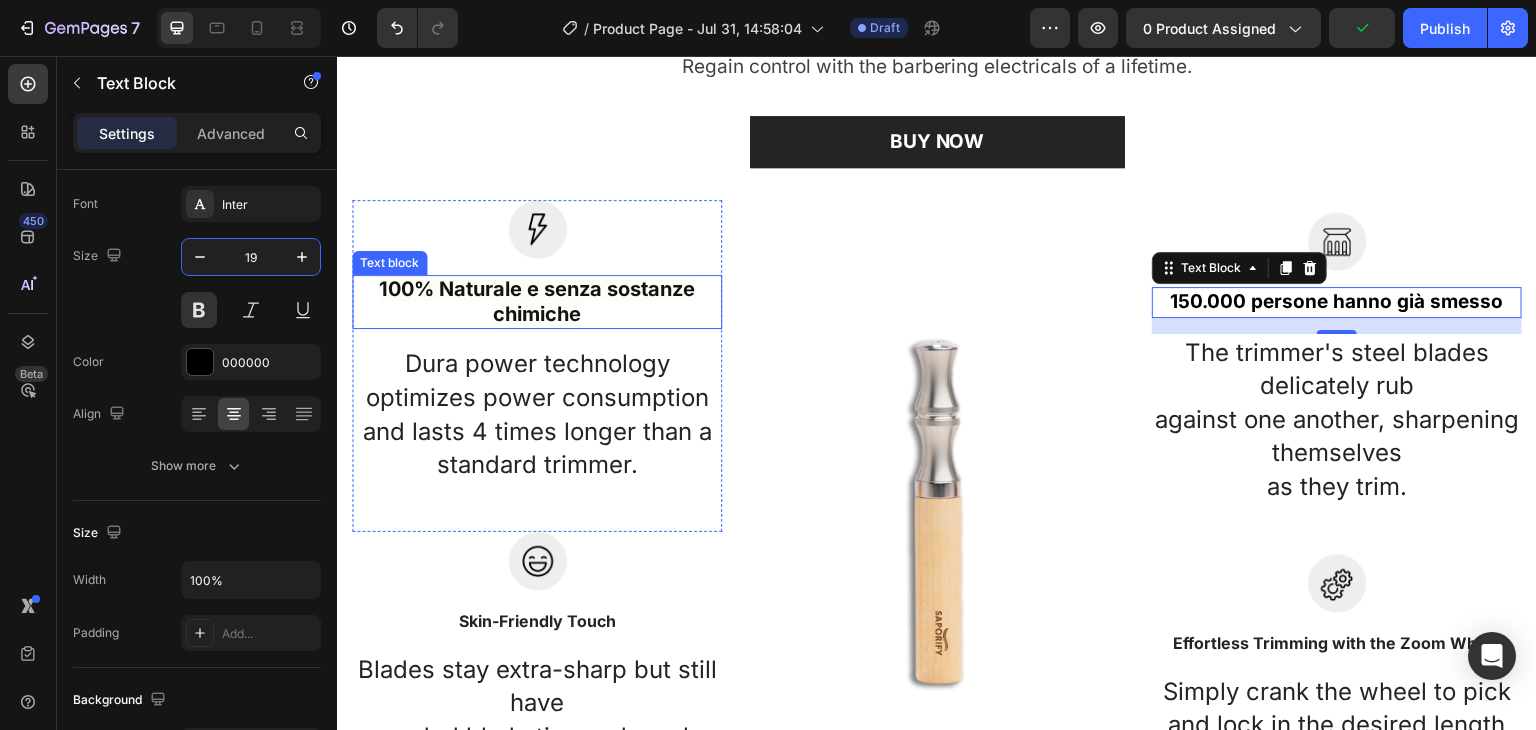 click on "100% Naturale e senza sostanze chimiche" at bounding box center [537, 301] 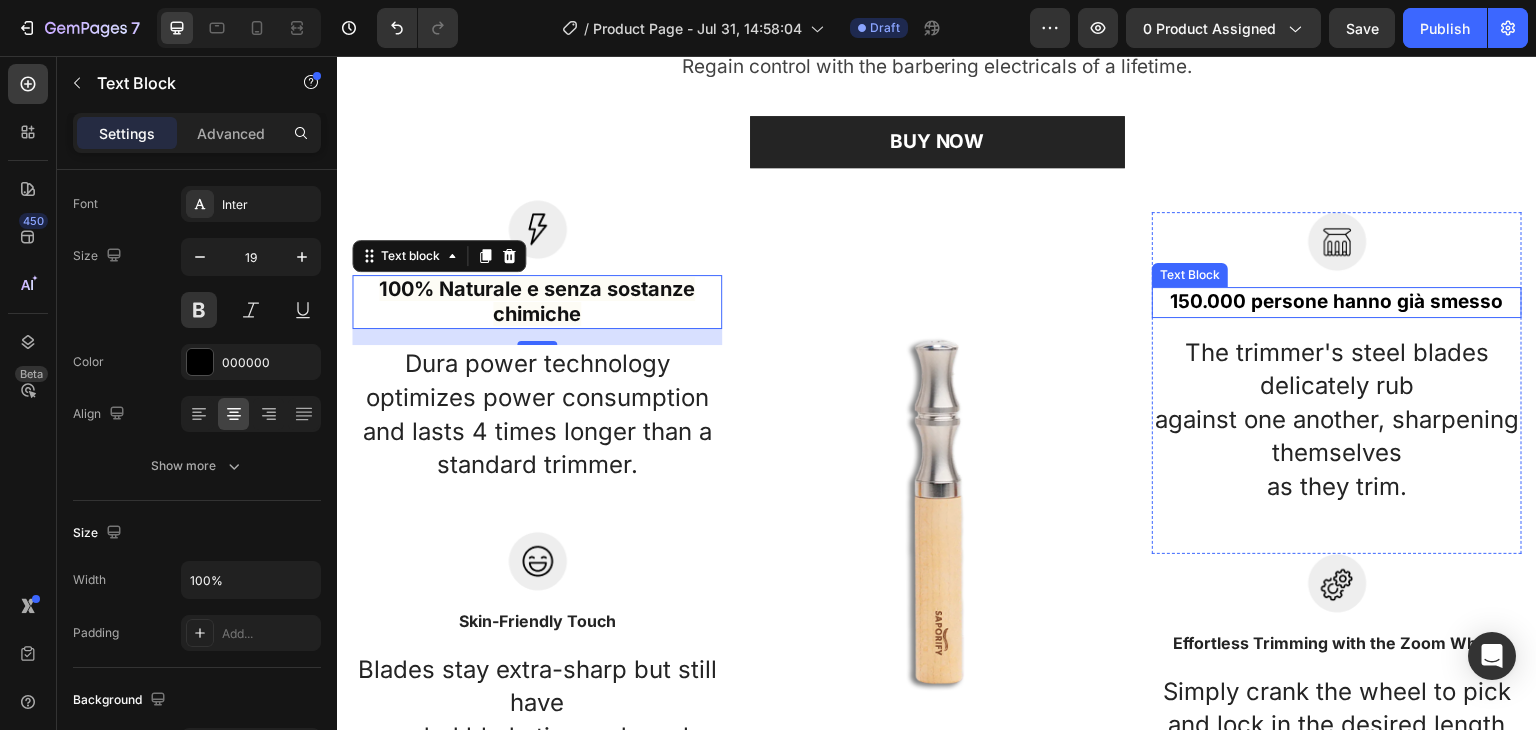 click on "150.000 persone hanno già smesso" at bounding box center (1337, 302) 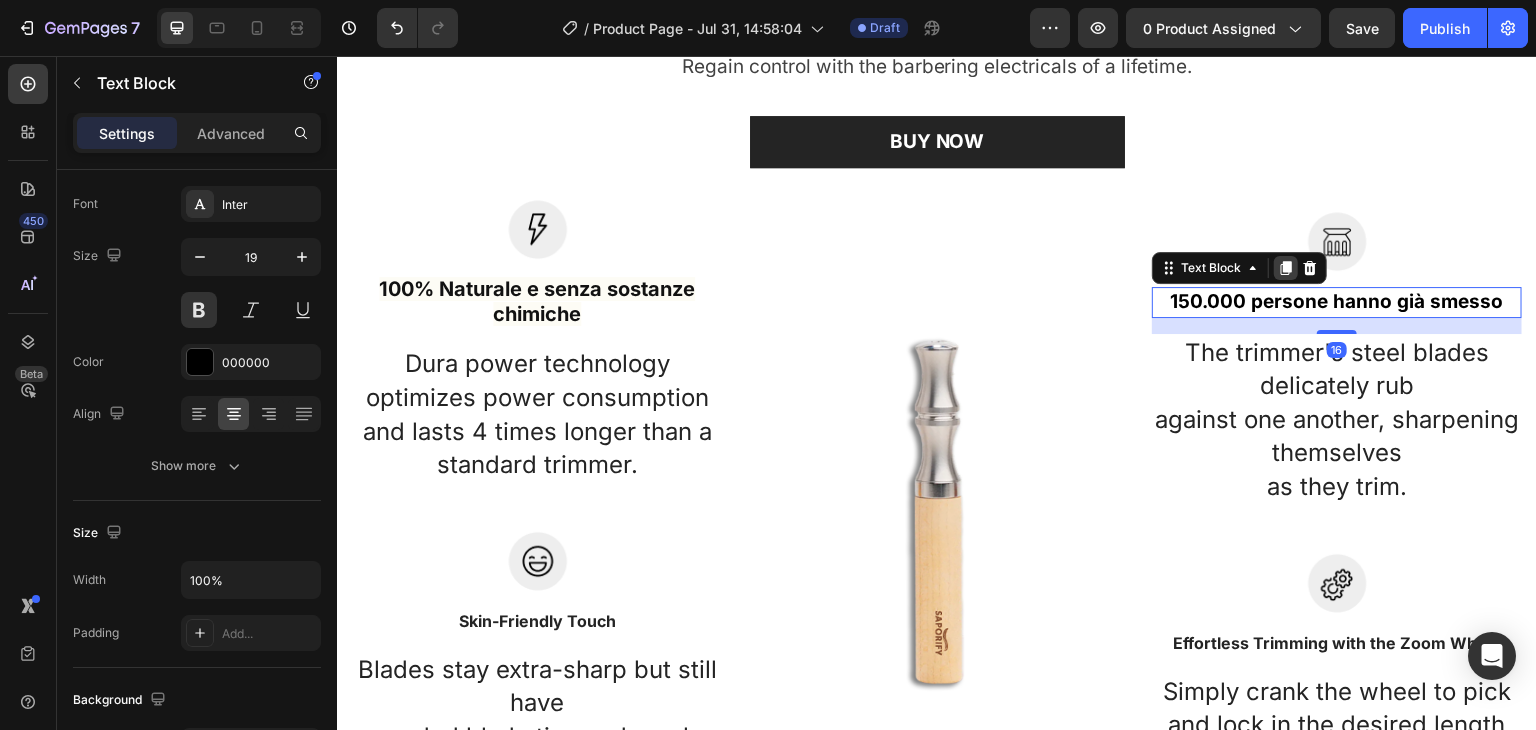 click 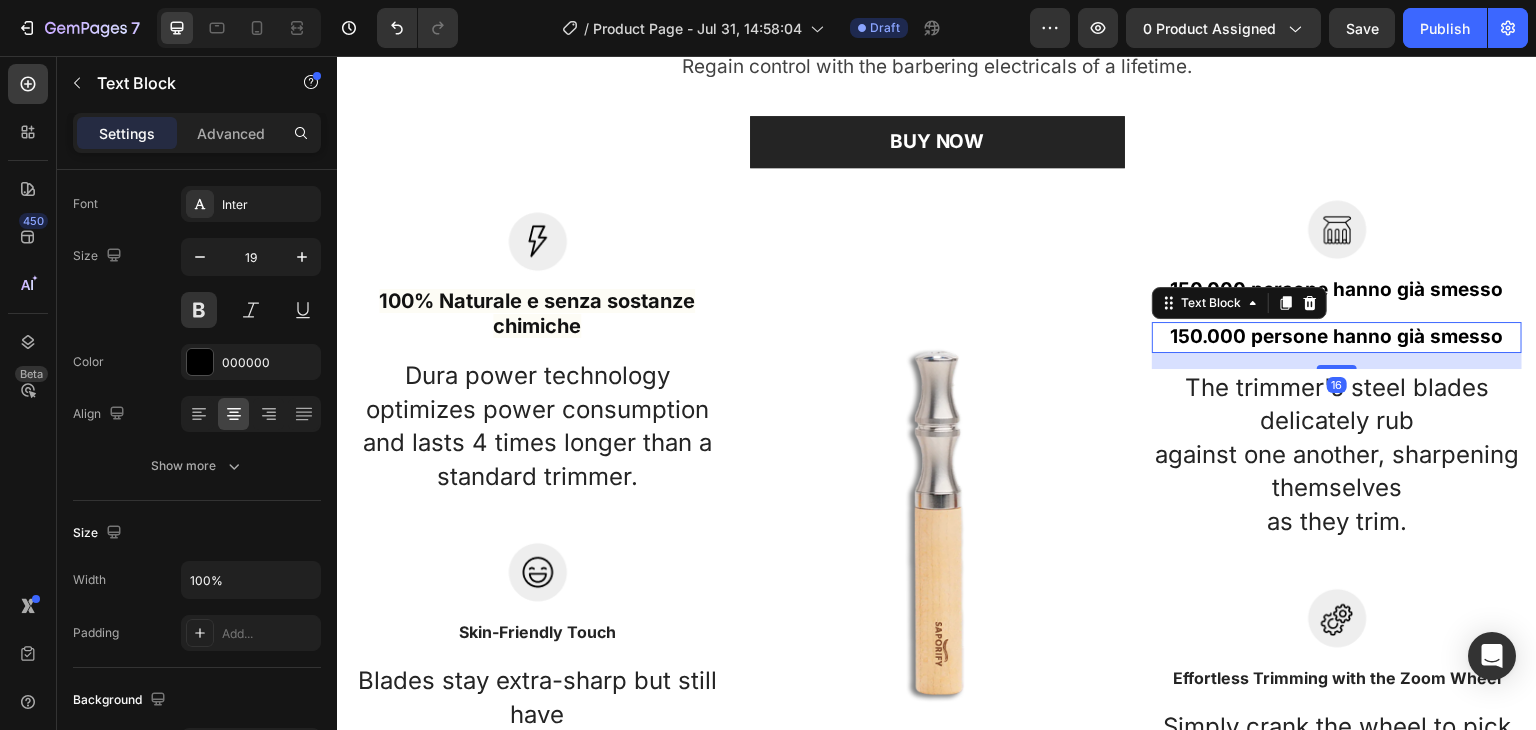 drag, startPoint x: 1219, startPoint y: 307, endPoint x: 1091, endPoint y: 320, distance: 128.65846 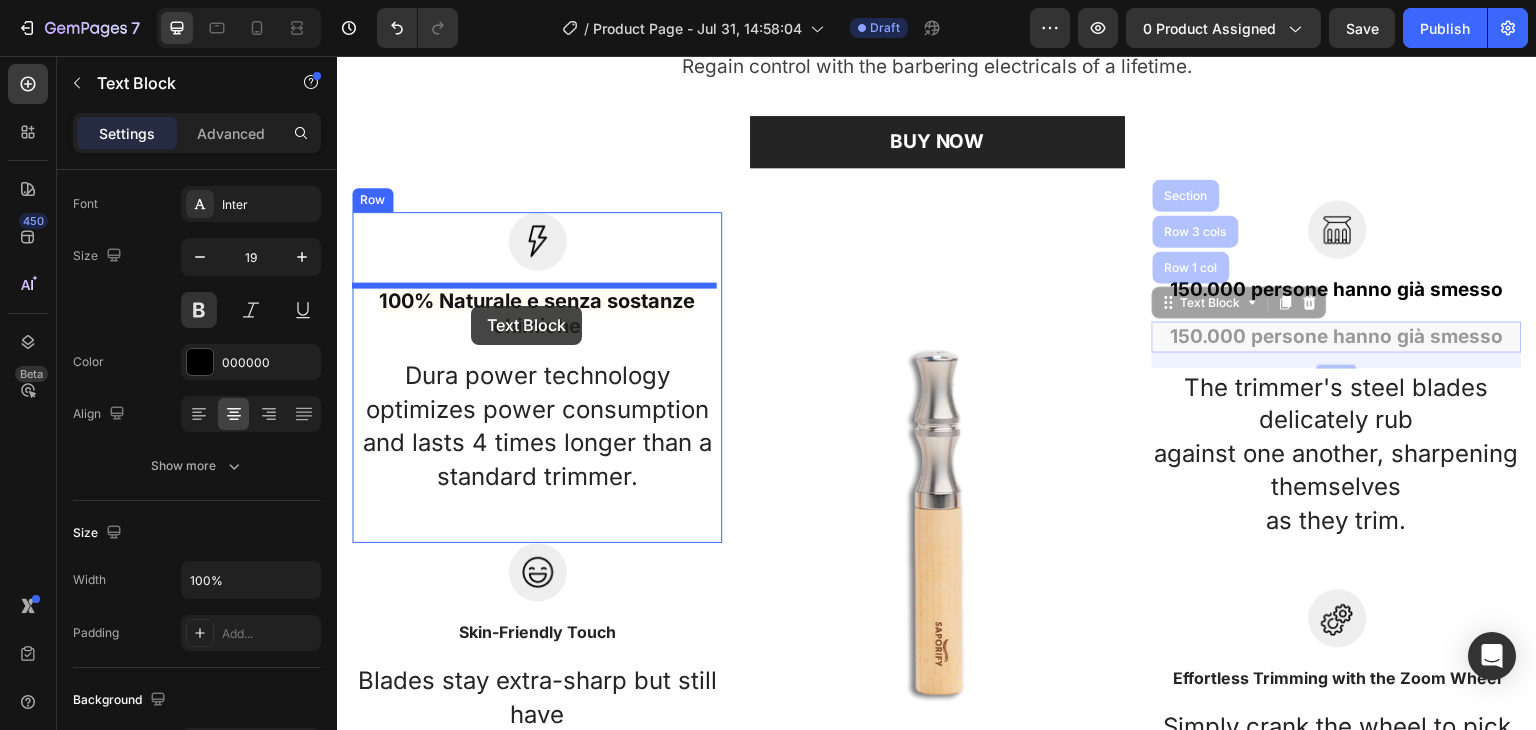 drag, startPoint x: 1091, startPoint y: 320, endPoint x: 471, endPoint y: 306, distance: 620.158 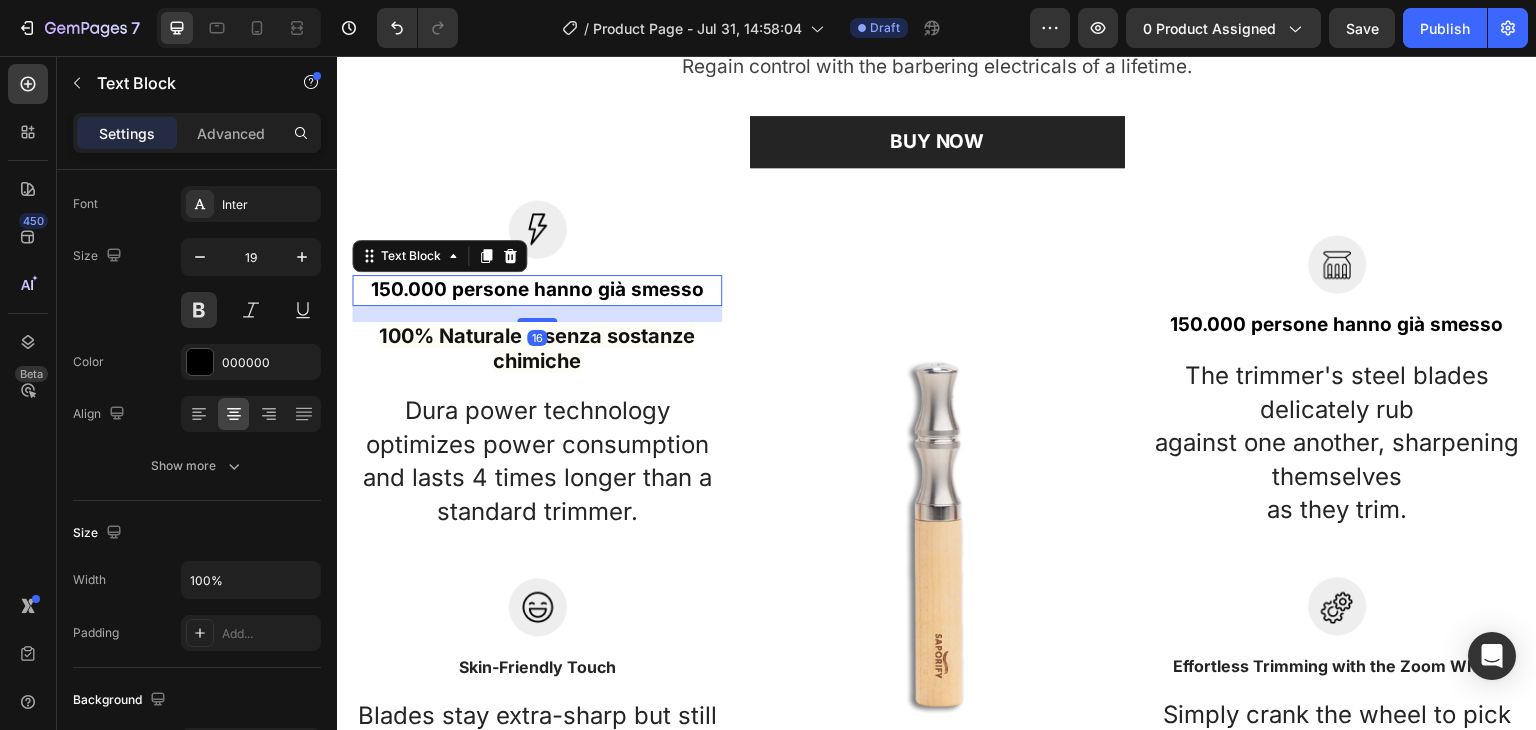 click on "150.000 persone hanno già smesso" at bounding box center (537, 290) 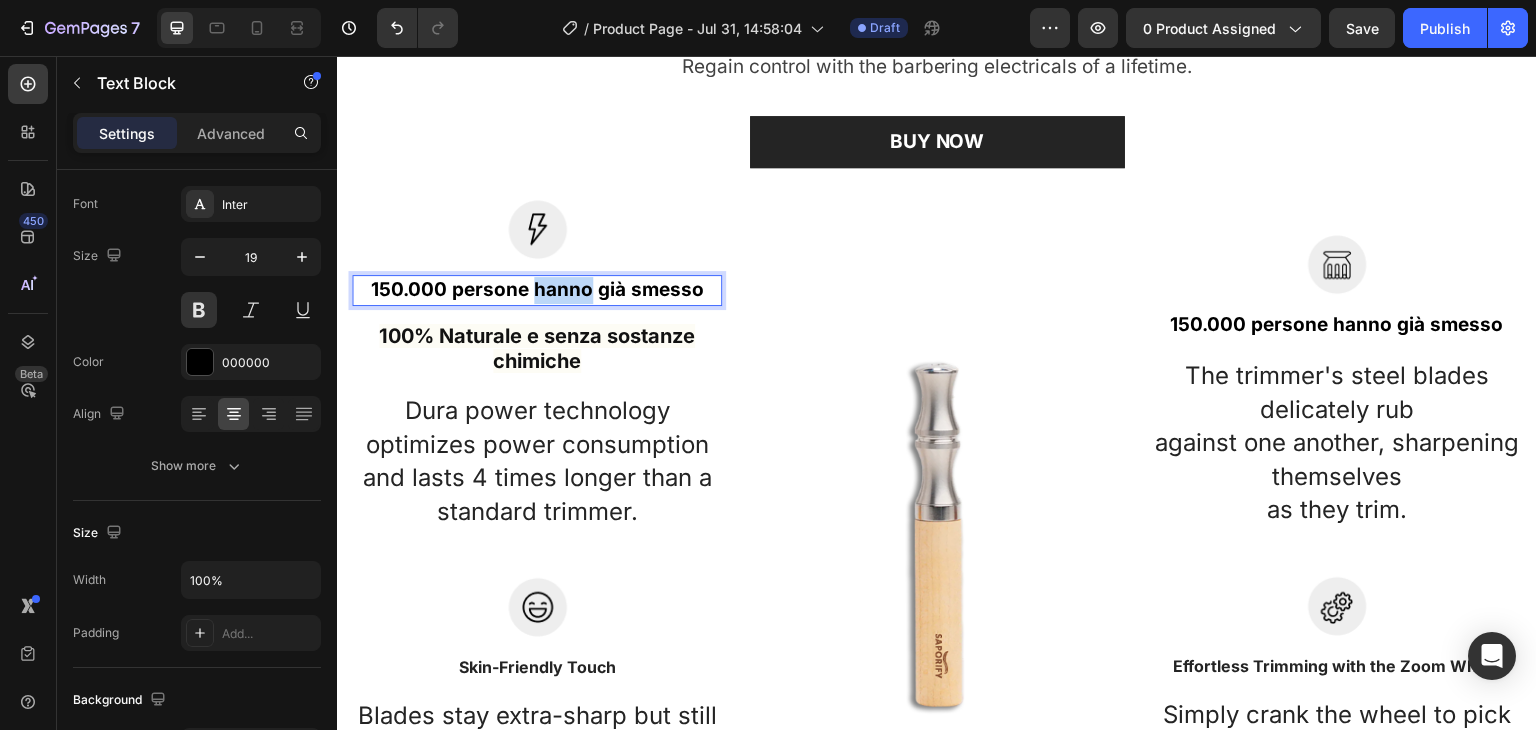 click on "150.000 persone hanno già smesso" at bounding box center [537, 290] 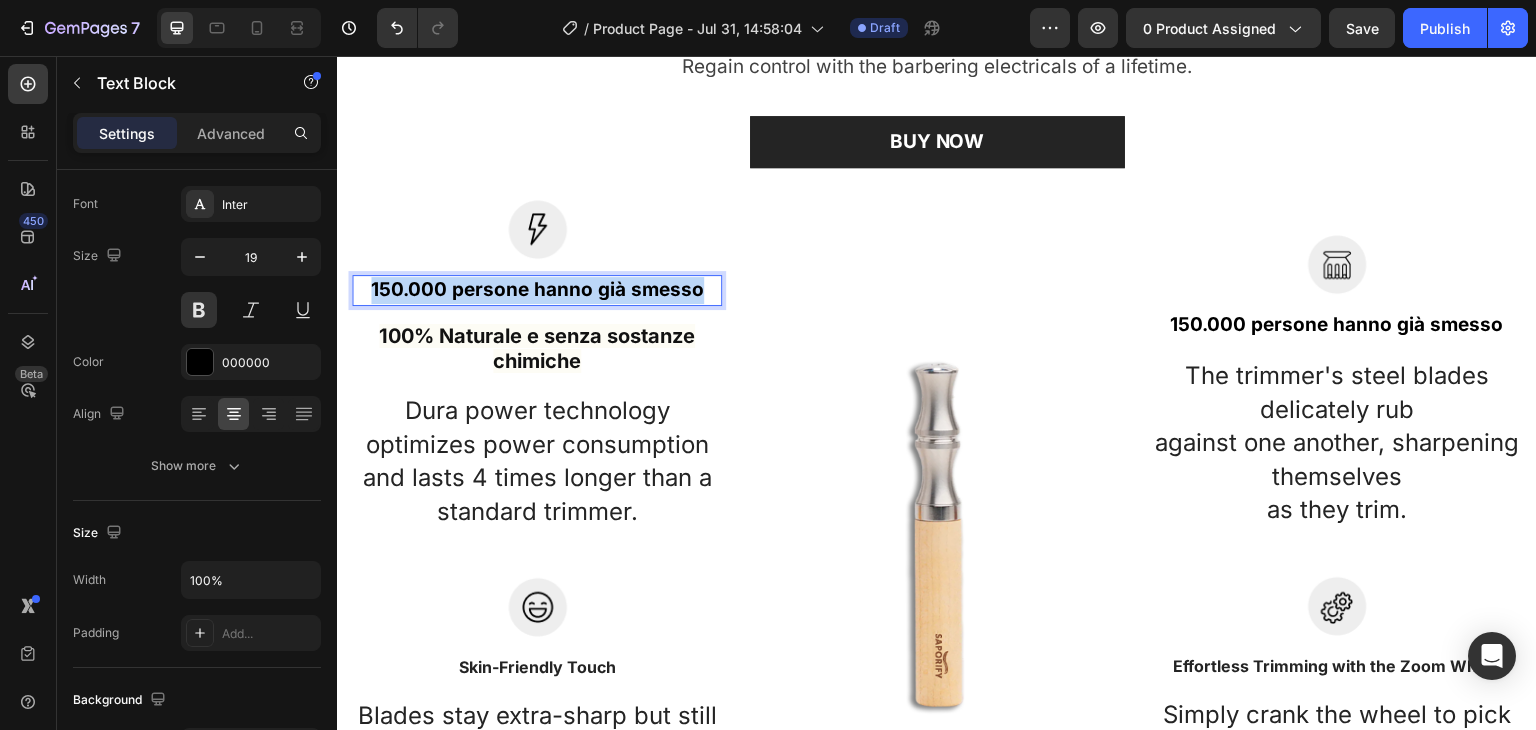 click on "150.000 persone hanno già smesso" at bounding box center [537, 290] 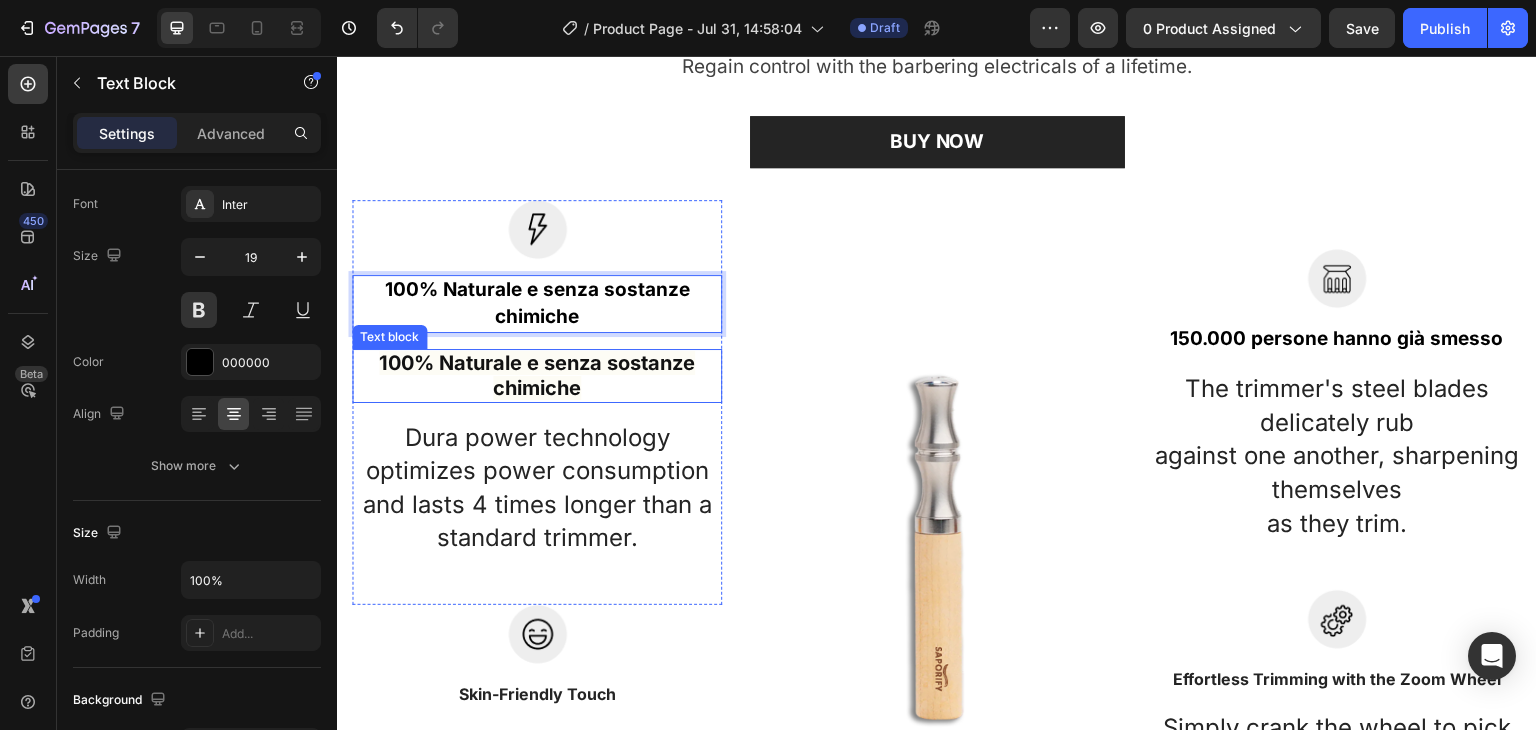 click on "100% Naturale e senza sostanze chimiche" at bounding box center [537, 375] 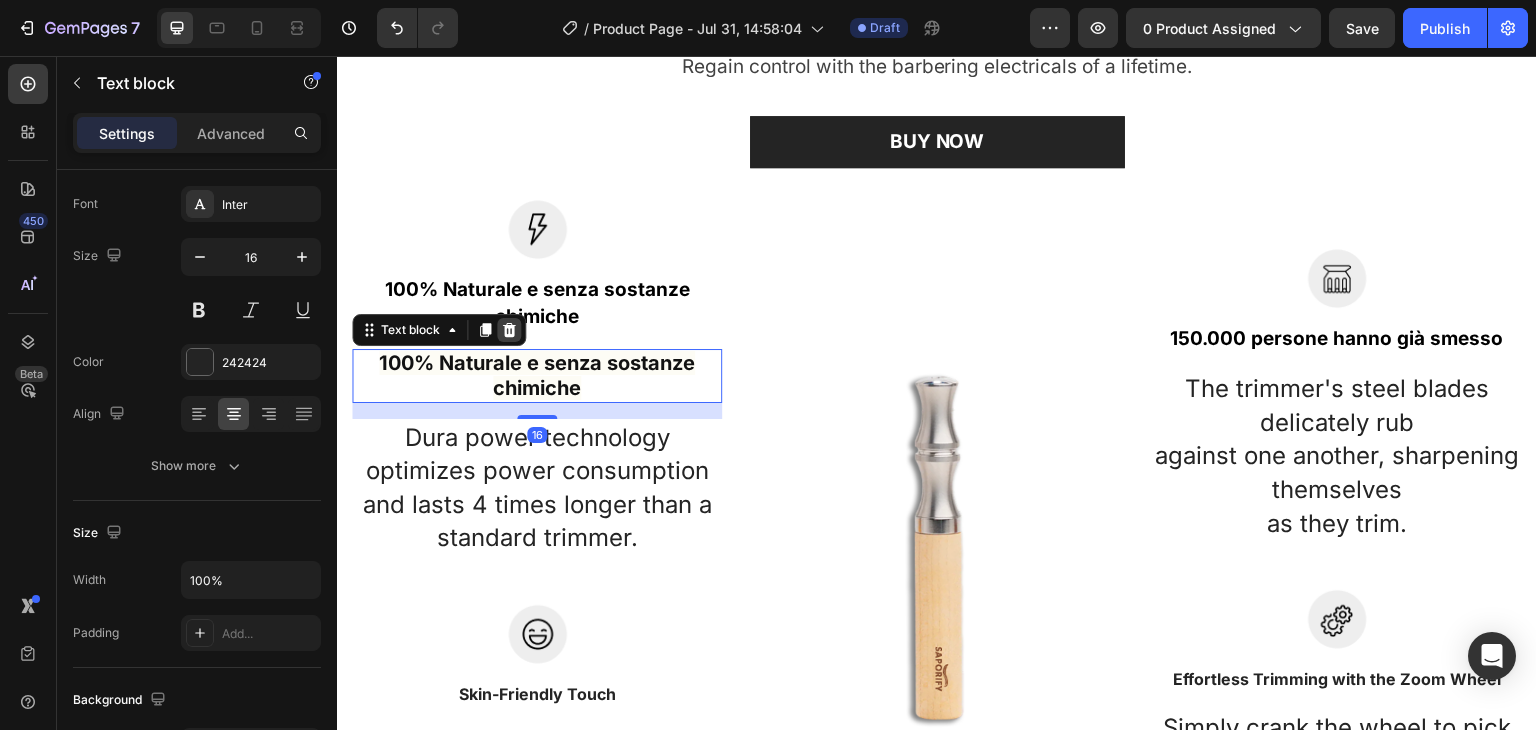 click 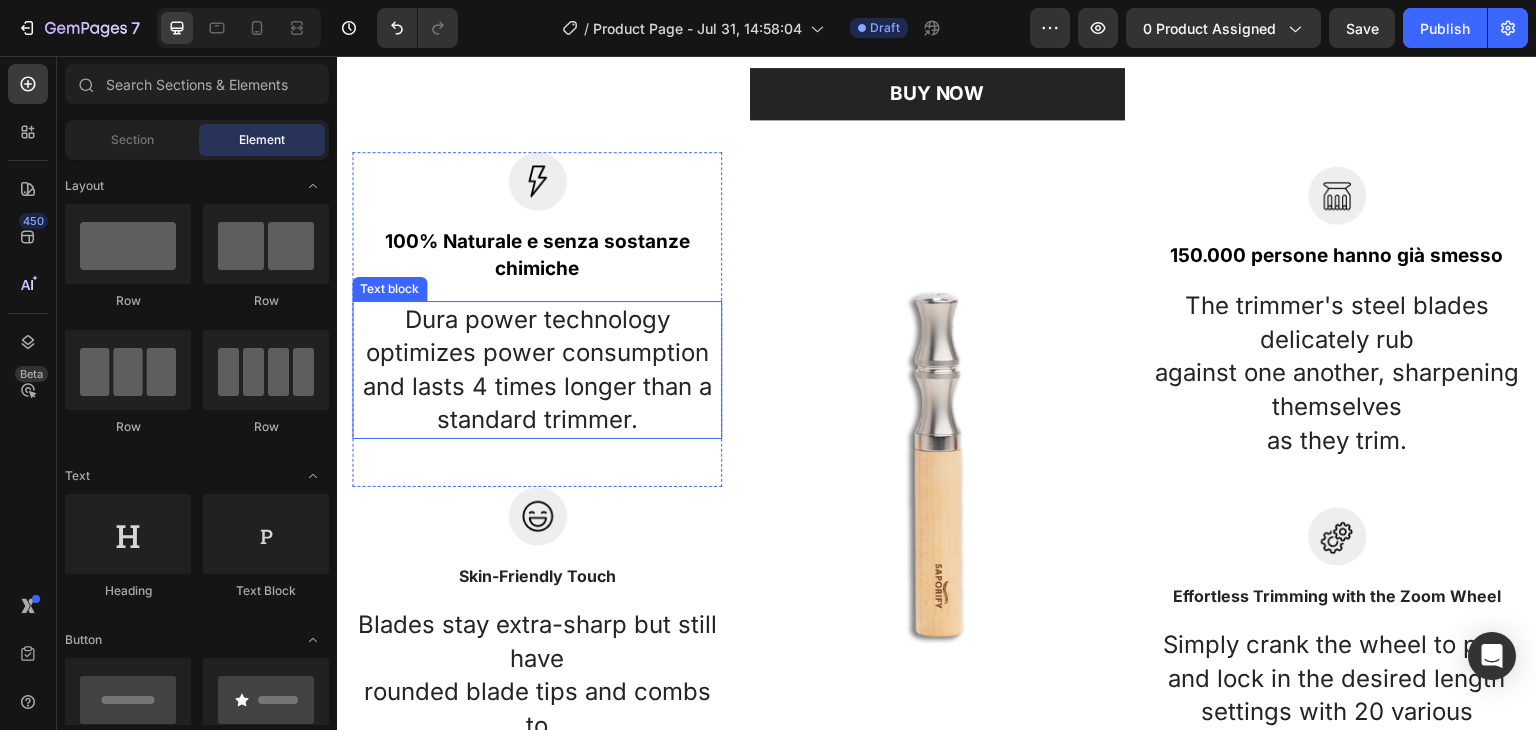 scroll, scrollTop: 1440, scrollLeft: 0, axis: vertical 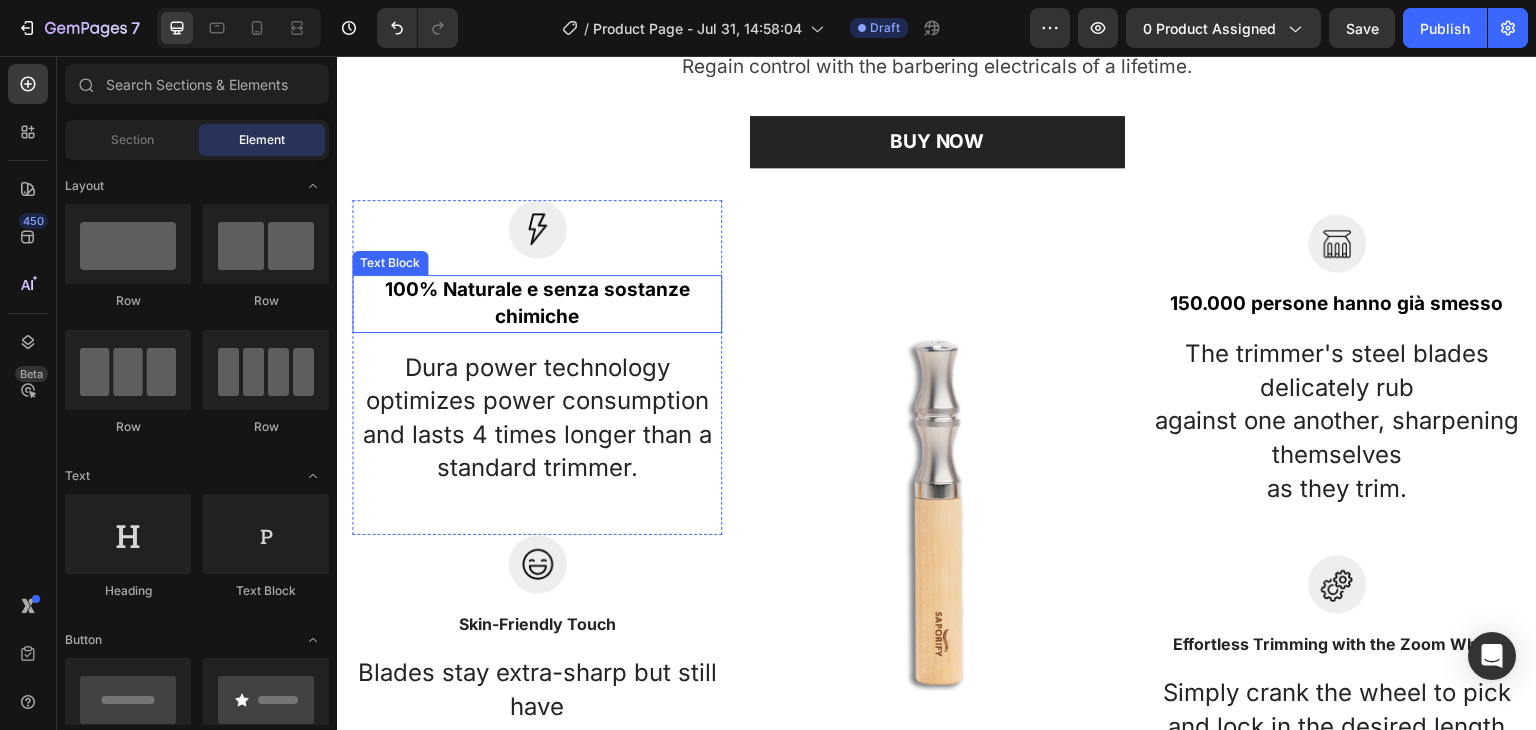 click on "100% Naturale e senza sostanze chimiche" at bounding box center [537, 303] 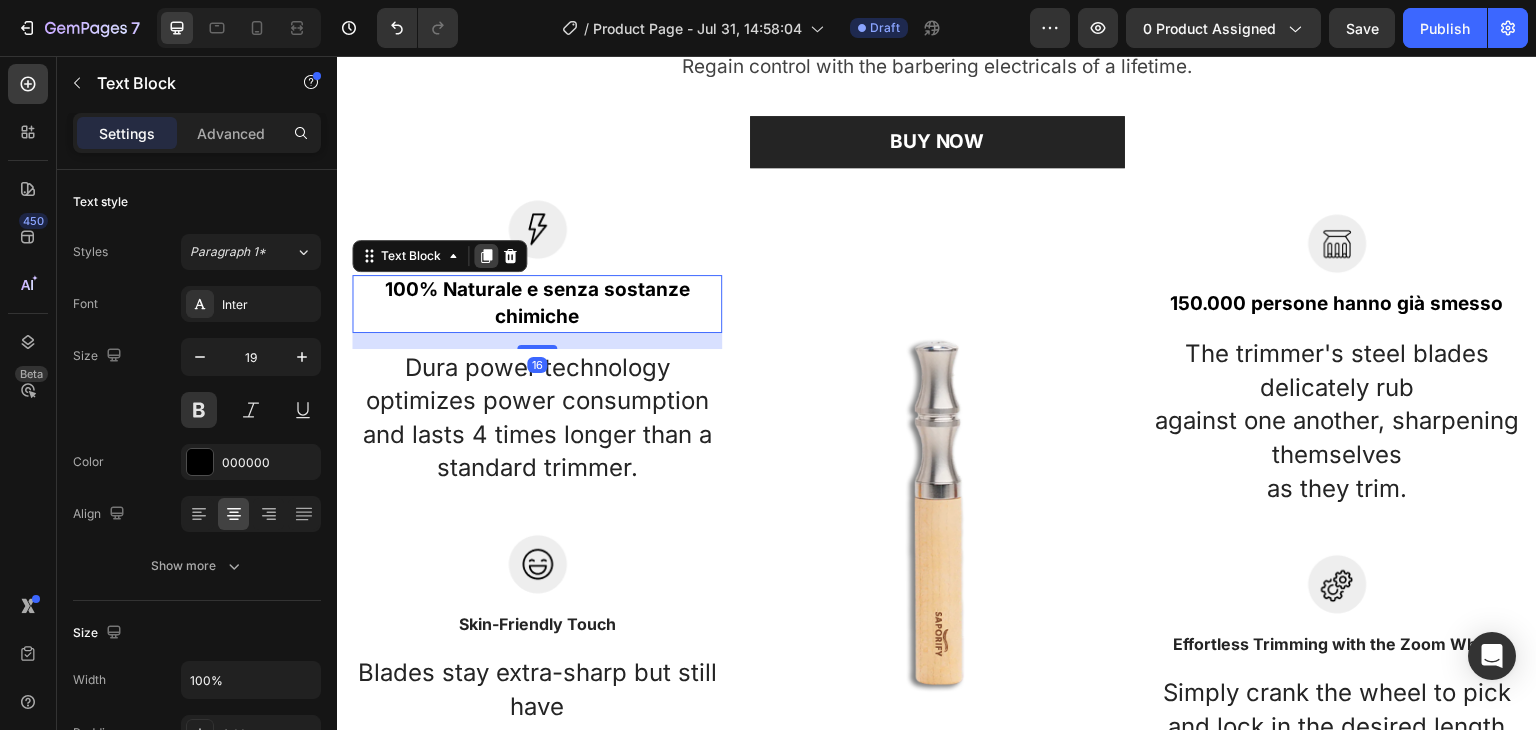 click 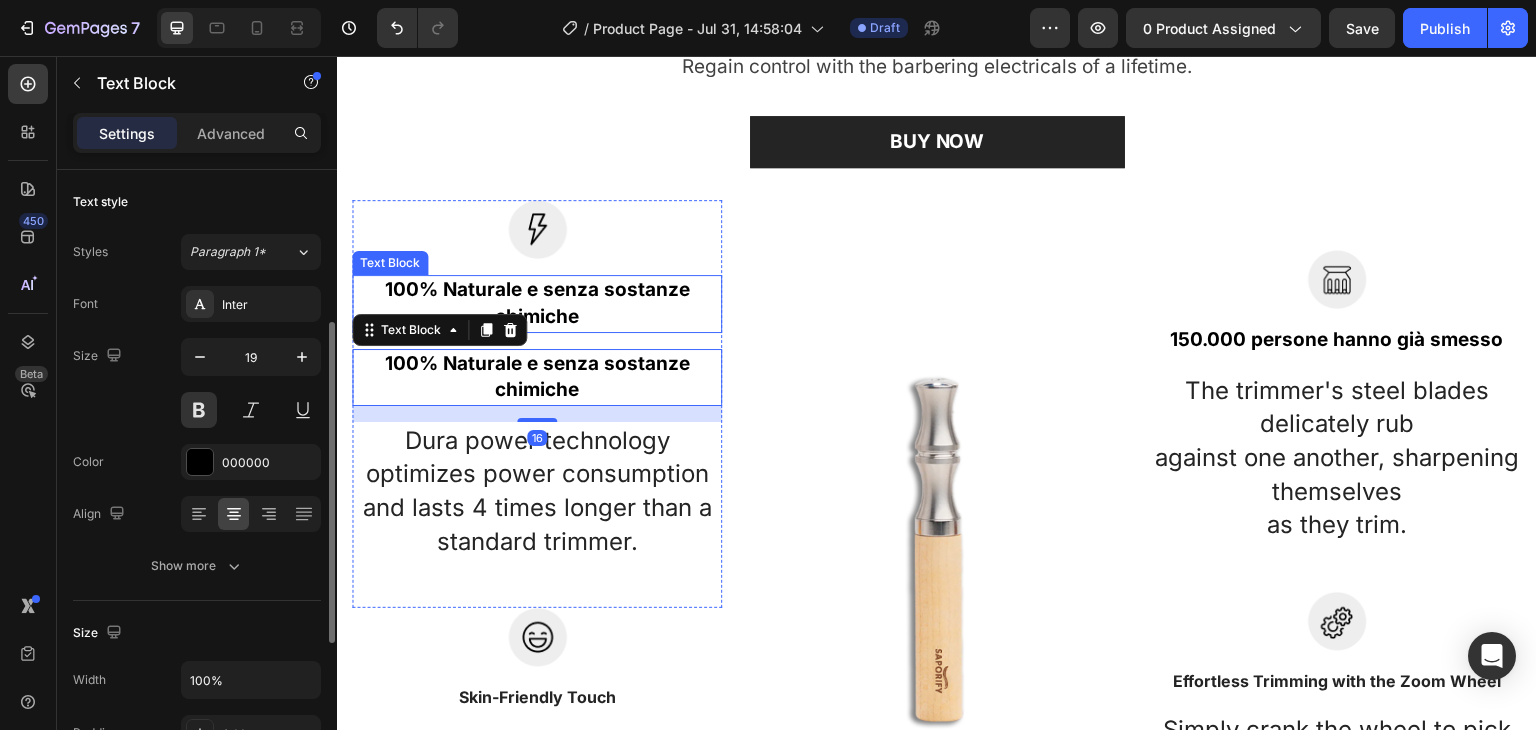 scroll, scrollTop: 100, scrollLeft: 0, axis: vertical 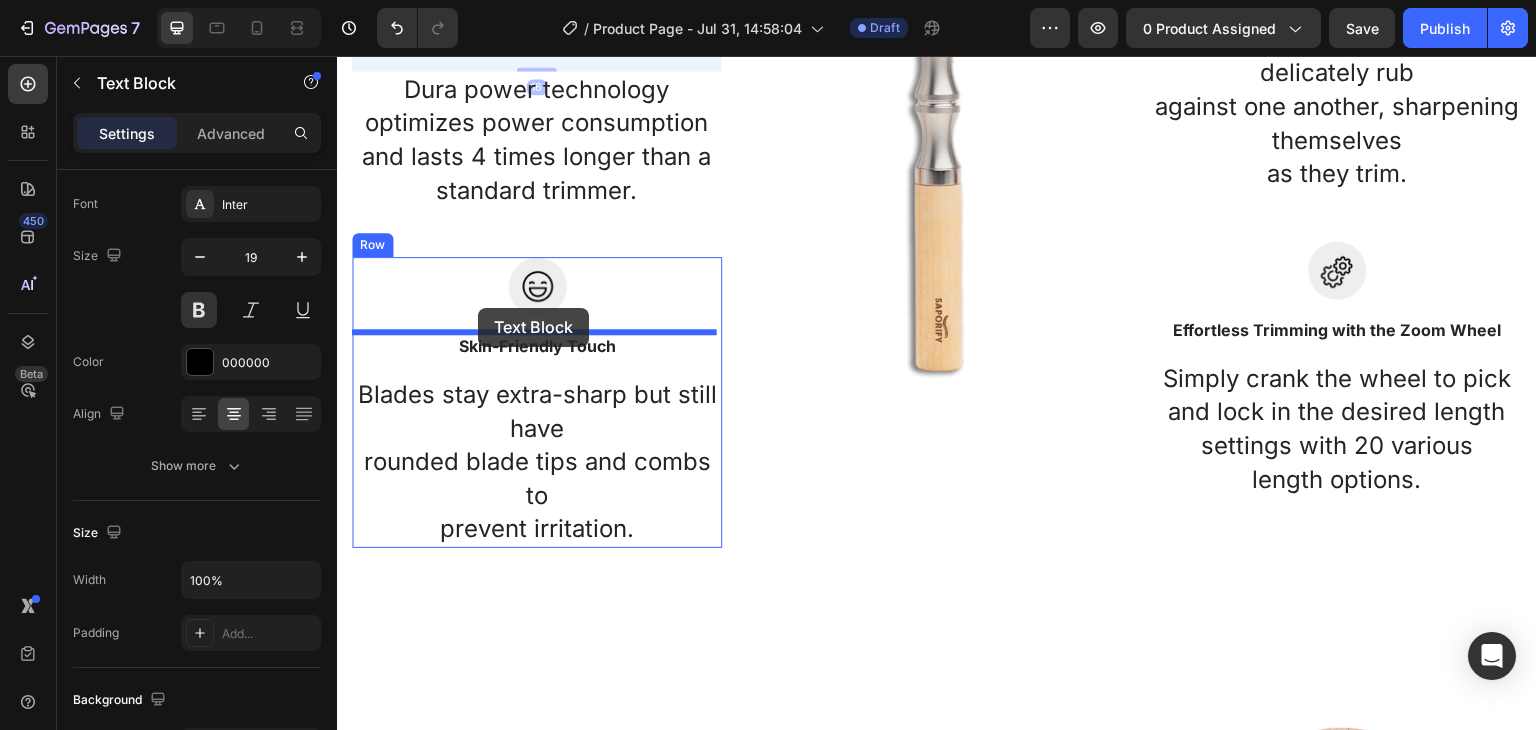 drag, startPoint x: 424, startPoint y: 334, endPoint x: 478, endPoint y: 310, distance: 59.093147 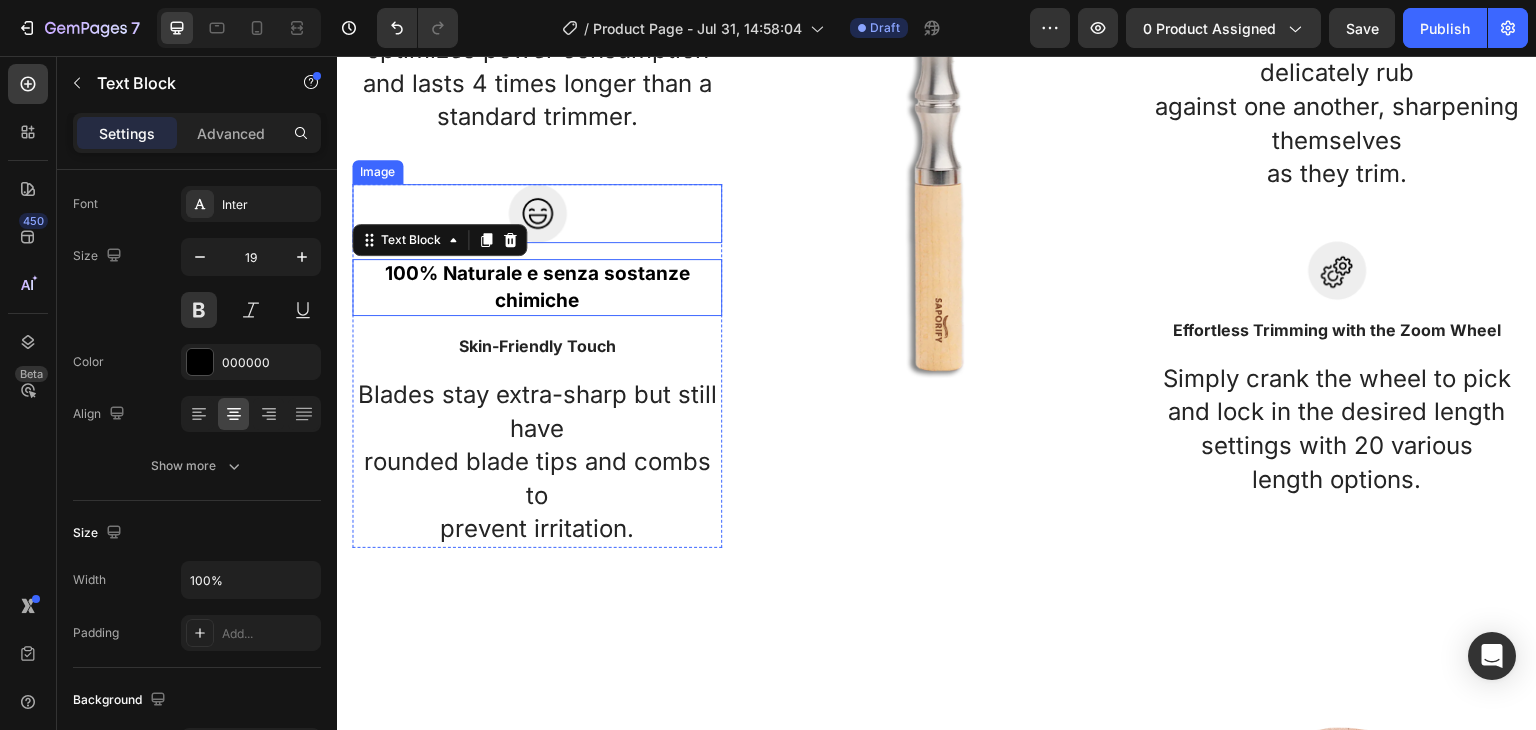 scroll, scrollTop: 1717, scrollLeft: 0, axis: vertical 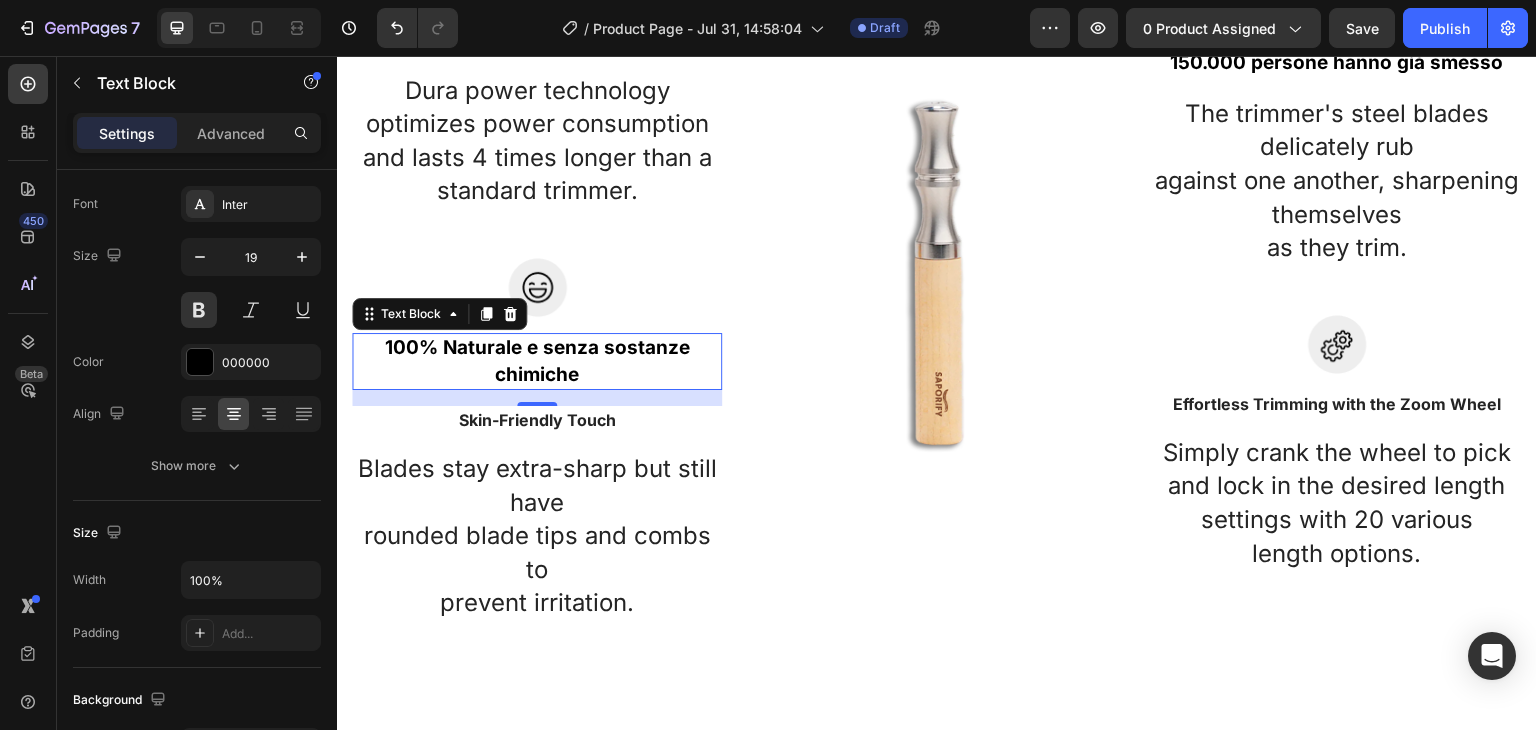 click on "100% Naturale e senza sostanze chimiche" at bounding box center (537, 361) 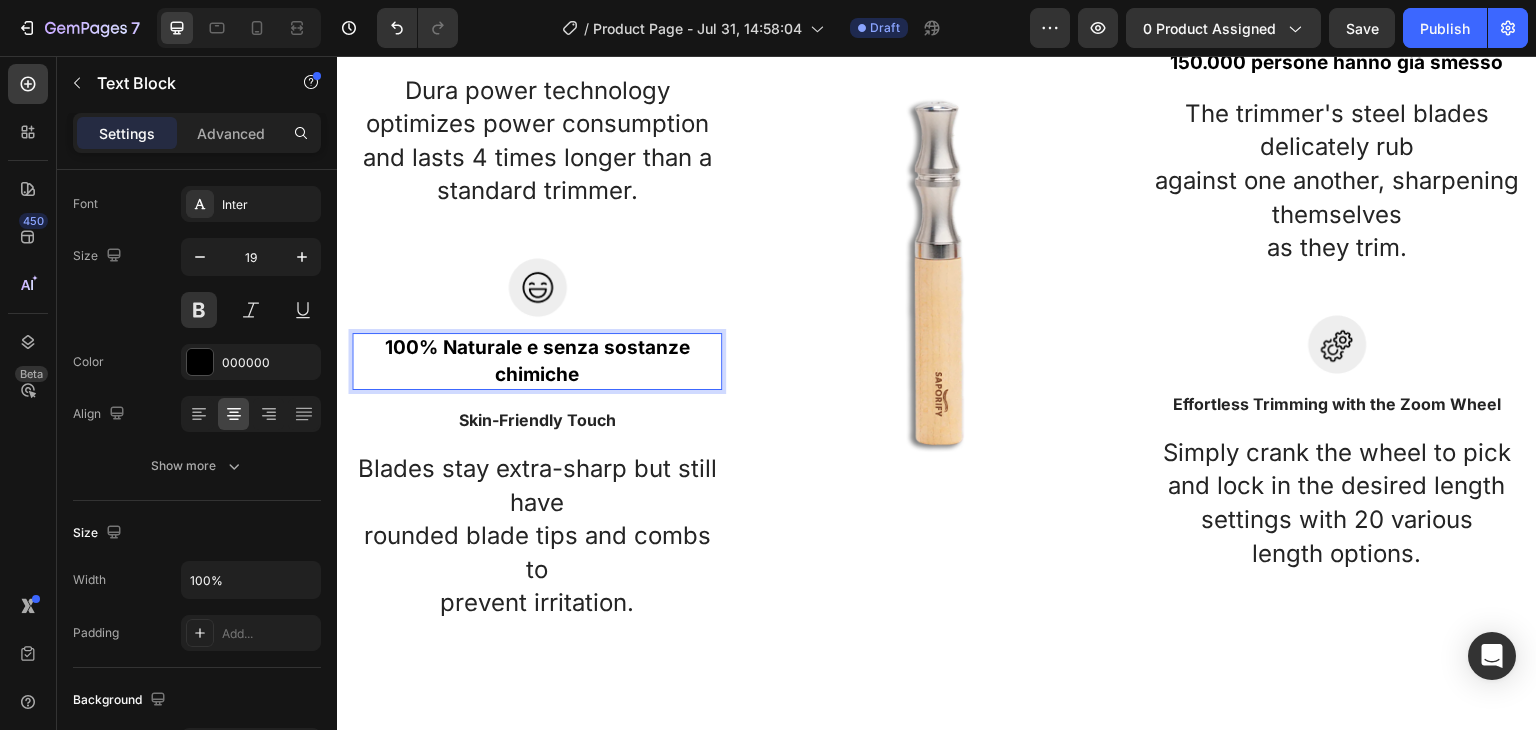 click on "100% Naturale e senza sostanze chimiche" at bounding box center (537, 361) 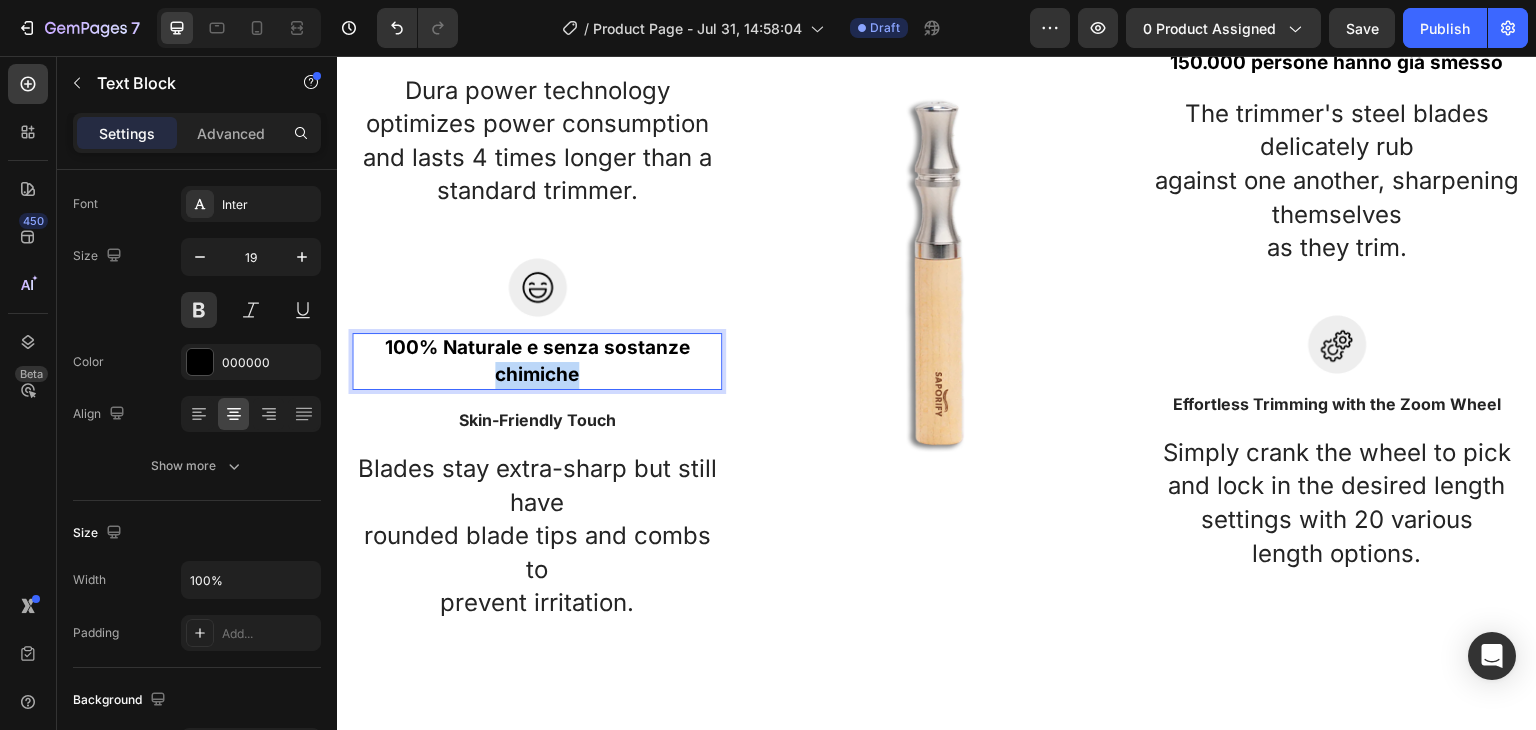 click on "100% Naturale e senza sostanze chimiche" at bounding box center (537, 361) 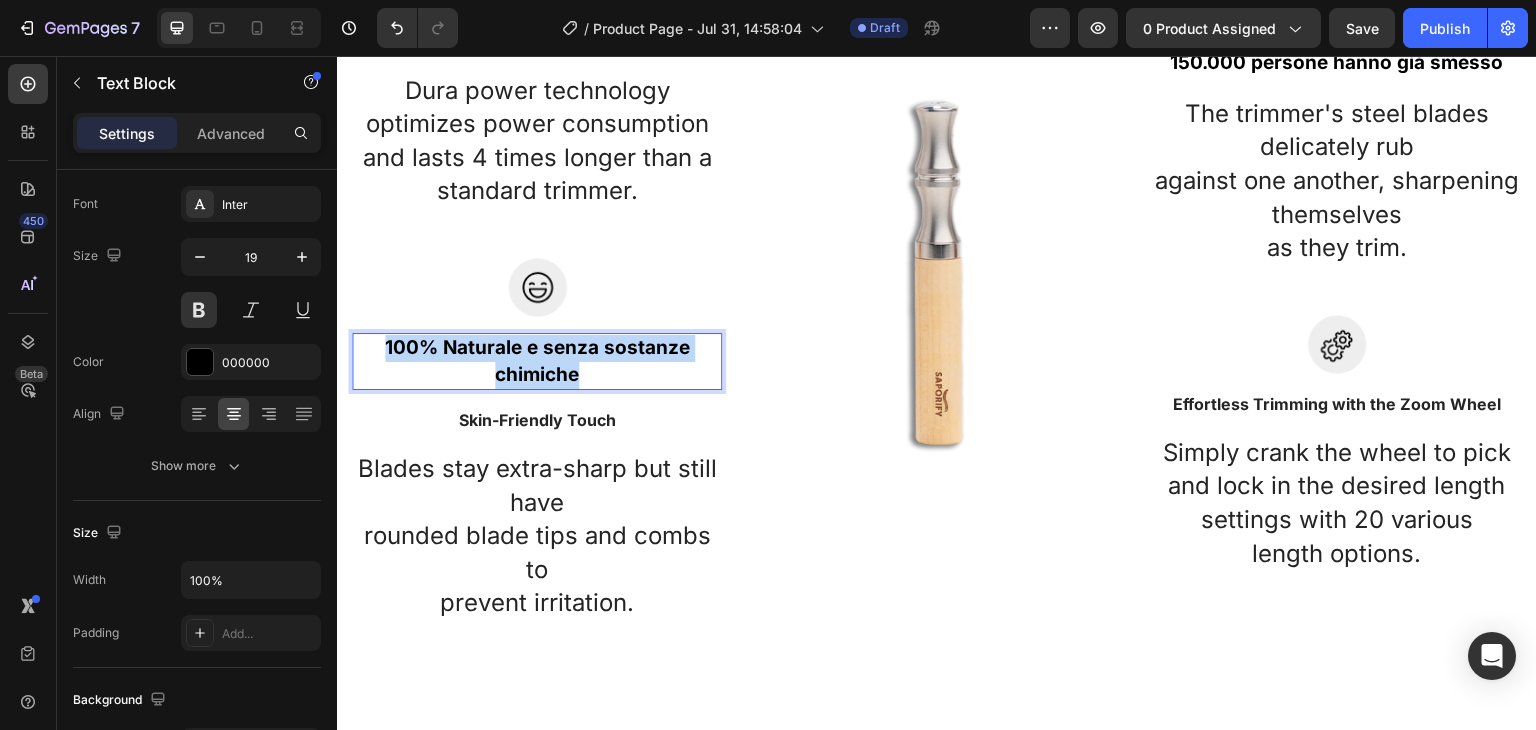 click on "100% Naturale e senza sostanze chimiche" at bounding box center (537, 361) 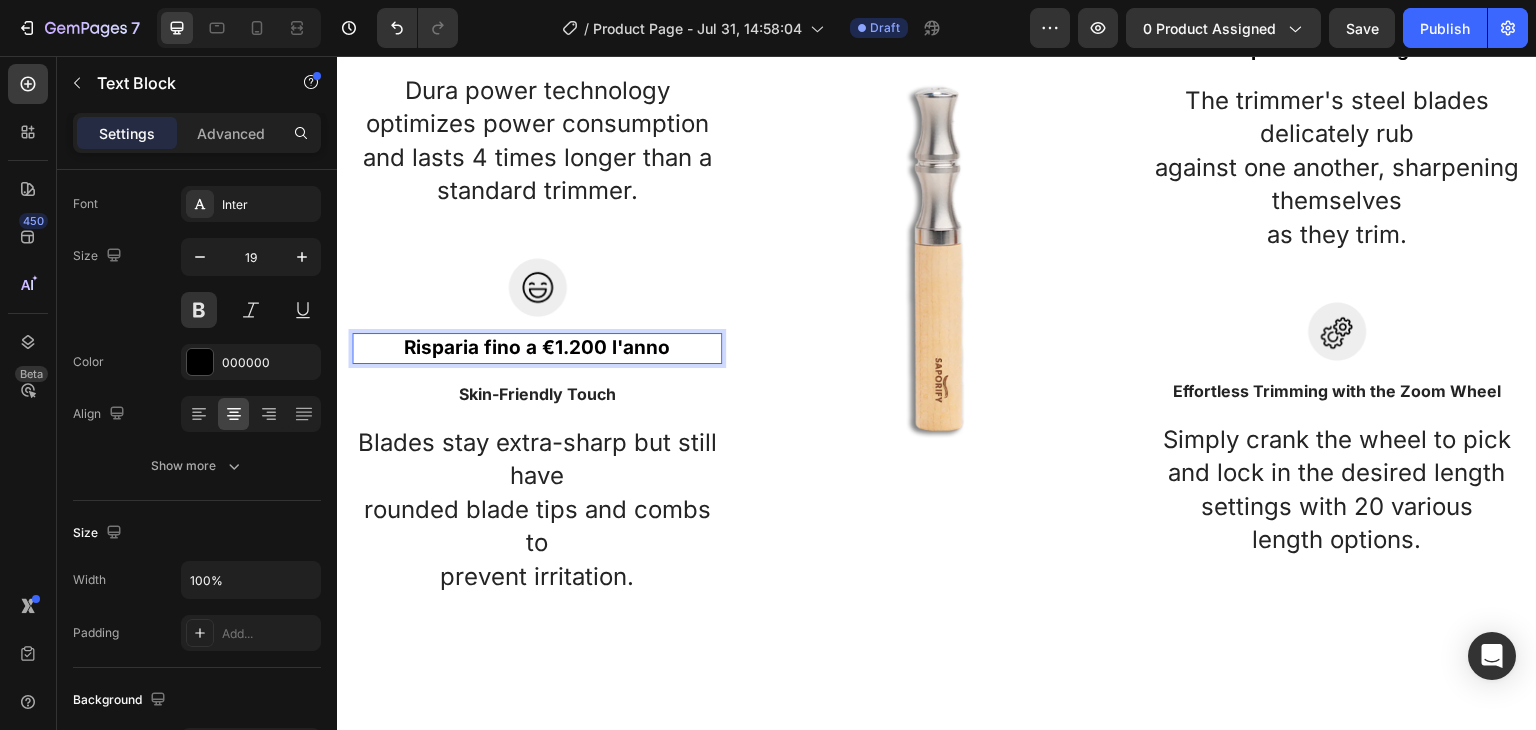 click on "Risparia fino a €1.200 l'anno" at bounding box center (537, 348) 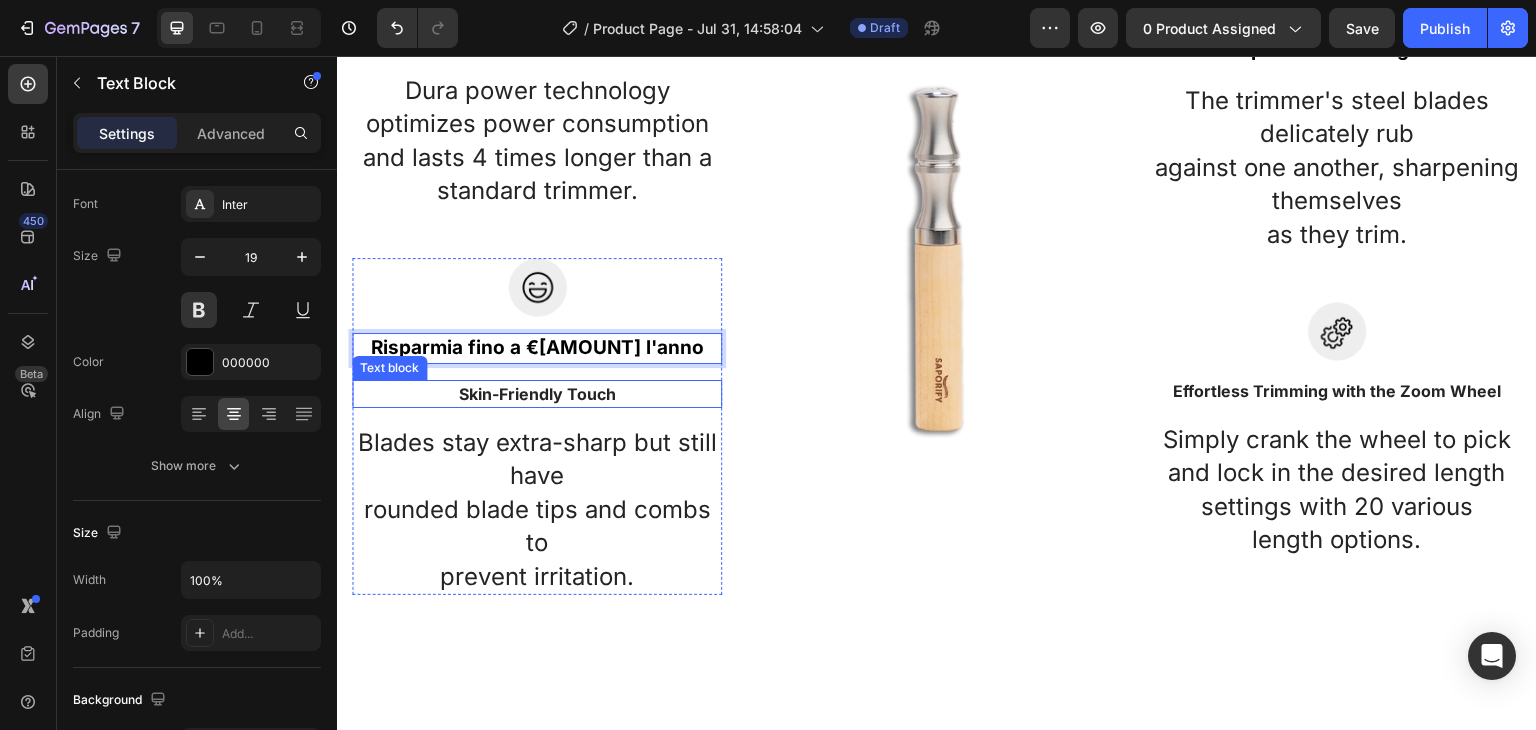 click on "Skin-Friendly Touch" at bounding box center [537, 394] 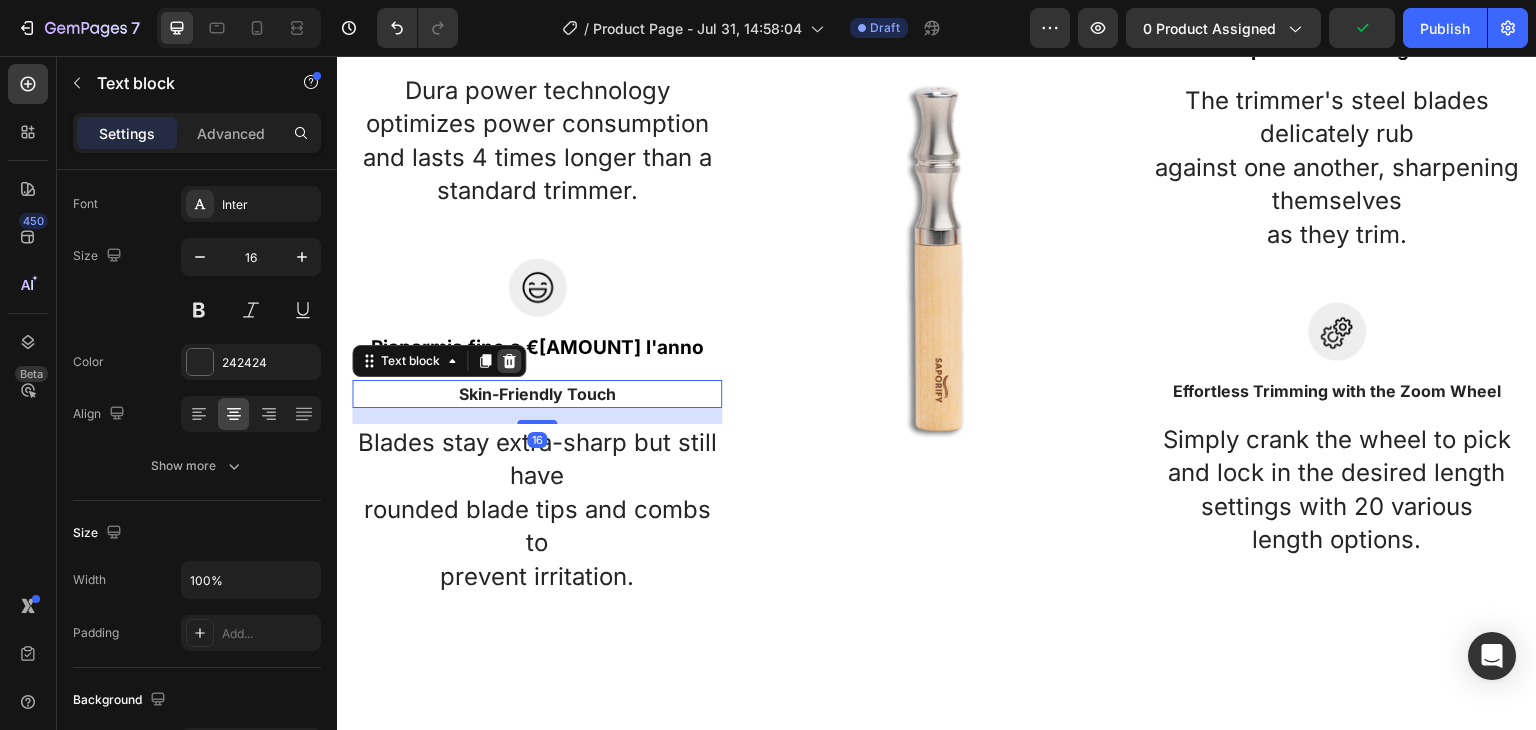 click 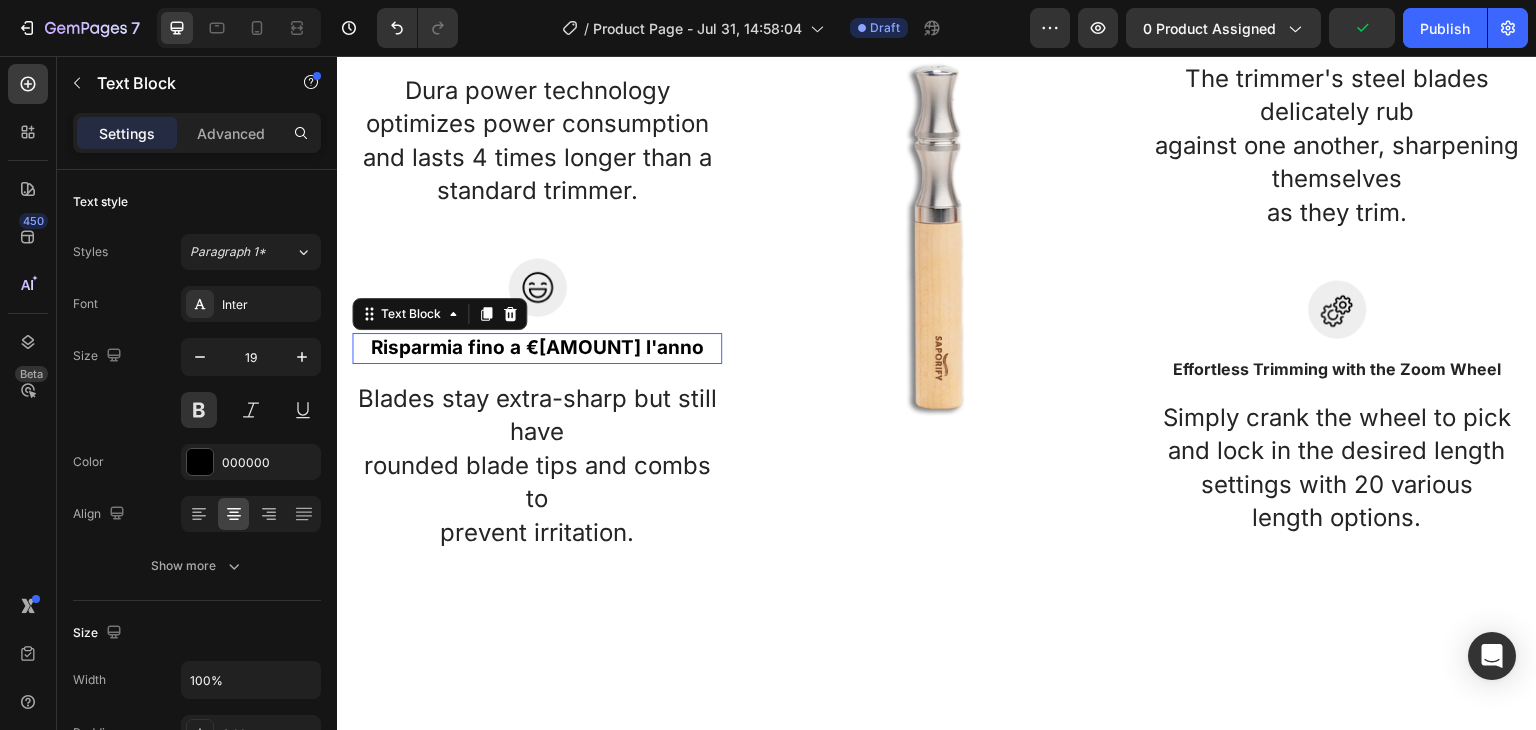 click on "Risparmia fino a €[AMOUNT] l'anno" at bounding box center [537, 348] 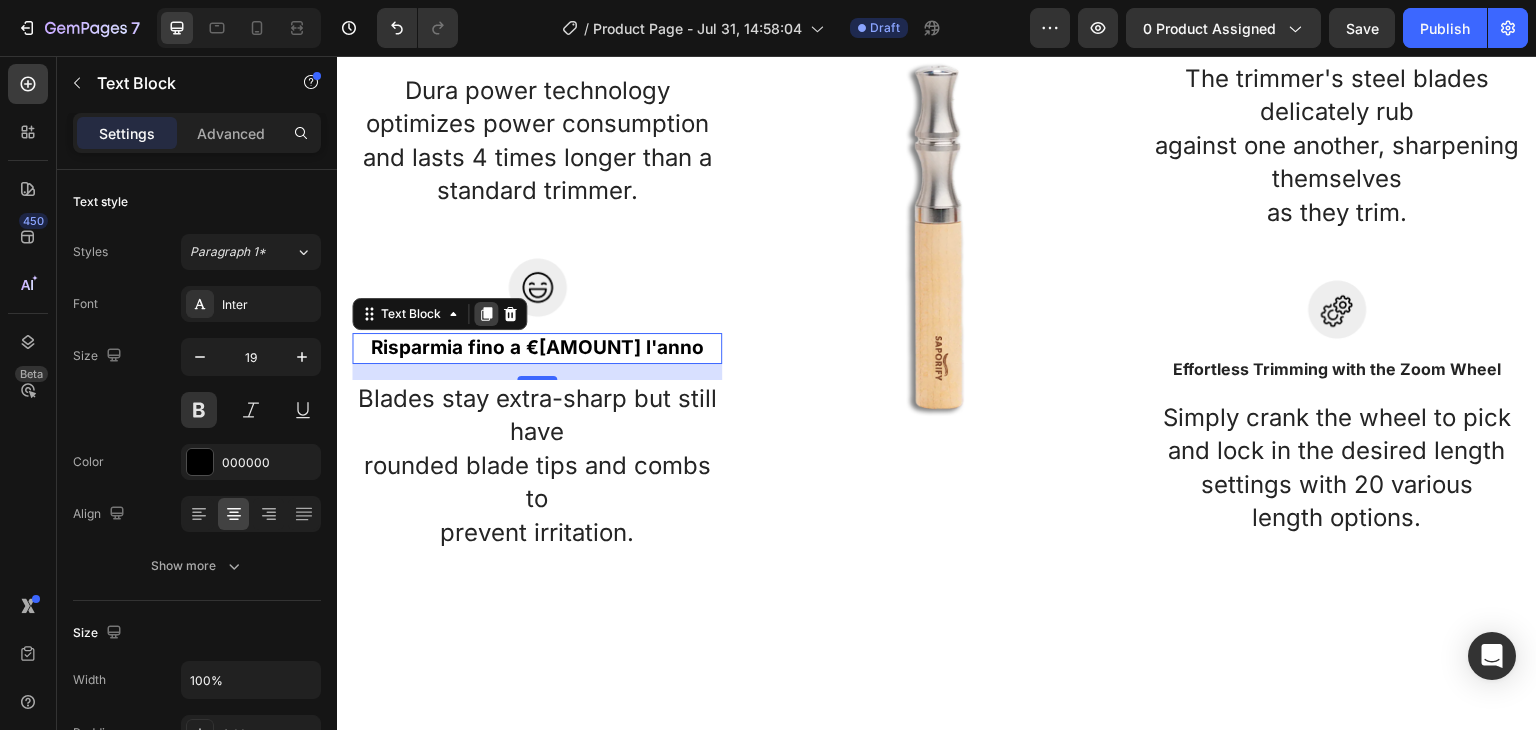 click 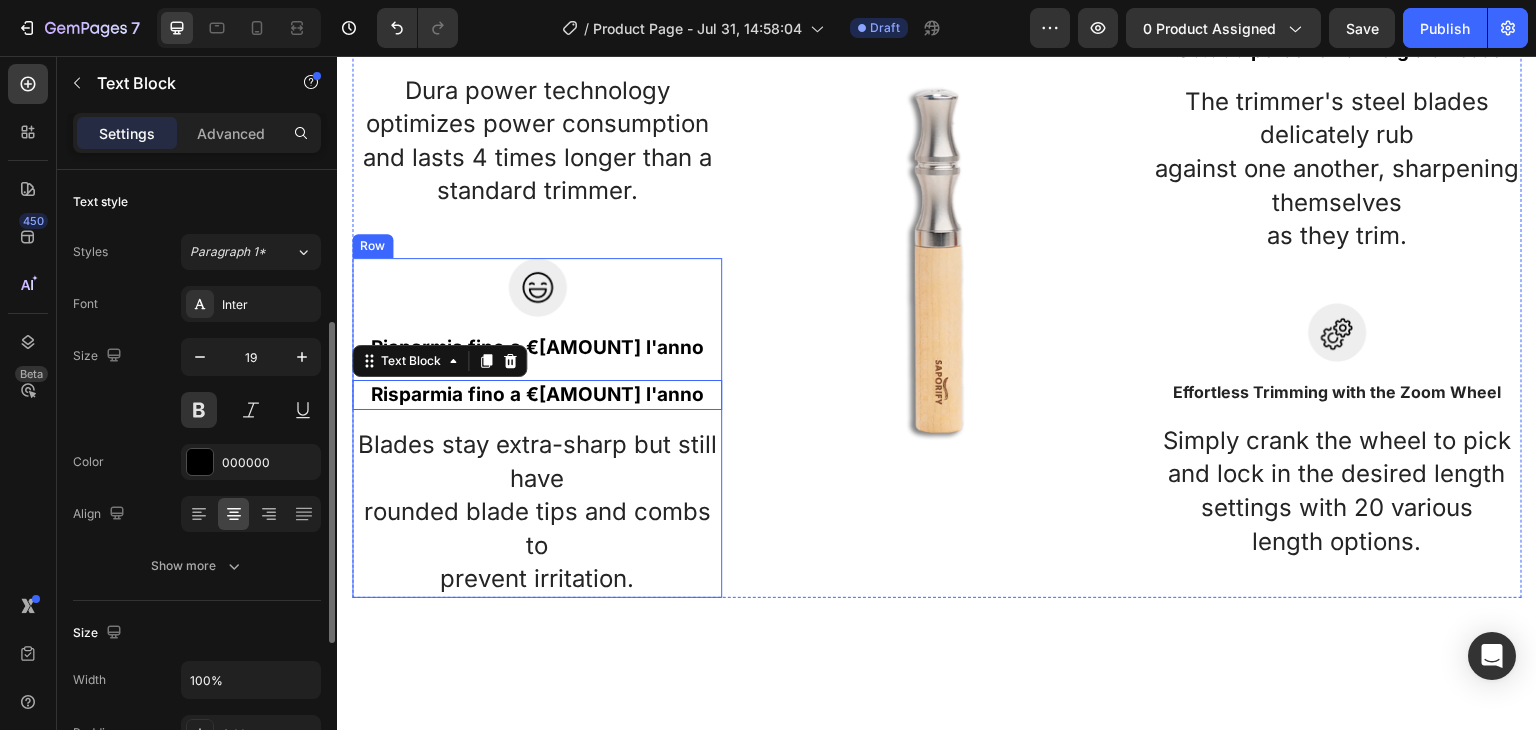 scroll, scrollTop: 100, scrollLeft: 0, axis: vertical 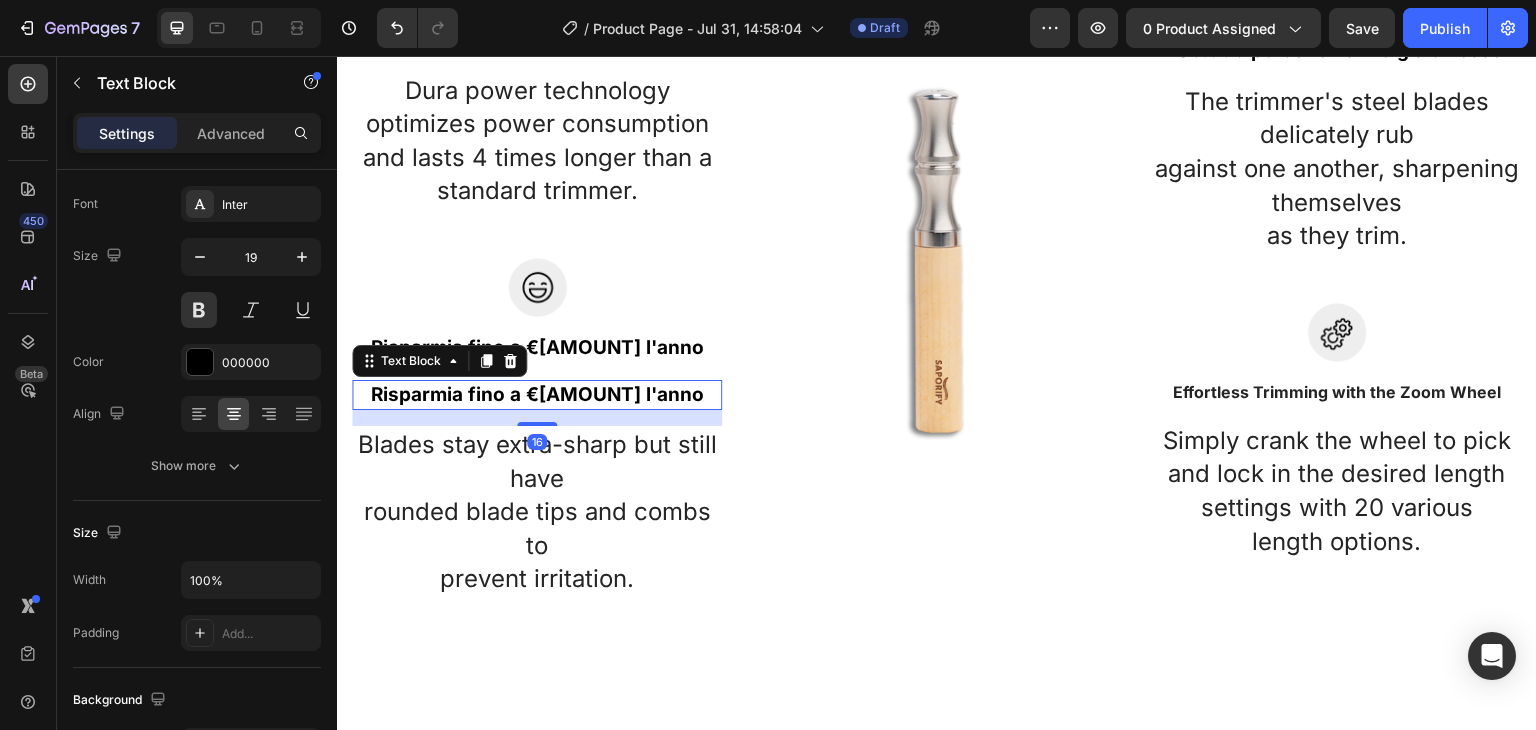 drag, startPoint x: 432, startPoint y: 364, endPoint x: 613, endPoint y: 377, distance: 181.46625 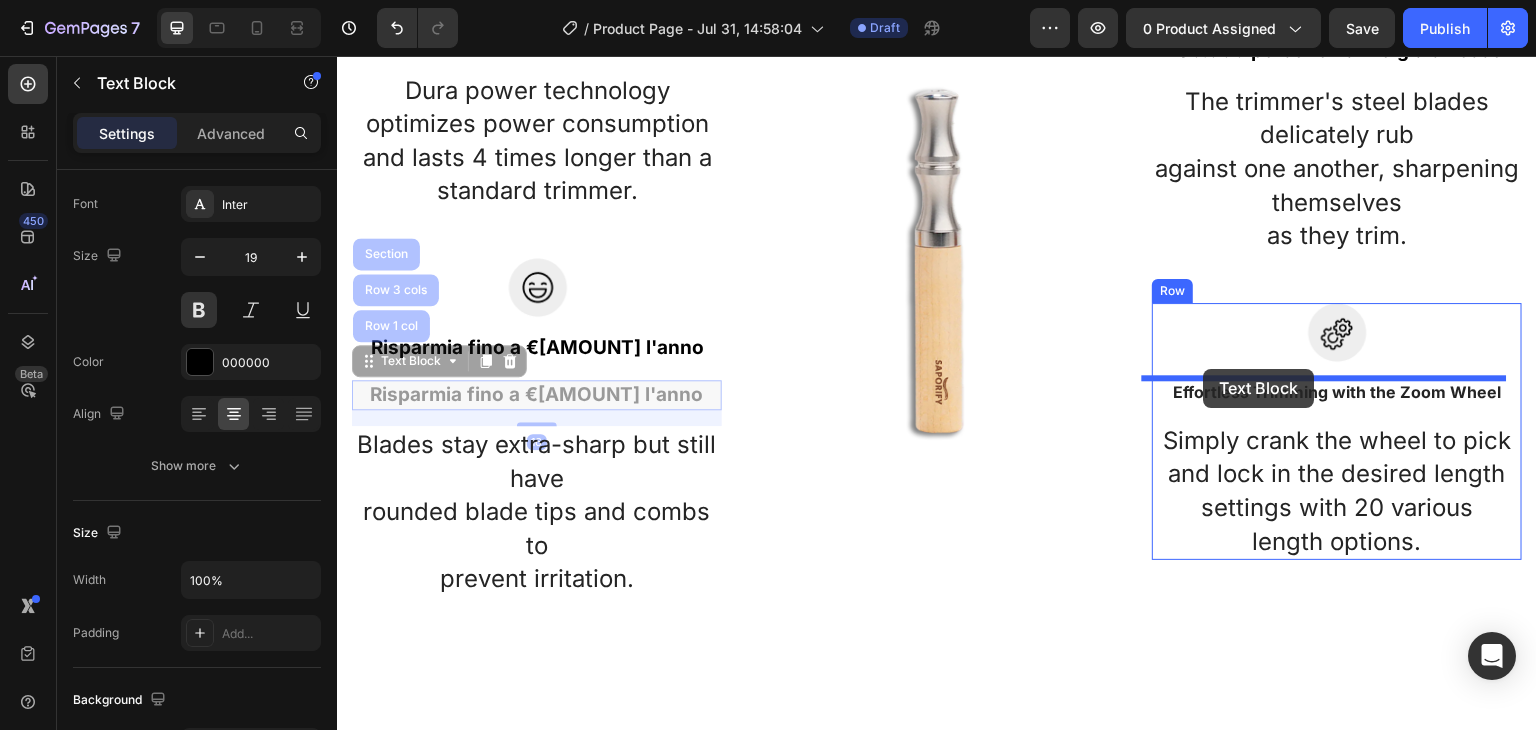 drag, startPoint x: 613, startPoint y: 377, endPoint x: 1204, endPoint y: 369, distance: 591.05414 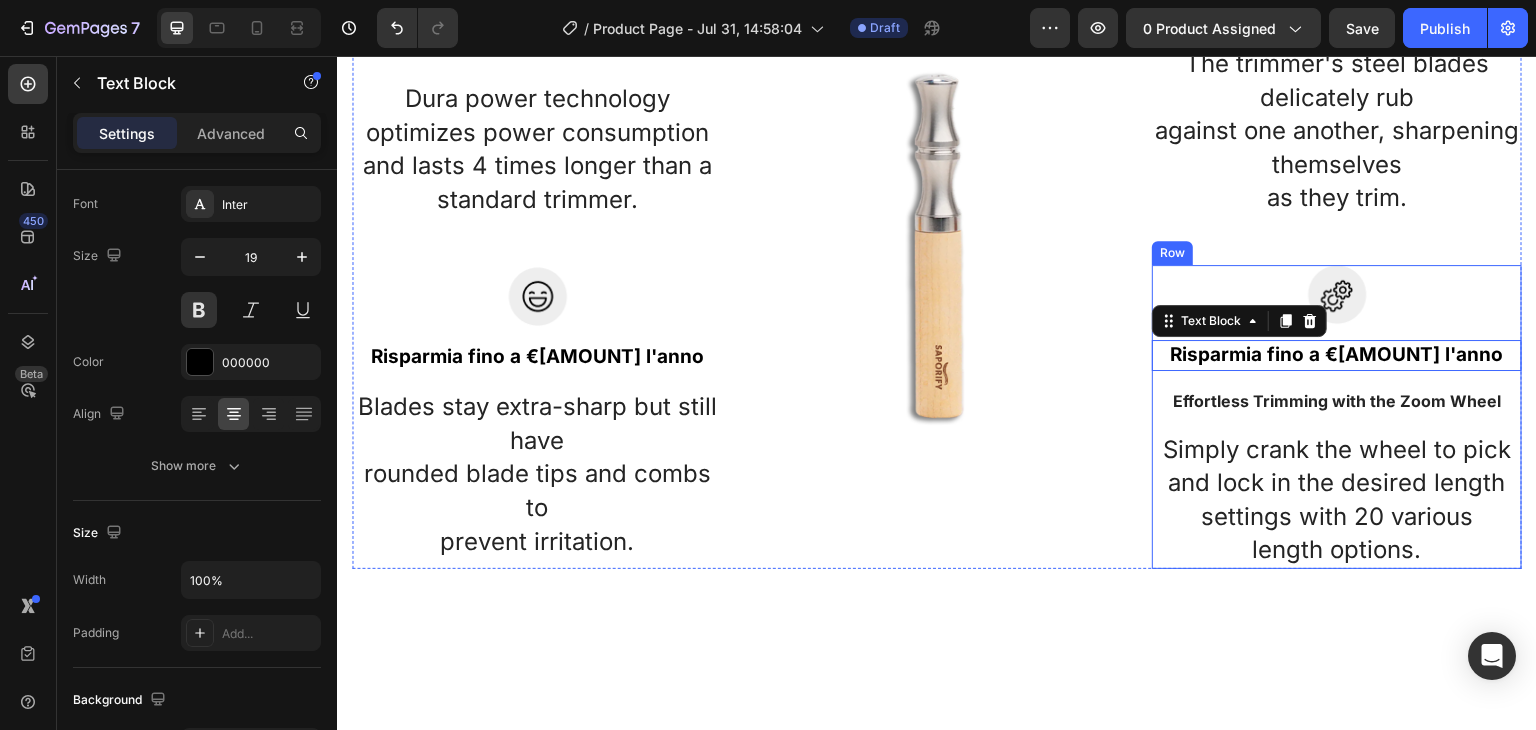 scroll, scrollTop: 1726, scrollLeft: 0, axis: vertical 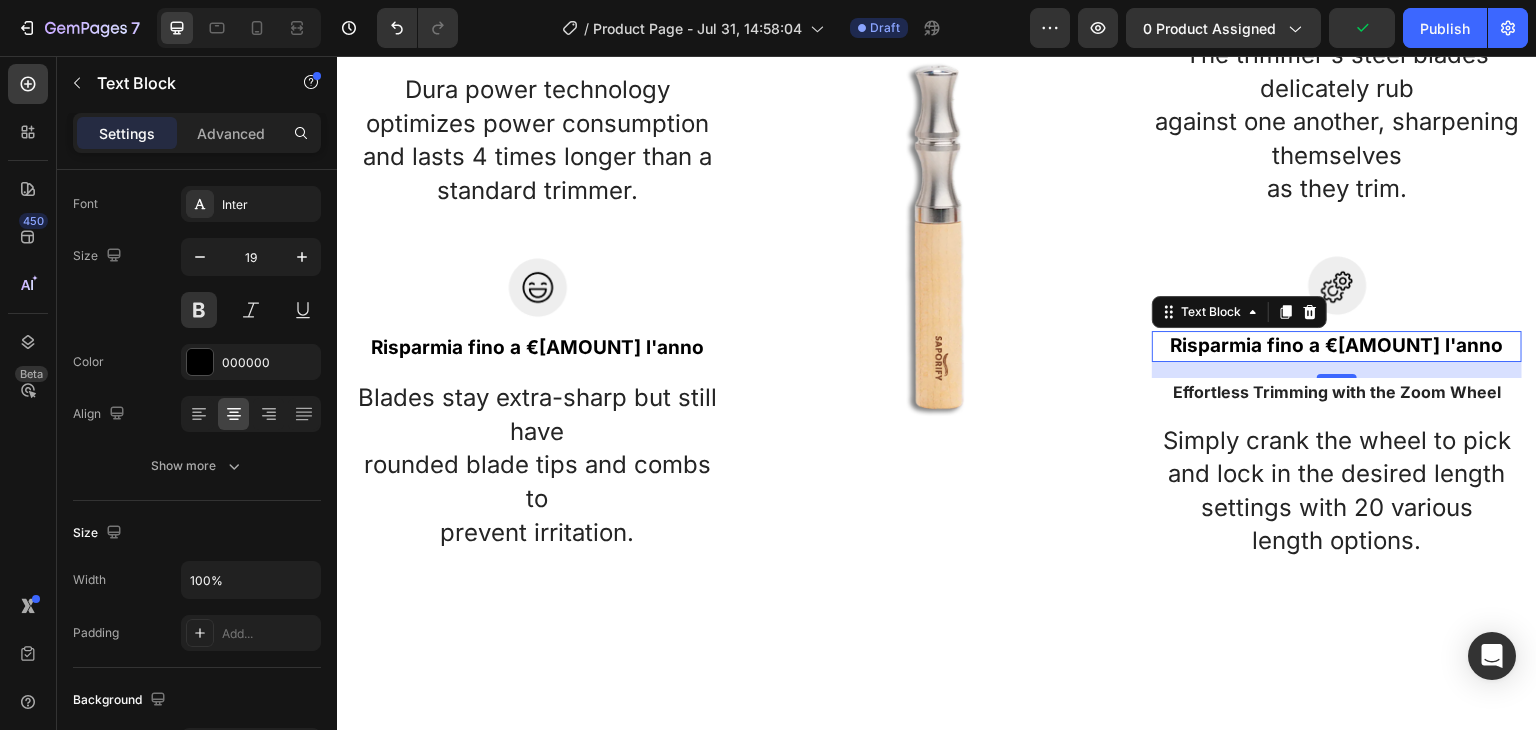 click on "Risparmia fino a €[AMOUNT] l'anno" at bounding box center [1337, 346] 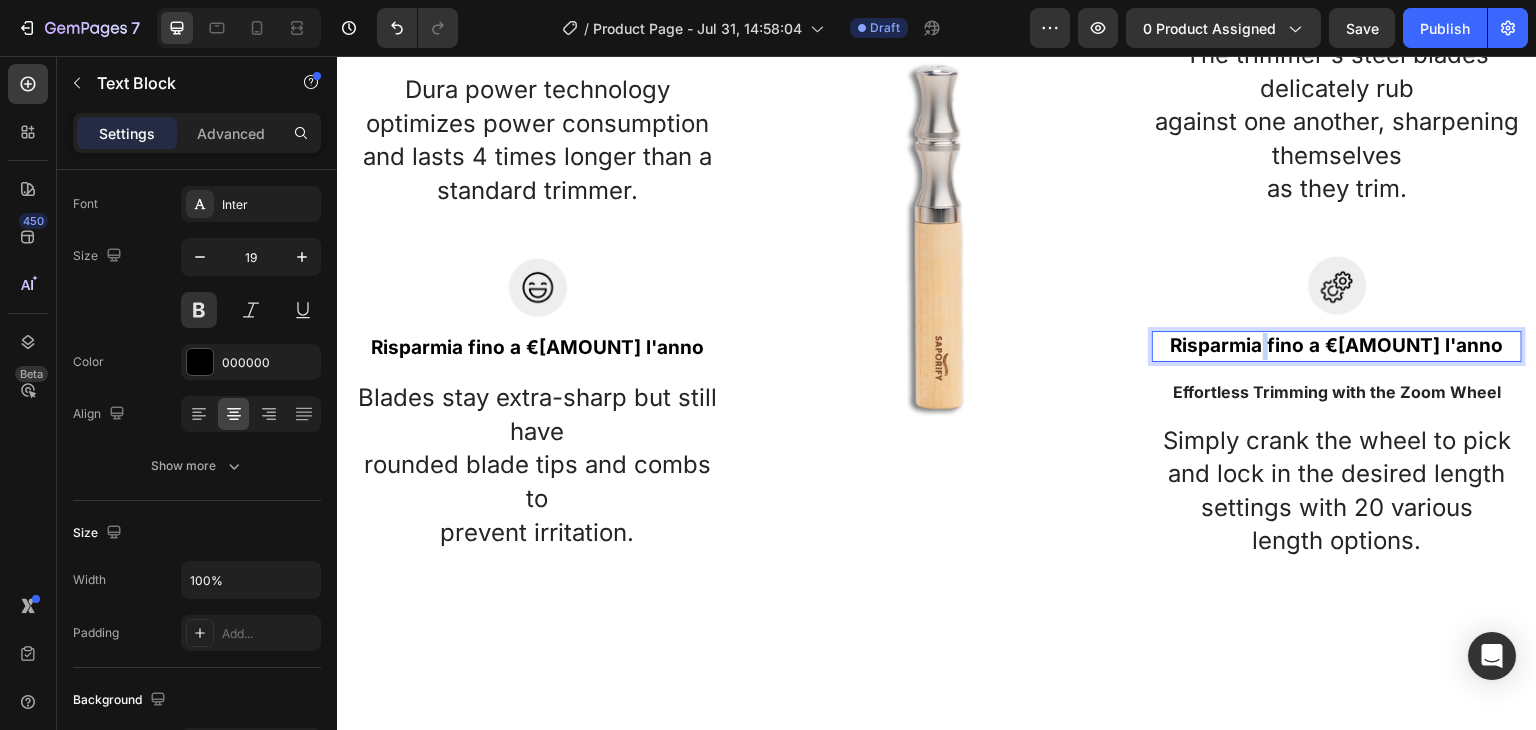 click on "Risparmia fino a €[AMOUNT] l'anno" at bounding box center (1337, 346) 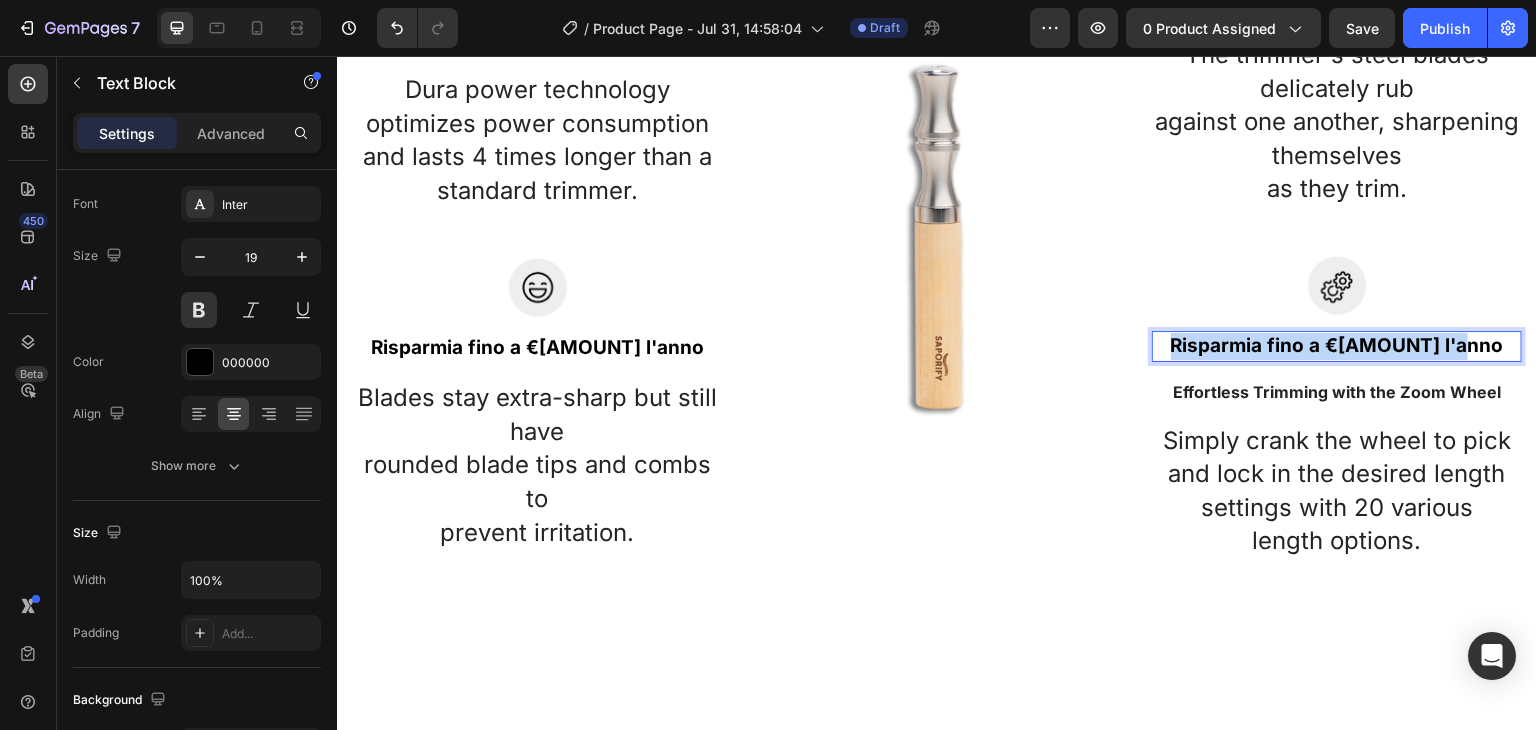 click on "Risparmia fino a €[AMOUNT] l'anno" at bounding box center [1337, 346] 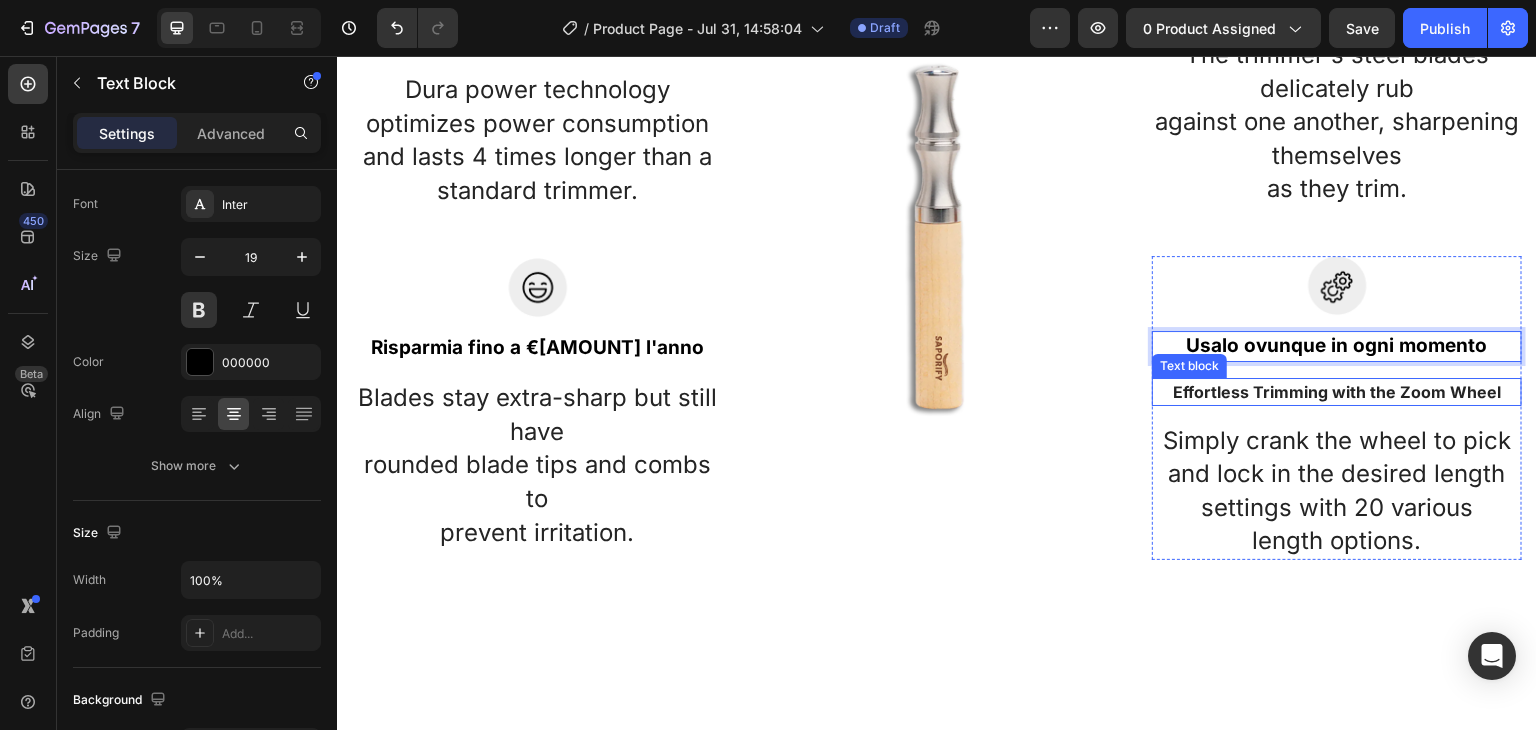 click on "Effortless Trimming with the Zoom Wheel" at bounding box center (1337, 392) 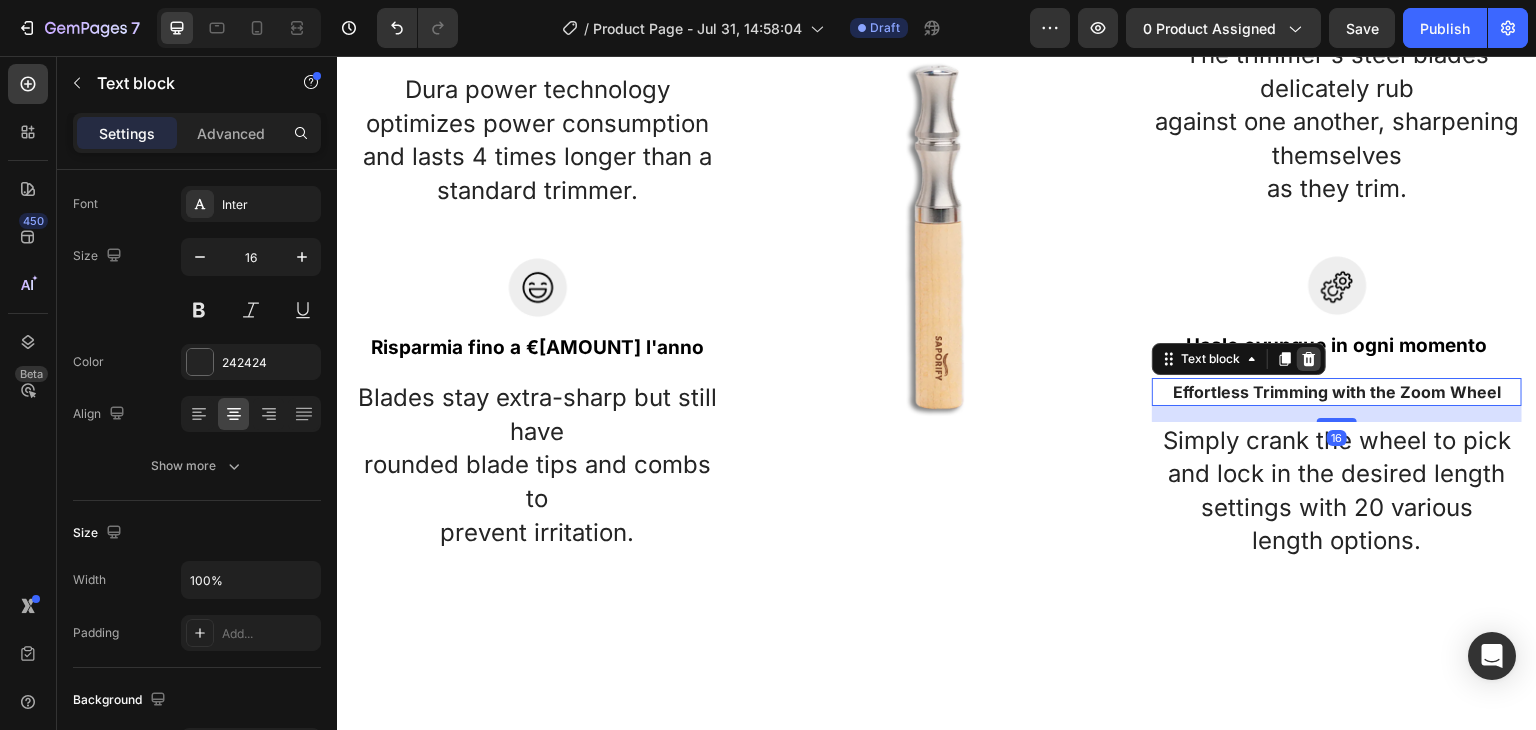 click 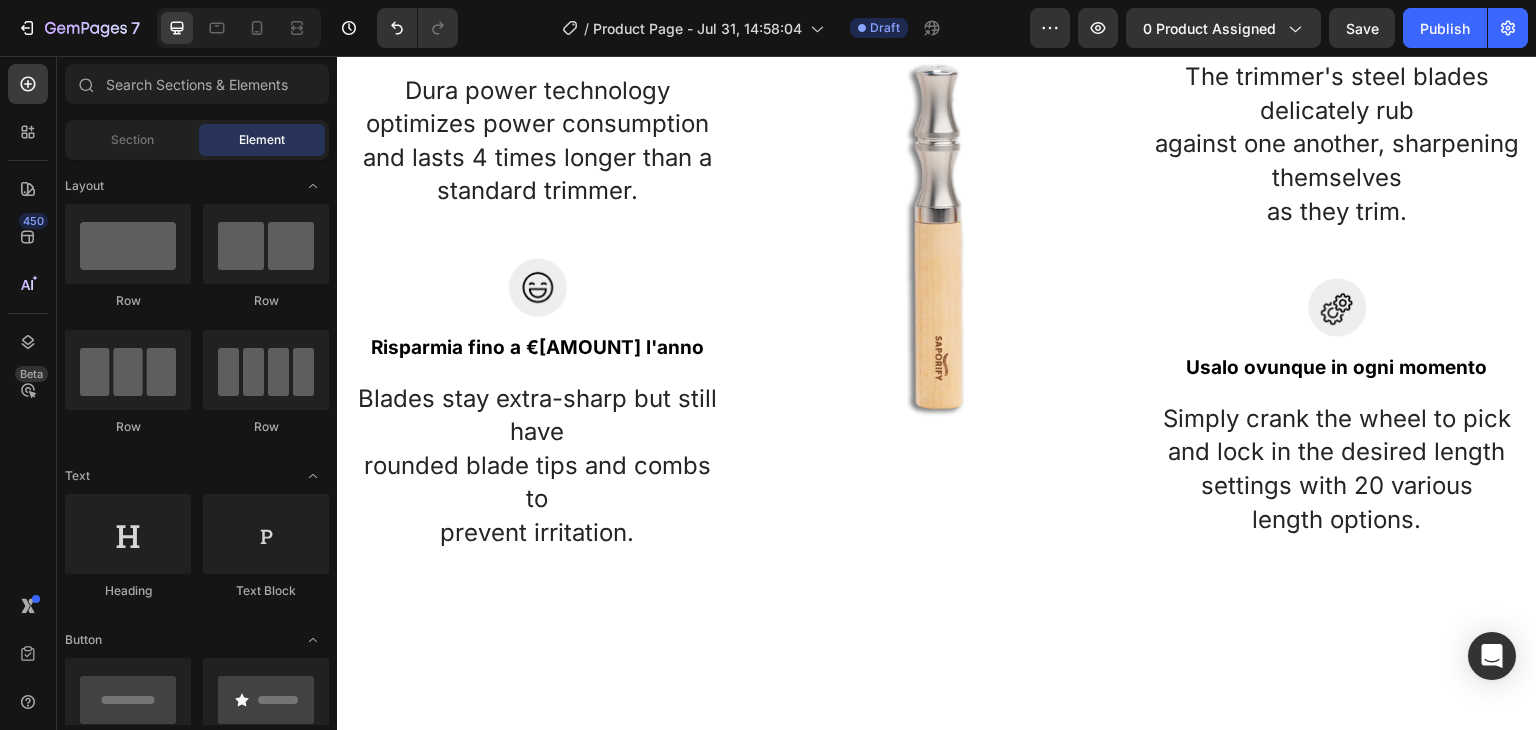scroll, scrollTop: 1417, scrollLeft: 0, axis: vertical 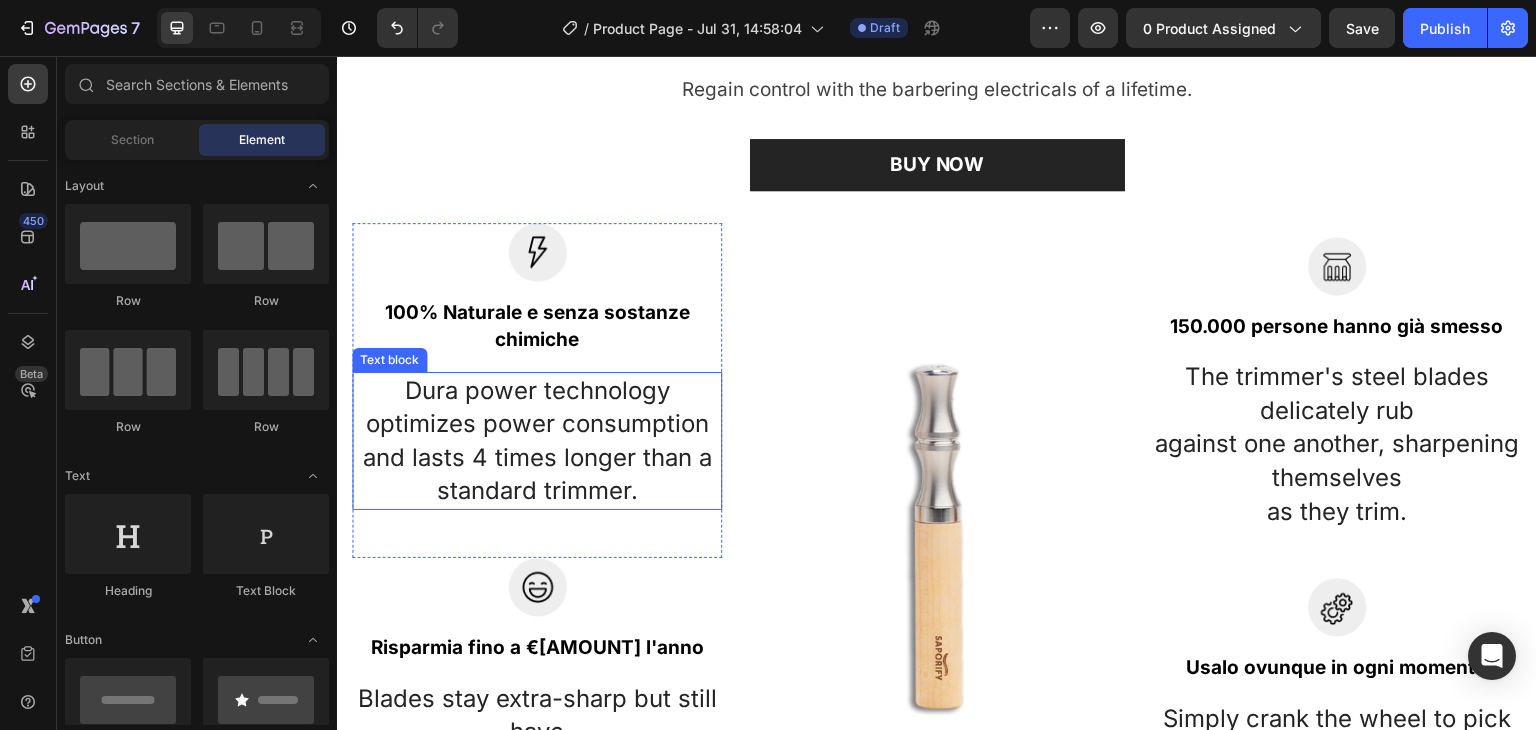click on "Dura power technology optimizes power consumption and lasts 4 times longer than a standard trimmer." at bounding box center (537, 441) 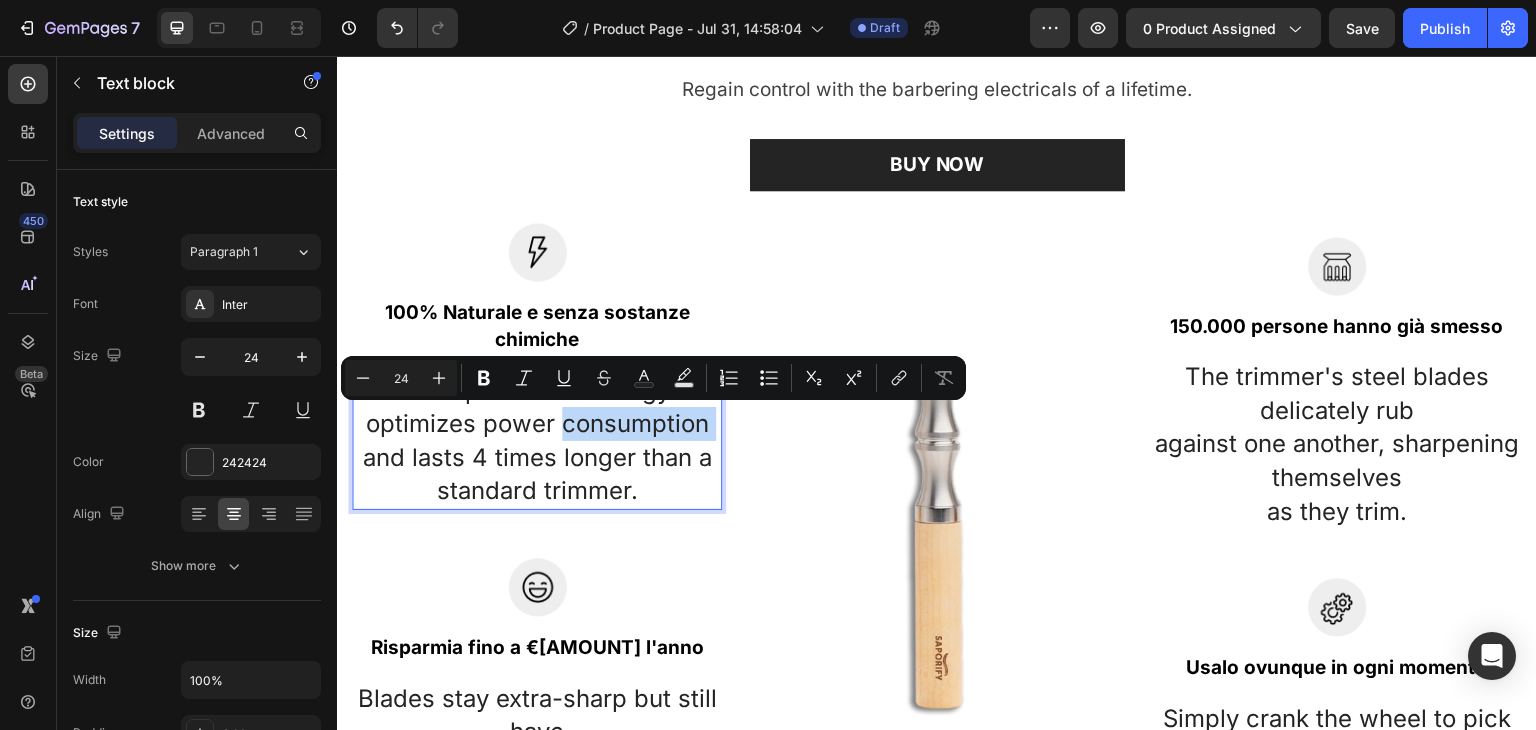click on "Dura power technology optimizes power consumption and lasts 4 times longer than a standard trimmer." at bounding box center (537, 441) 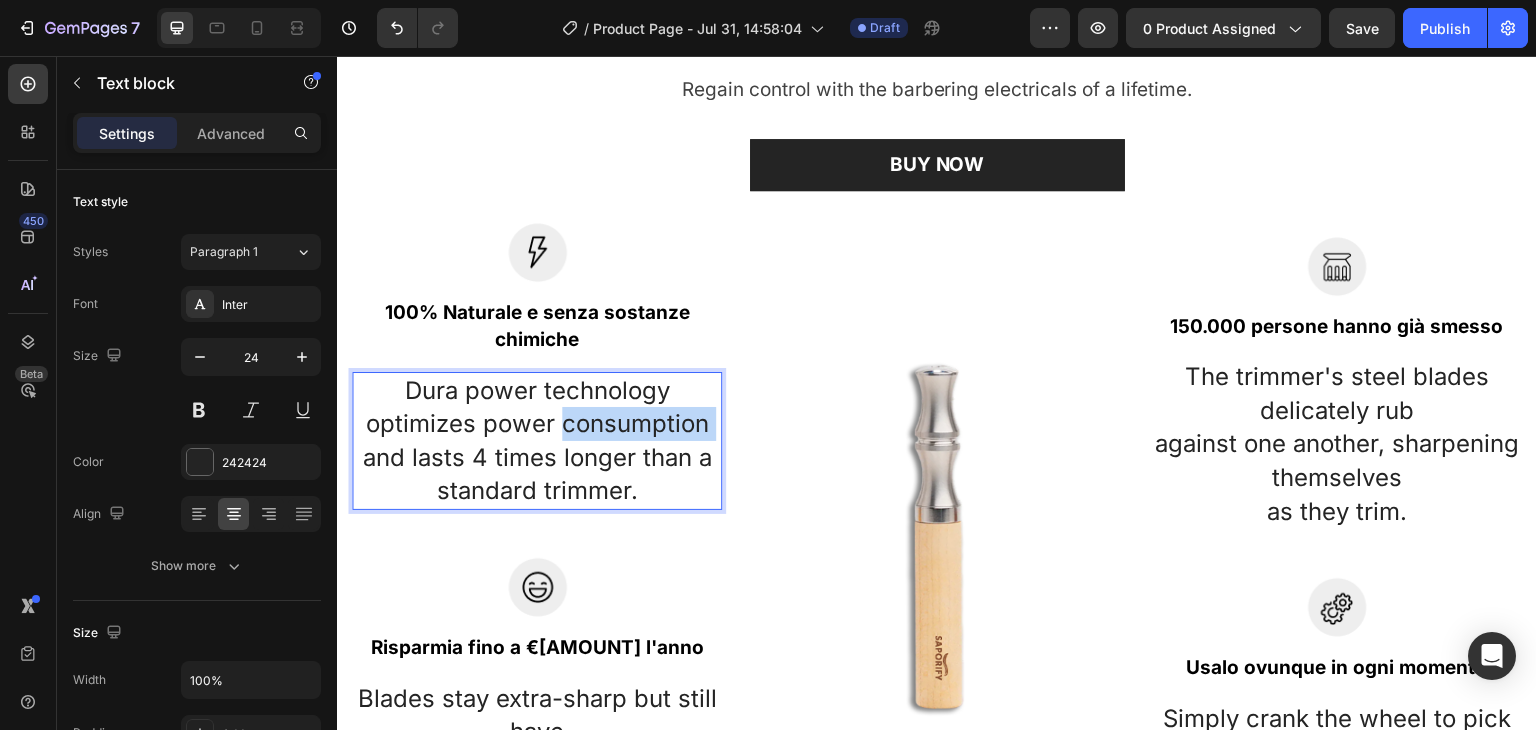 click on "Dura power technology optimizes power consumption and lasts 4 times longer than a standard trimmer." at bounding box center (537, 441) 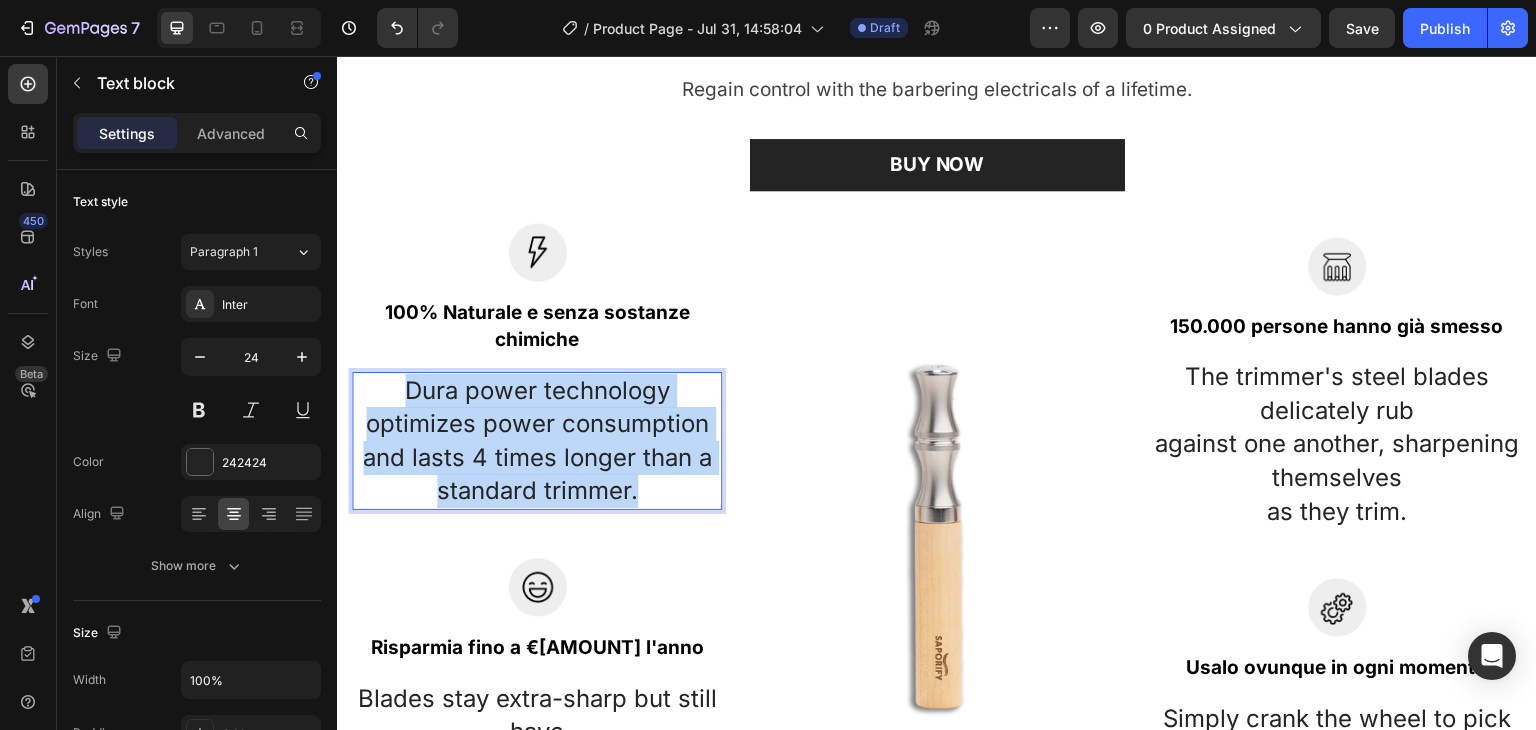 click on "Dura power technology optimizes power consumption and lasts 4 times longer than a standard trimmer." at bounding box center (537, 441) 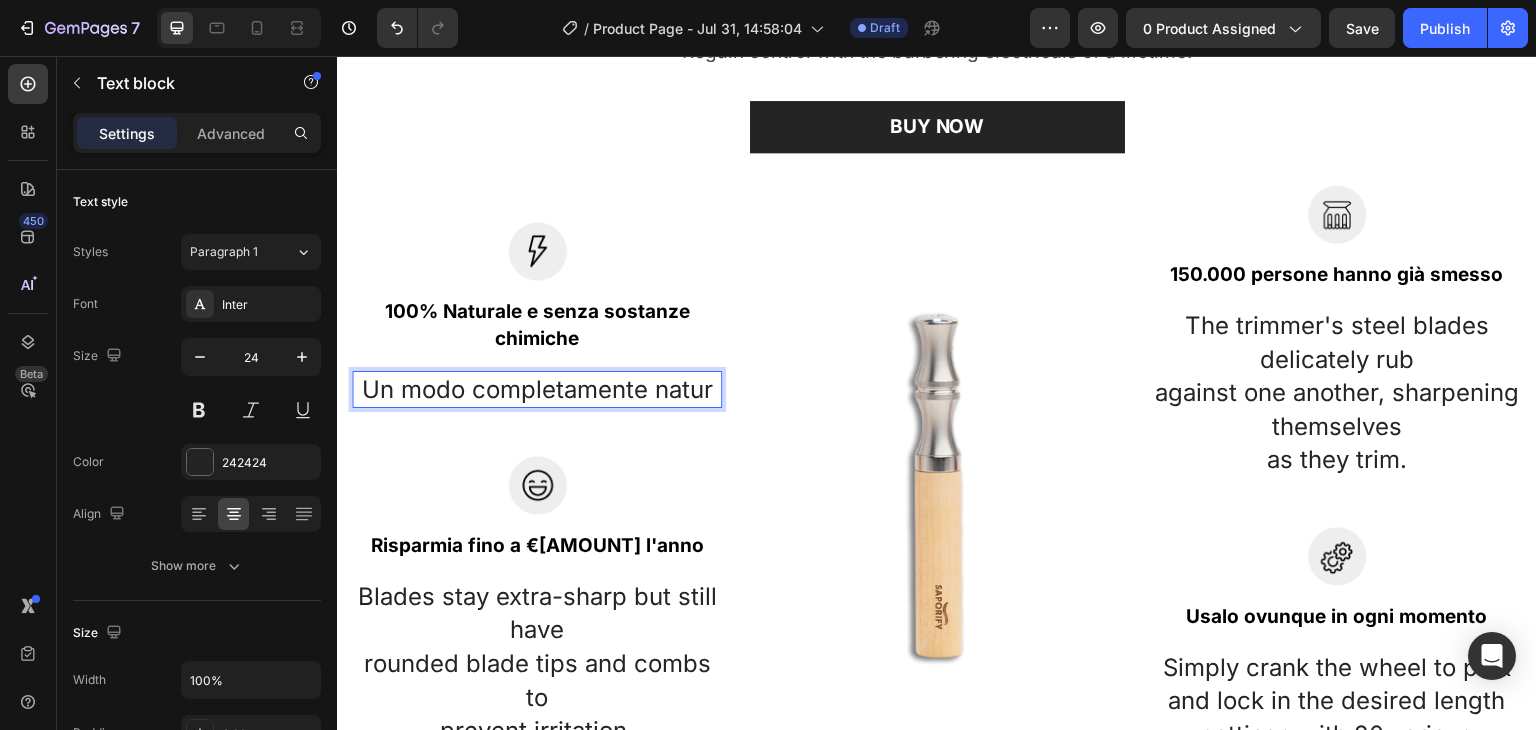 scroll, scrollTop: 1438, scrollLeft: 0, axis: vertical 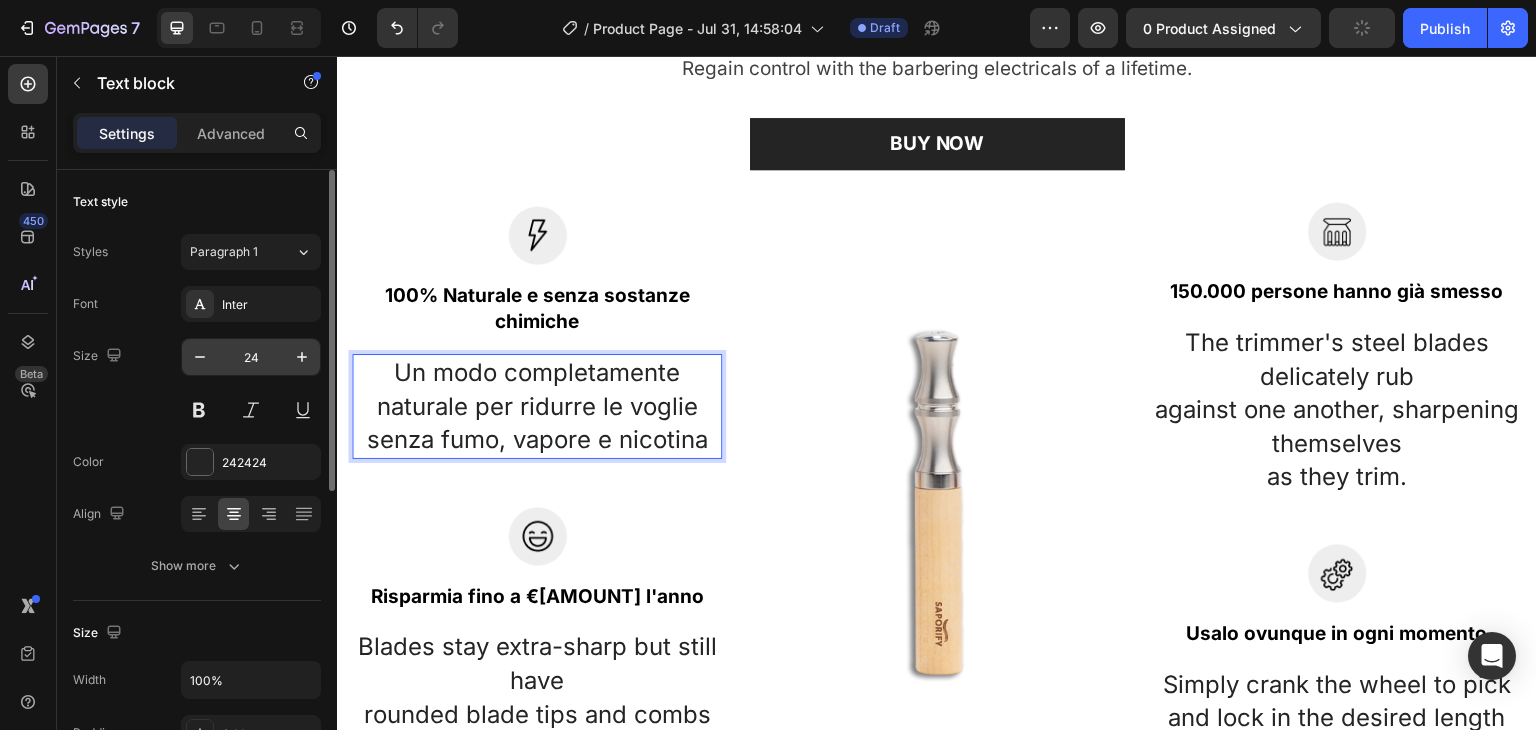 click on "24" at bounding box center [251, 357] 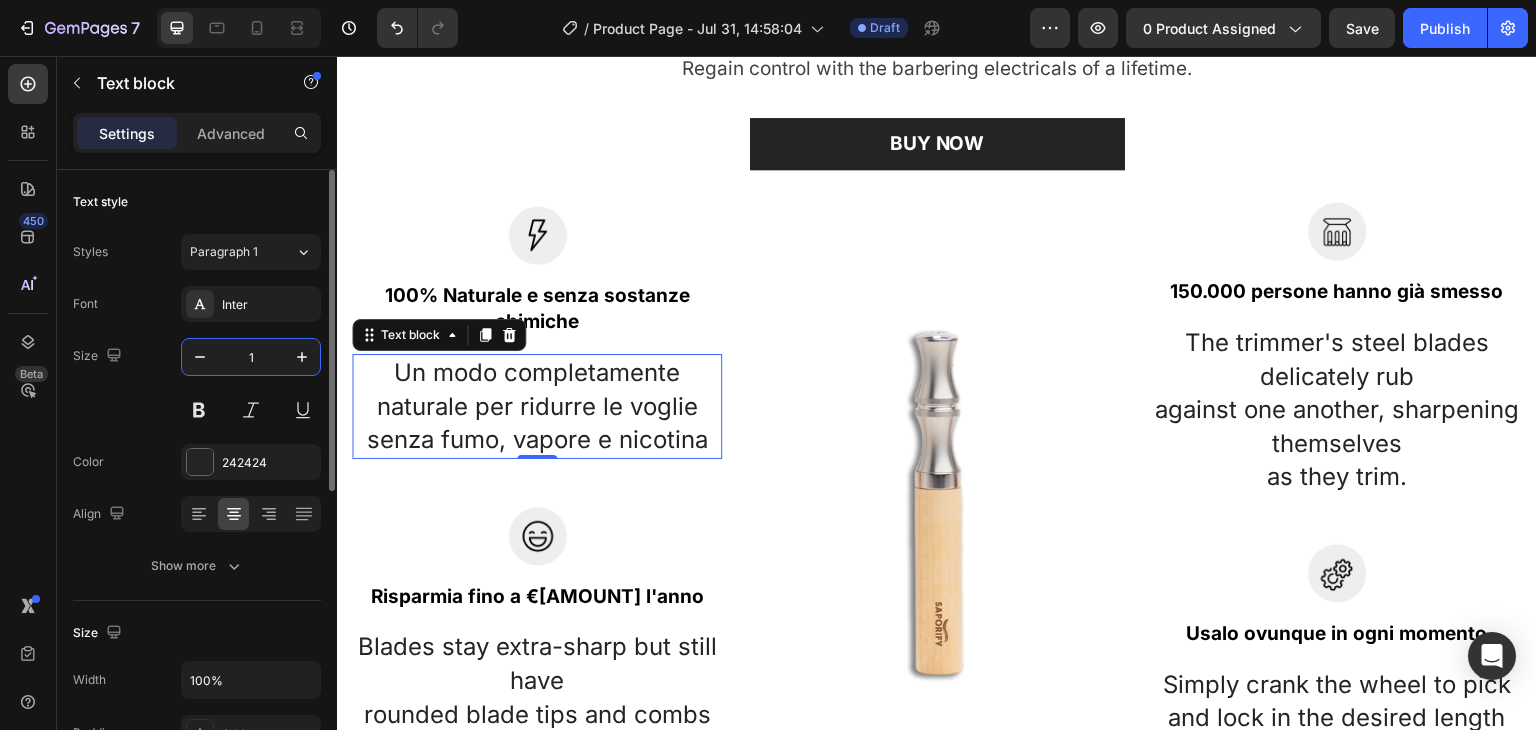 type on "17" 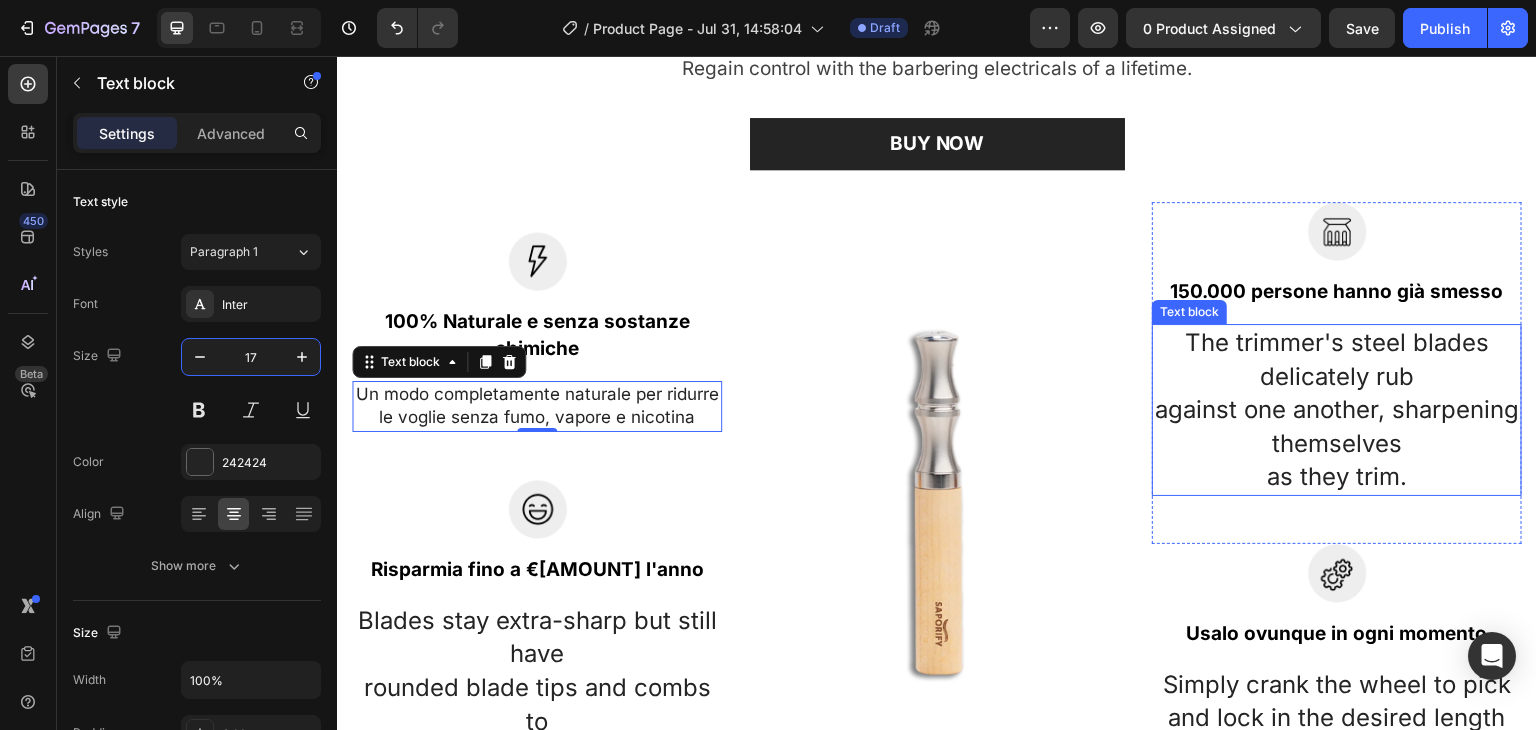 click on "The trimmer's steel blades delicately rub against one another, sharpening themselves as they trim." at bounding box center [1337, 410] 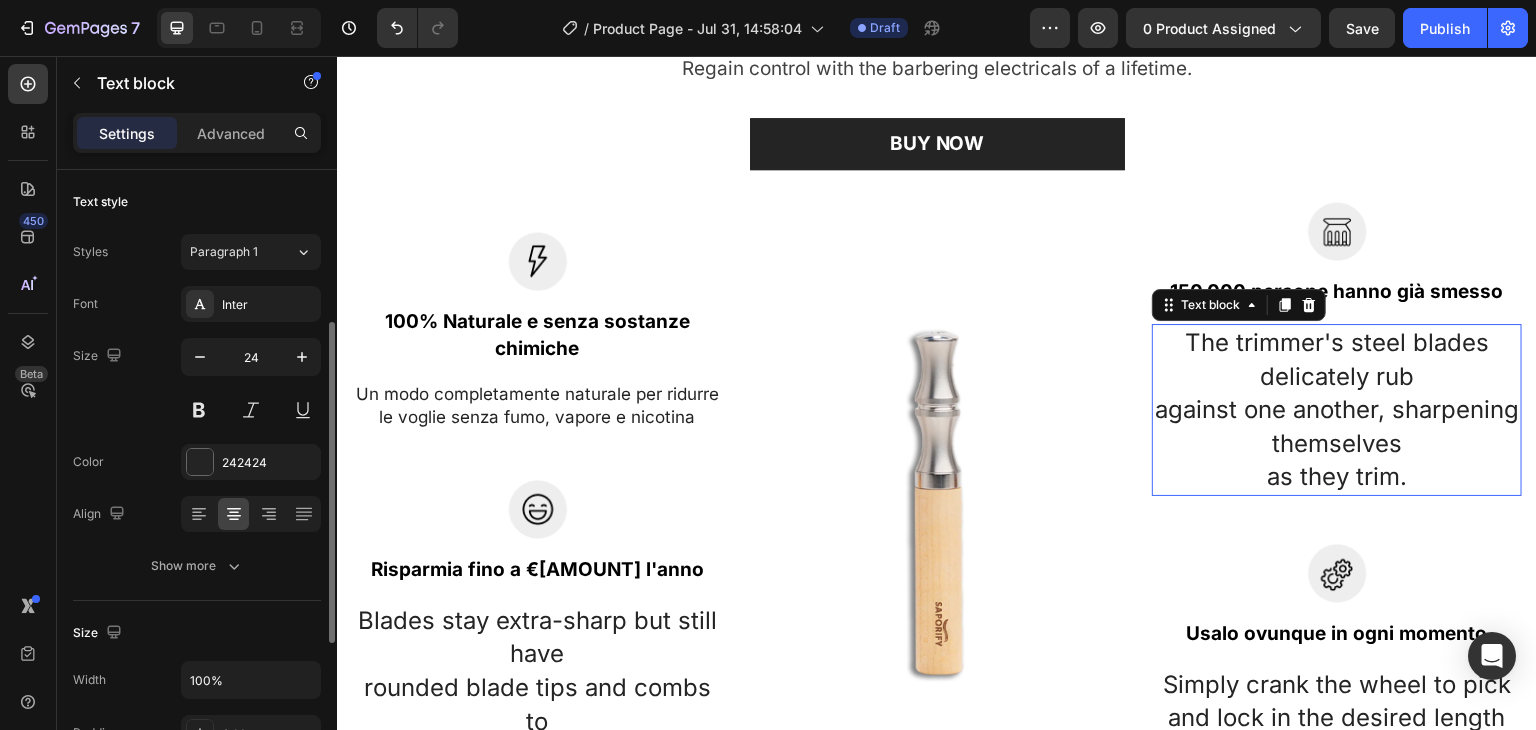 scroll, scrollTop: 100, scrollLeft: 0, axis: vertical 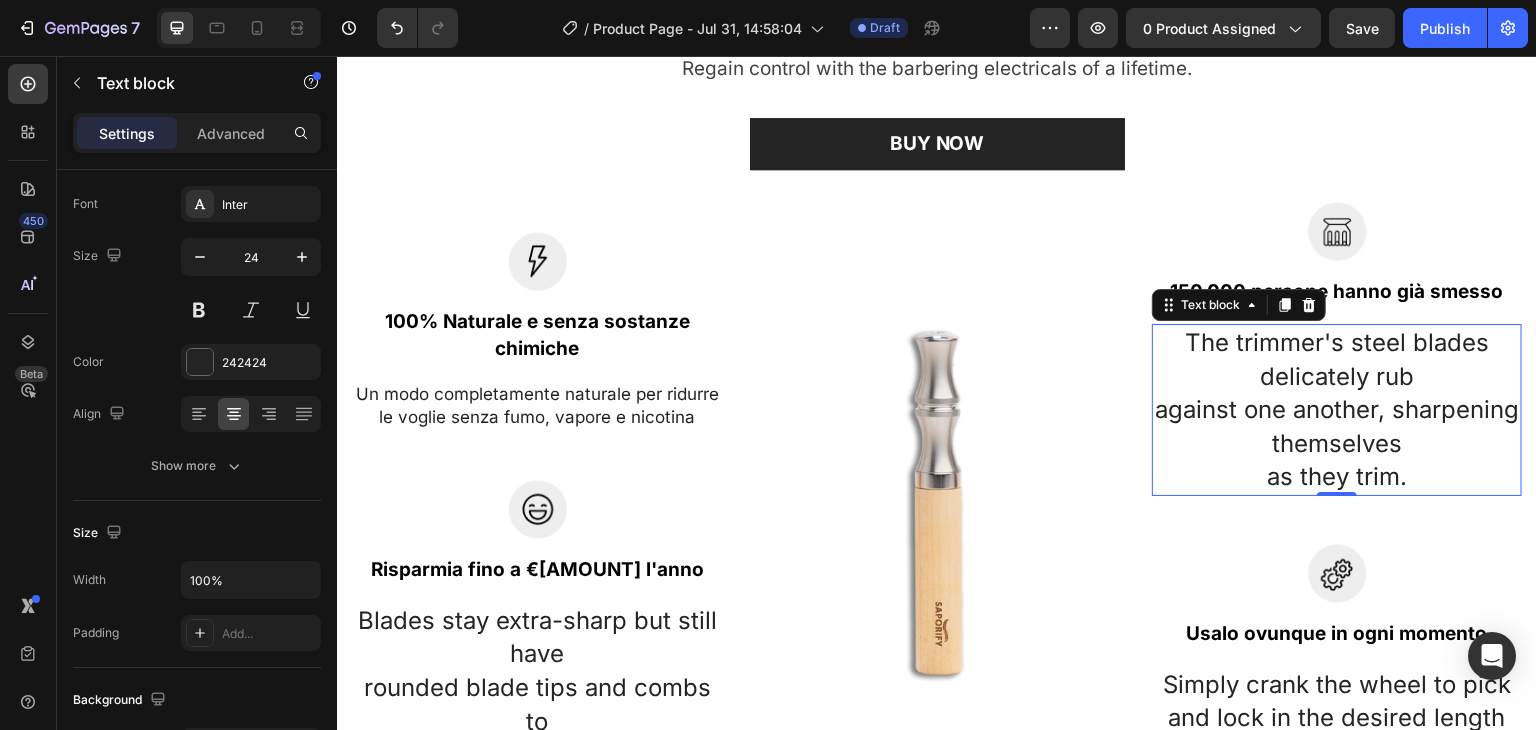 click on "The trimmer's steel blades delicately rub against one another, sharpening themselves as they trim." at bounding box center [1337, 410] 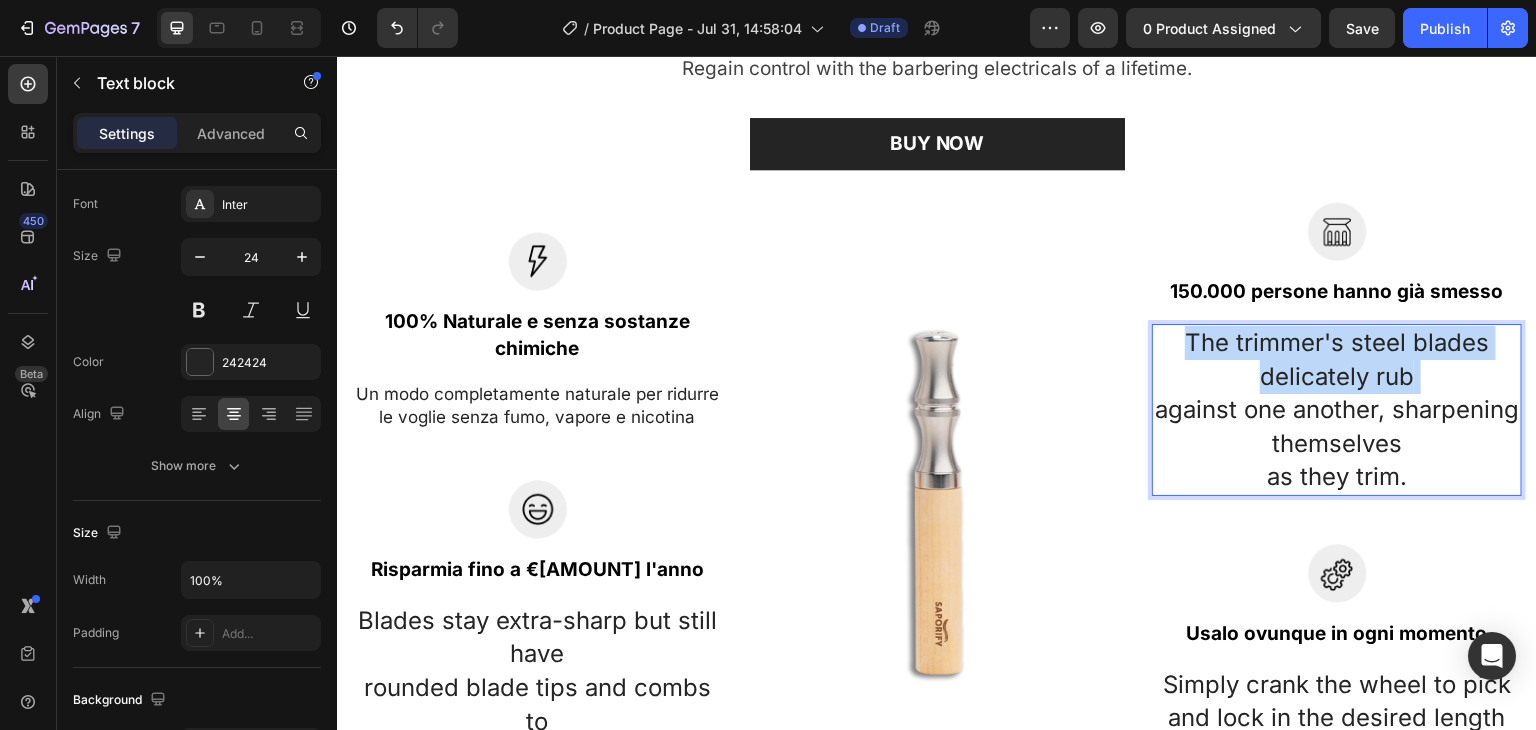 click on "The trimmer's steel blades delicately rub against one another, sharpening themselves as they trim." at bounding box center (1337, 410) 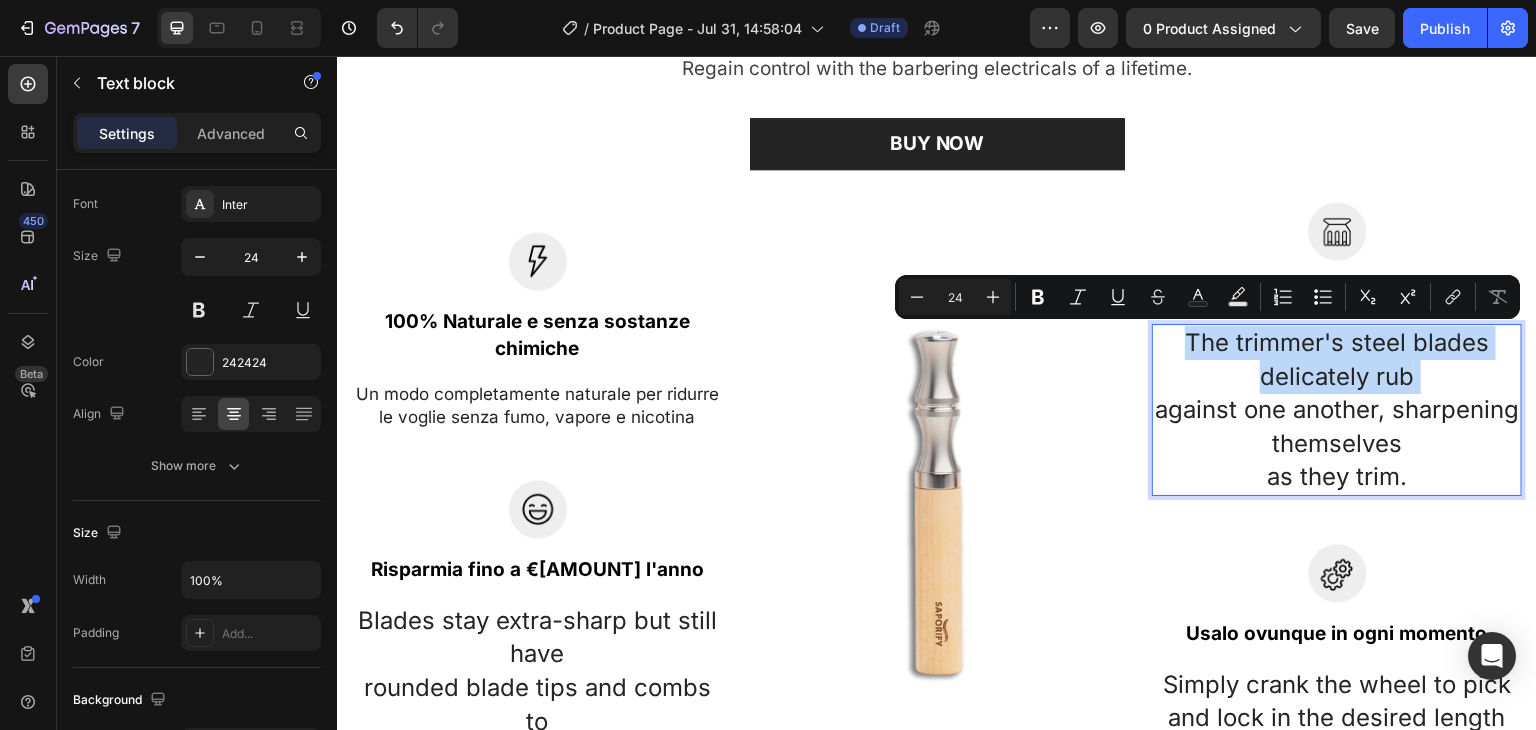 click on "The trimmer's steel blades delicately rub against one another, sharpening themselves as they trim." at bounding box center [1337, 410] 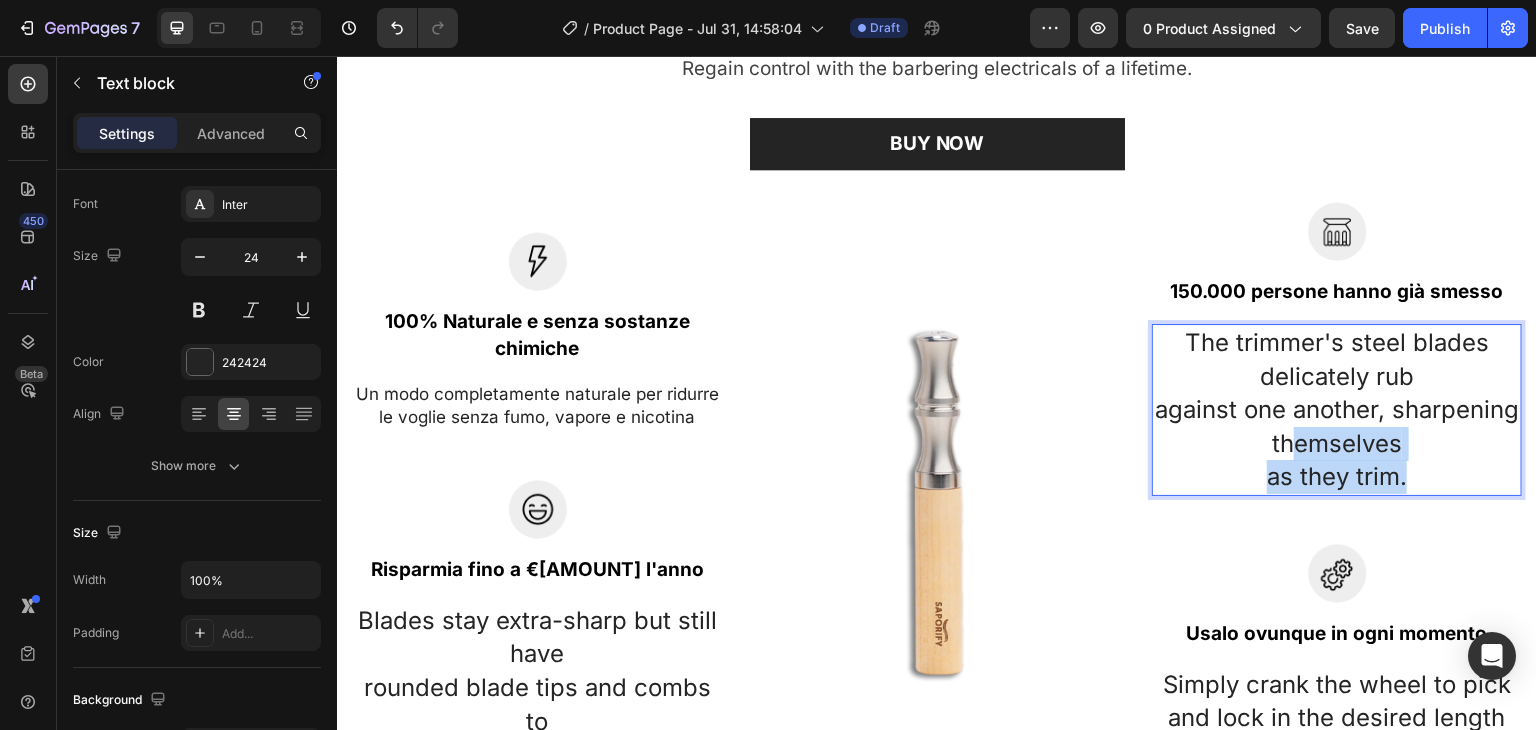 drag, startPoint x: 1399, startPoint y: 481, endPoint x: 1328, endPoint y: 446, distance: 79.15807 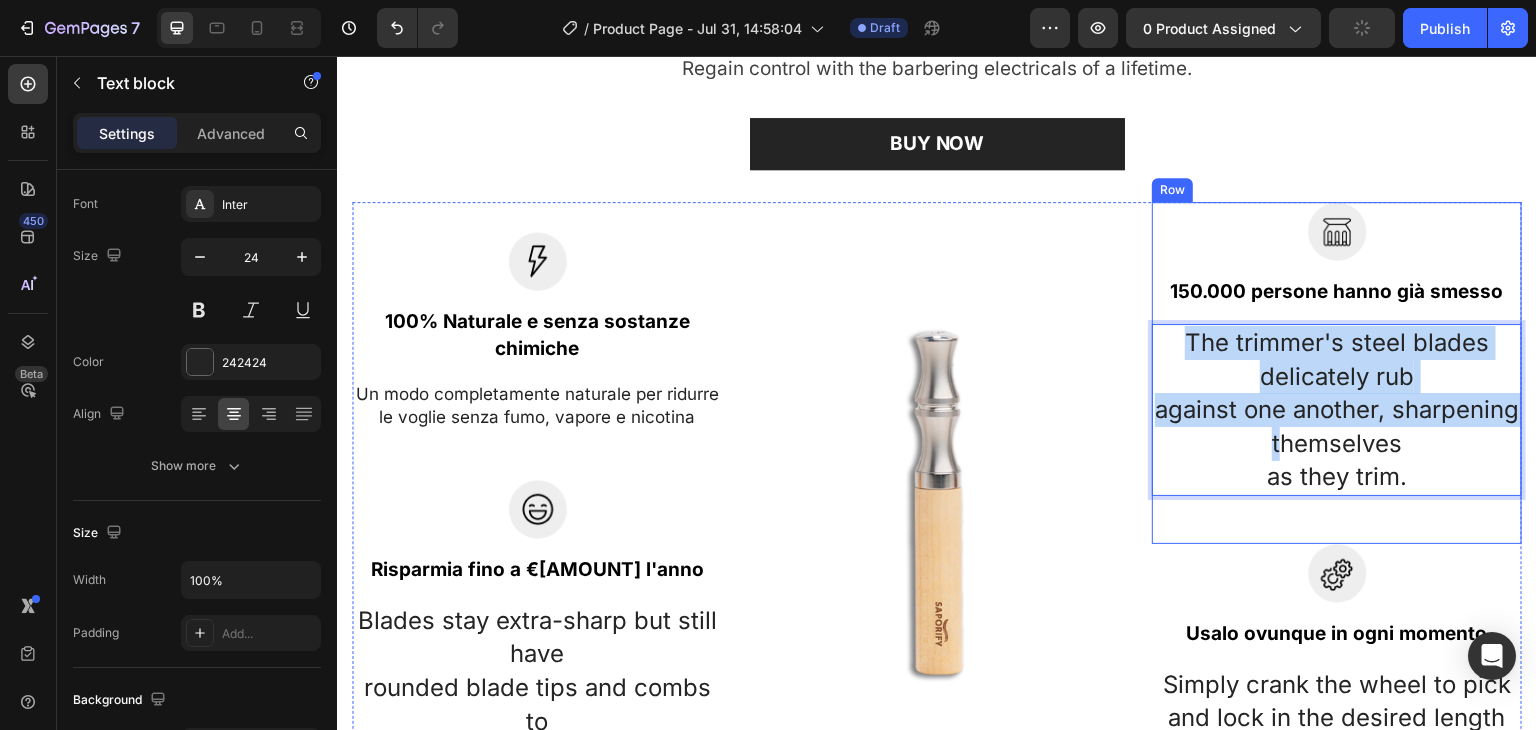 drag, startPoint x: 1328, startPoint y: 446, endPoint x: 1175, endPoint y: 332, distance: 190.80095 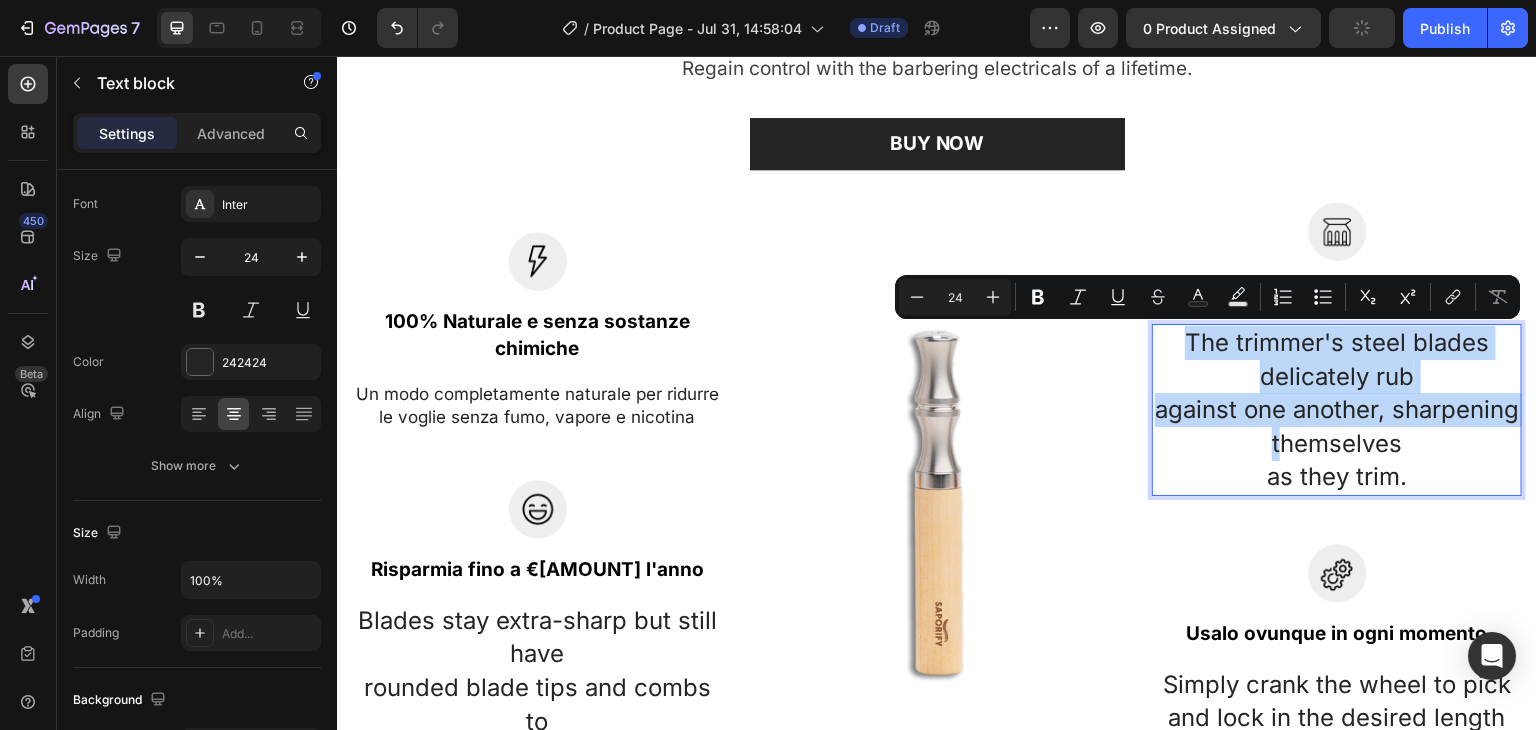 click on "The trimmer's steel blades delicately rub against one another, sharpening themselves as they trim." at bounding box center (1337, 410) 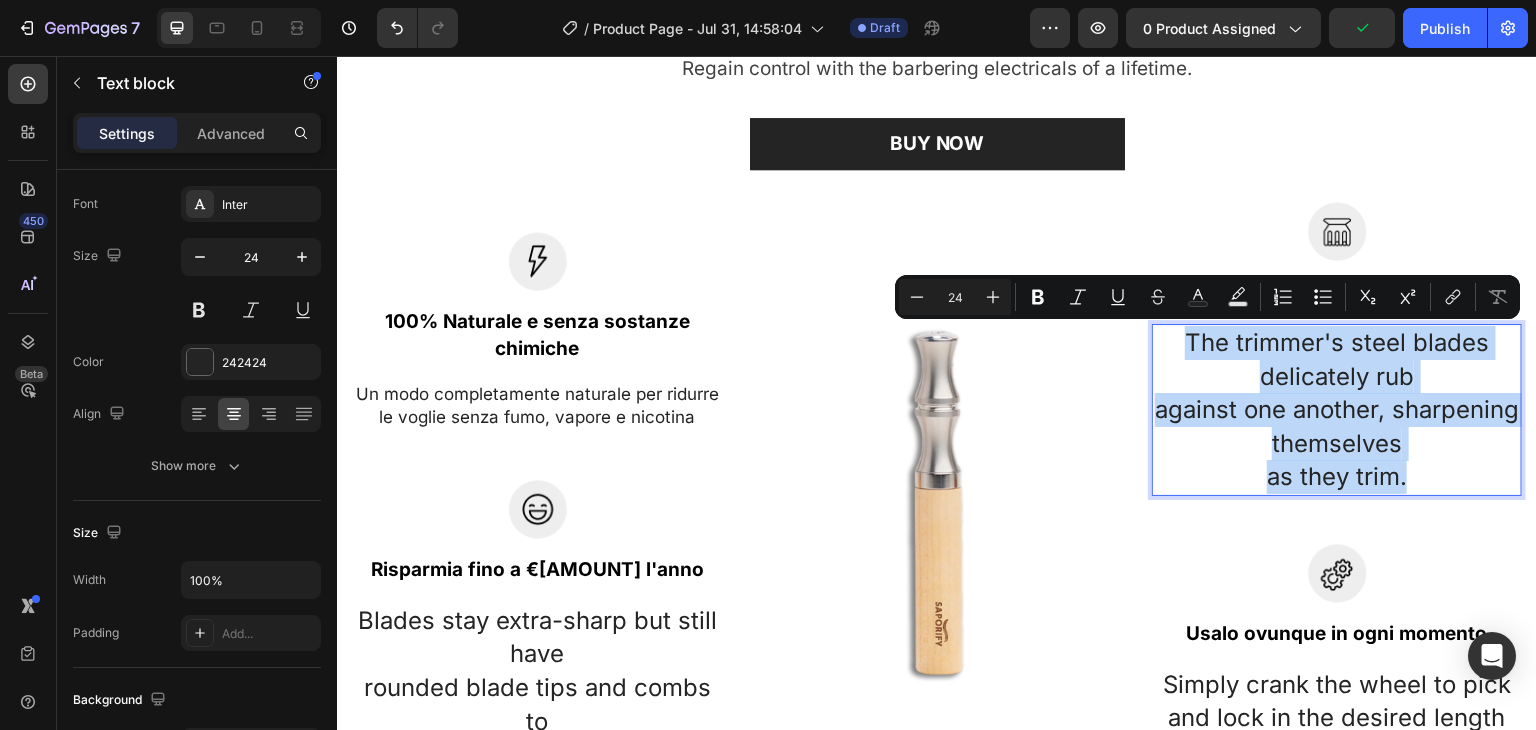 drag, startPoint x: 1180, startPoint y: 340, endPoint x: 1404, endPoint y: 484, distance: 266.29306 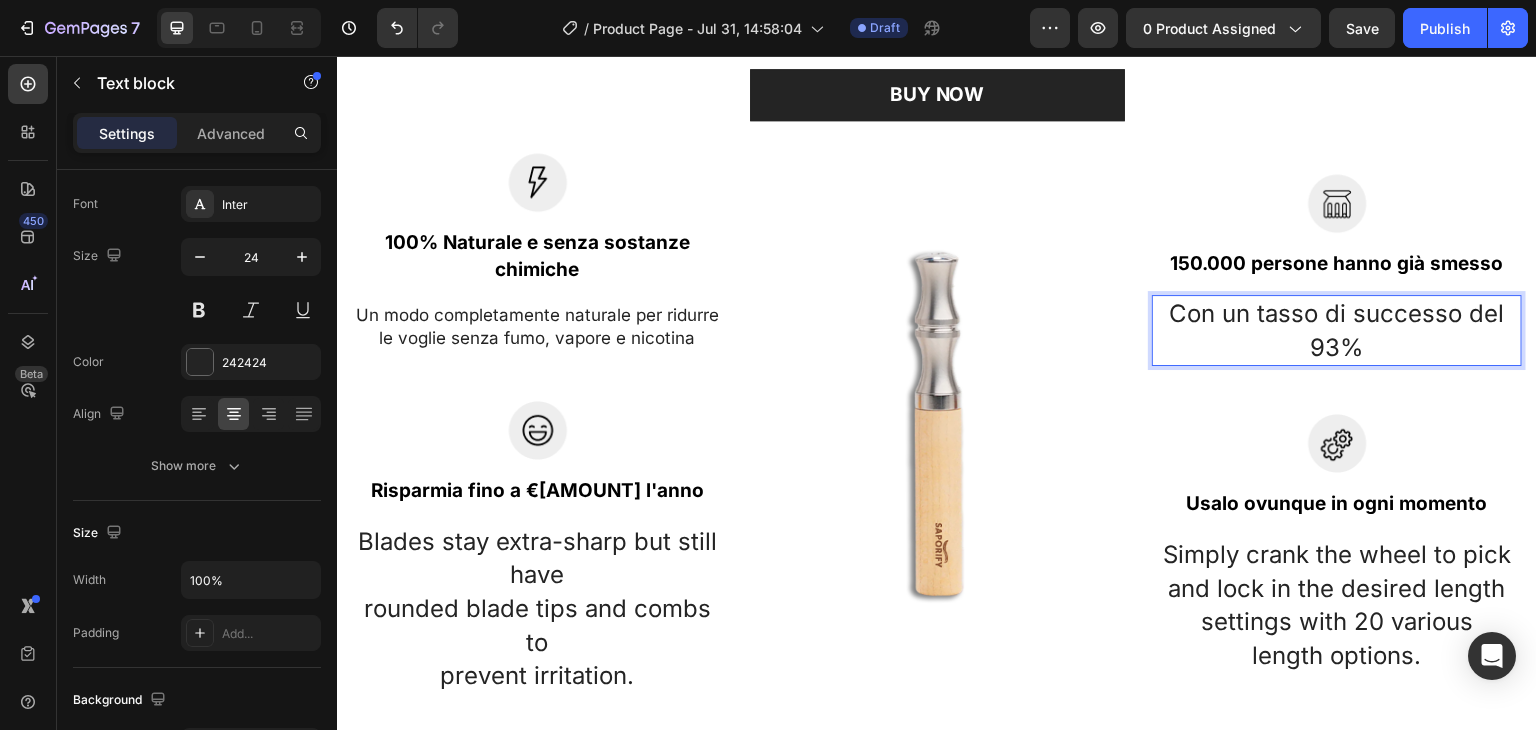 scroll, scrollTop: 1470, scrollLeft: 0, axis: vertical 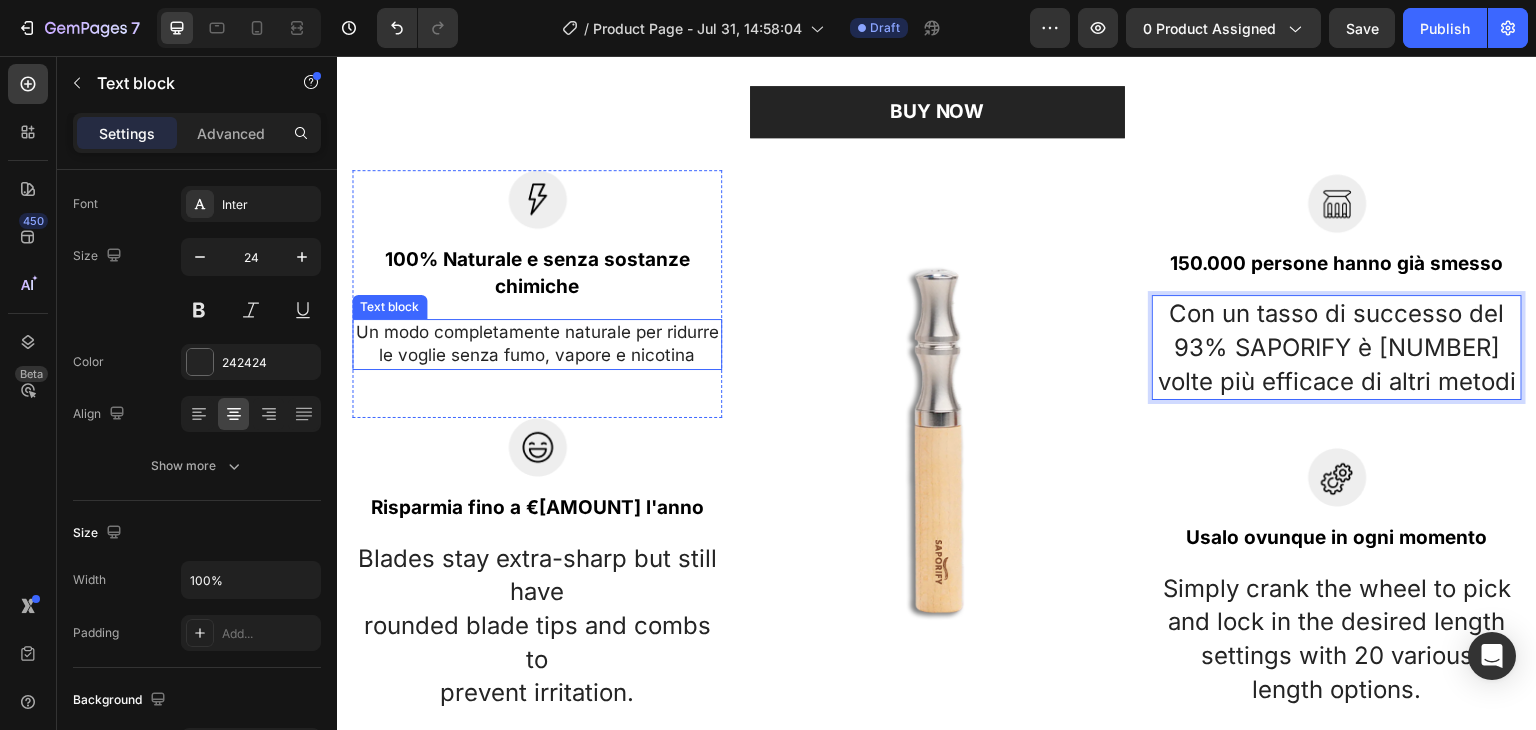 click on "Un modo completamente naturale per ridurre le voglie senza fumo, vapore e nicotina" at bounding box center (537, 345) 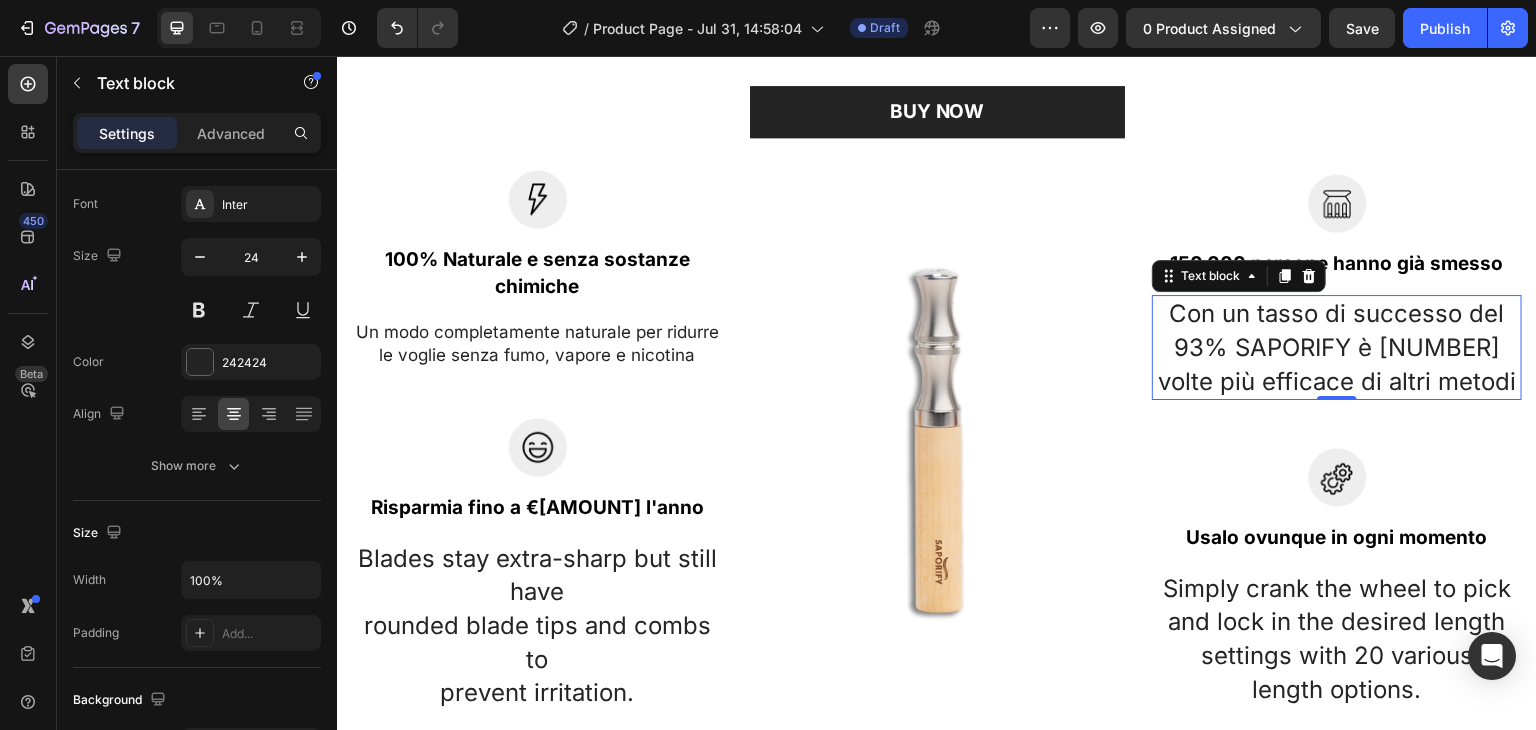 click on "Con un tasso di successo del 93% SAPORIFY è [NUMBER] volte più efficace di altri metodi" at bounding box center [1337, 347] 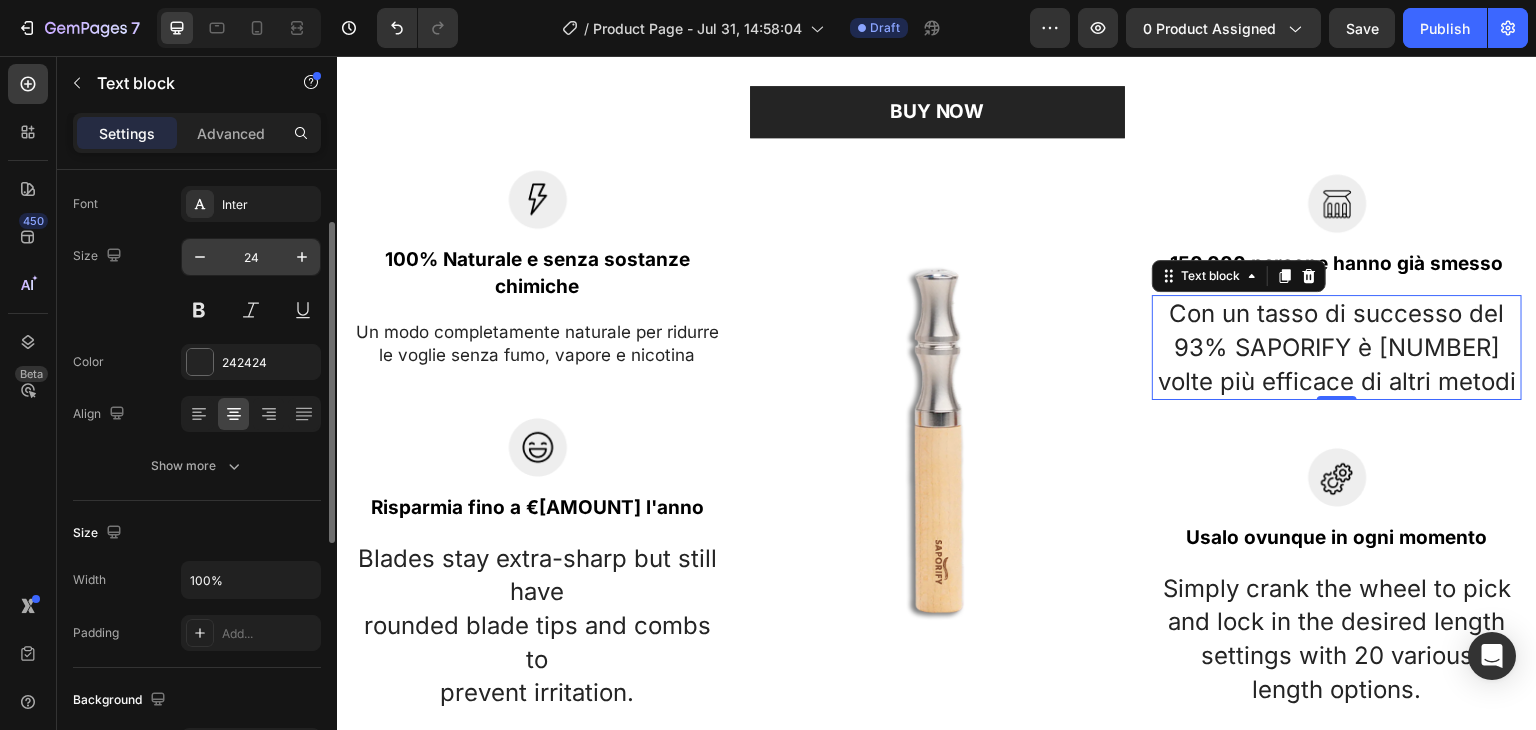 click on "24" at bounding box center (251, 257) 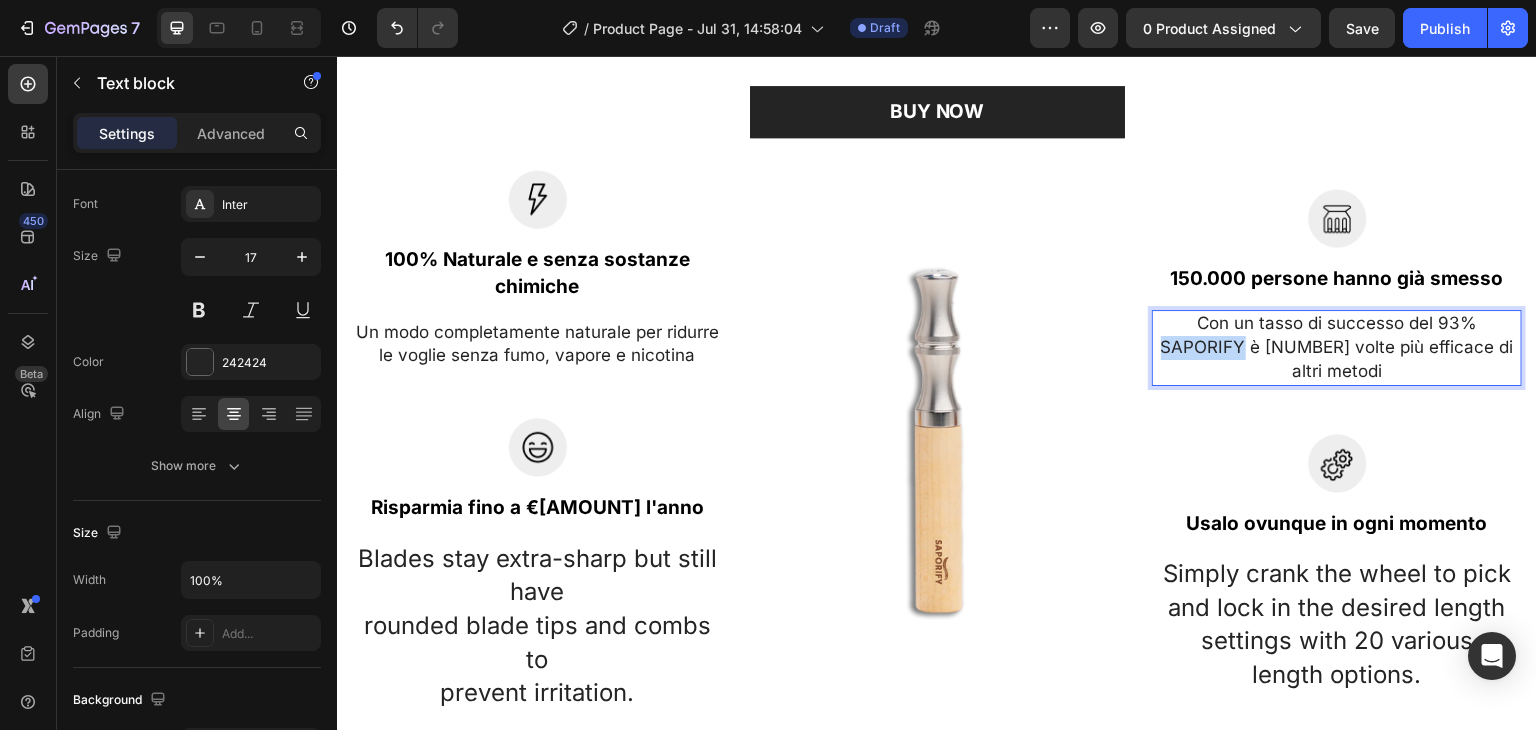 drag, startPoint x: 1243, startPoint y: 358, endPoint x: 1157, endPoint y: 358, distance: 86 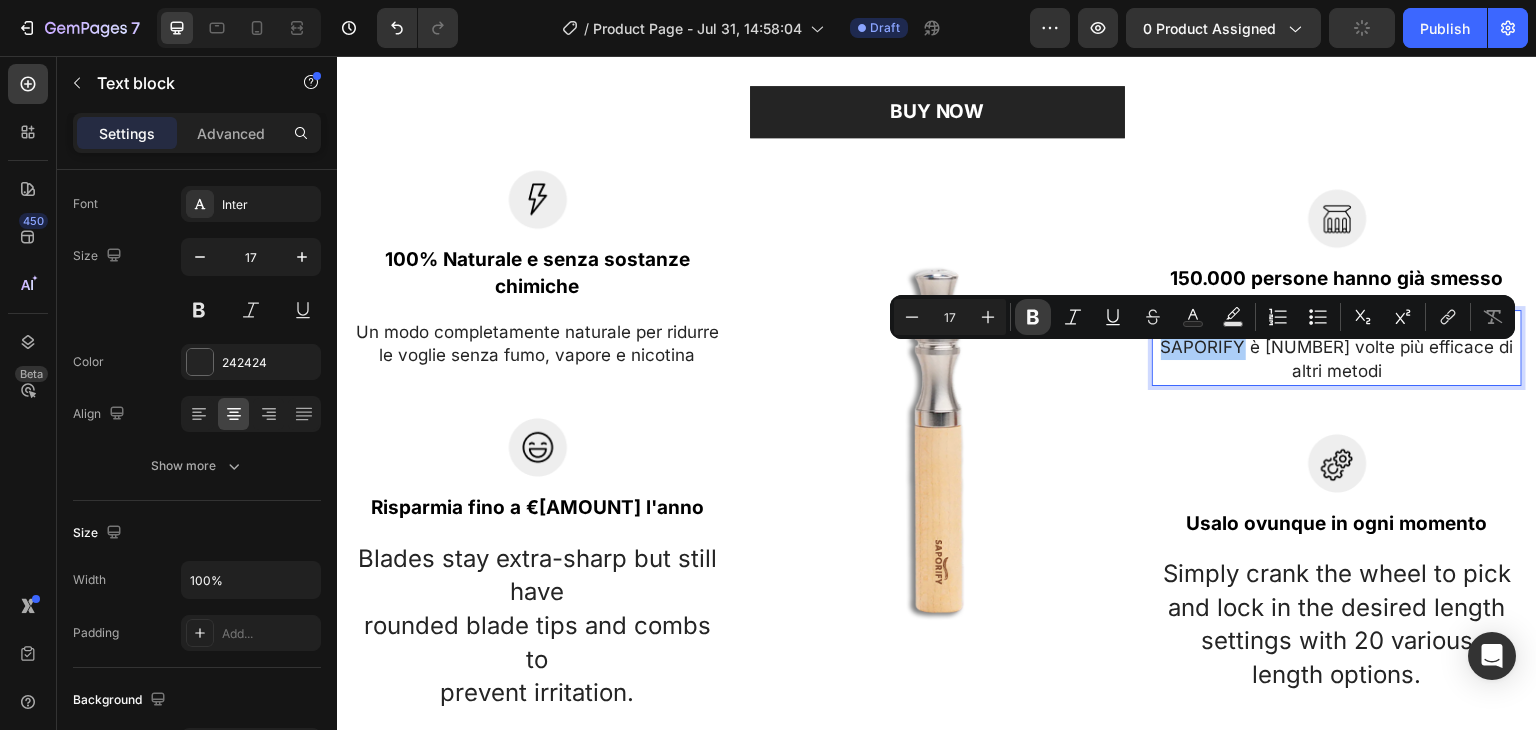 click 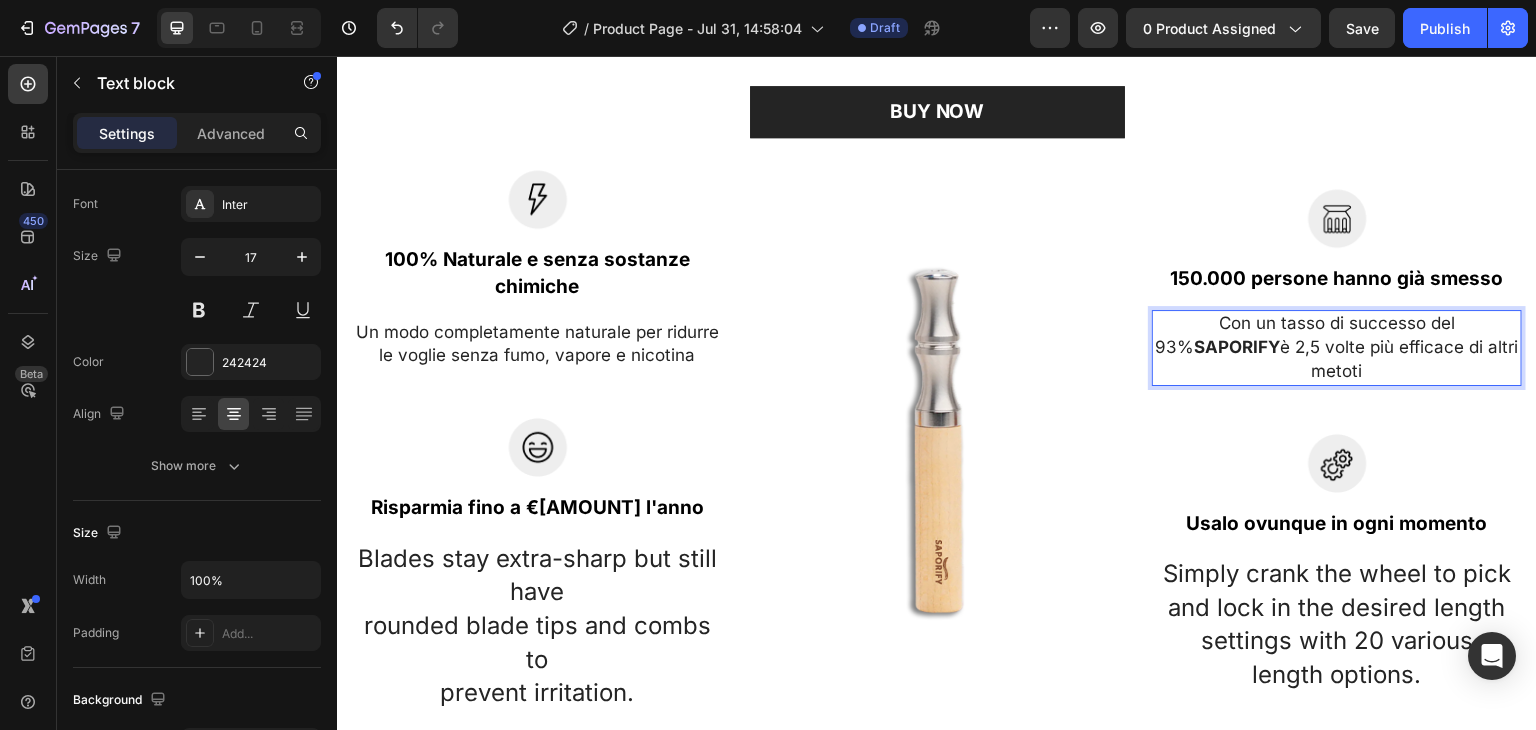 click on "Con un tasso di successo del 93%  SAPORIFY  è 2,5 volte più efficace di altri metoti" at bounding box center [1337, 347] 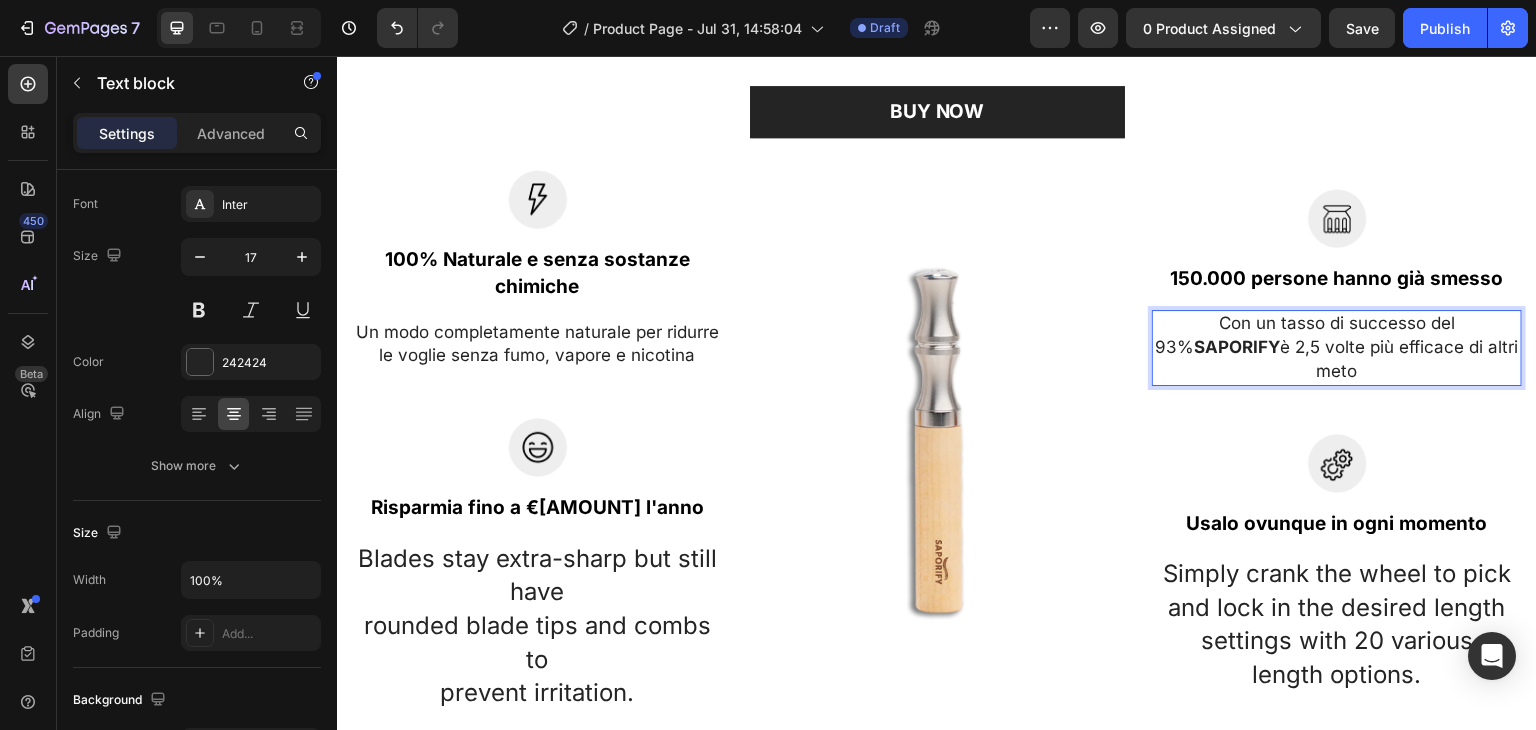 click on "Con un tasso di successo del 93% SAPORIFY è [NUMBER] volte più efficace di altri meto" at bounding box center (1337, 347) 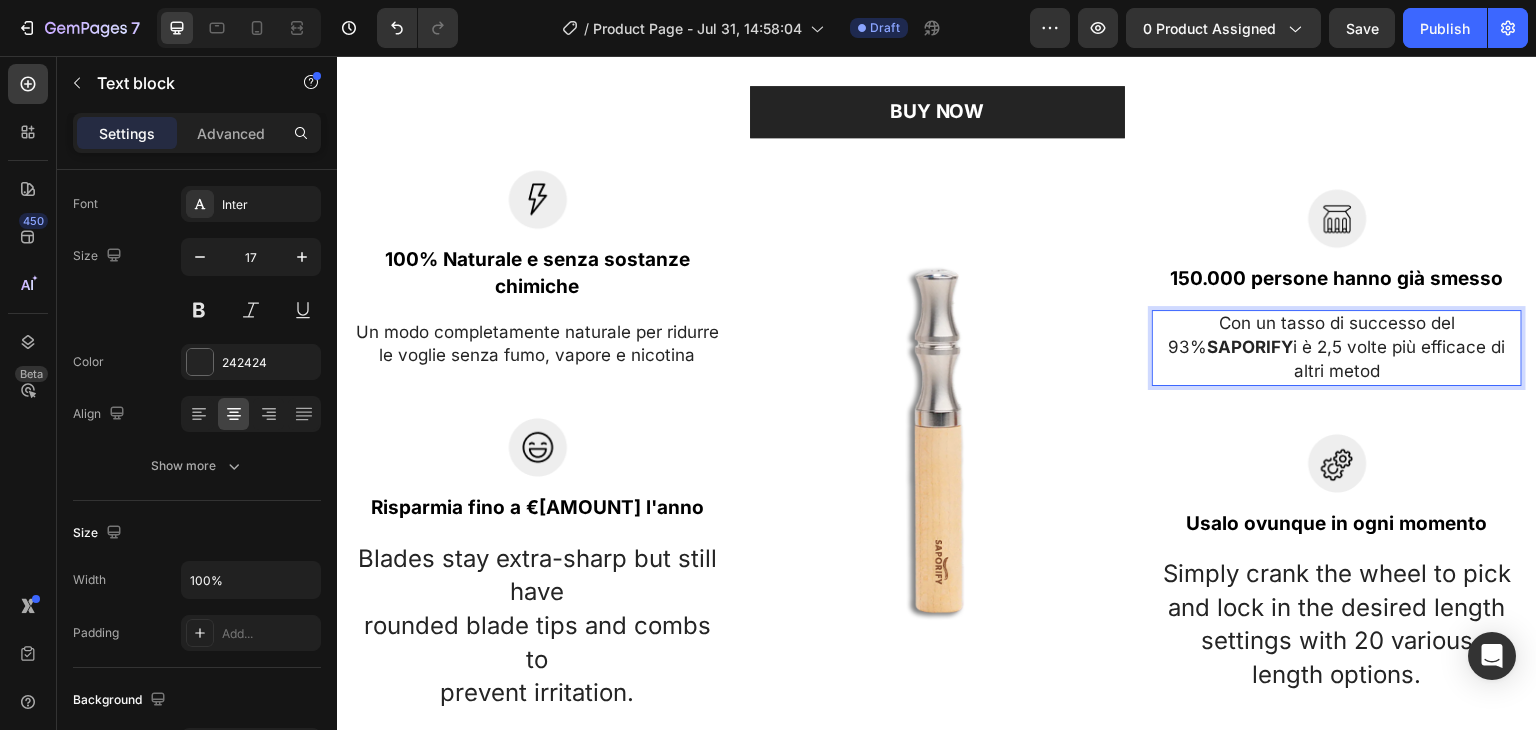 click on "Con un tasso di successo del 93% SAPORIFY è [NUMBER] volte più efficace di altri metodi" at bounding box center (1337, 347) 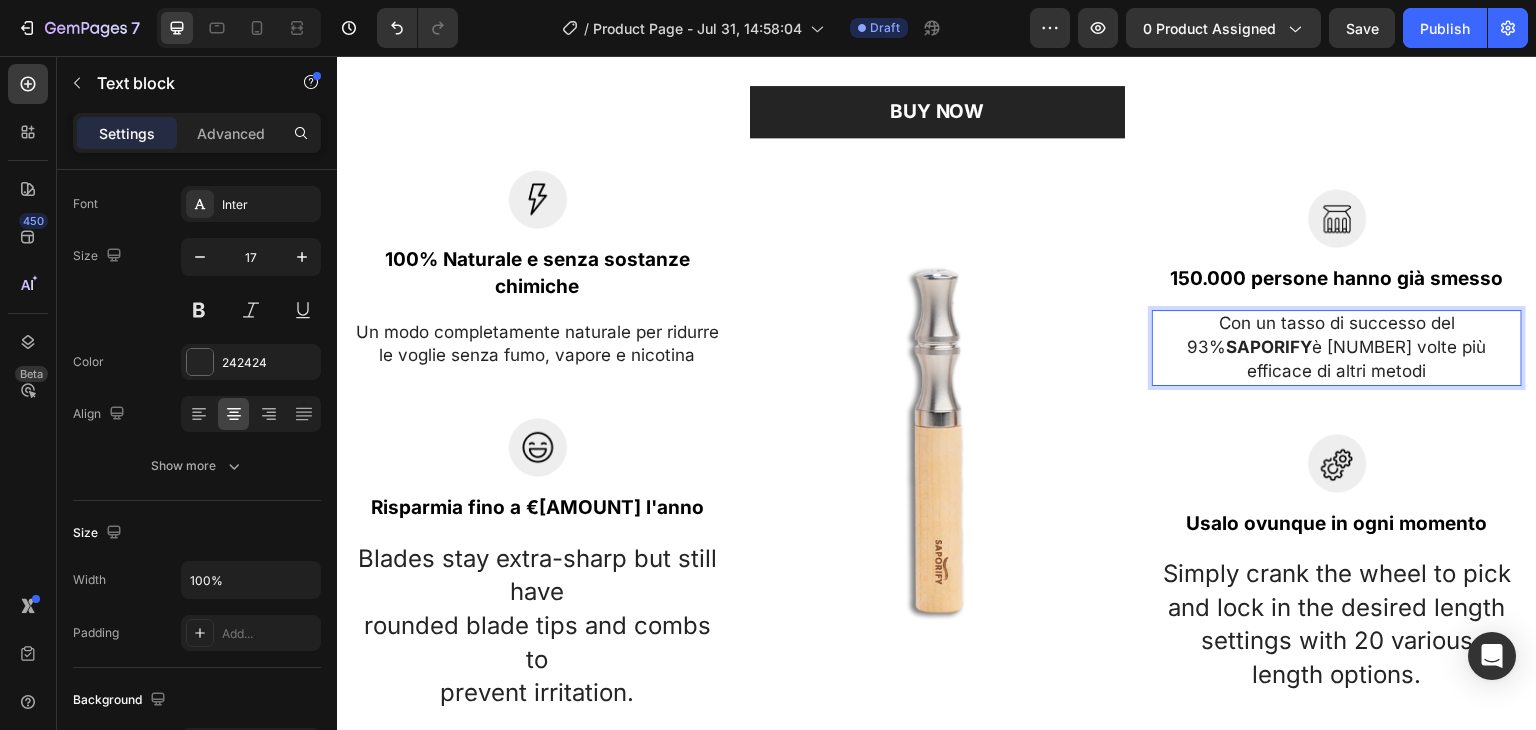 click on "Con un tasso di successo del 93% SAPORIFY è [NUMBER] volte più efficace di altri metodi" at bounding box center [1337, 347] 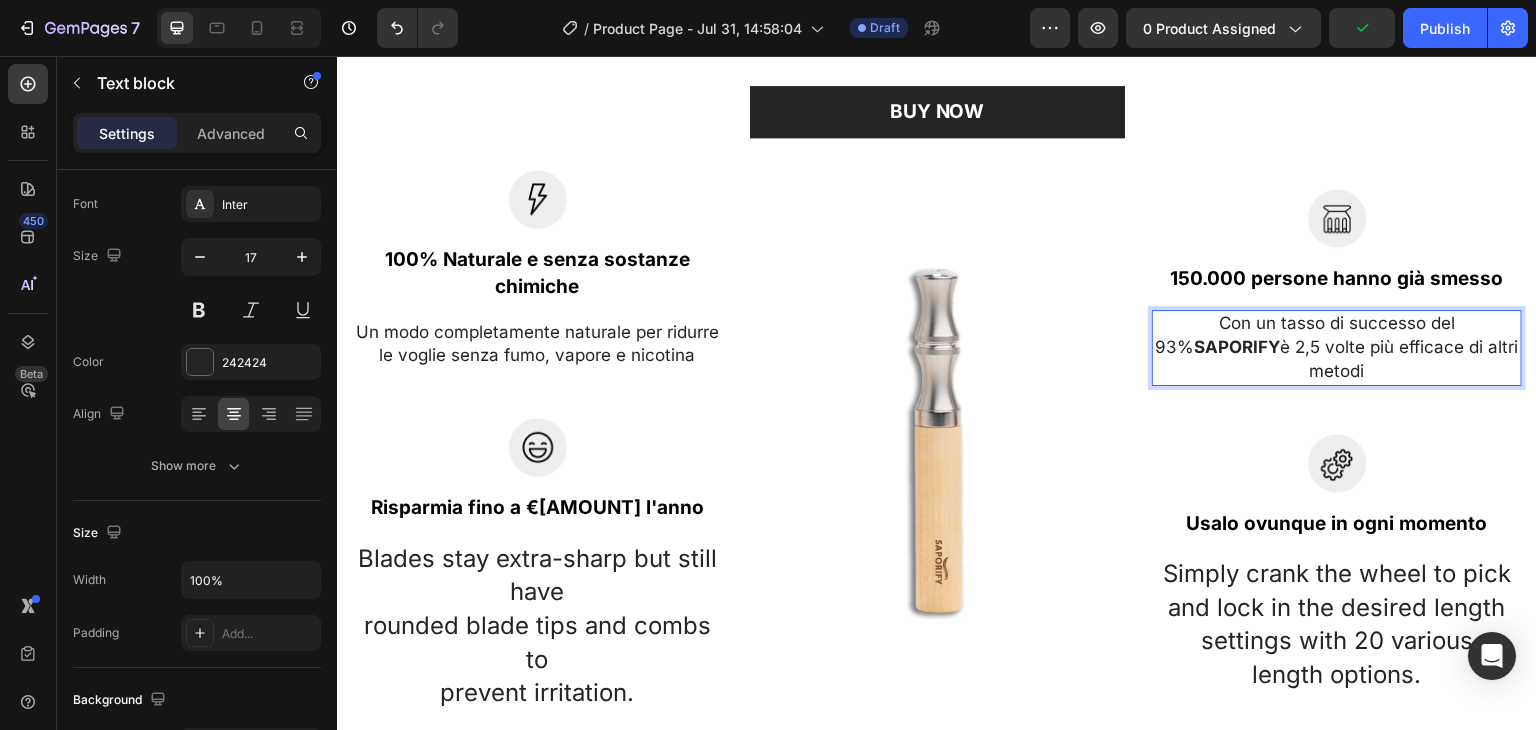 click on "SAPORIFY" at bounding box center [1238, 347] 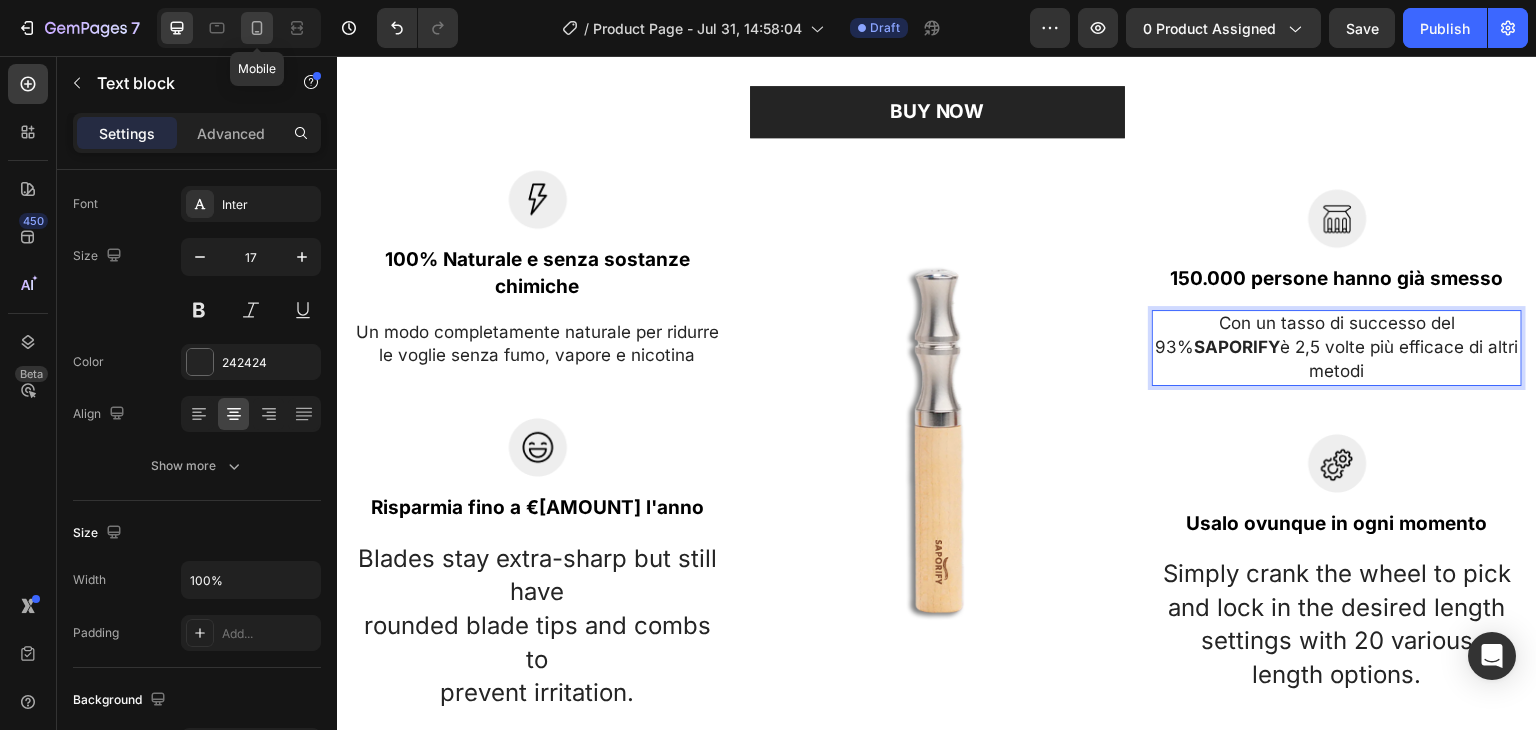 click 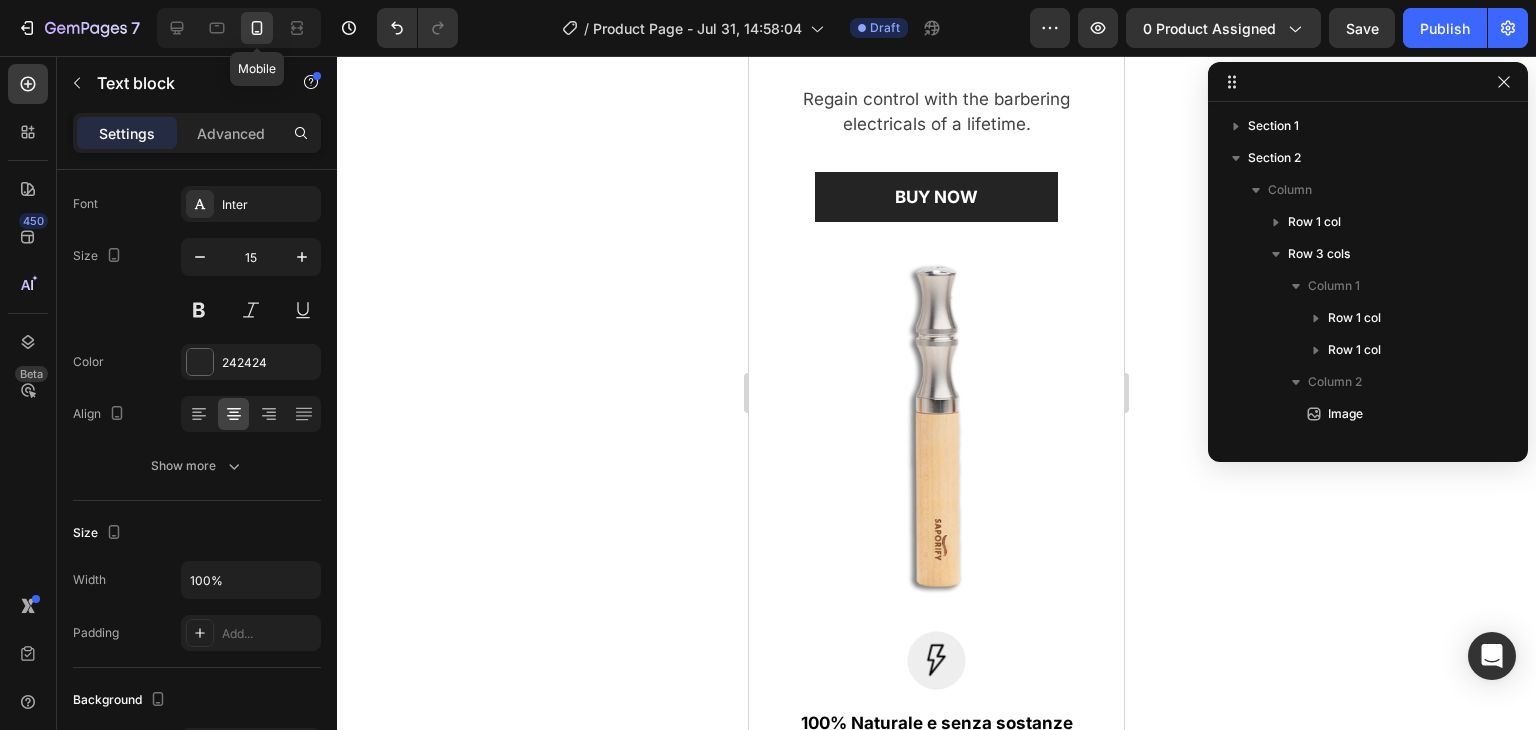 scroll, scrollTop: 346, scrollLeft: 0, axis: vertical 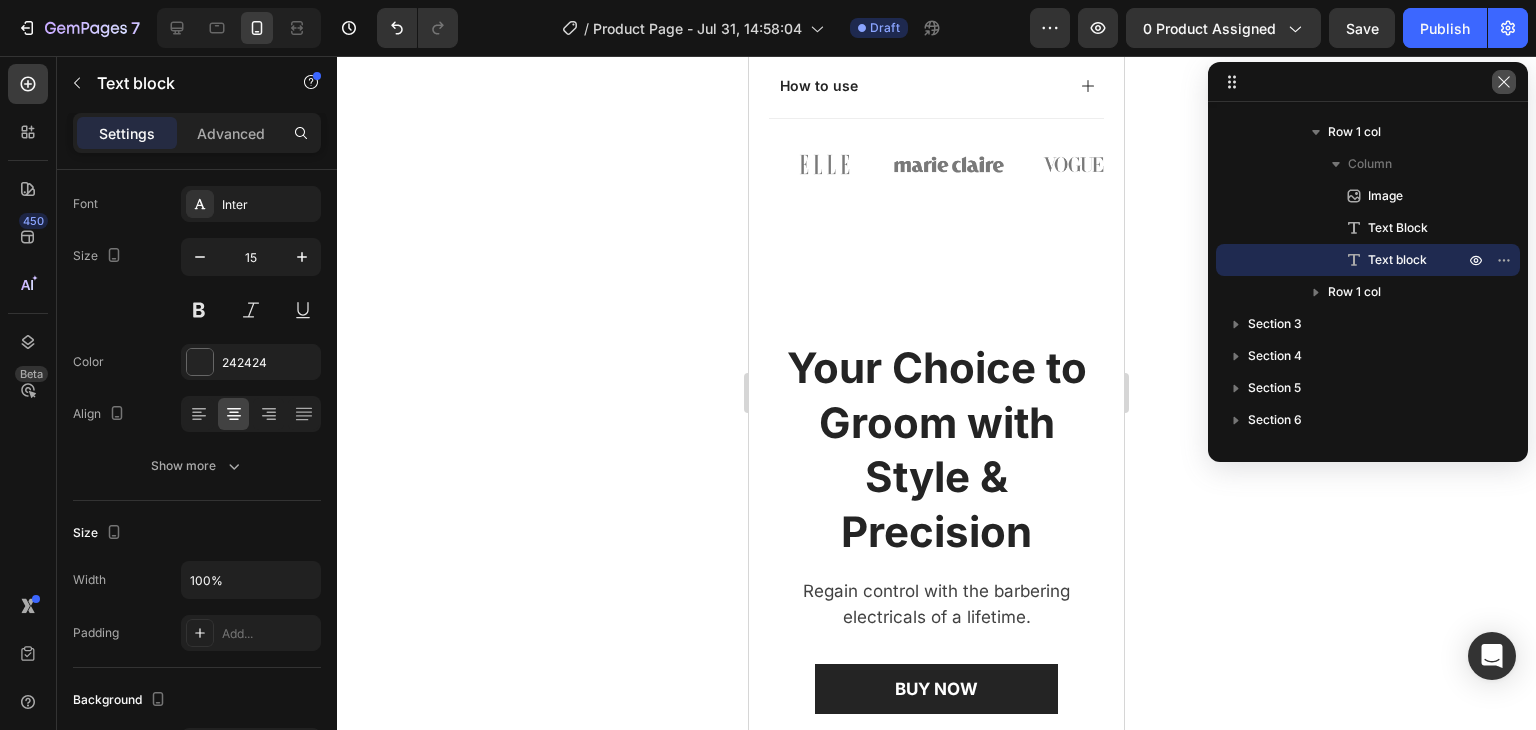 click at bounding box center (1504, 82) 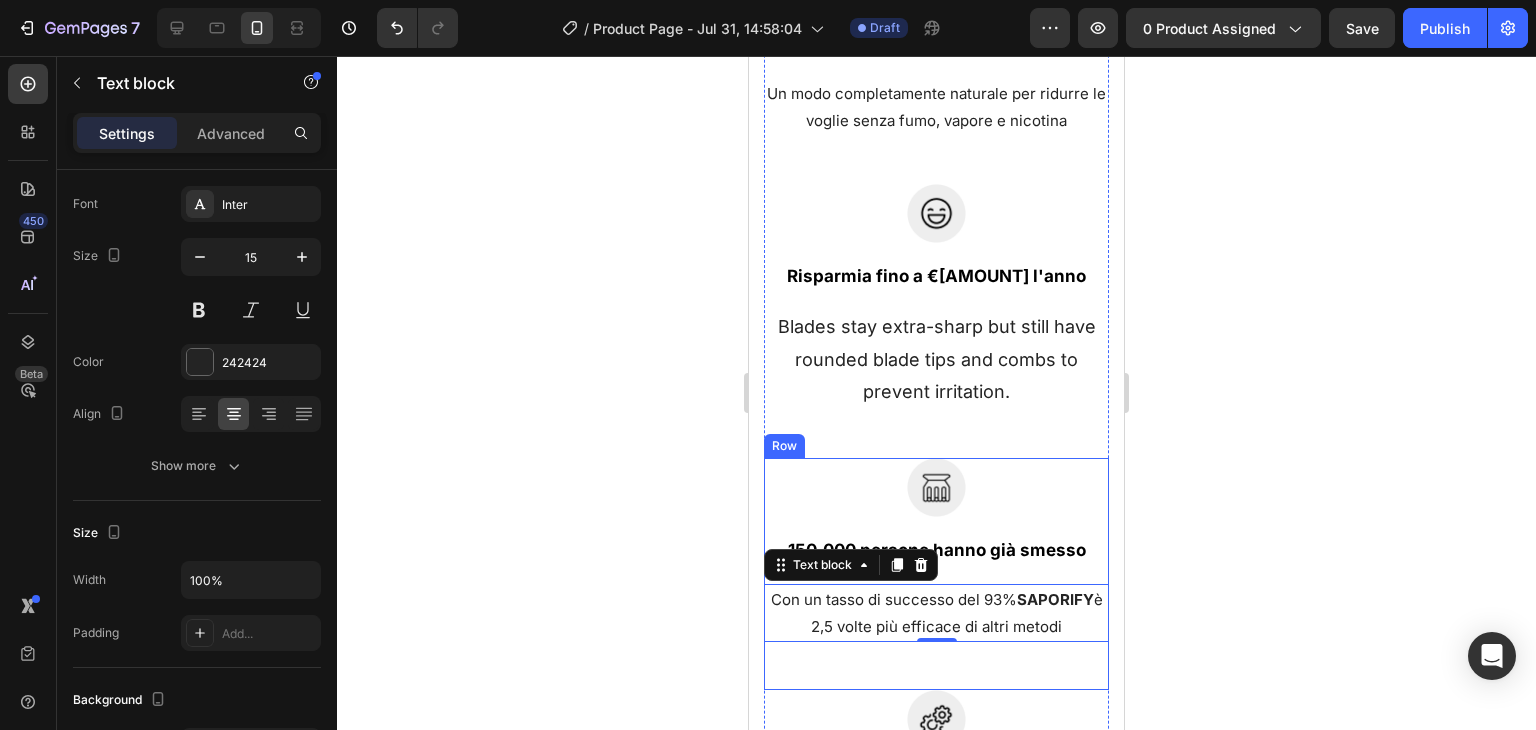 scroll, scrollTop: 2461, scrollLeft: 0, axis: vertical 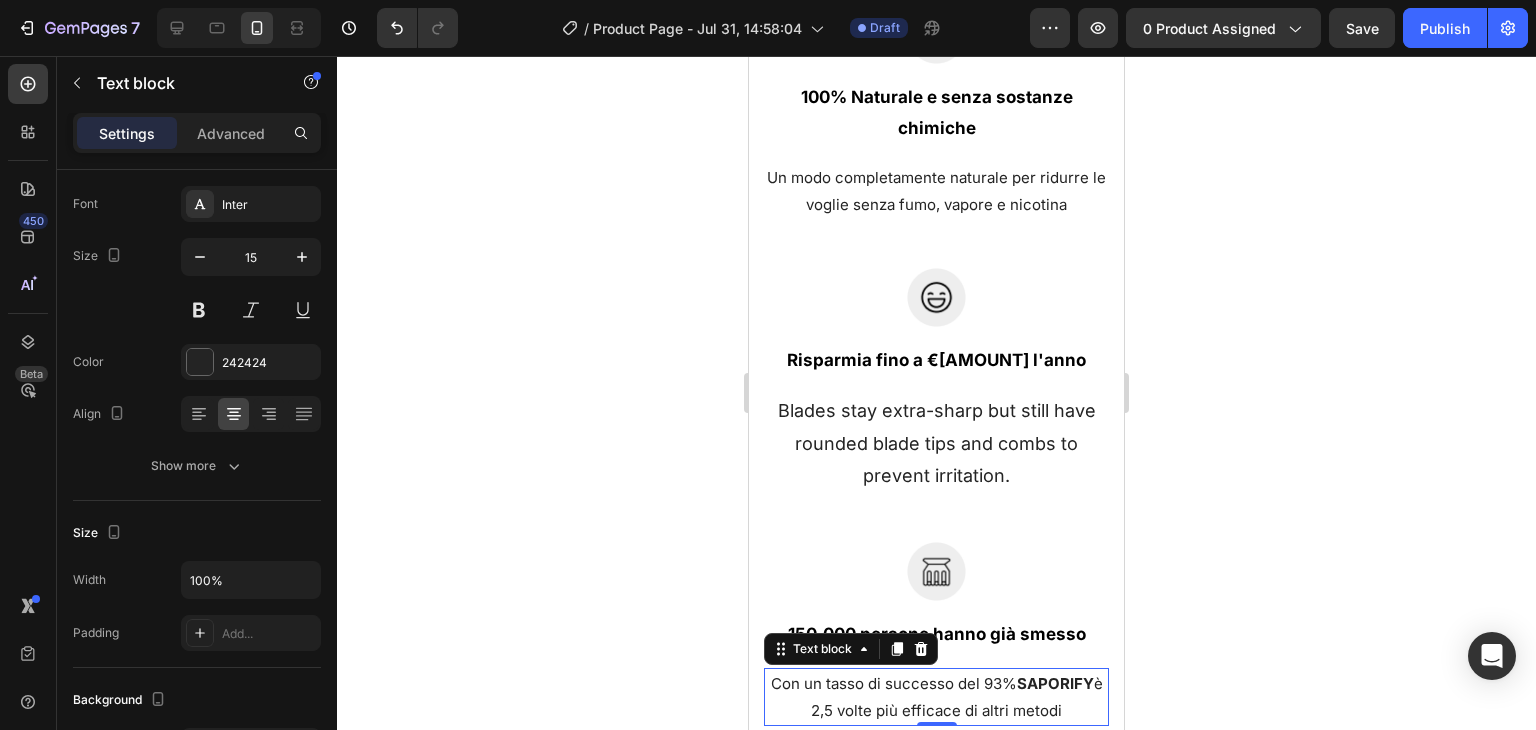 click at bounding box center (239, 28) 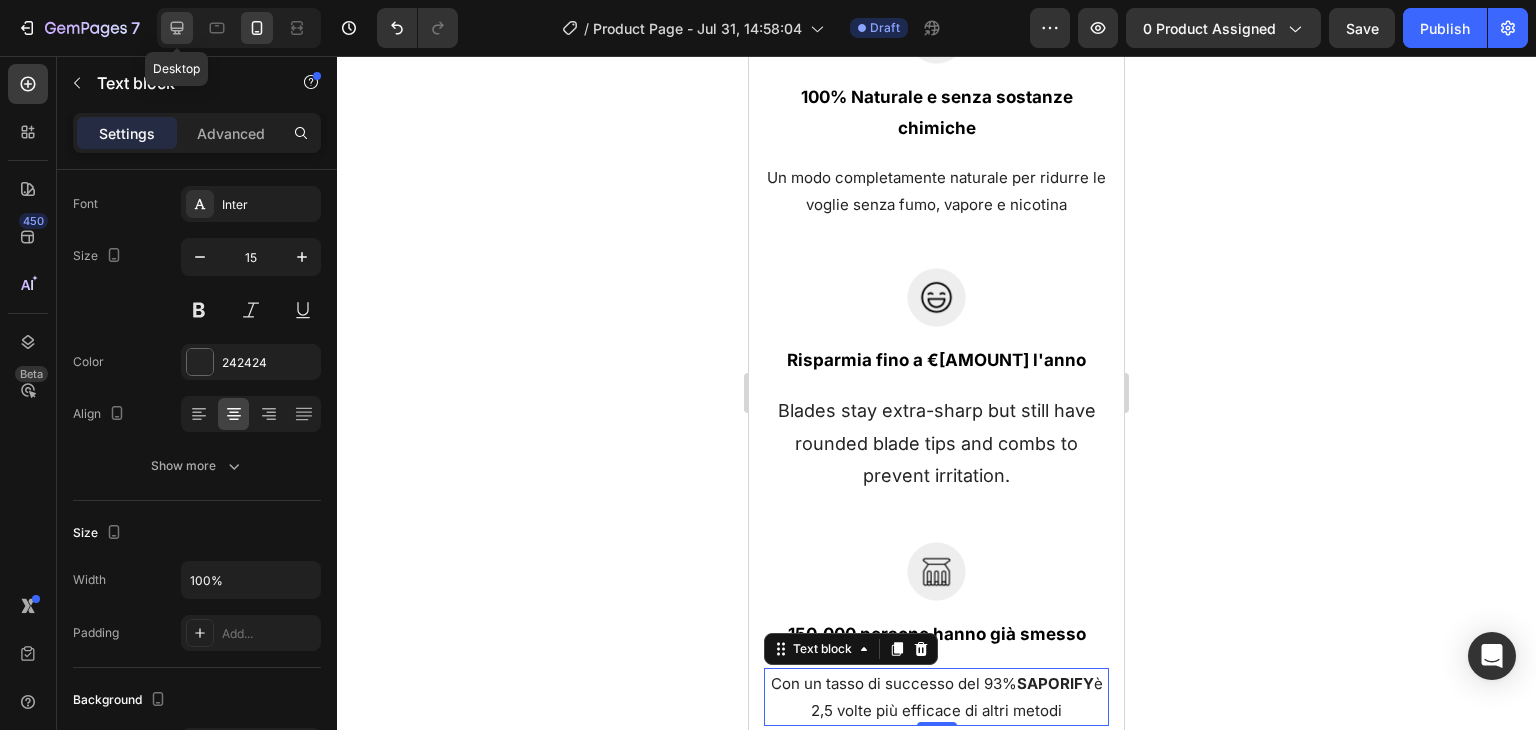 click 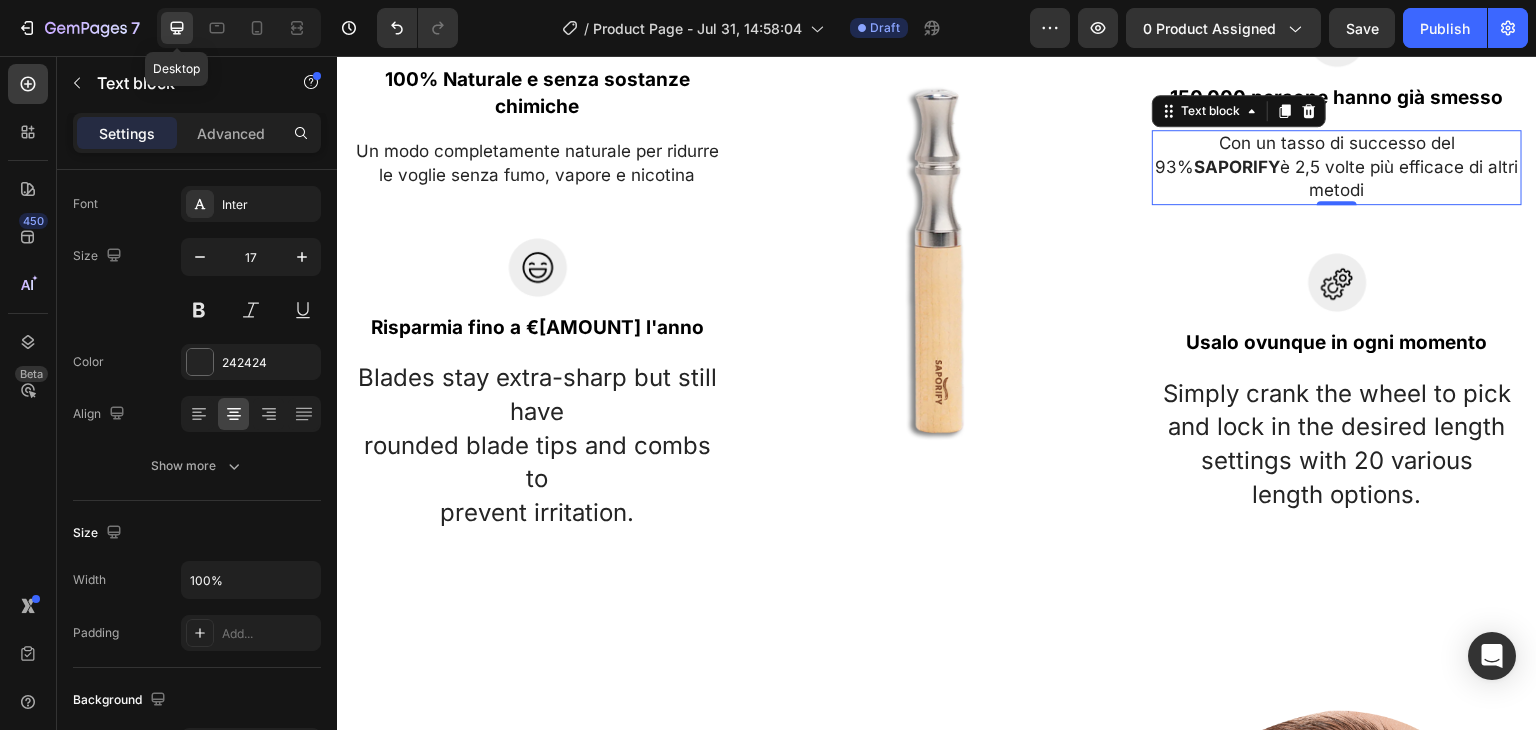 scroll, scrollTop: 2031, scrollLeft: 0, axis: vertical 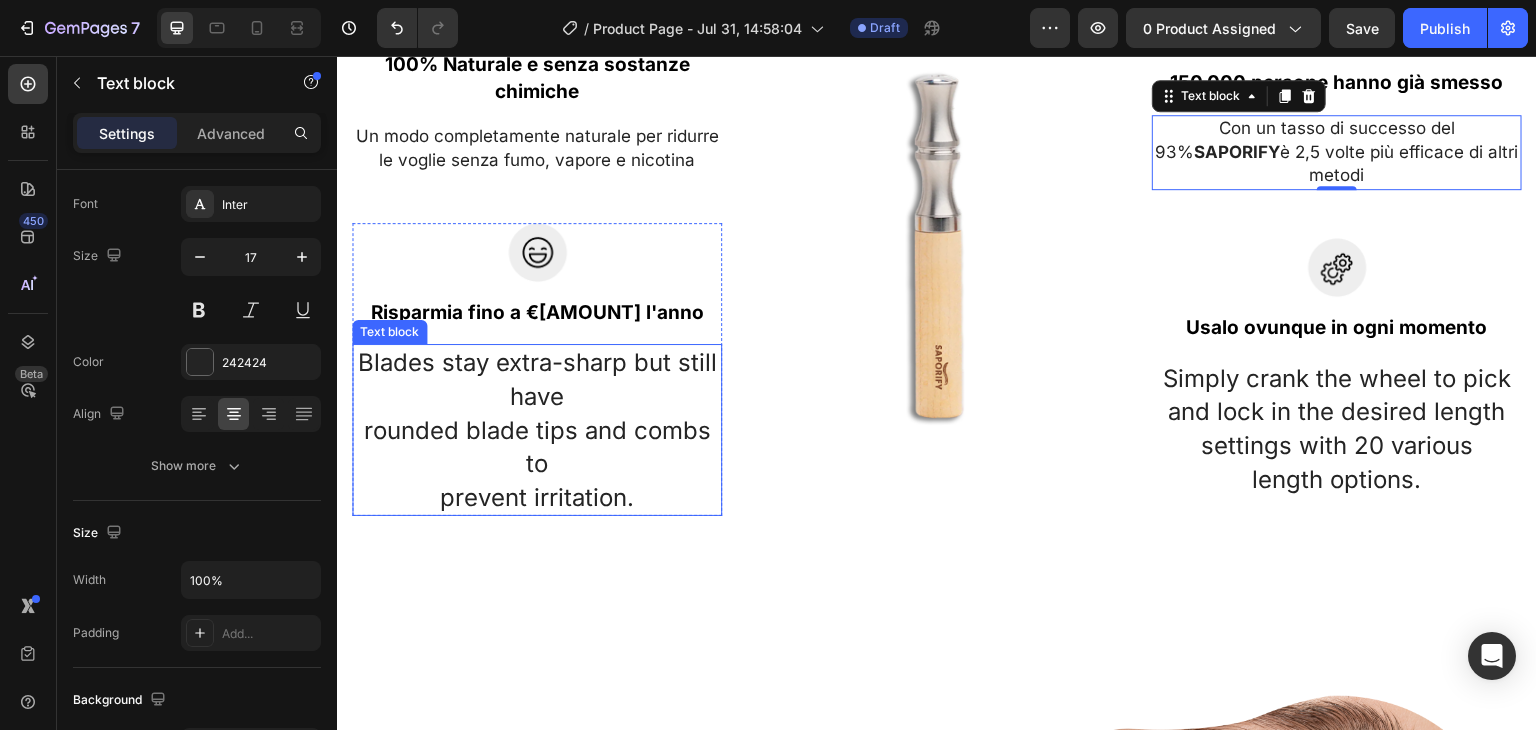 click on "Blades stay extra-sharp but still have  rounded blade tips and combs to  prevent irritation." at bounding box center (537, 430) 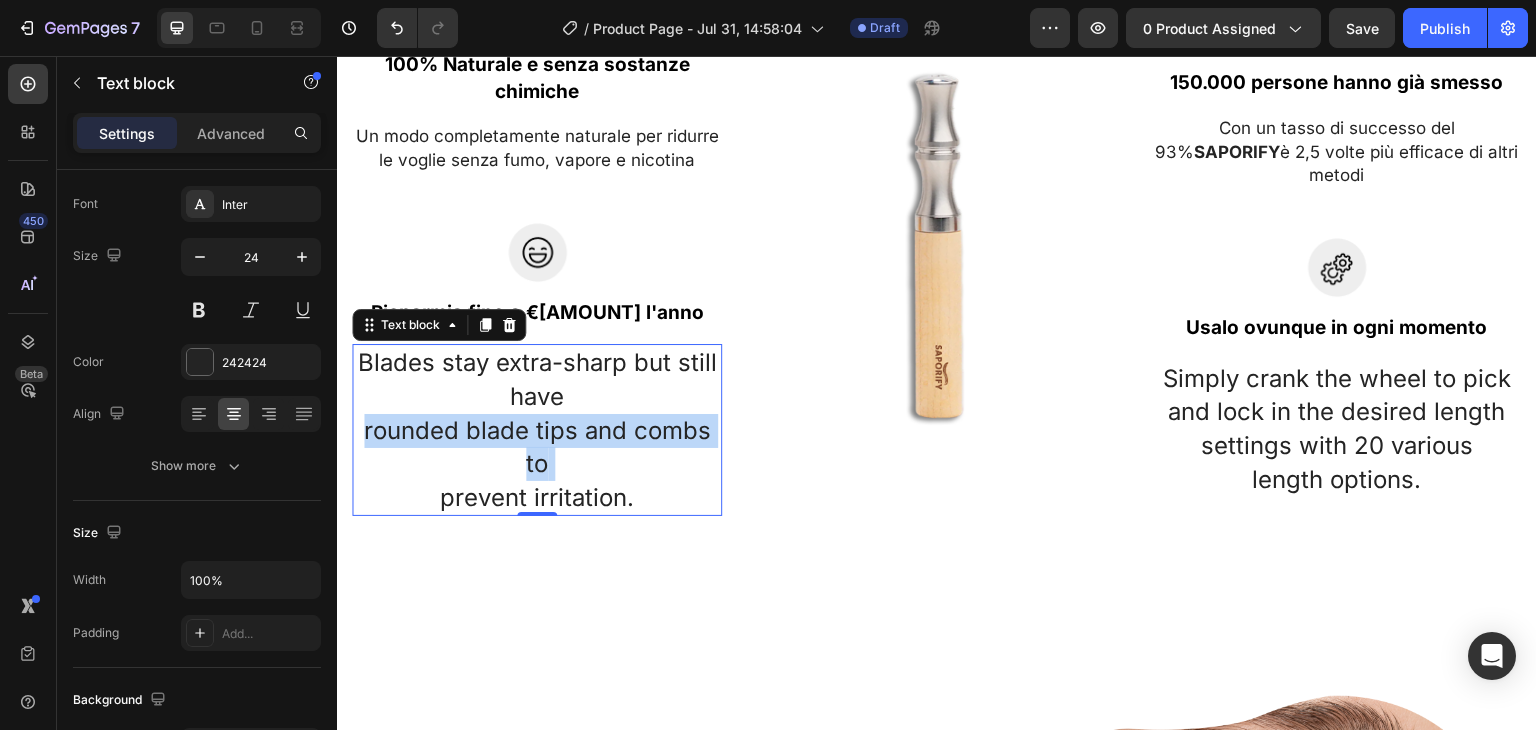 click on "Blades stay extra-sharp but still have  rounded blade tips and combs to  prevent irritation." at bounding box center (537, 430) 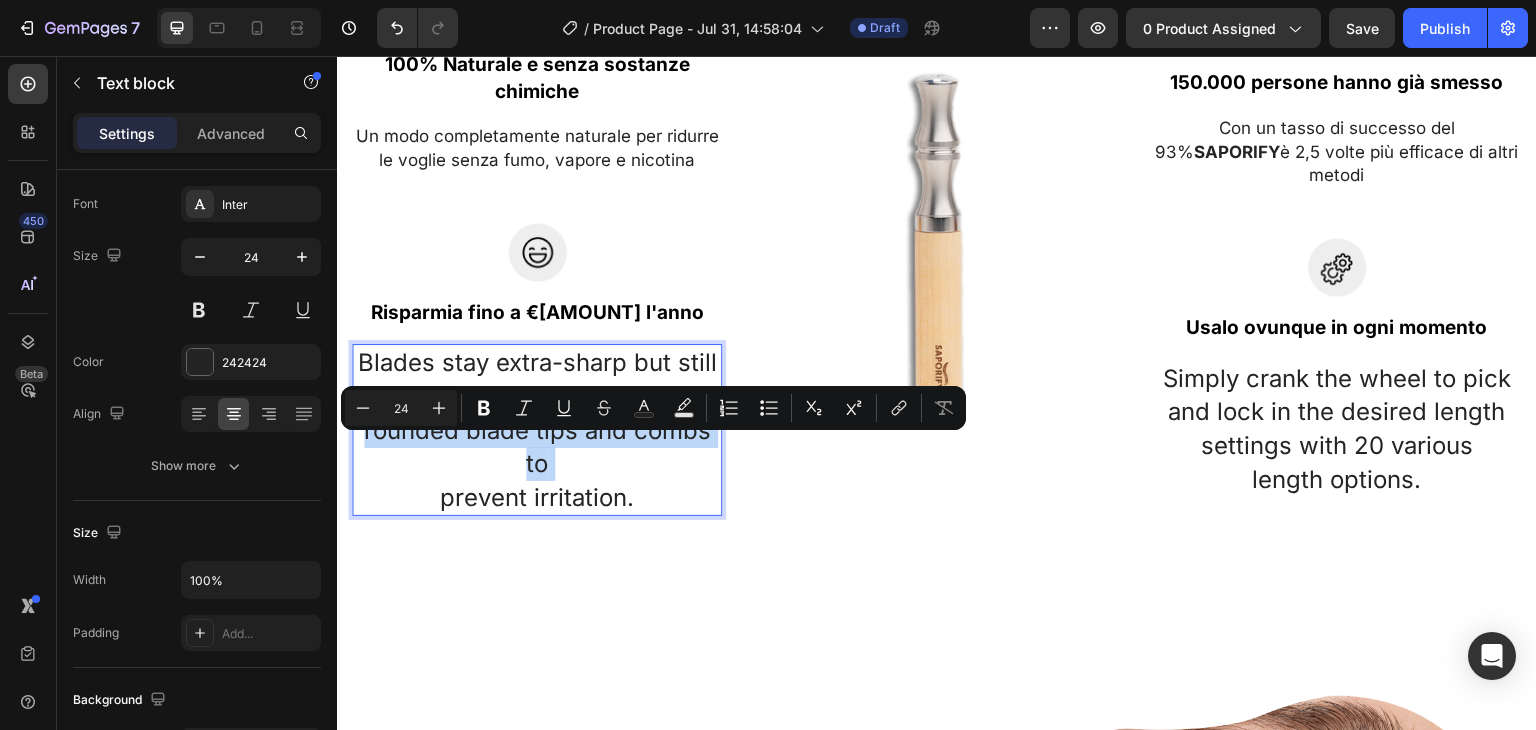 click on "Blades stay extra-sharp but still have  rounded blade tips and combs to  prevent irritation." at bounding box center (537, 430) 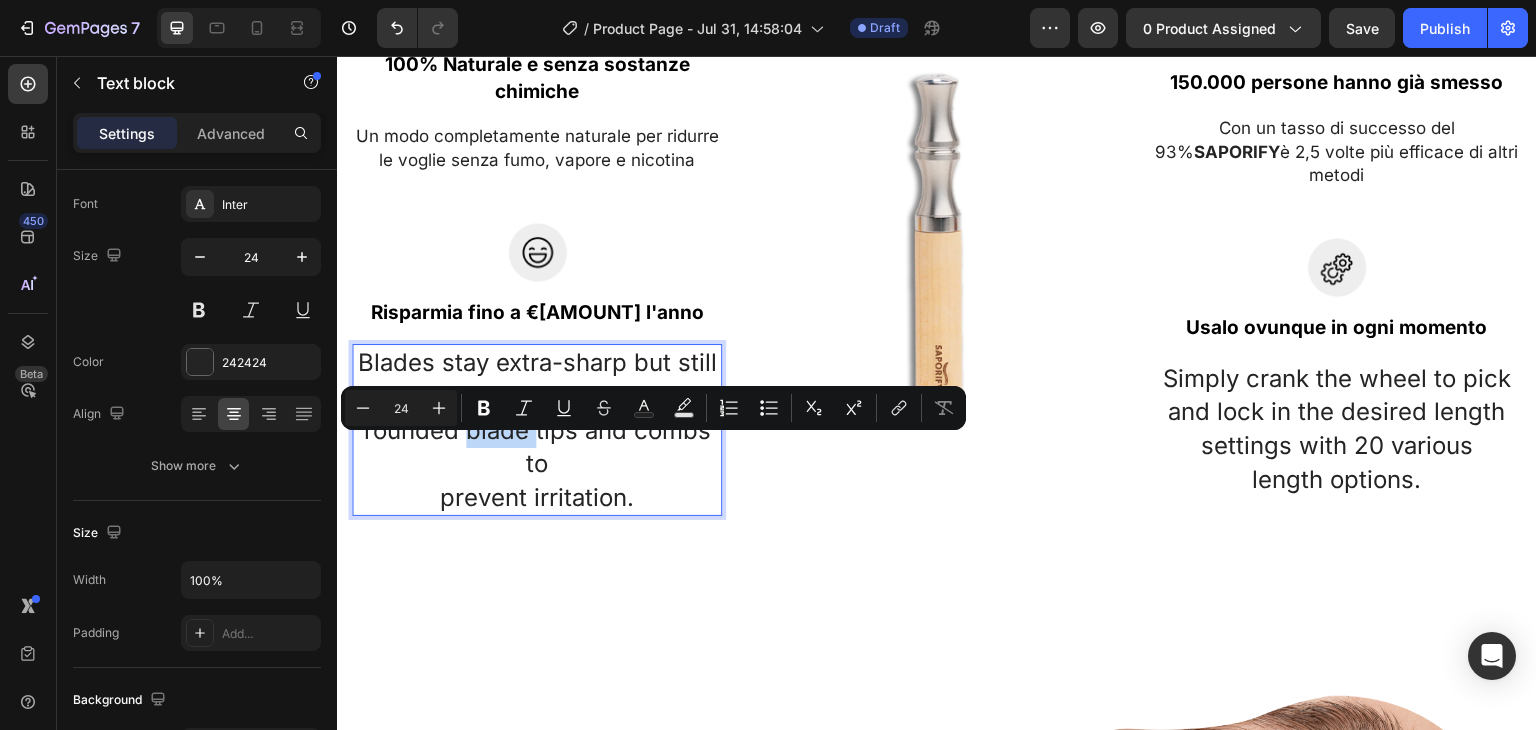 click on "Blades stay extra-sharp but still have  rounded blade tips and combs to  prevent irritation." at bounding box center [537, 430] 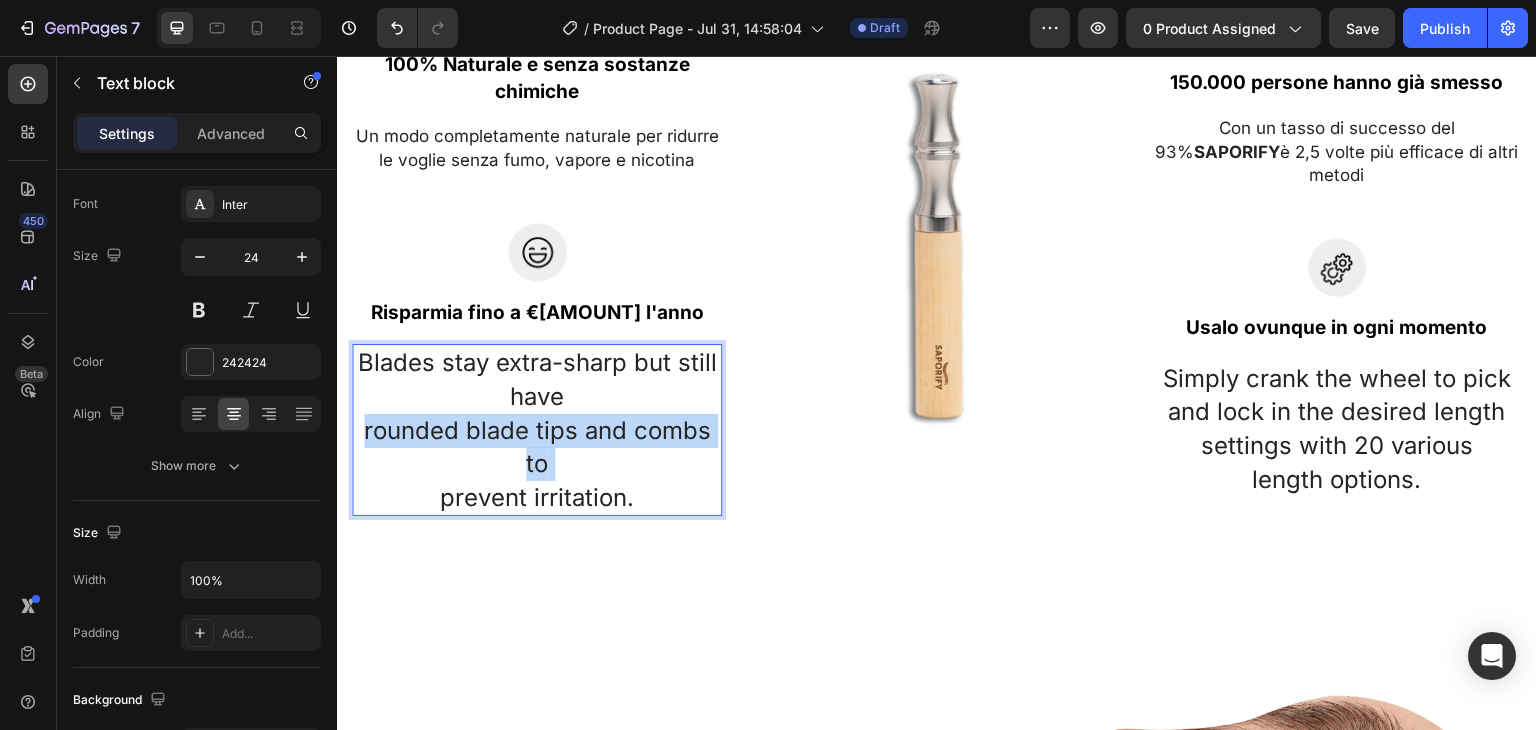 click on "Blades stay extra-sharp but still have  rounded blade tips and combs to  prevent irritation." at bounding box center [537, 430] 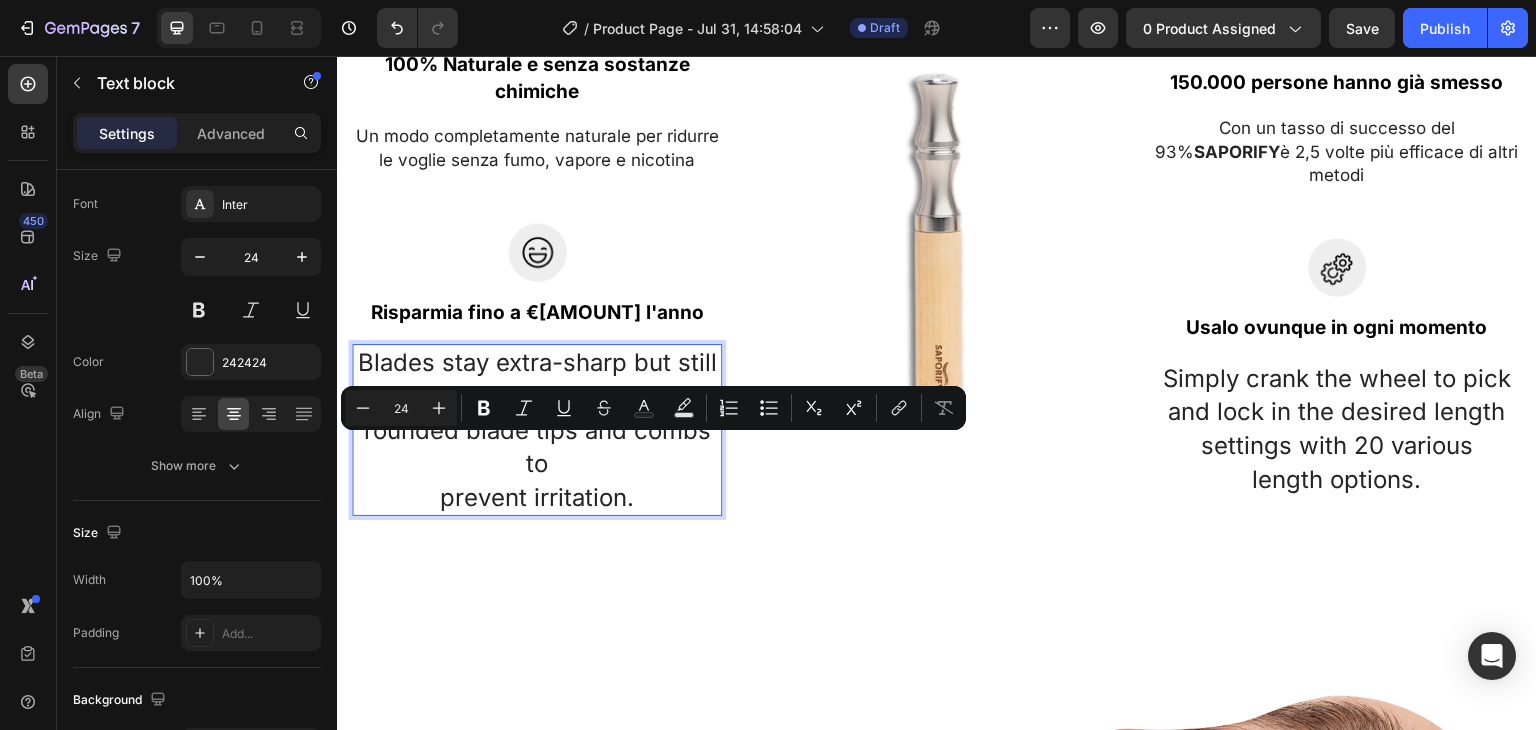 click on "Blades stay extra-sharp but still have  rounded blade tips and combs to  prevent irritation." at bounding box center [537, 430] 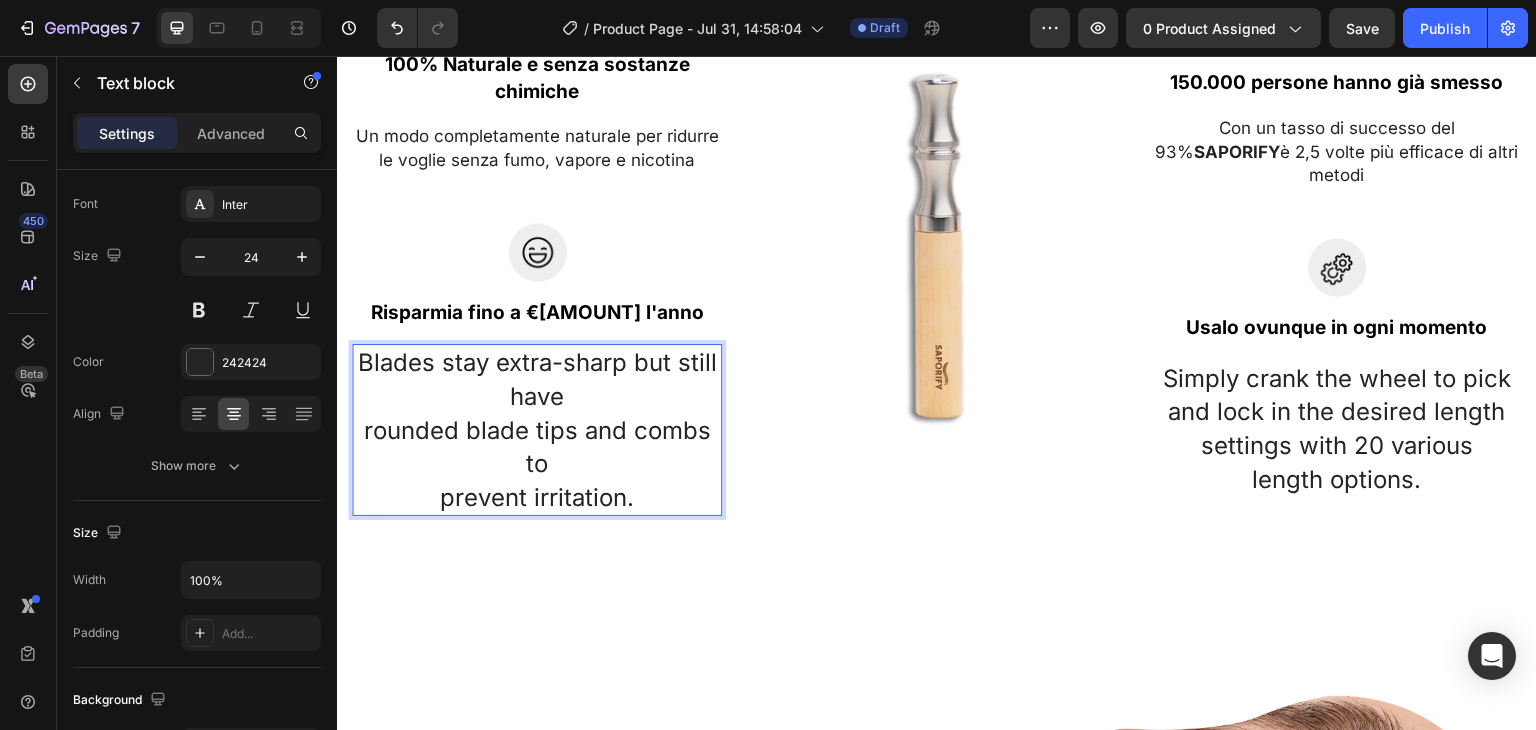 click on "Blades stay extra-sharp but still have  rounded blade tips and combs to  prevent irritation." at bounding box center [537, 430] 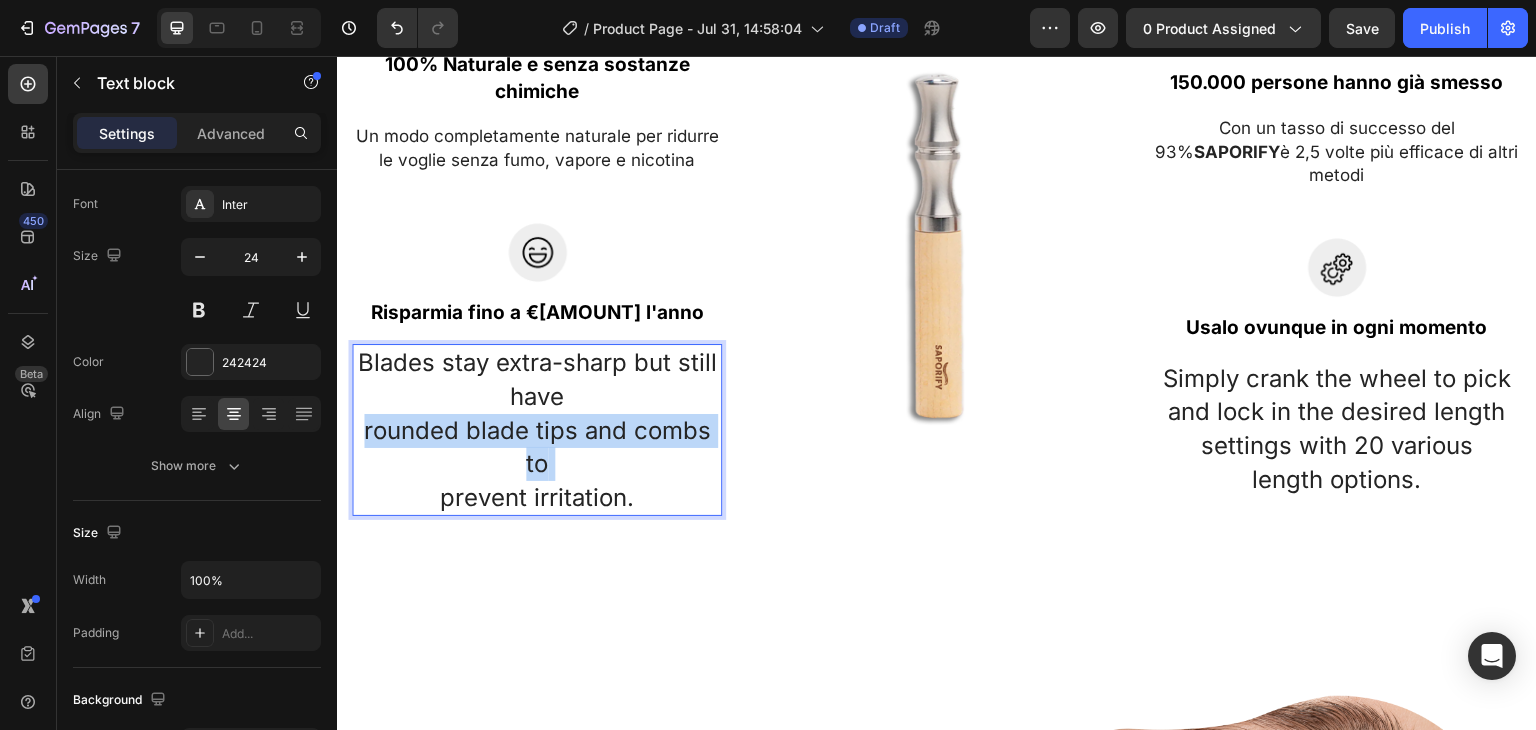 click on "Blades stay extra-sharp but still have  rounded blade tips and combs to  prevent irritation." at bounding box center [537, 430] 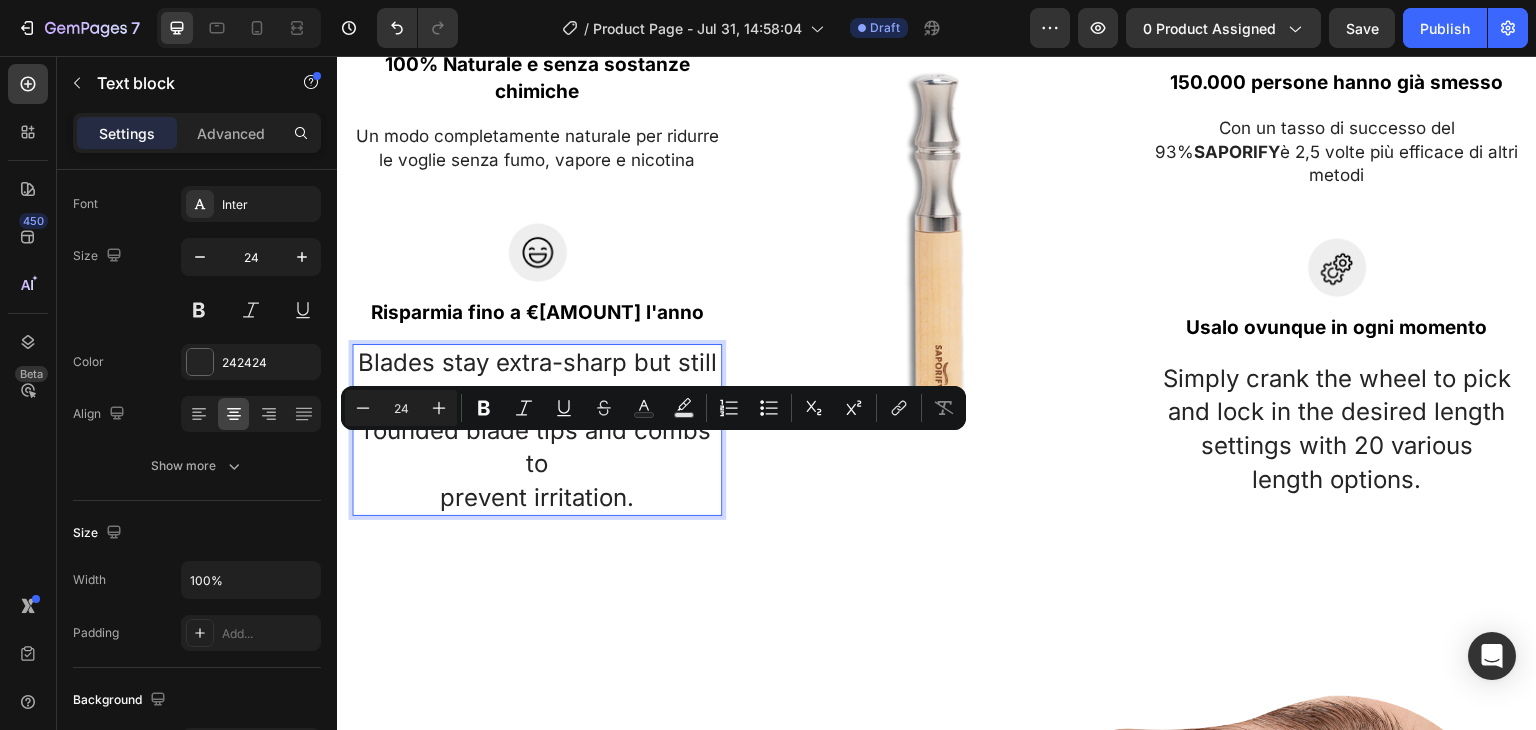 click on "Blades stay extra-sharp but still have  rounded blade tips and combs to  prevent irritation." at bounding box center (537, 430) 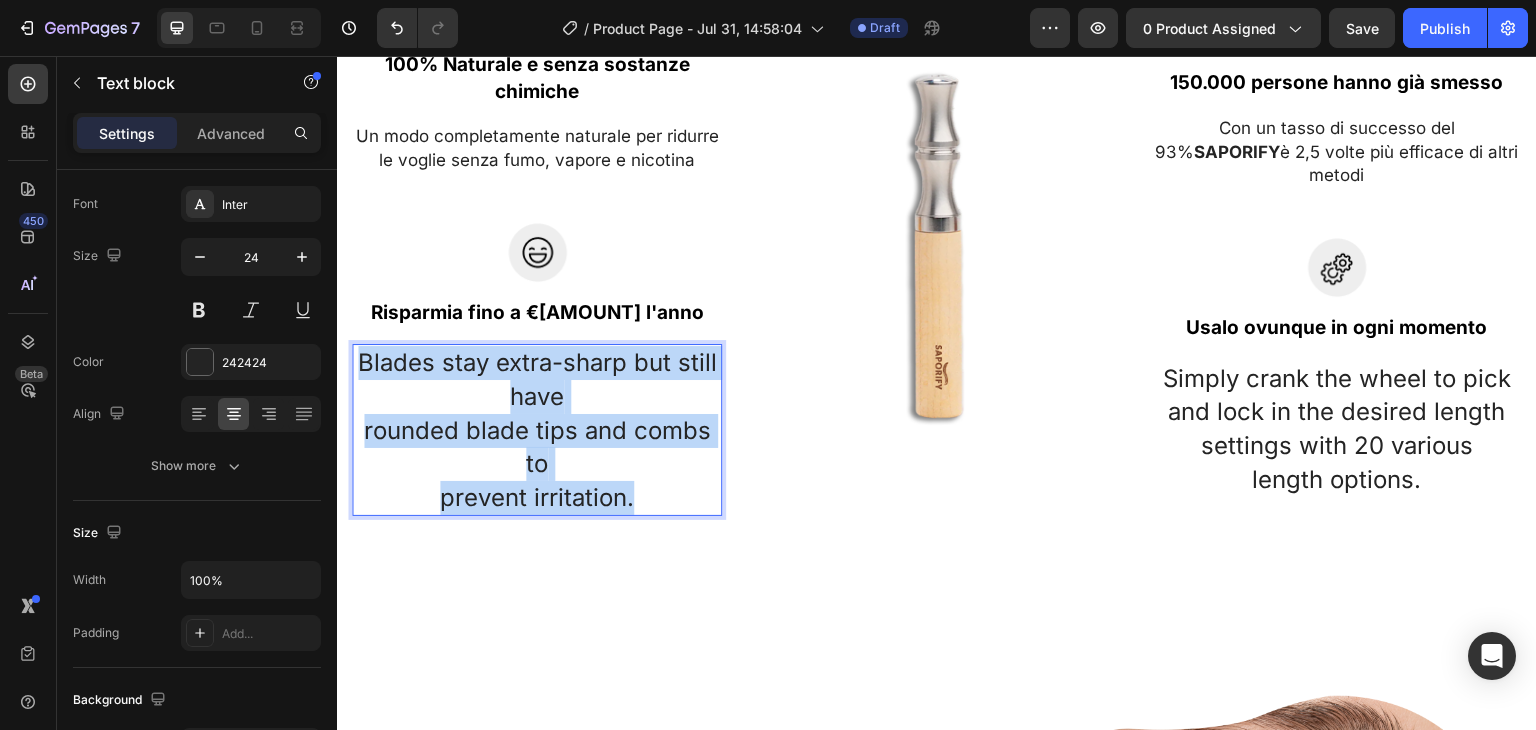 drag, startPoint x: 636, startPoint y: 523, endPoint x: 358, endPoint y: 382, distance: 311.713 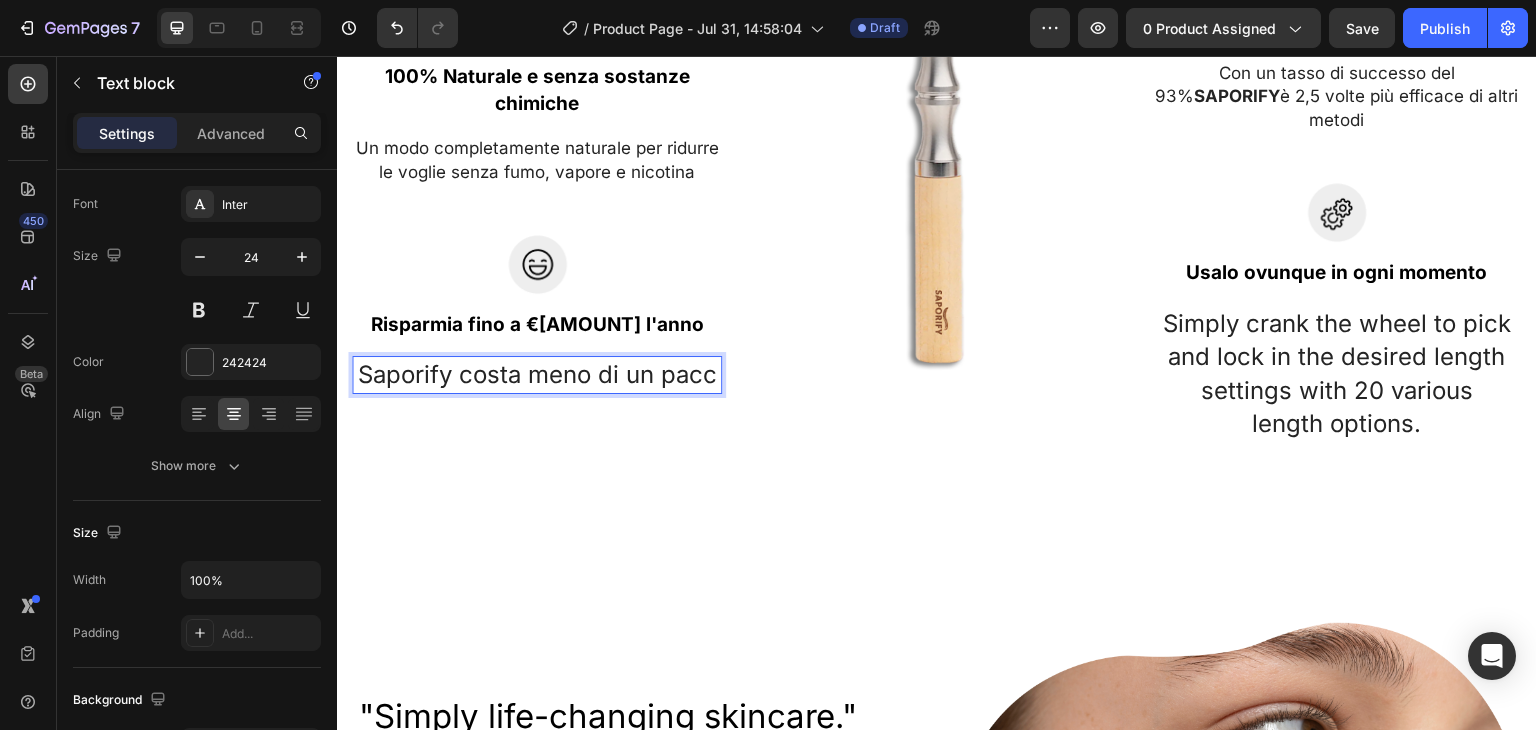 scroll, scrollTop: 2051, scrollLeft: 0, axis: vertical 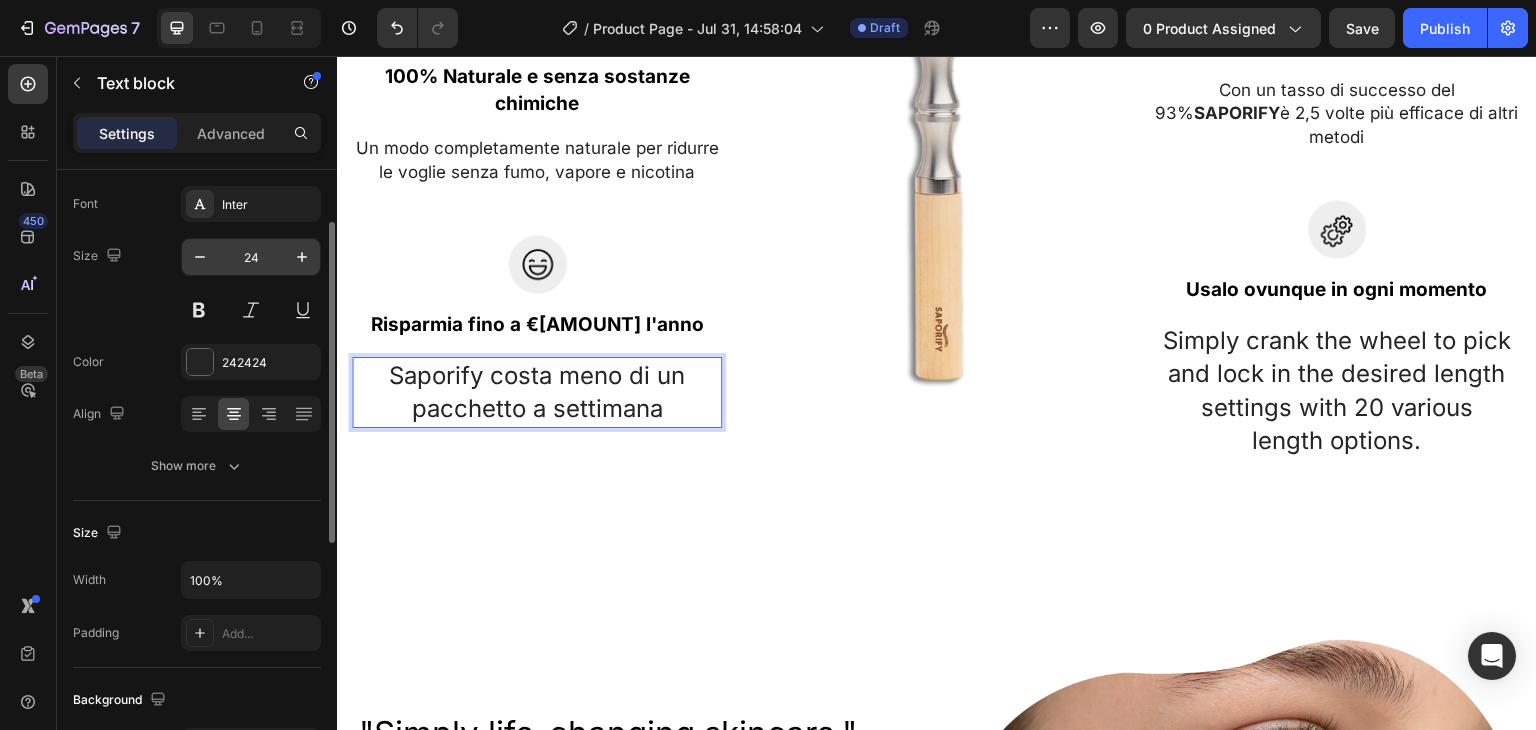 click on "24" at bounding box center (251, 257) 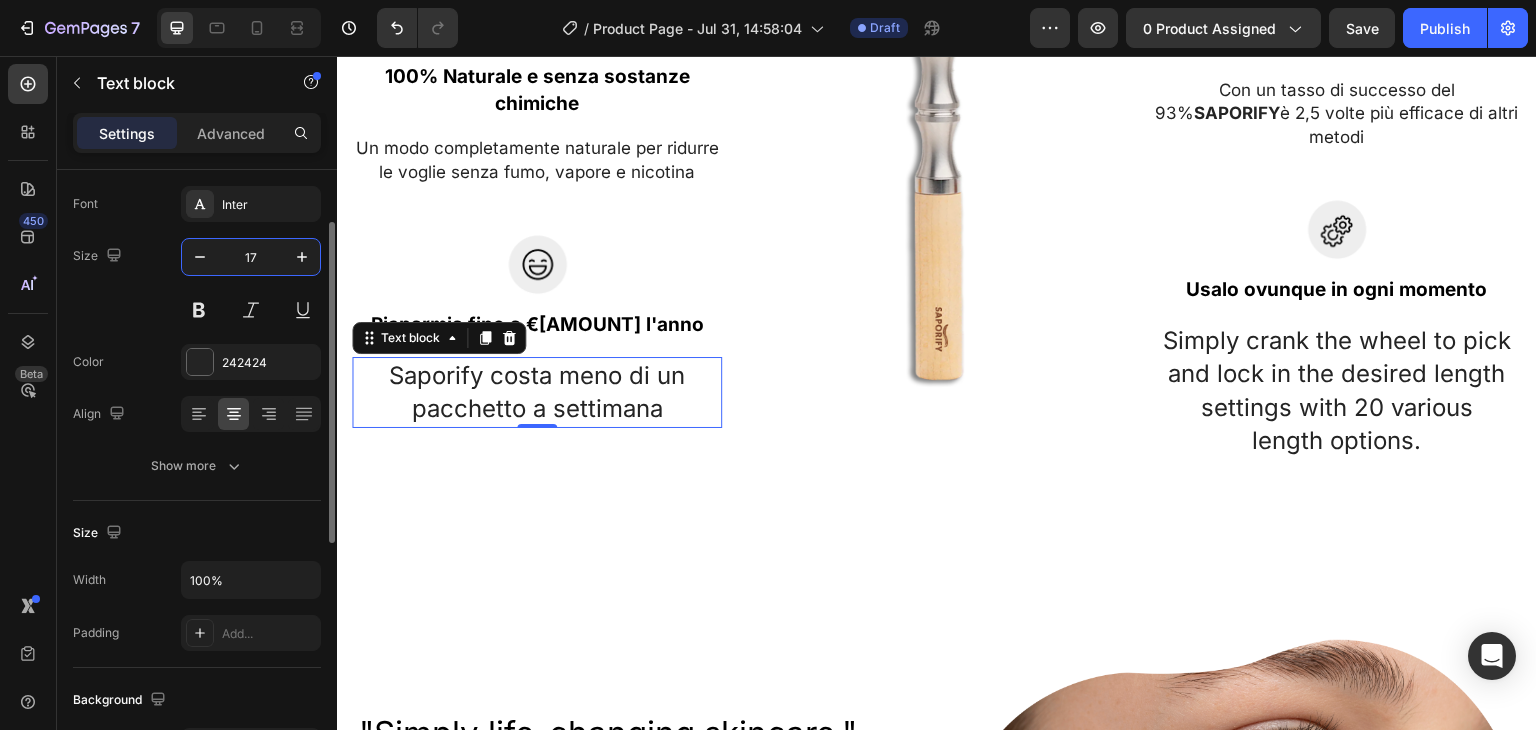 scroll, scrollTop: 2060, scrollLeft: 0, axis: vertical 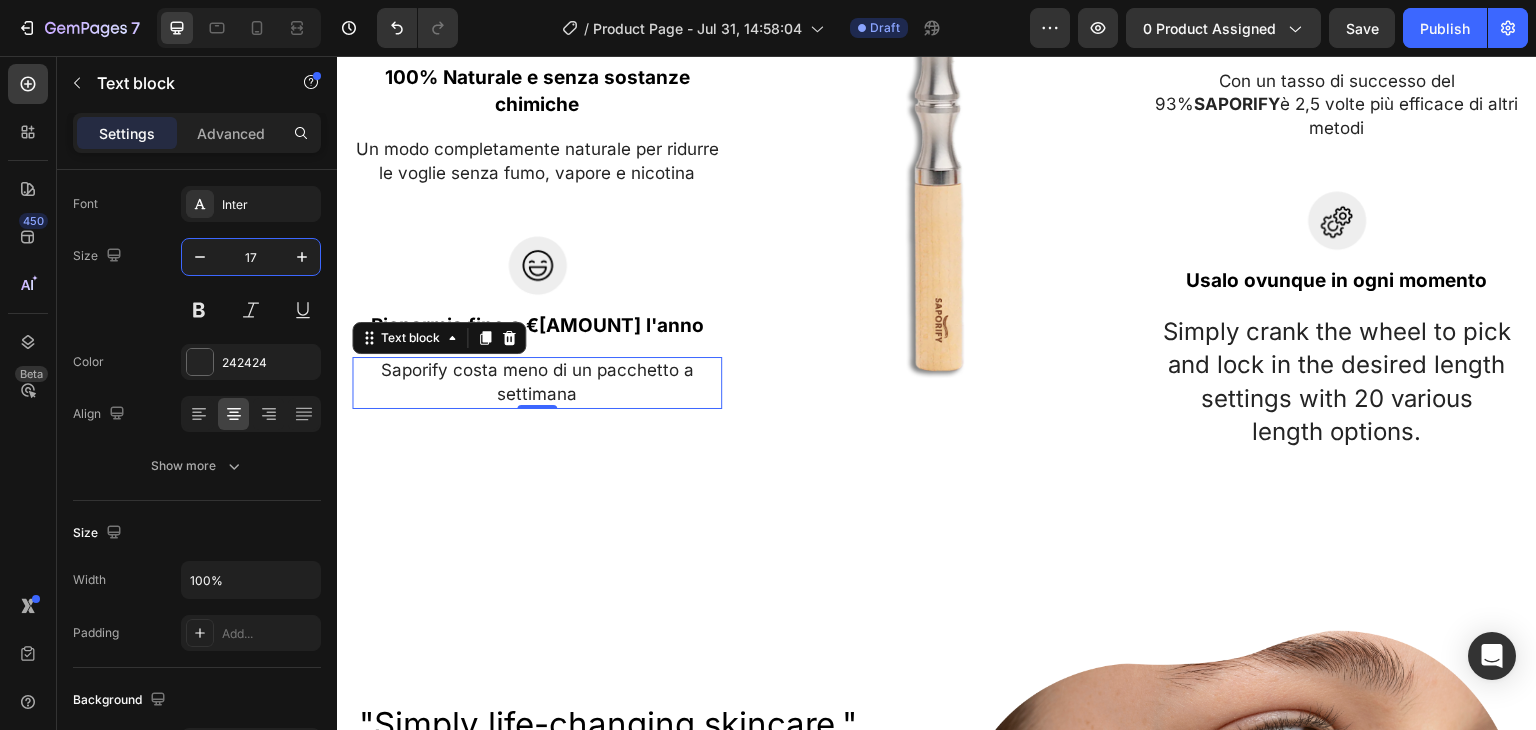 type on "17" 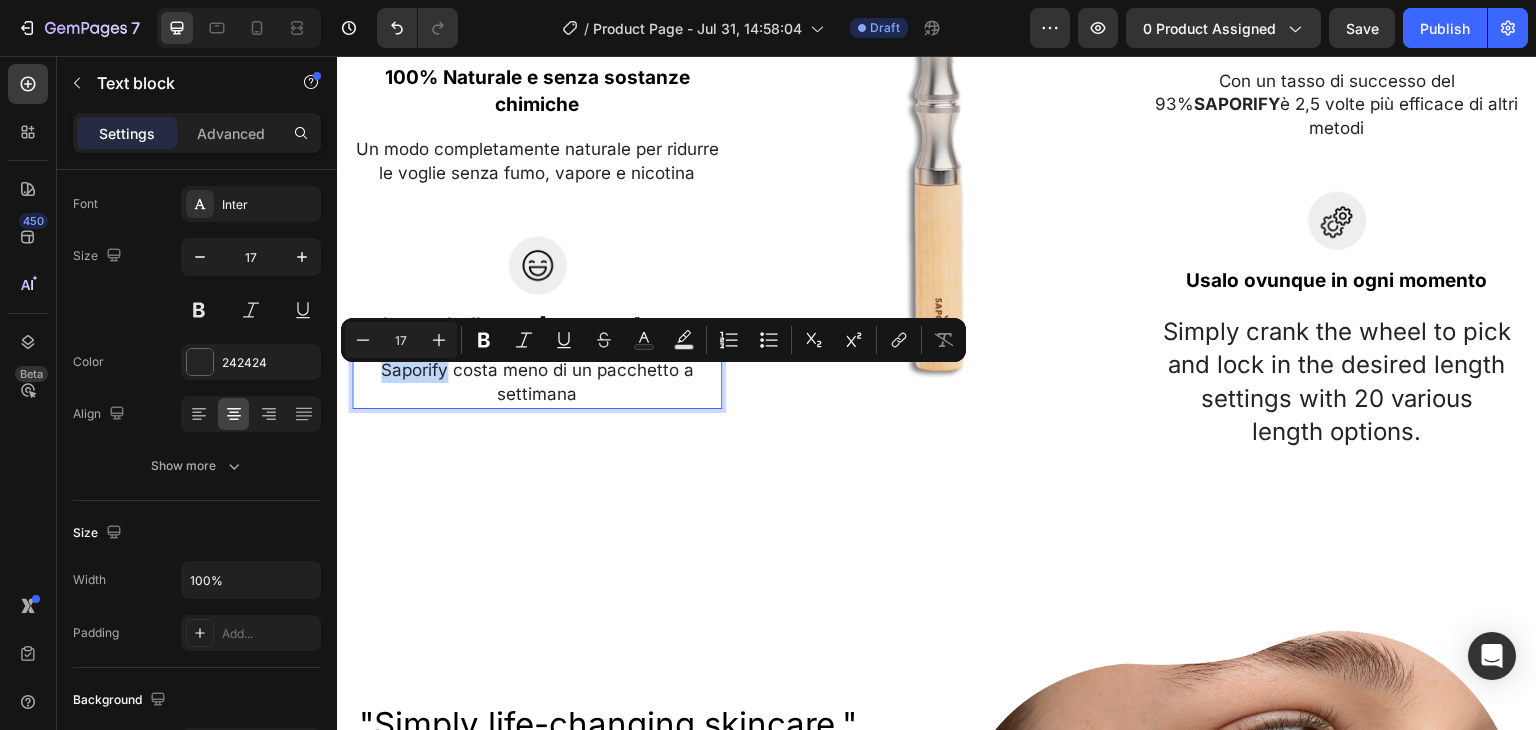 drag, startPoint x: 446, startPoint y: 381, endPoint x: 380, endPoint y: 376, distance: 66.189125 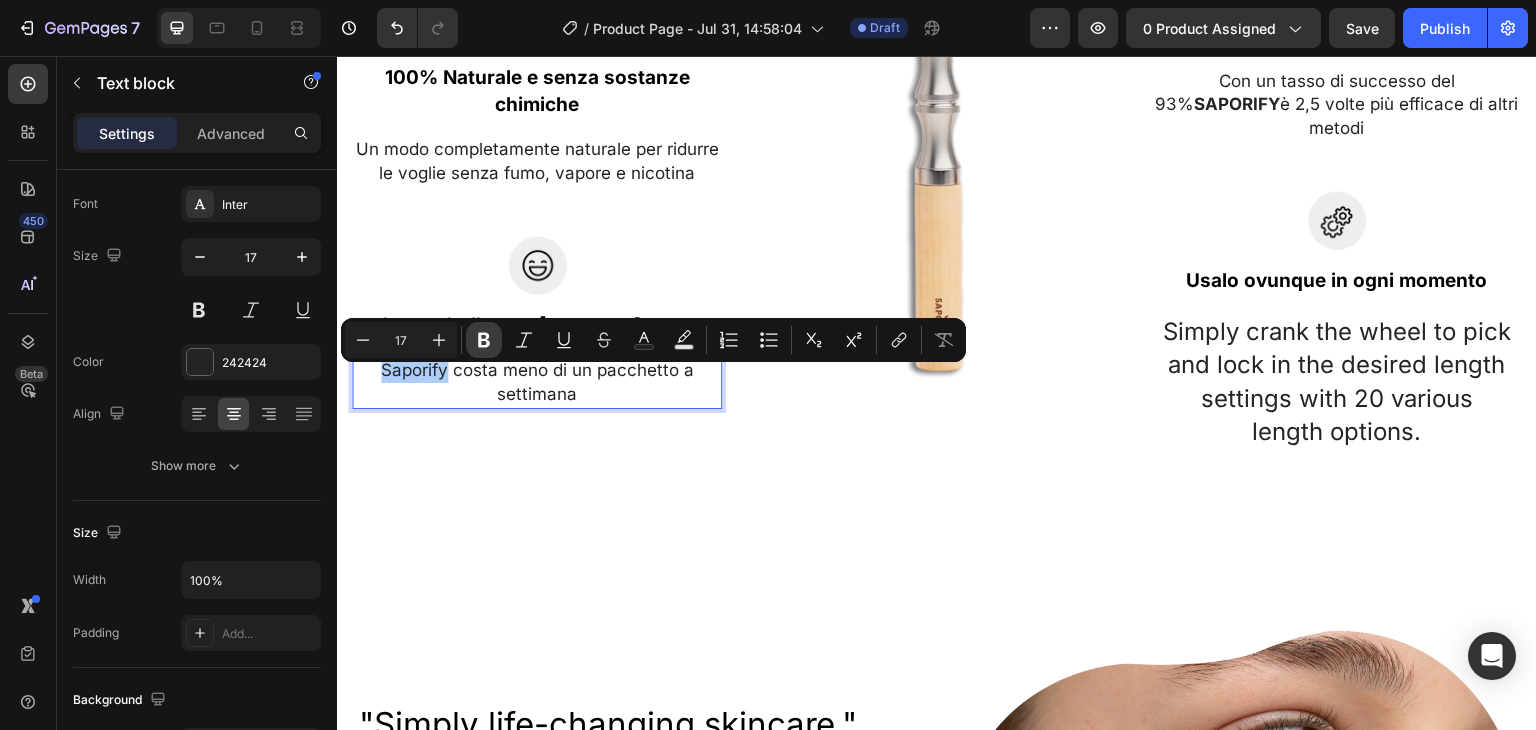 click 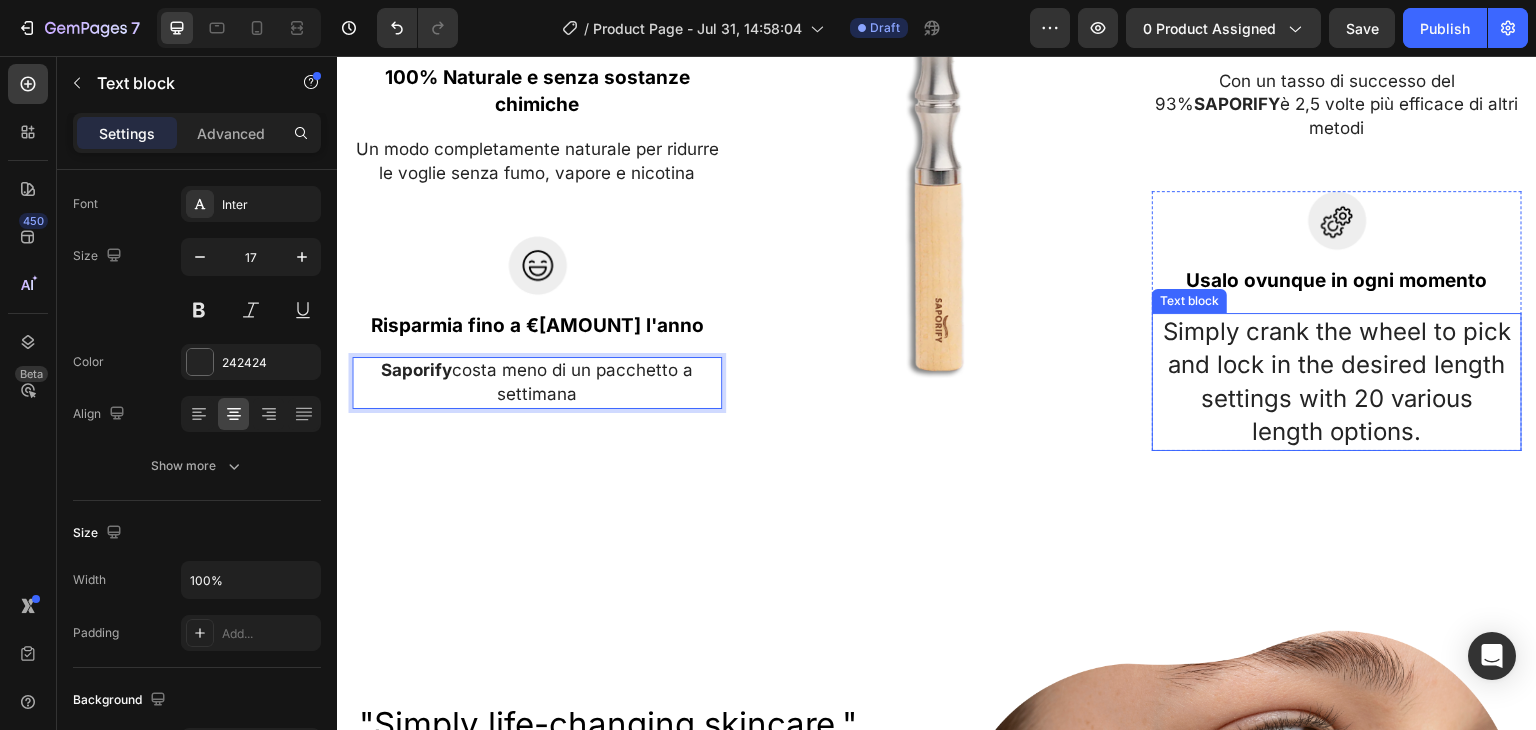 click on "Simply crank the wheel to pick and lock in the desired length settings with 20 various length options." at bounding box center (1337, 382) 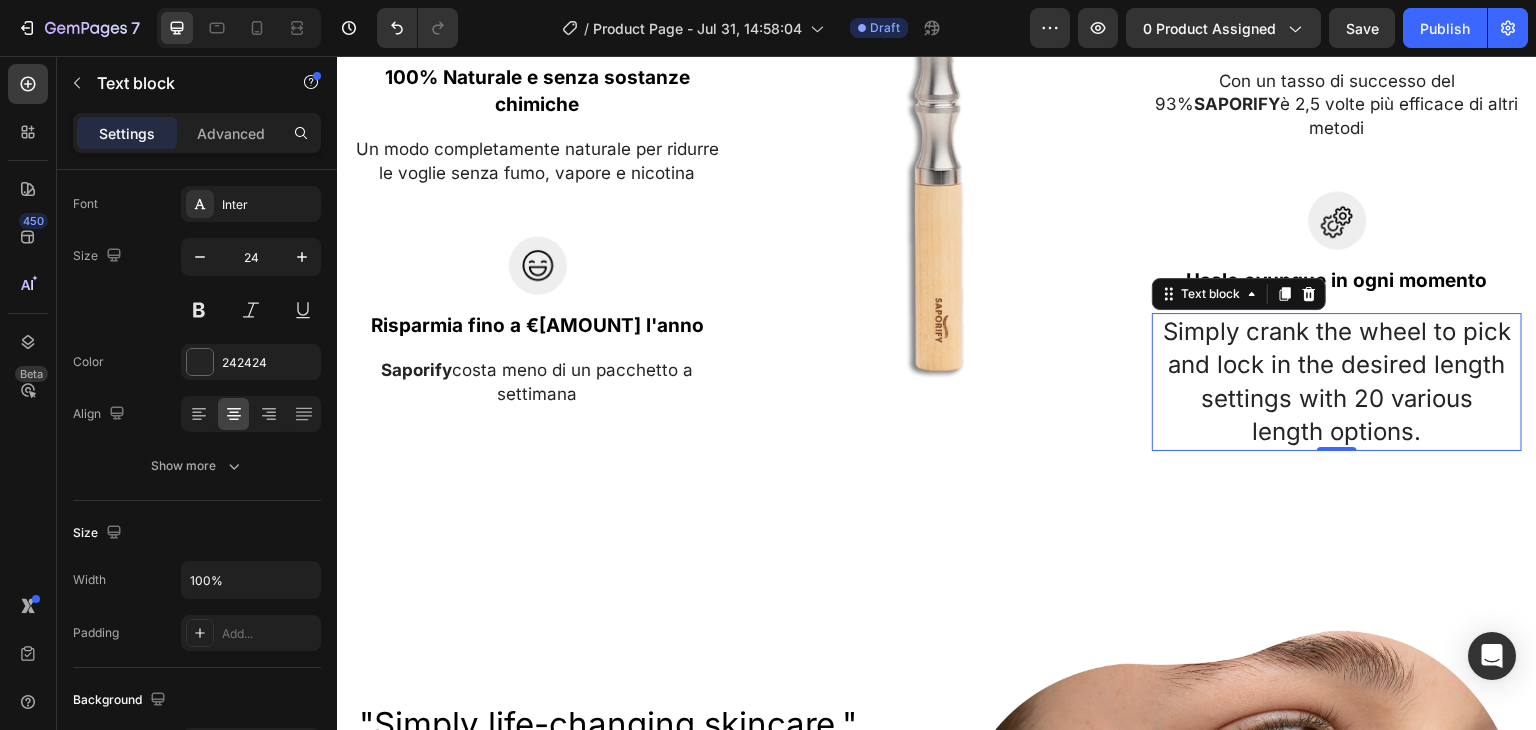 click on "Simply crank the wheel to pick and lock in the desired length settings with 20 various length options." at bounding box center (1337, 382) 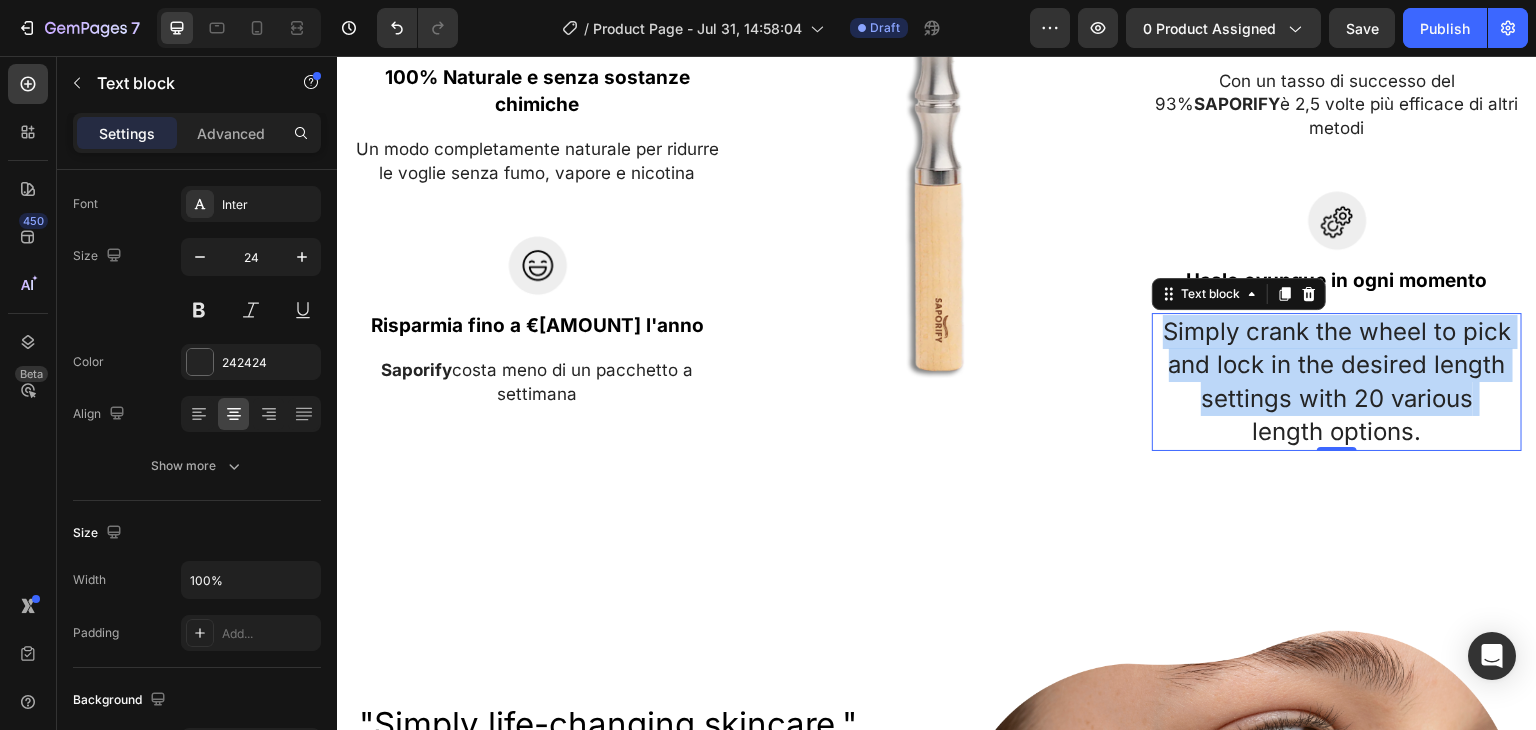 click on "Simply crank the wheel to pick and lock in the desired length settings with 20 various length options." at bounding box center [1337, 382] 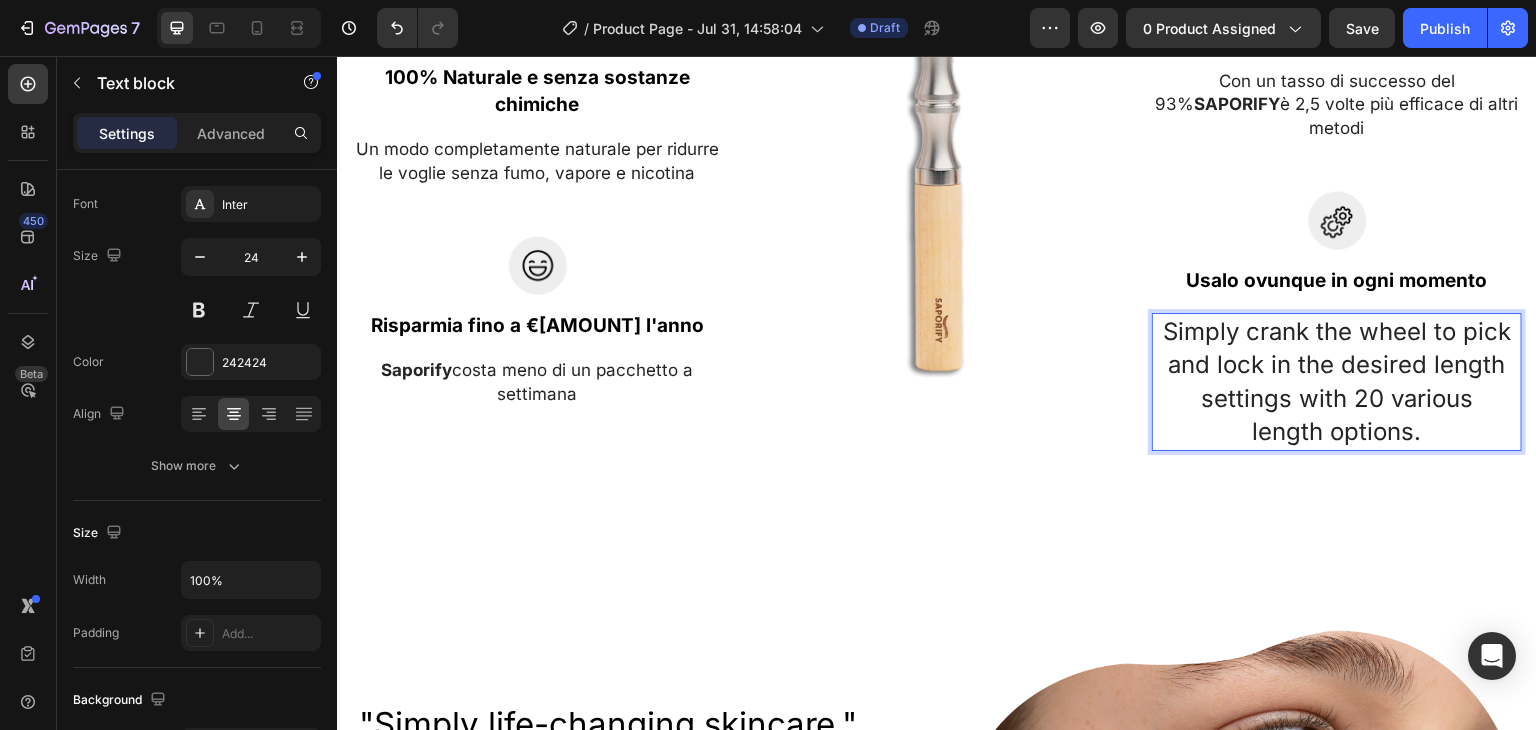 click on "Simply crank the wheel to pick and lock in the desired length settings with 20 various length options." at bounding box center [1337, 382] 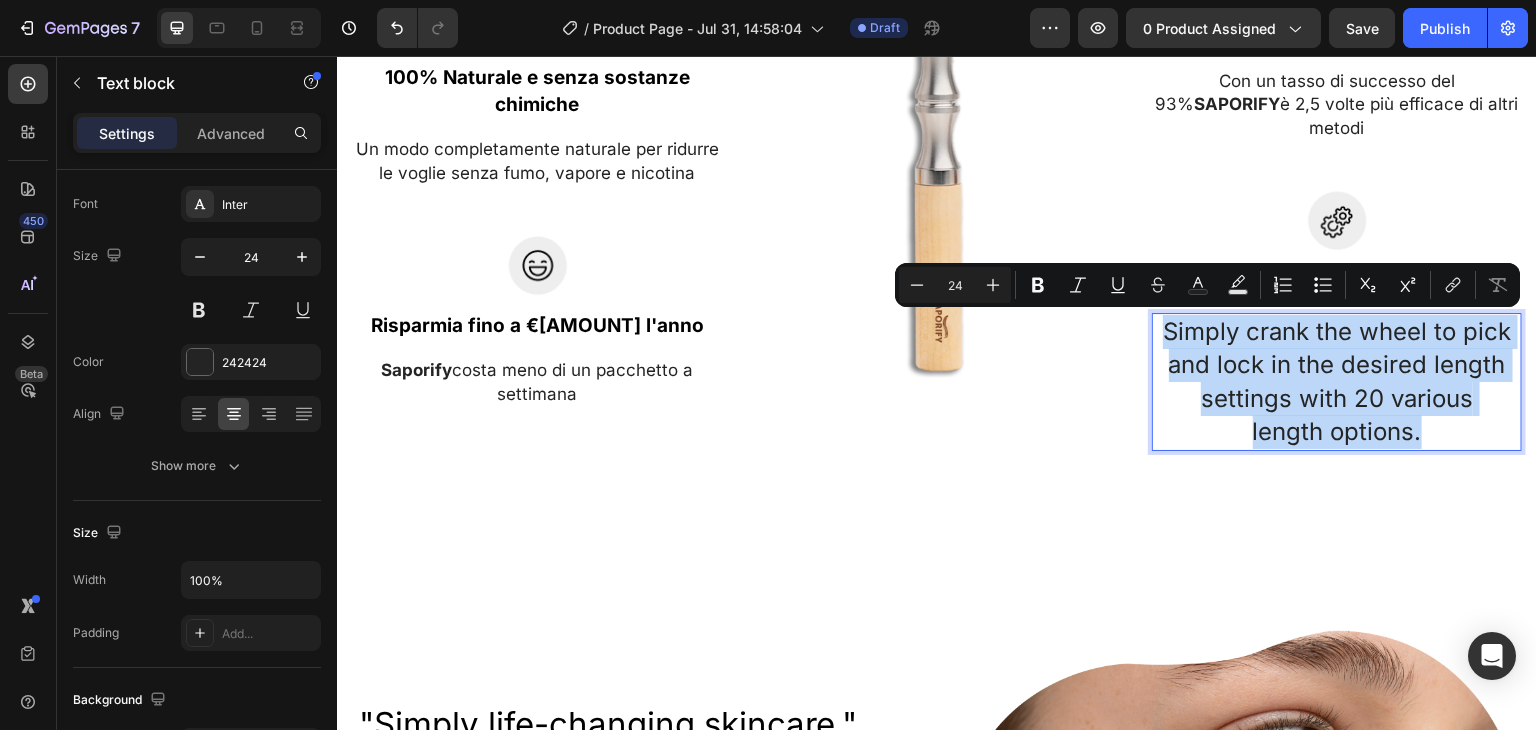 drag, startPoint x: 1415, startPoint y: 430, endPoint x: 1145, endPoint y: 328, distance: 288.62433 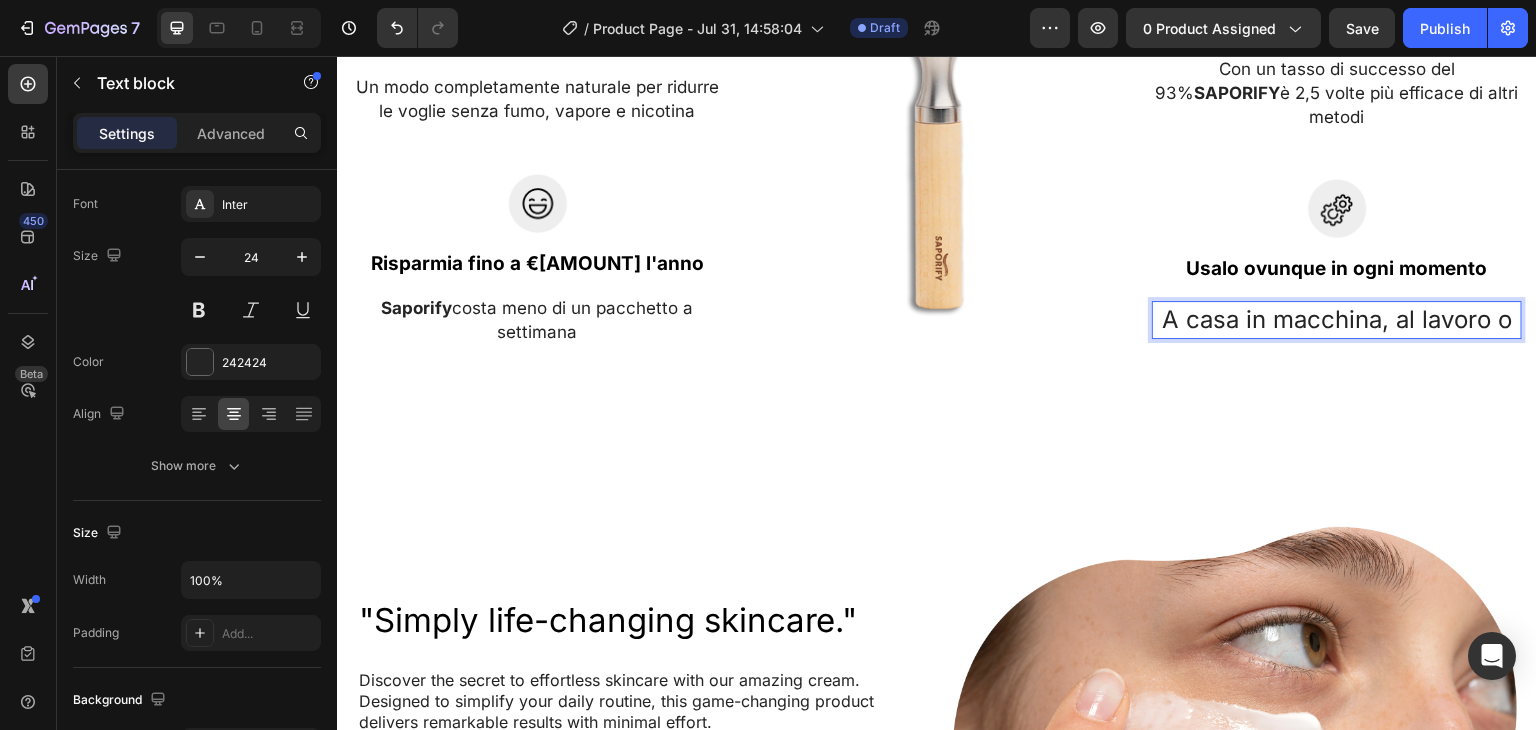 scroll, scrollTop: 2064, scrollLeft: 0, axis: vertical 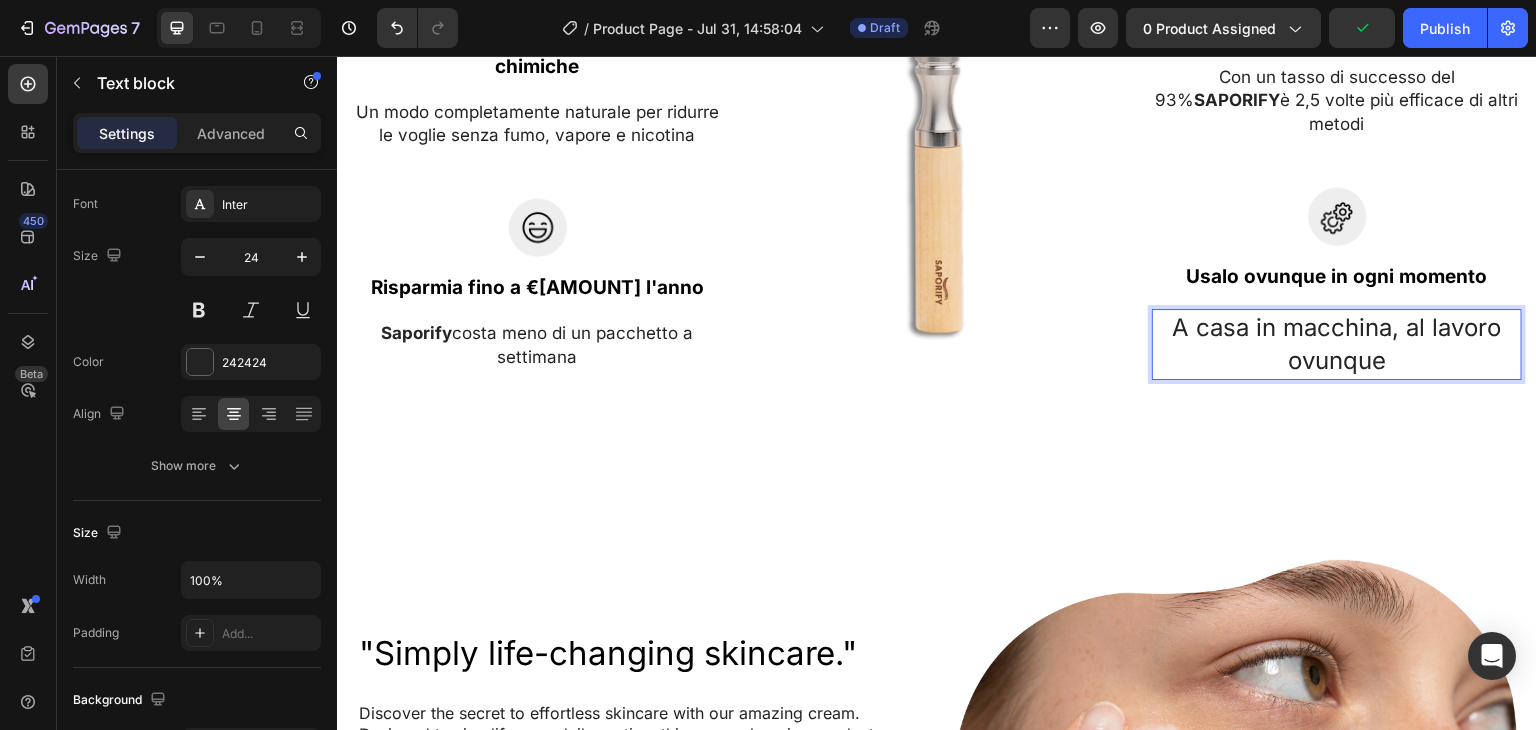 click on "A casa in macchina, al lavoro ovunque" at bounding box center (1337, 344) 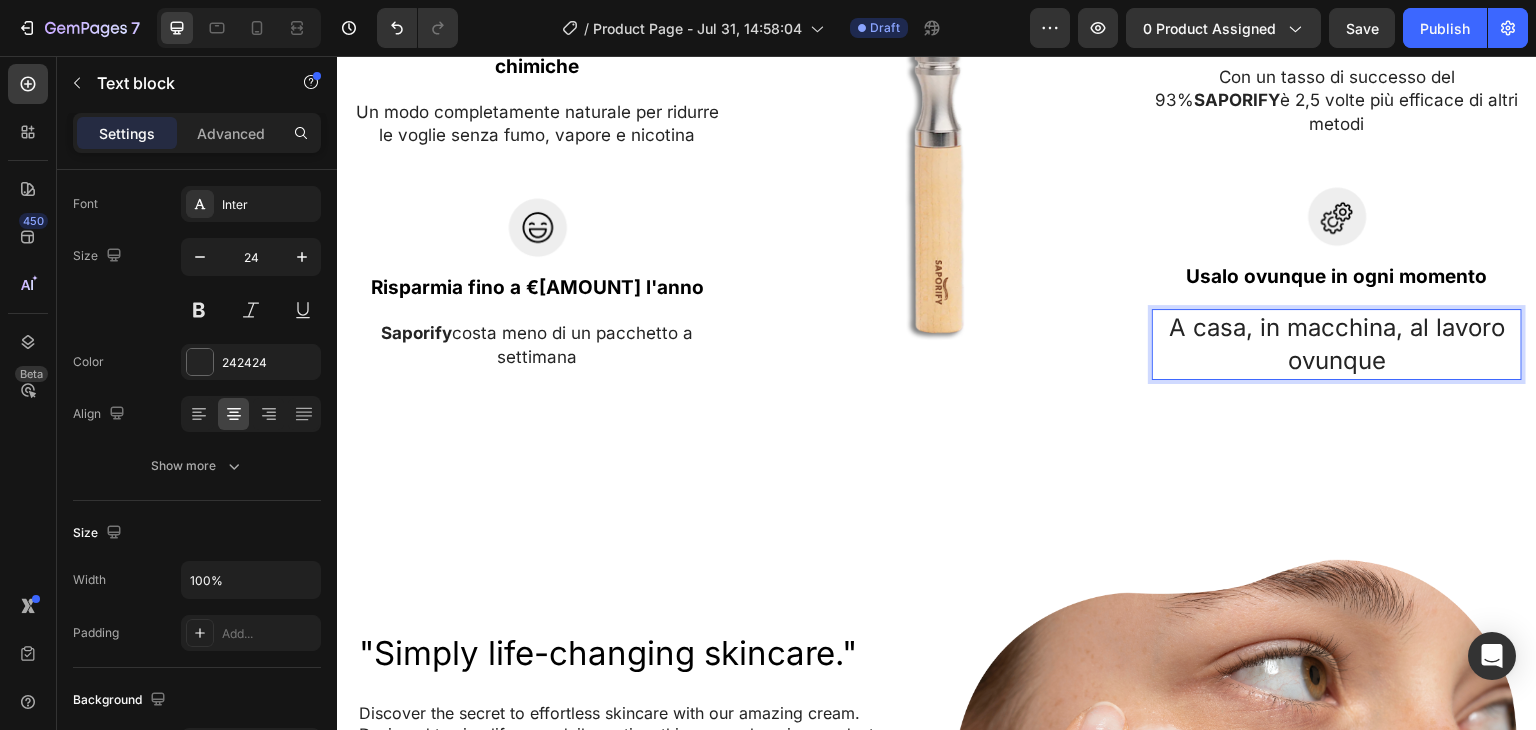 click on "A casa, in macchina, al lavoro ovunque" at bounding box center (1337, 344) 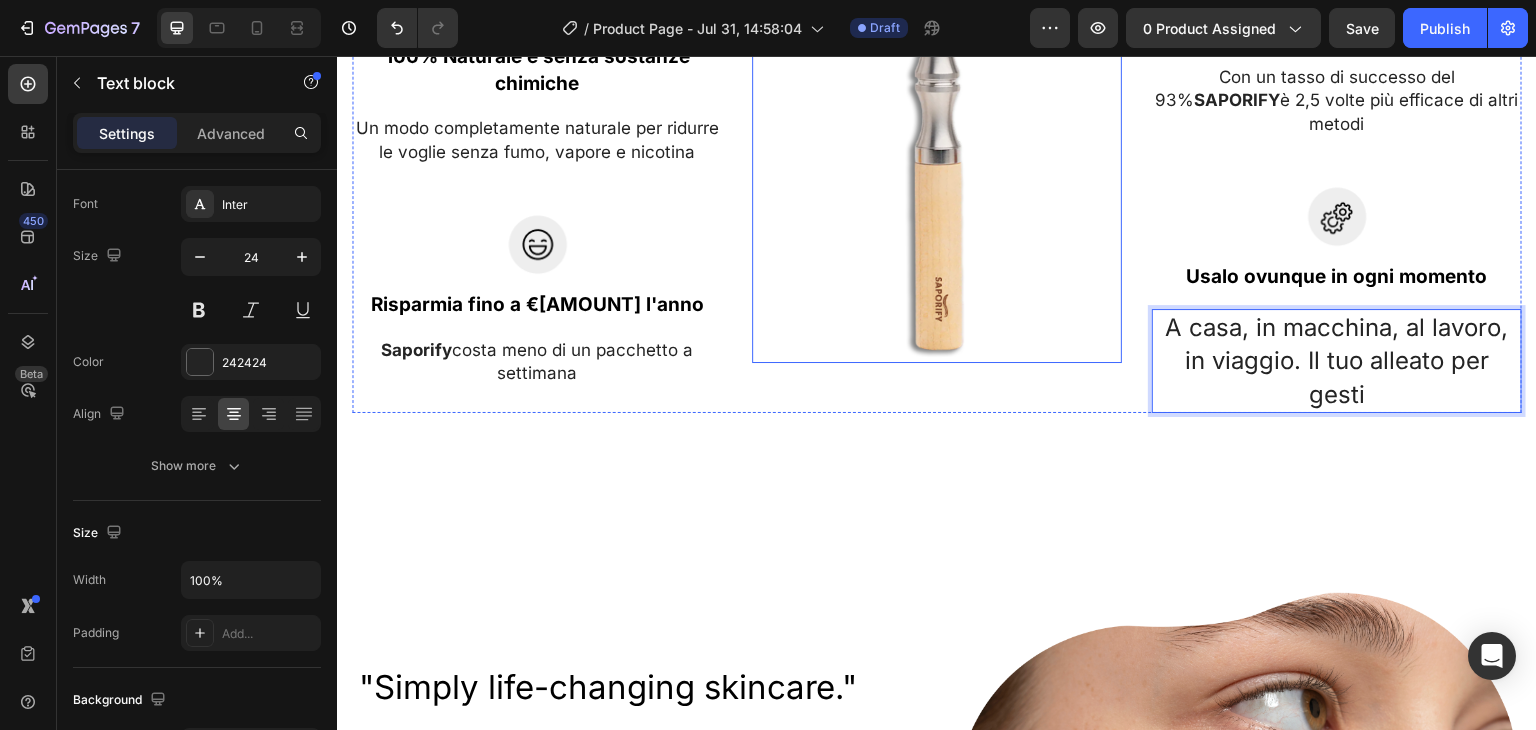 scroll, scrollTop: 2076, scrollLeft: 0, axis: vertical 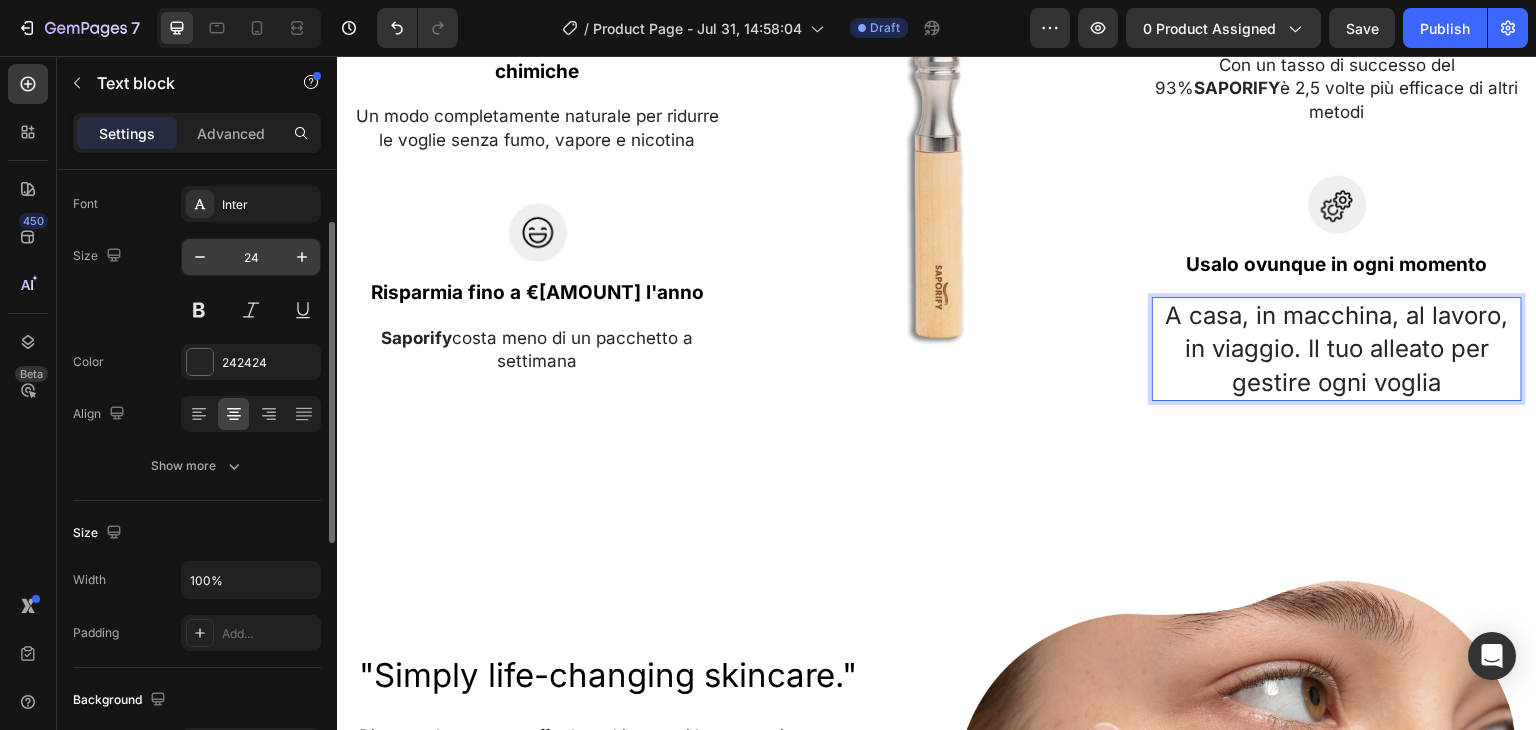 click on "24" at bounding box center (251, 257) 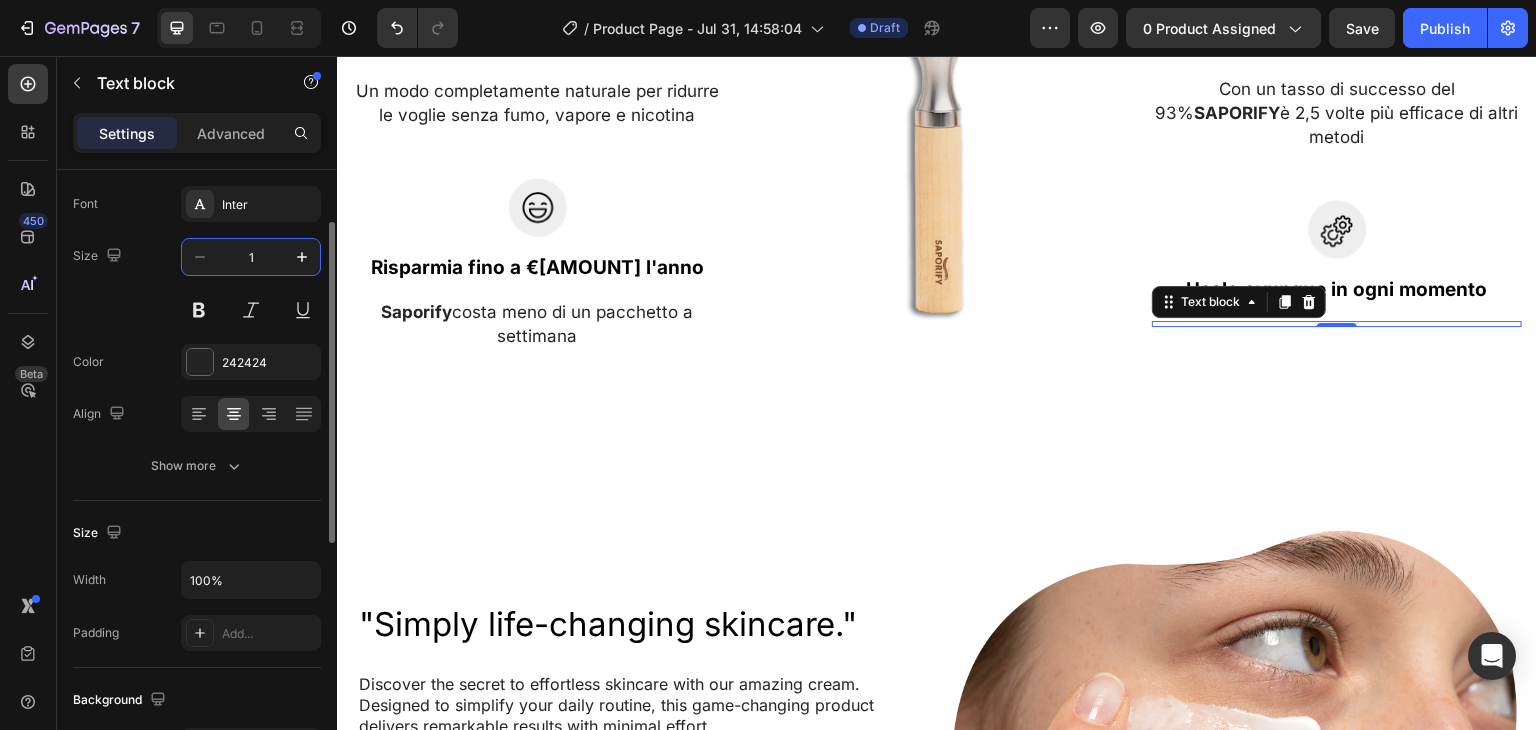 scroll, scrollTop: 2064, scrollLeft: 0, axis: vertical 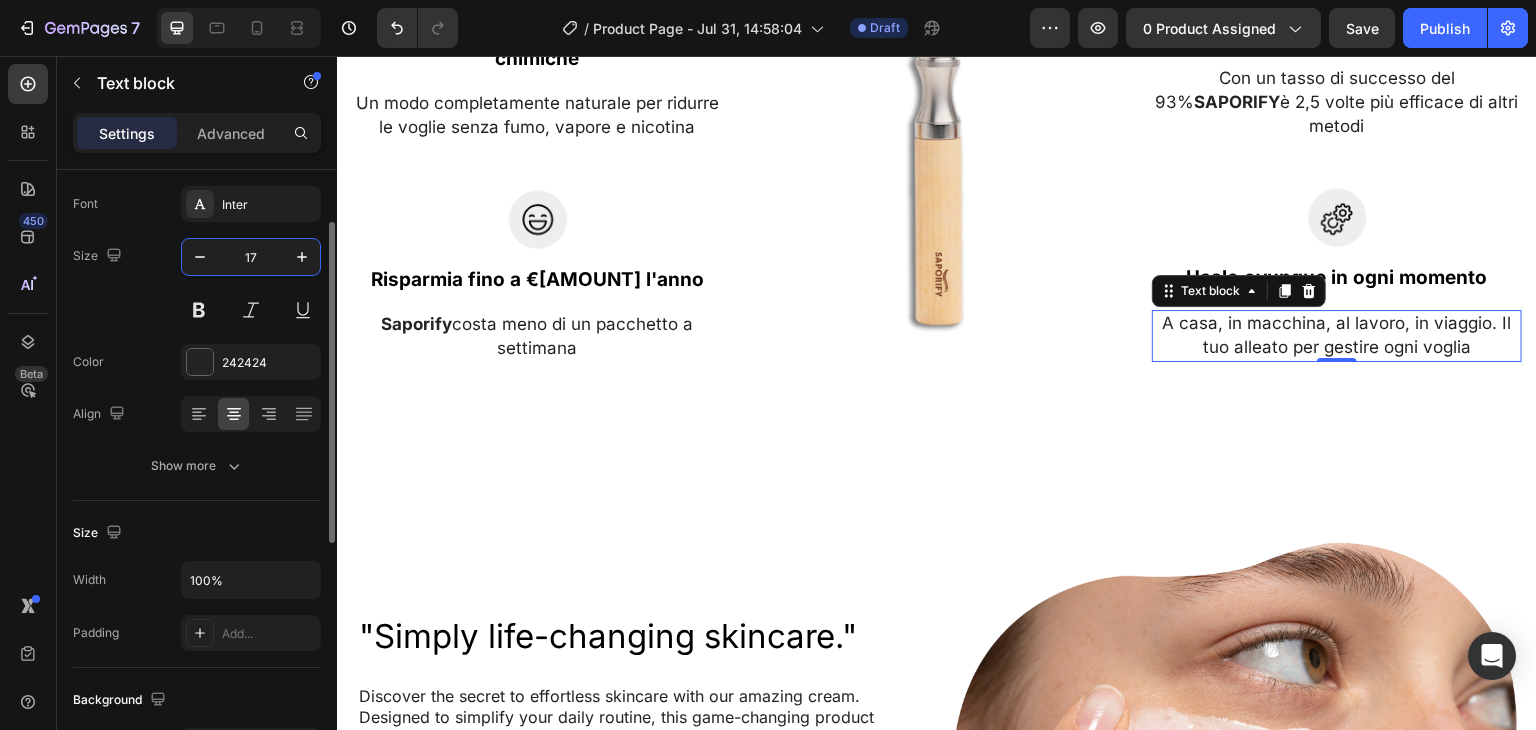type on "17" 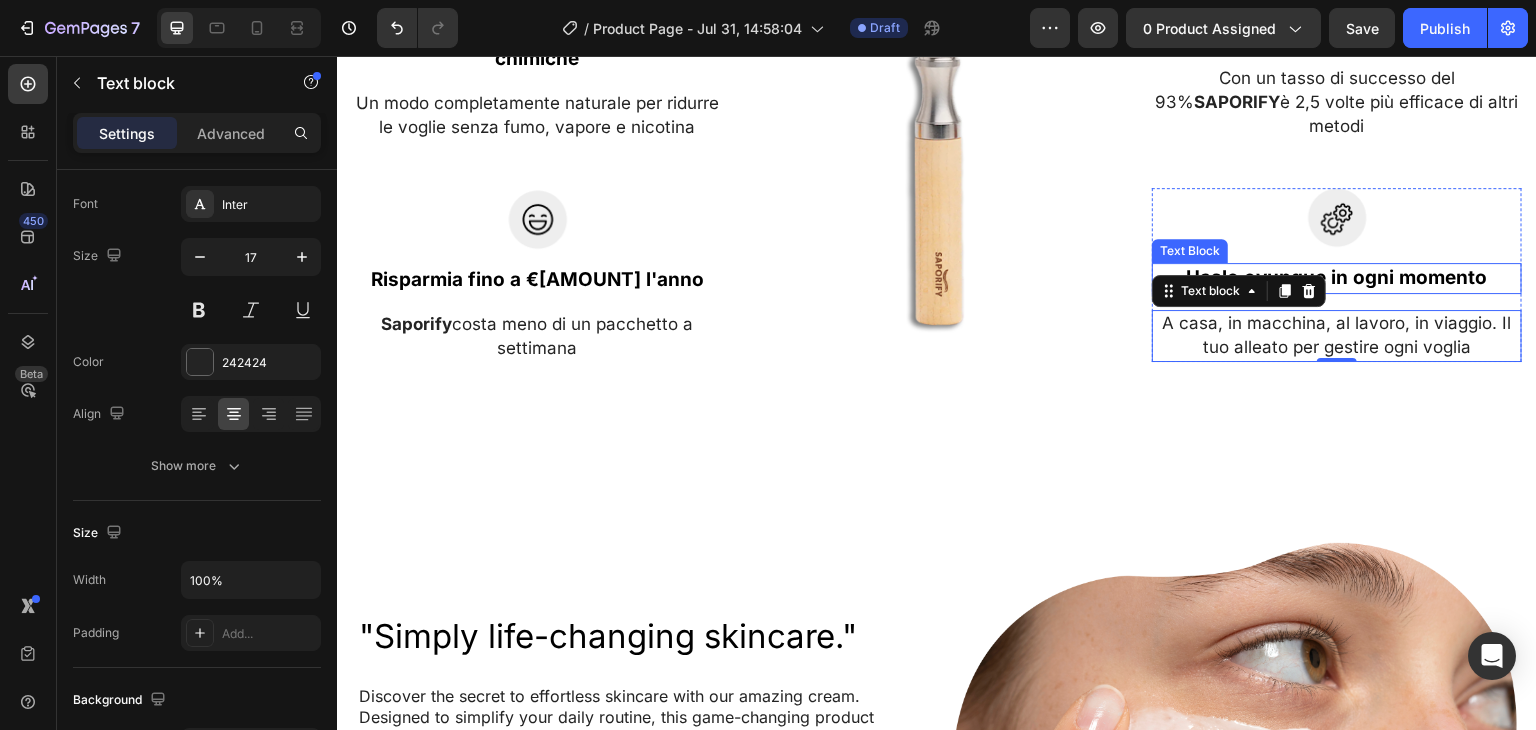 click on "Usalo ovunque in ogni momento" at bounding box center (1337, 278) 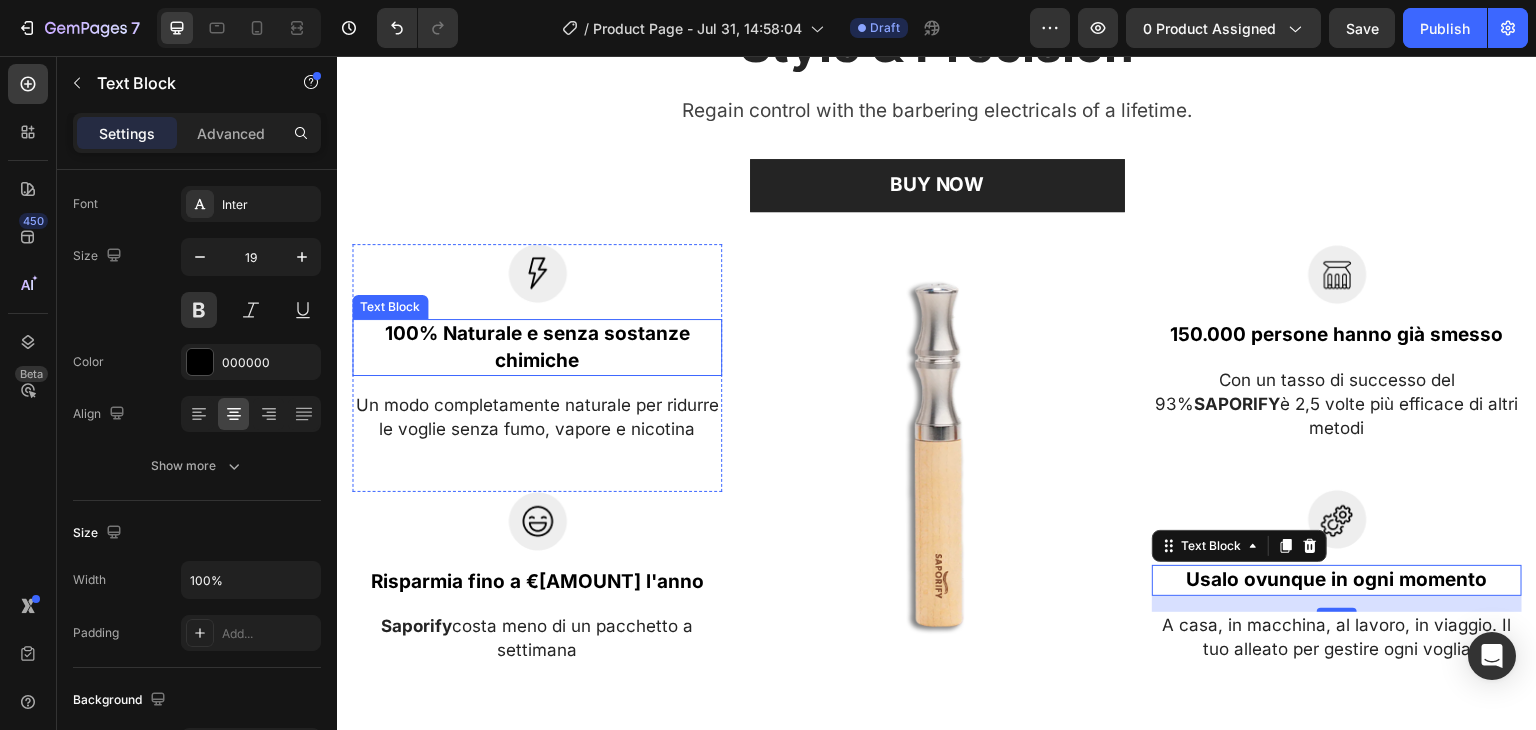 scroll, scrollTop: 1664, scrollLeft: 0, axis: vertical 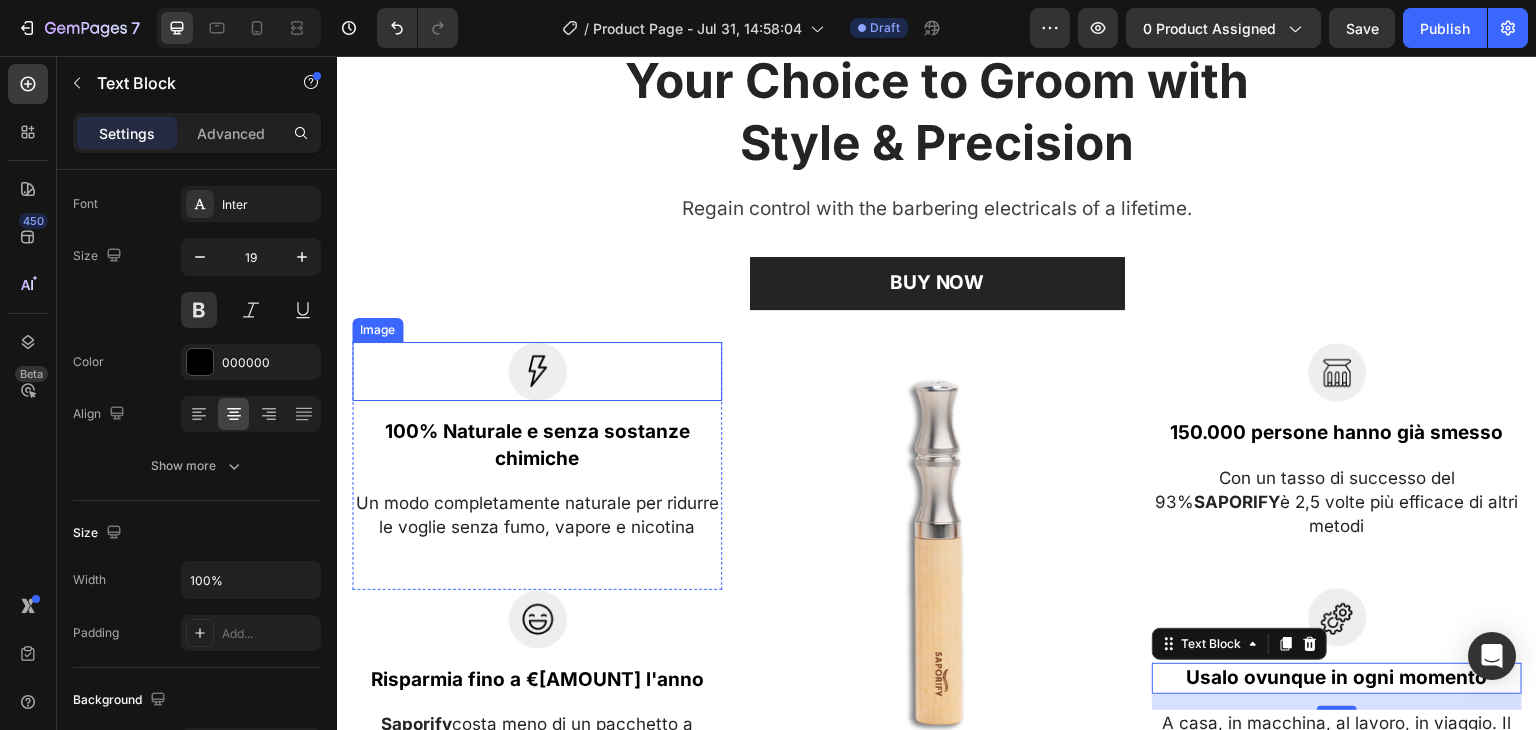 click at bounding box center [537, 371] 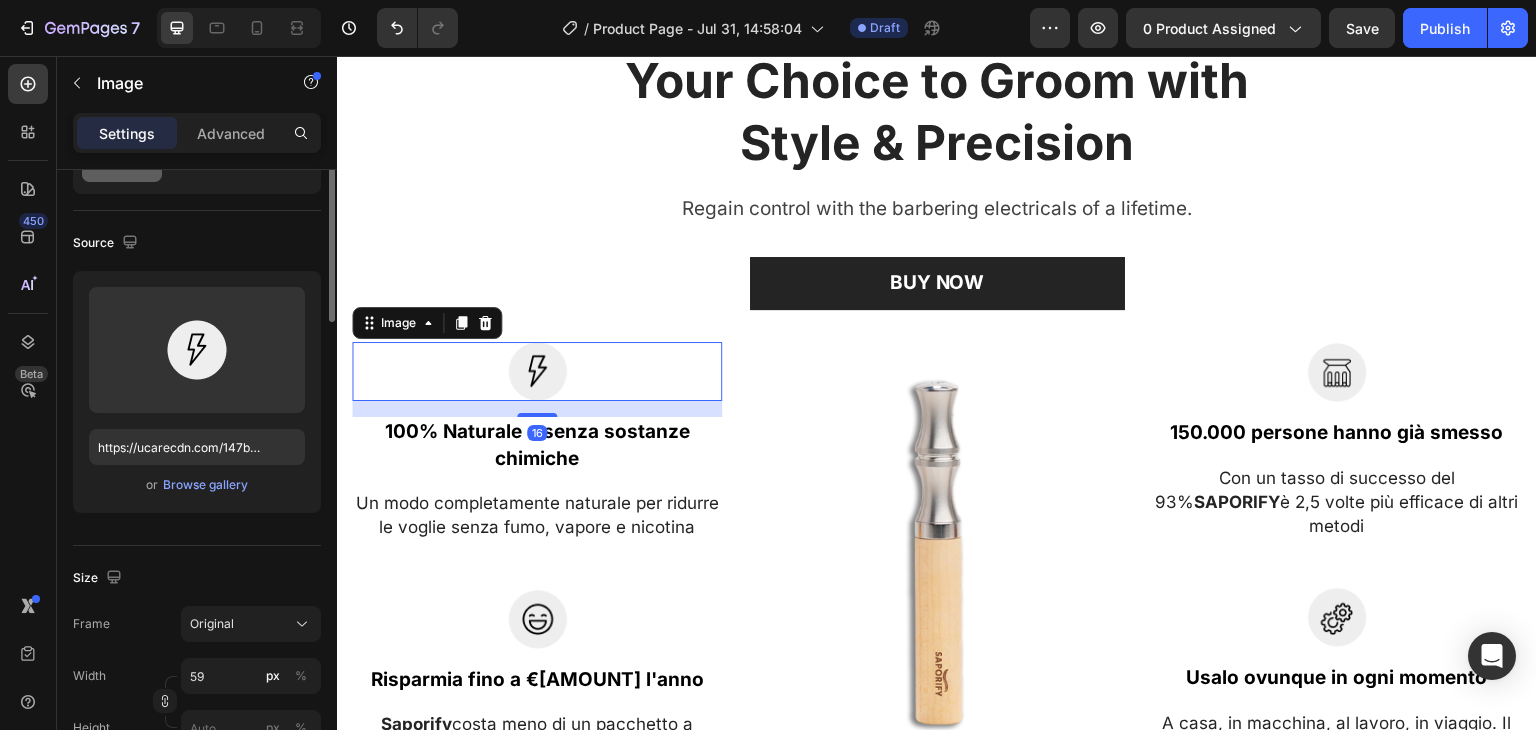 scroll, scrollTop: 0, scrollLeft: 0, axis: both 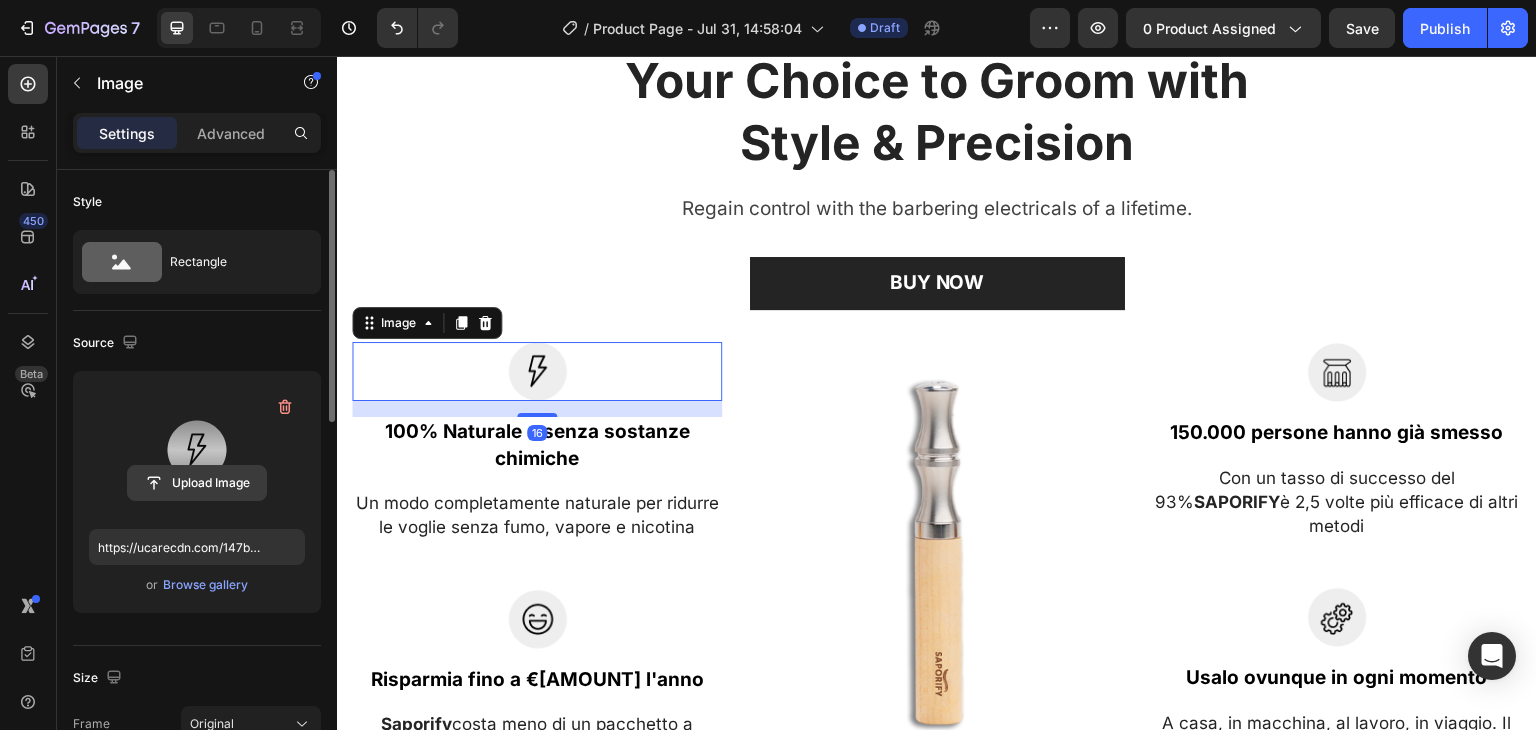 click 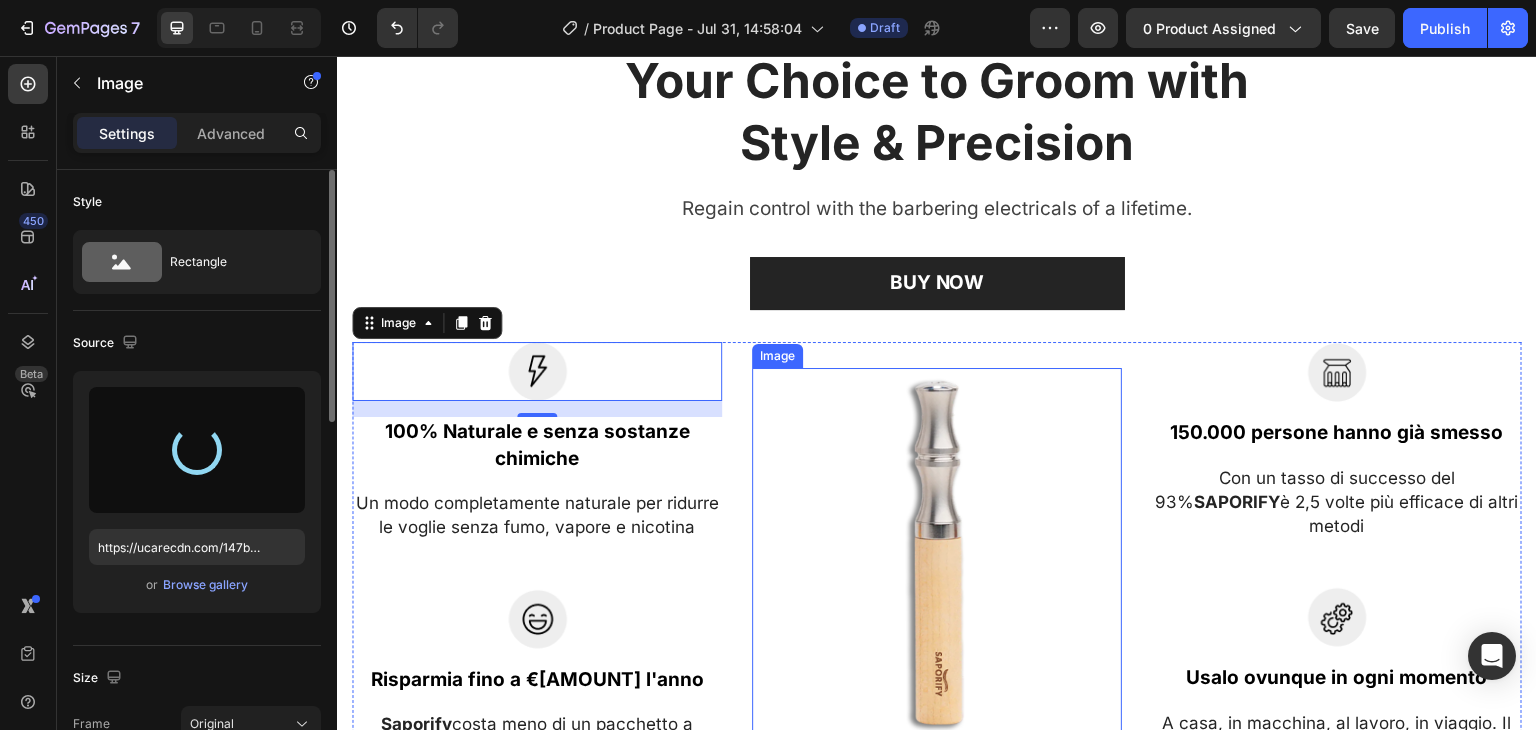 type on "https://cdn.shopify.com/s/files/1/0951/1524/7998/files/[UUID].png" 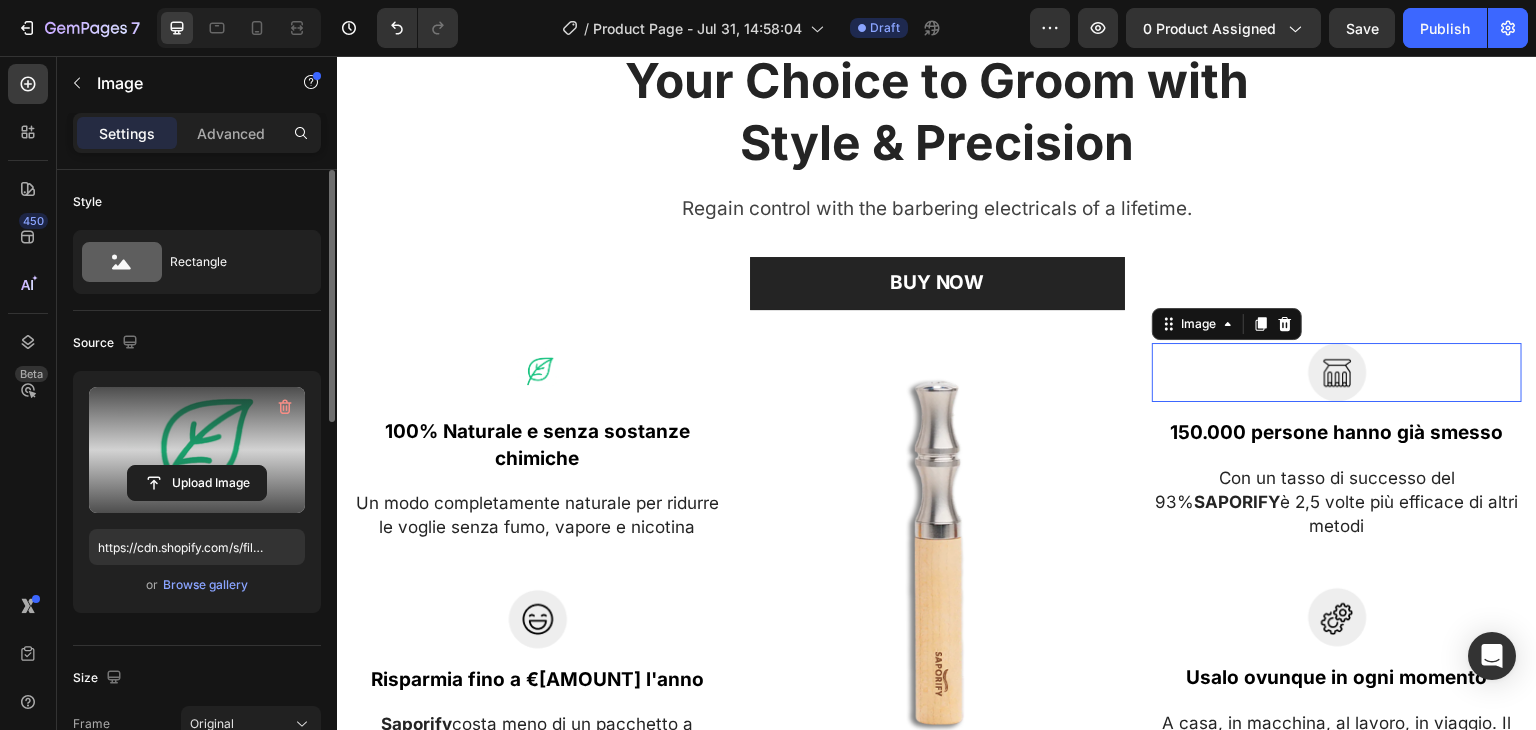 click at bounding box center [1337, 372] 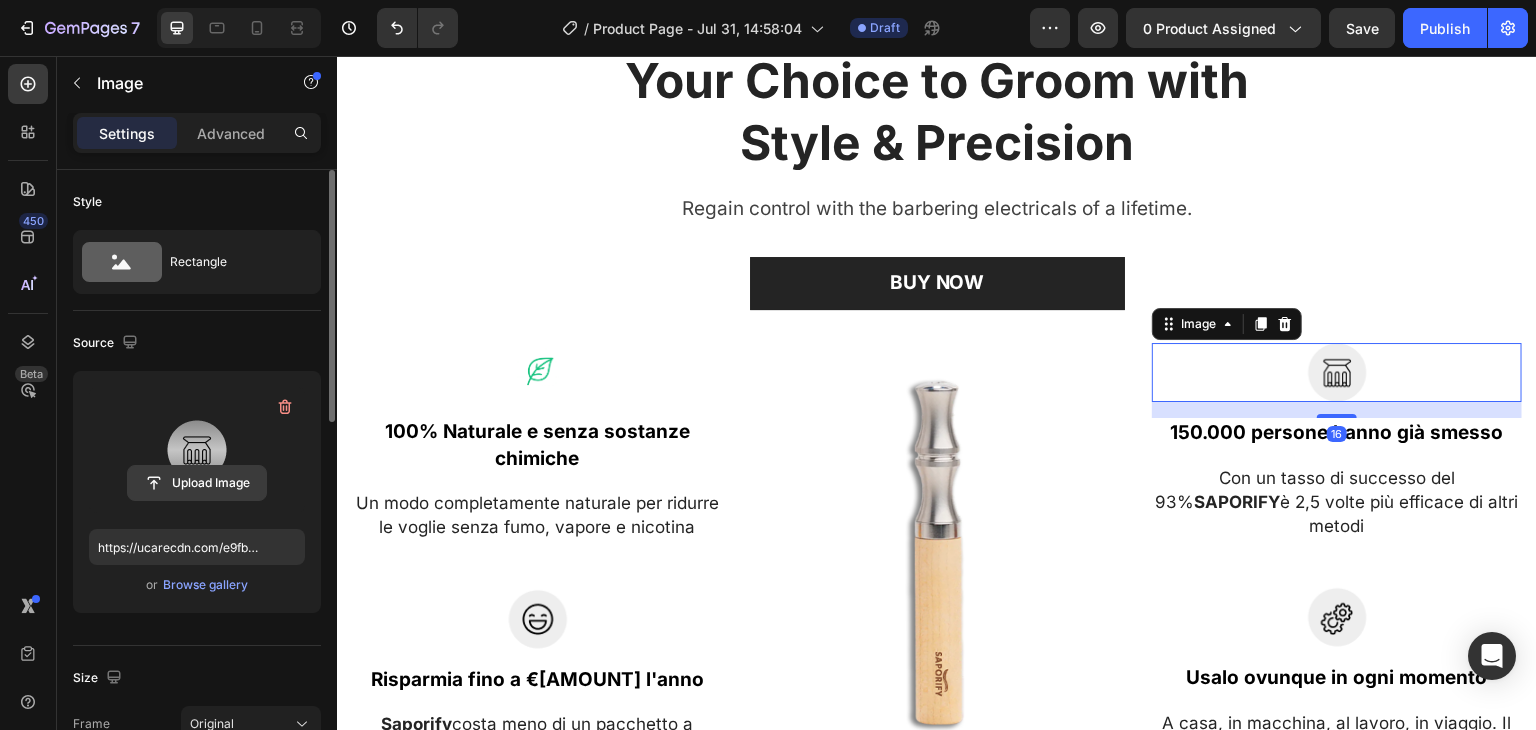 click 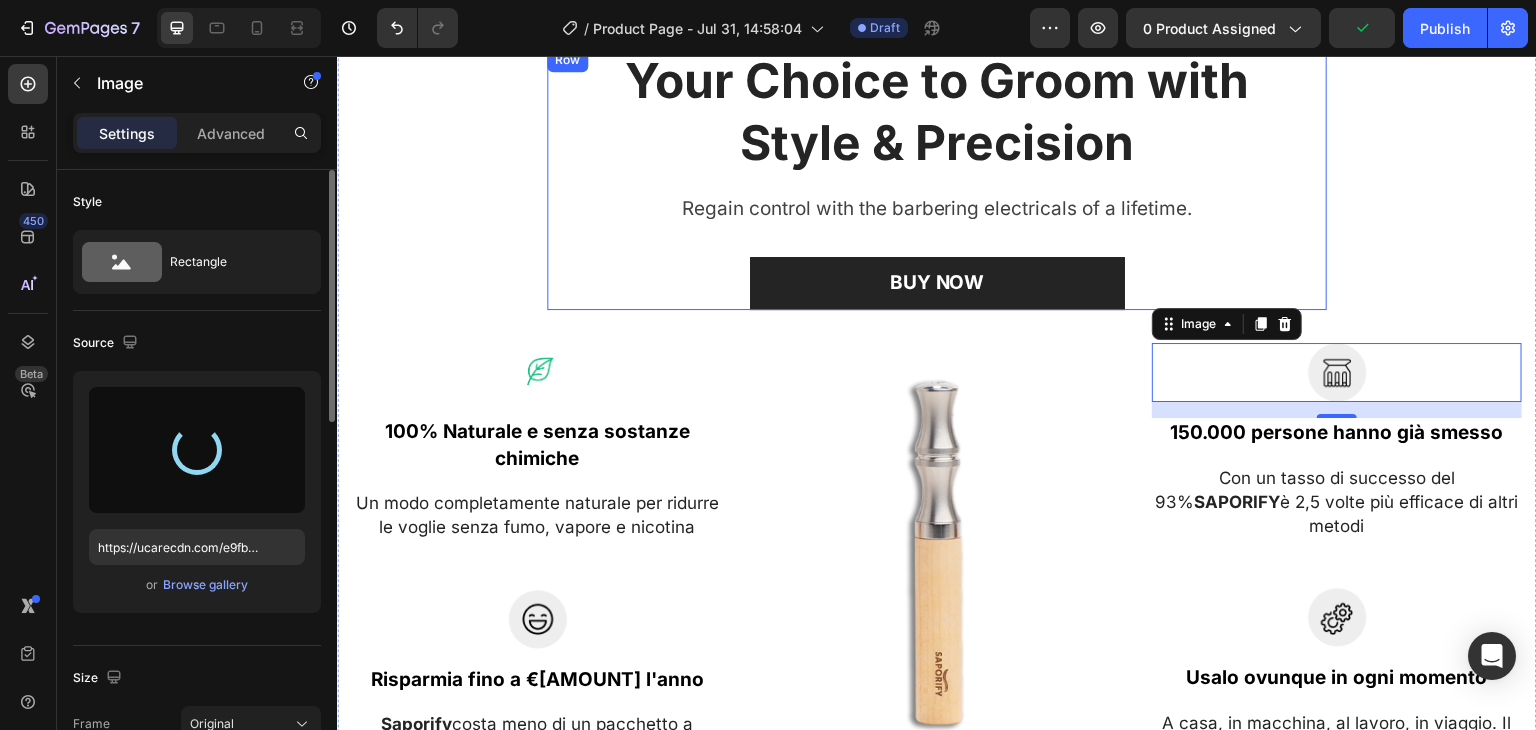 type on "https://cdn.shopify.com/s/files/1/0951/1524/7998/files/[UUID].png" 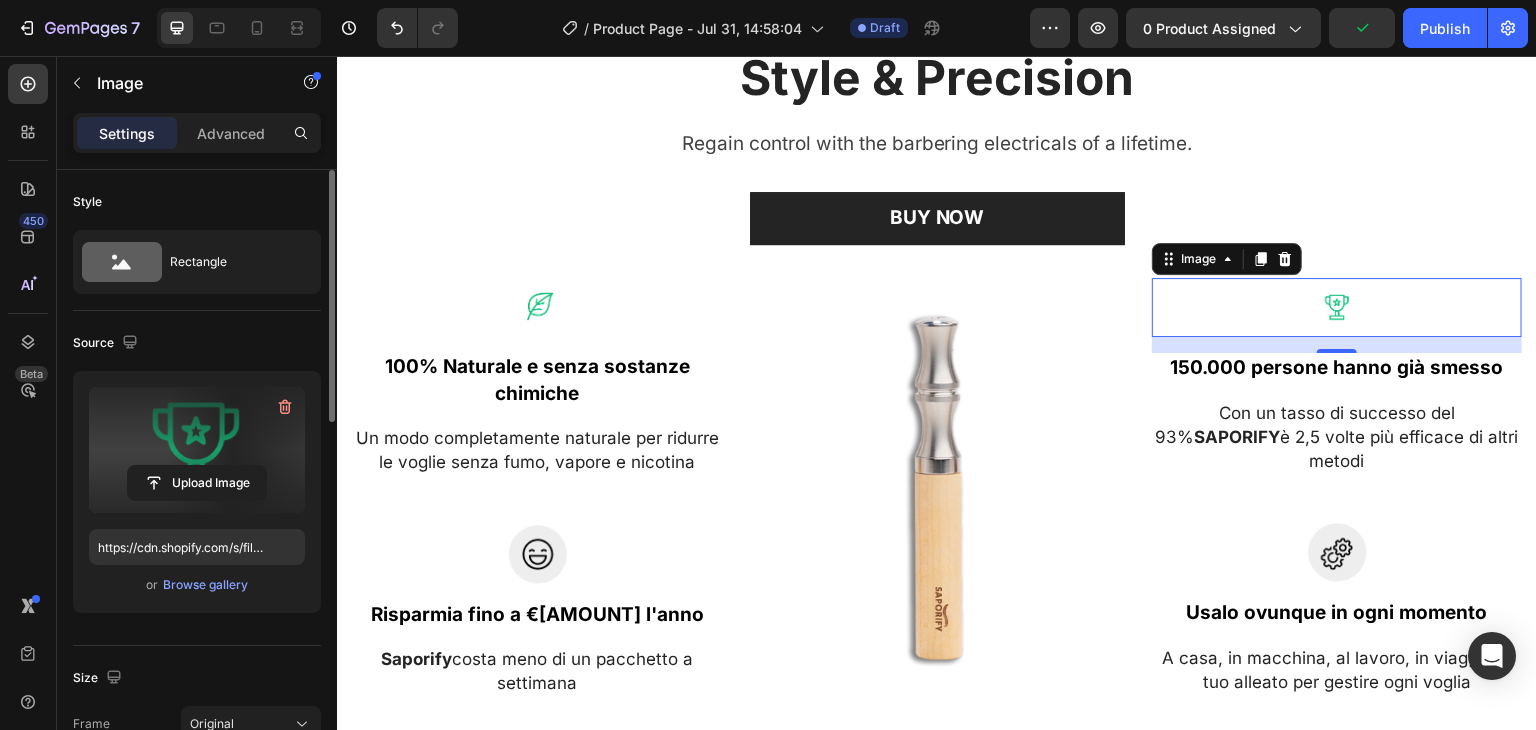 scroll, scrollTop: 1764, scrollLeft: 0, axis: vertical 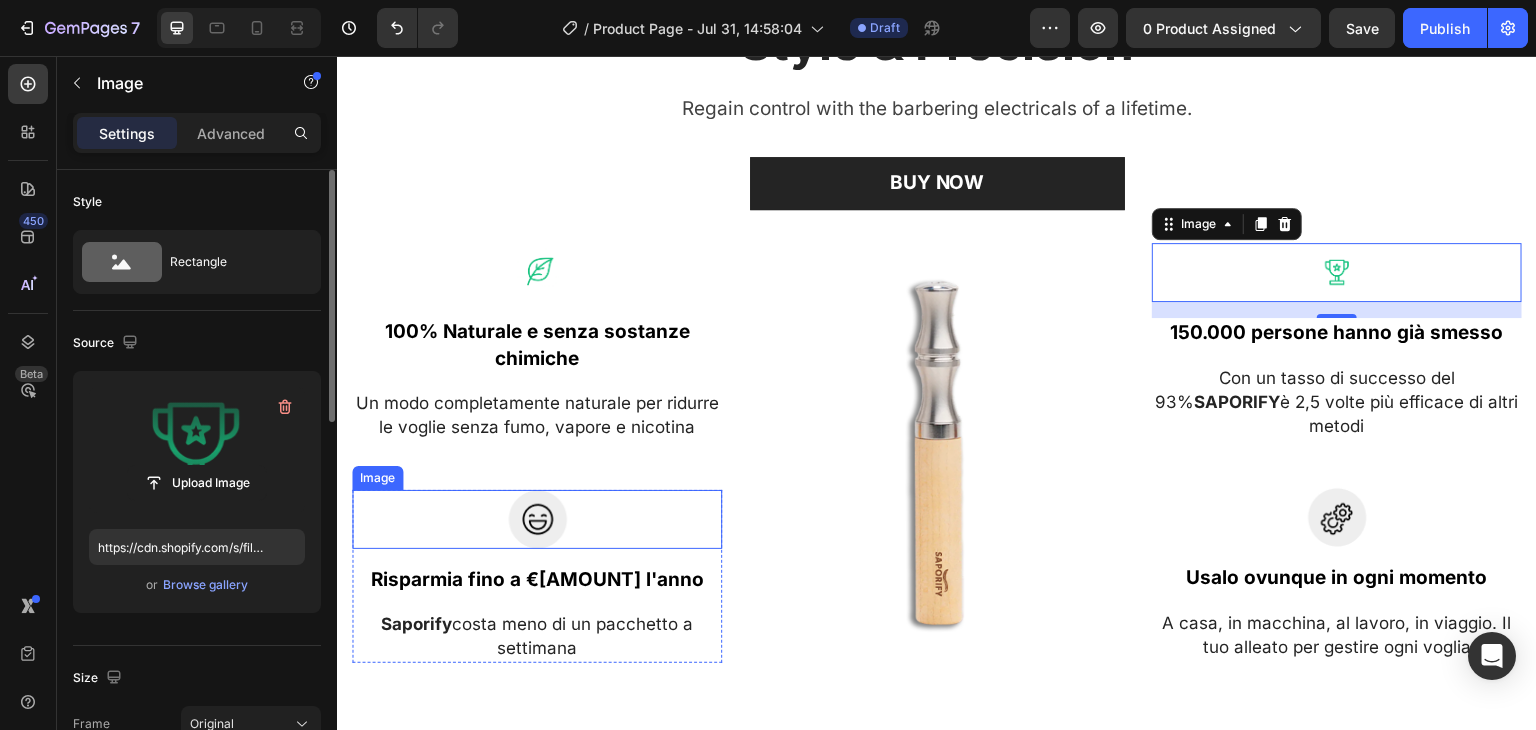 click at bounding box center [537, 519] 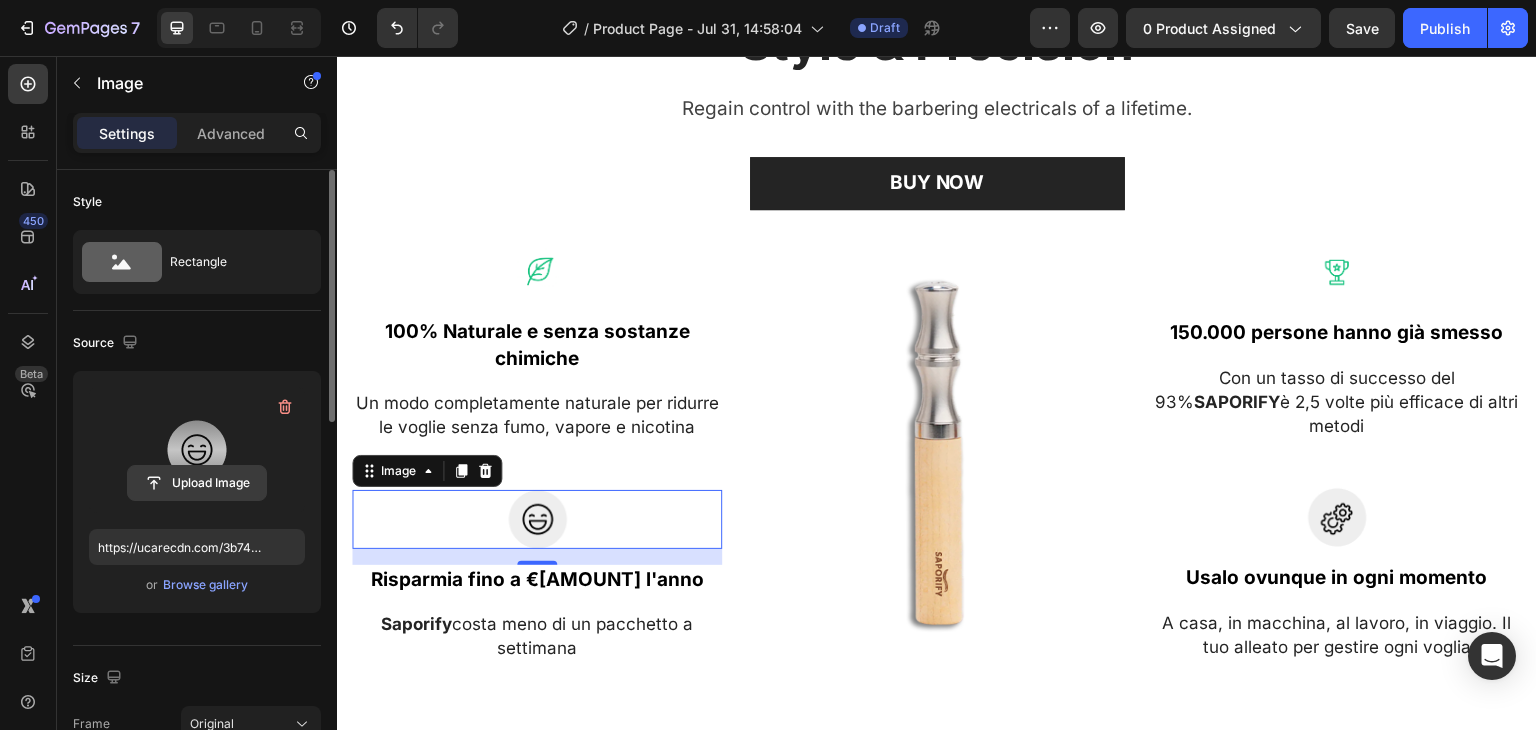 click 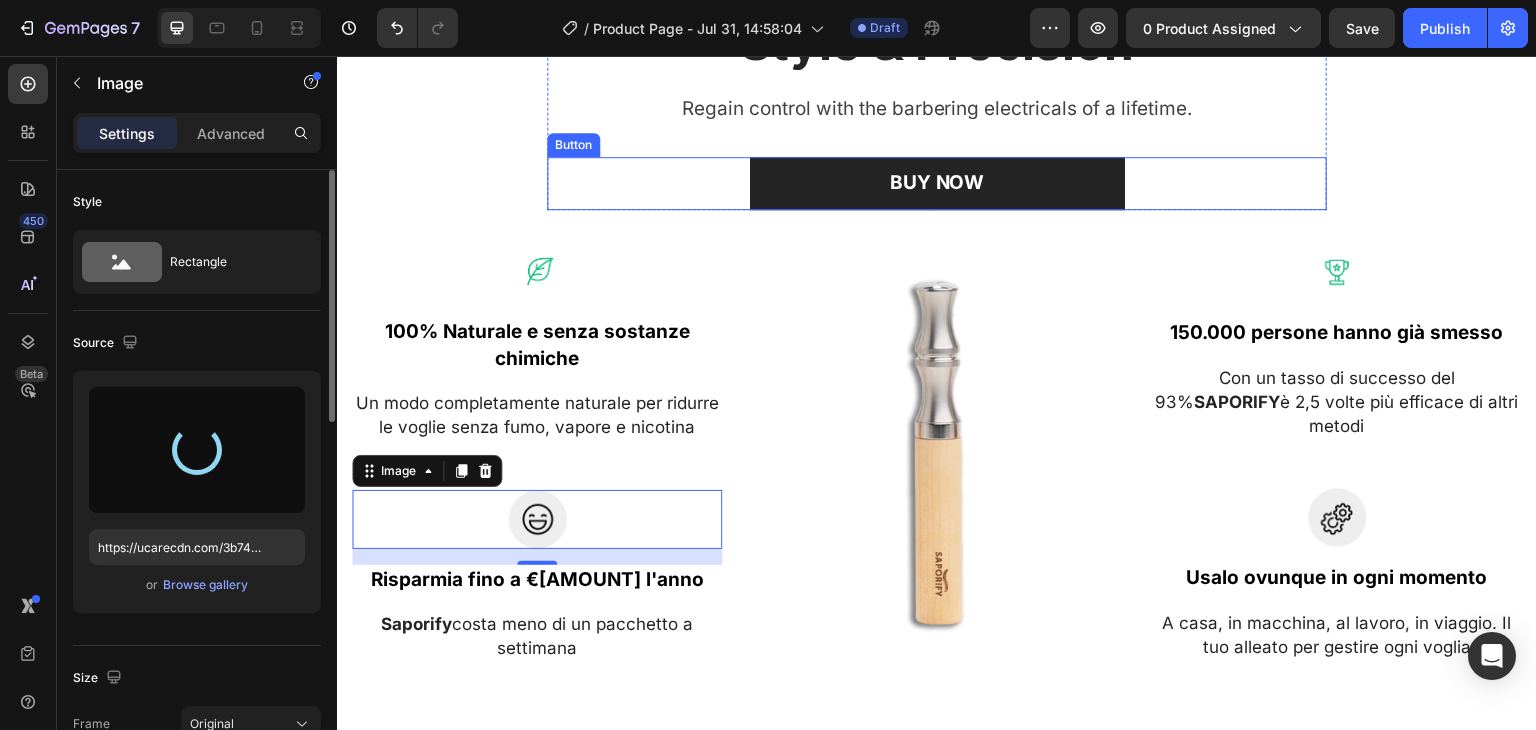 type on "https://cdn.shopify.com/s/files/1/0951/1524/7998/files/[UUID].png" 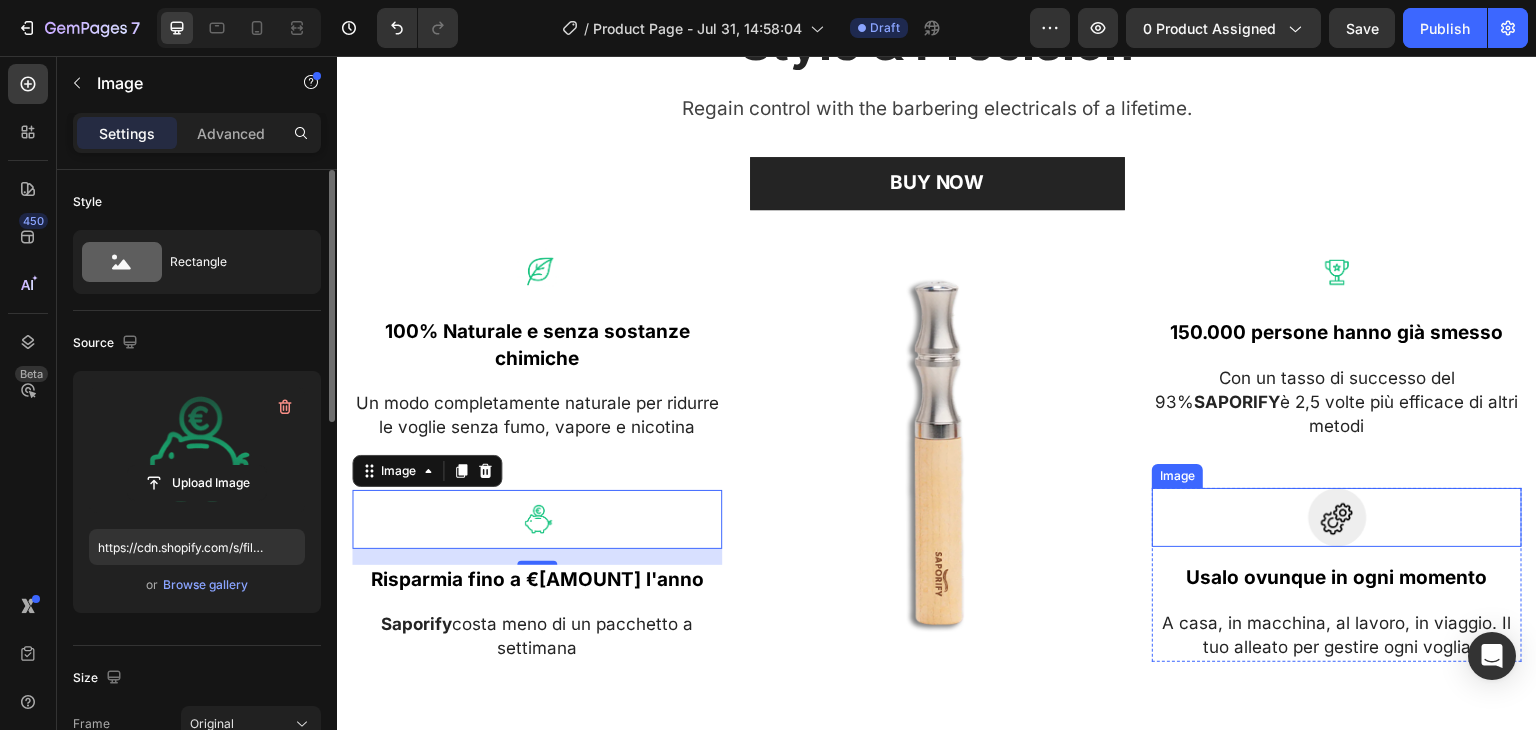 click at bounding box center [1337, 517] 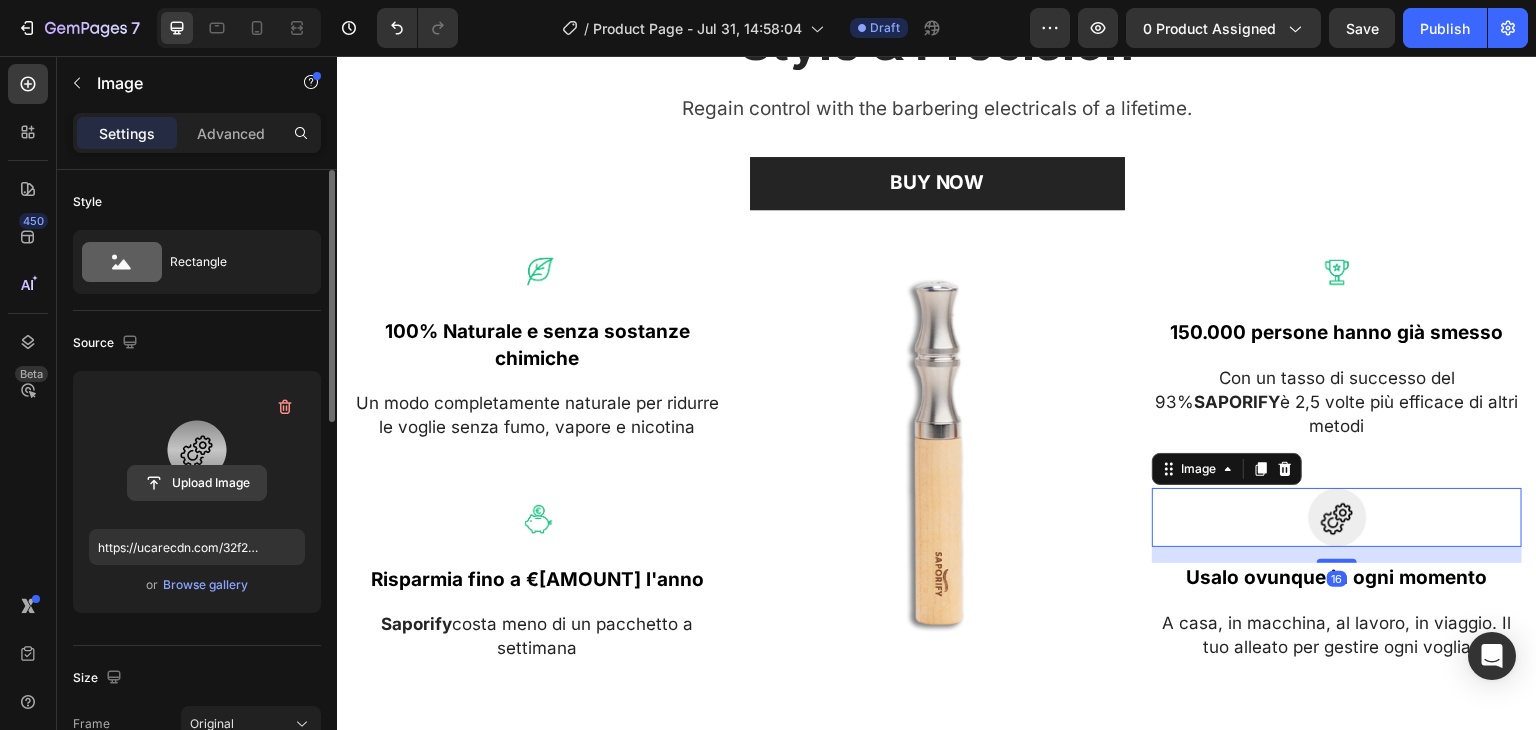 click 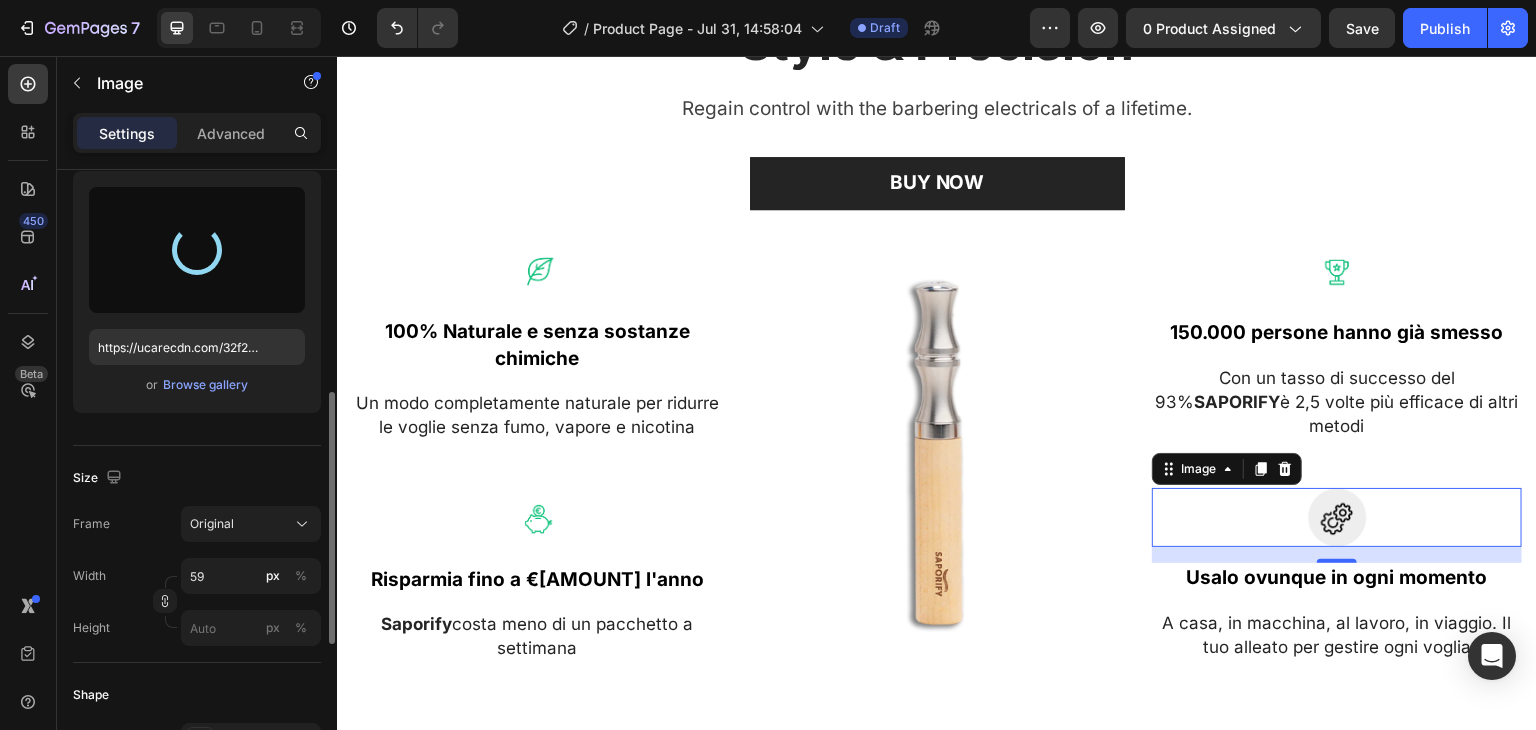 scroll, scrollTop: 300, scrollLeft: 0, axis: vertical 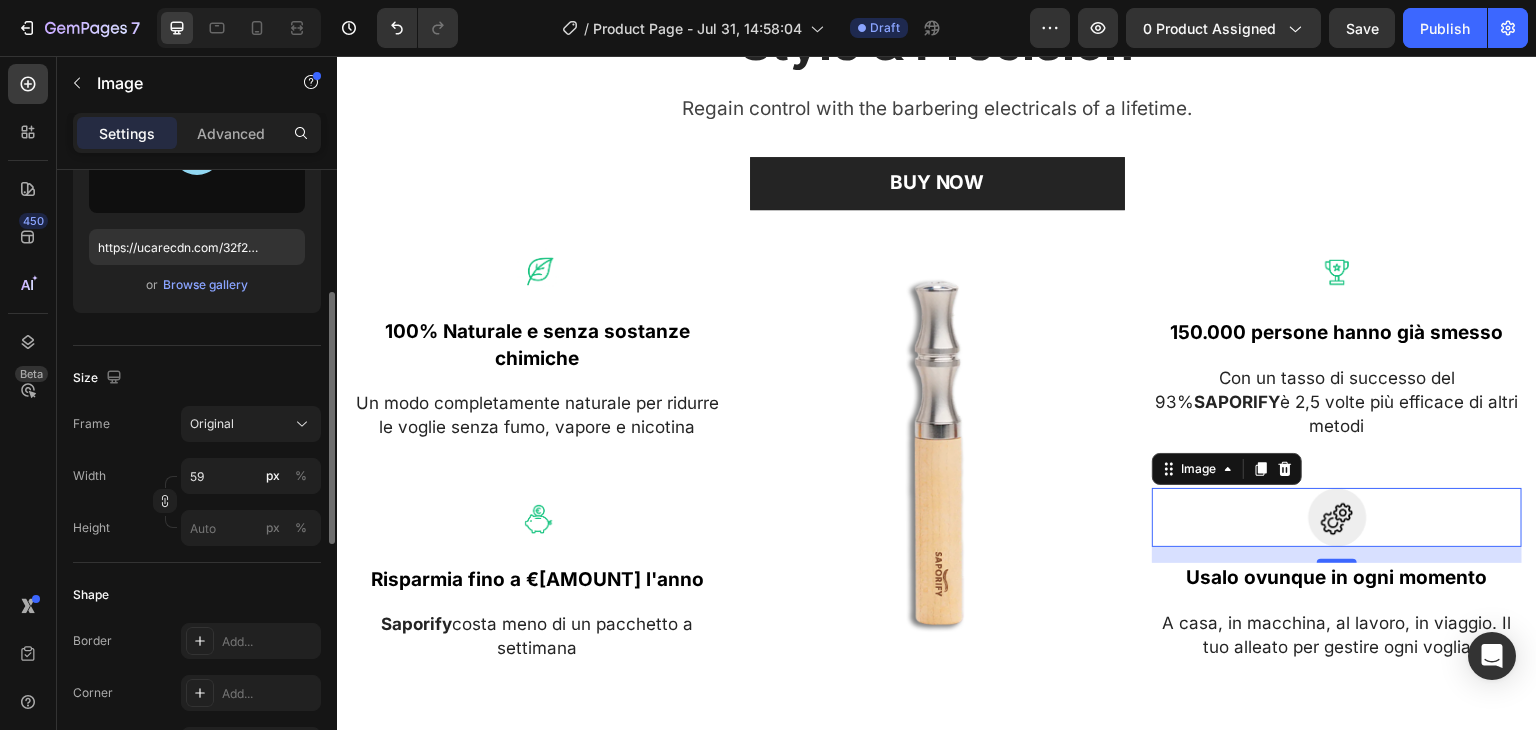type on "https://cdn.shopify.com/s/files/1/0951/1524/7998/files/gempages_577869117764141756-df1663fb-df93-47c8-b979-f7ae69f861ae.png" 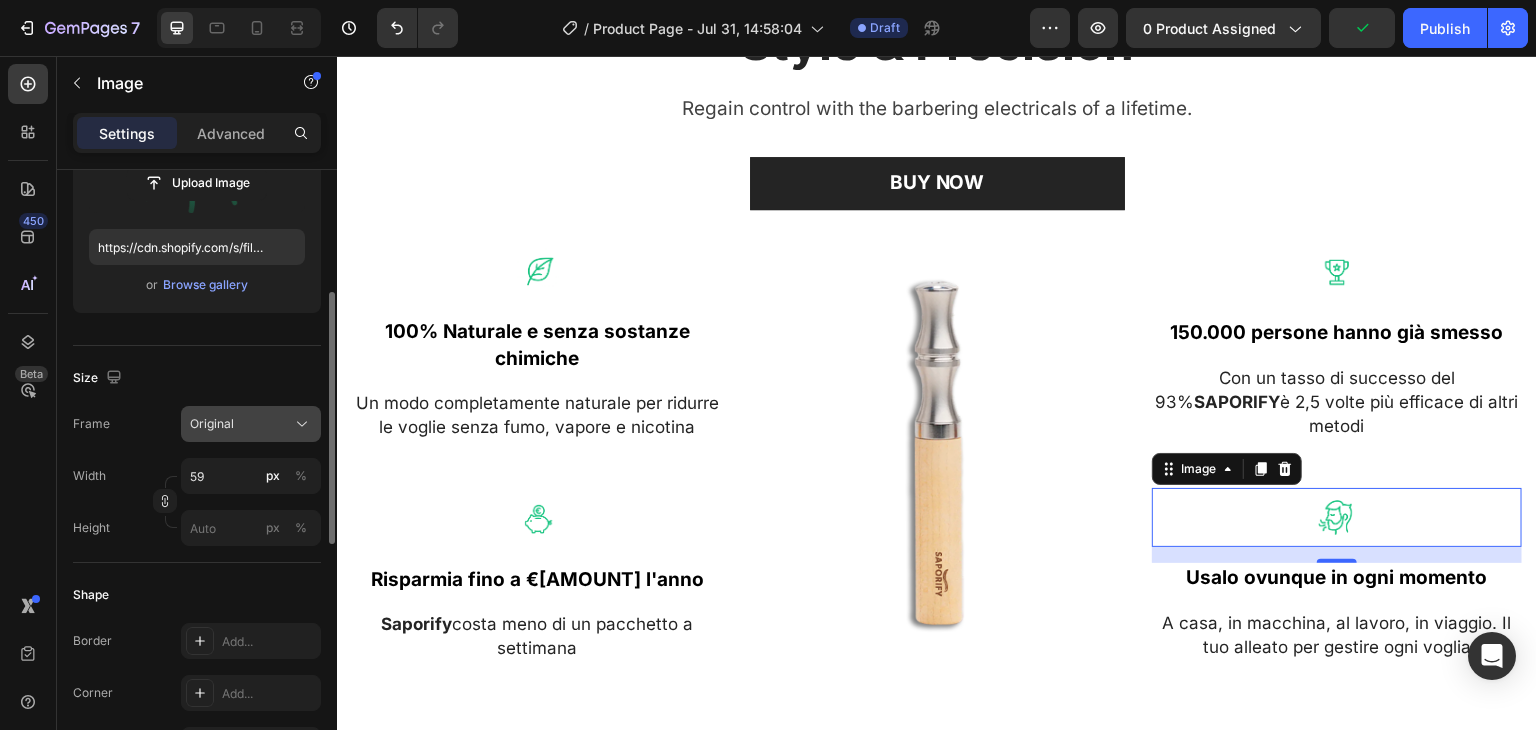click on "Original" 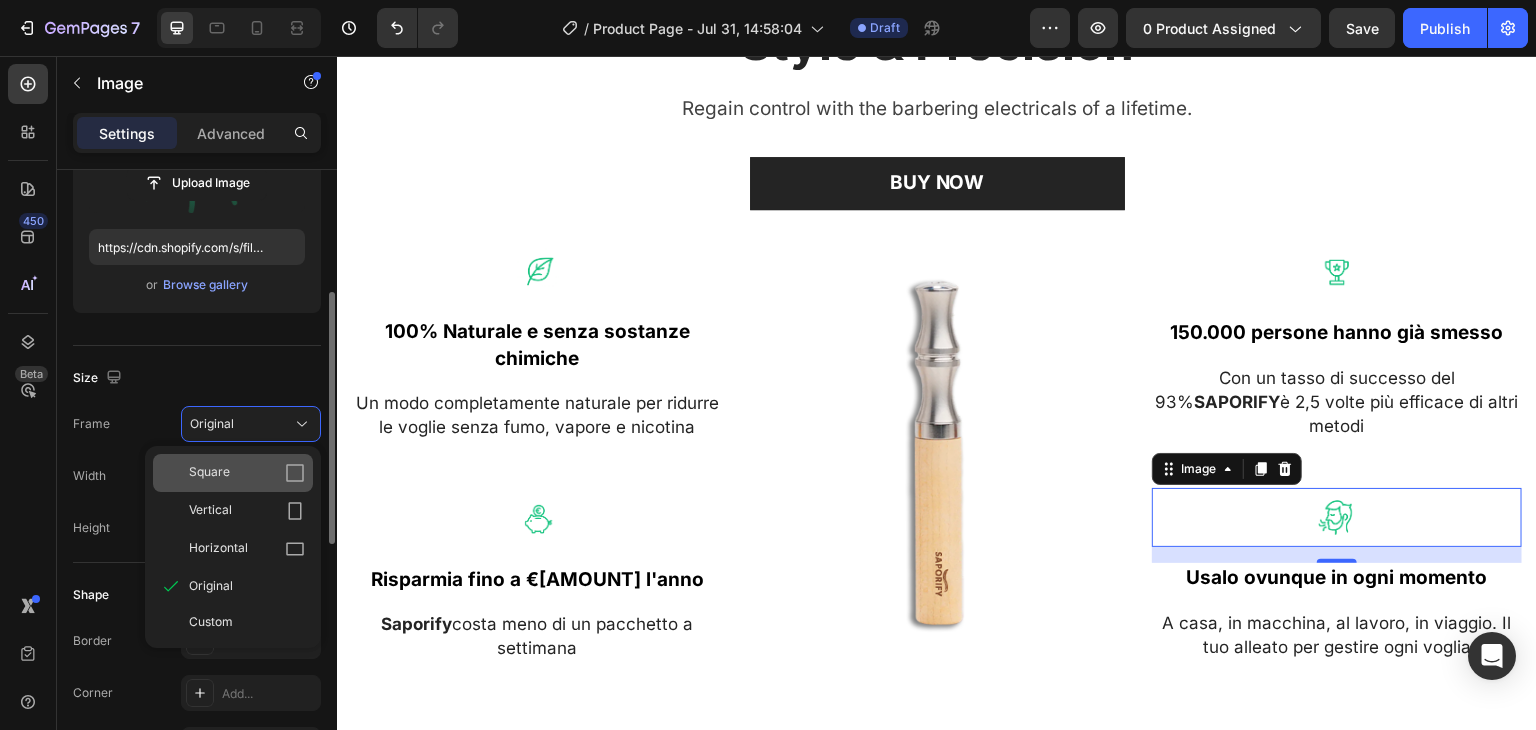 click on "Square" at bounding box center (247, 473) 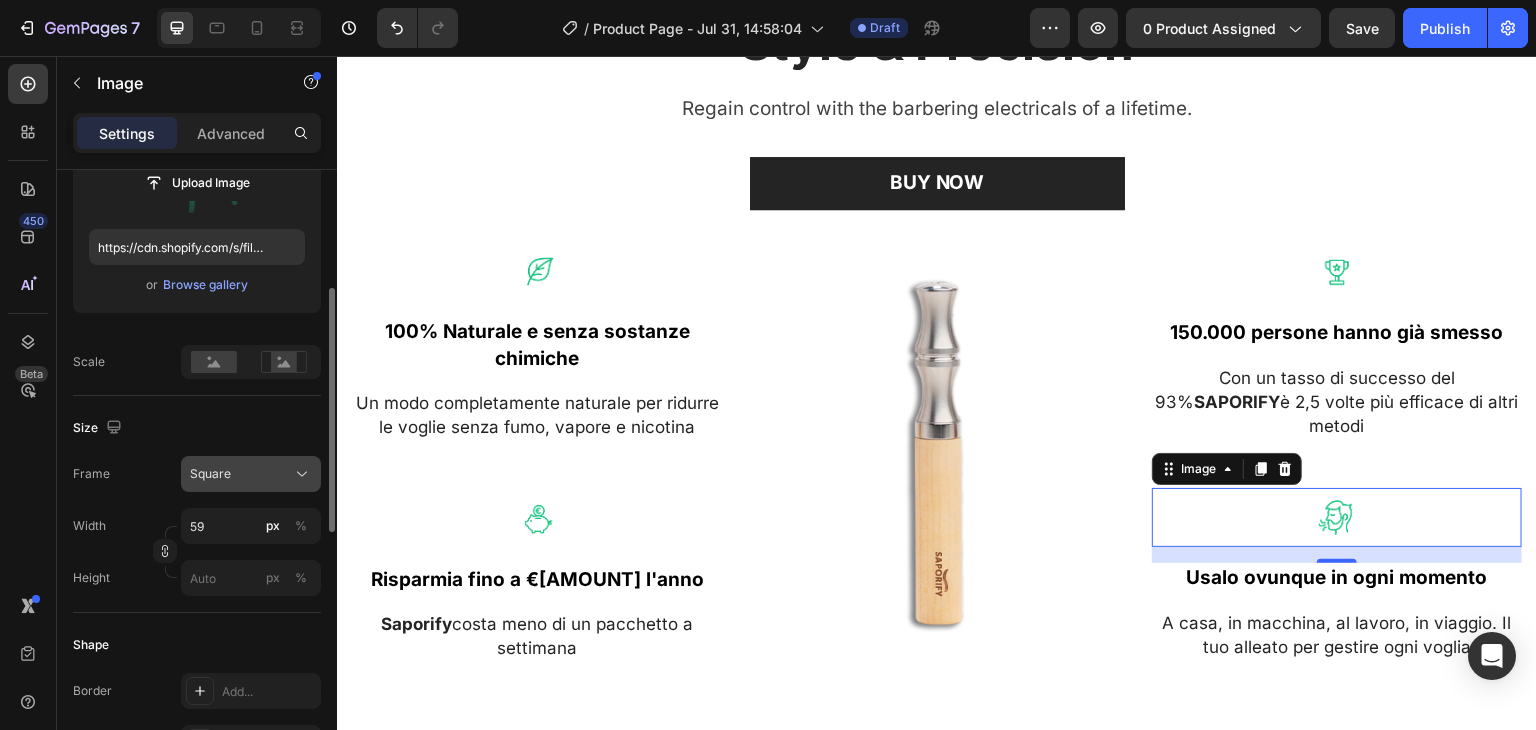 click on "Square" 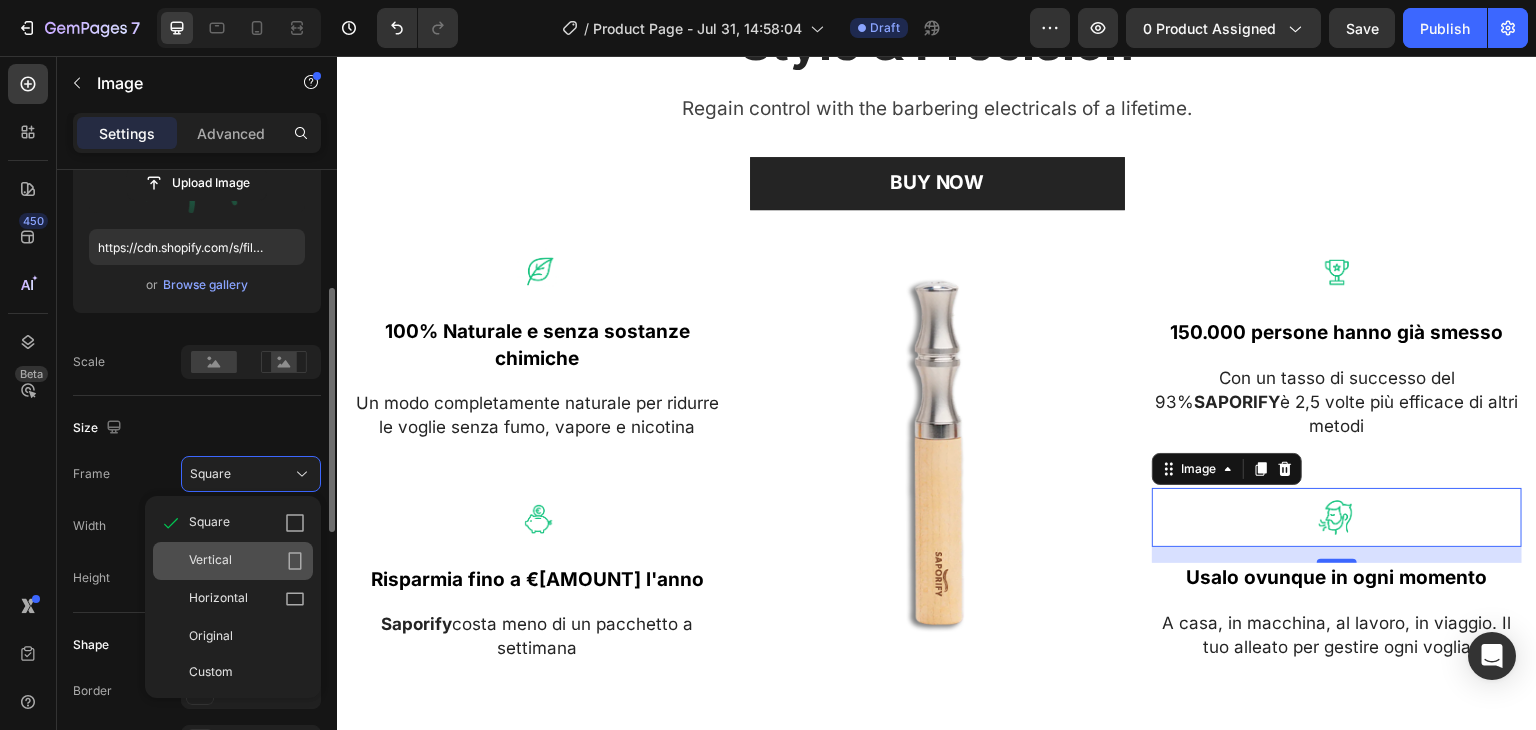 click on "Vertical" 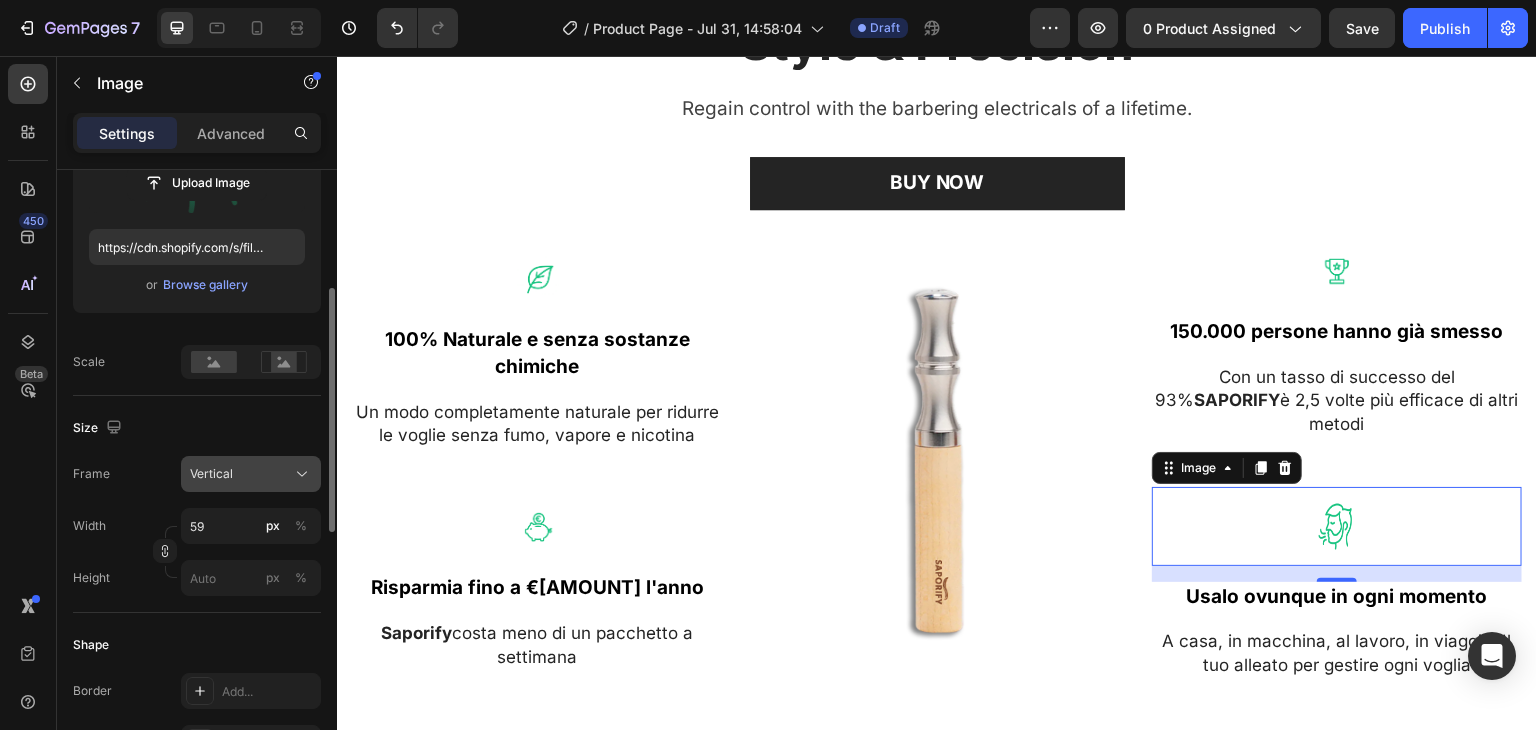 click on "Vertical" at bounding box center [251, 474] 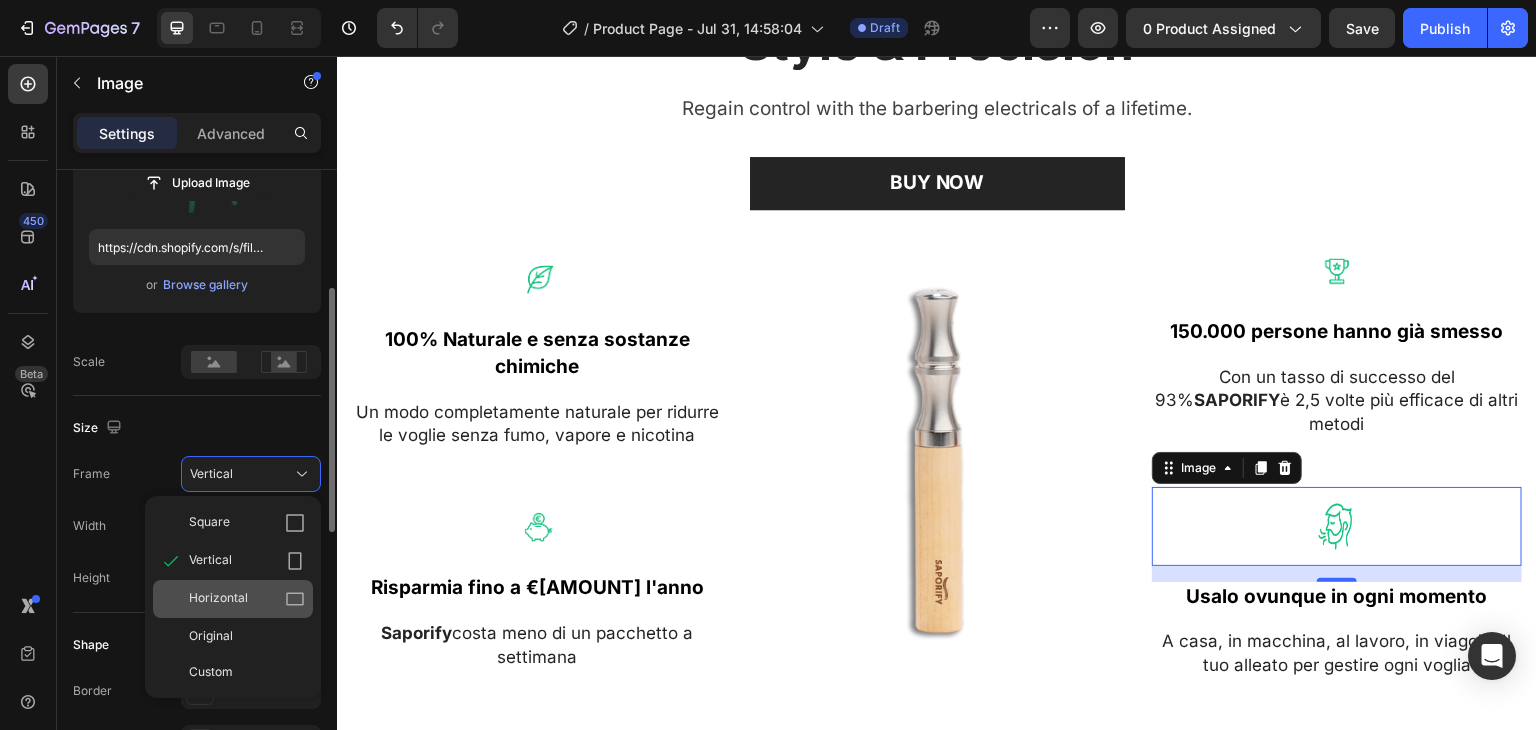 click on "Horizontal" 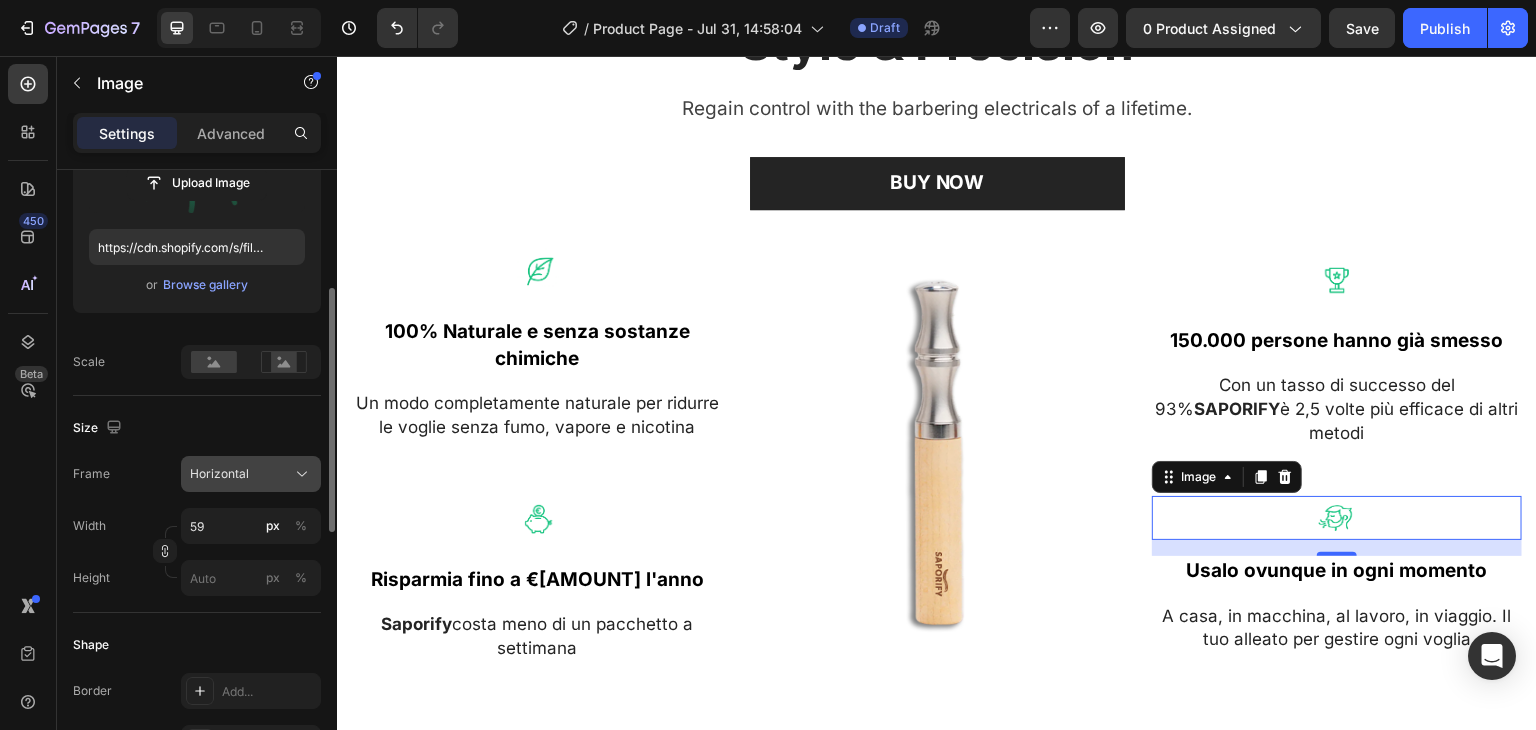 click on "Horizontal" 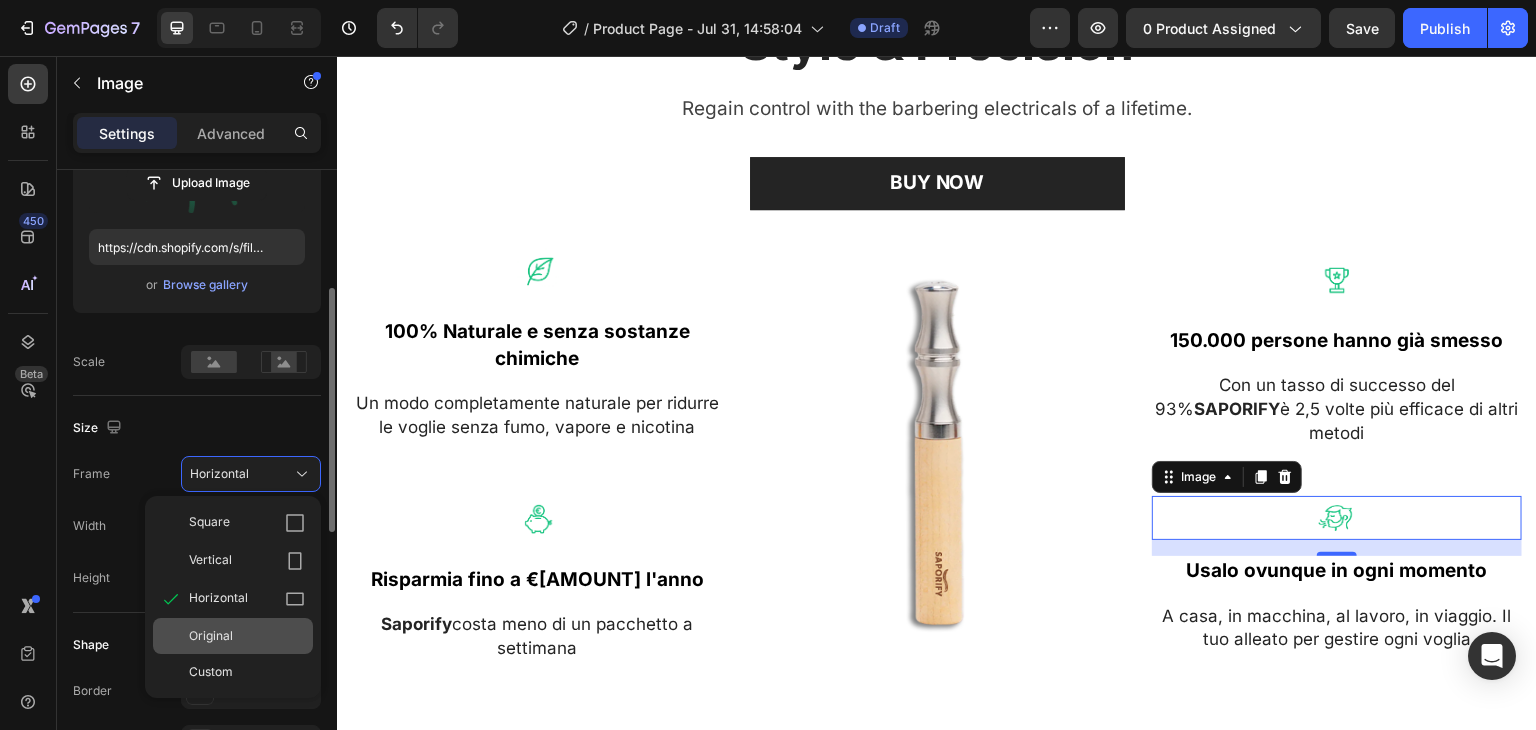 click on "Original" at bounding box center (211, 636) 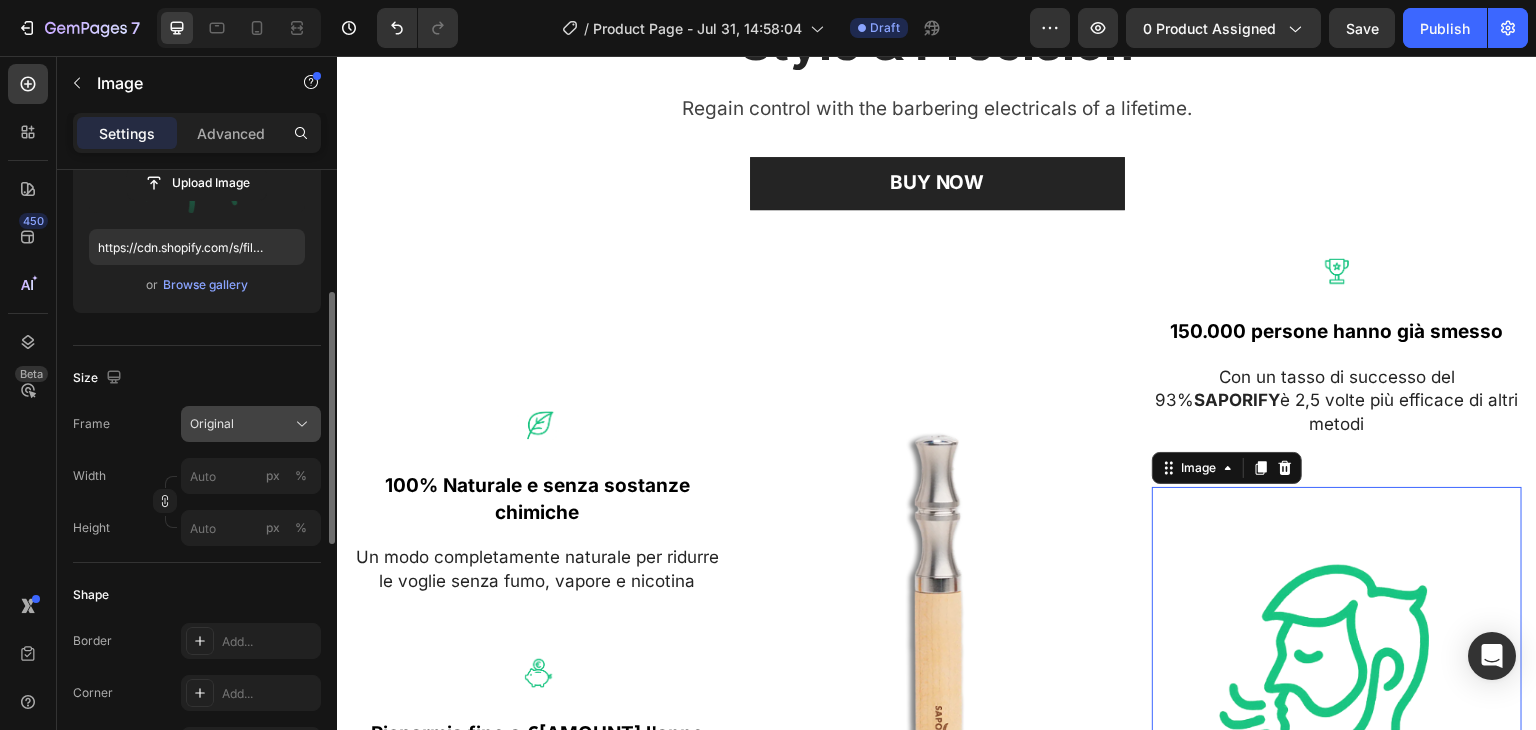 click on "Original" at bounding box center (251, 424) 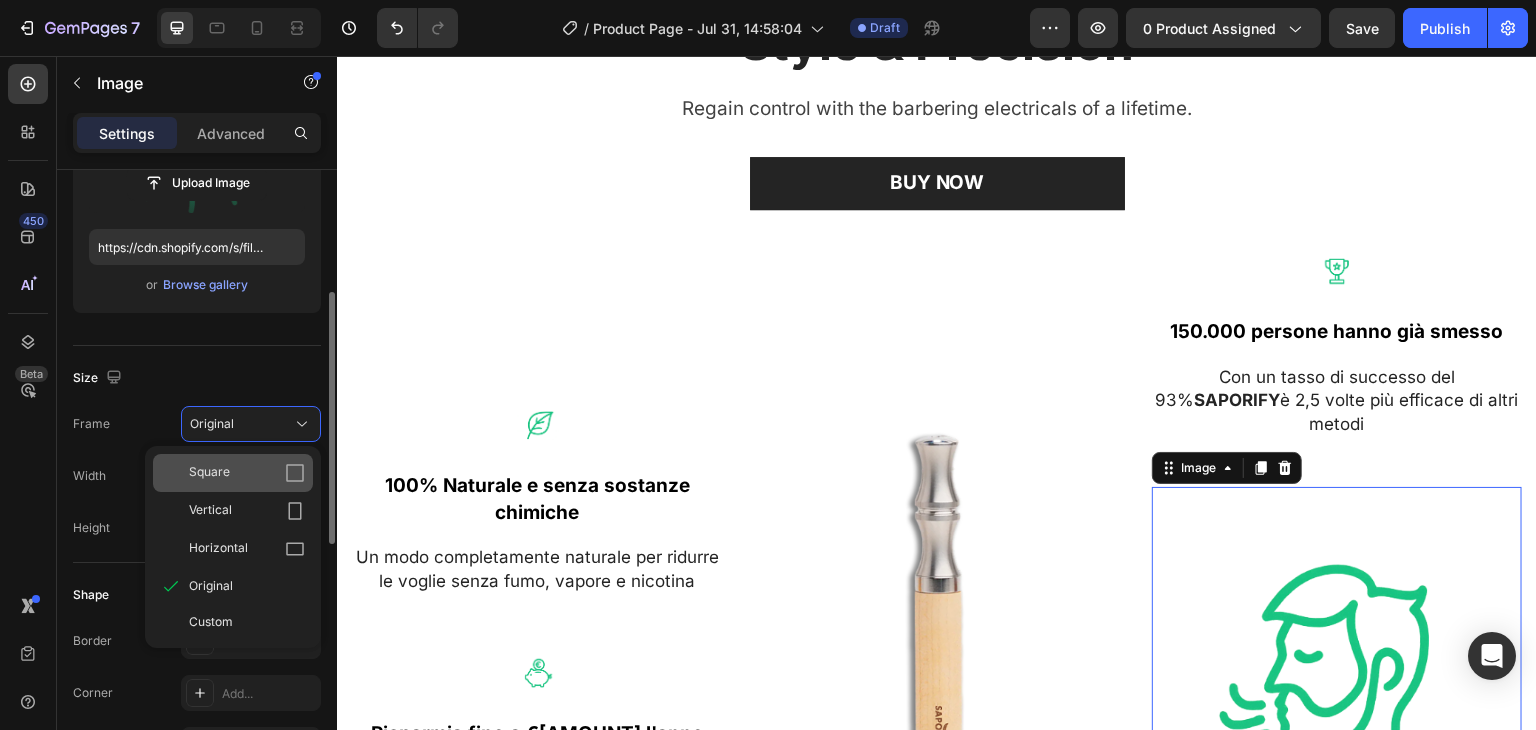 click on "Square" at bounding box center [247, 473] 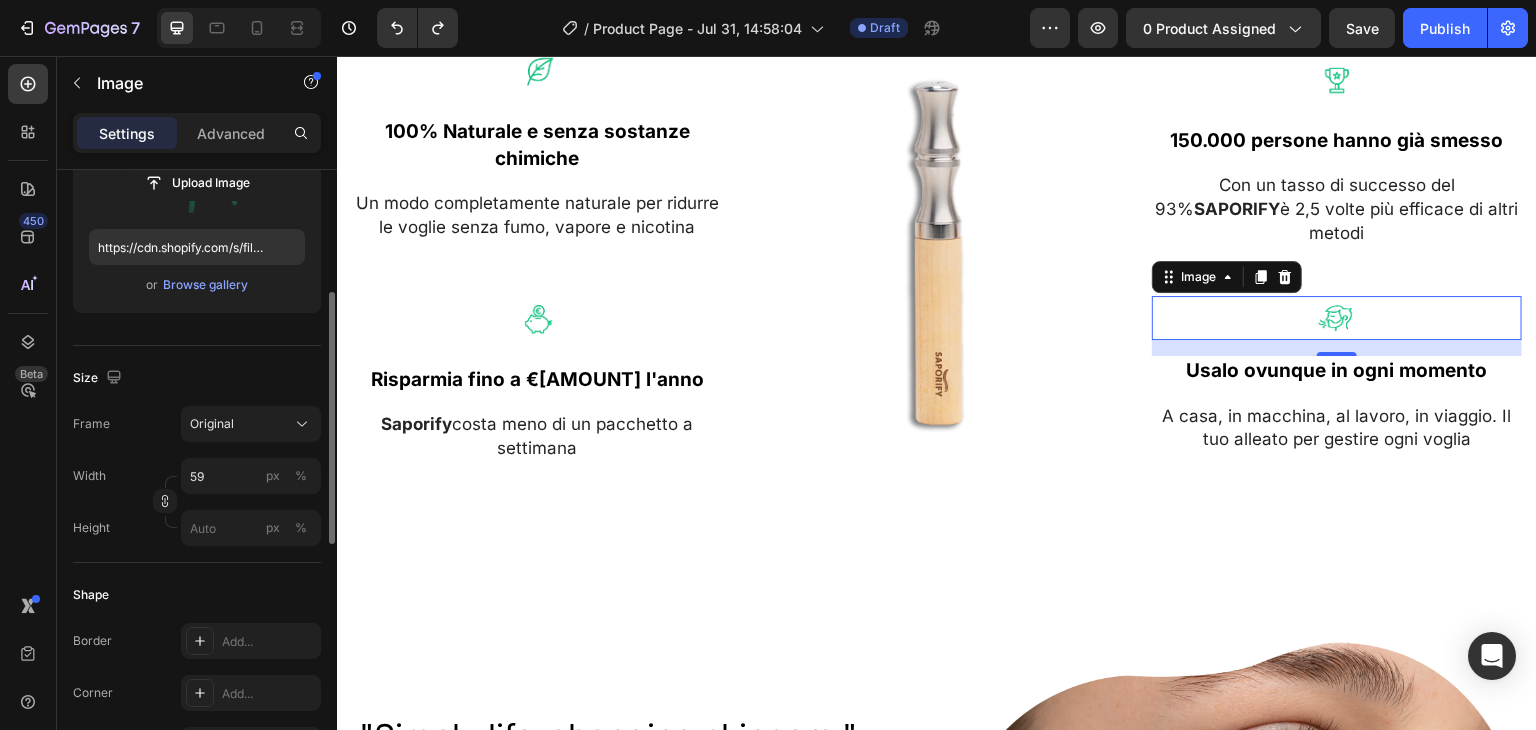 scroll, scrollTop: 1824, scrollLeft: 0, axis: vertical 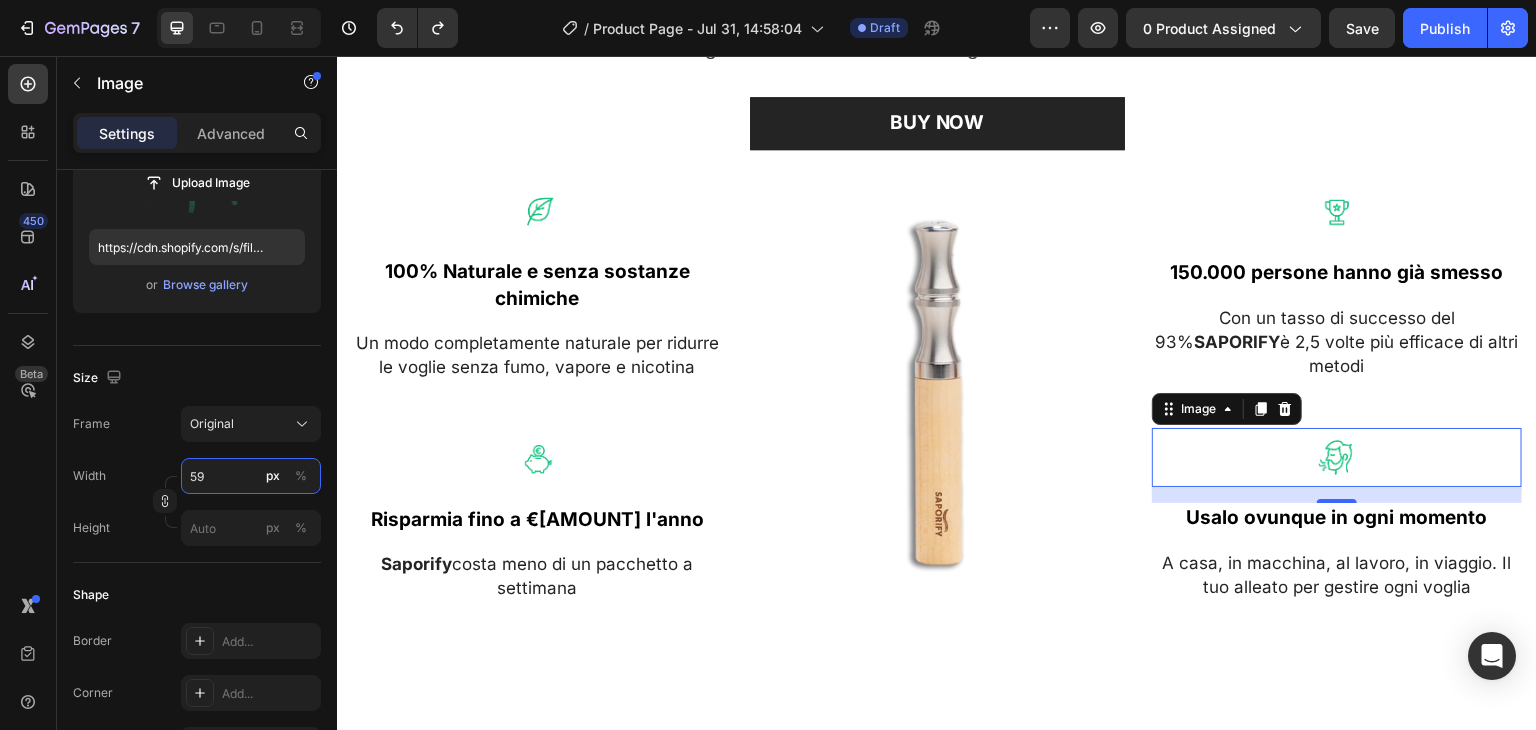 click on "59" at bounding box center [251, 476] 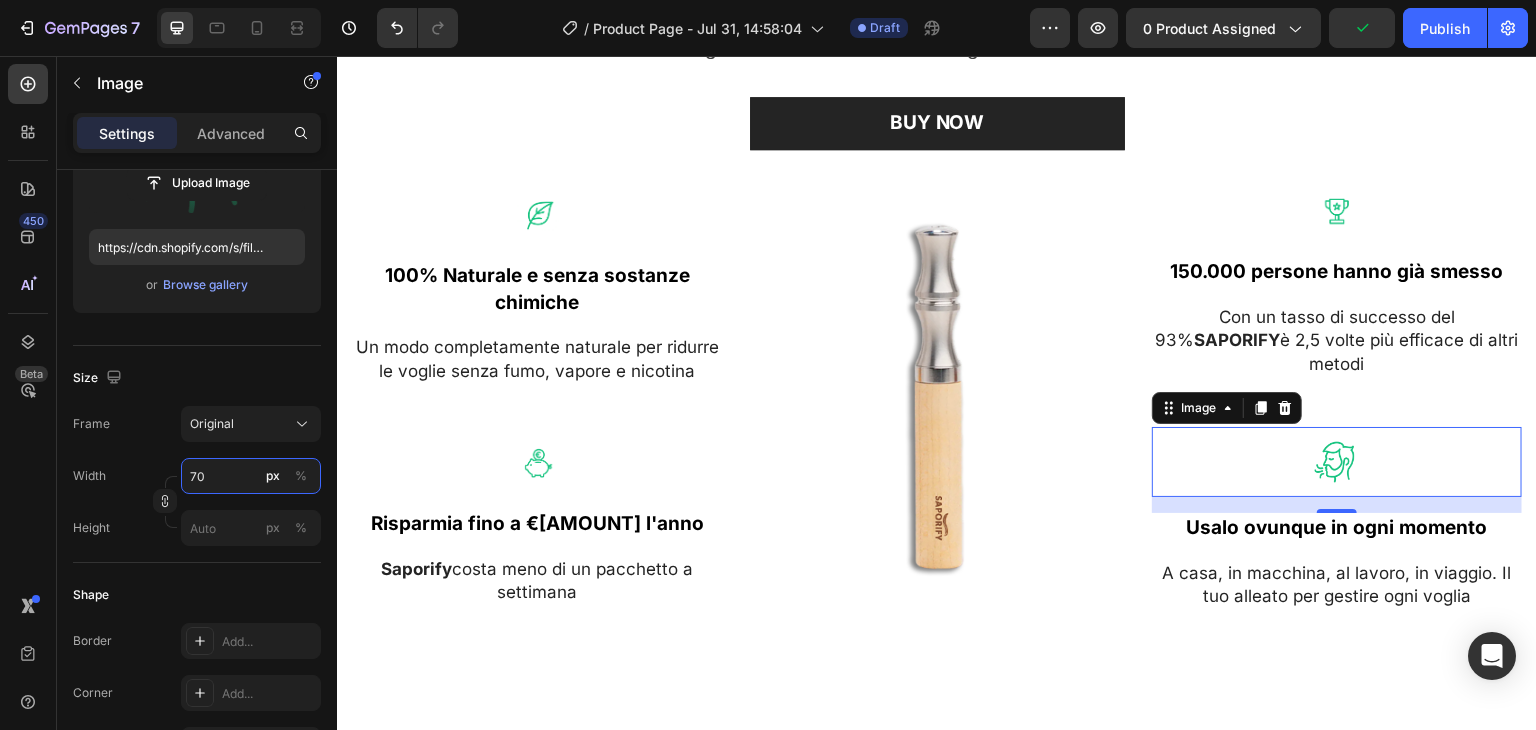 type on "7" 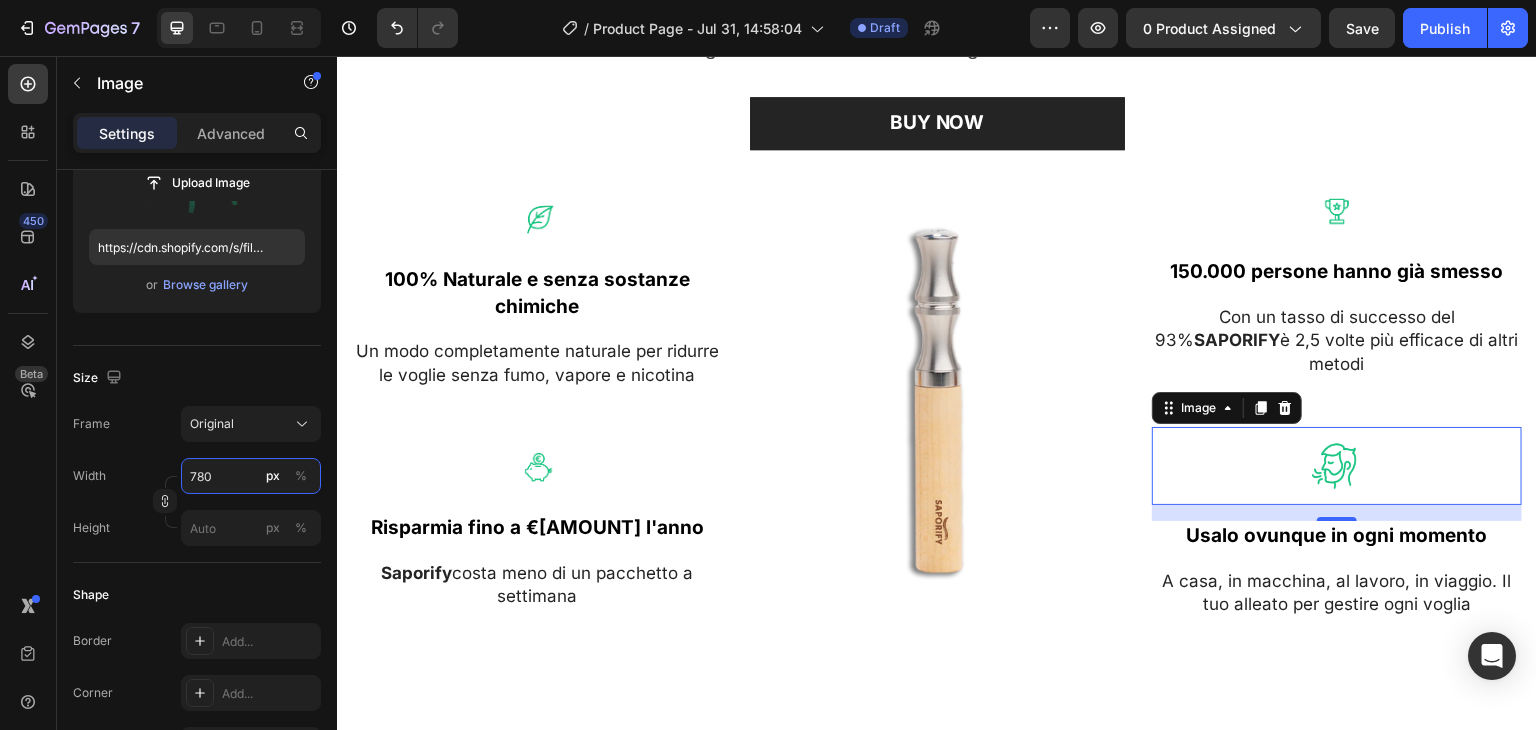 scroll, scrollTop: 1964, scrollLeft: 0, axis: vertical 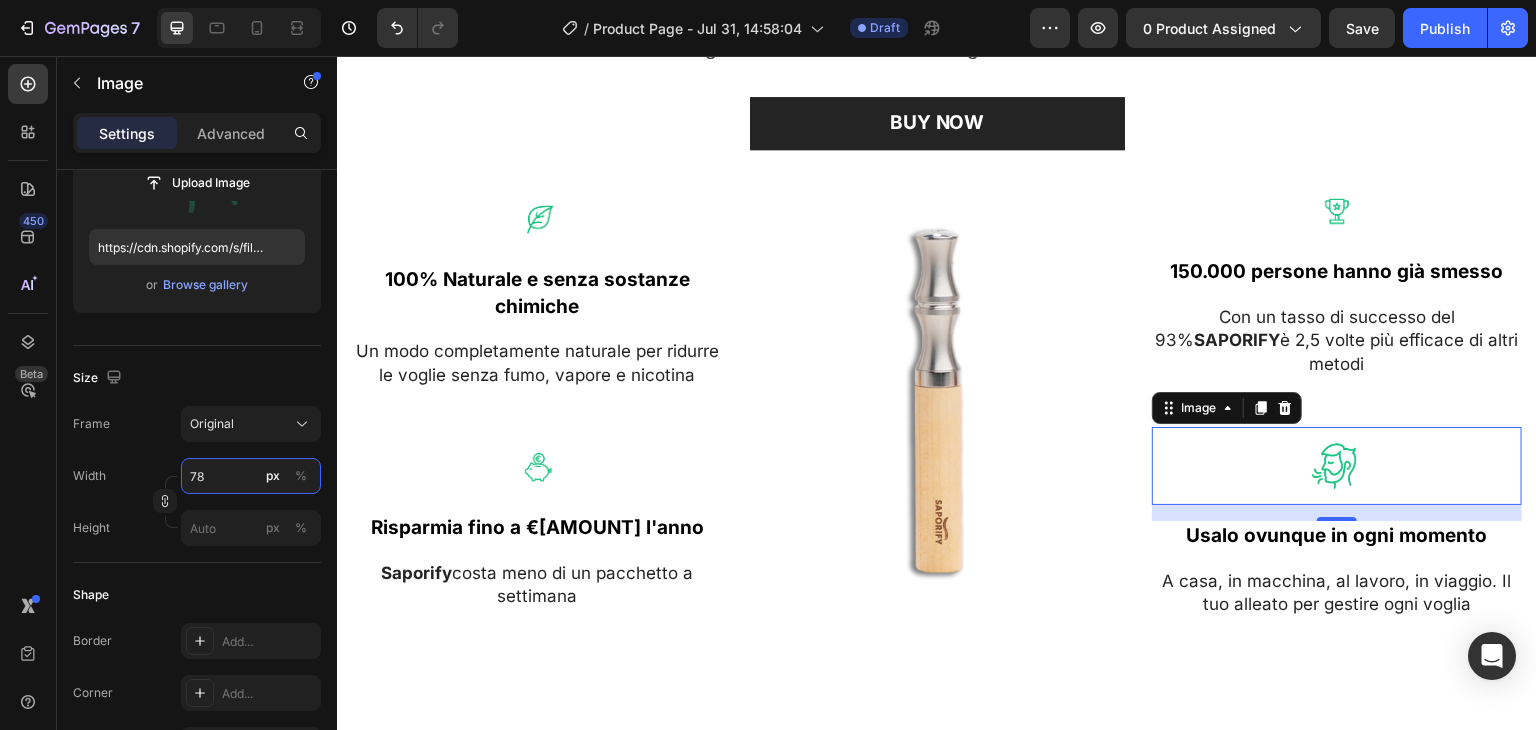 type on "7" 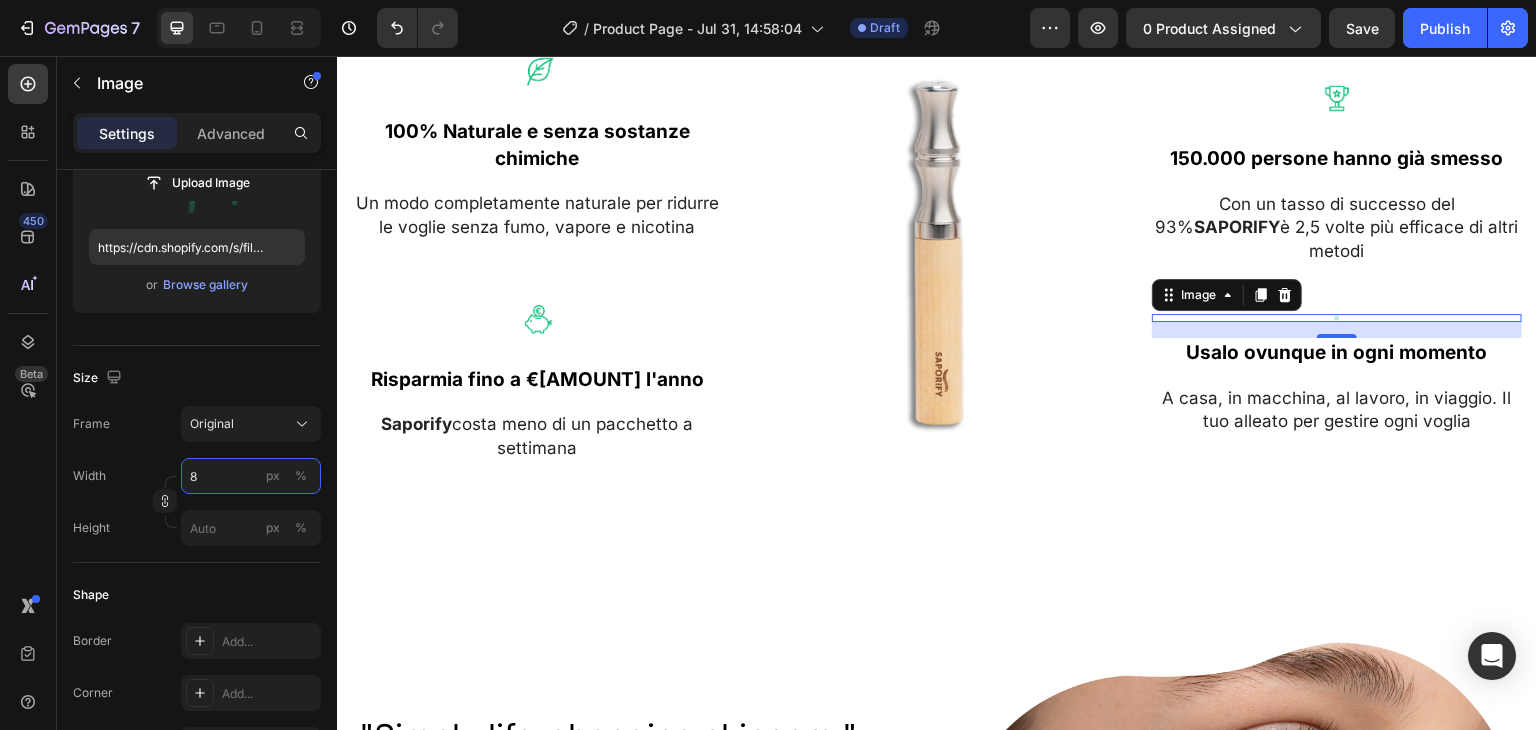 scroll, scrollTop: 1824, scrollLeft: 0, axis: vertical 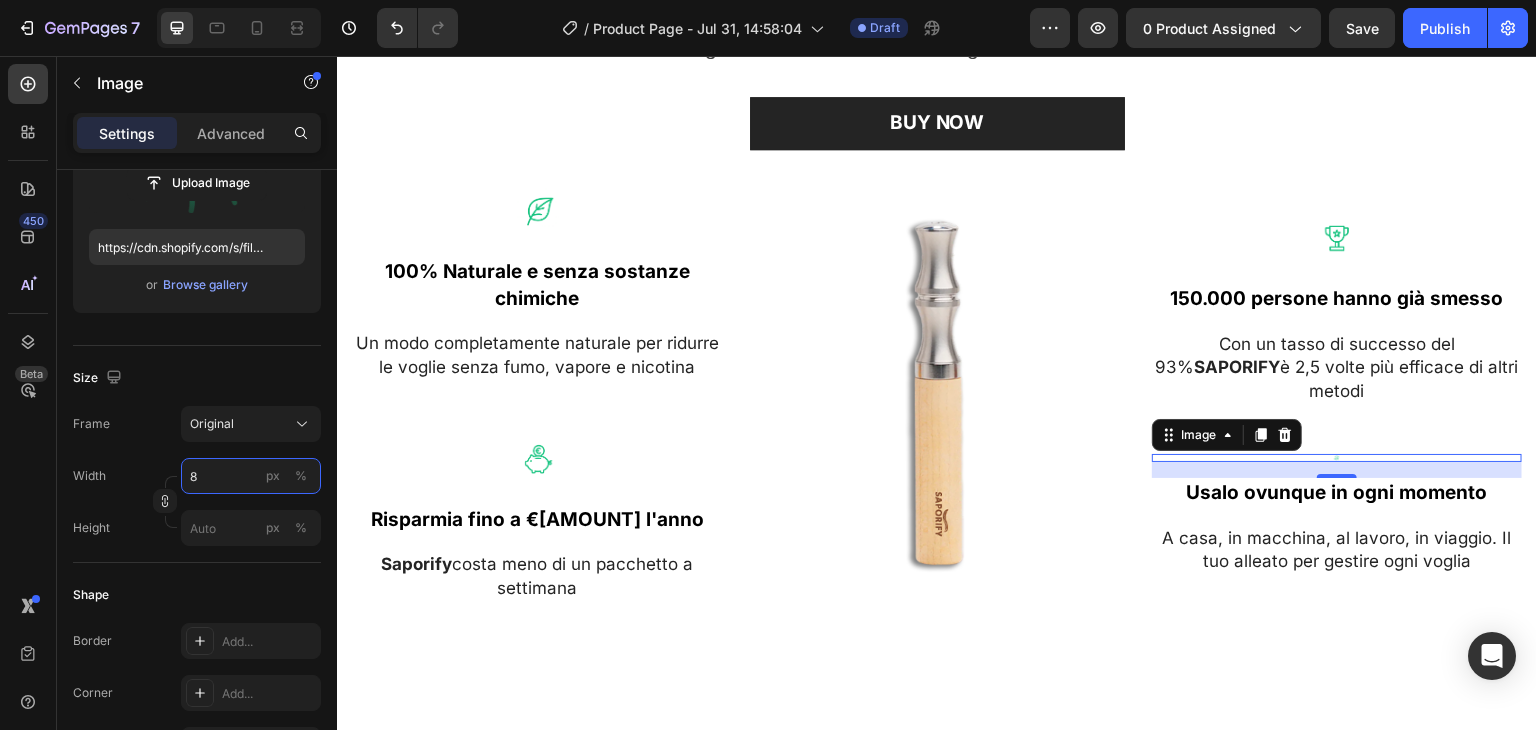 type on "80" 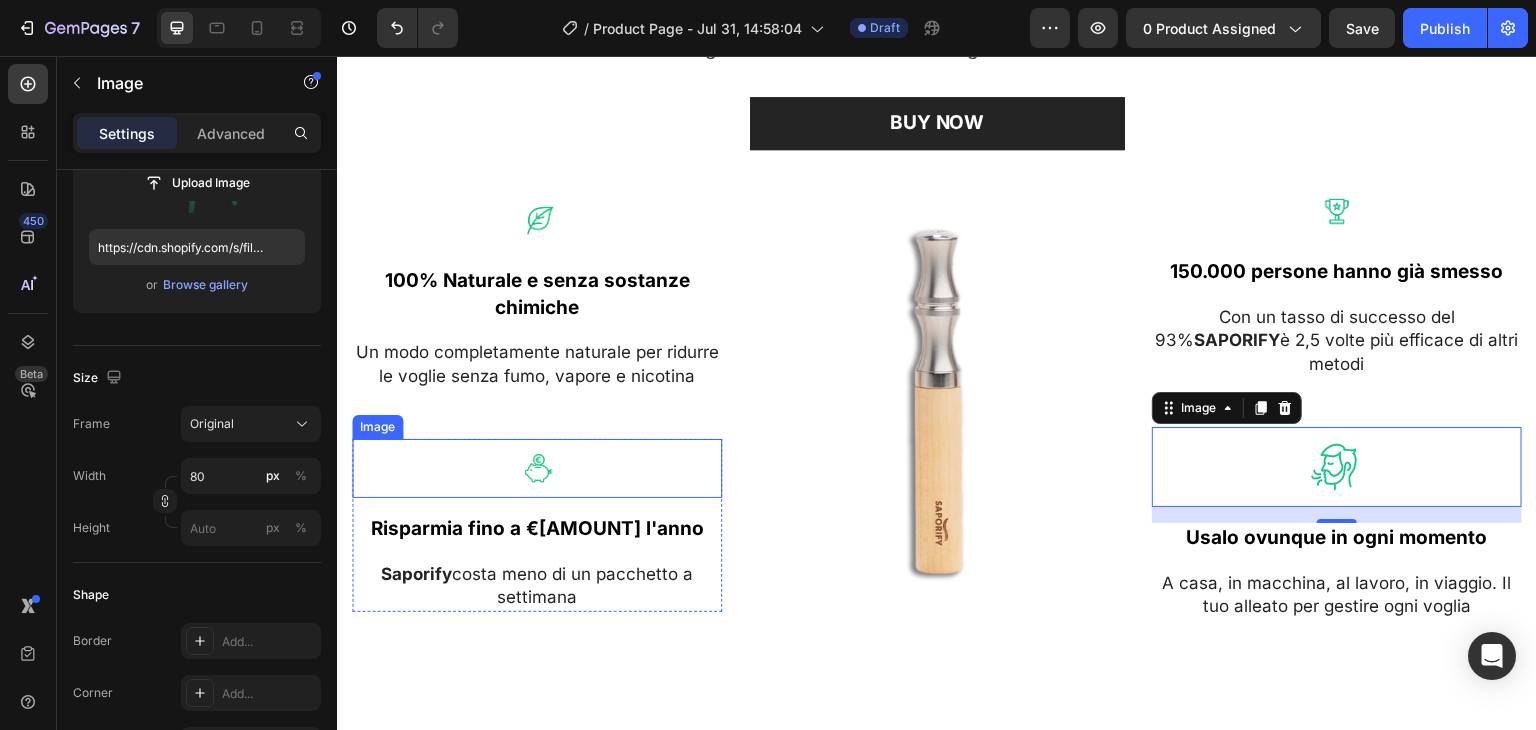 click at bounding box center [537, 468] 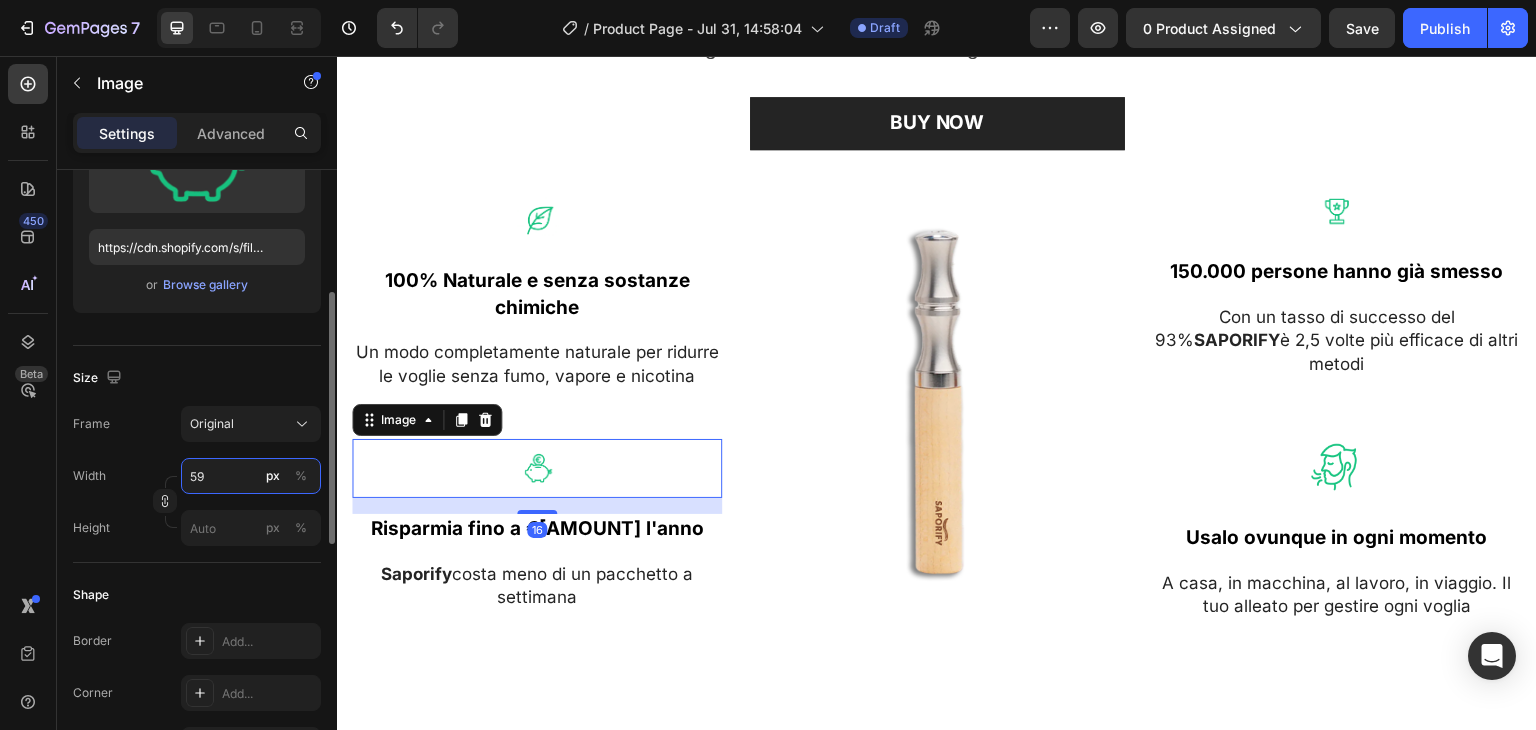 click on "59" at bounding box center (251, 476) 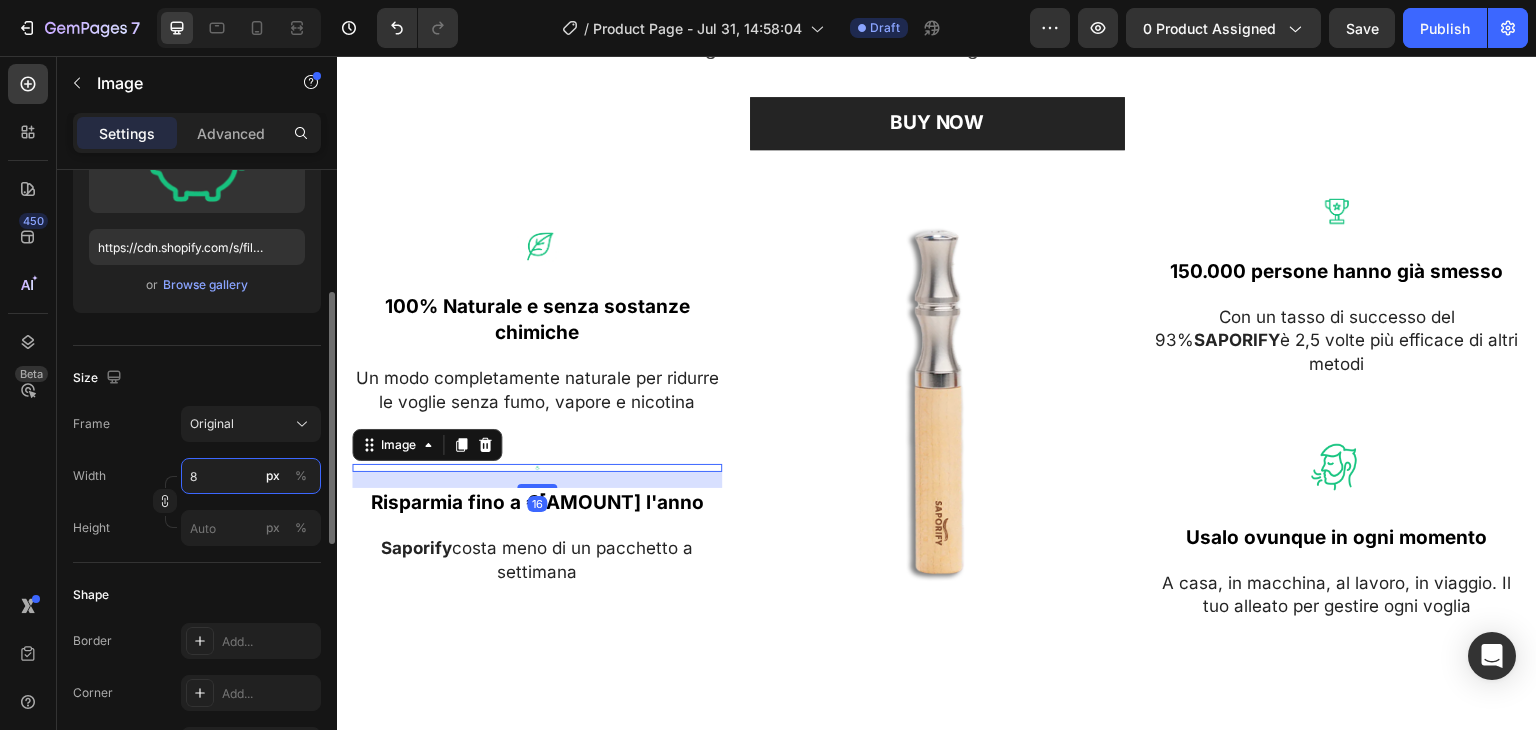 scroll, scrollTop: 1824, scrollLeft: 0, axis: vertical 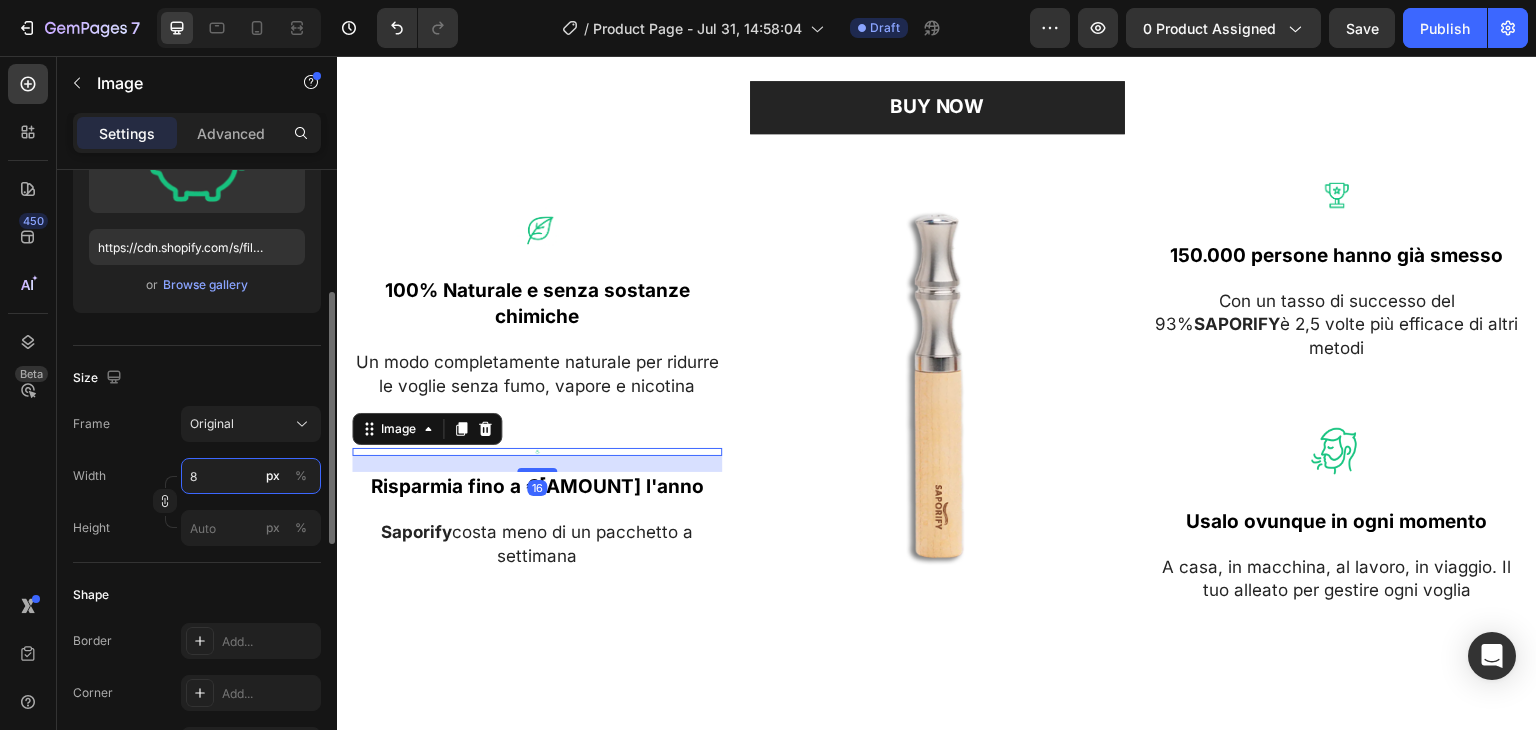 type on "80" 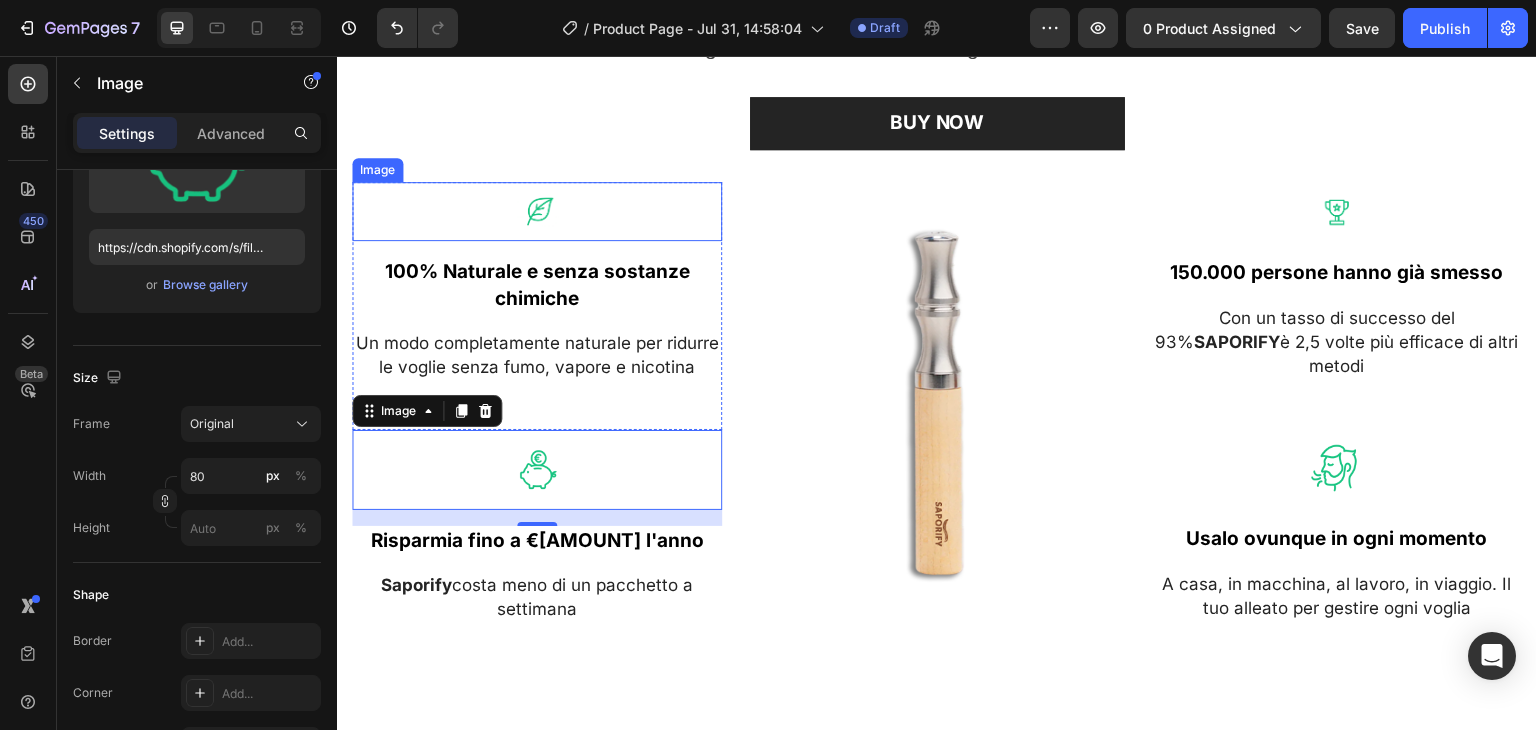 click at bounding box center [537, 211] 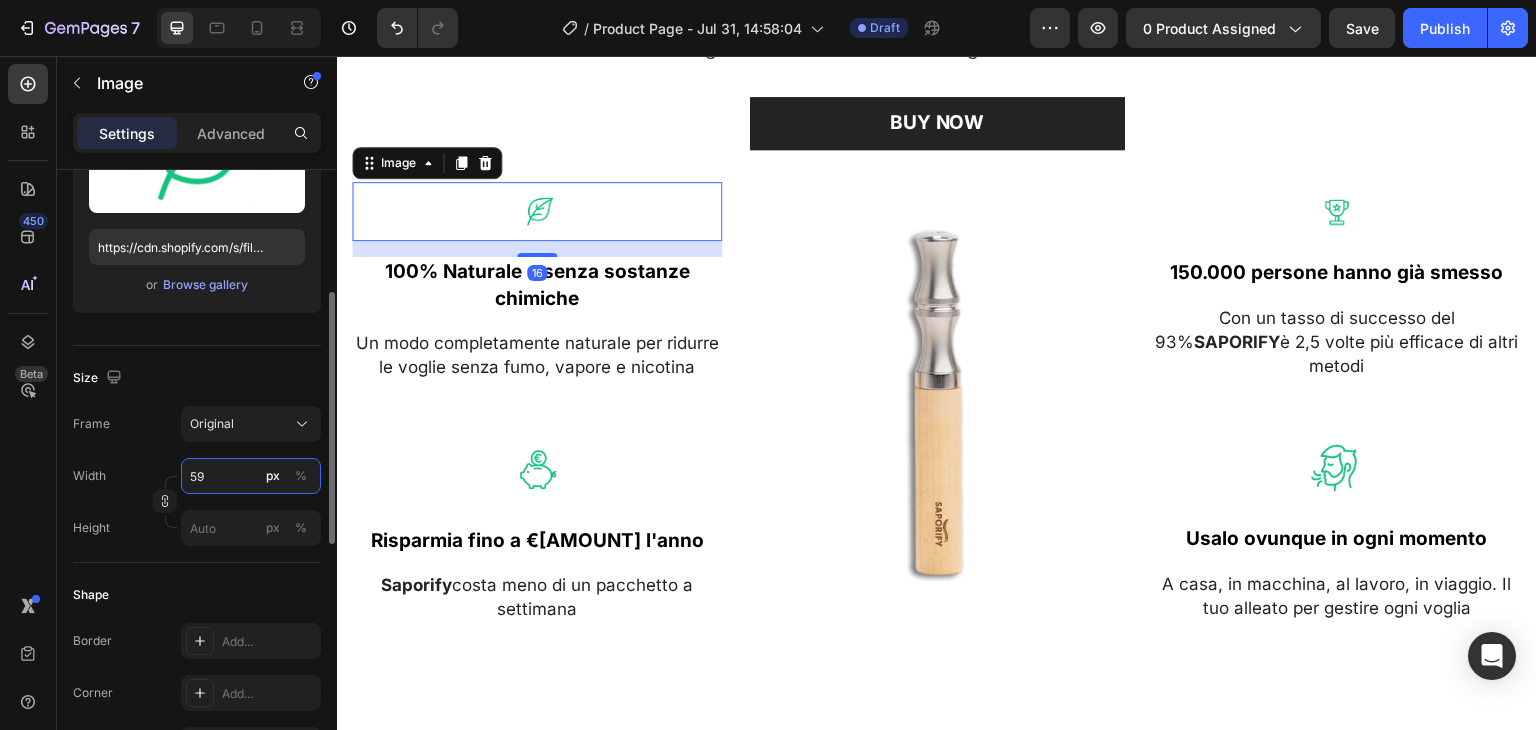 click on "59" at bounding box center [251, 476] 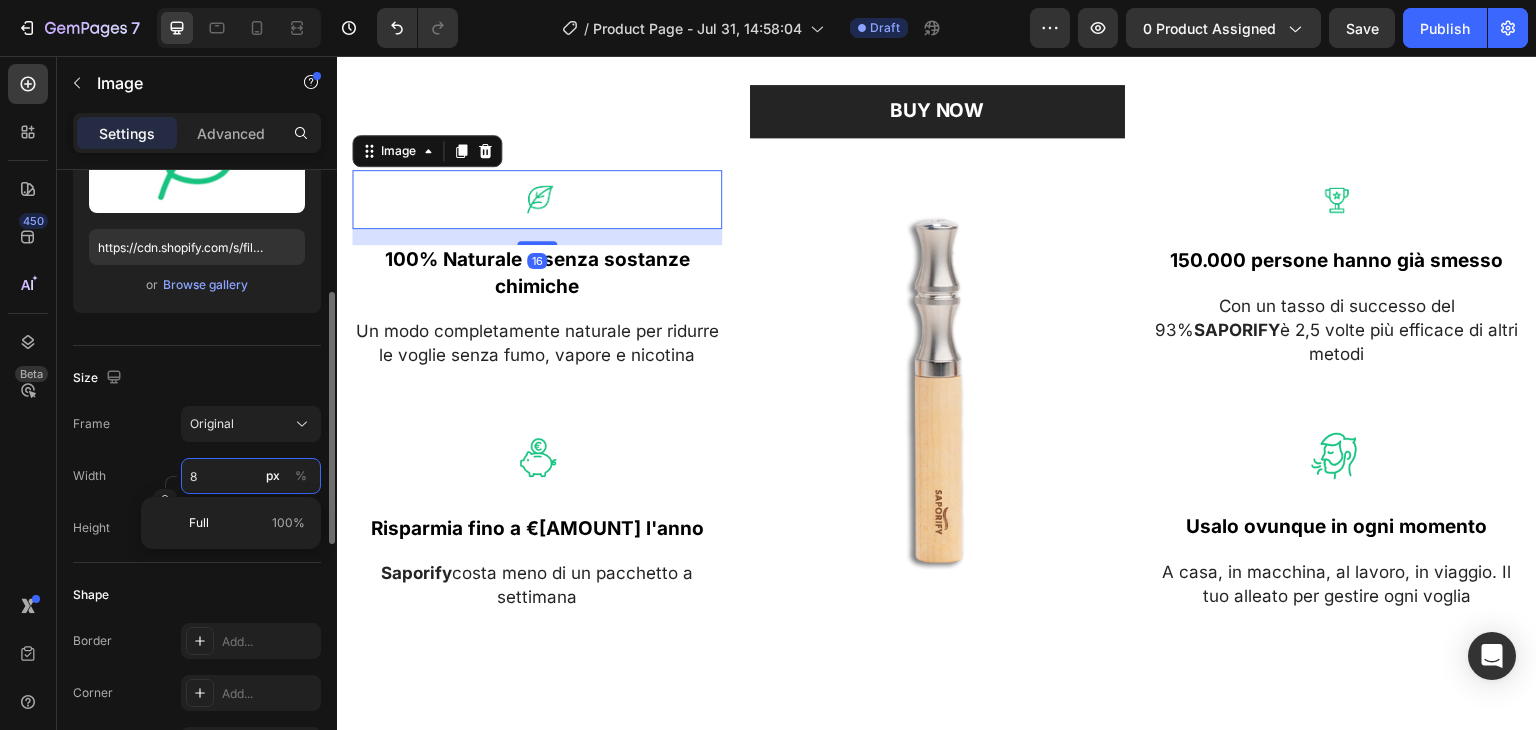 type on "80" 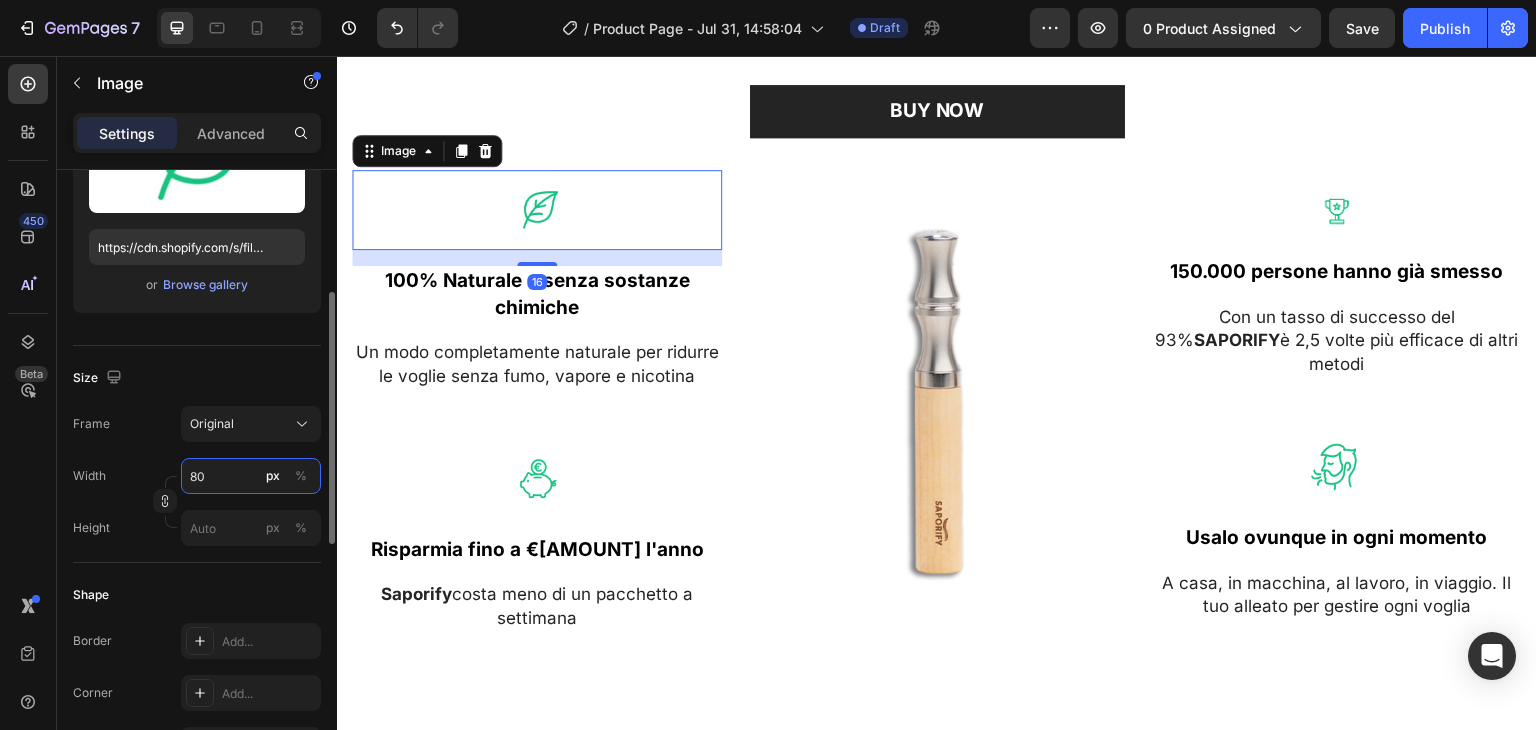 scroll, scrollTop: 1824, scrollLeft: 0, axis: vertical 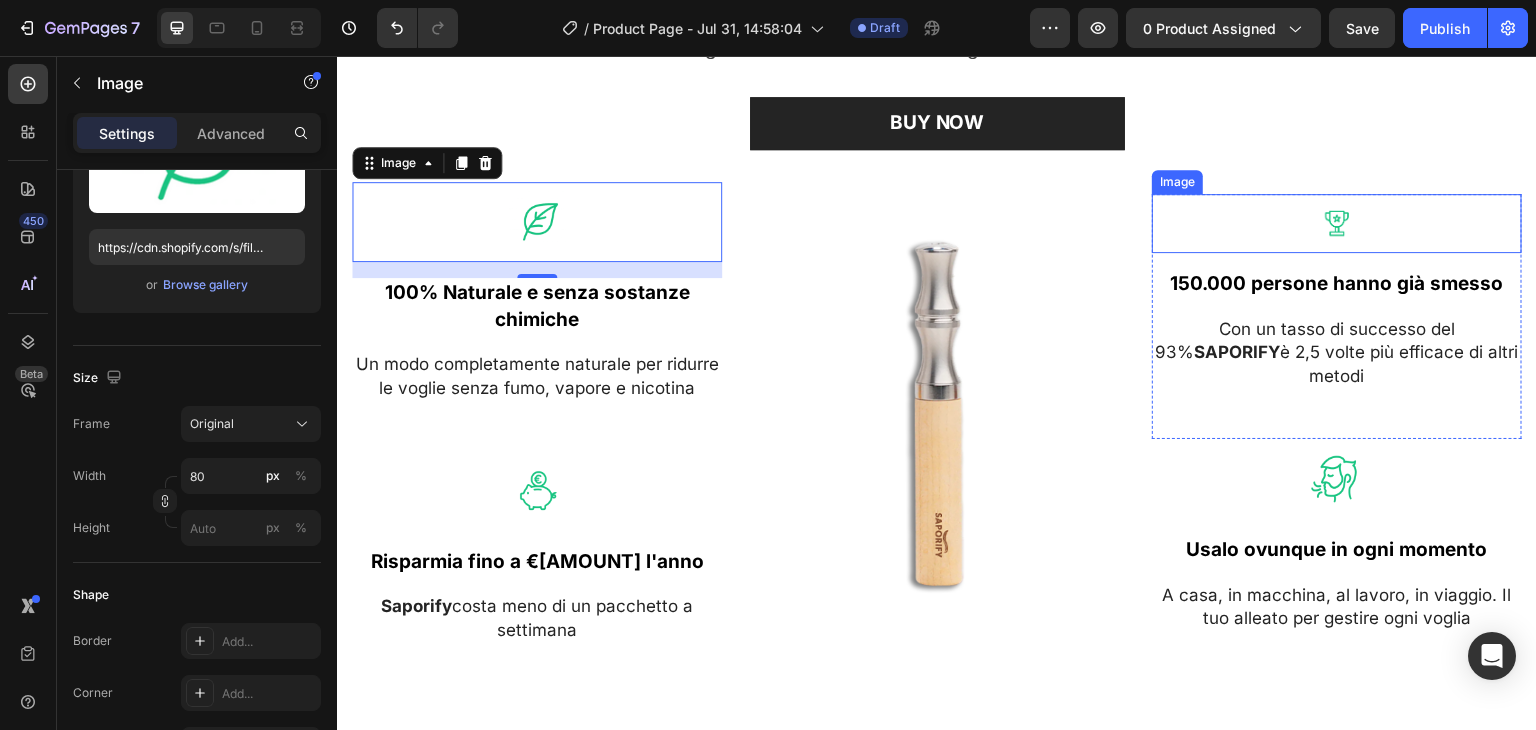 click at bounding box center (1337, 223) 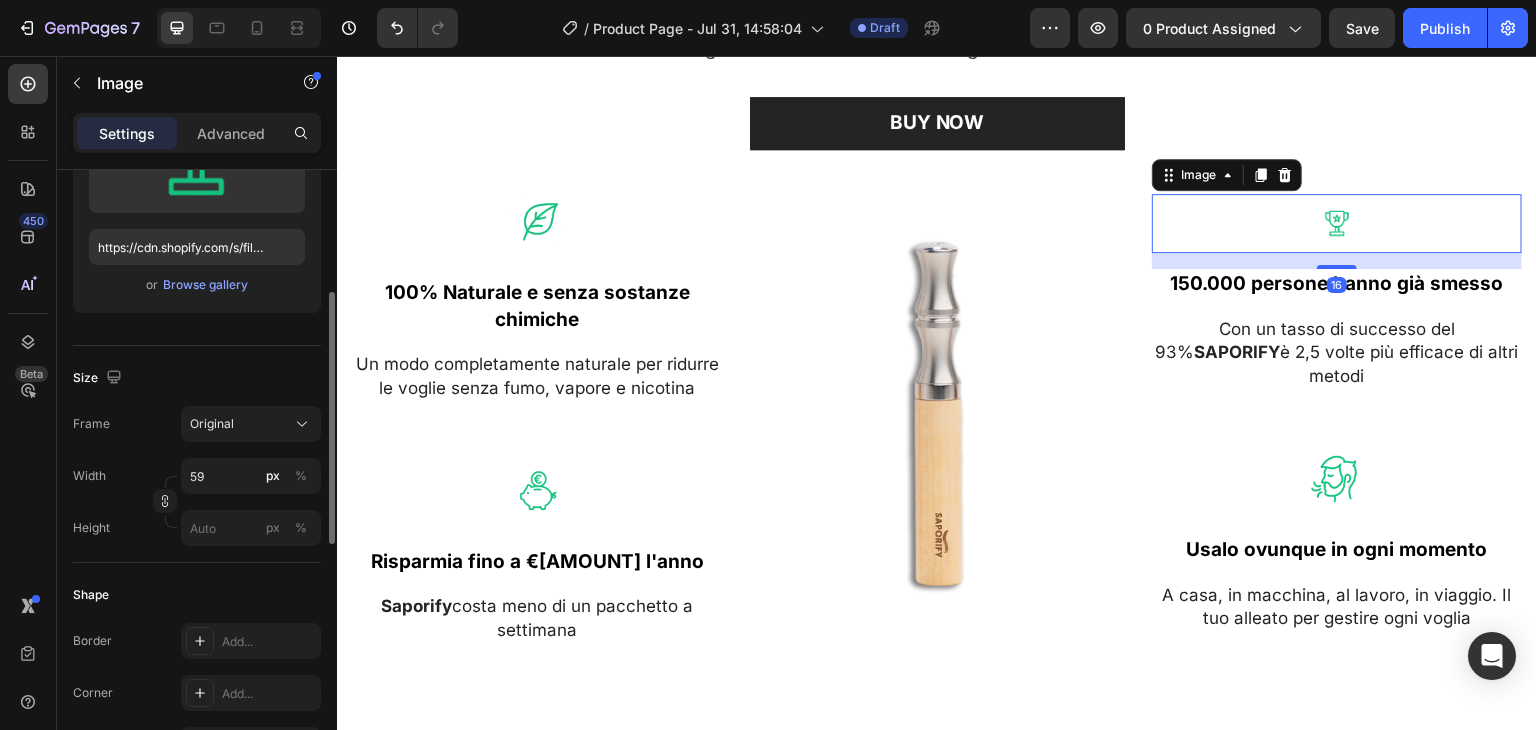 click on "Width 59 px %" at bounding box center (197, 476) 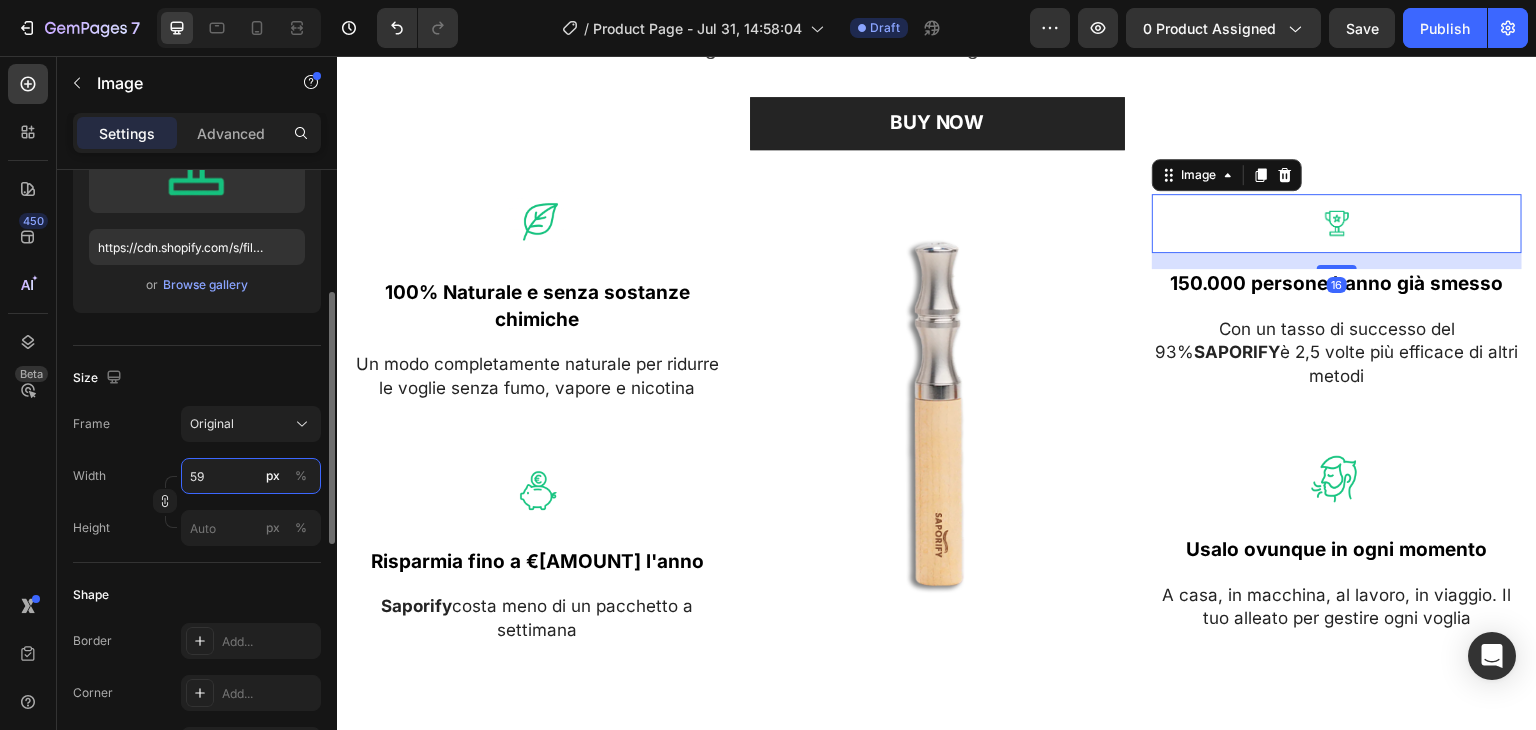 click on "59" at bounding box center [251, 476] 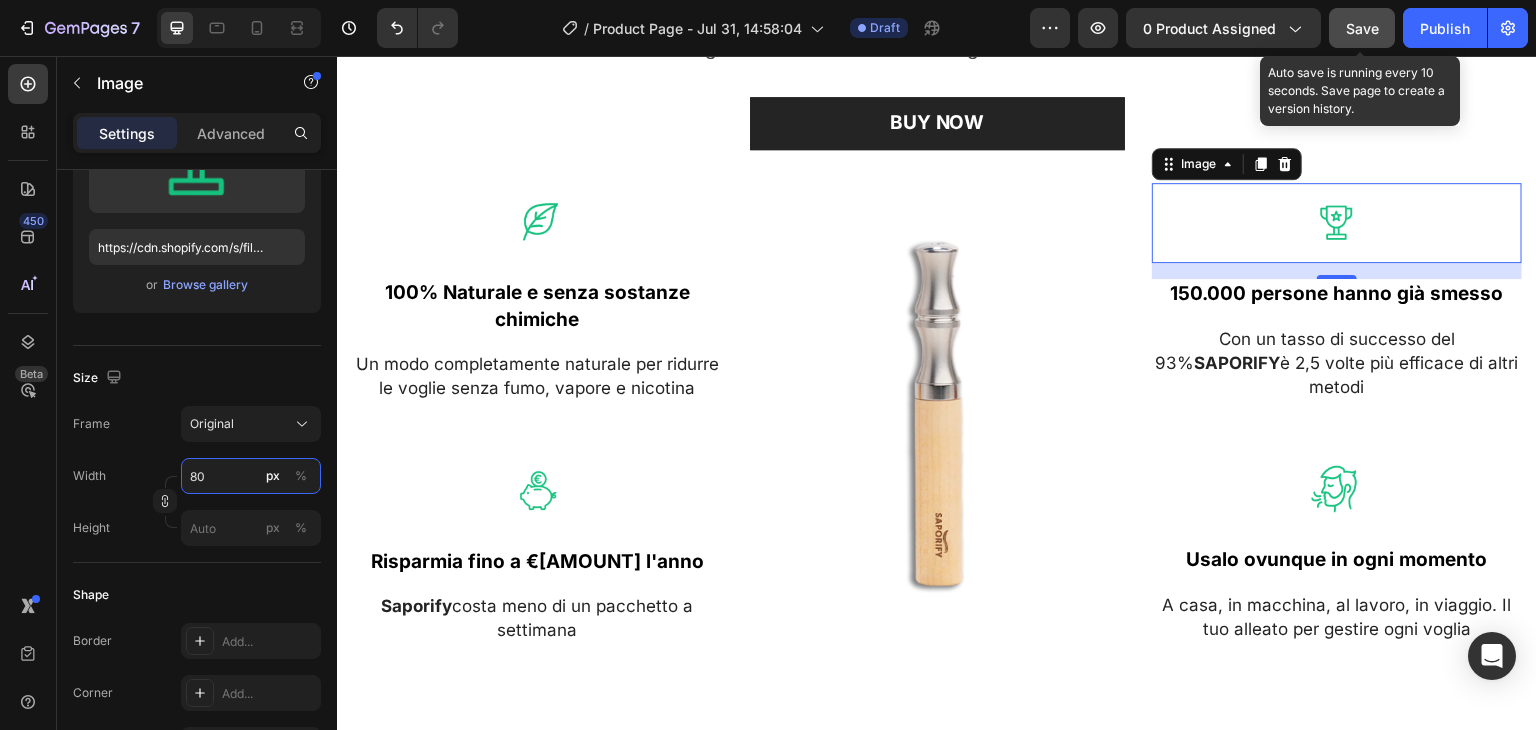 type on "80" 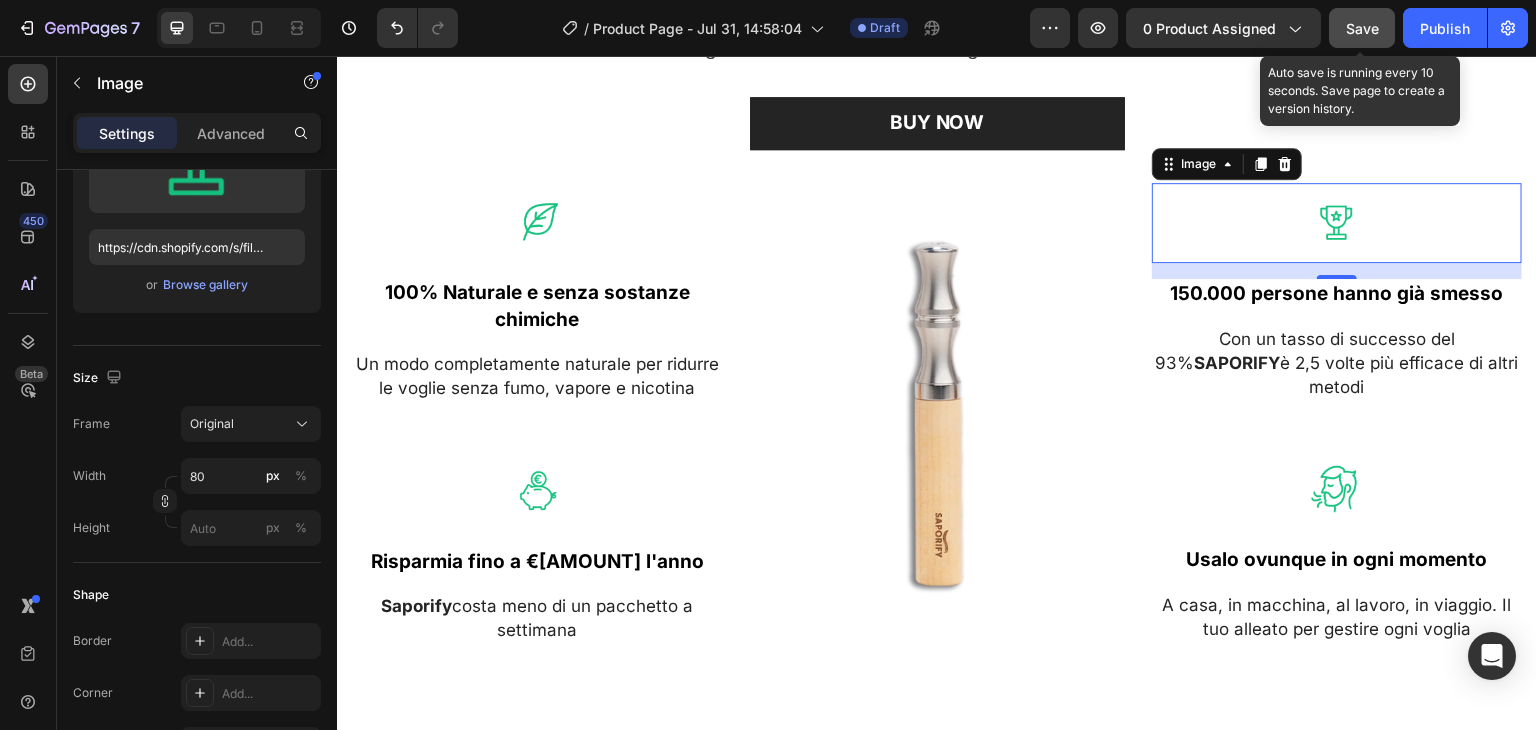 click on "Save" at bounding box center [1362, 28] 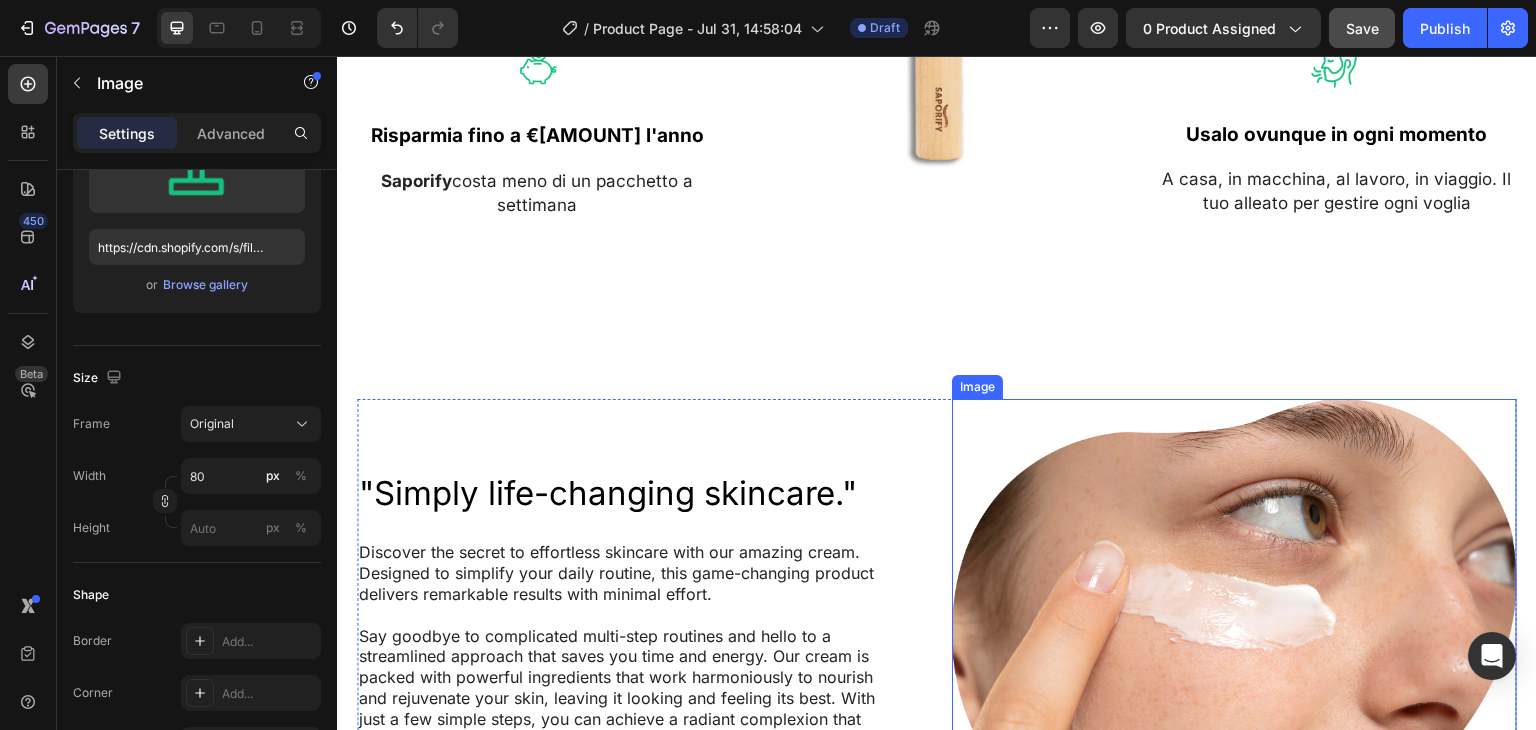 scroll, scrollTop: 1724, scrollLeft: 0, axis: vertical 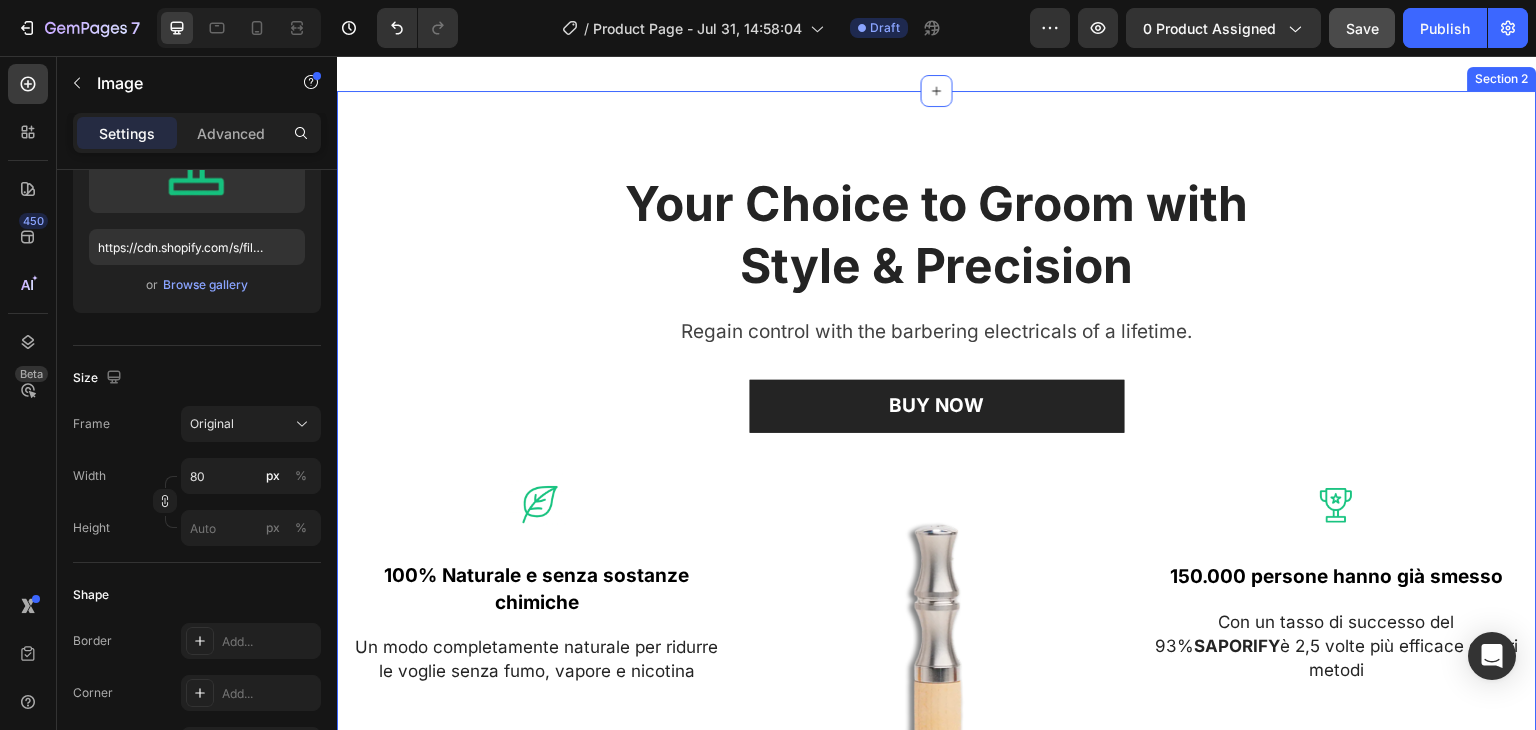 click on "Your Choice to Groom with Style & Precision" at bounding box center [937, 235] 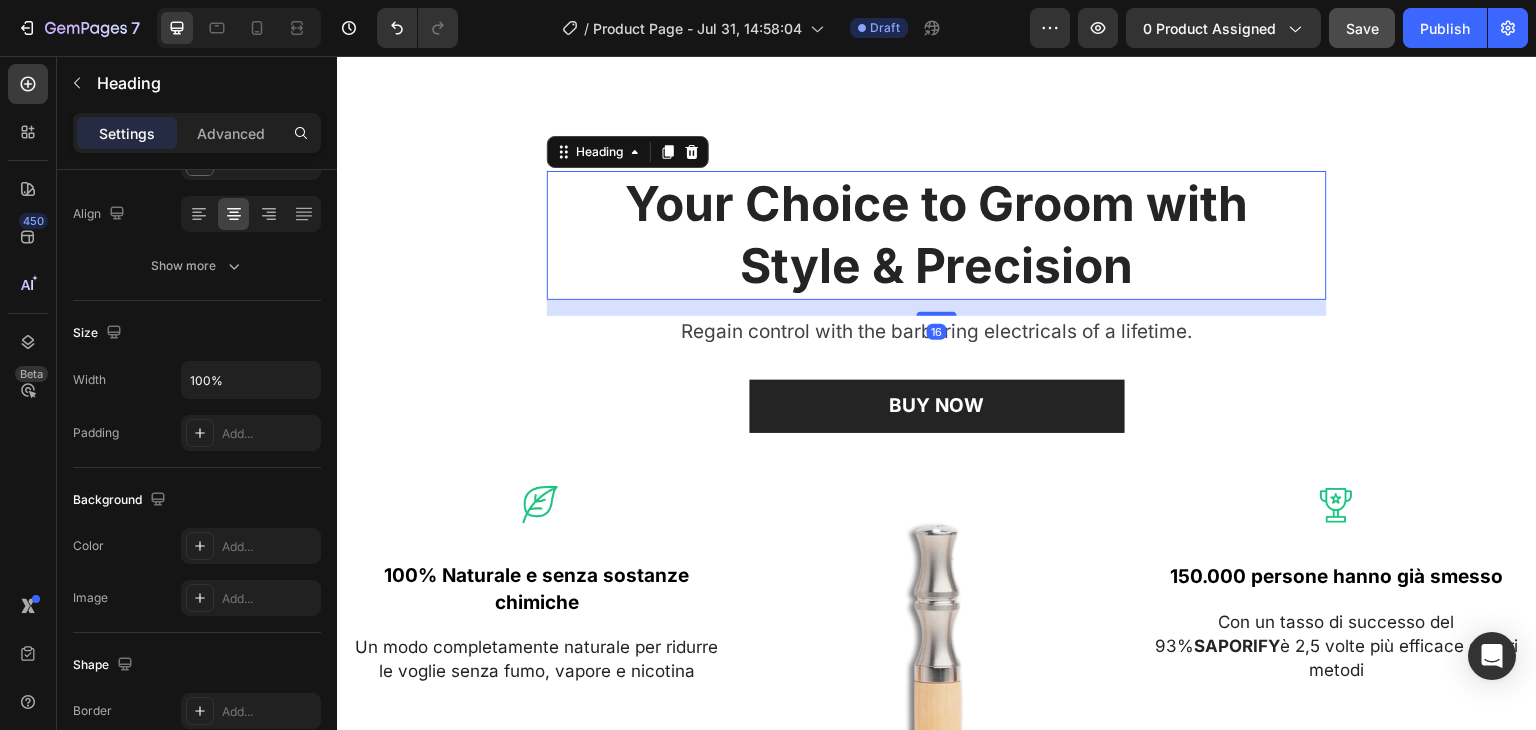 scroll, scrollTop: 0, scrollLeft: 0, axis: both 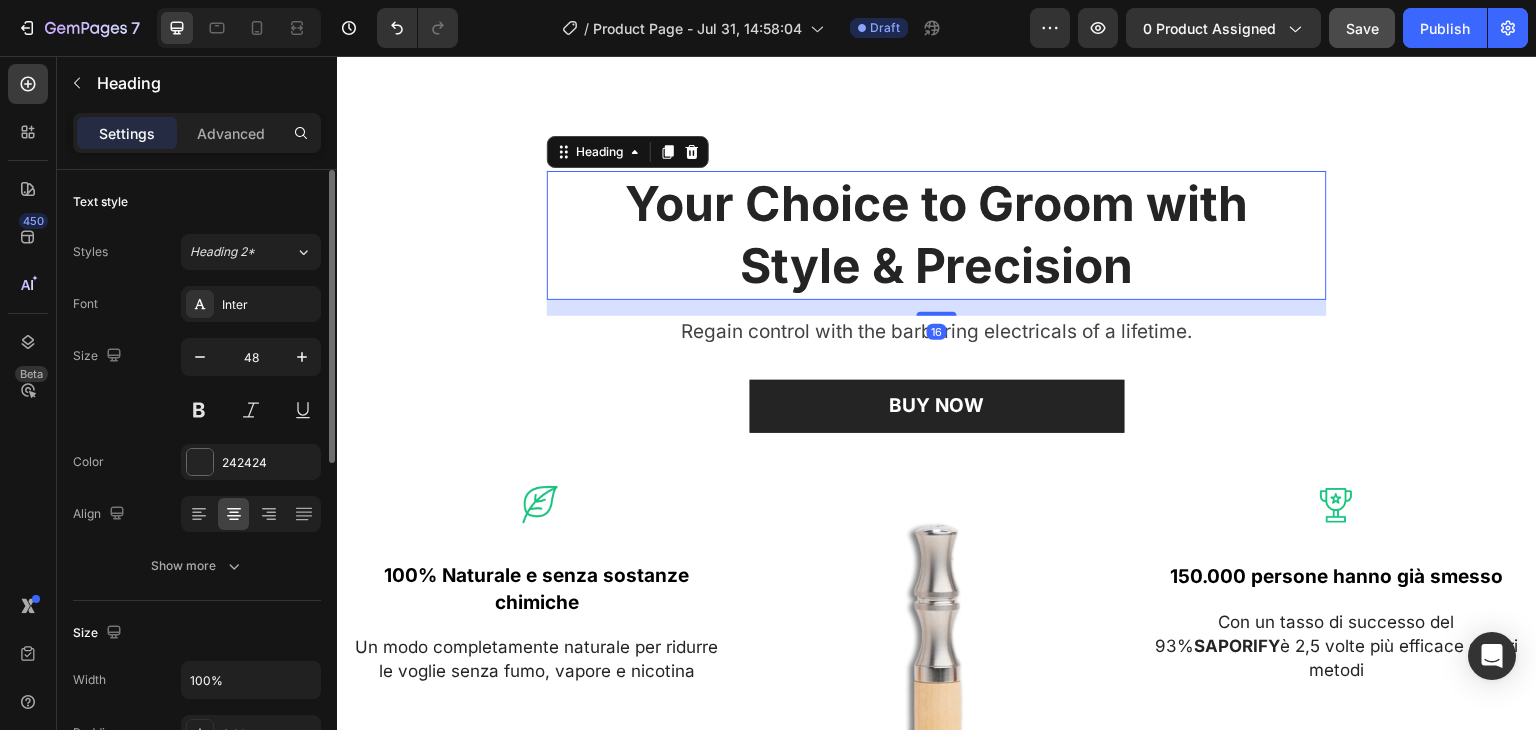 click on "Your Choice to Groom with Style & Precision" at bounding box center (937, 235) 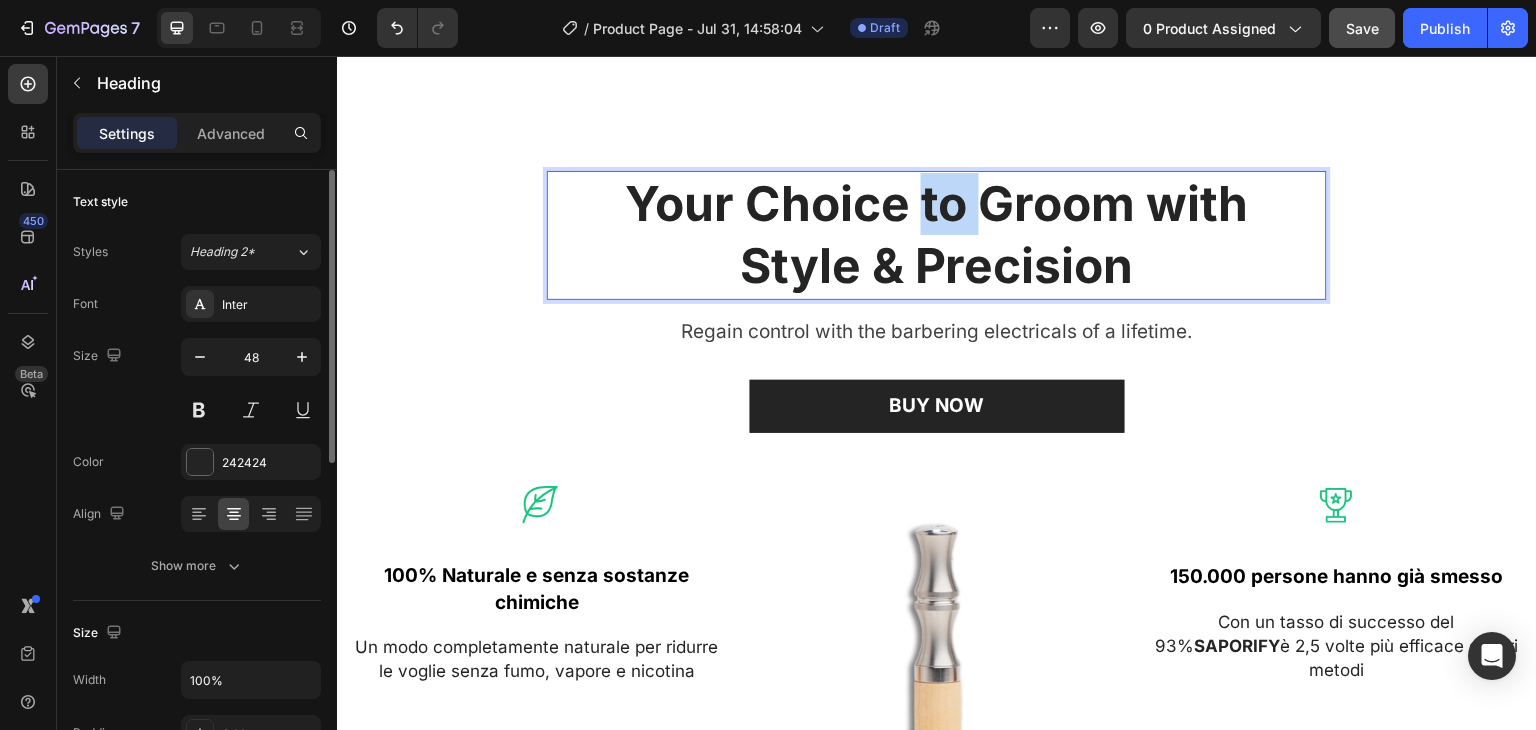 click on "Your Choice to Groom with Style & Precision" at bounding box center (937, 235) 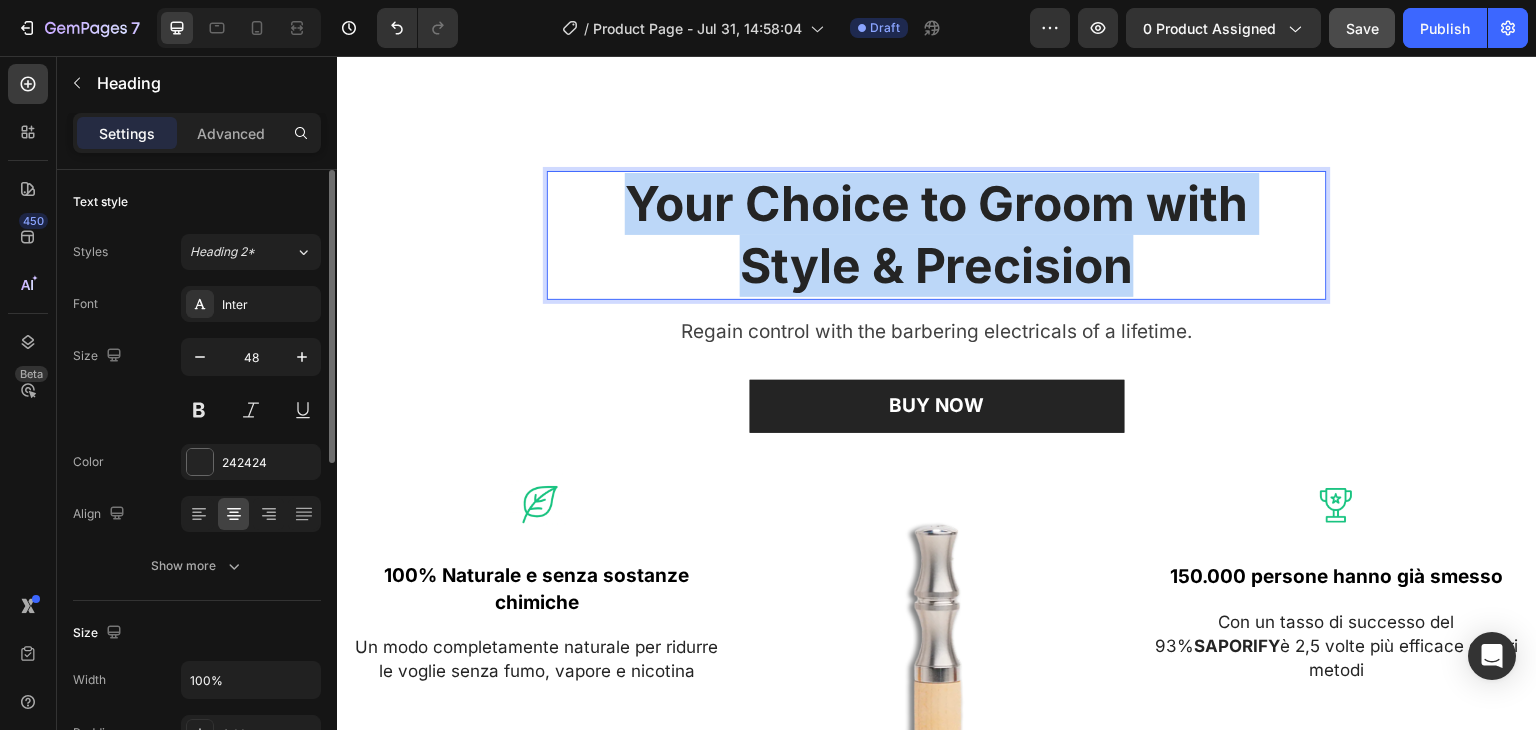click on "Your Choice to Groom with Style & Precision" at bounding box center (937, 235) 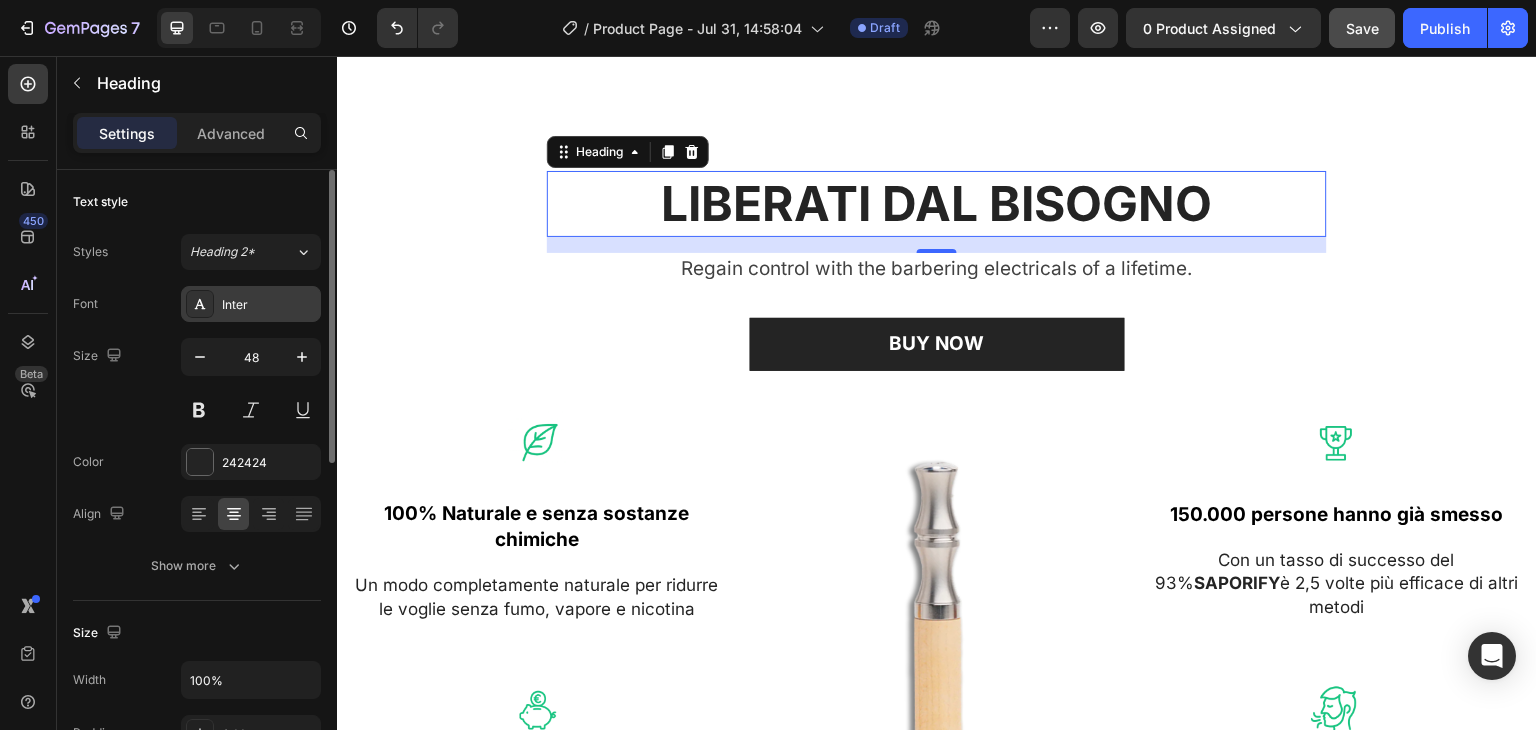 click on "Inter" at bounding box center (269, 305) 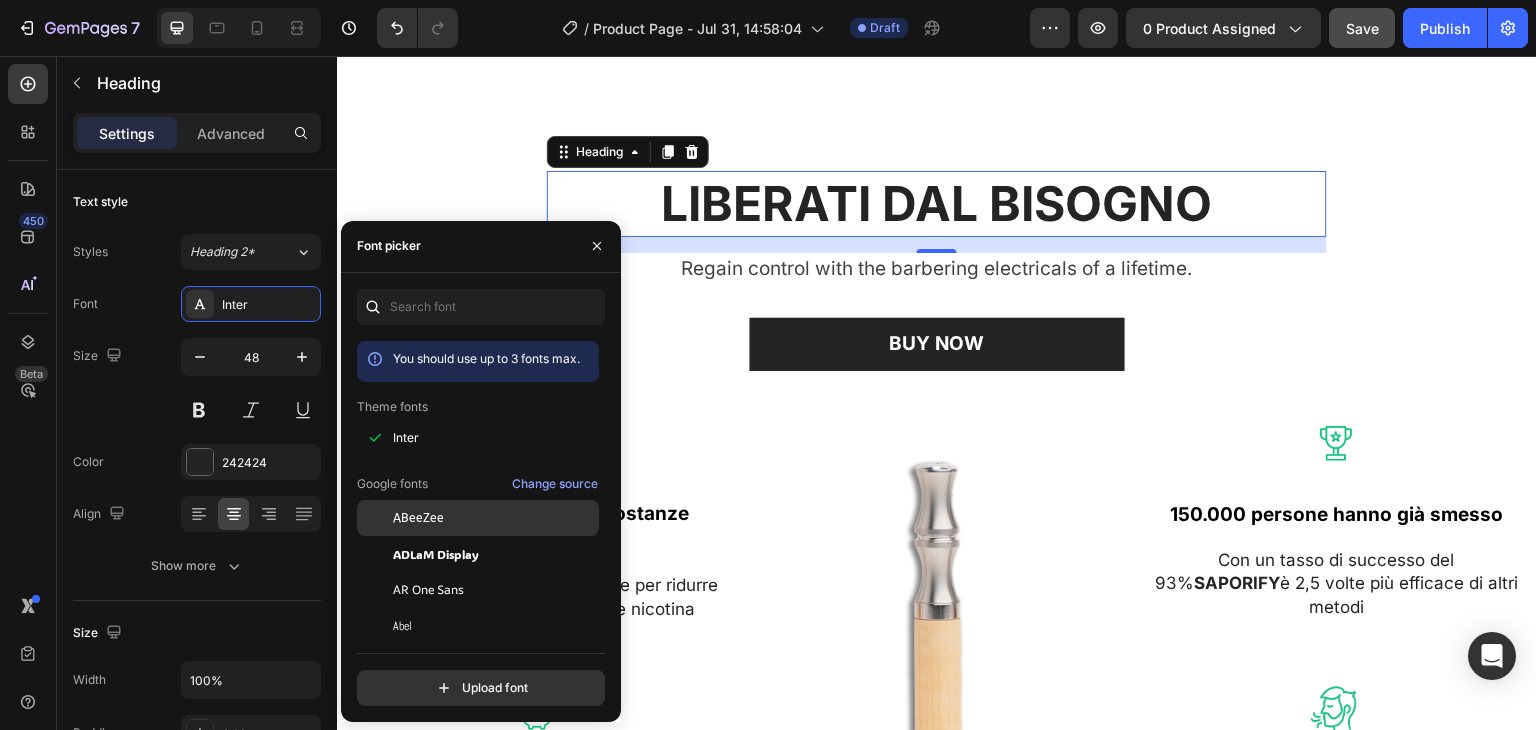click on "ABeeZee" at bounding box center [494, 518] 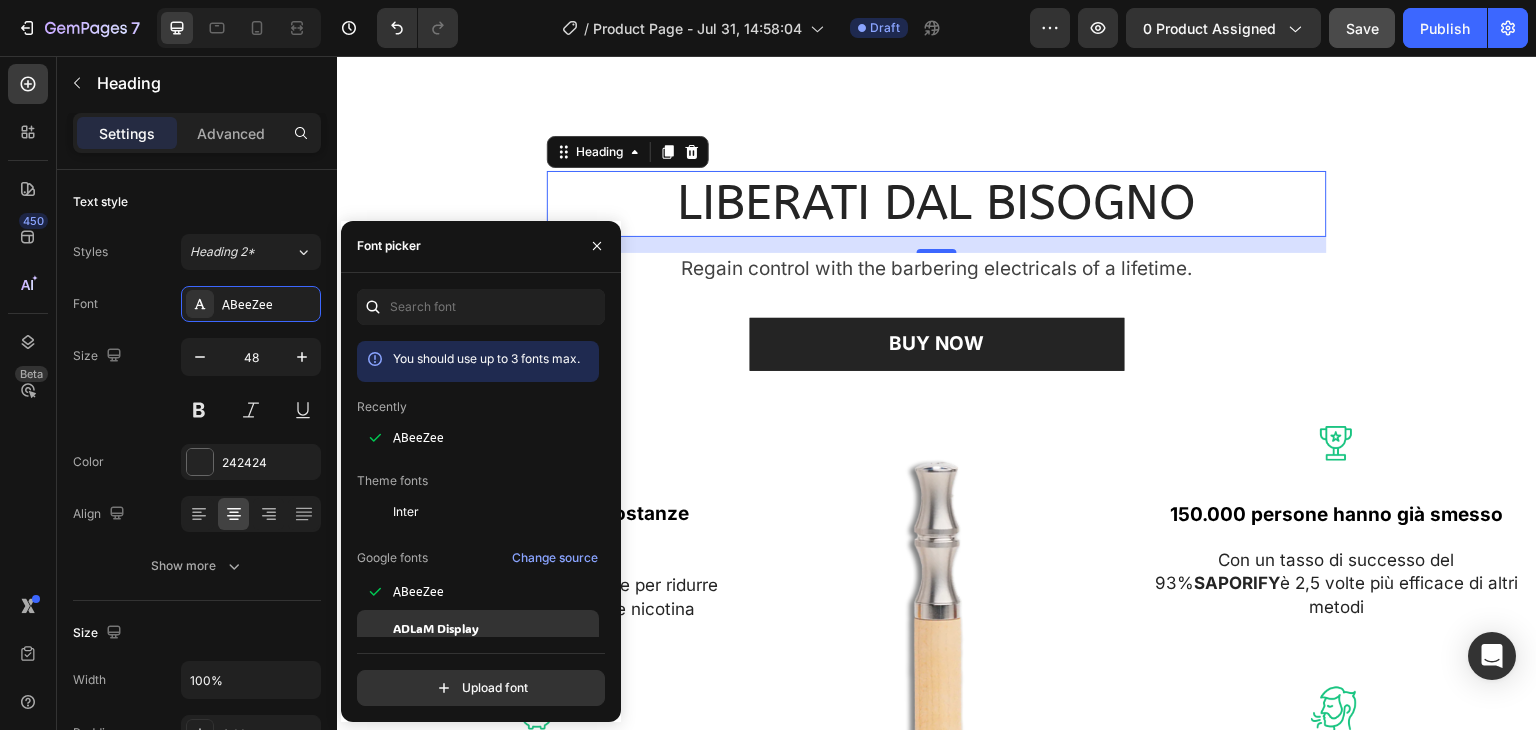click on "ADLaM Display" at bounding box center (436, 628) 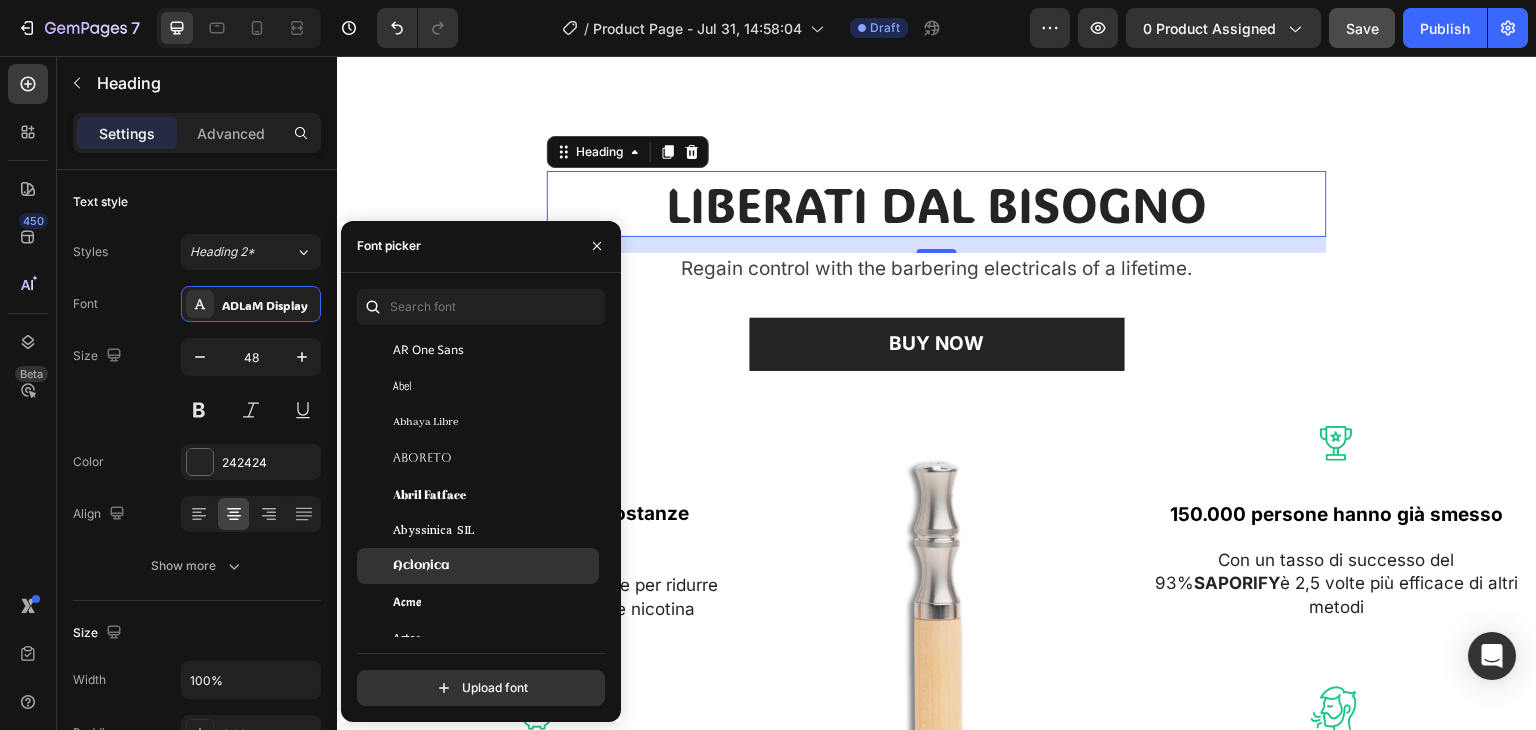 scroll, scrollTop: 400, scrollLeft: 0, axis: vertical 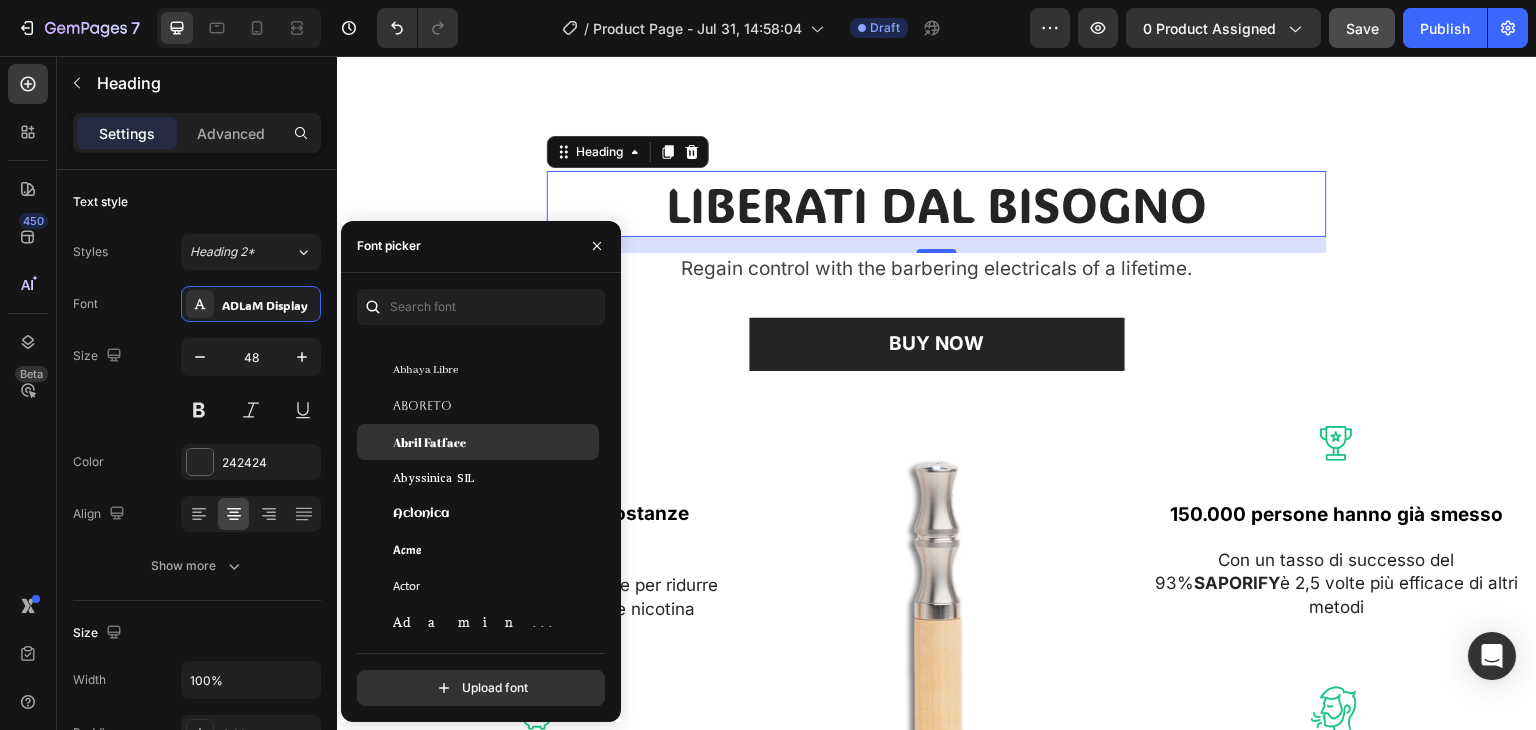 click on "Abril Fatface" at bounding box center [429, 442] 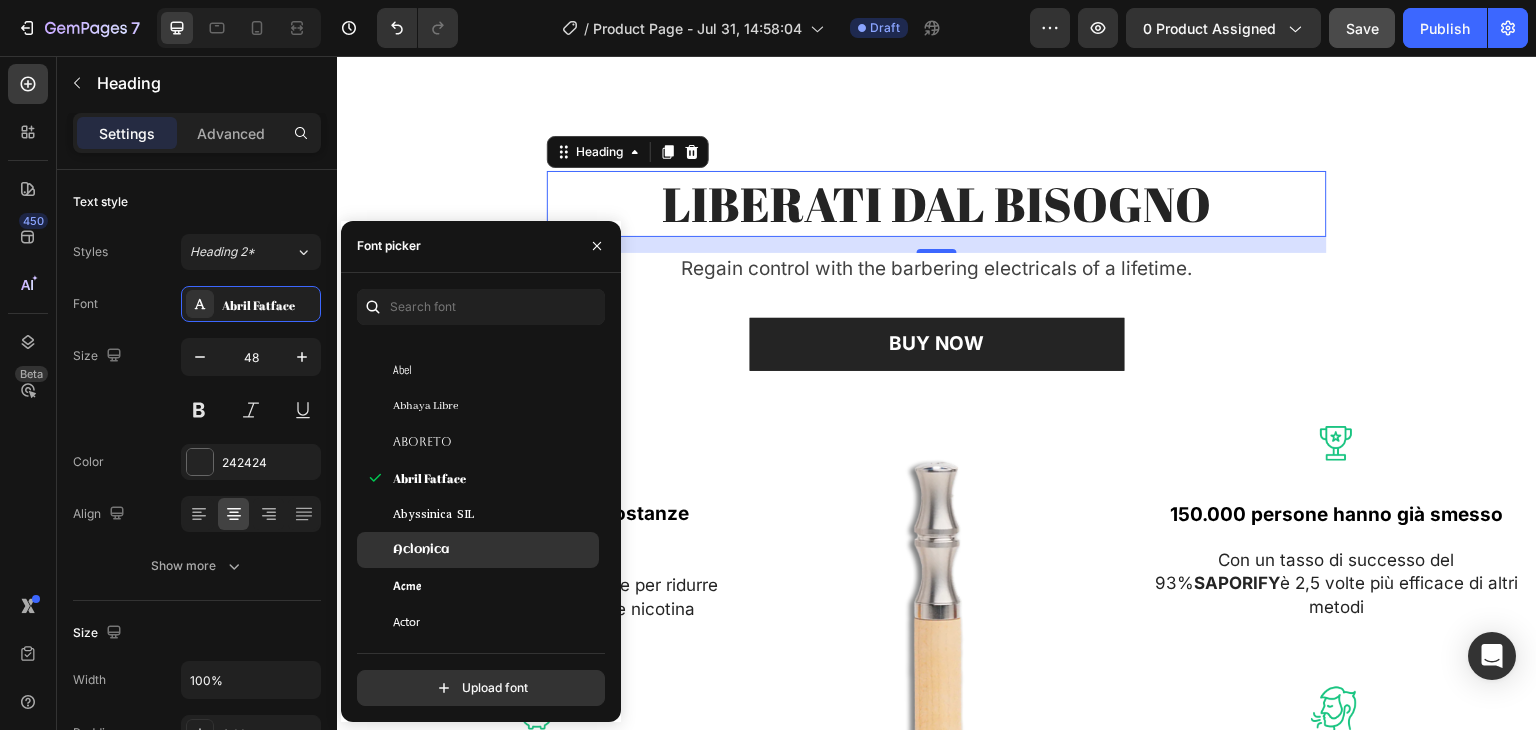 click on "Aclonica" 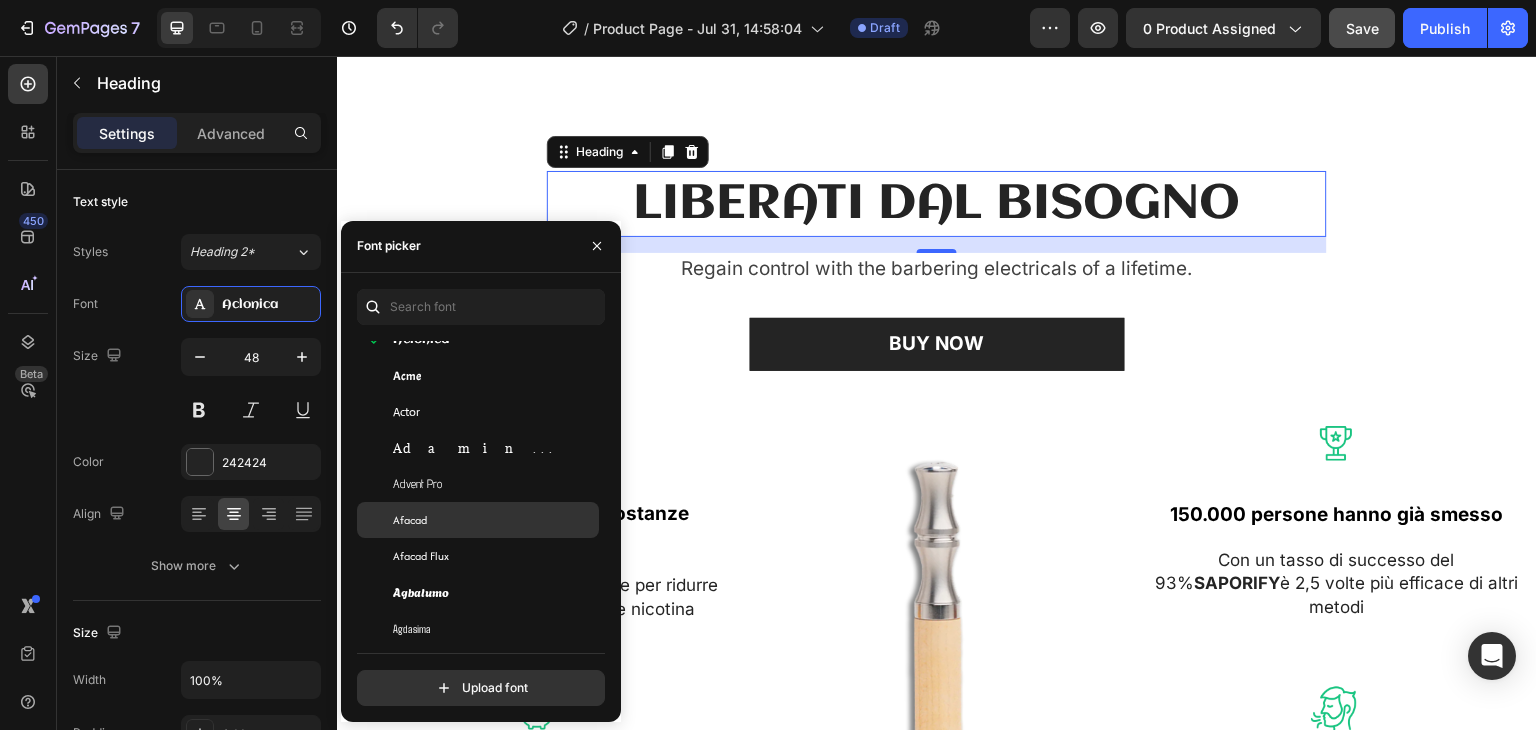 scroll, scrollTop: 700, scrollLeft: 0, axis: vertical 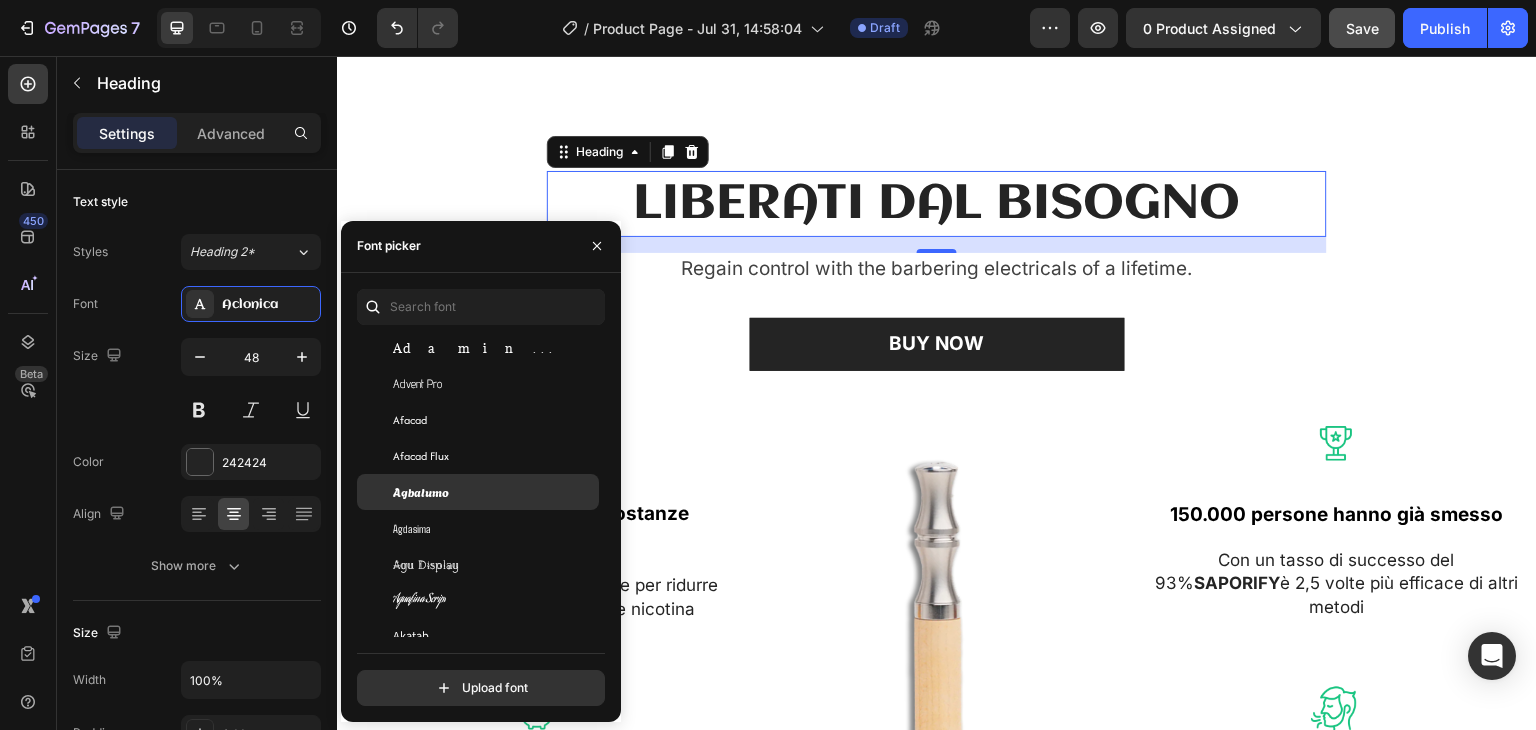 click on "Agbalumo" at bounding box center (421, 492) 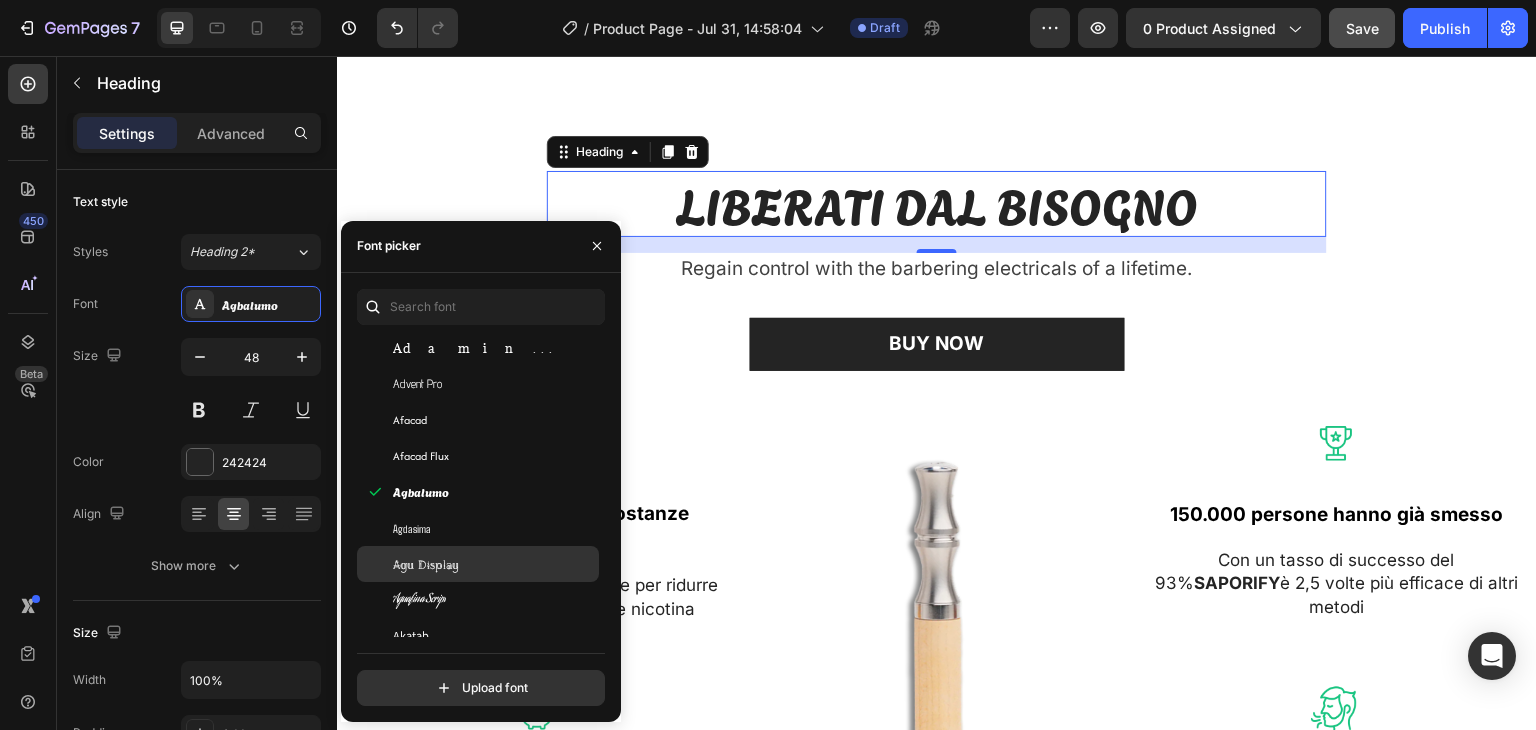 click on "Agu Display" at bounding box center (426, 564) 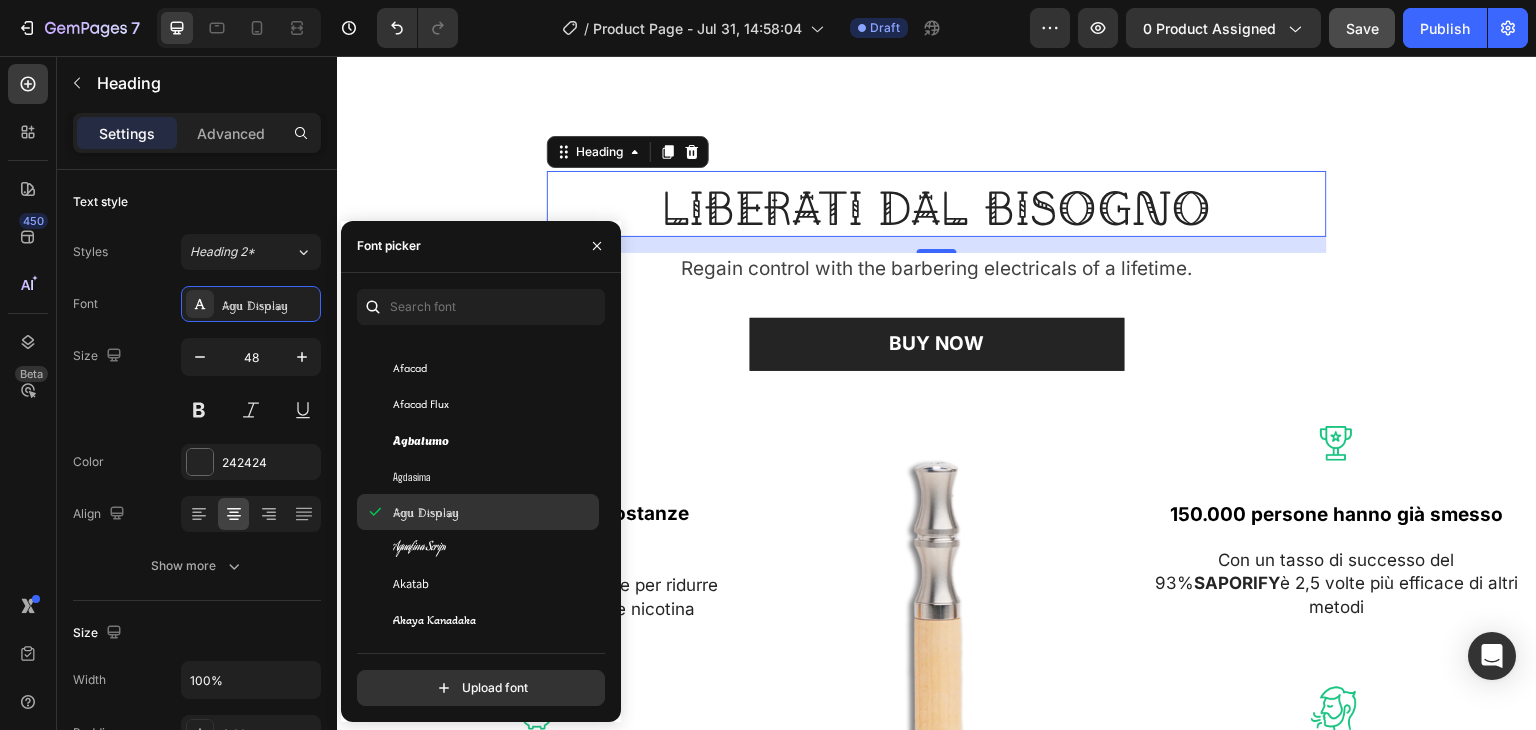 scroll, scrollTop: 800, scrollLeft: 0, axis: vertical 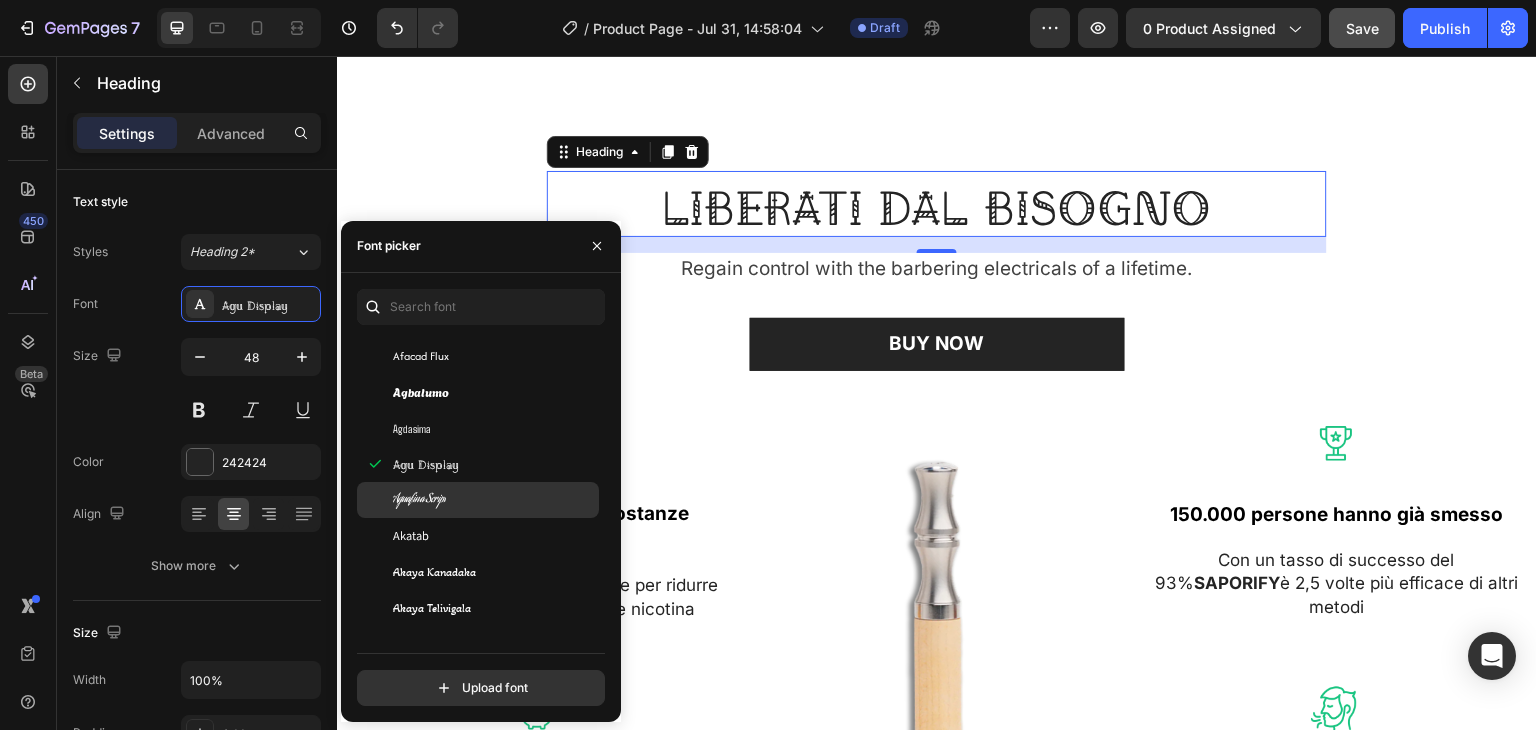 click on "Aguafina Script" 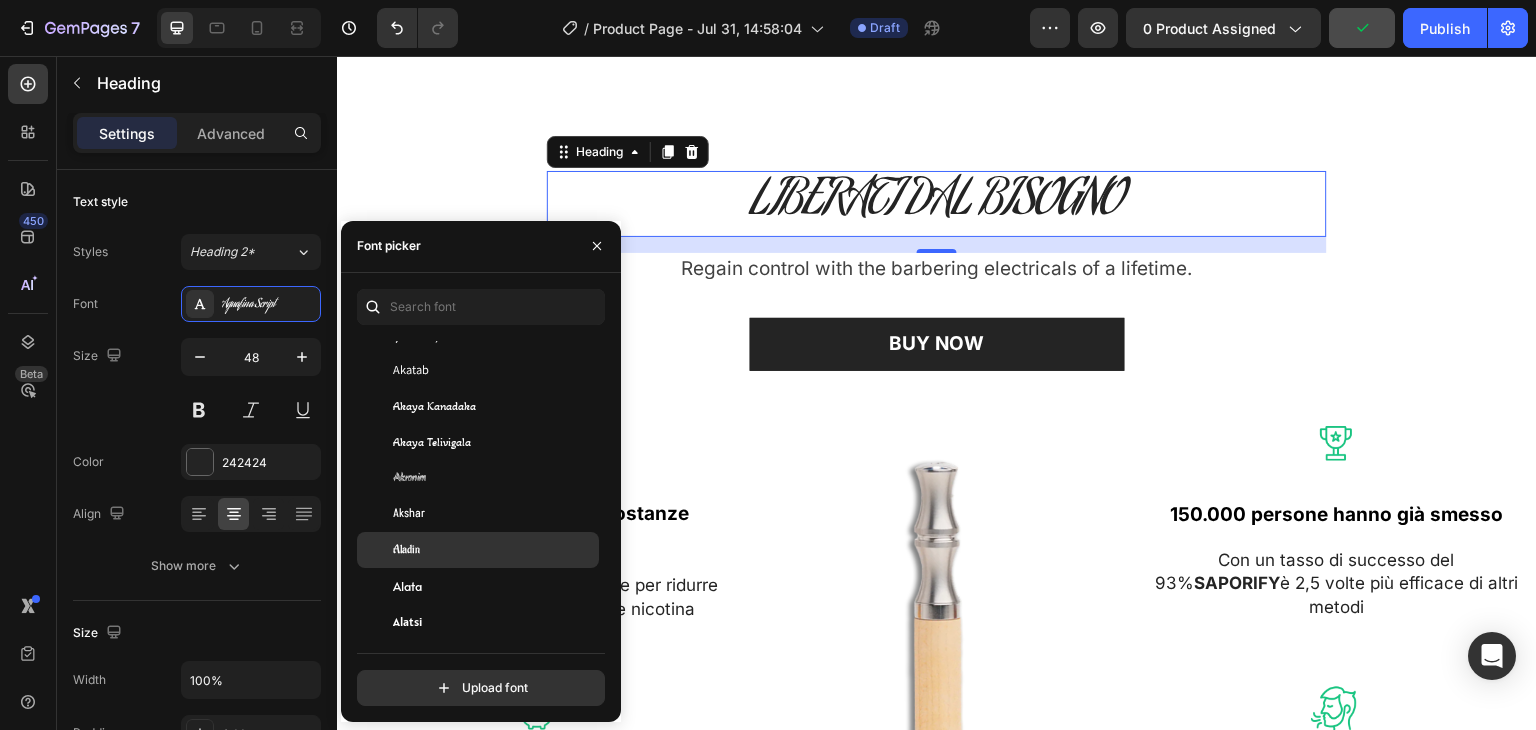 scroll, scrollTop: 1000, scrollLeft: 0, axis: vertical 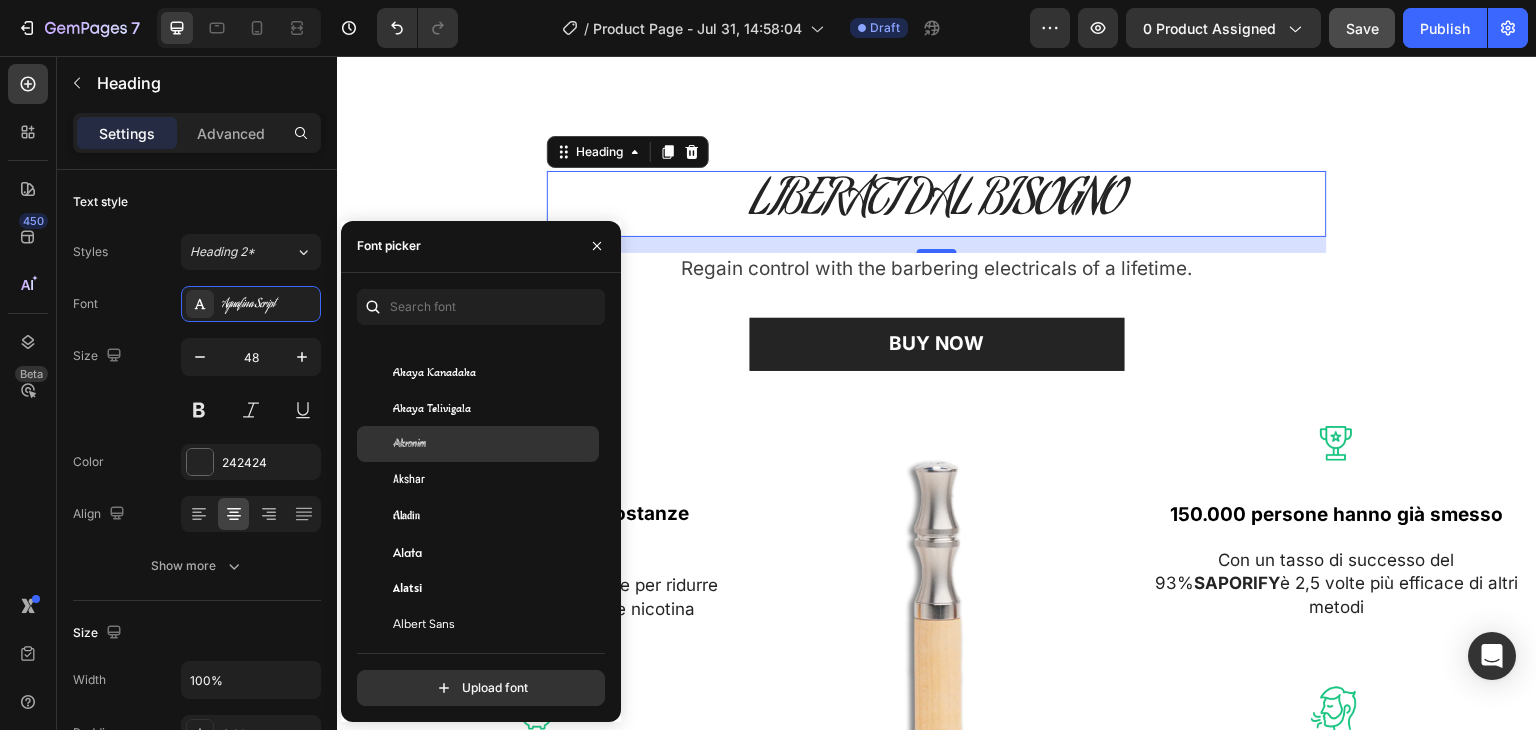 click on "Akronim" at bounding box center [494, 444] 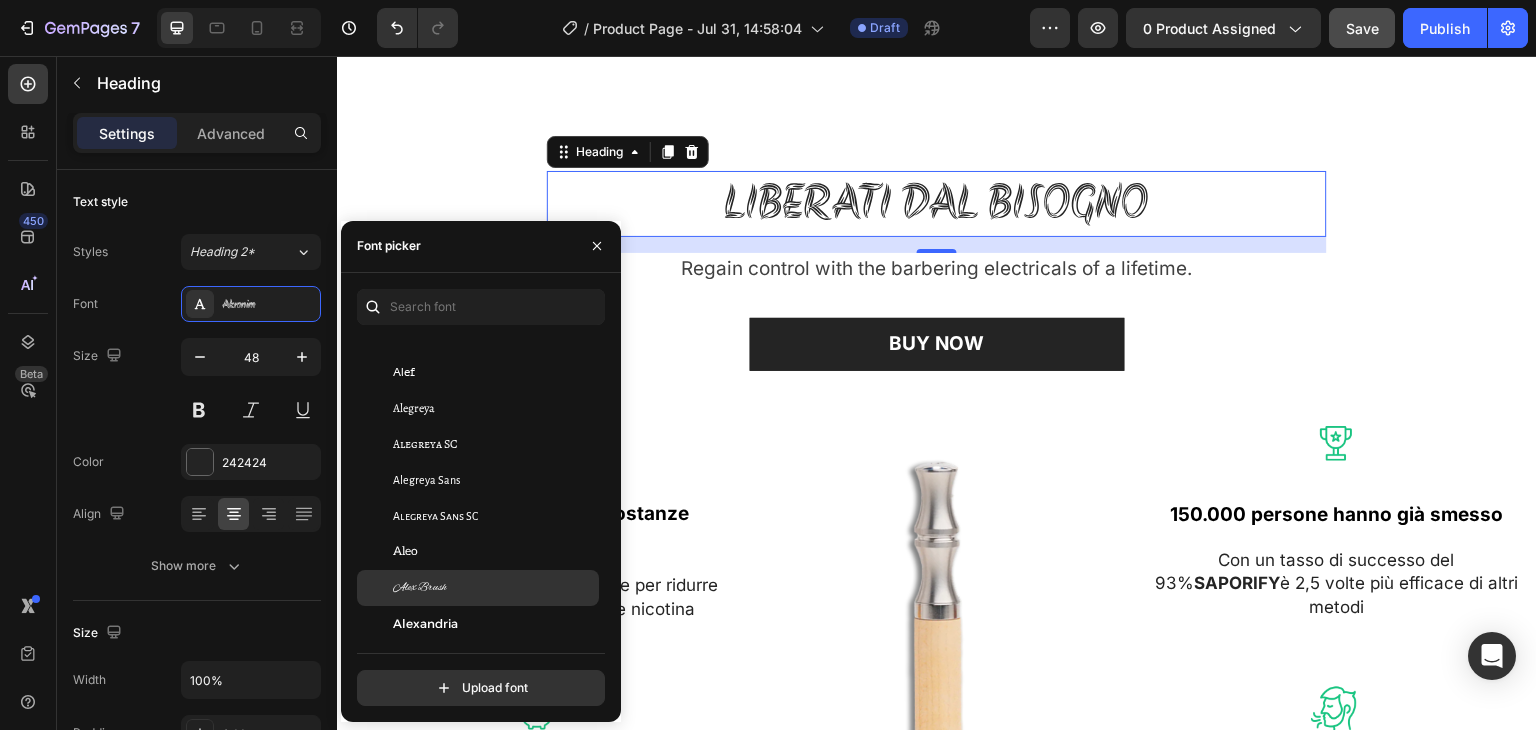 scroll, scrollTop: 1400, scrollLeft: 0, axis: vertical 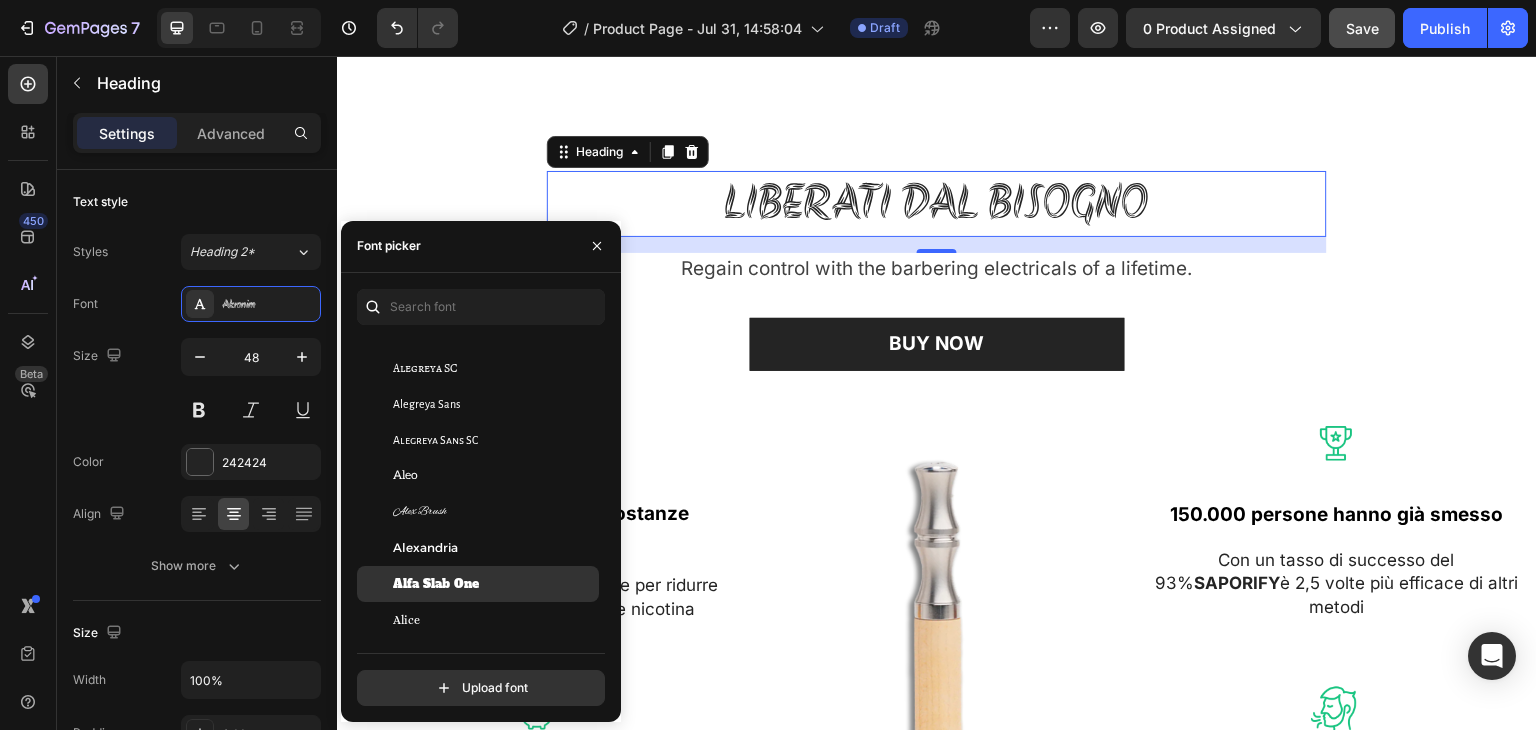 click on "Alfa Slab One" 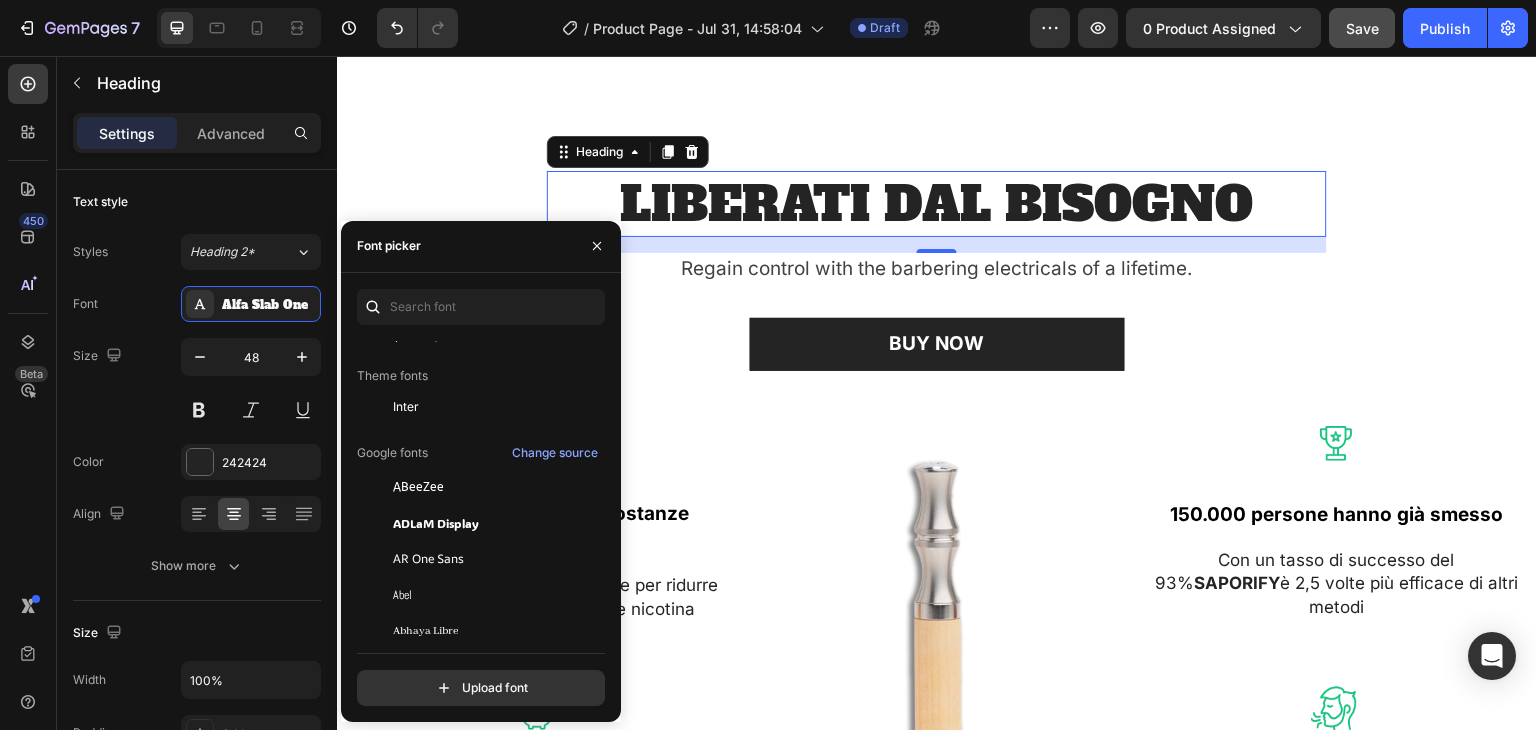 scroll, scrollTop: 0, scrollLeft: 0, axis: both 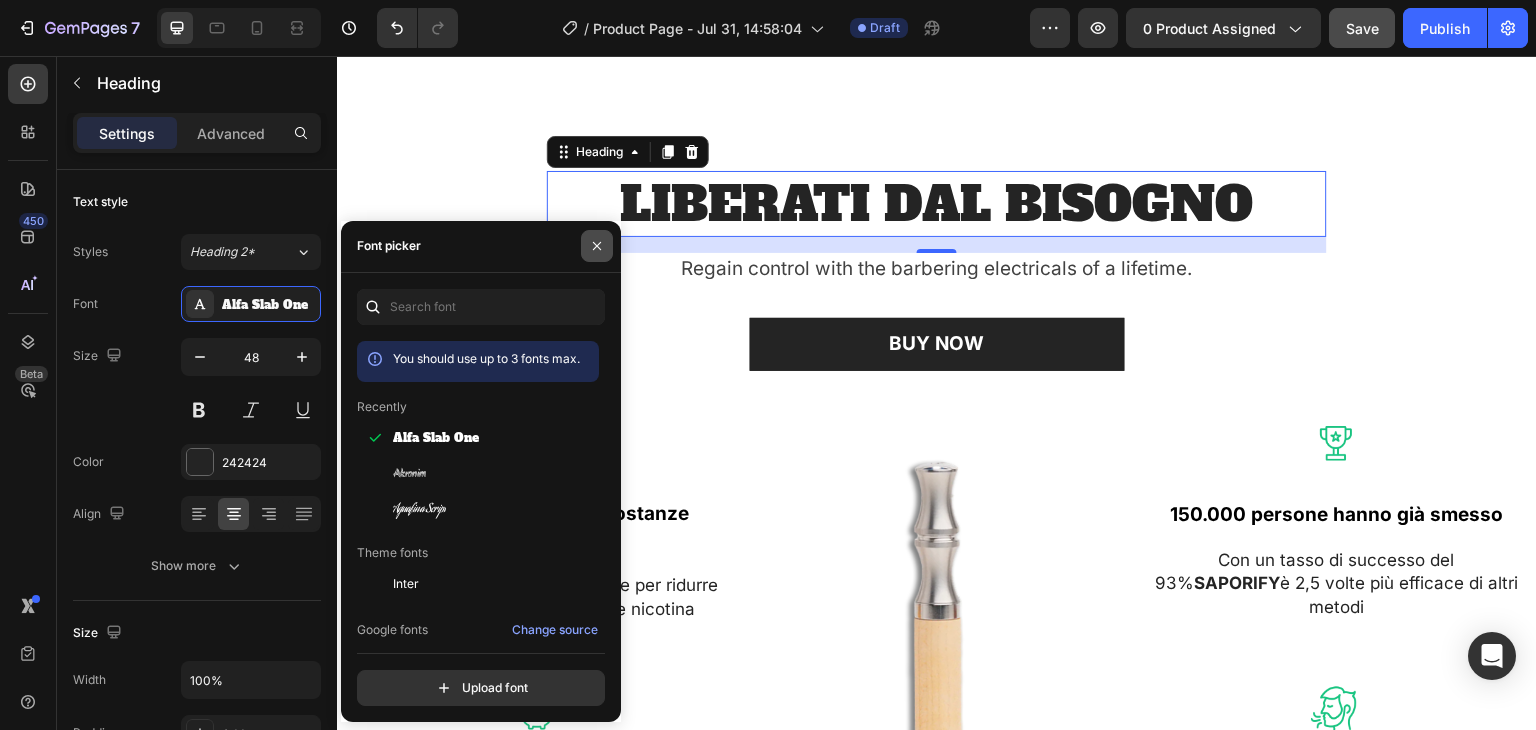 click 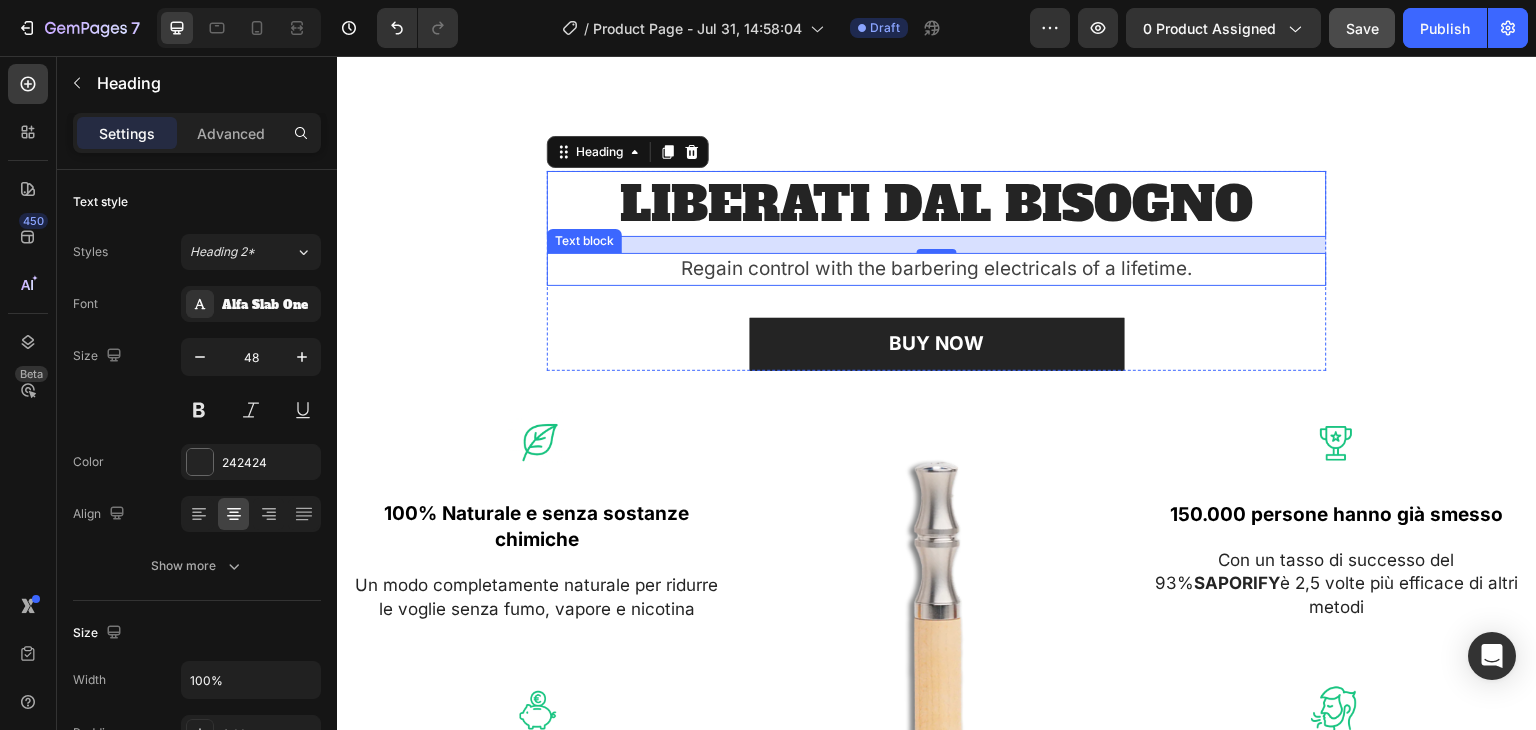 click on "Regain control with the barbering electricals of a lifetime." at bounding box center [937, 269] 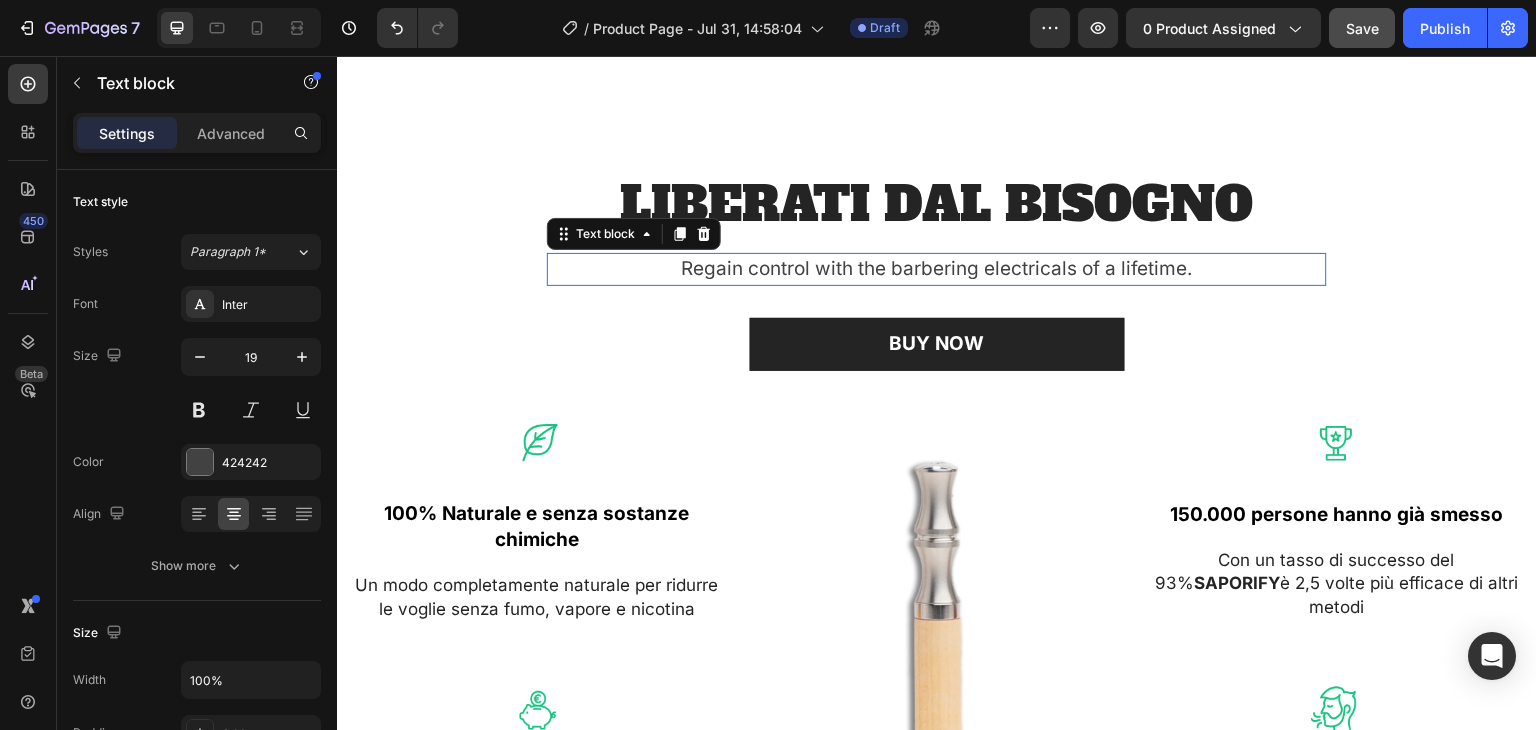 click on "Regain control with the barbering electricals of a lifetime." at bounding box center (937, 269) 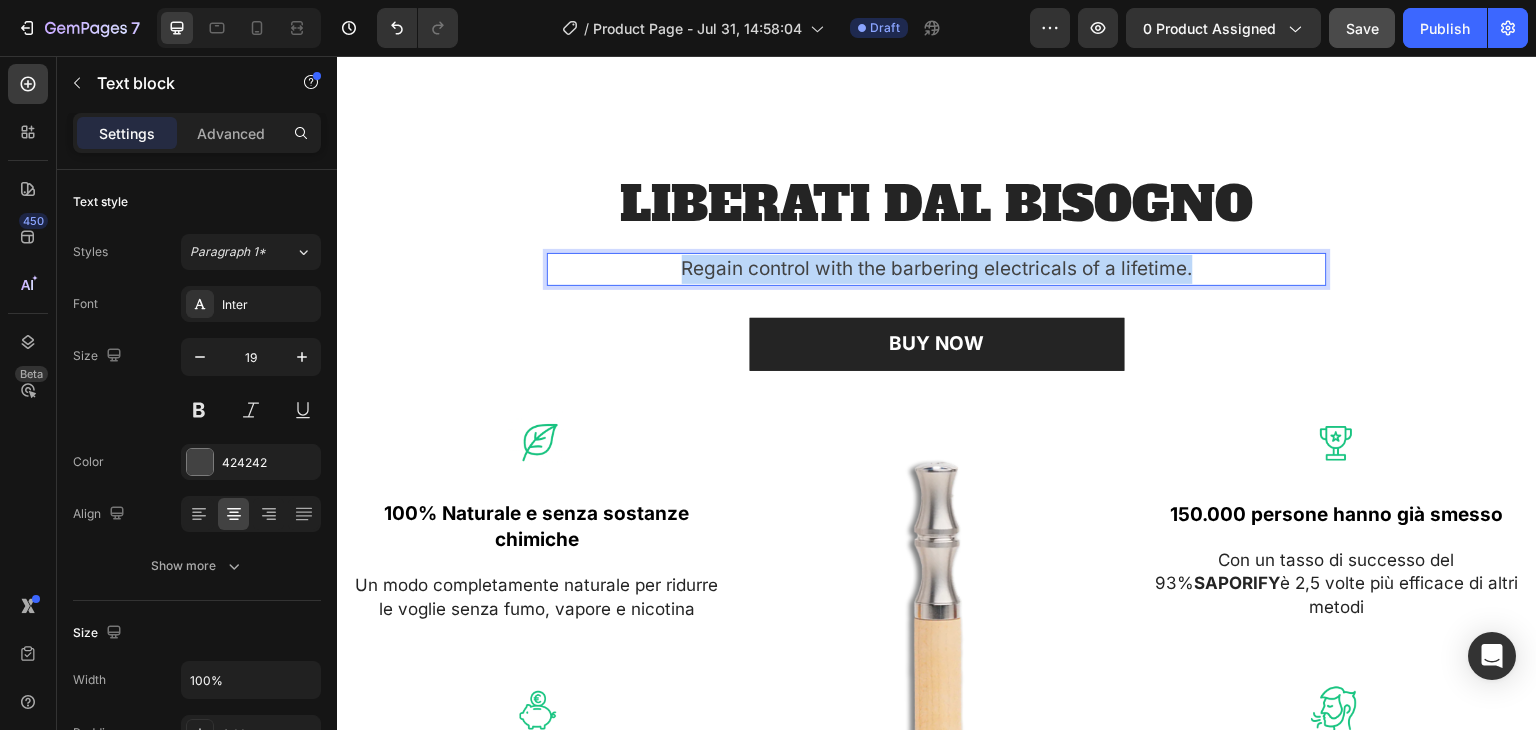 click on "Regain control with the barbering electricals of a lifetime." at bounding box center [937, 269] 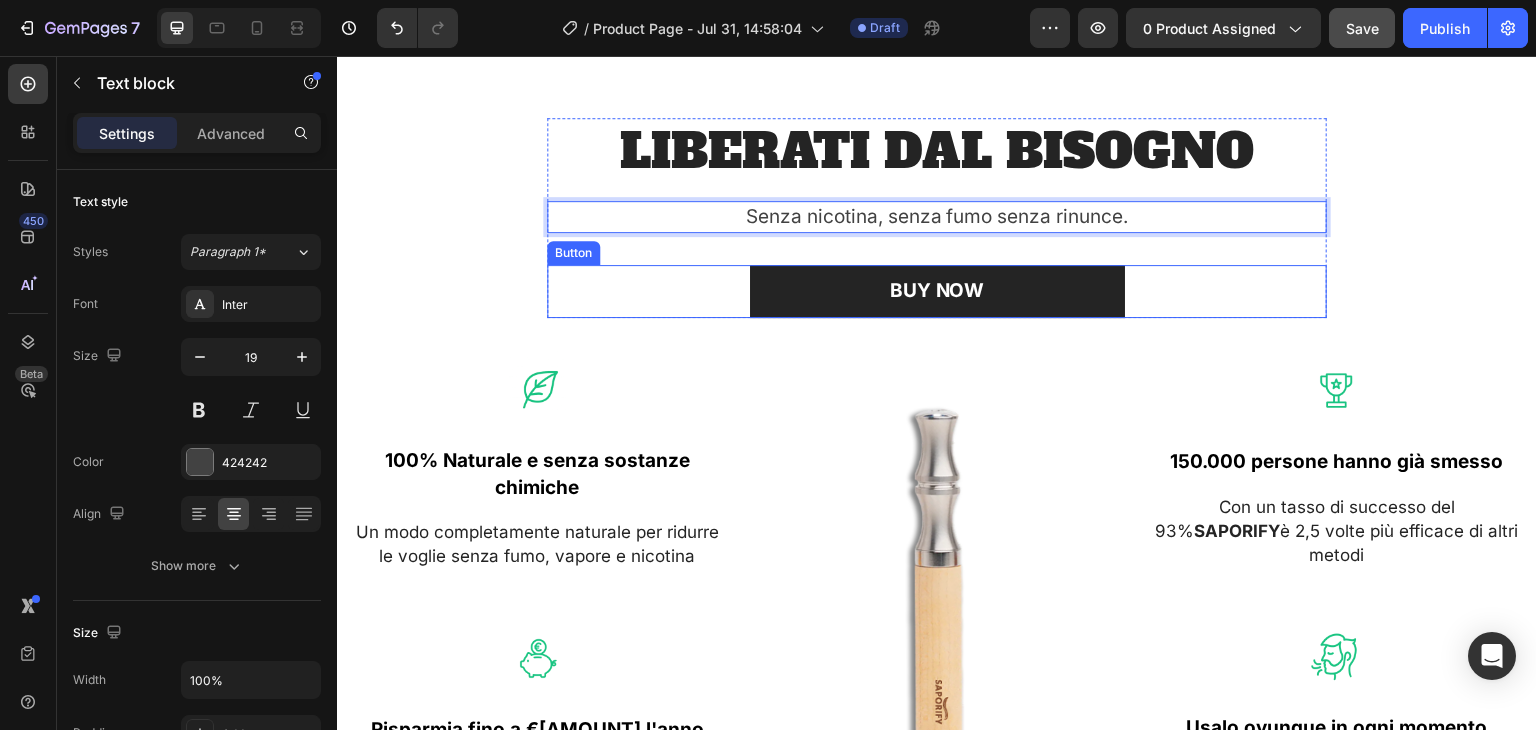 scroll, scrollTop: 1124, scrollLeft: 0, axis: vertical 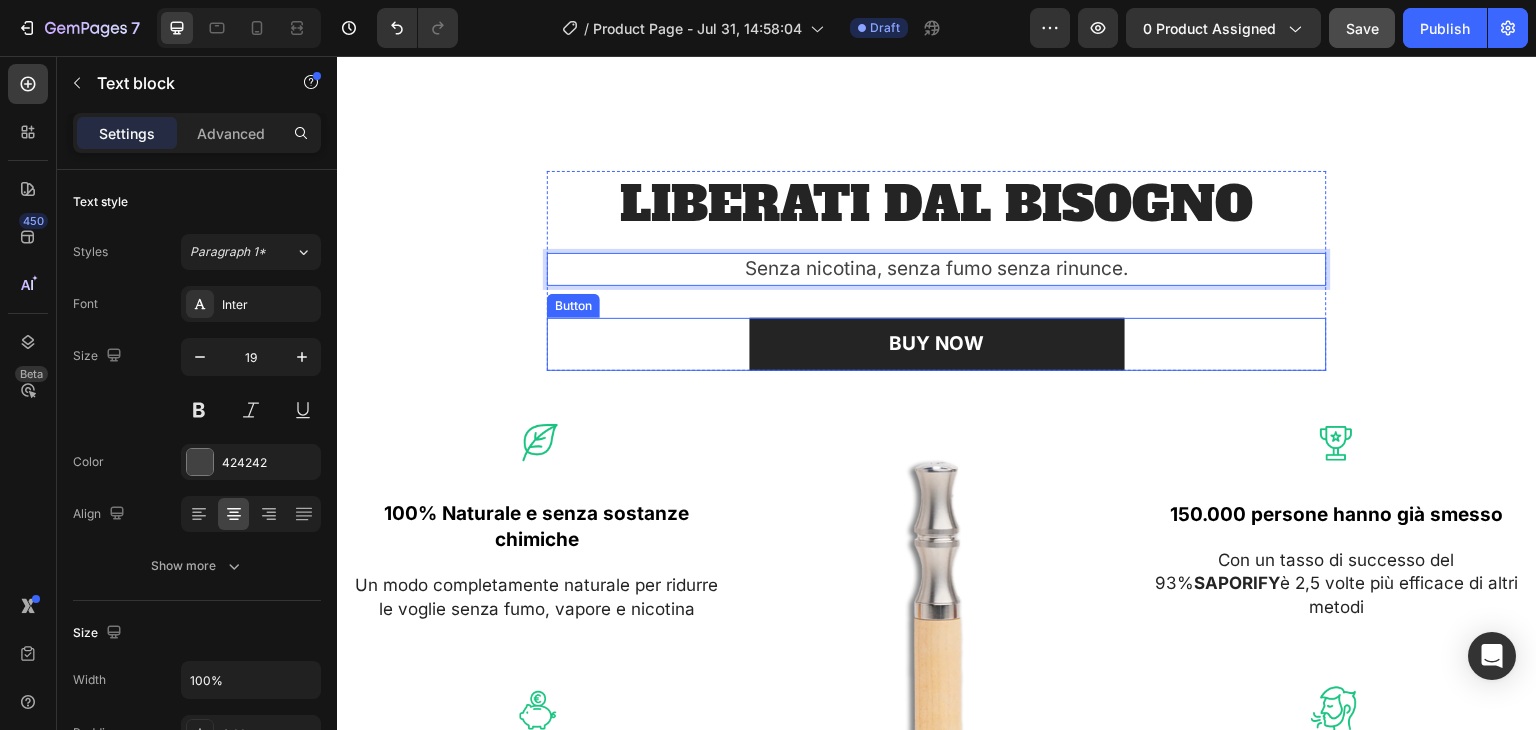 click on "BUY NOW Button" at bounding box center [937, 344] 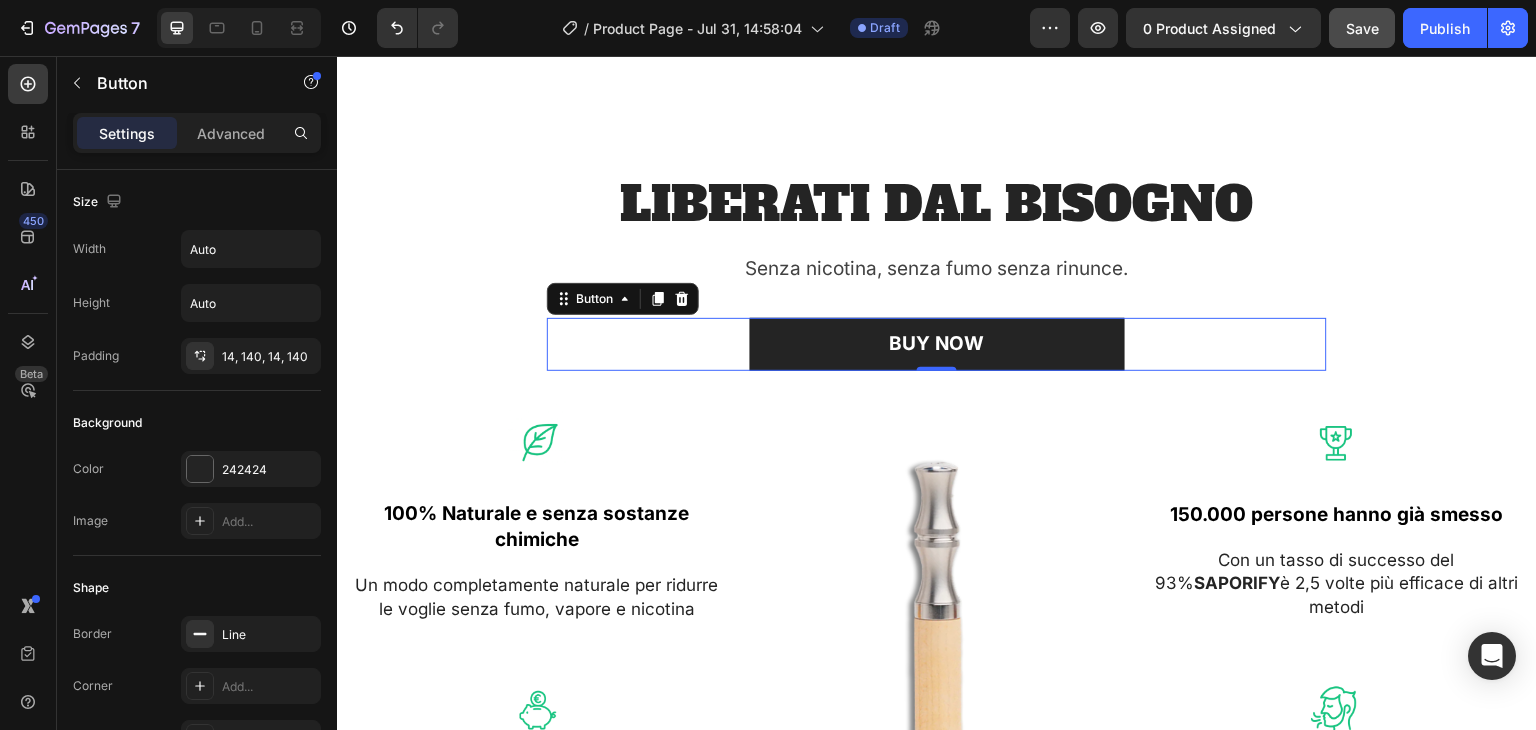 click 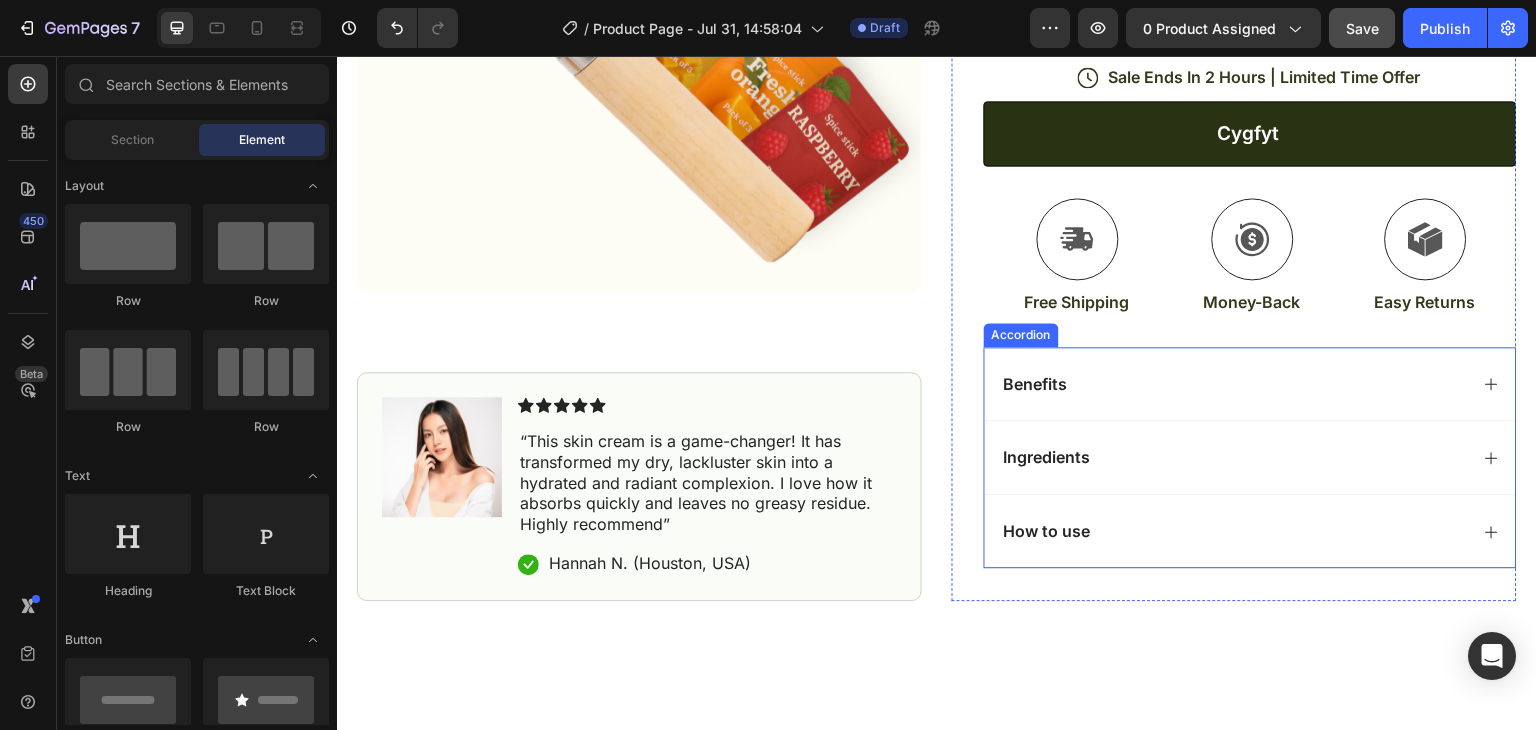 scroll, scrollTop: 400, scrollLeft: 0, axis: vertical 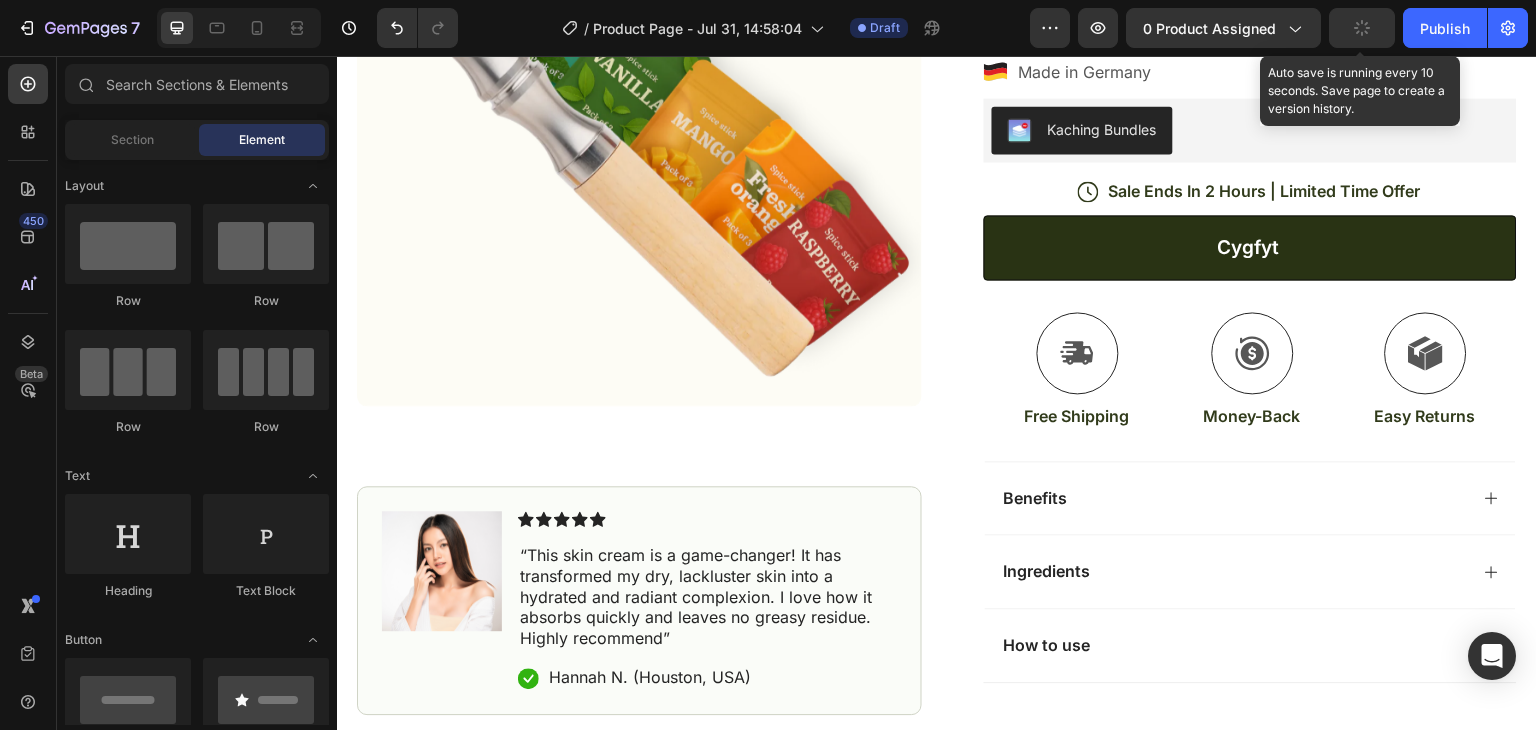 click 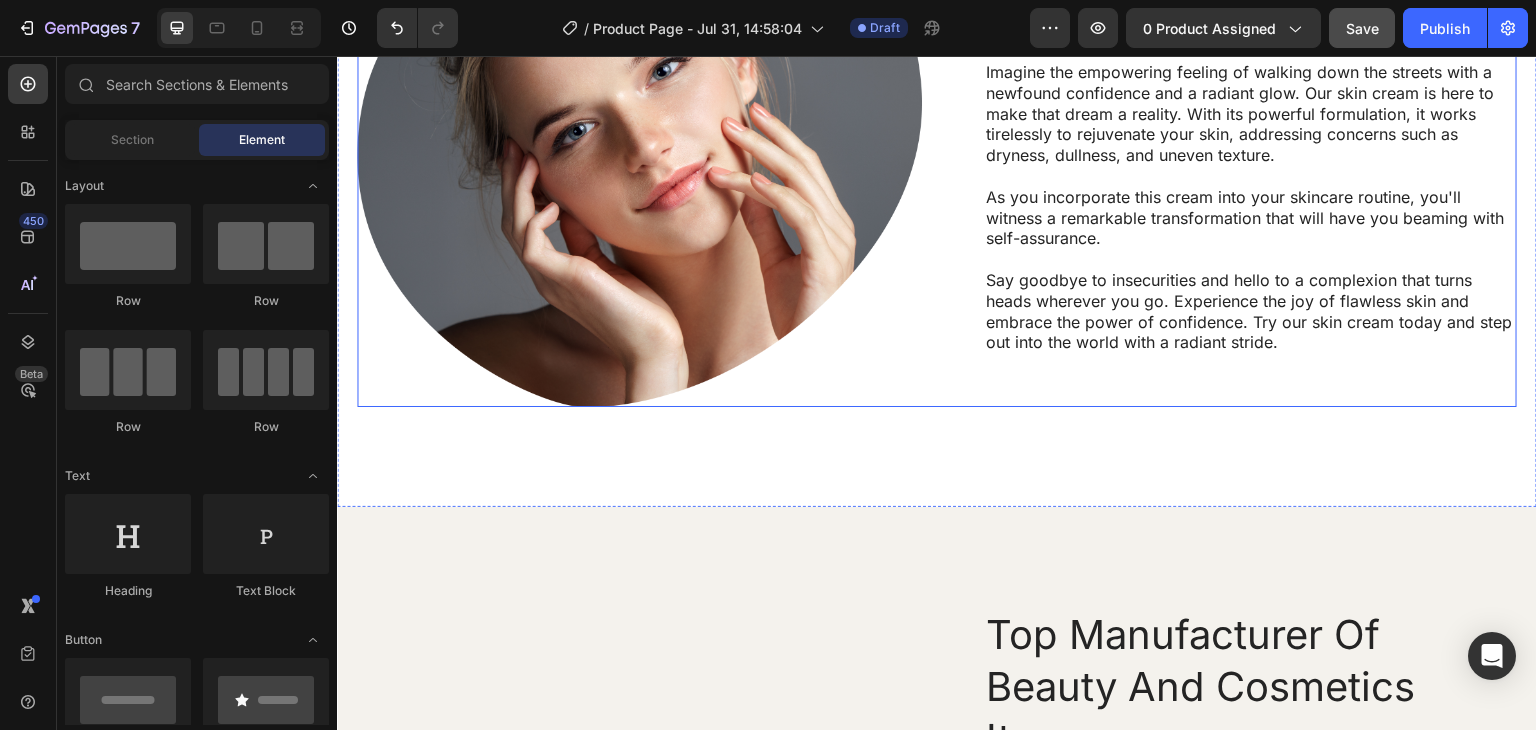 scroll, scrollTop: 2800, scrollLeft: 0, axis: vertical 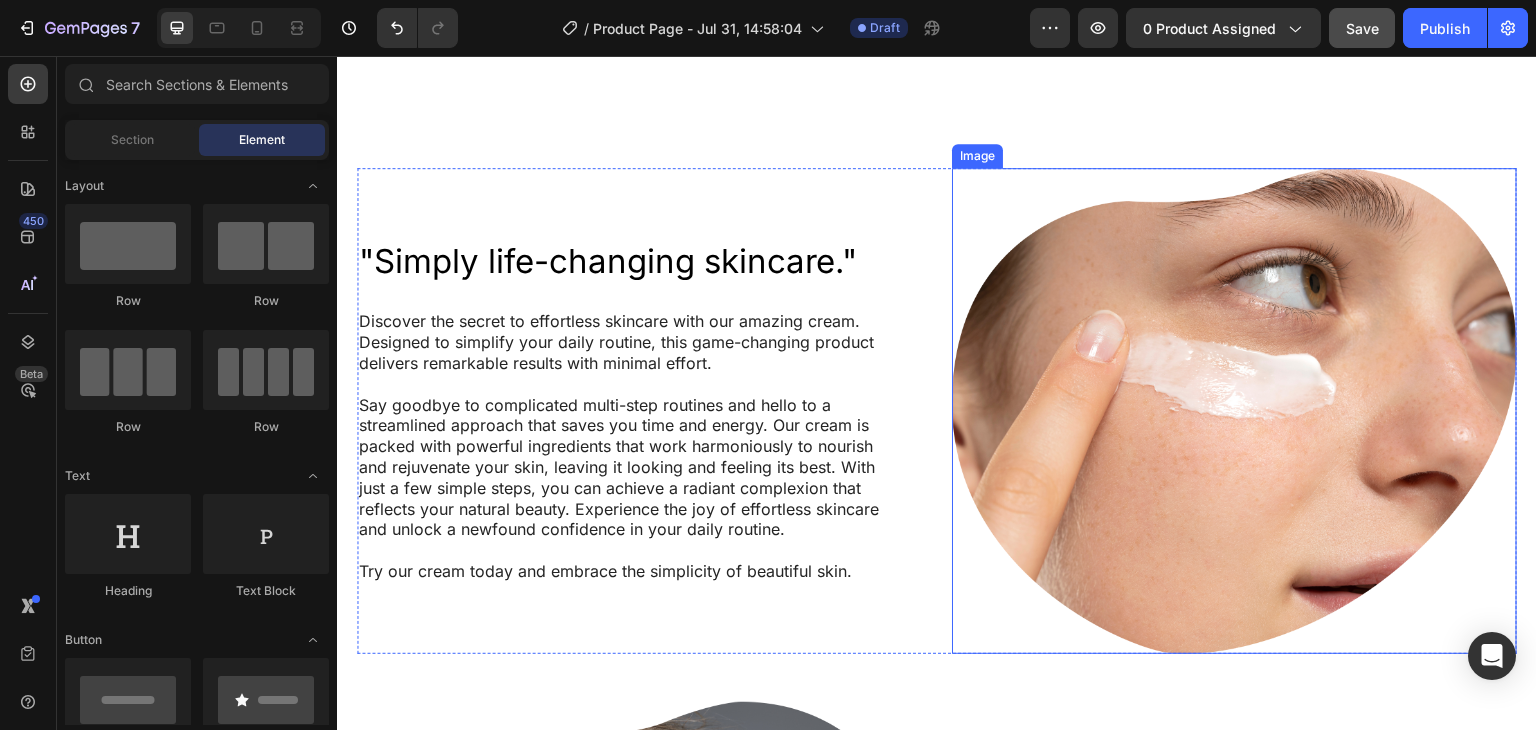 click at bounding box center [1234, 411] 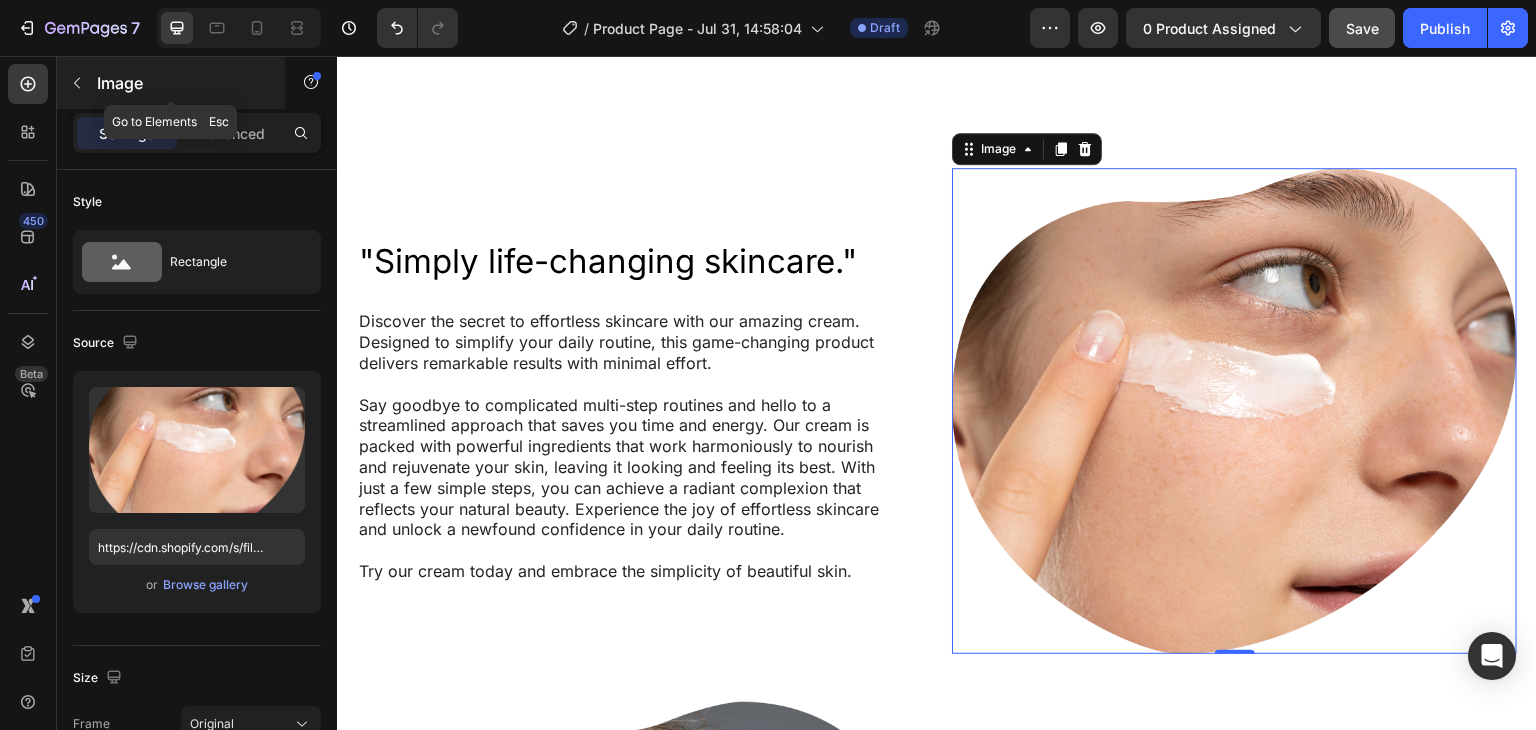 click at bounding box center [77, 83] 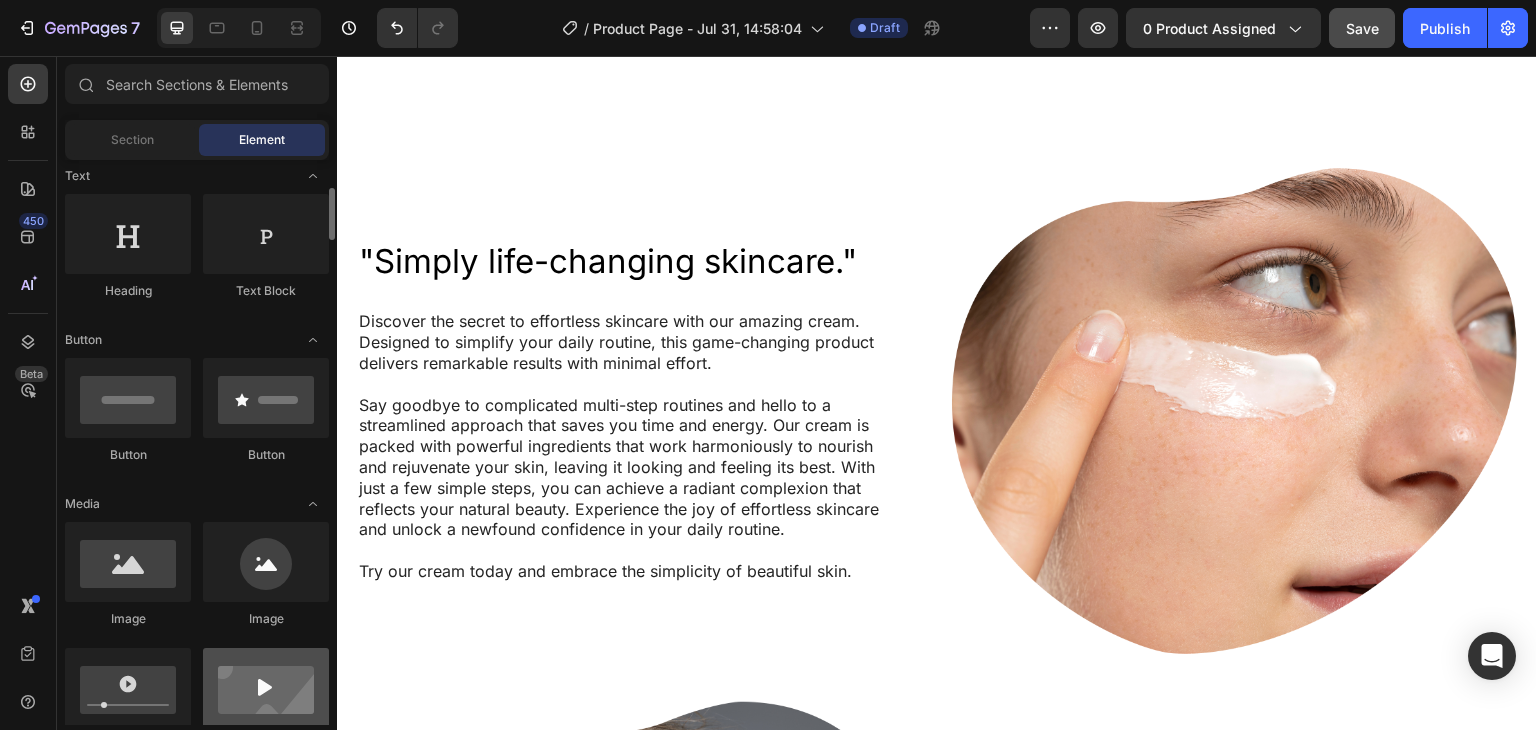 scroll, scrollTop: 400, scrollLeft: 0, axis: vertical 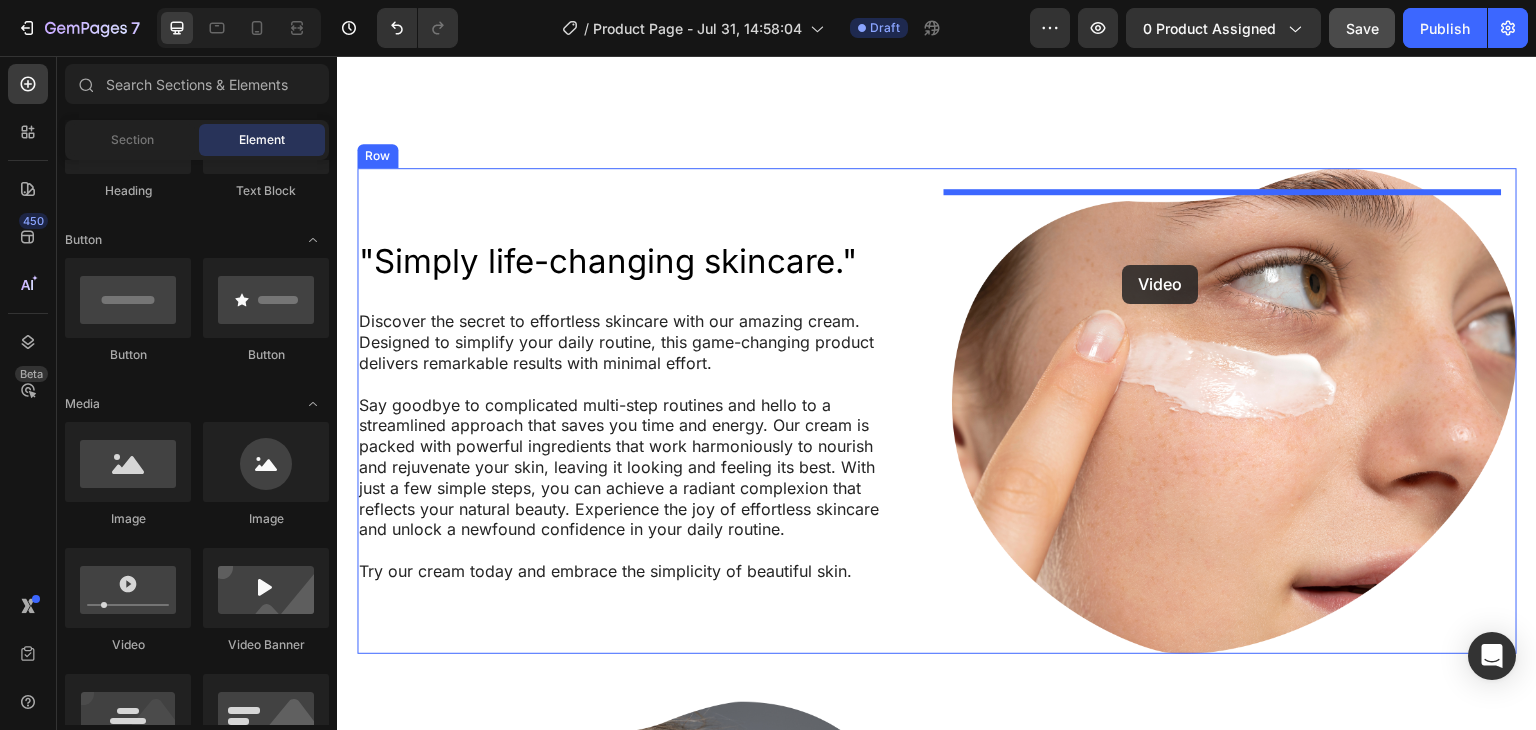 drag, startPoint x: 463, startPoint y: 640, endPoint x: 1123, endPoint y: 265, distance: 759.09485 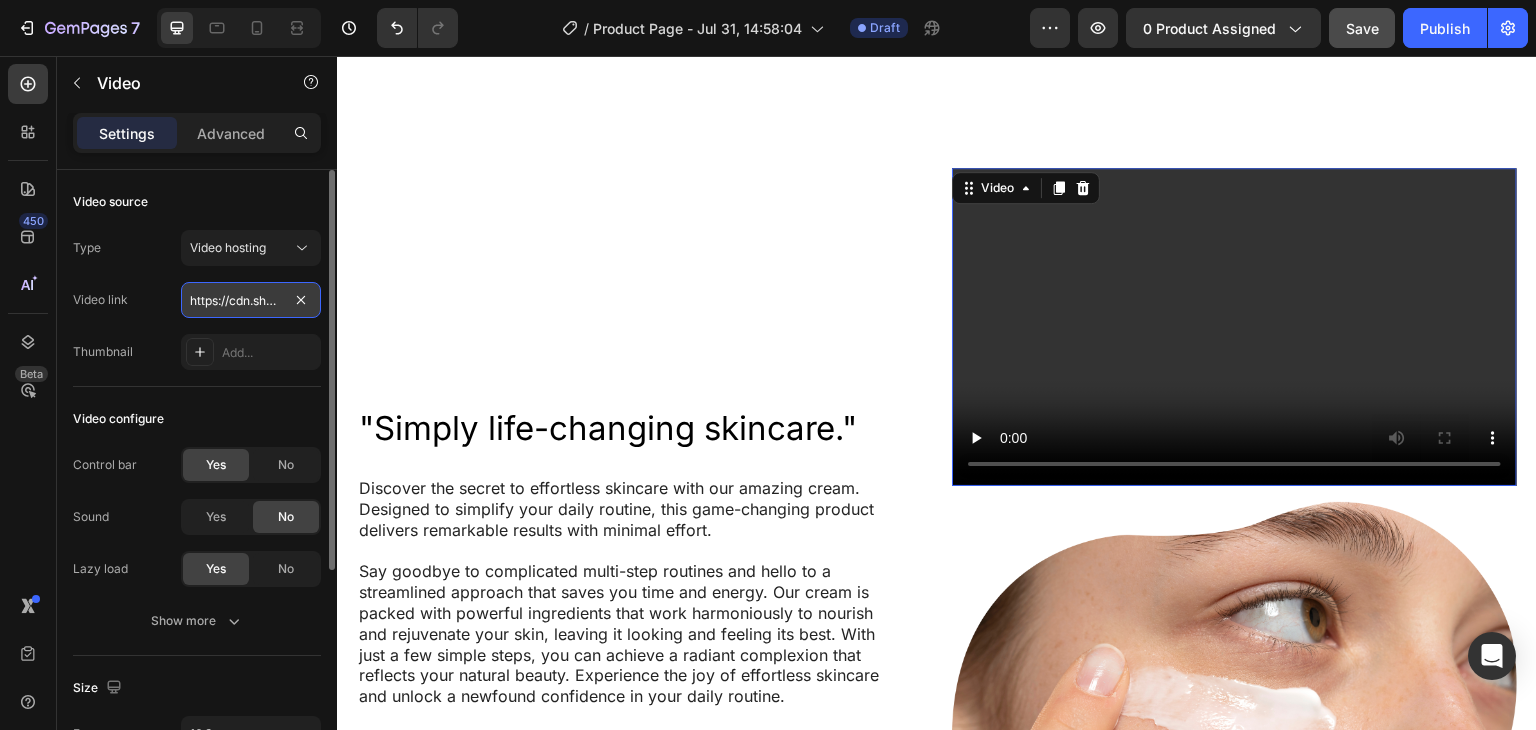 click on "https://cdn.shopify.com/videos/c/o/v/2cd3deb506b54b009063f7270ab5cf2e.mp4" at bounding box center (251, 300) 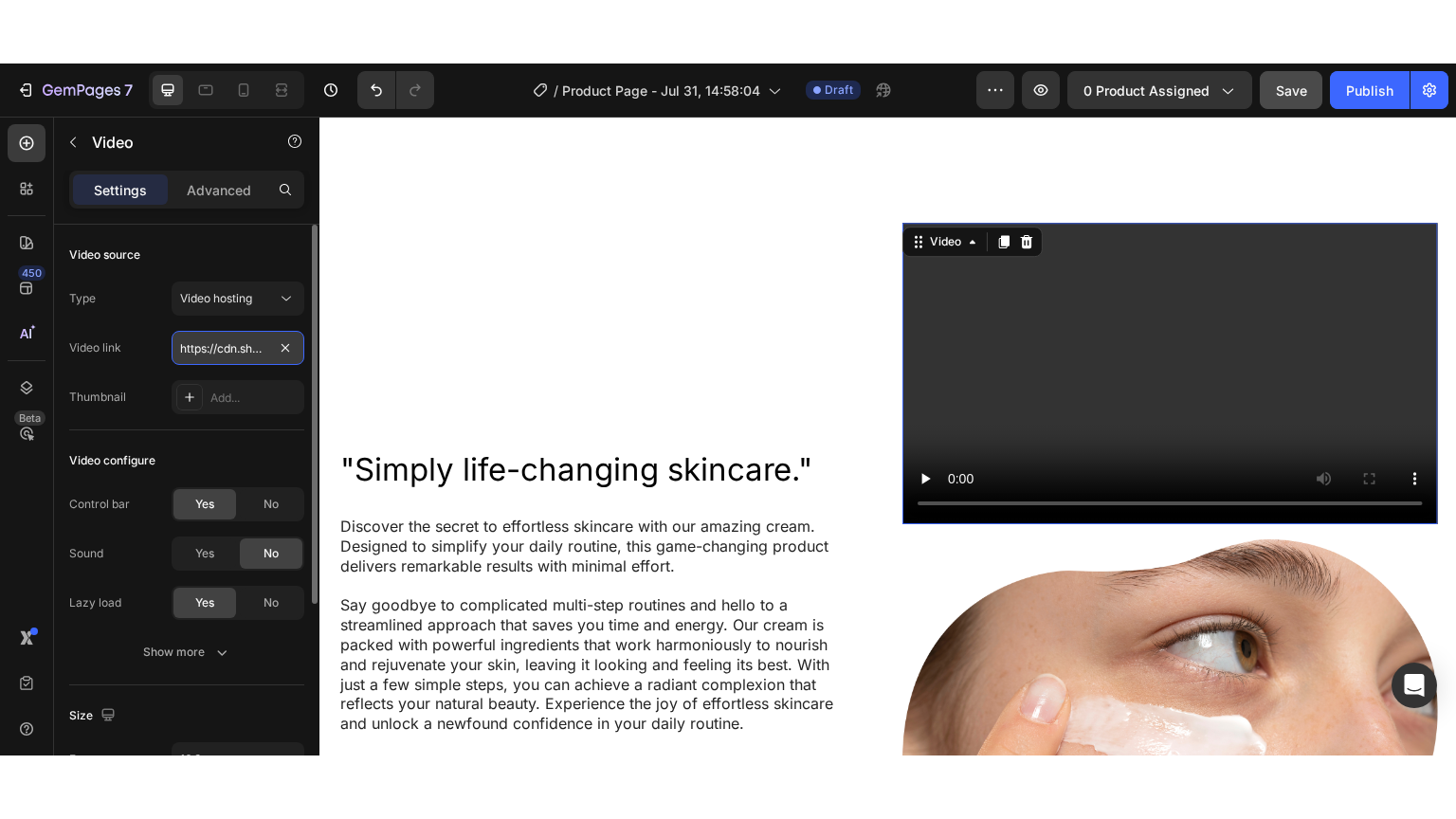 scroll, scrollTop: 0, scrollLeft: 362, axis: horizontal 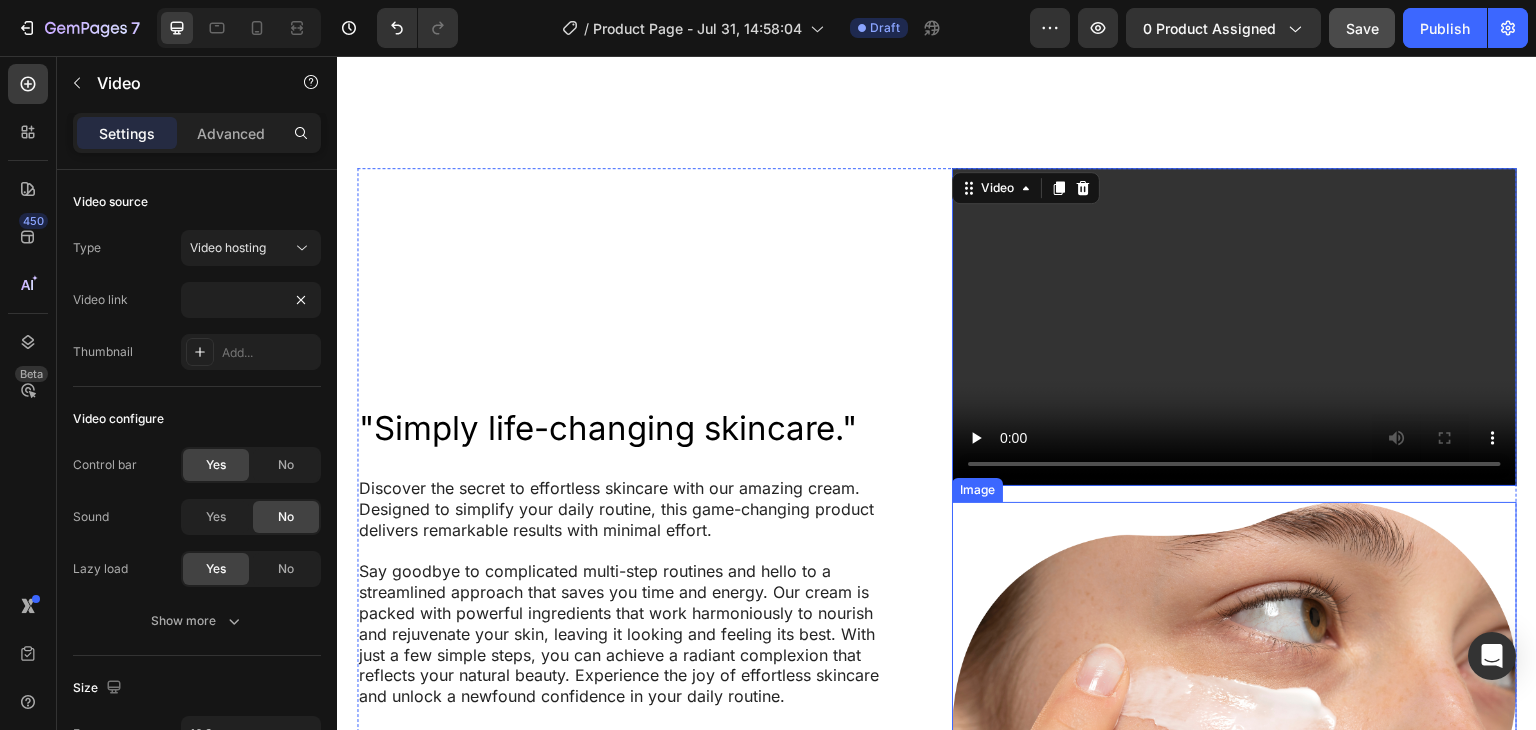 click at bounding box center [1234, 745] 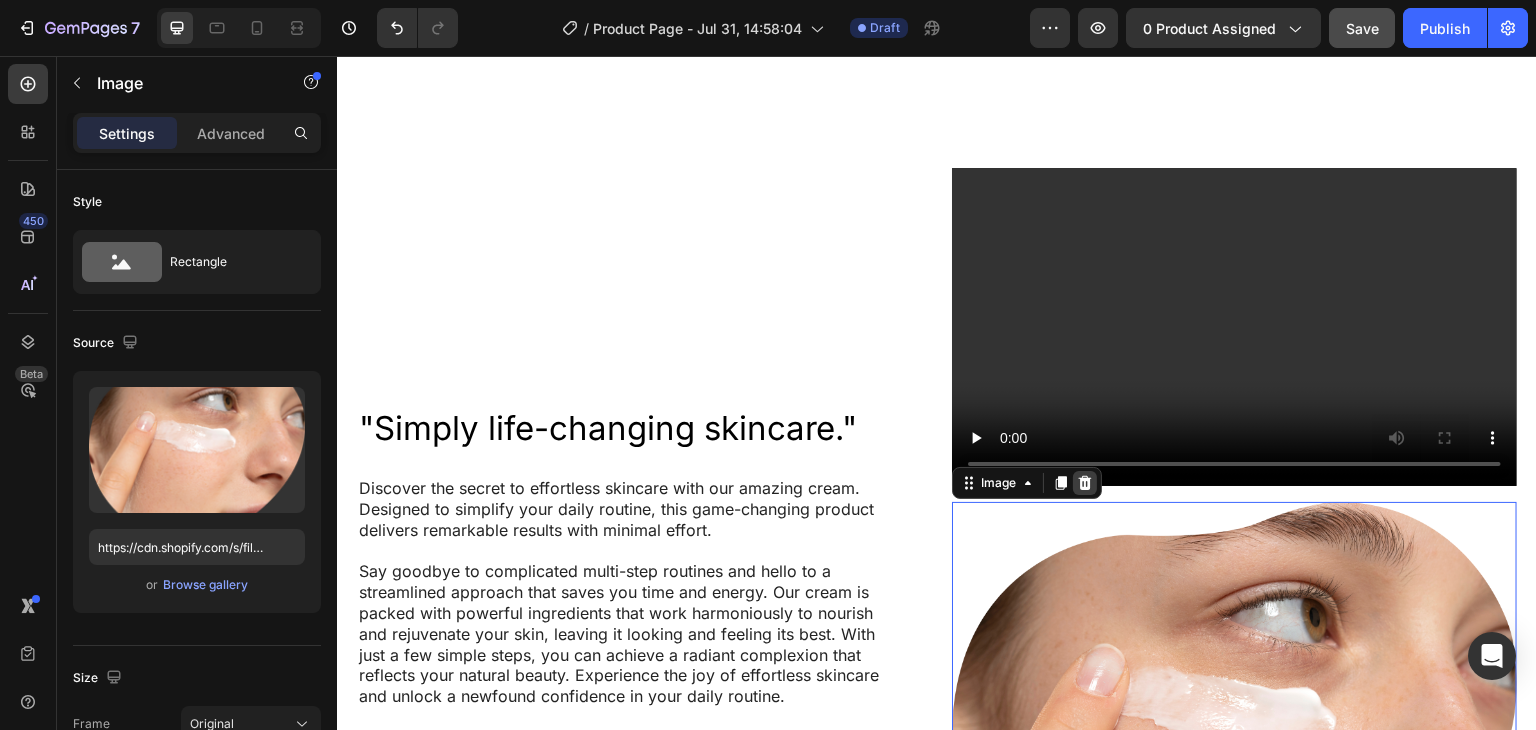 click 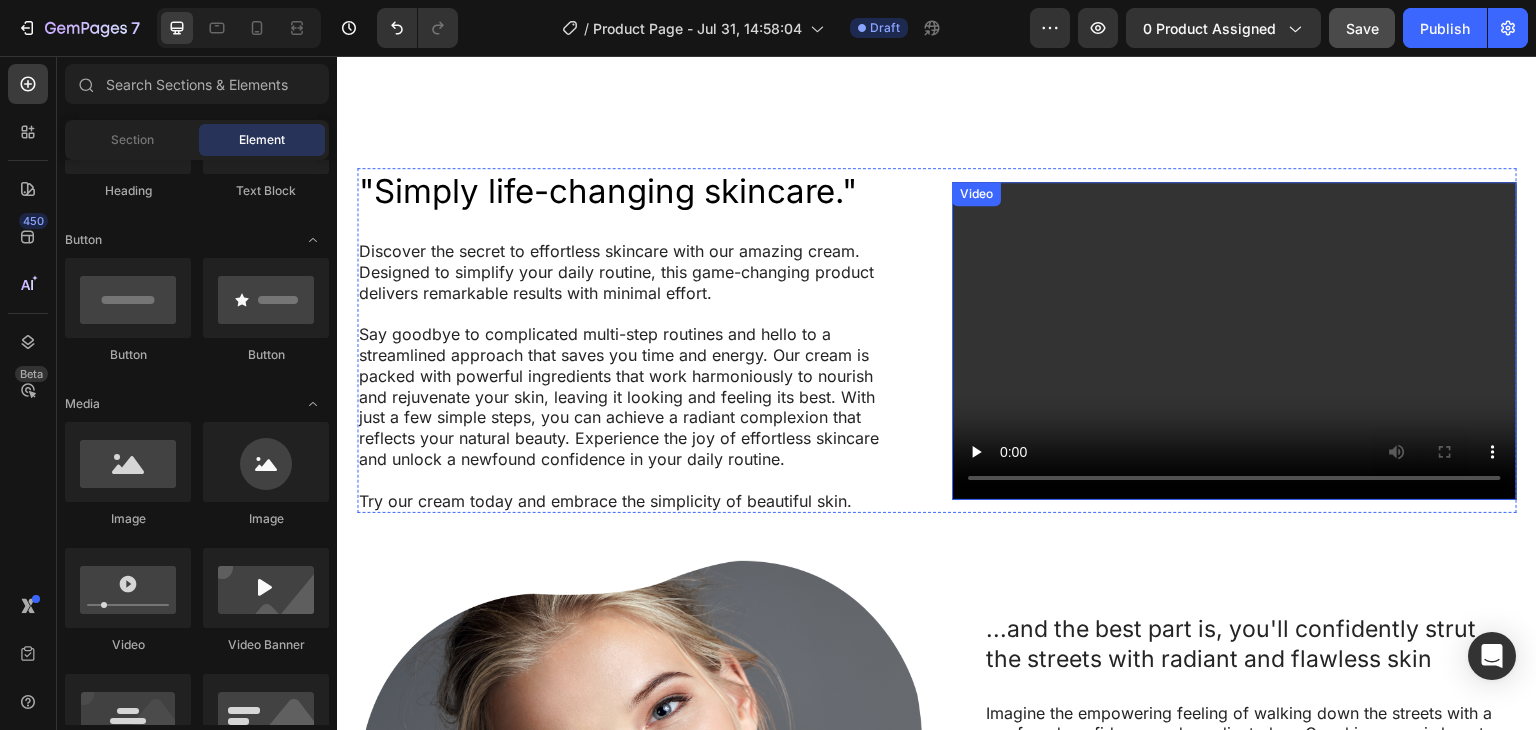 click at bounding box center (1234, 341) 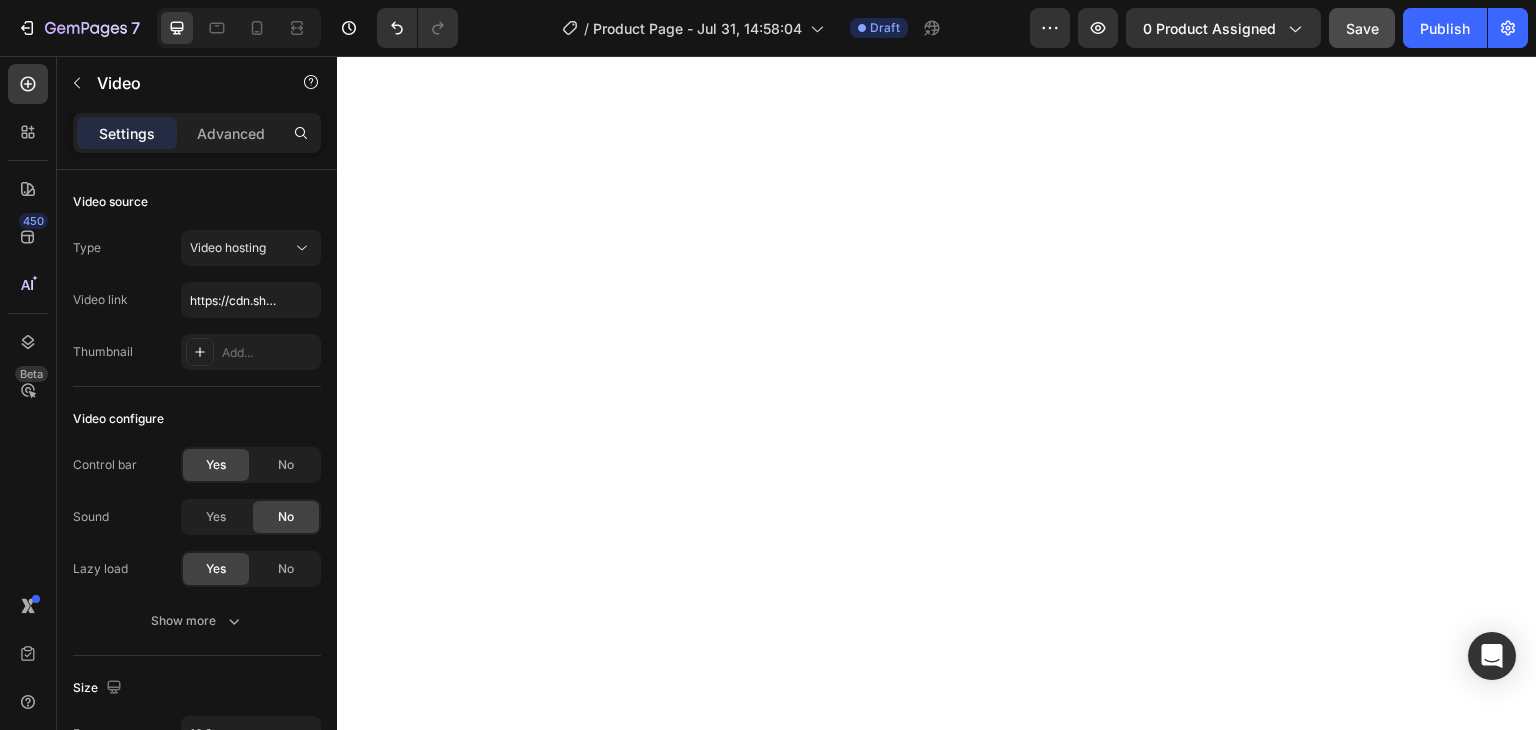 scroll, scrollTop: 2090, scrollLeft: 0, axis: vertical 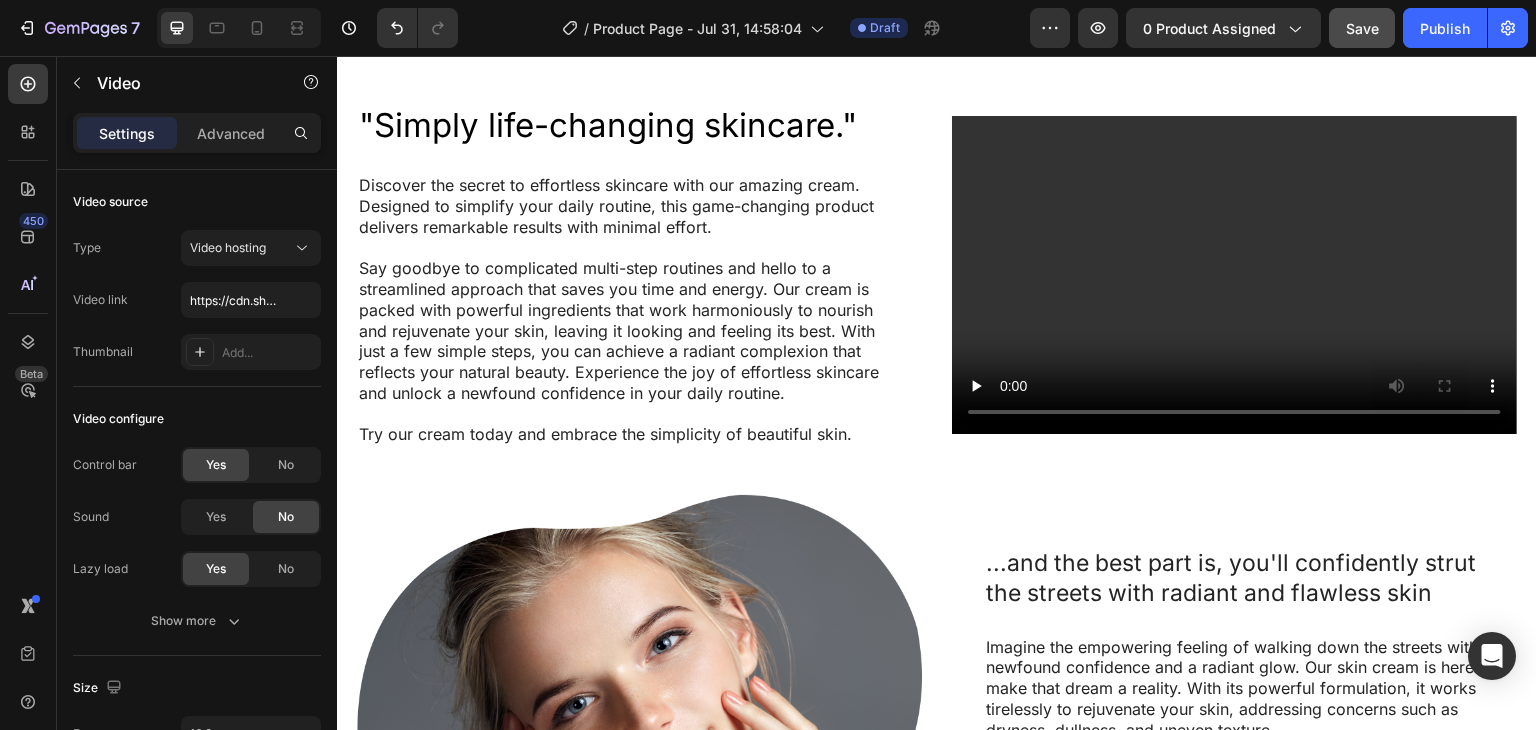 click at bounding box center [1234, 275] 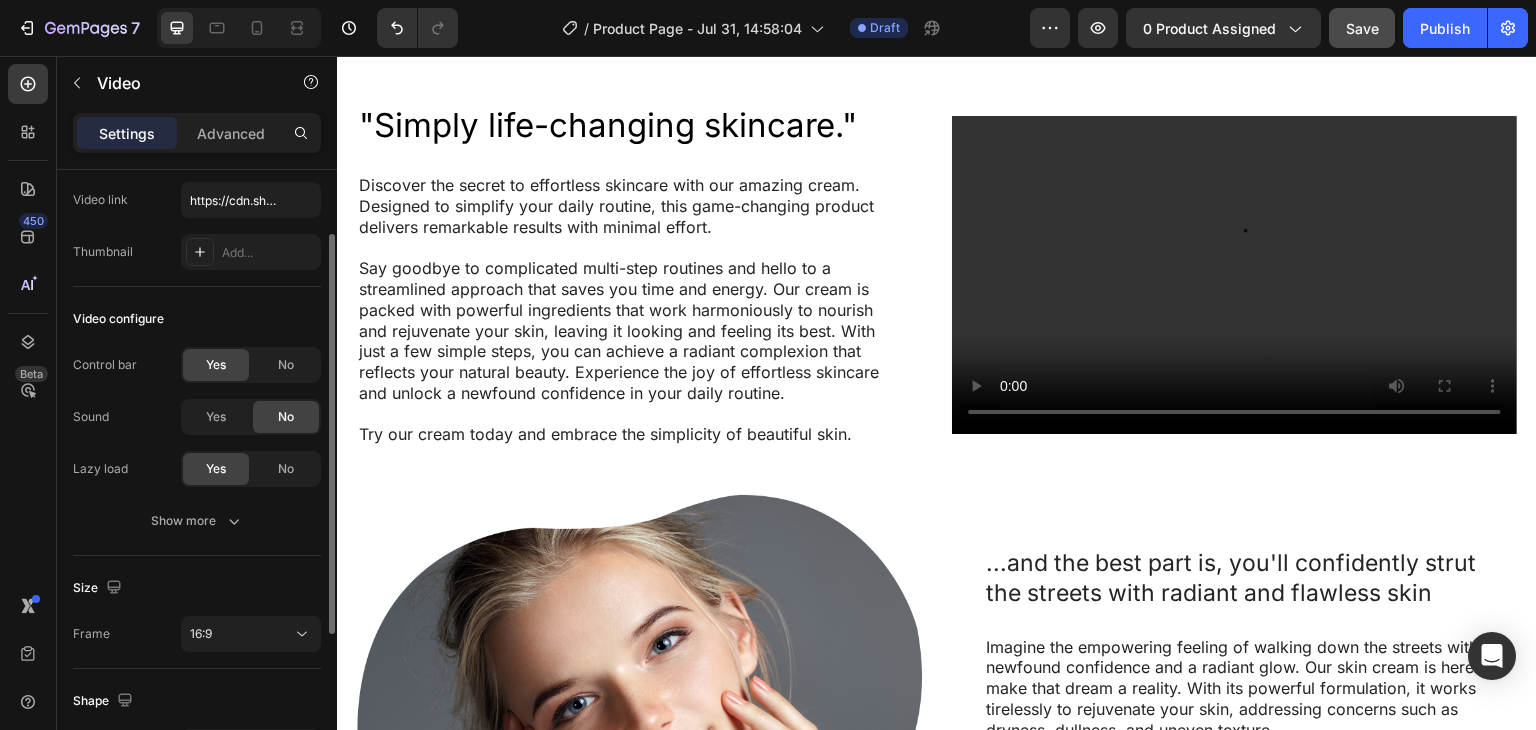 scroll, scrollTop: 200, scrollLeft: 0, axis: vertical 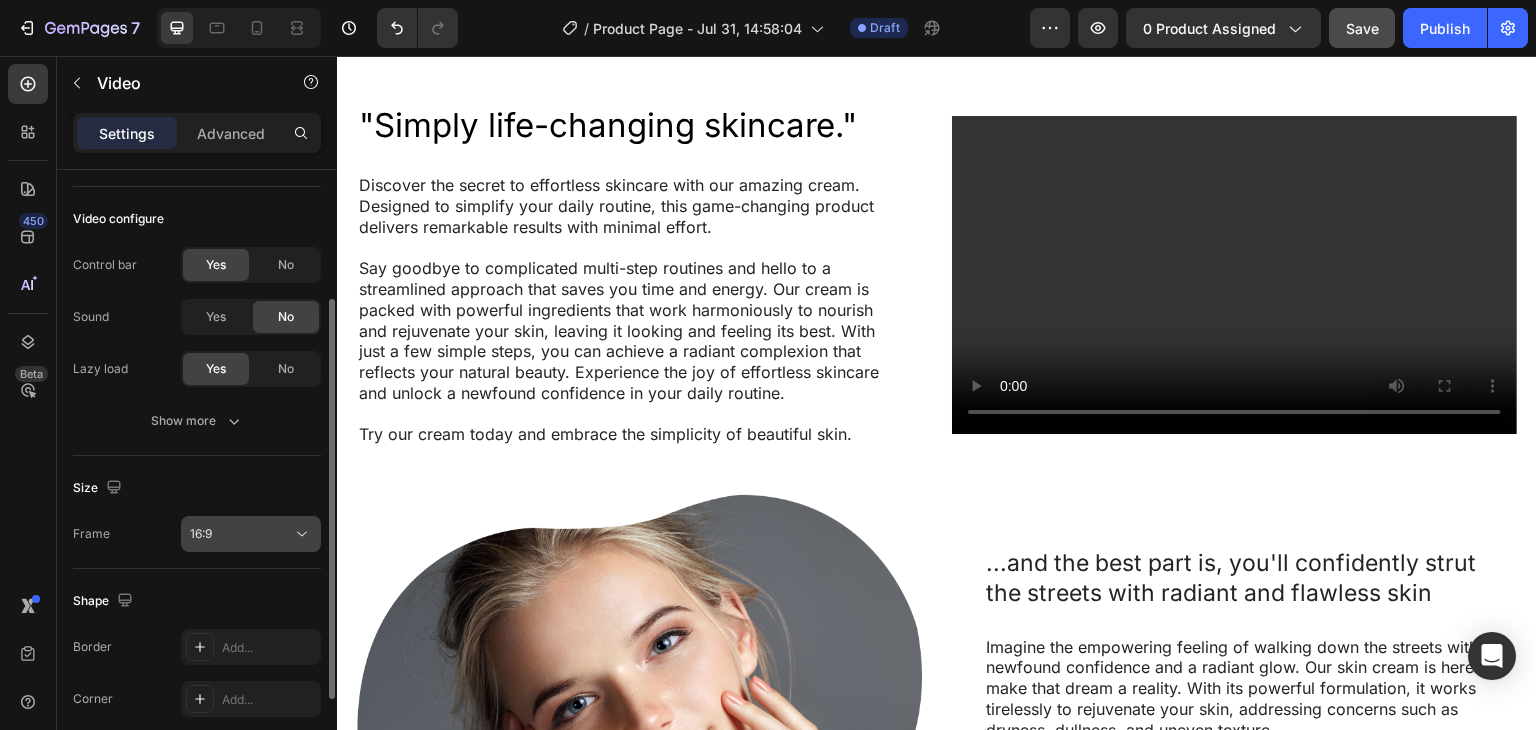 click on "16:9" 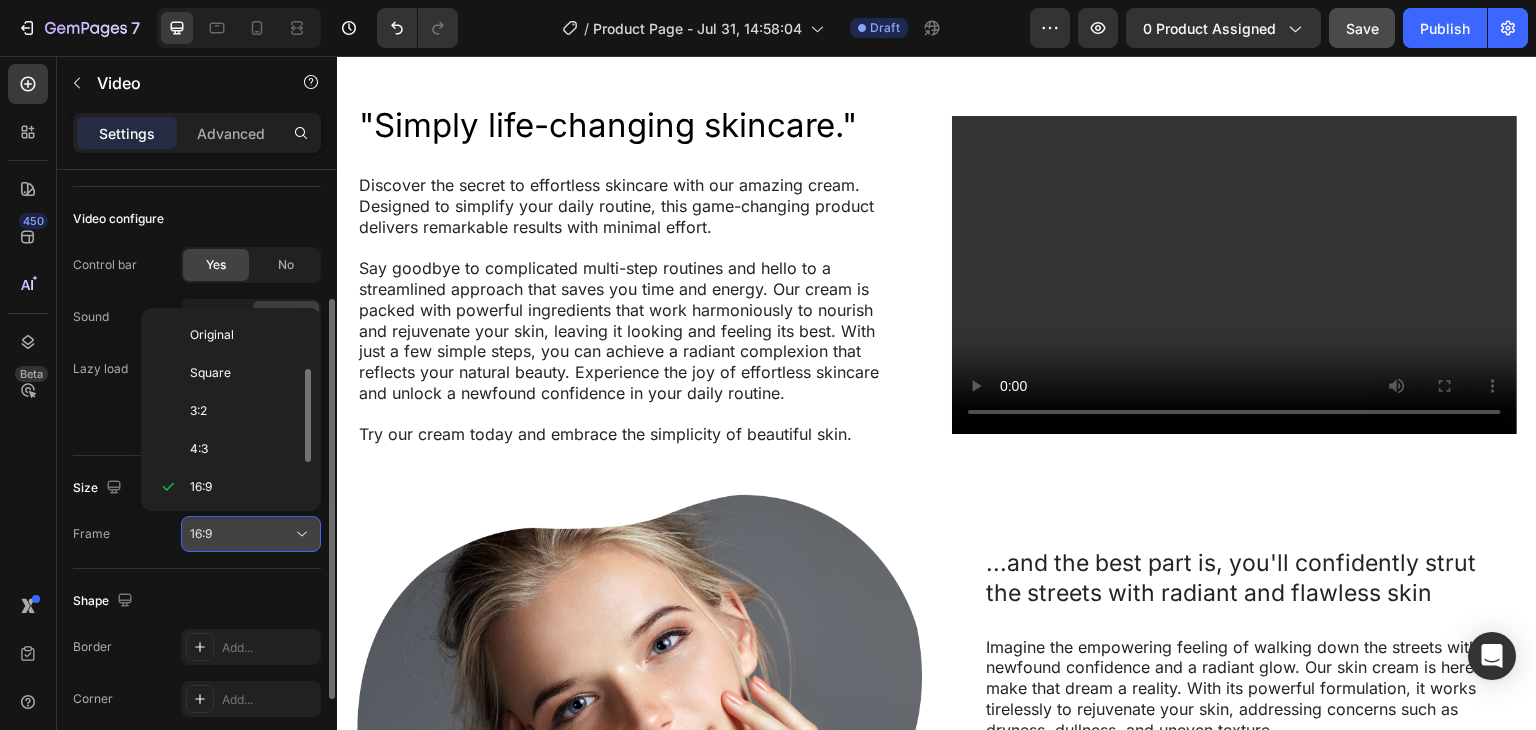 scroll, scrollTop: 36, scrollLeft: 0, axis: vertical 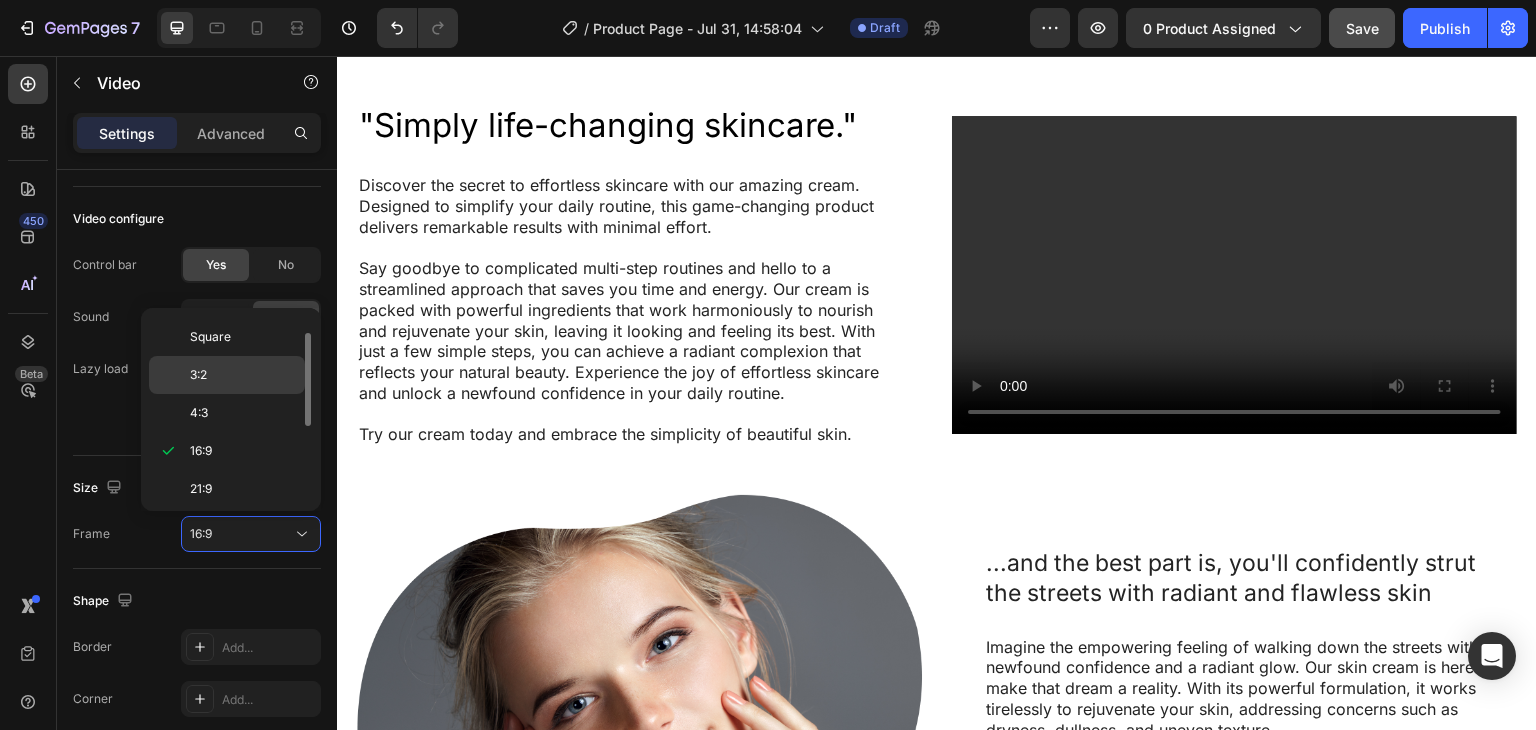 click on "3:2" 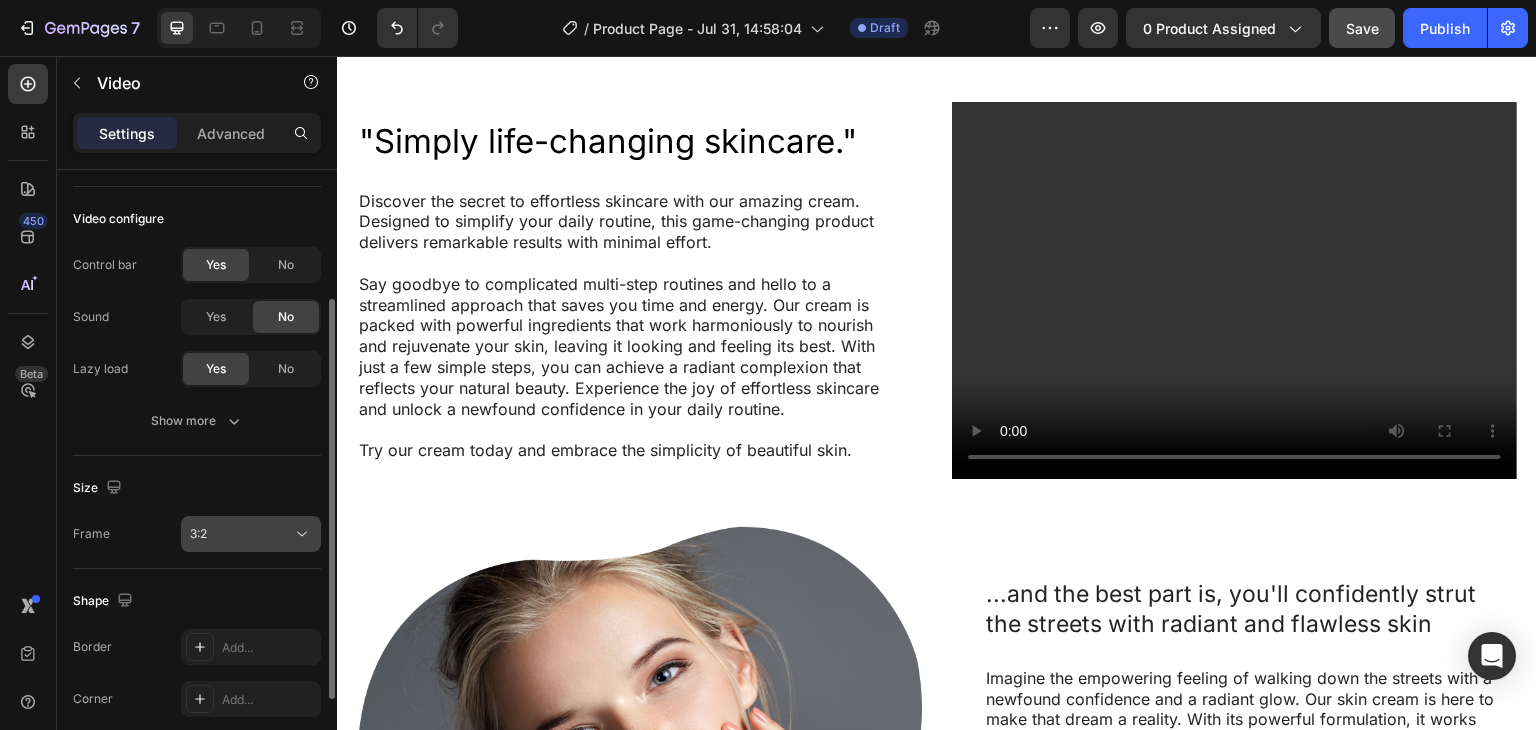 click on "3:2" 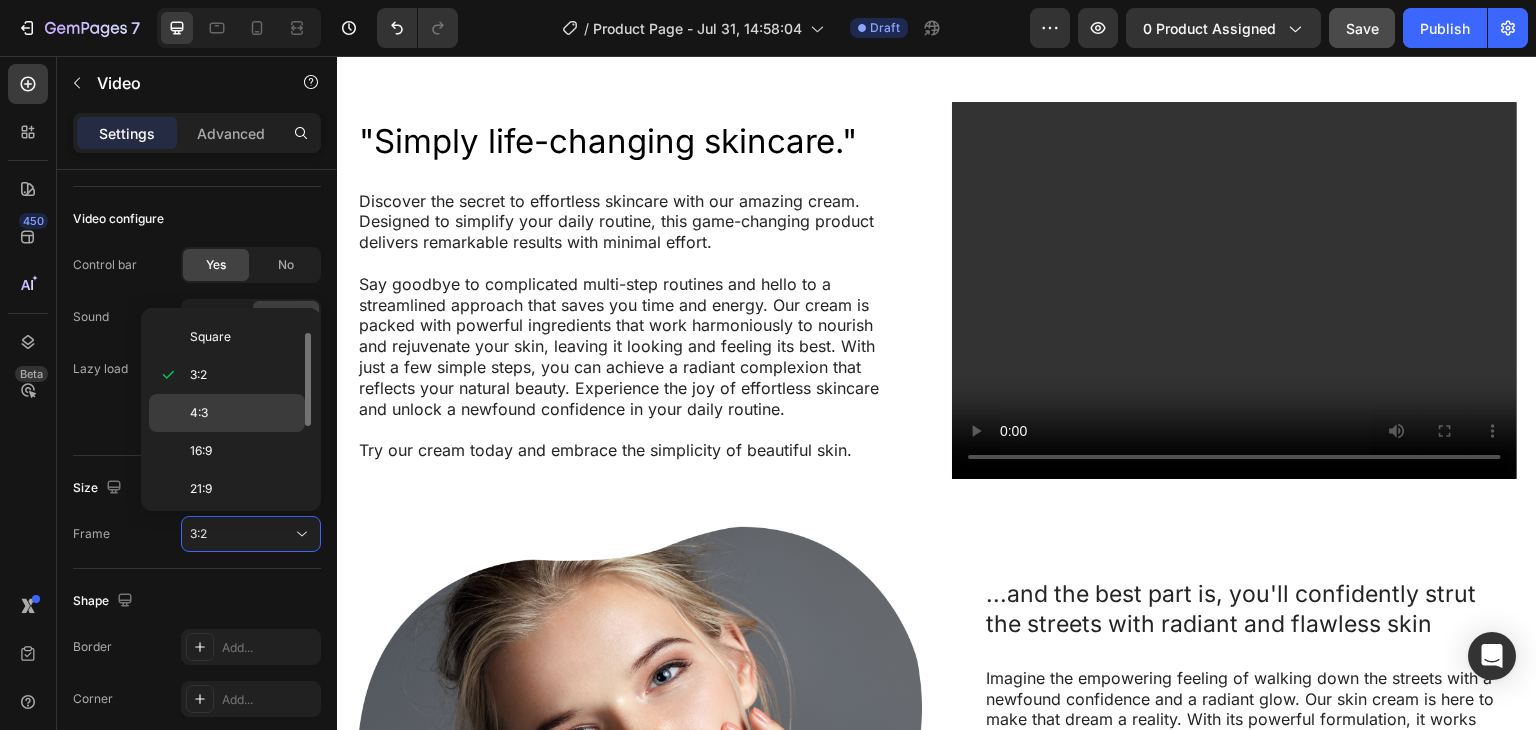 click on "4:3" at bounding box center (243, 413) 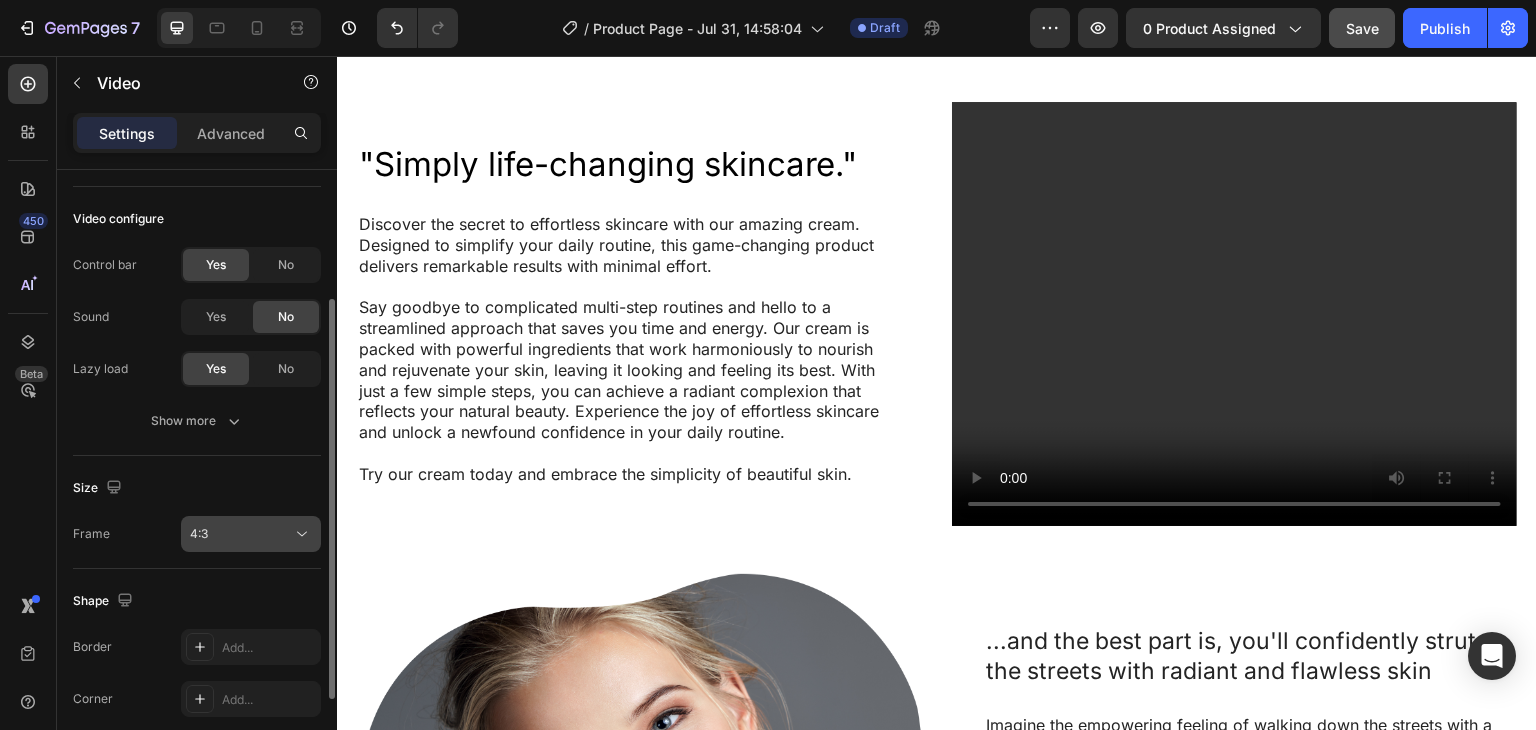 click on "4:3" at bounding box center (241, 534) 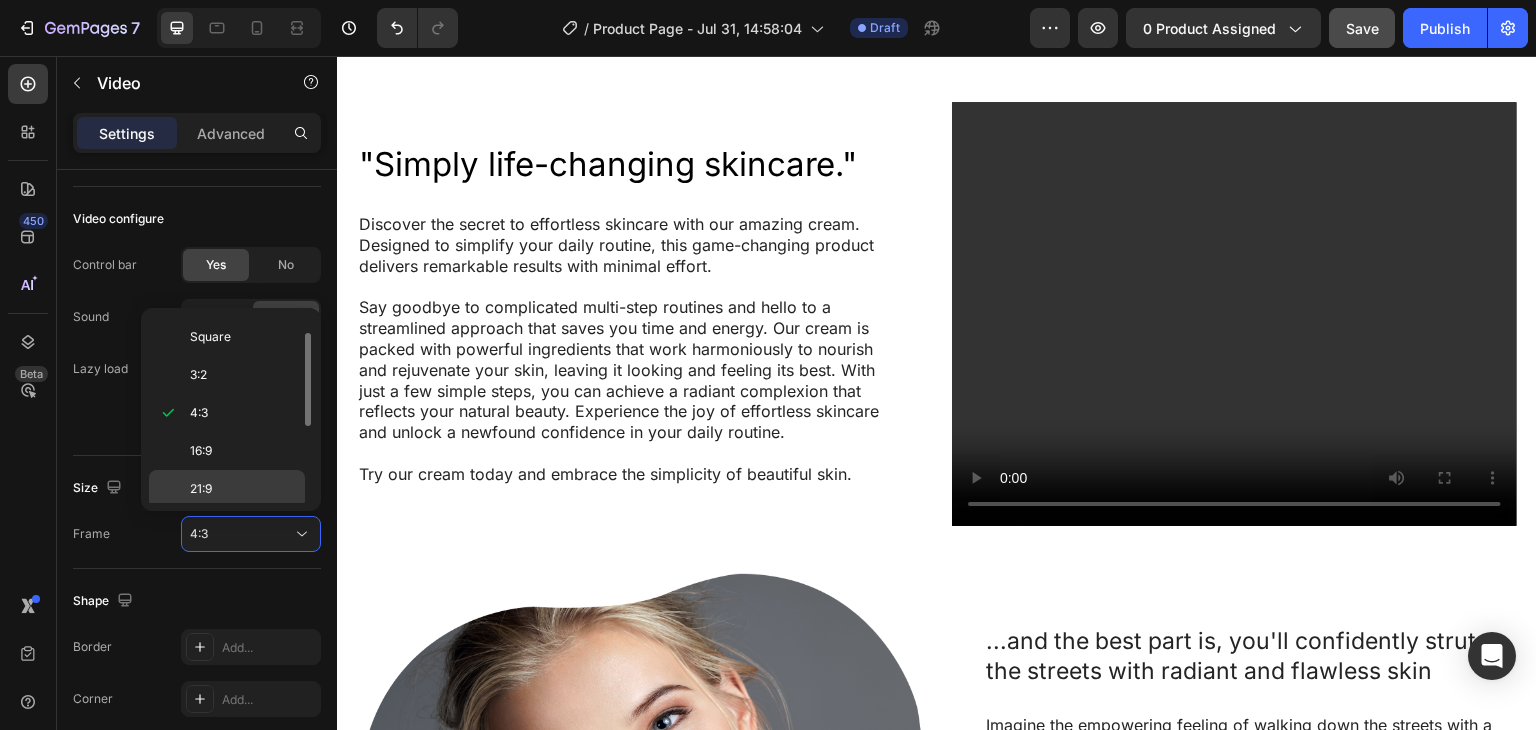 click on "21:9" at bounding box center (243, 489) 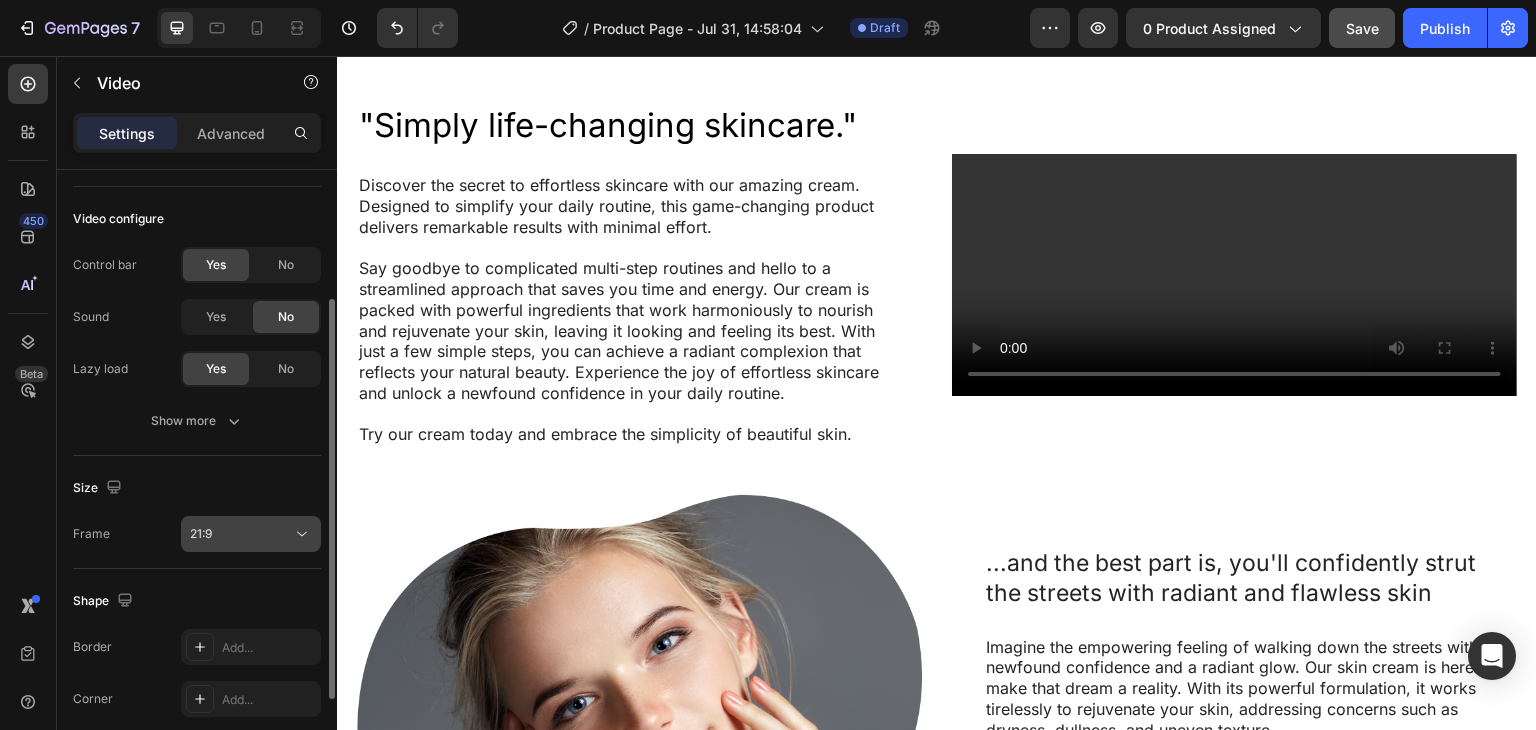 click on "21:9" at bounding box center (251, 534) 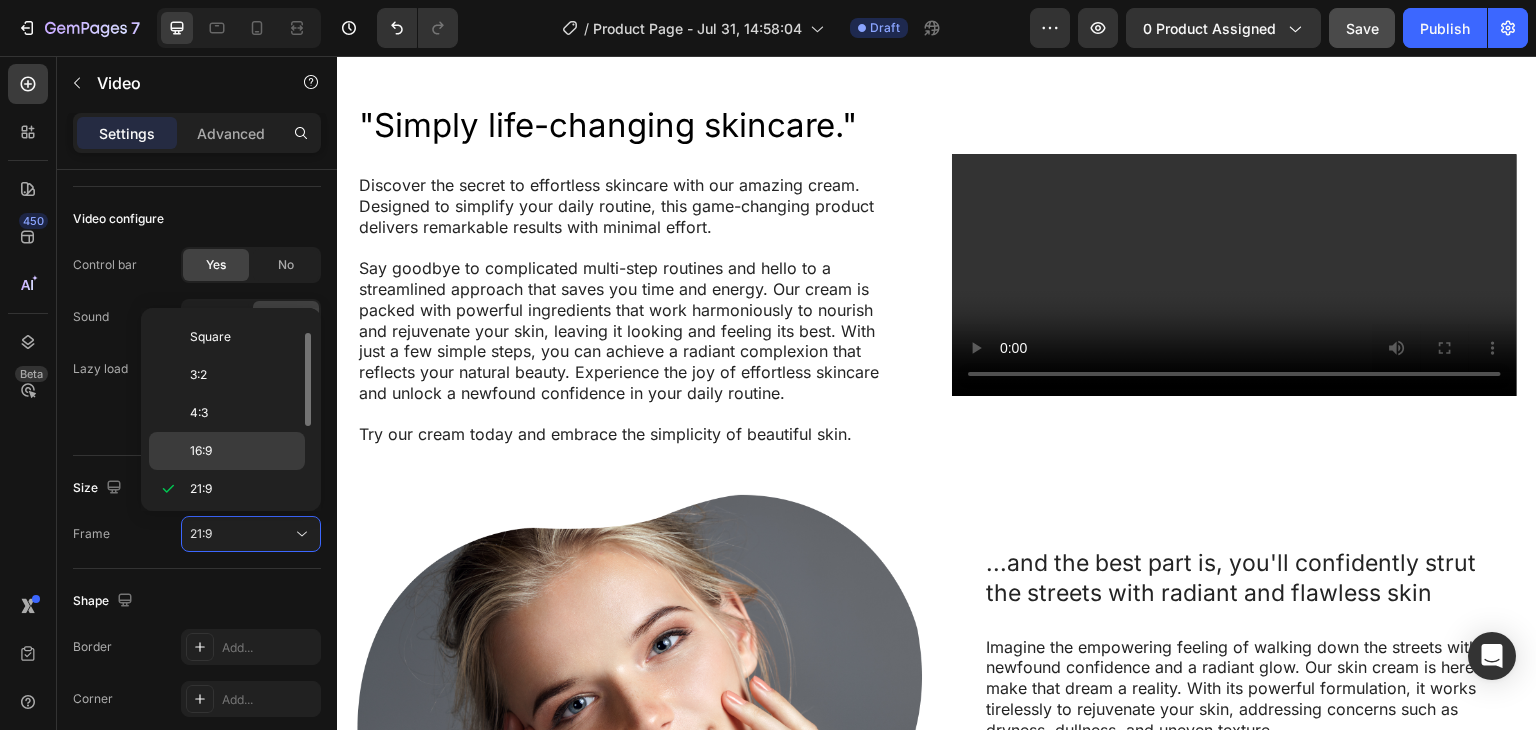 click on "16:9" 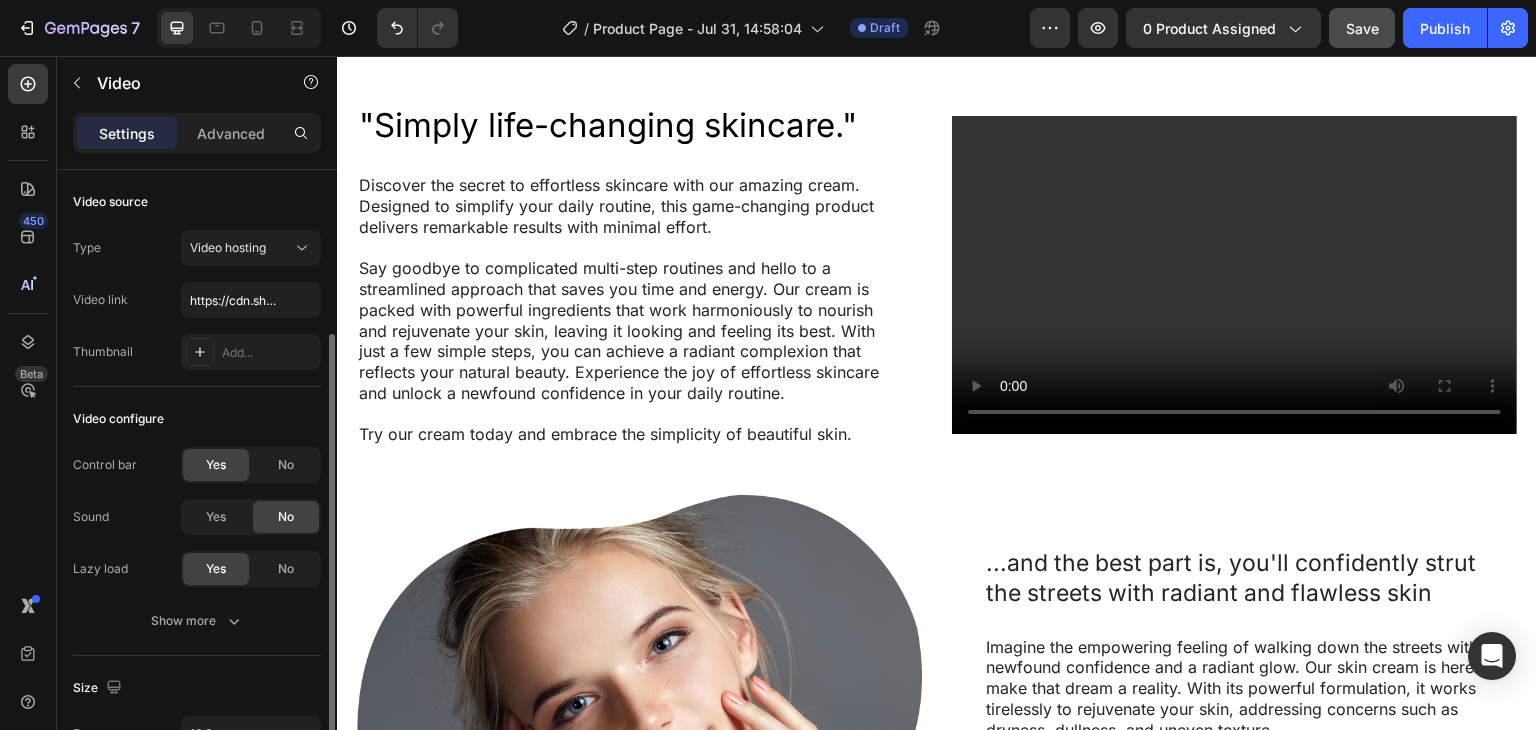 scroll, scrollTop: 100, scrollLeft: 0, axis: vertical 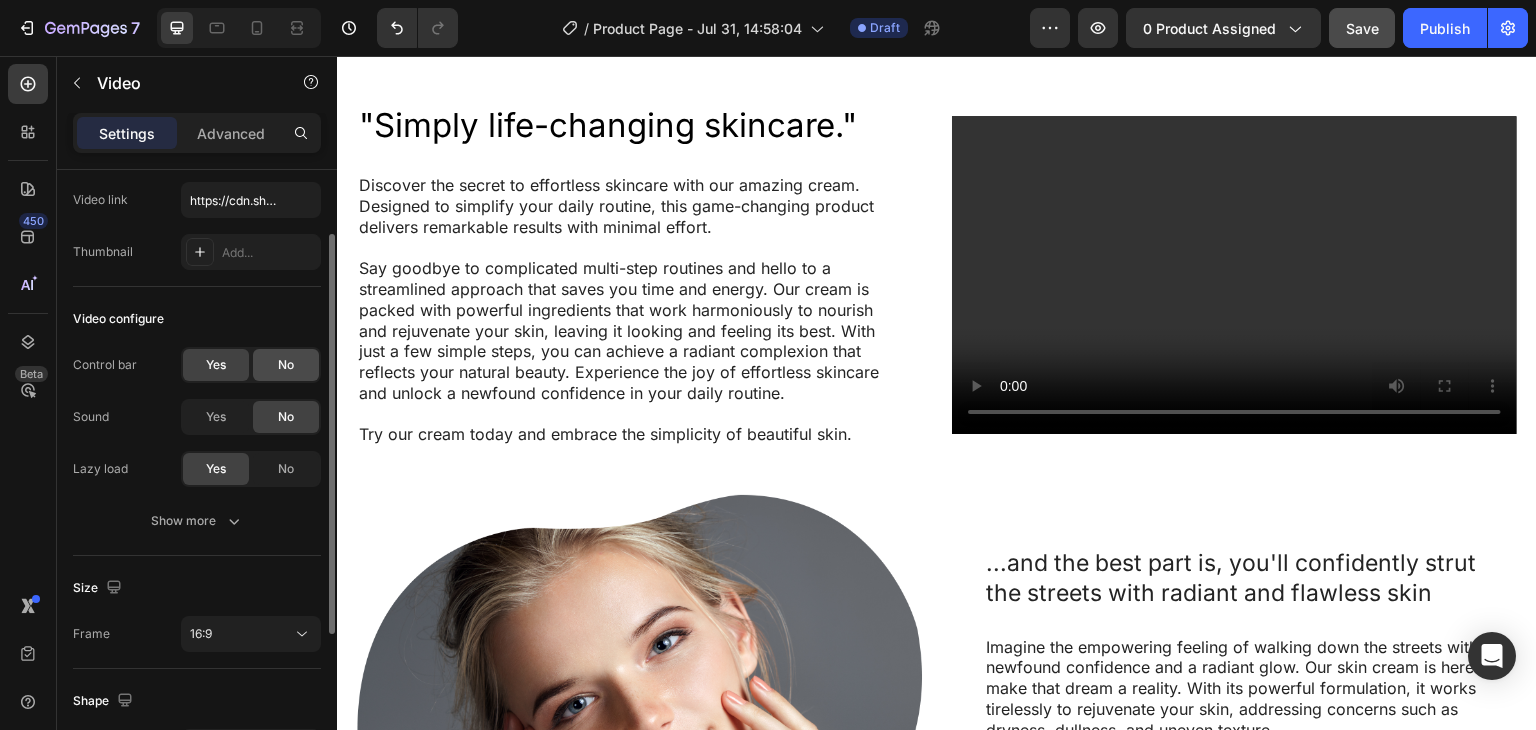 click on "No" 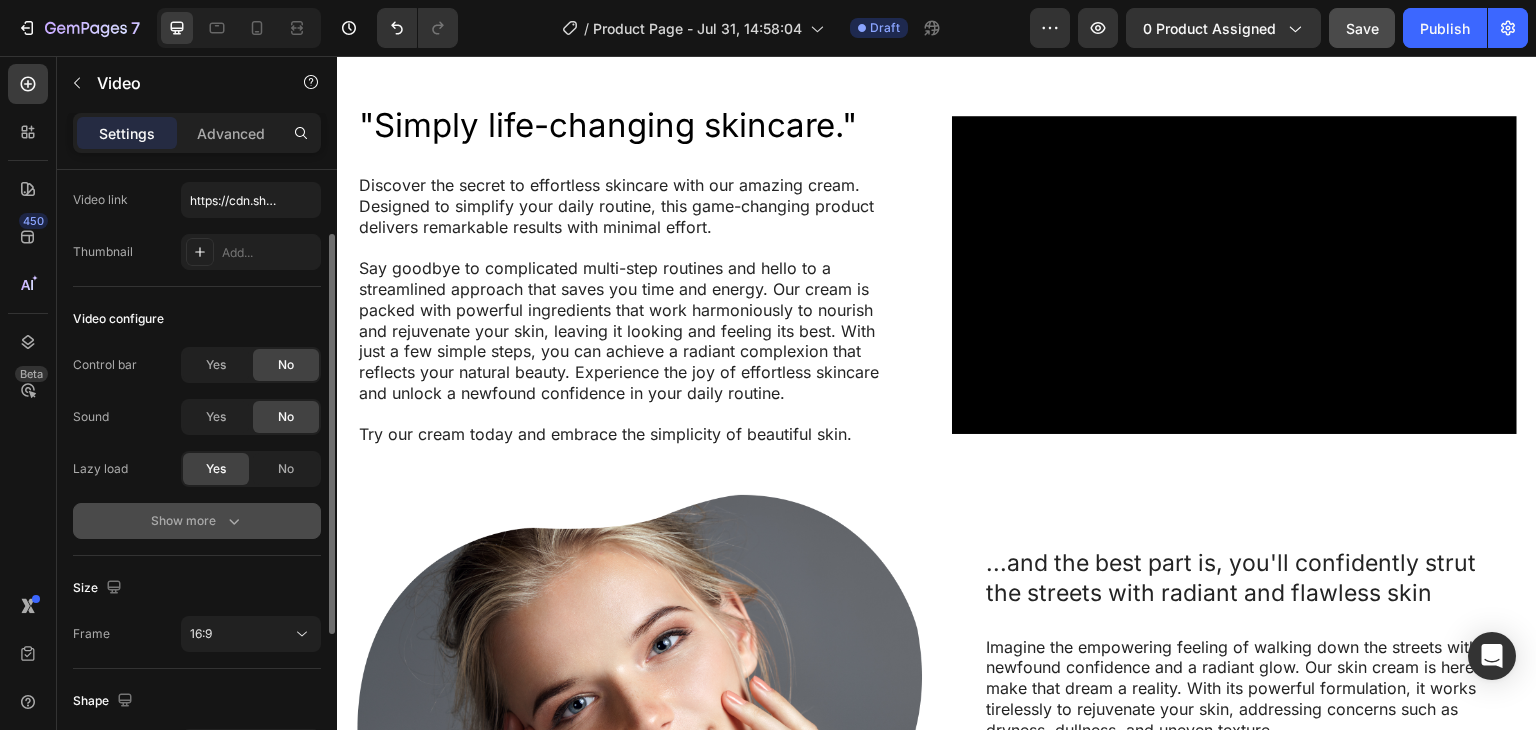 click 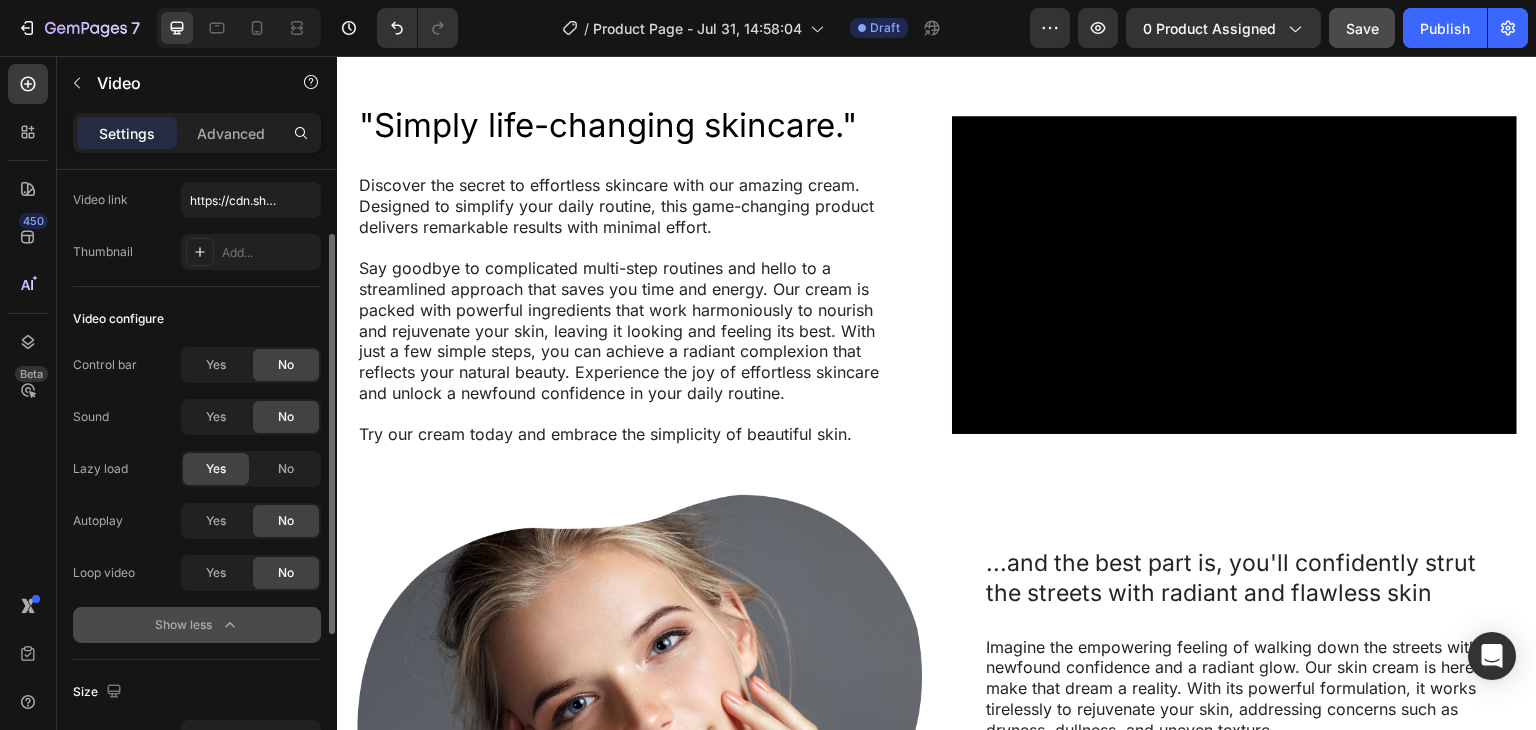 scroll, scrollTop: 200, scrollLeft: 0, axis: vertical 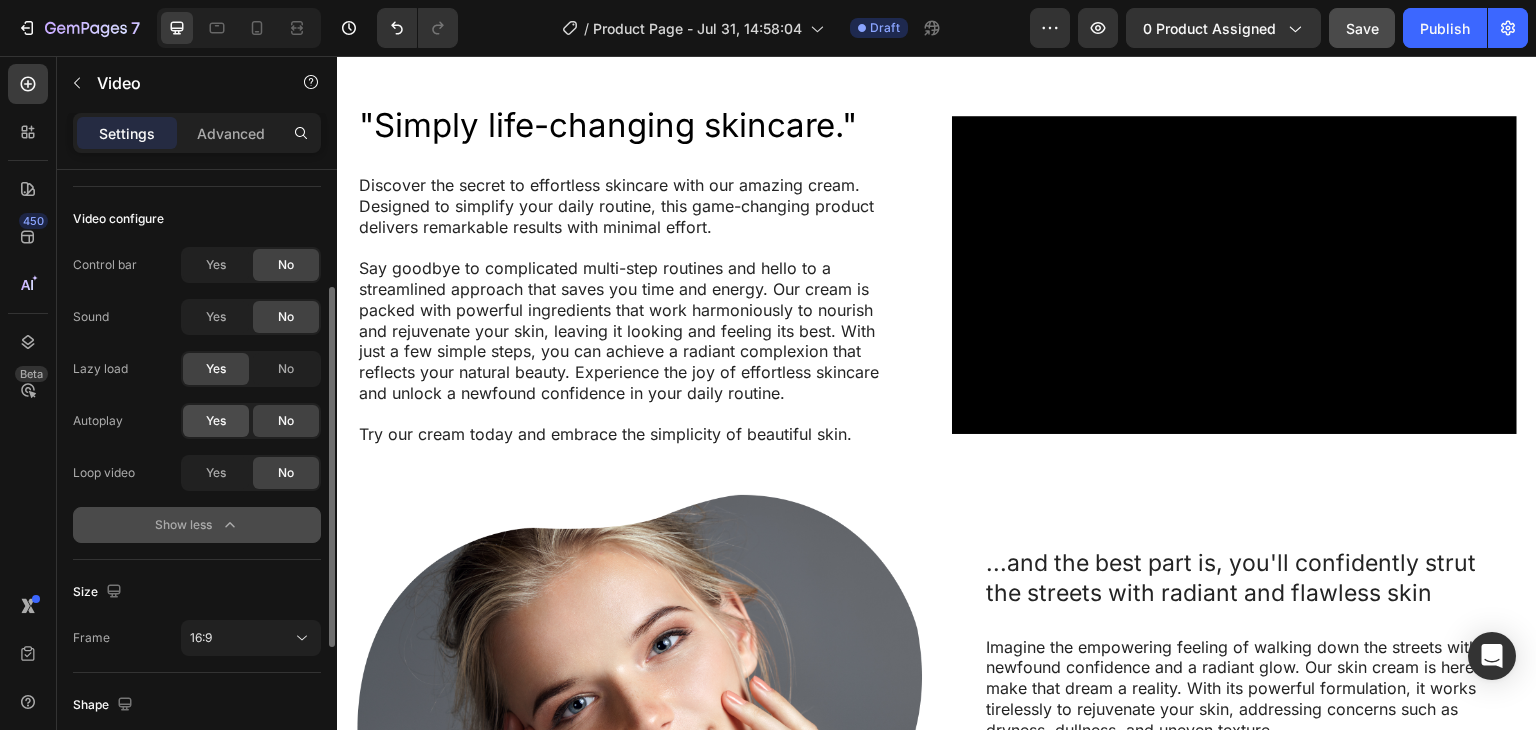 click on "Yes" 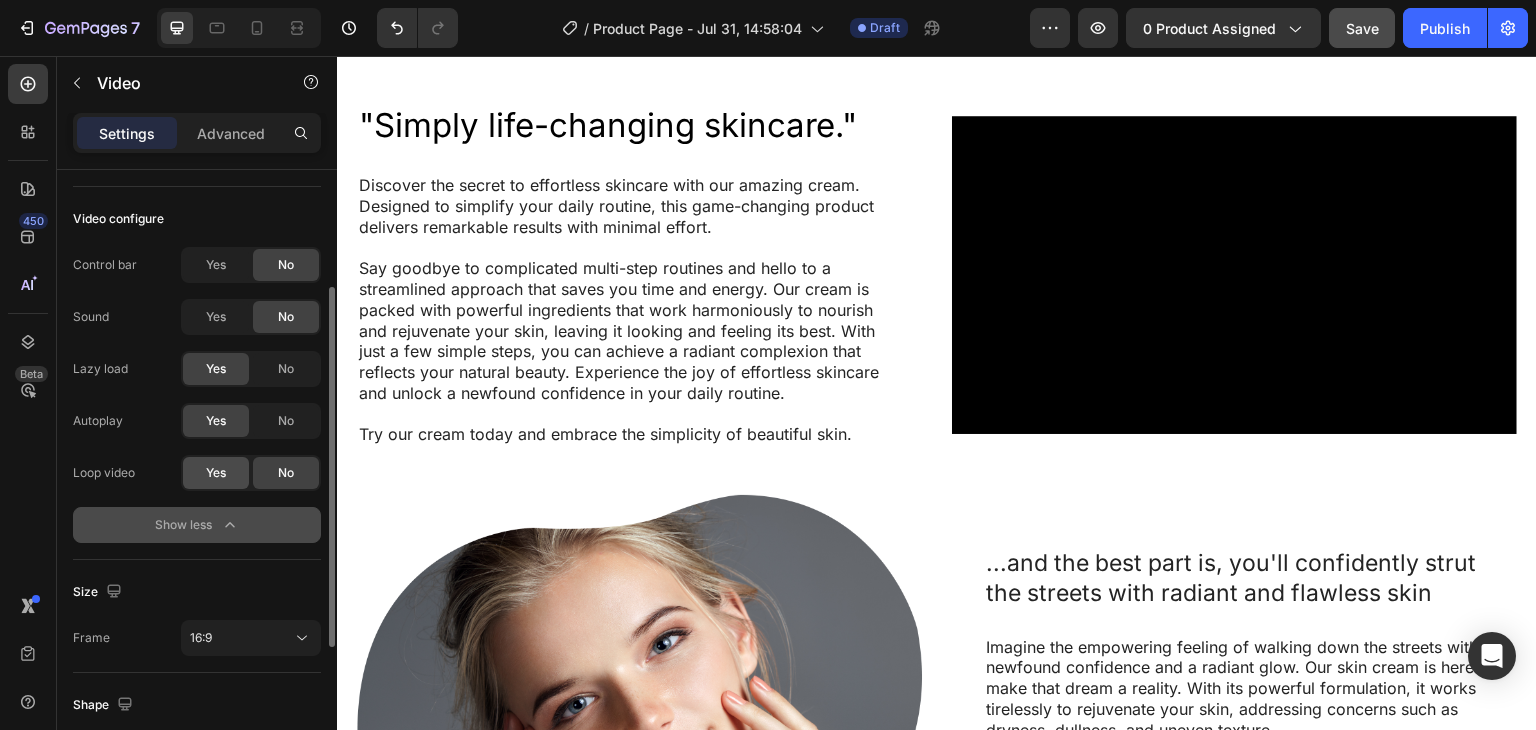 click on "Yes" 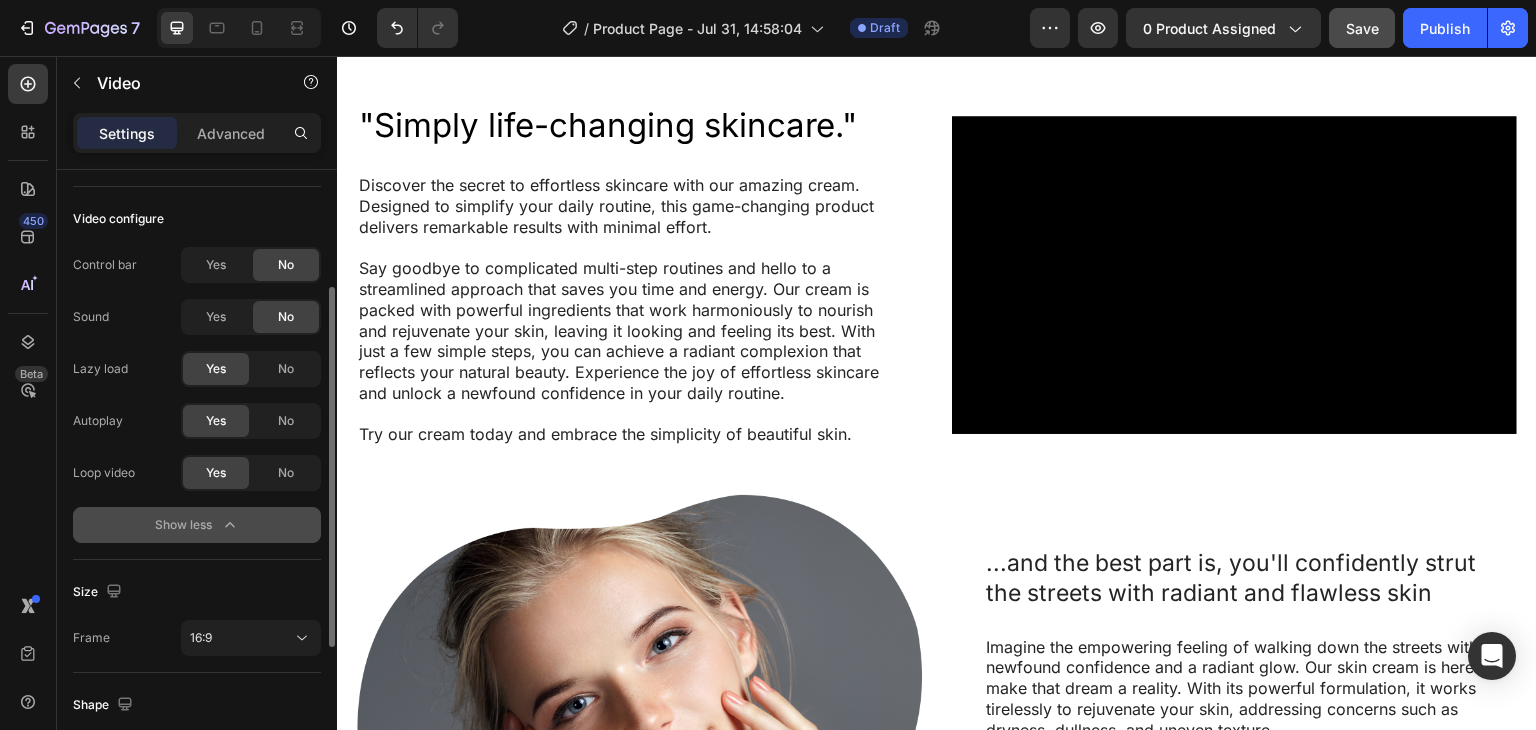 scroll, scrollTop: 300, scrollLeft: 0, axis: vertical 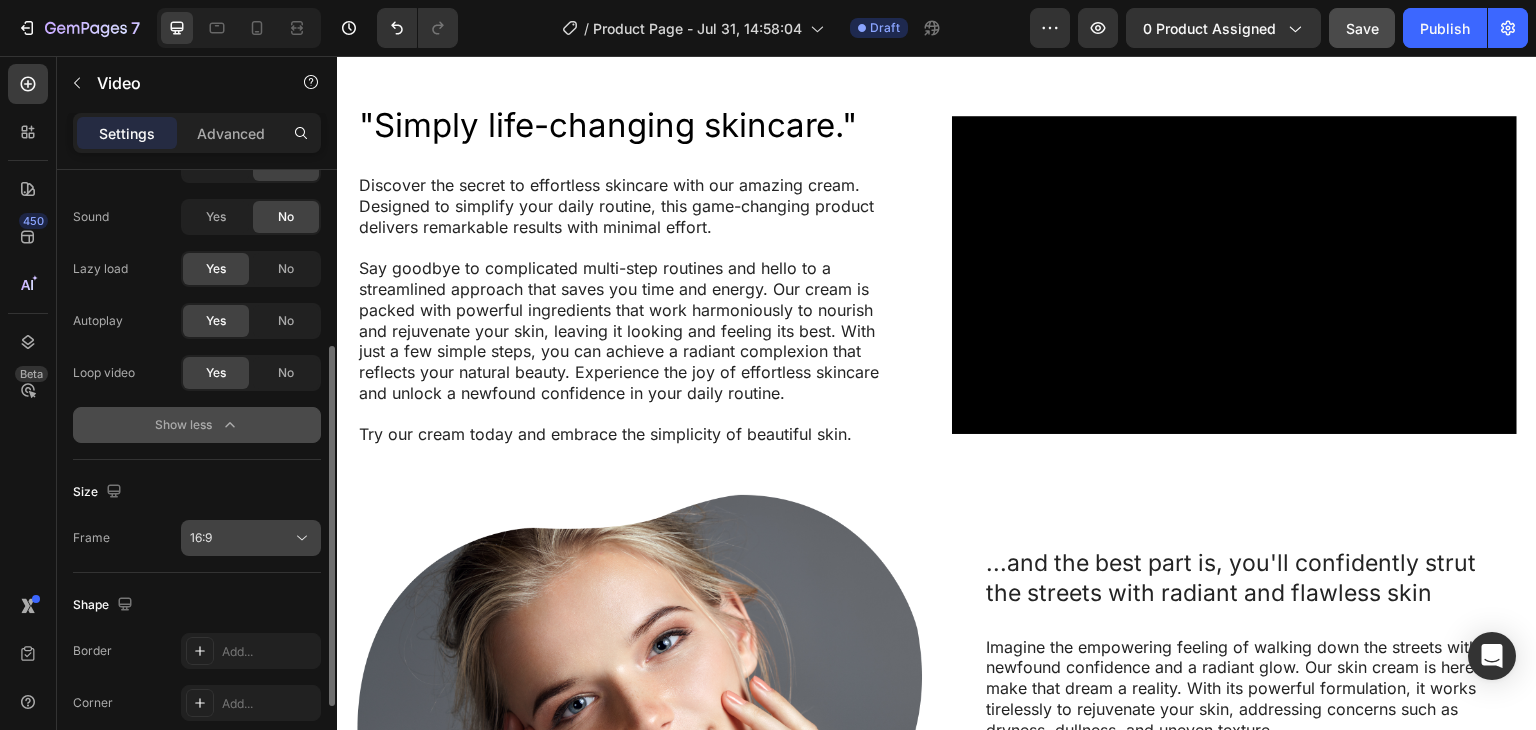 click on "16:9" at bounding box center [241, 538] 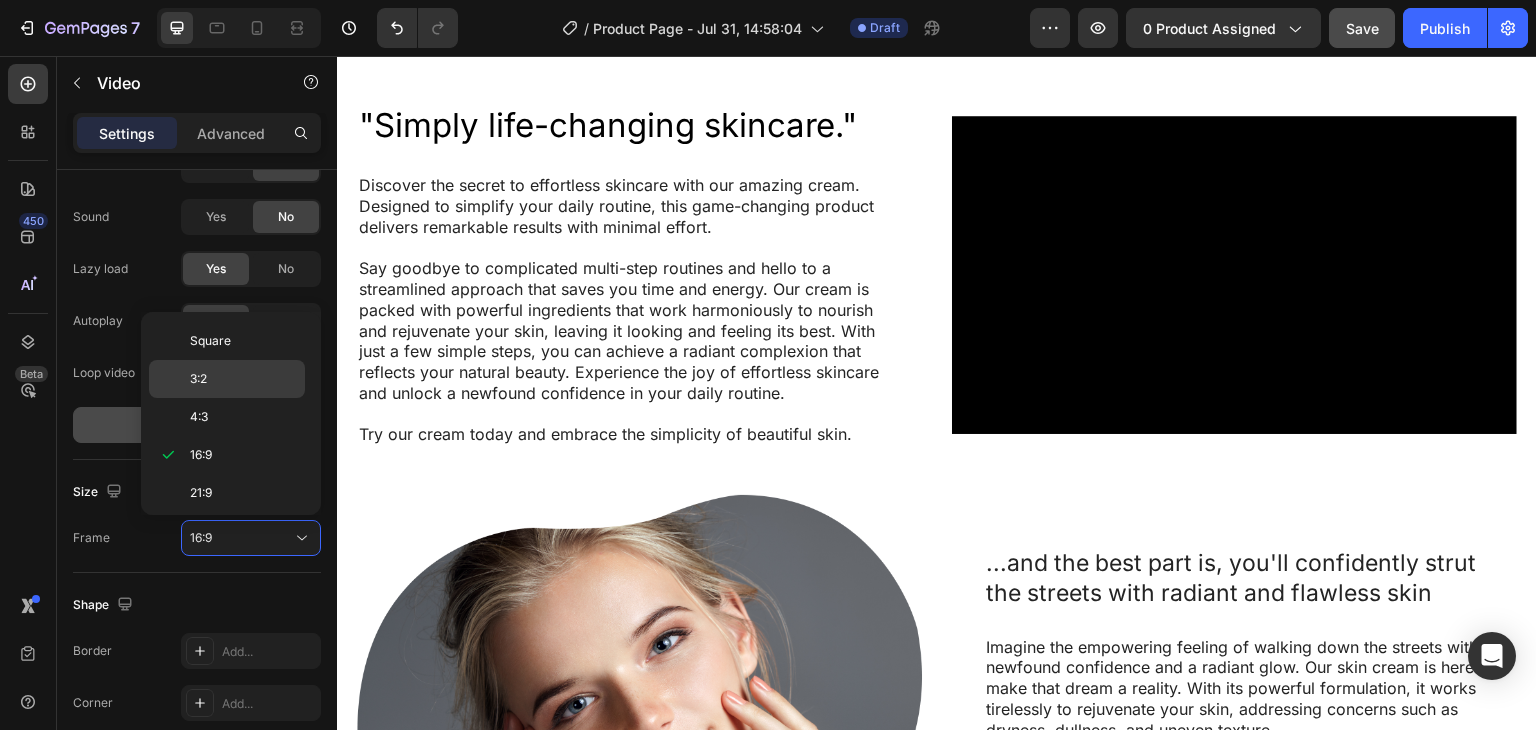 click on "3:2" 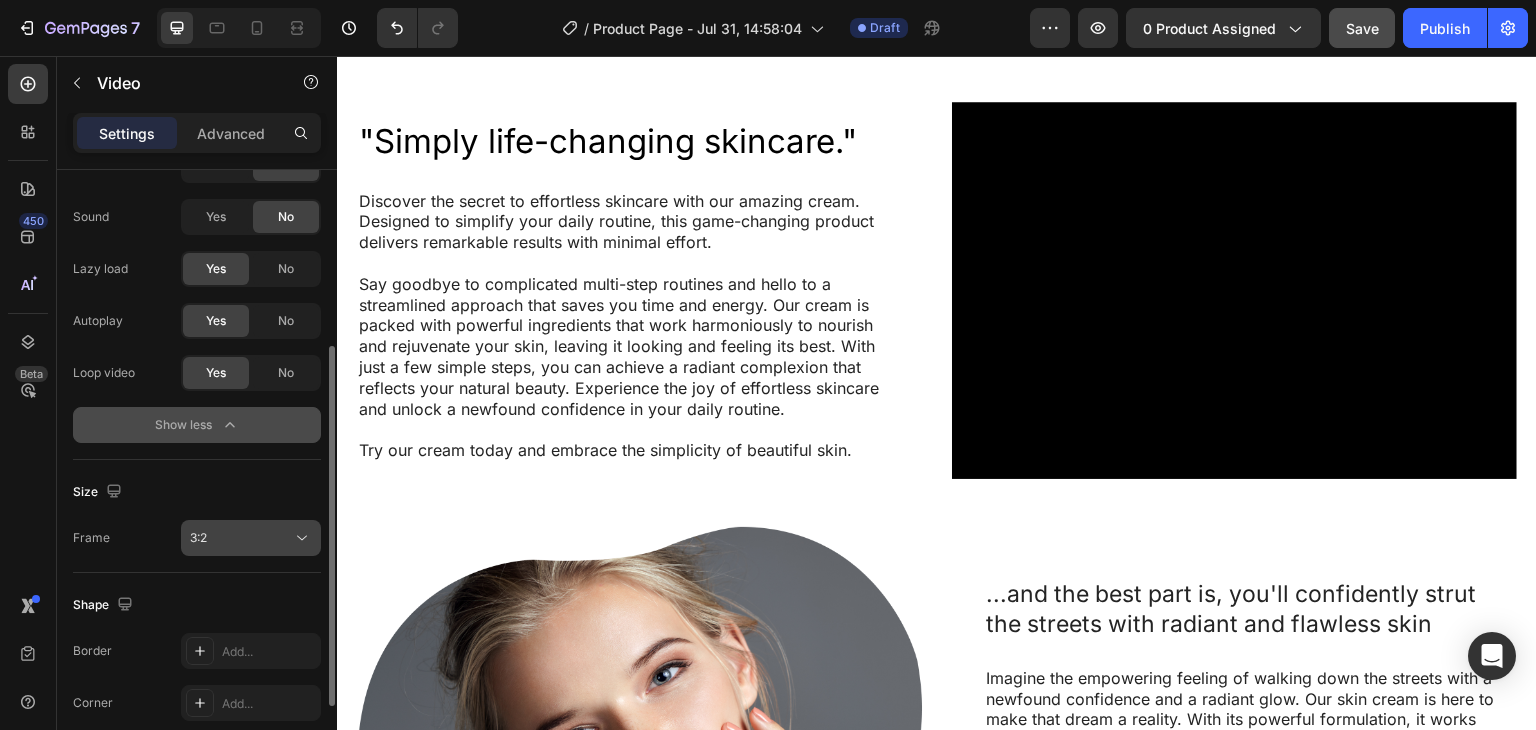 scroll, scrollTop: 438, scrollLeft: 0, axis: vertical 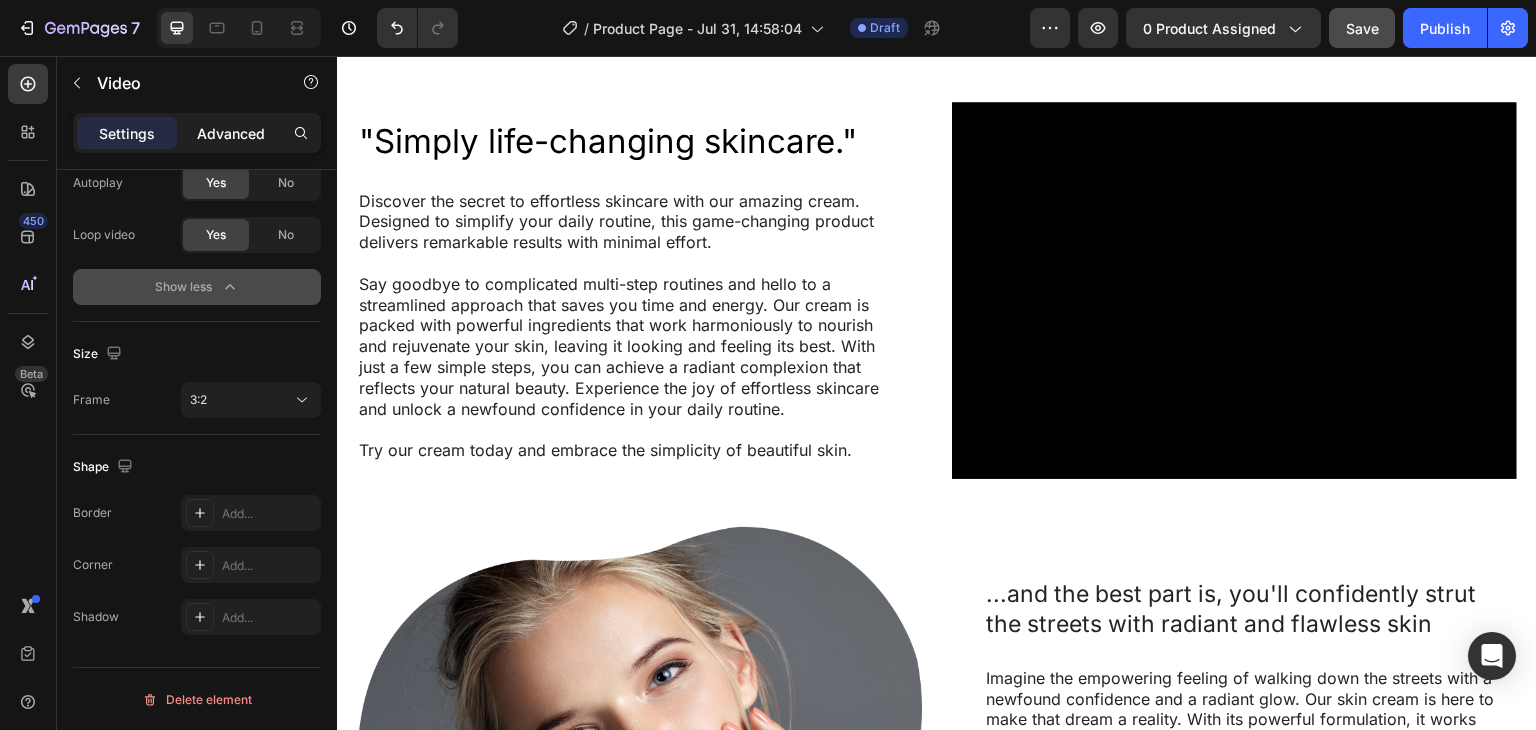 click on "Advanced" 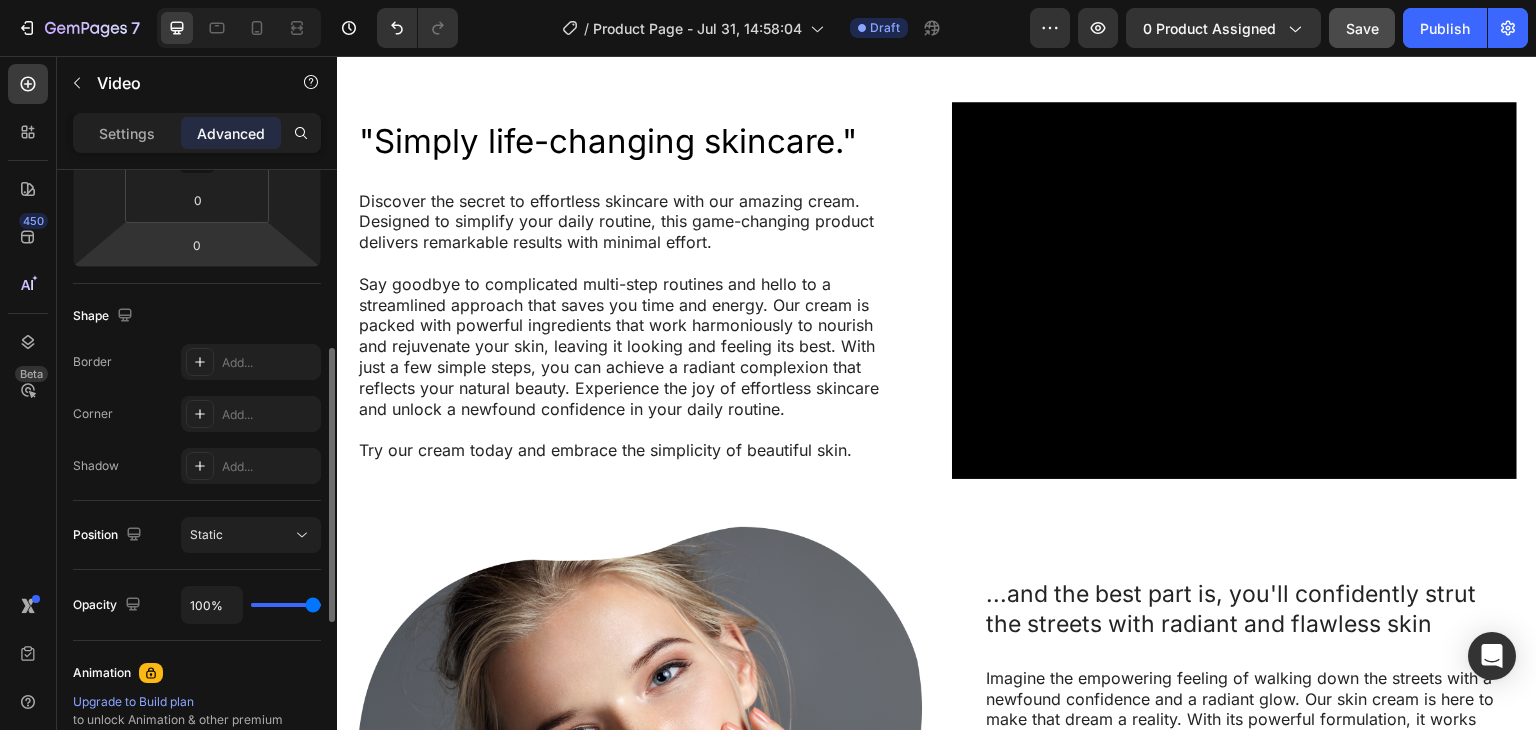scroll, scrollTop: 500, scrollLeft: 0, axis: vertical 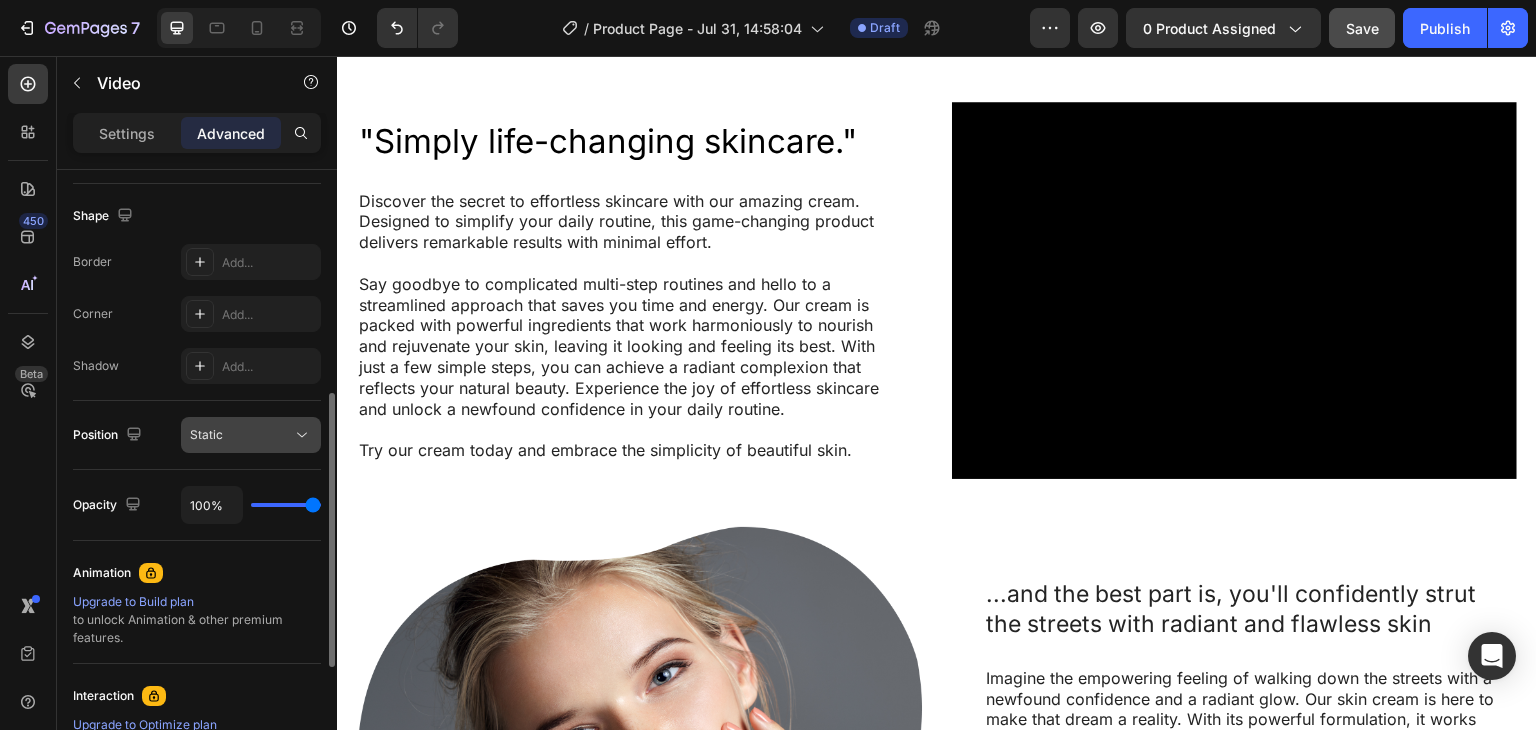 click on "Static" at bounding box center [241, 435] 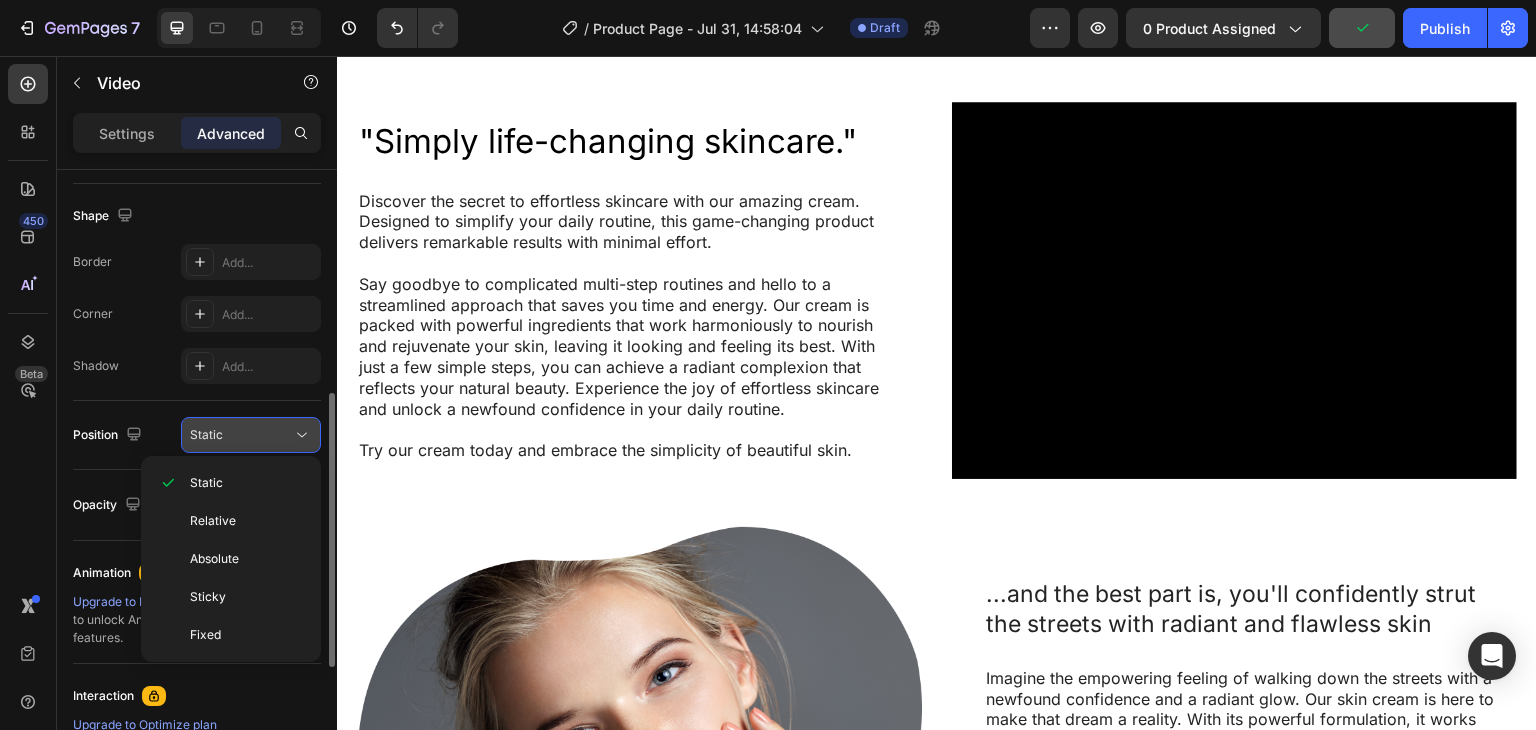 click on "Static" at bounding box center (241, 435) 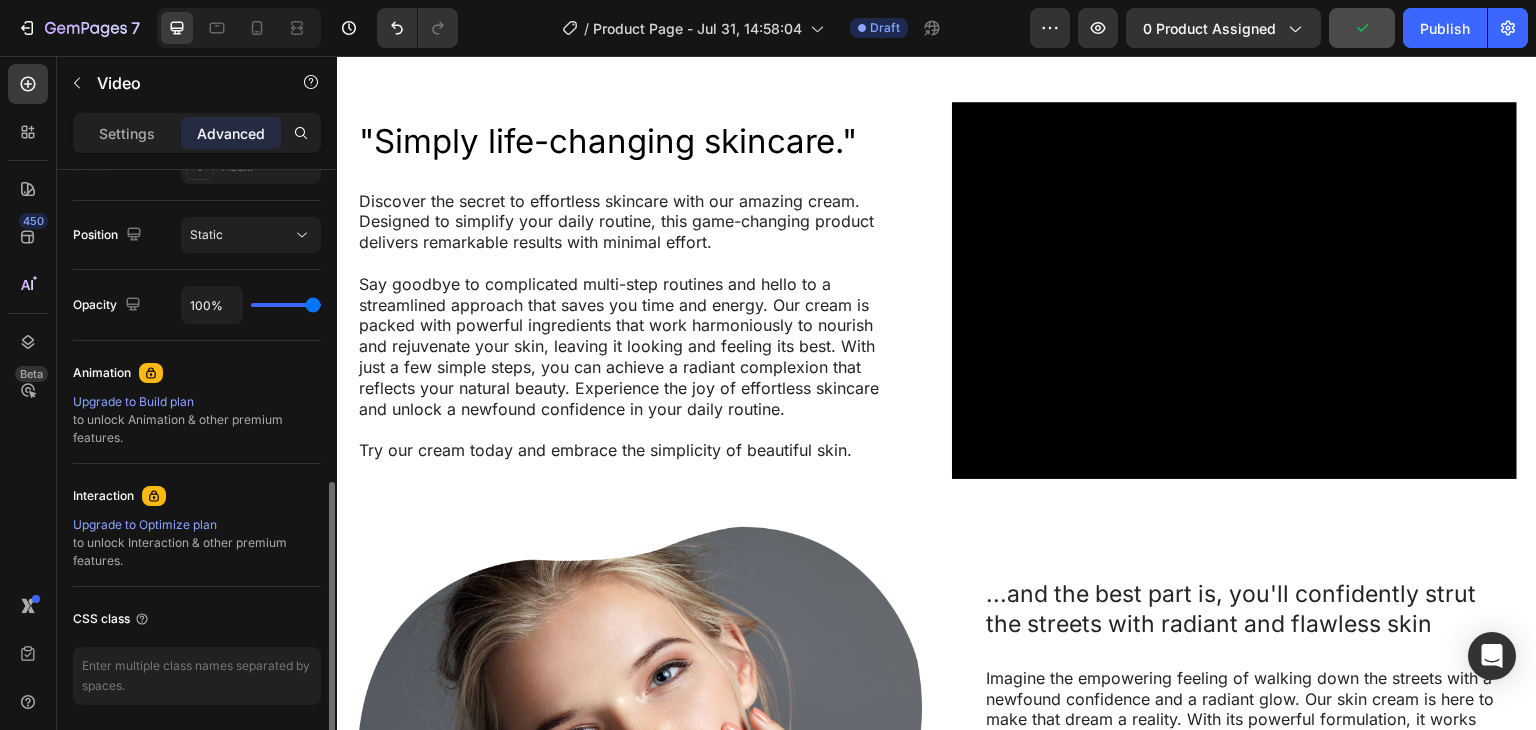 scroll, scrollTop: 500, scrollLeft: 0, axis: vertical 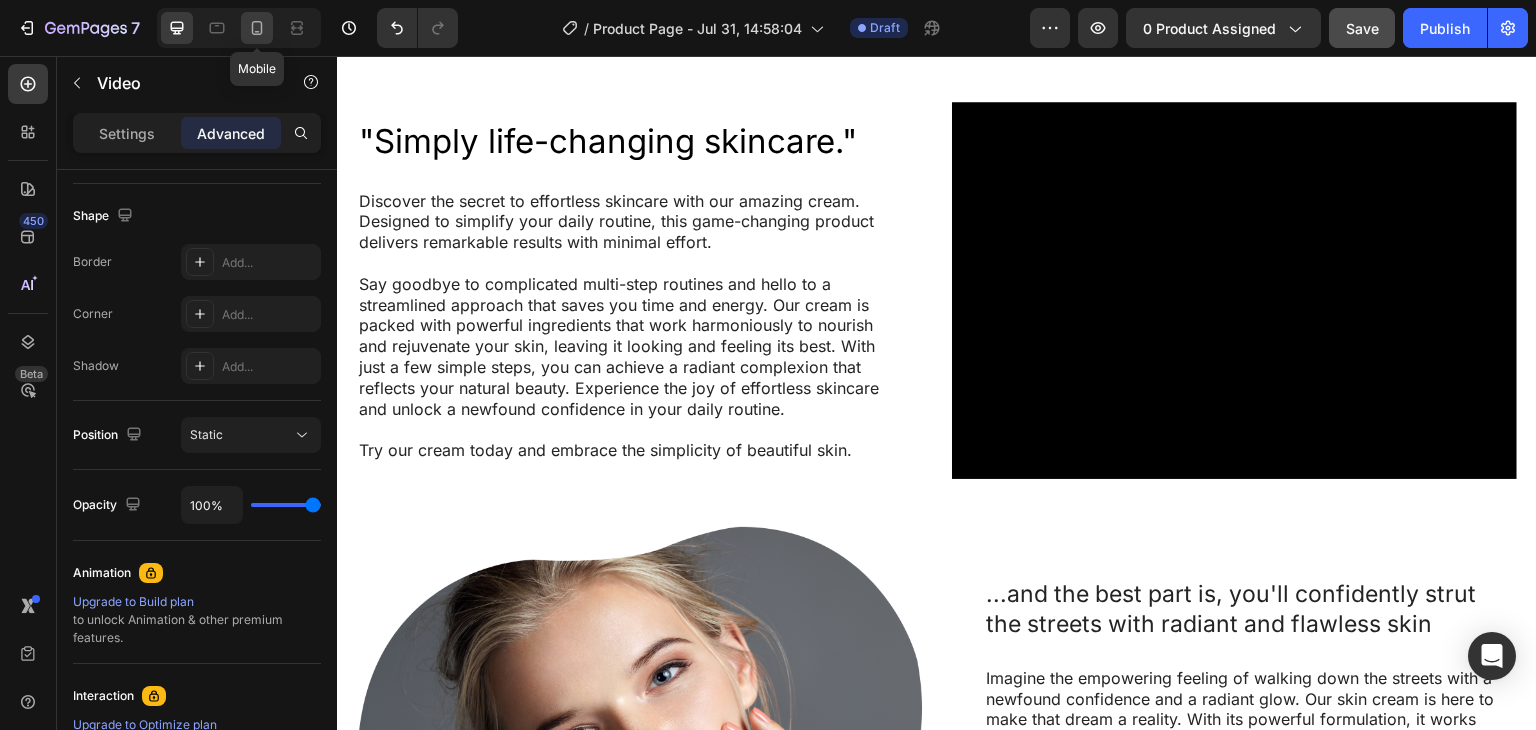 click 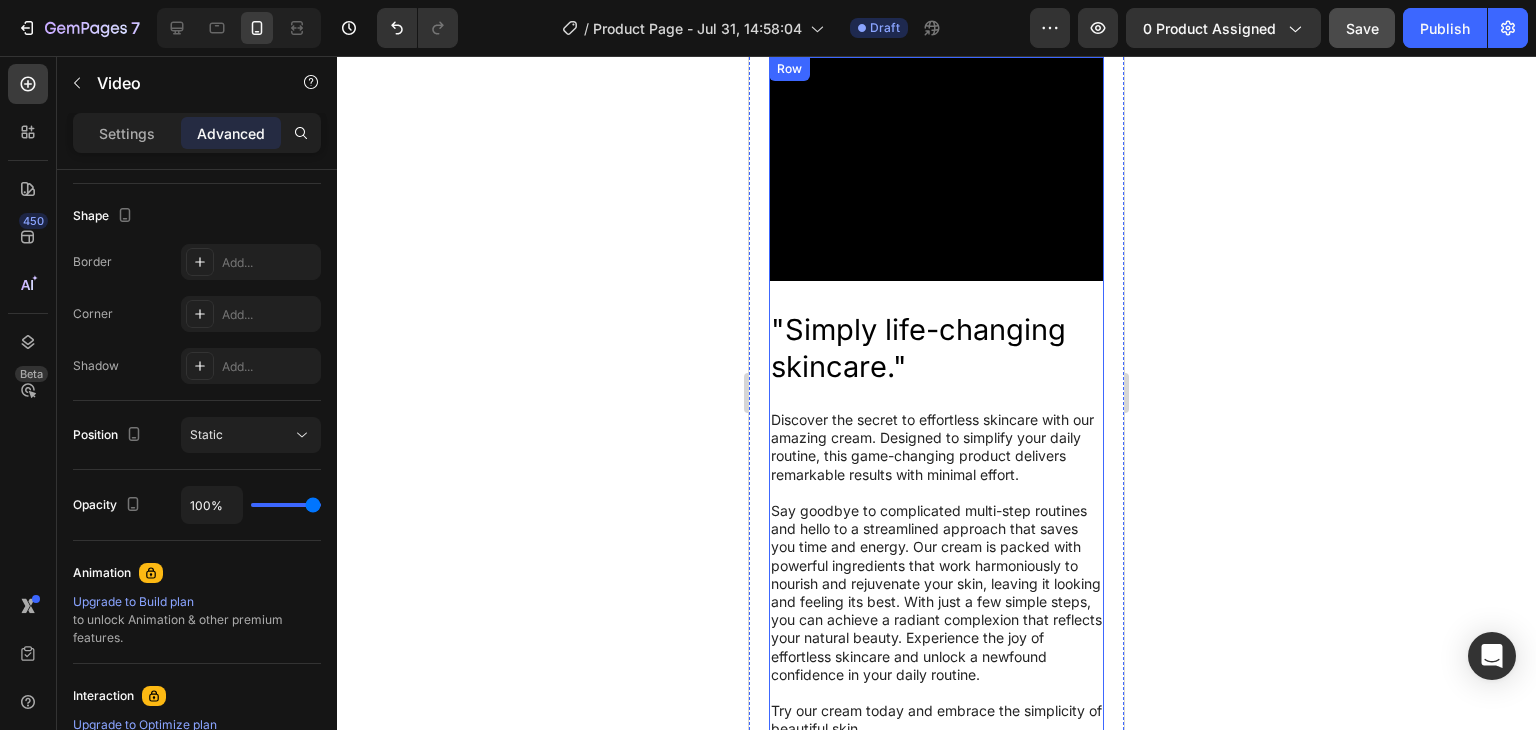 scroll, scrollTop: 2805, scrollLeft: 0, axis: vertical 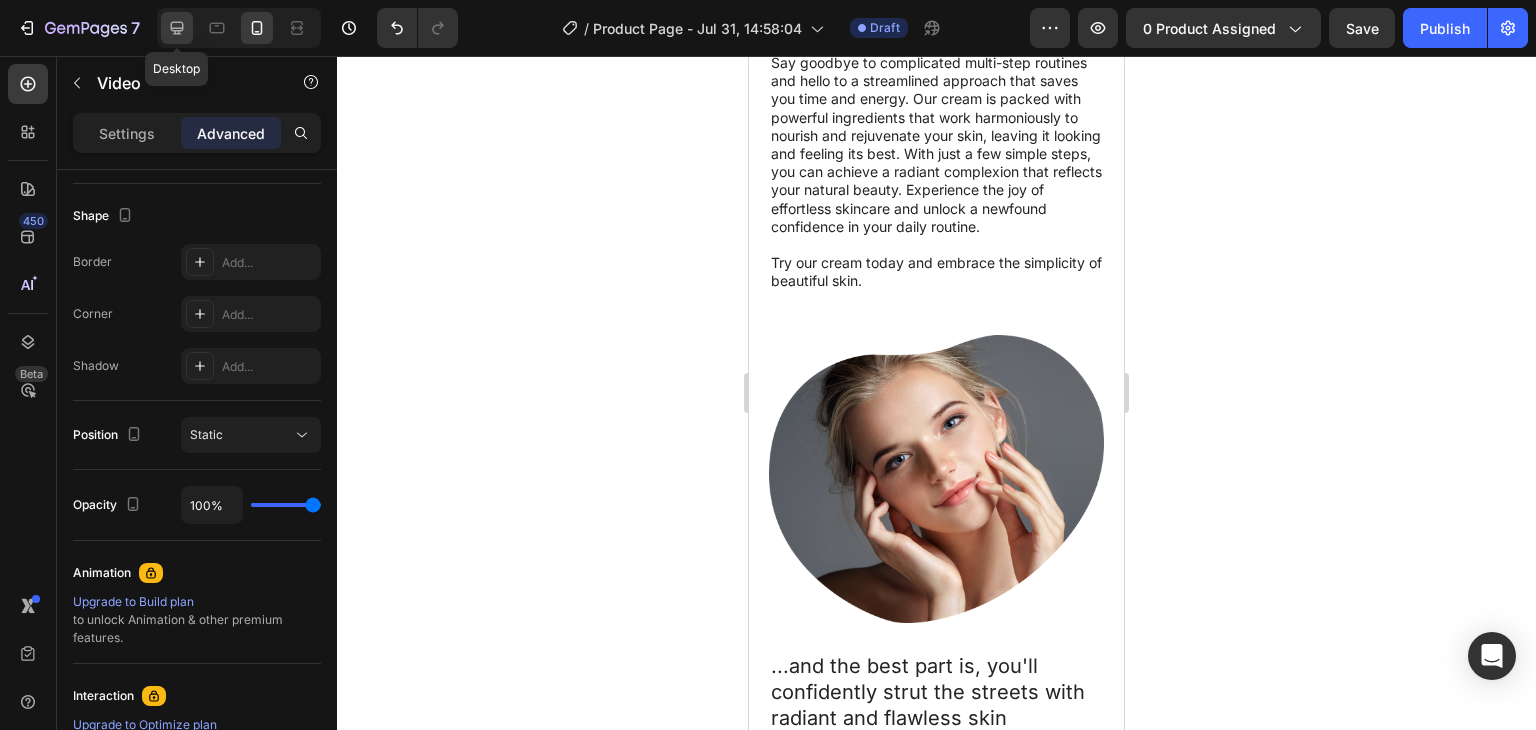 click 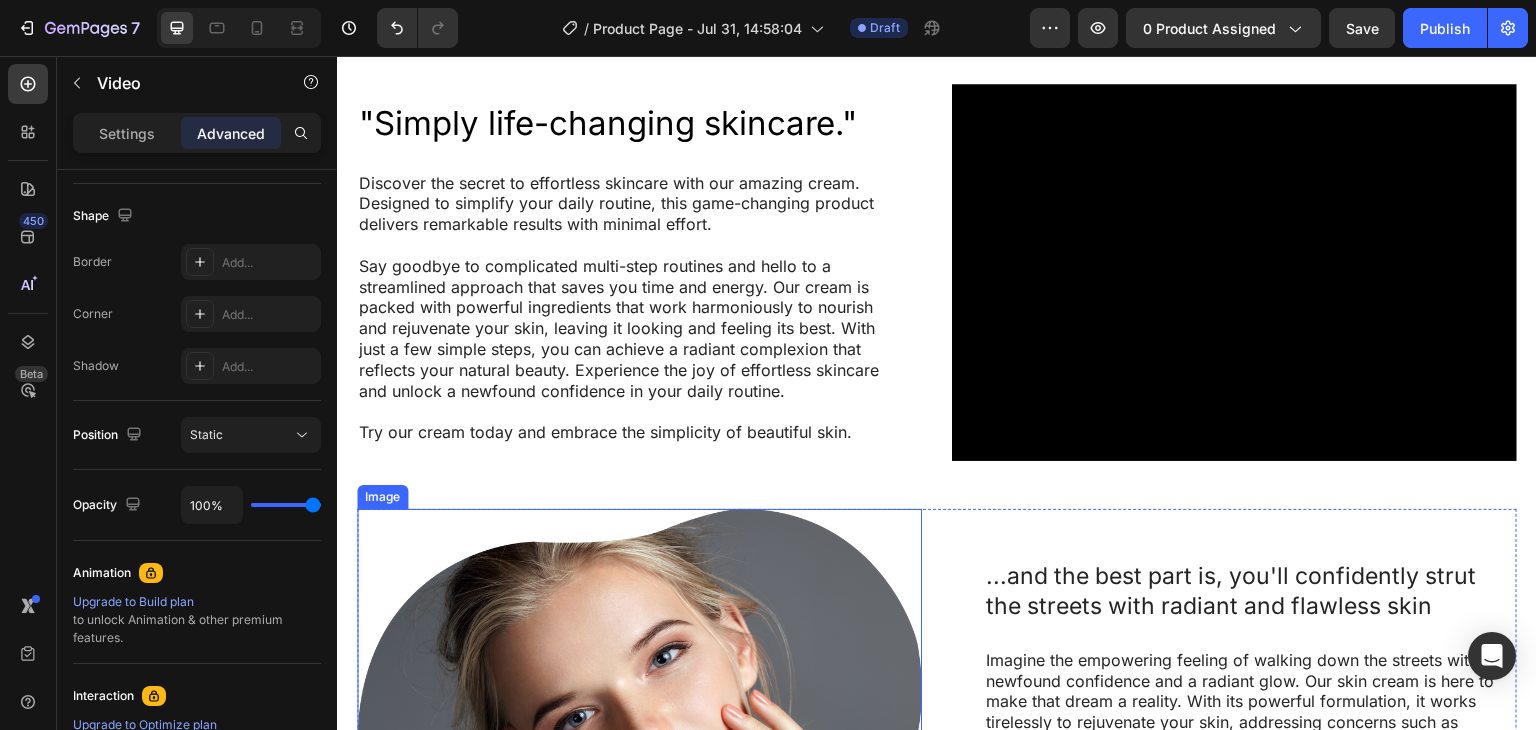 scroll, scrollTop: 2065, scrollLeft: 0, axis: vertical 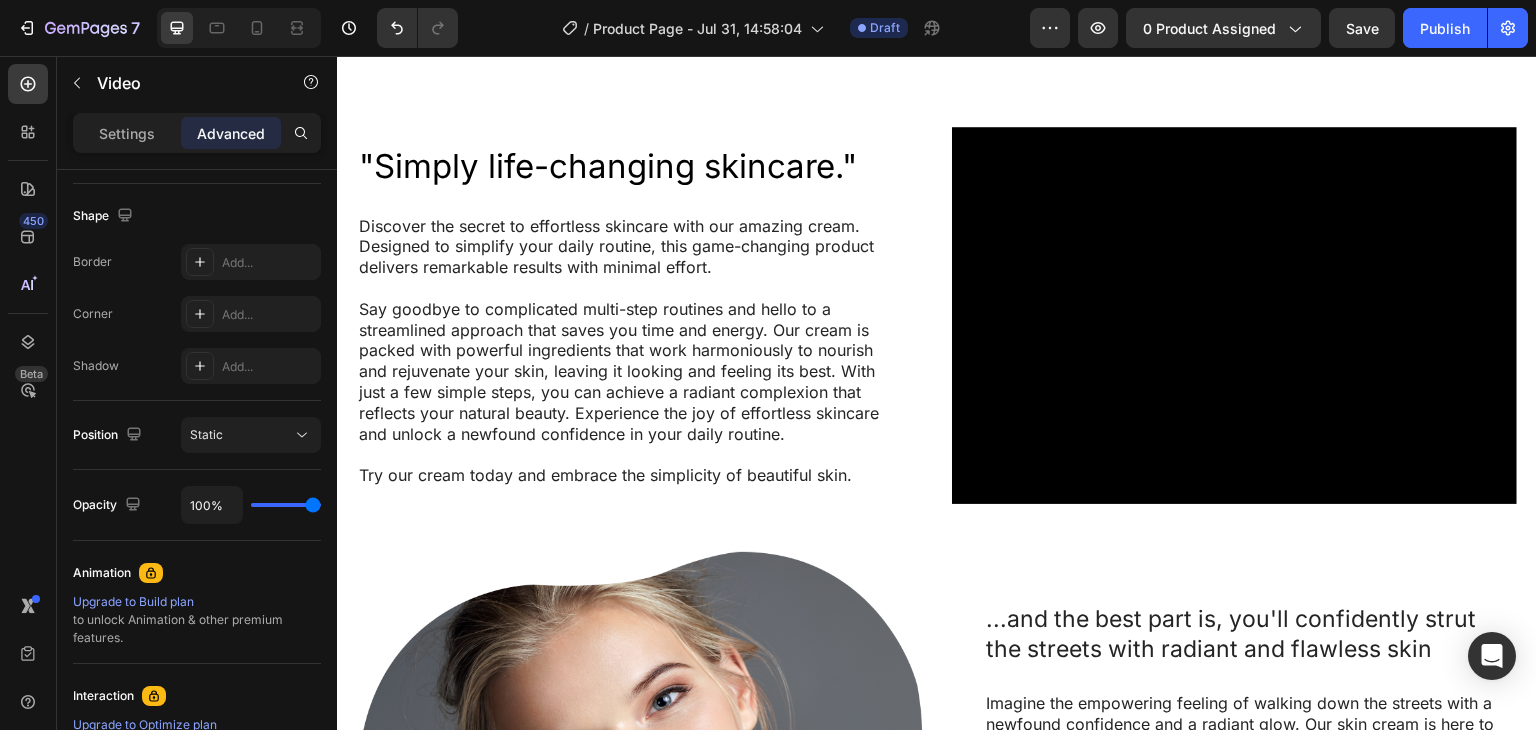 click at bounding box center (1234, 315) 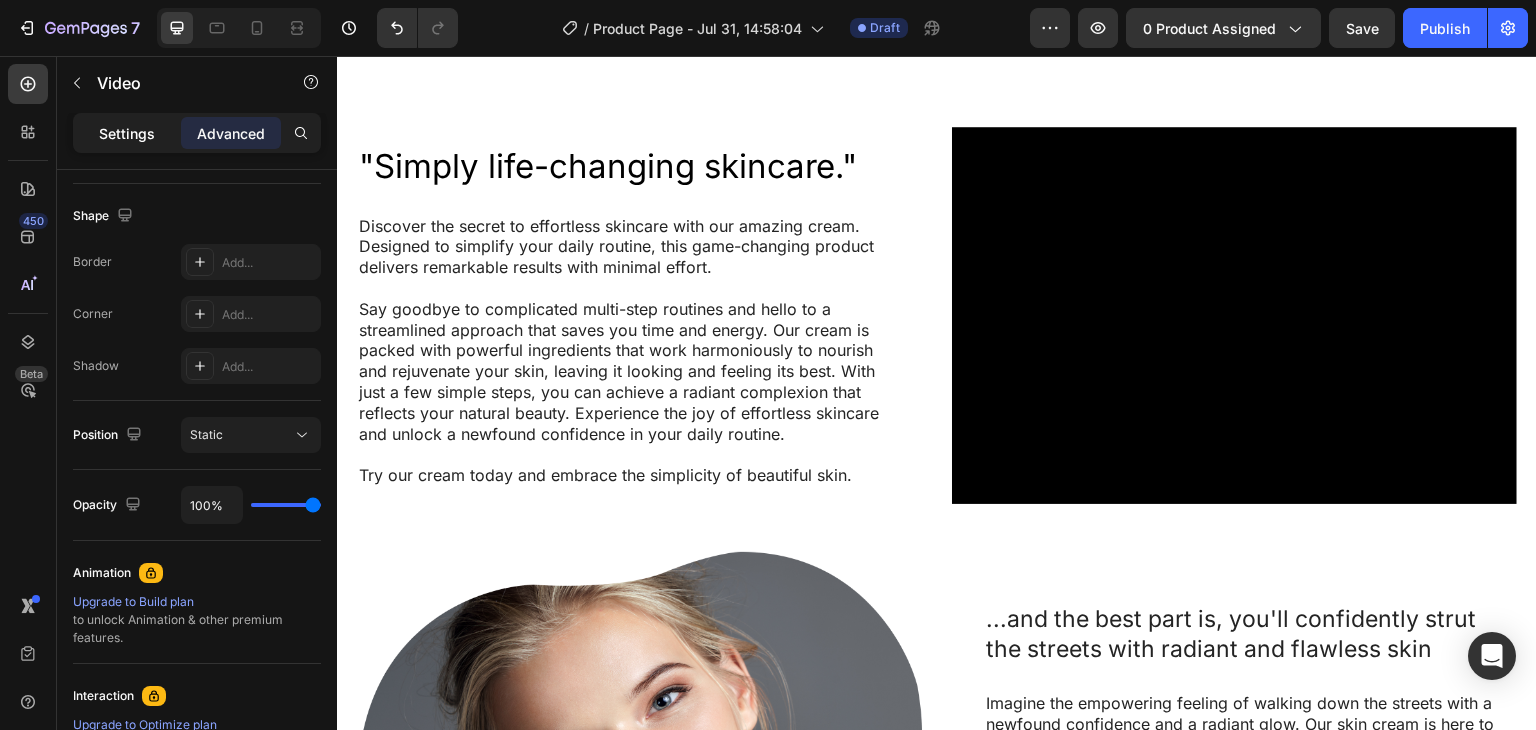 click on "Settings" at bounding box center [127, 133] 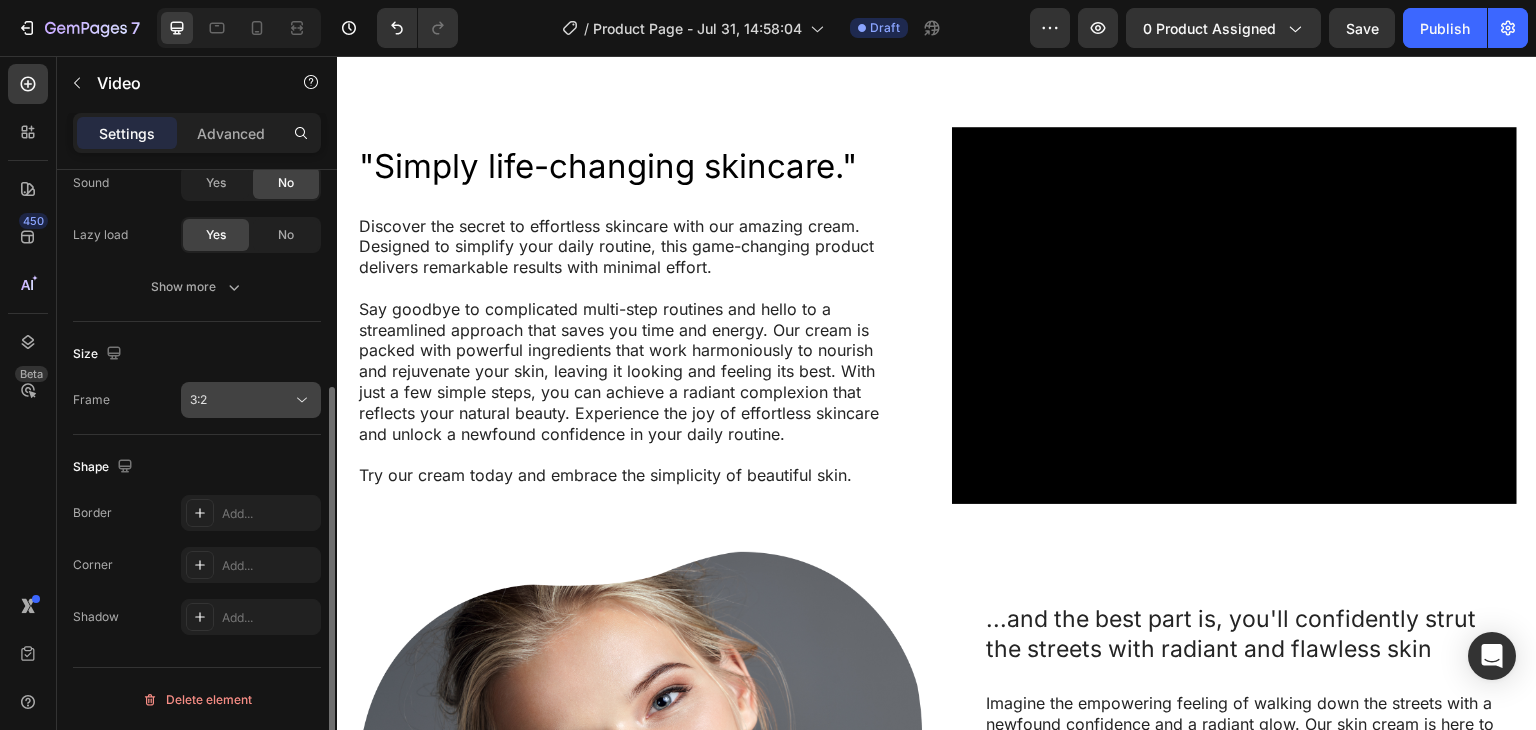 click on "3:2" at bounding box center [241, 400] 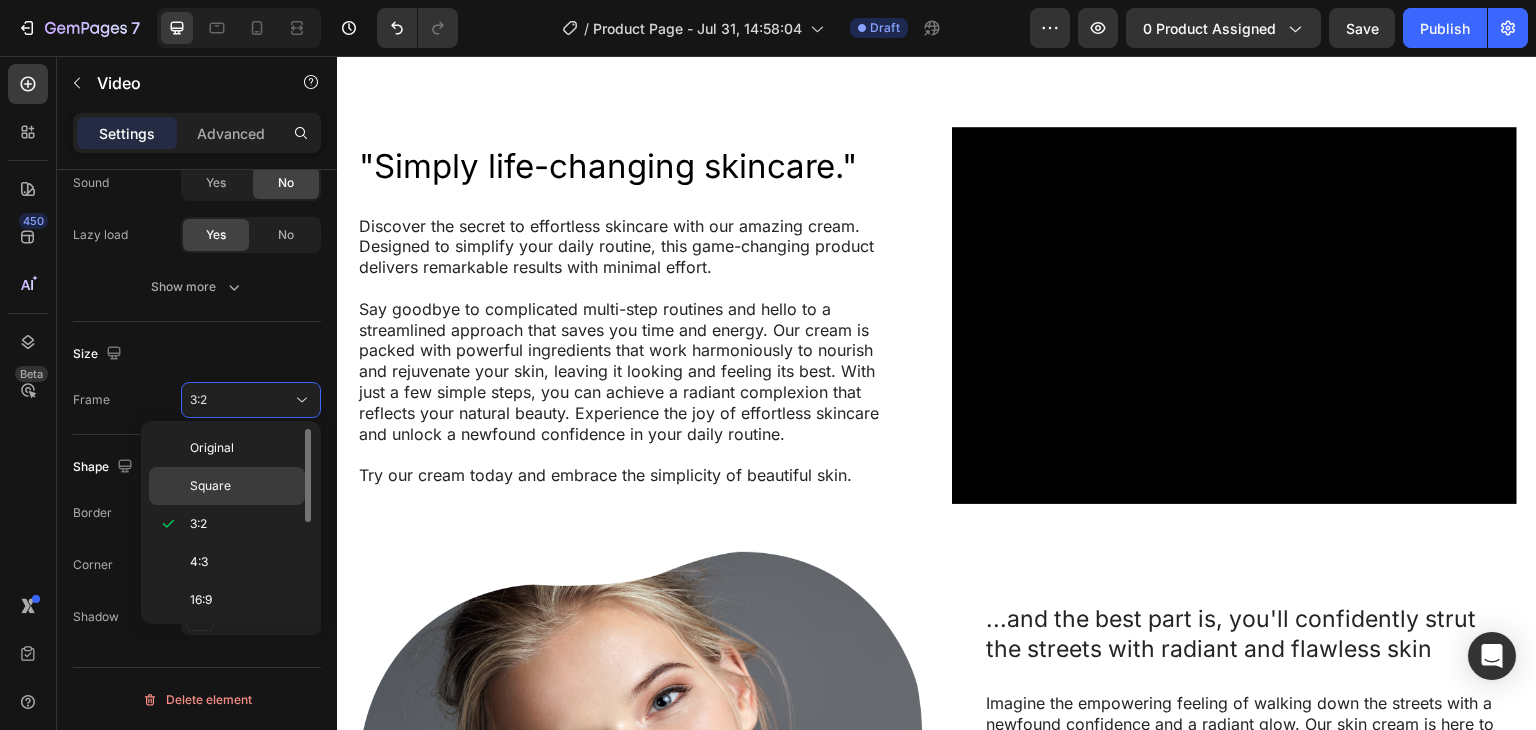 click on "Square" 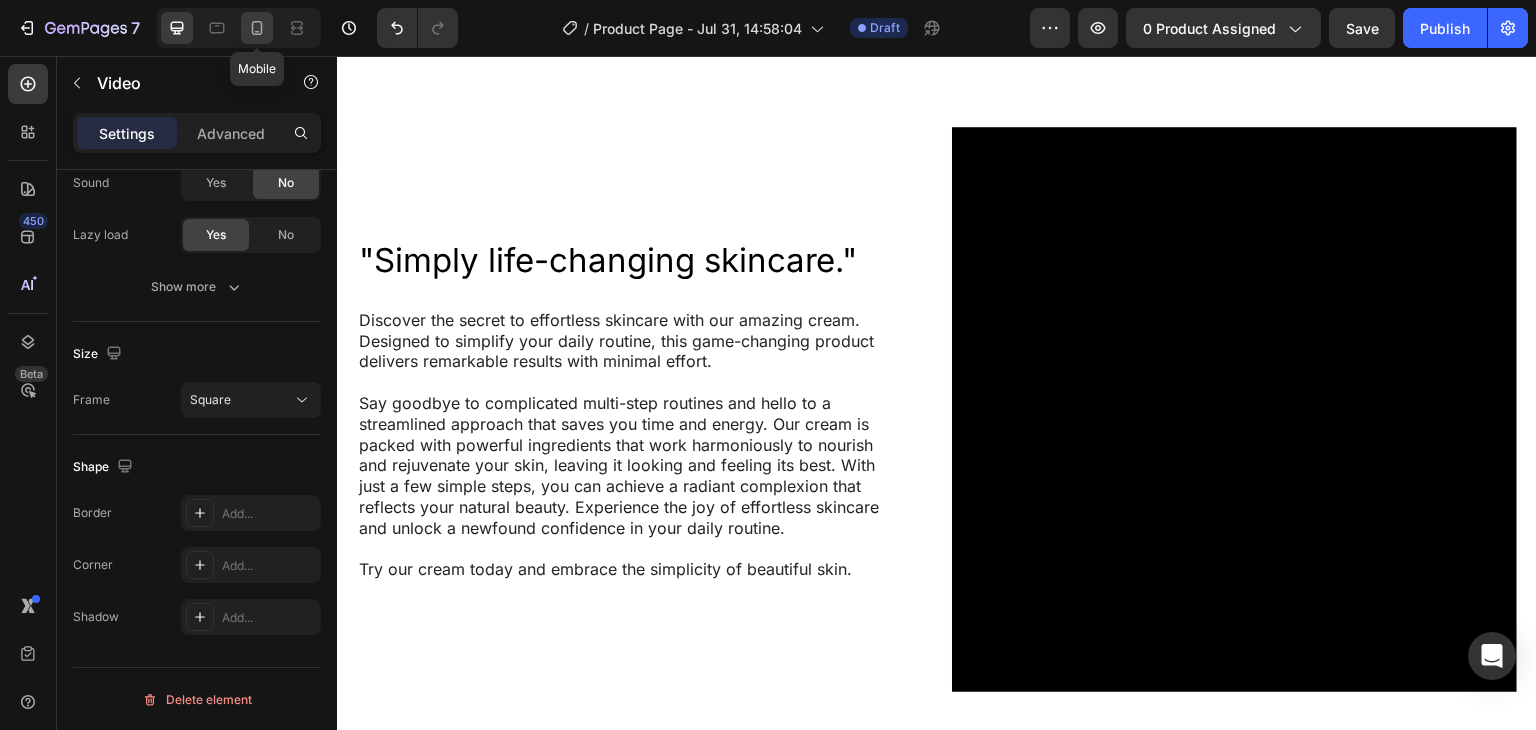 click 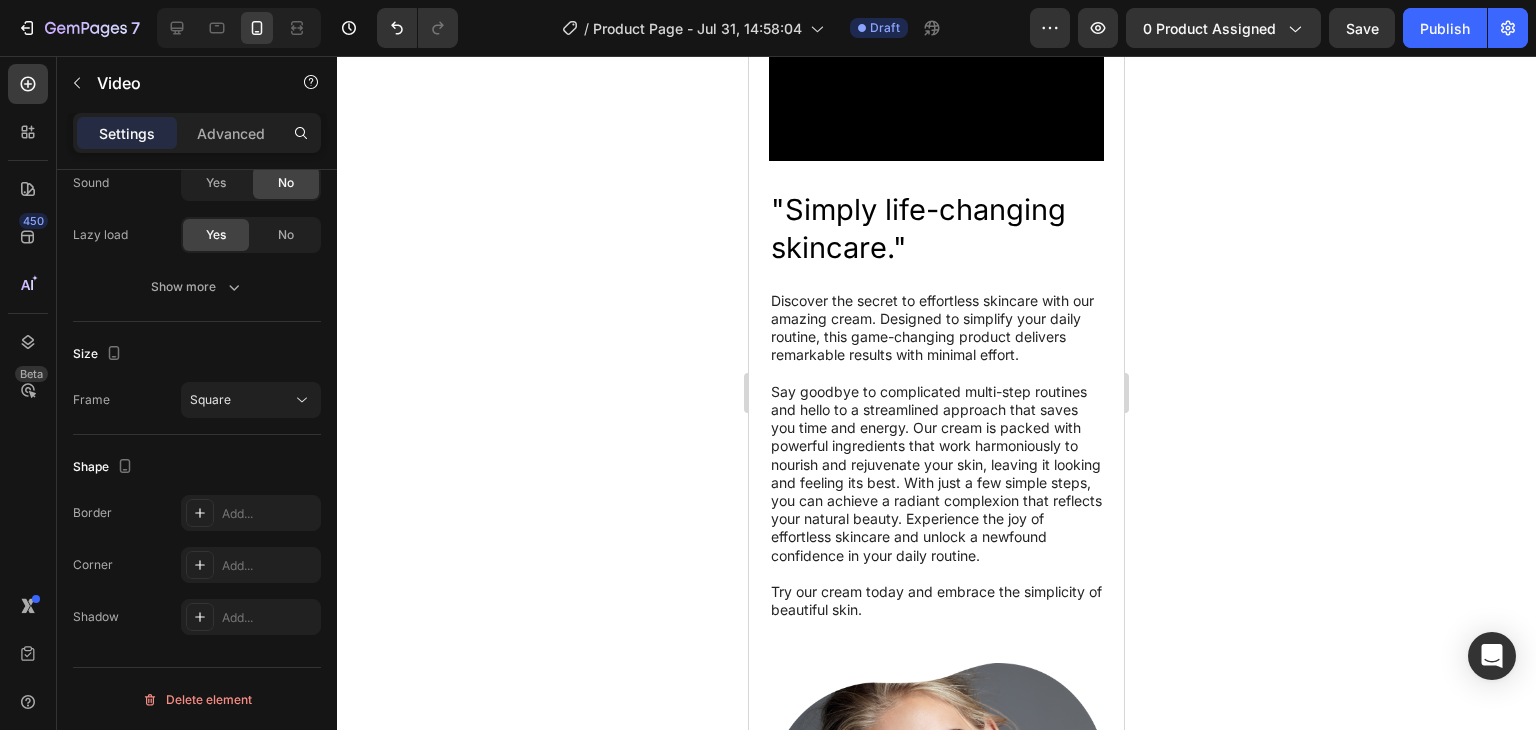 scroll, scrollTop: 2305, scrollLeft: 0, axis: vertical 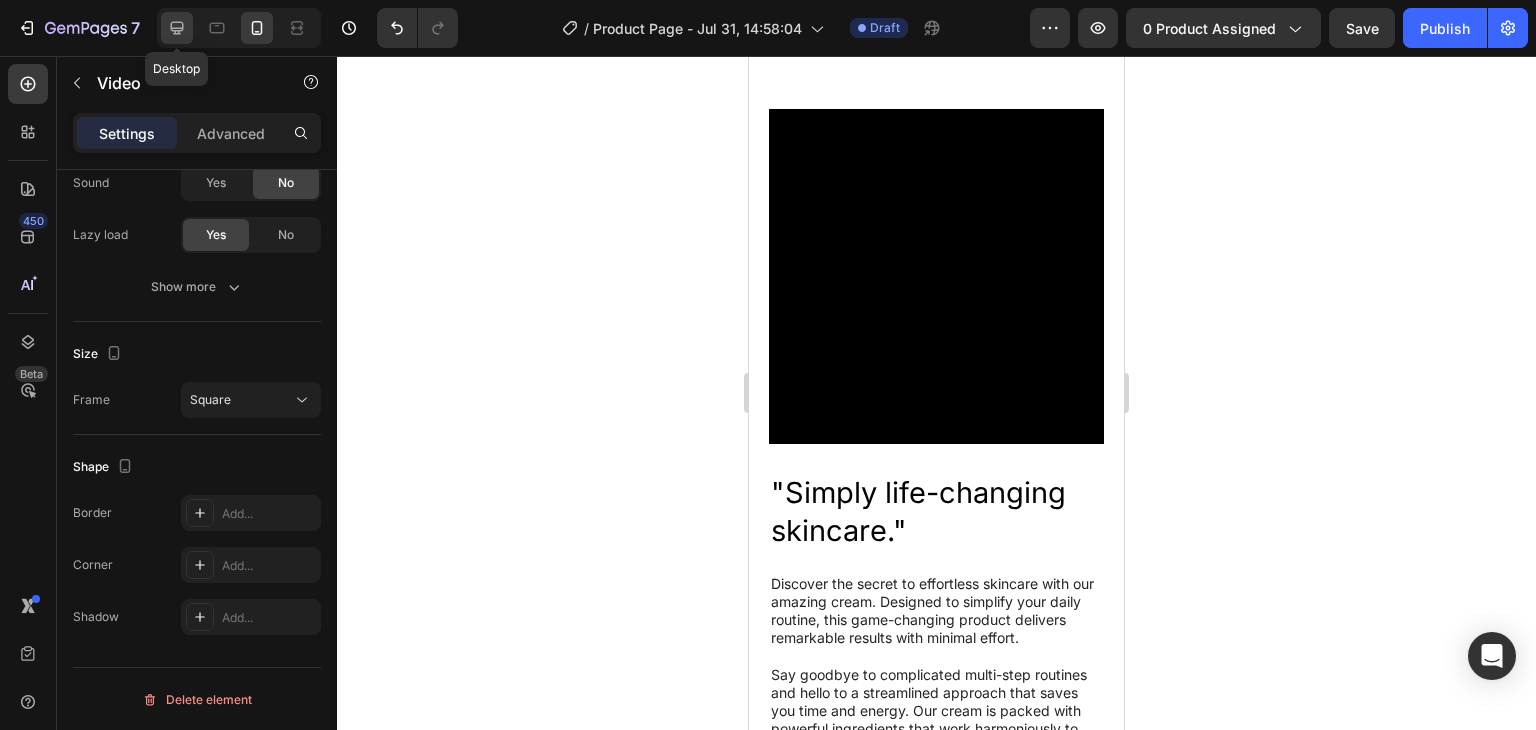 click 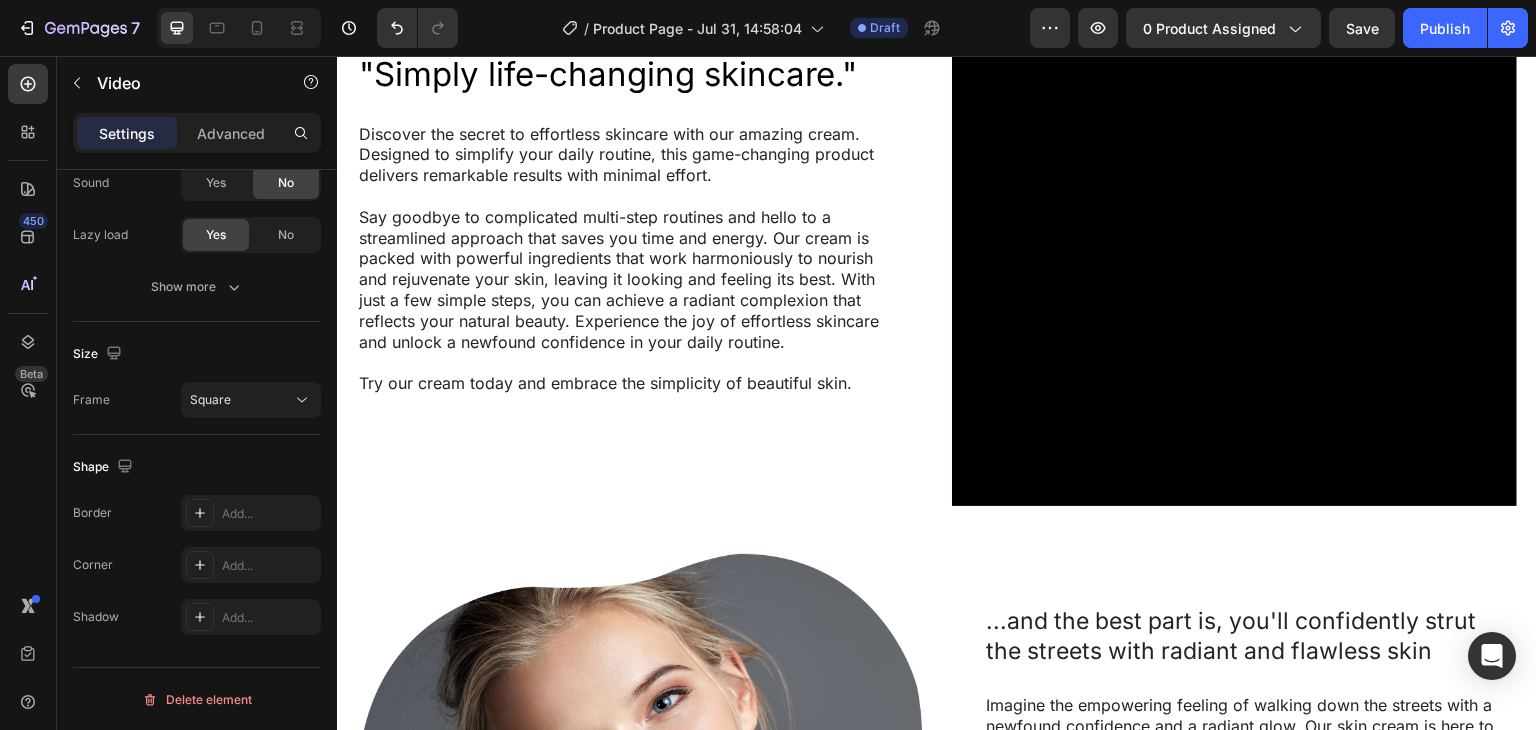 scroll, scrollTop: 2089, scrollLeft: 0, axis: vertical 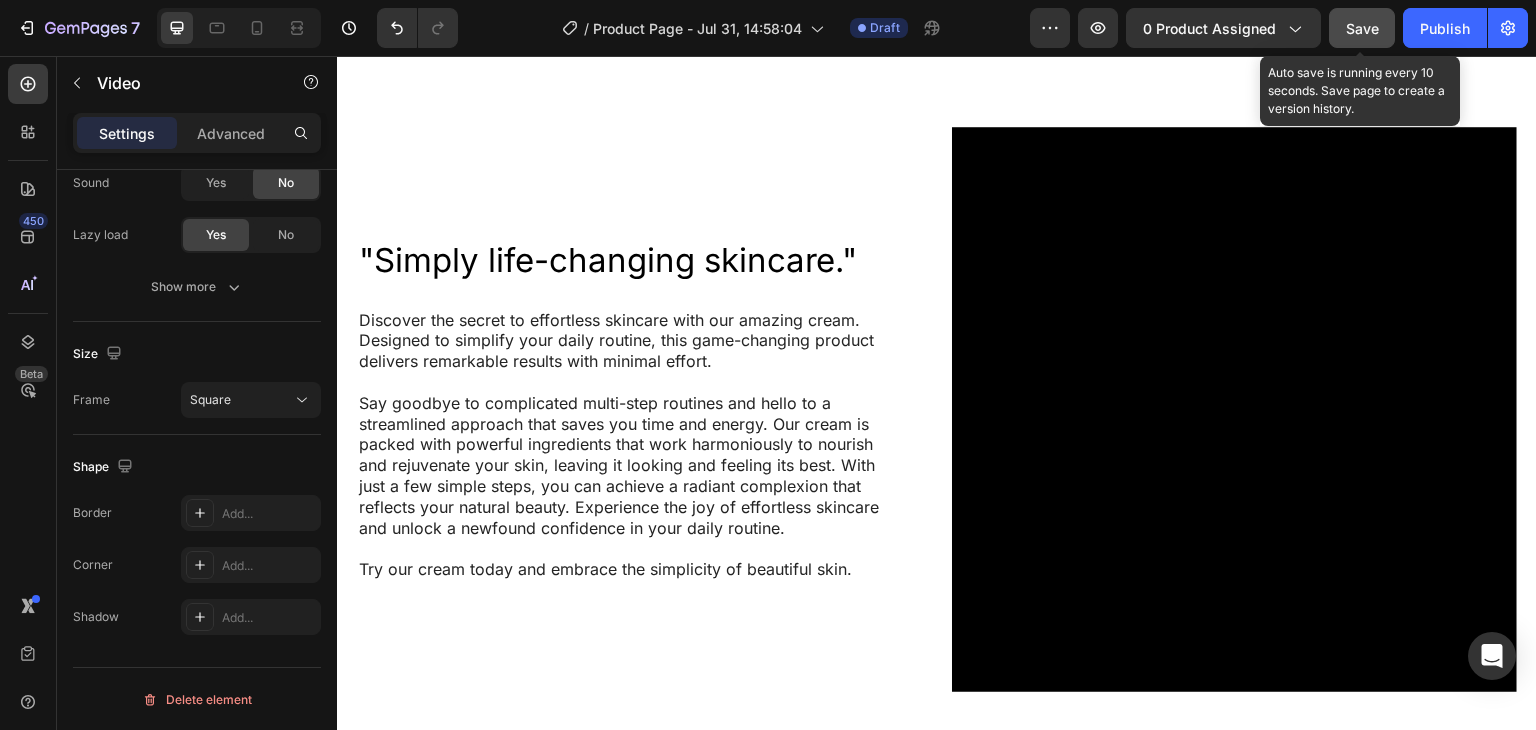 click on "Save" 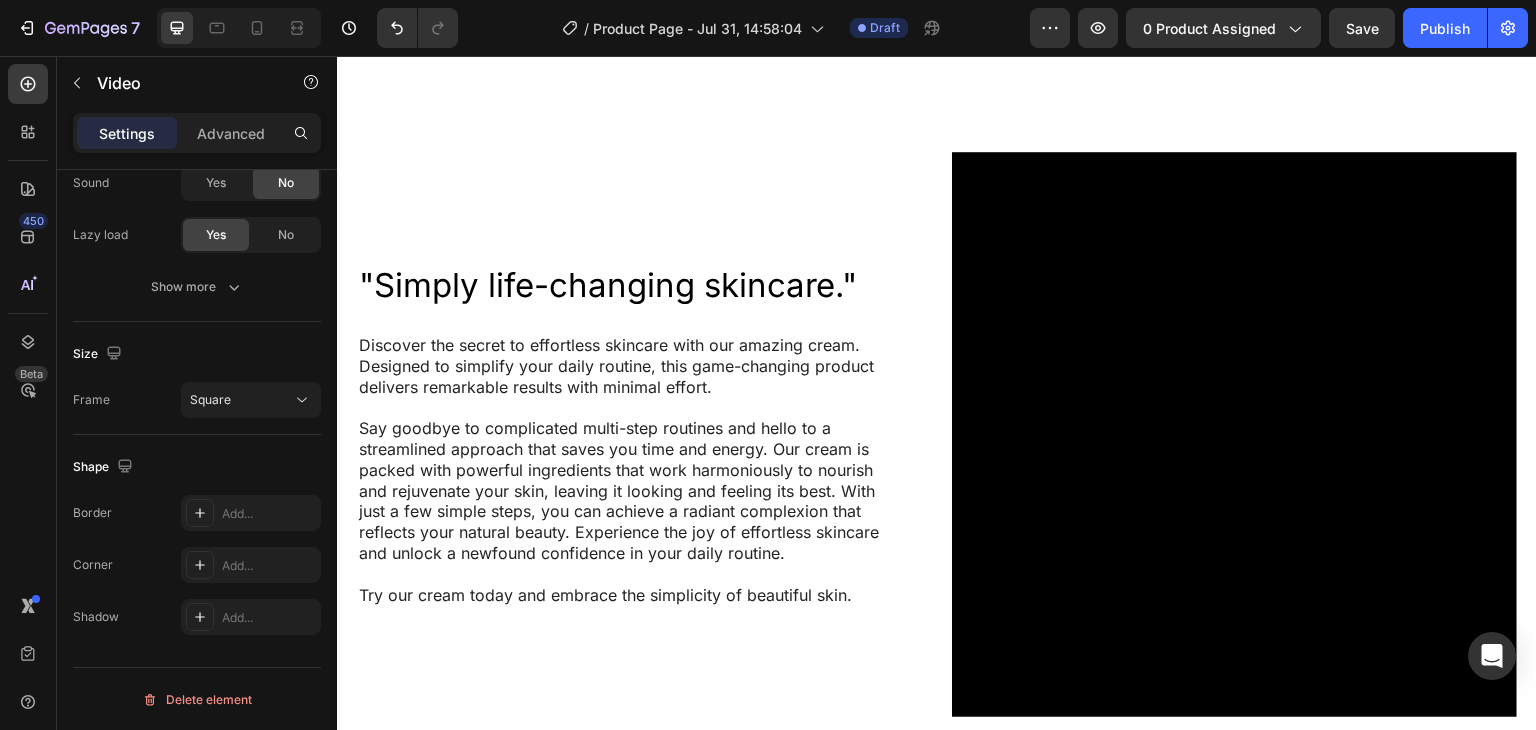 scroll, scrollTop: 1989, scrollLeft: 0, axis: vertical 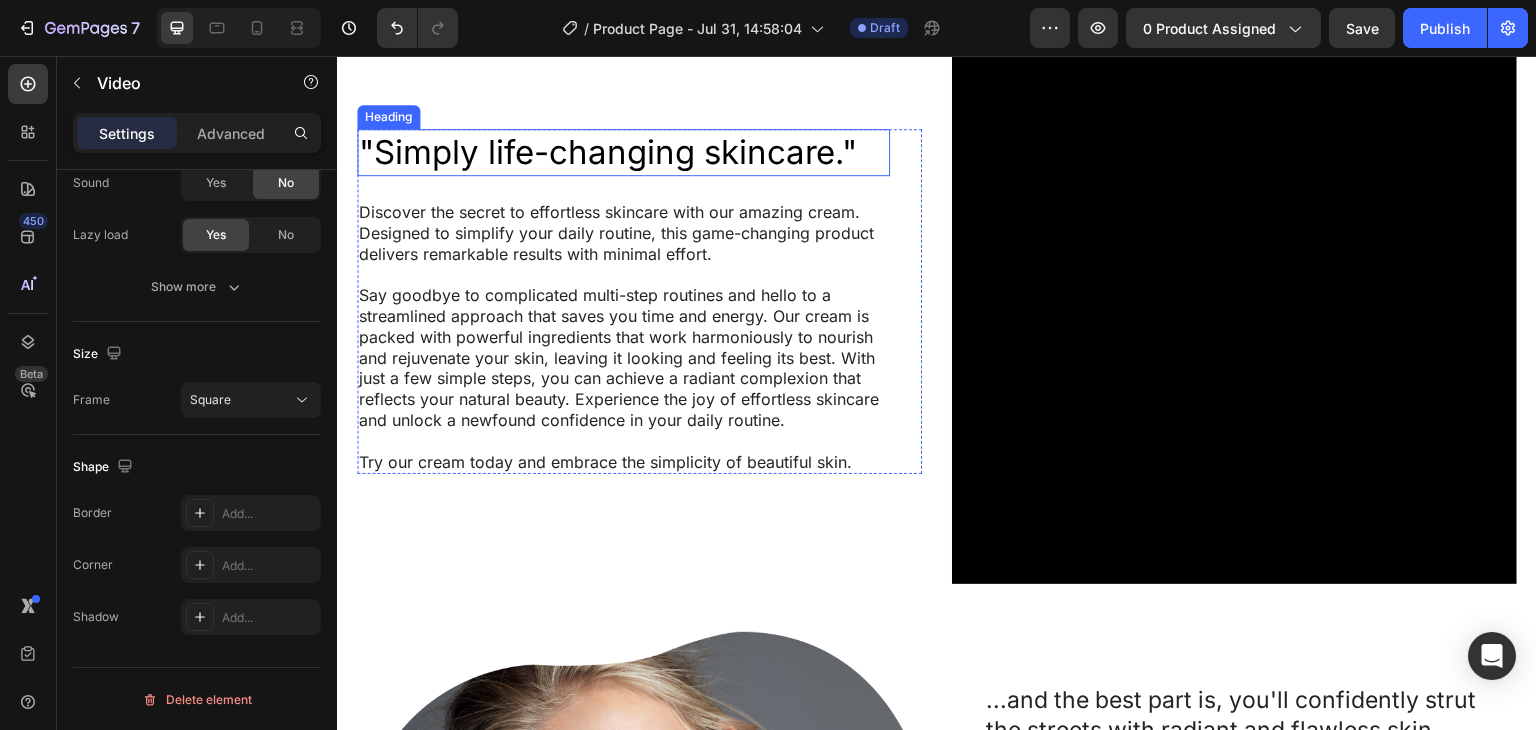 click on ""Simply life-changing skincare."" at bounding box center (623, 152) 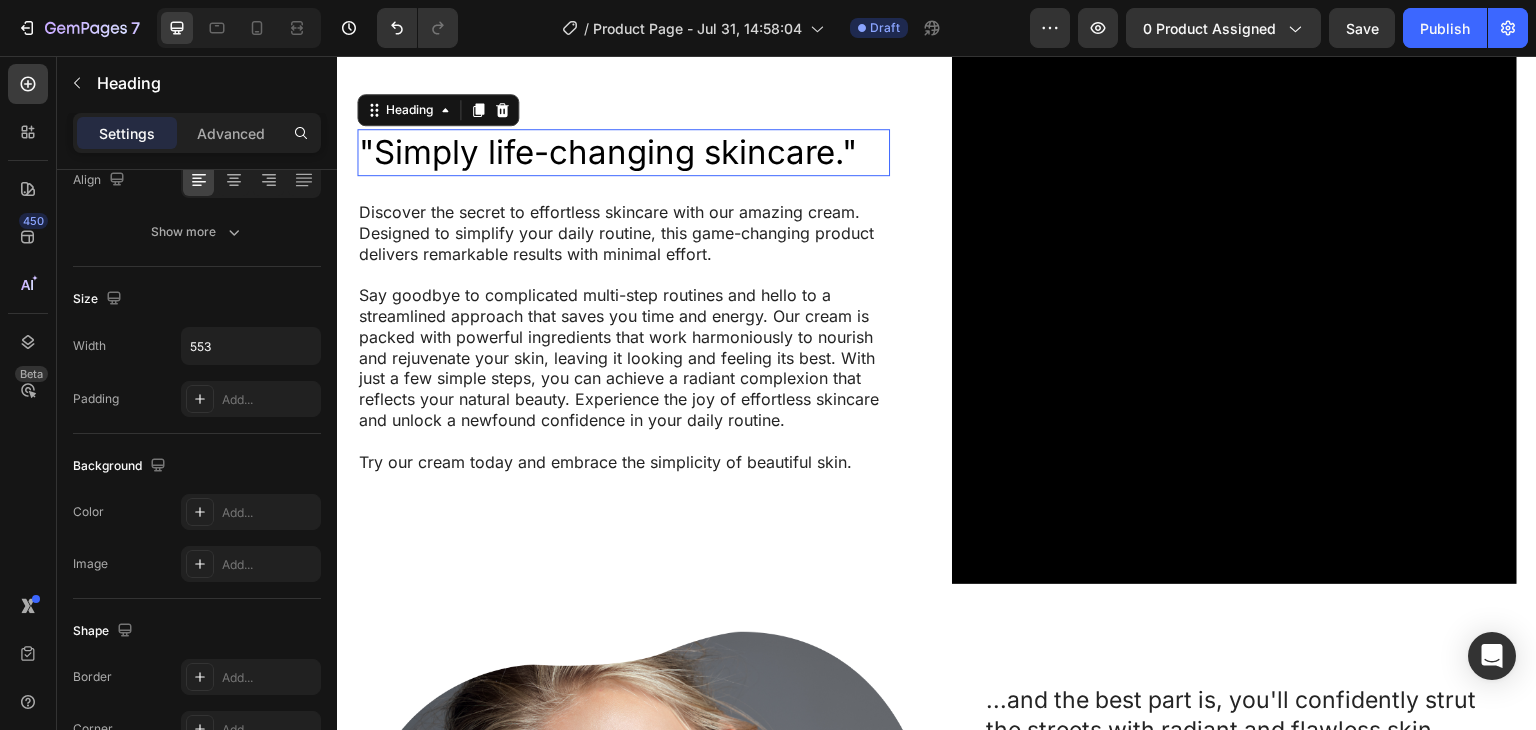 click on ""Simply life-changing skincare."" at bounding box center [623, 152] 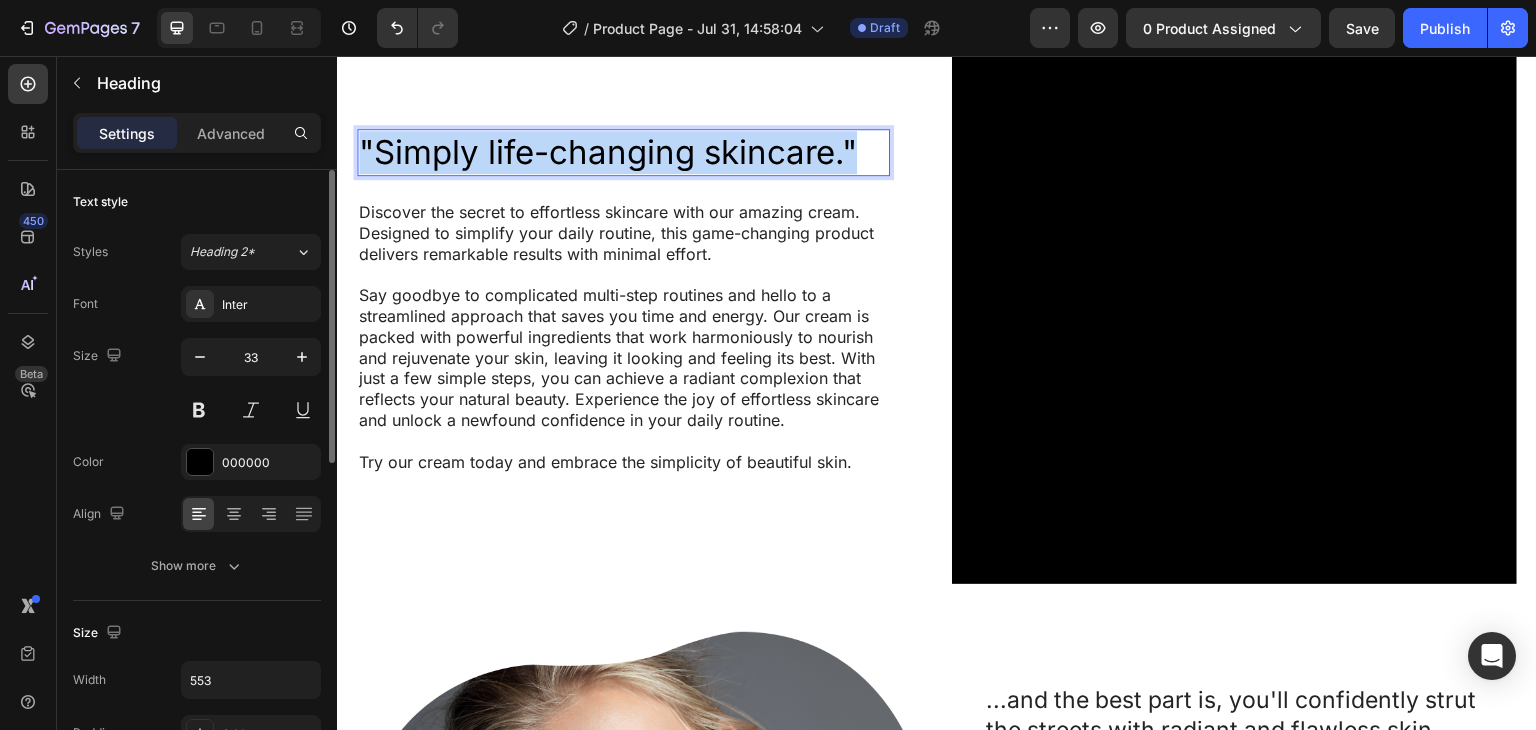 click on ""Simply life-changing skincare."" at bounding box center [623, 152] 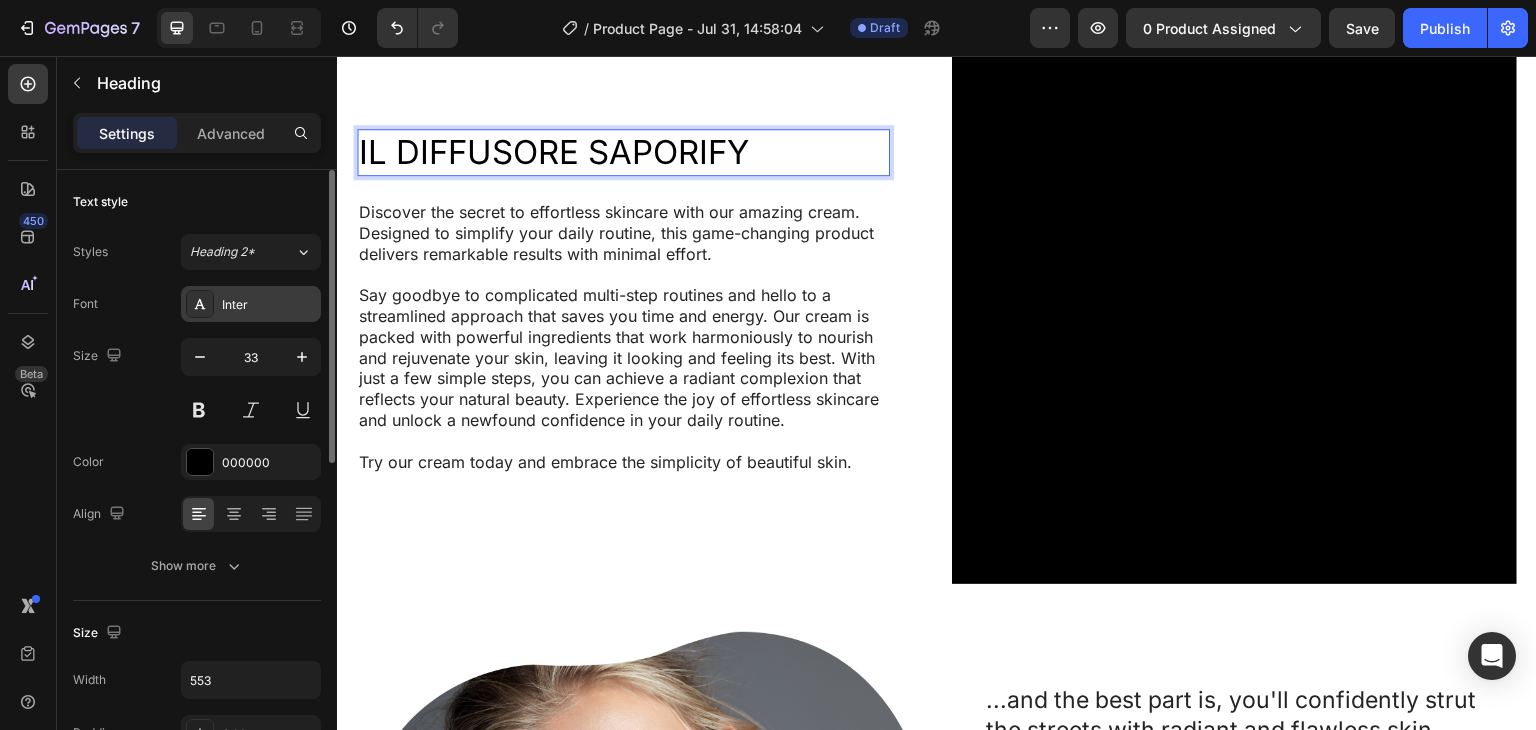 click at bounding box center (200, 304) 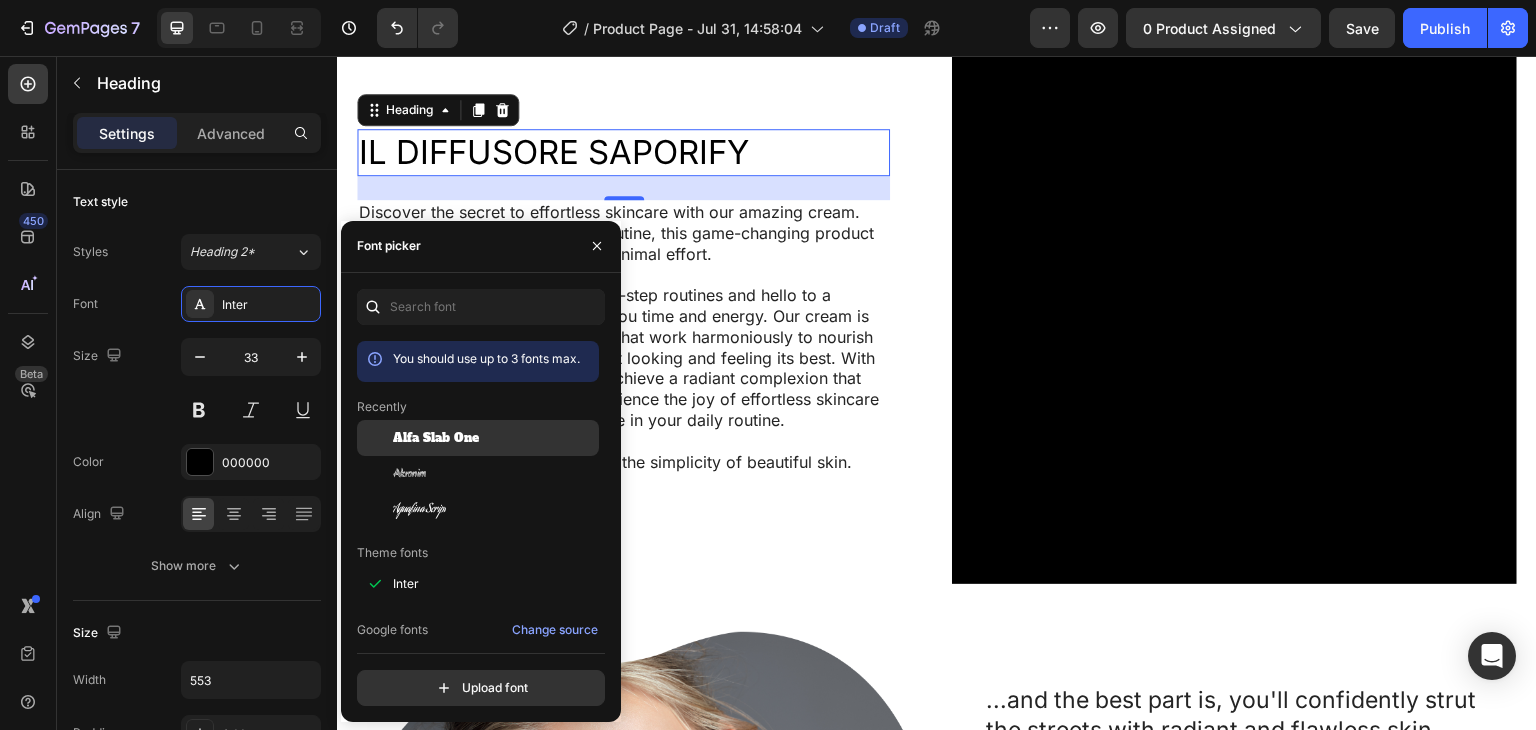 click on "Alfa Slab One" 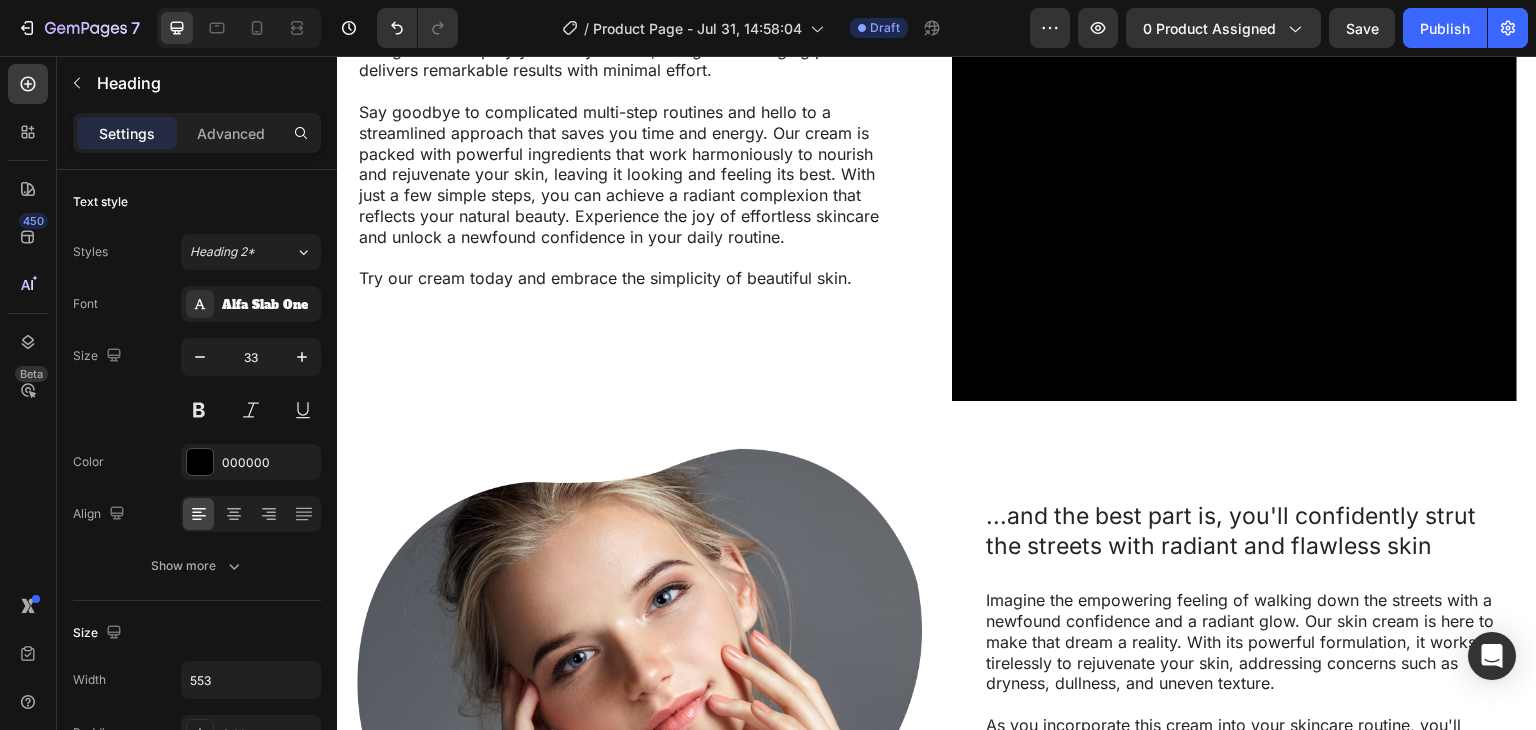 scroll, scrollTop: 2389, scrollLeft: 0, axis: vertical 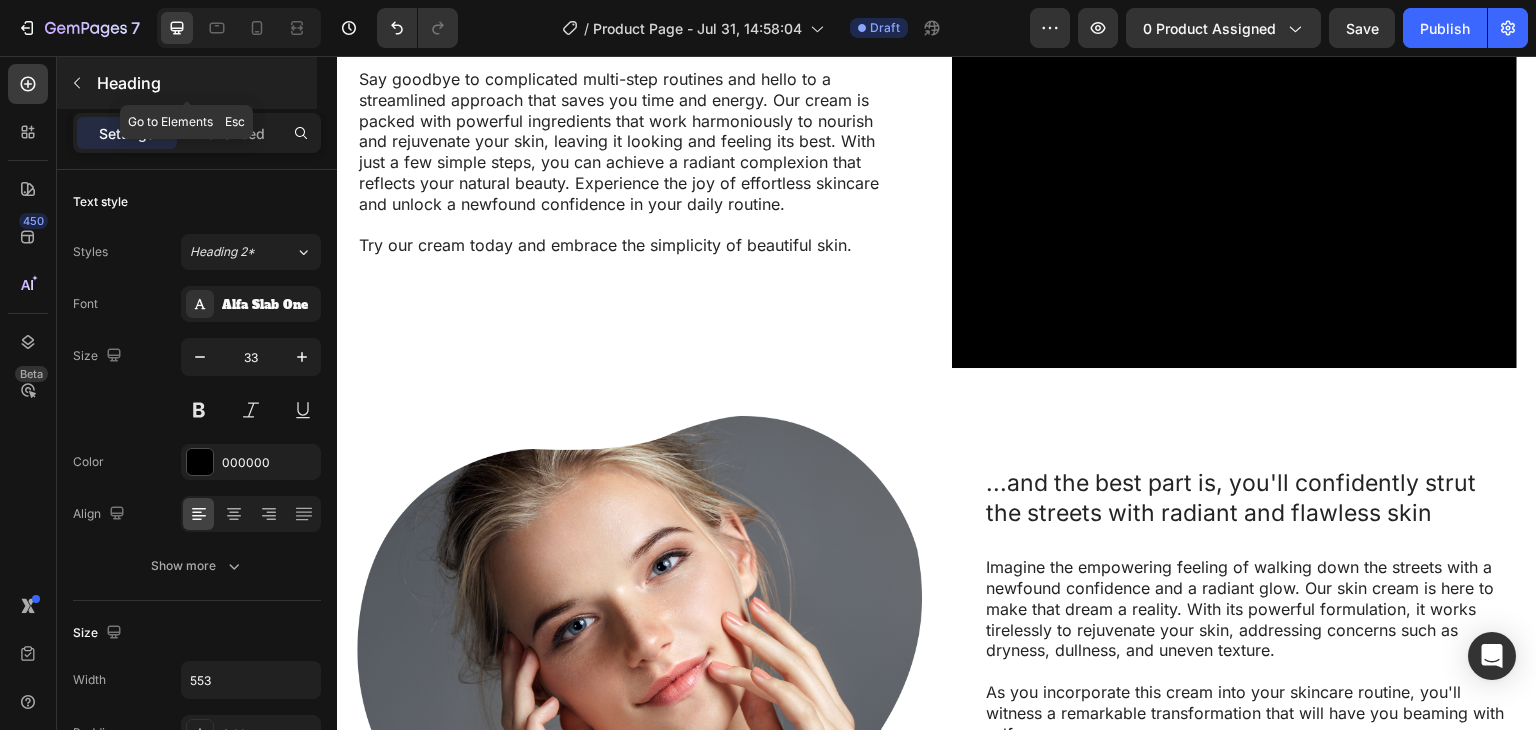 click on "Heading" at bounding box center [187, 83] 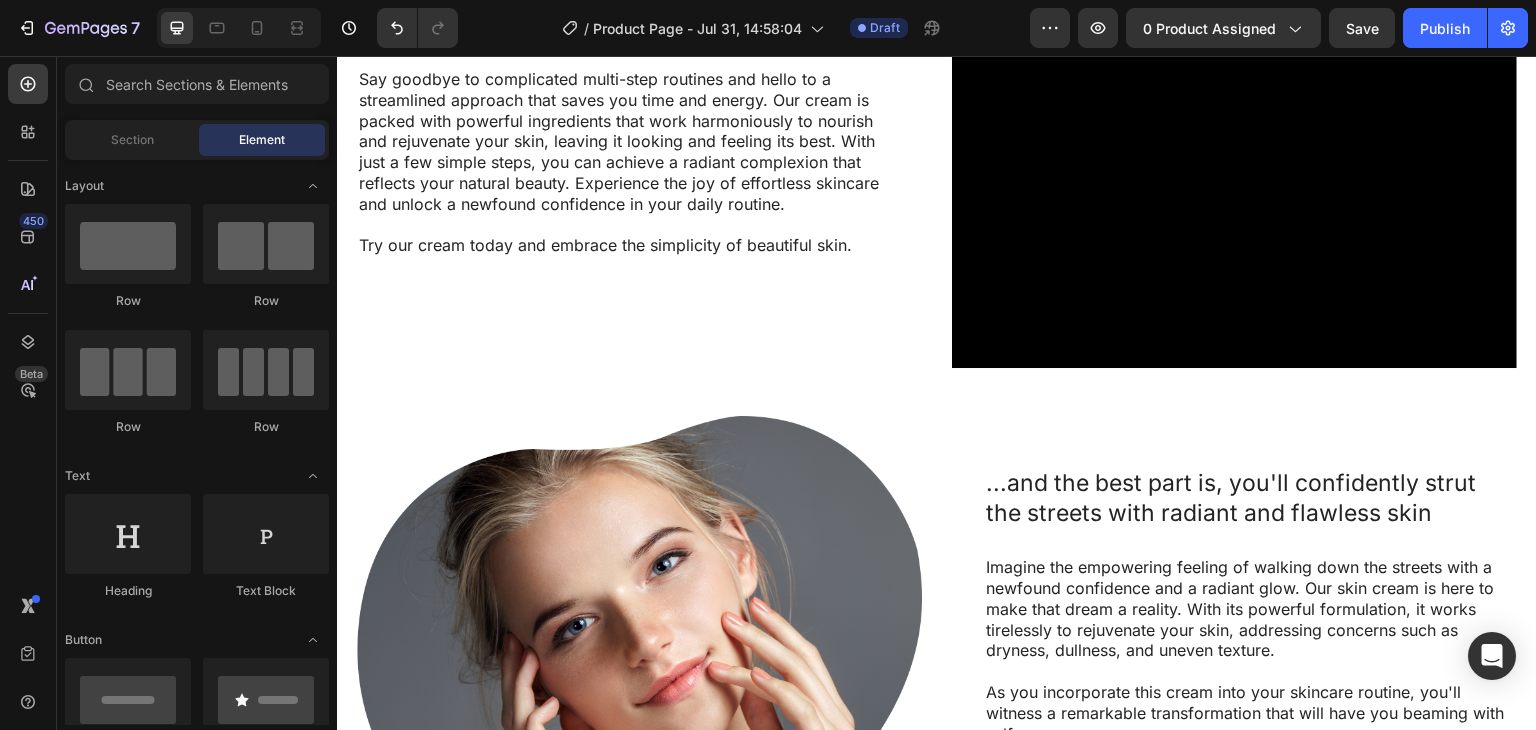 scroll, scrollTop: 500, scrollLeft: 0, axis: vertical 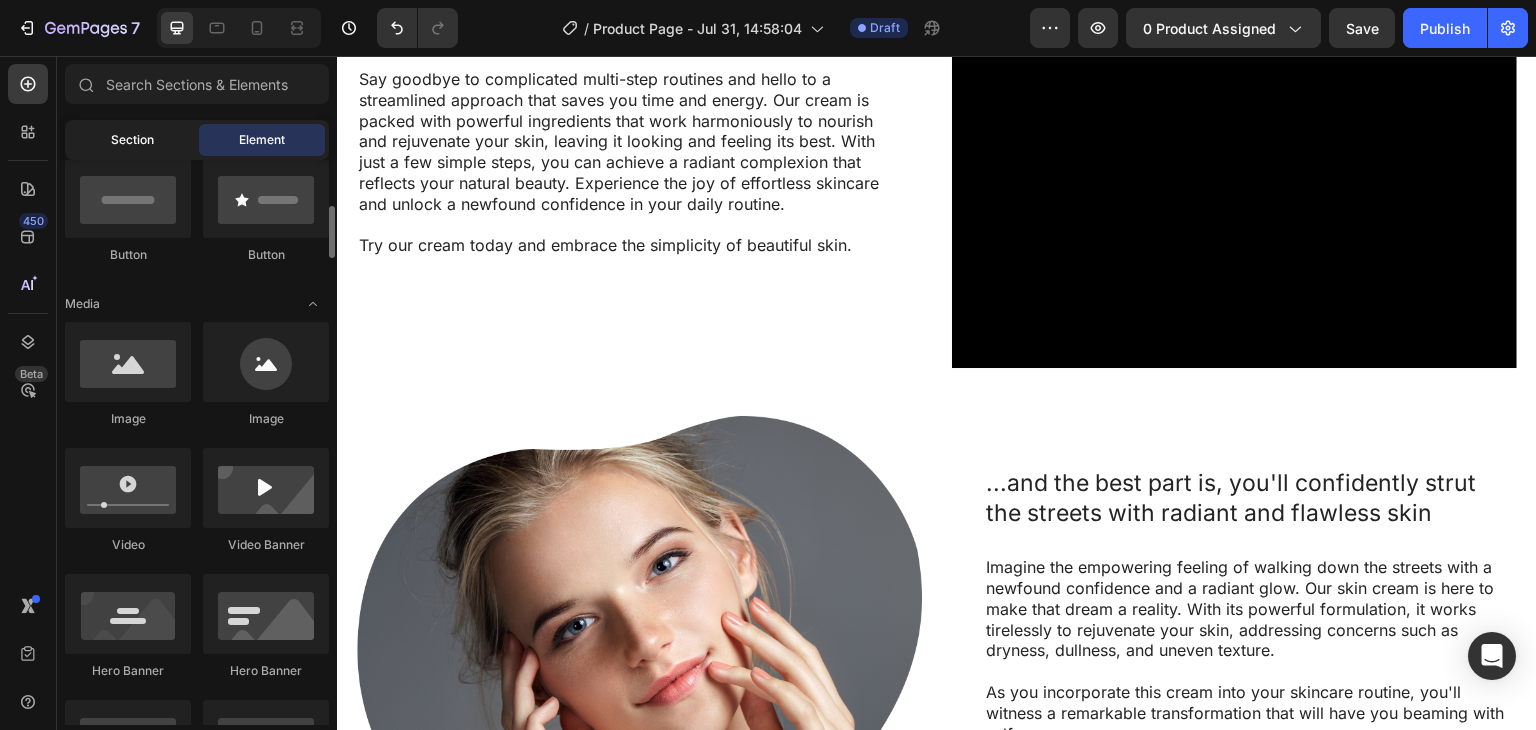 click on "Section" 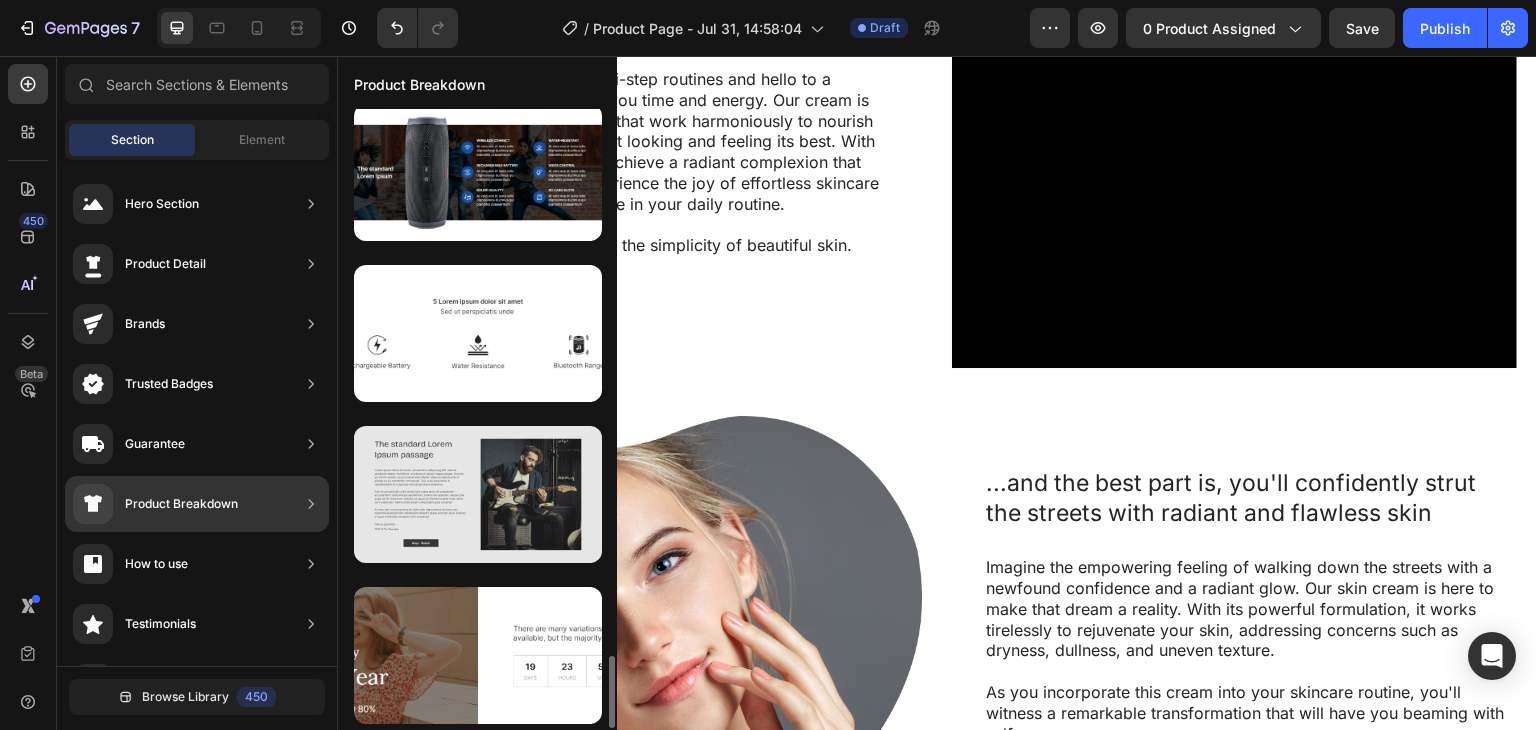 scroll, scrollTop: 4480, scrollLeft: 0, axis: vertical 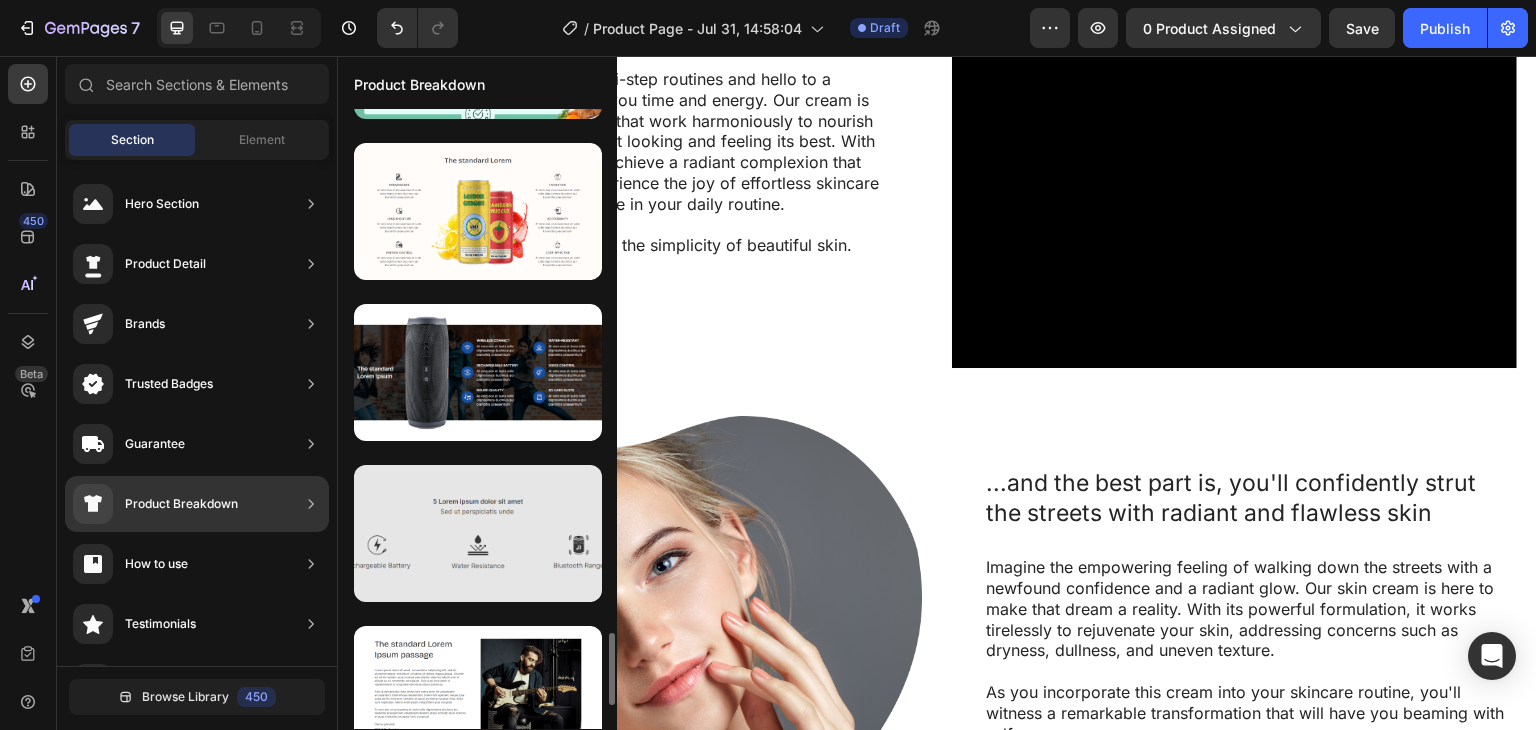 click at bounding box center (478, 533) 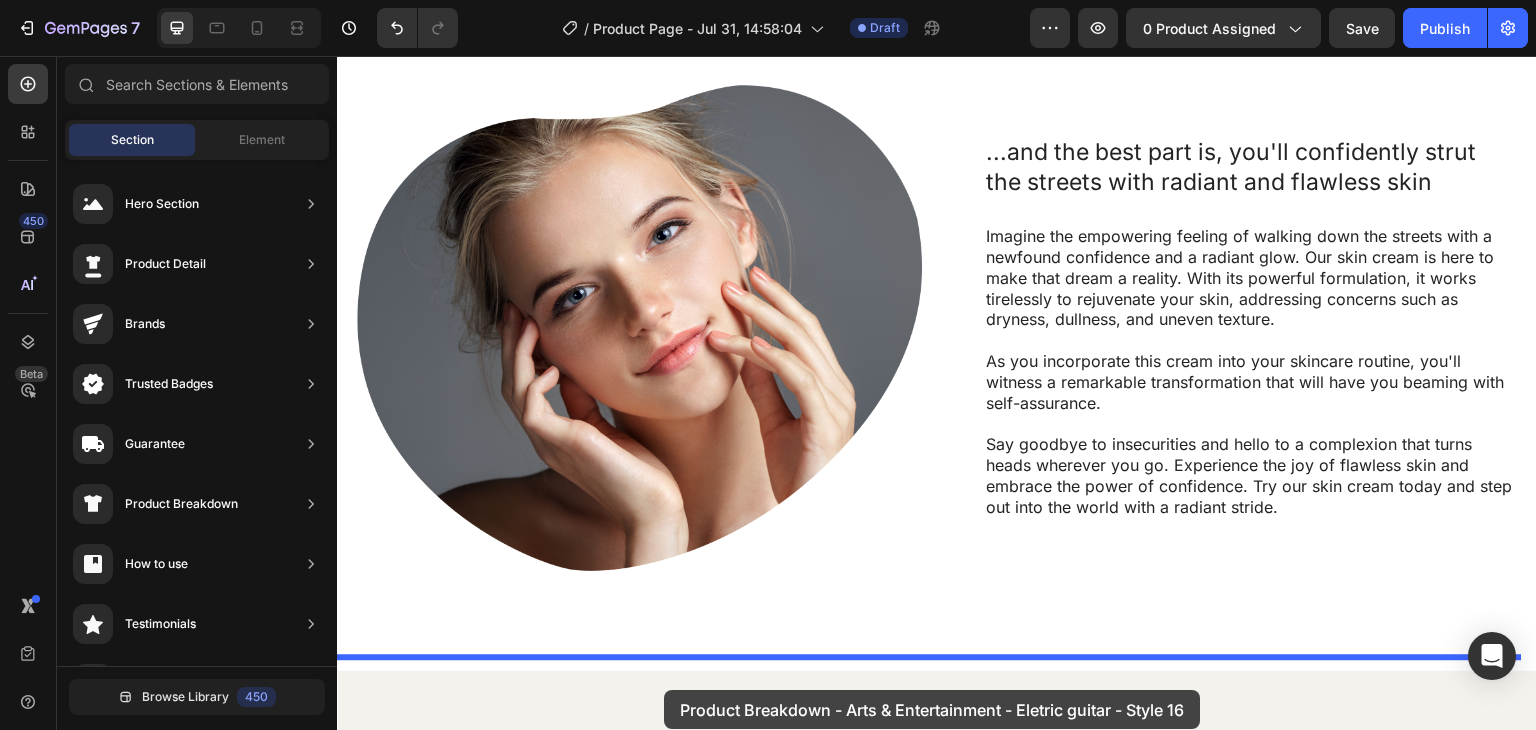 drag, startPoint x: 851, startPoint y: 545, endPoint x: 657, endPoint y: 530, distance: 194.57903 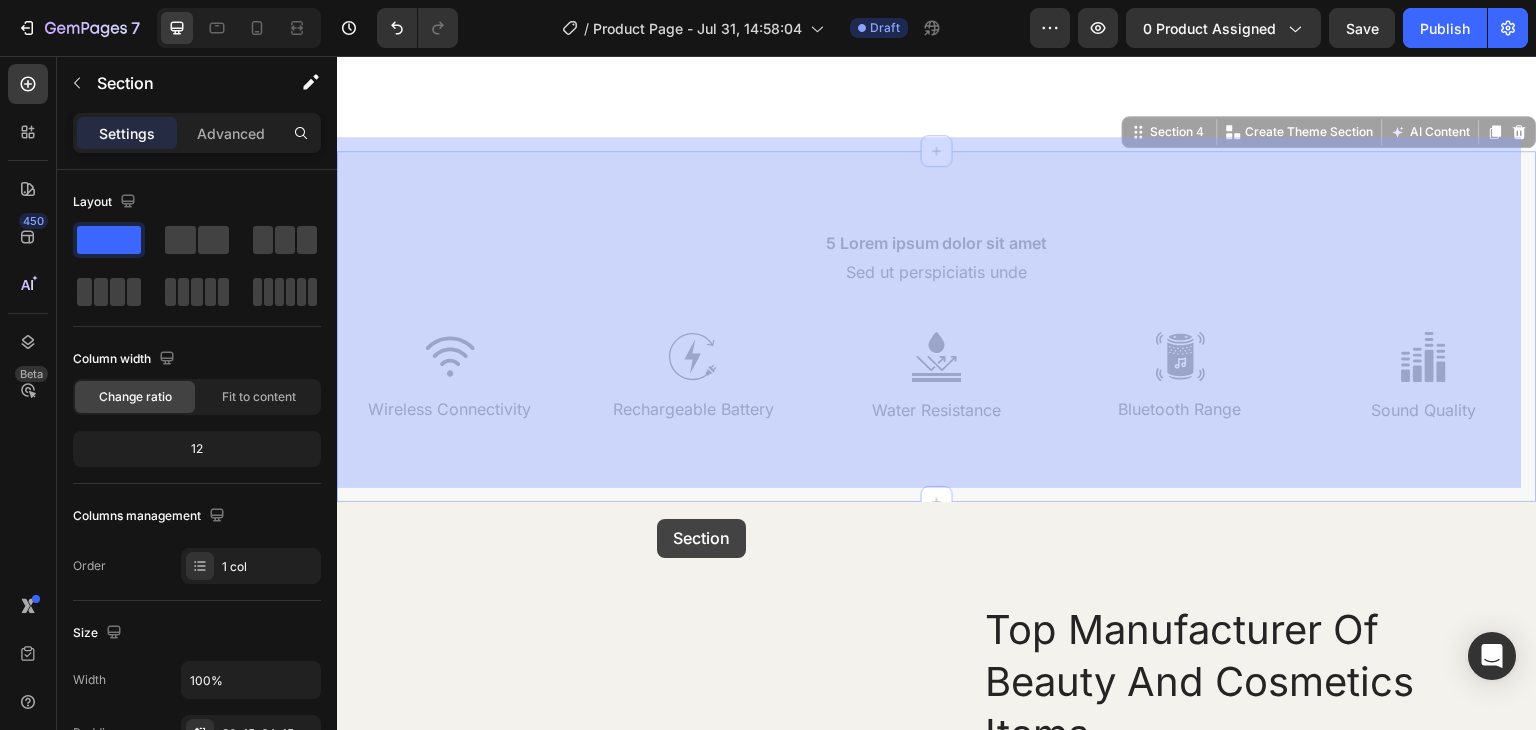 scroll, scrollTop: 3250, scrollLeft: 0, axis: vertical 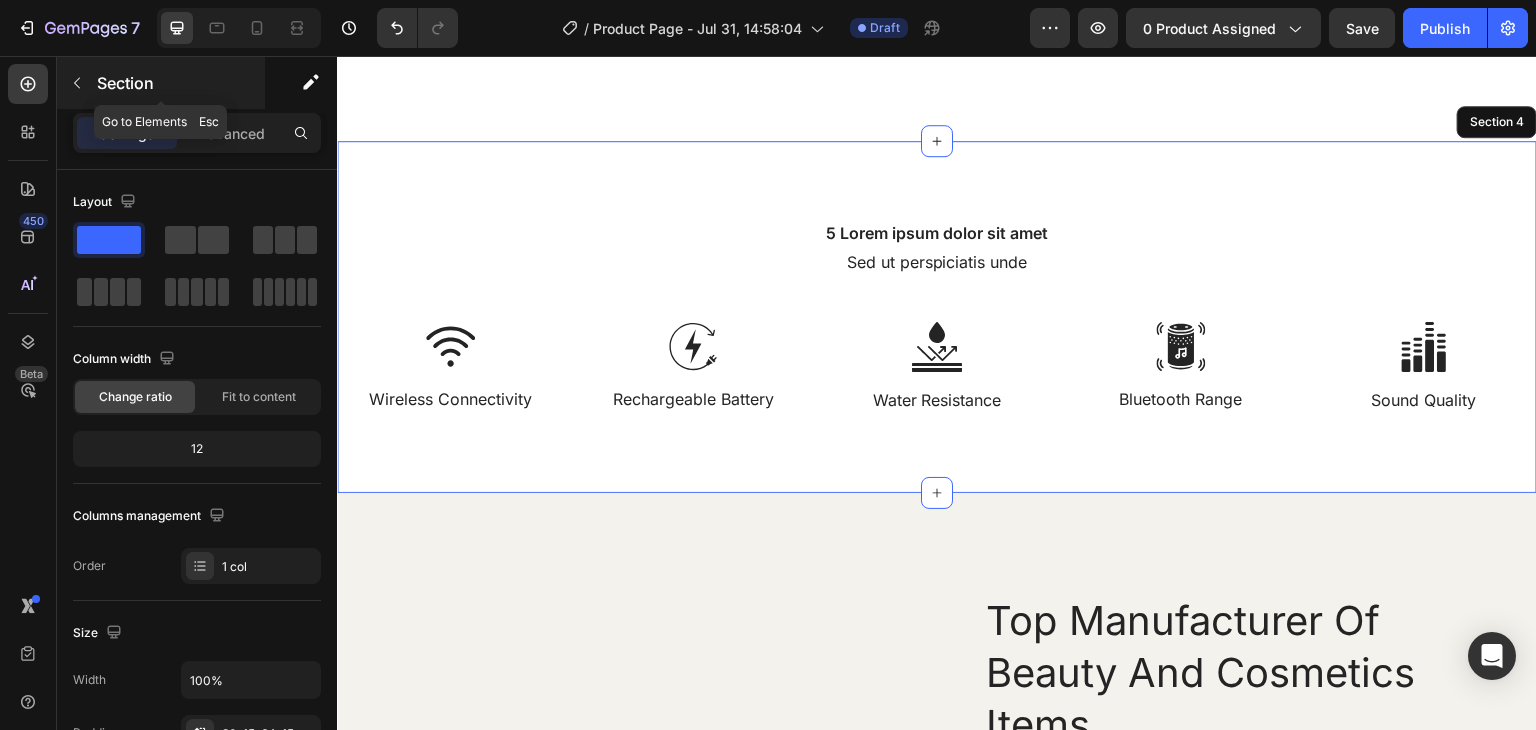 click 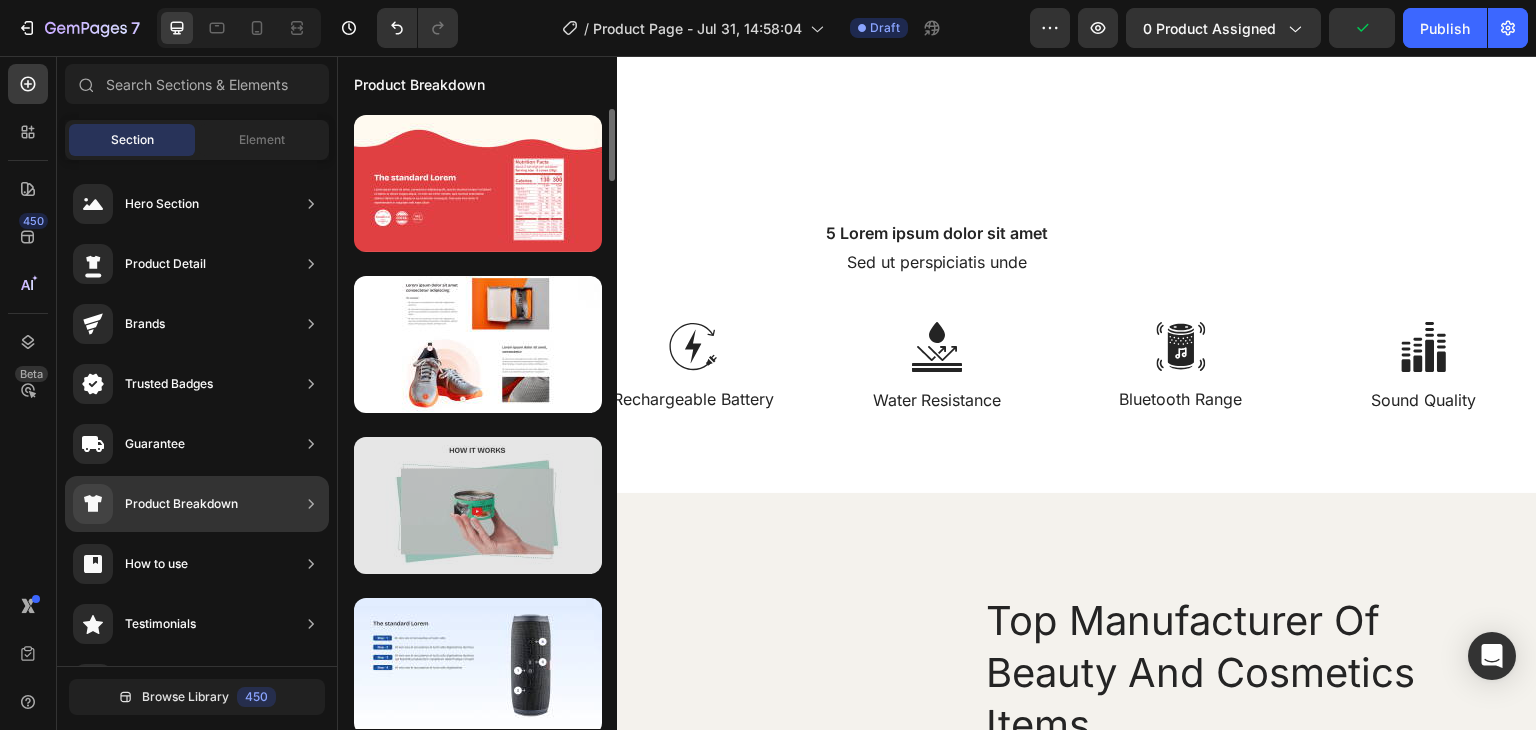 scroll, scrollTop: 300, scrollLeft: 0, axis: vertical 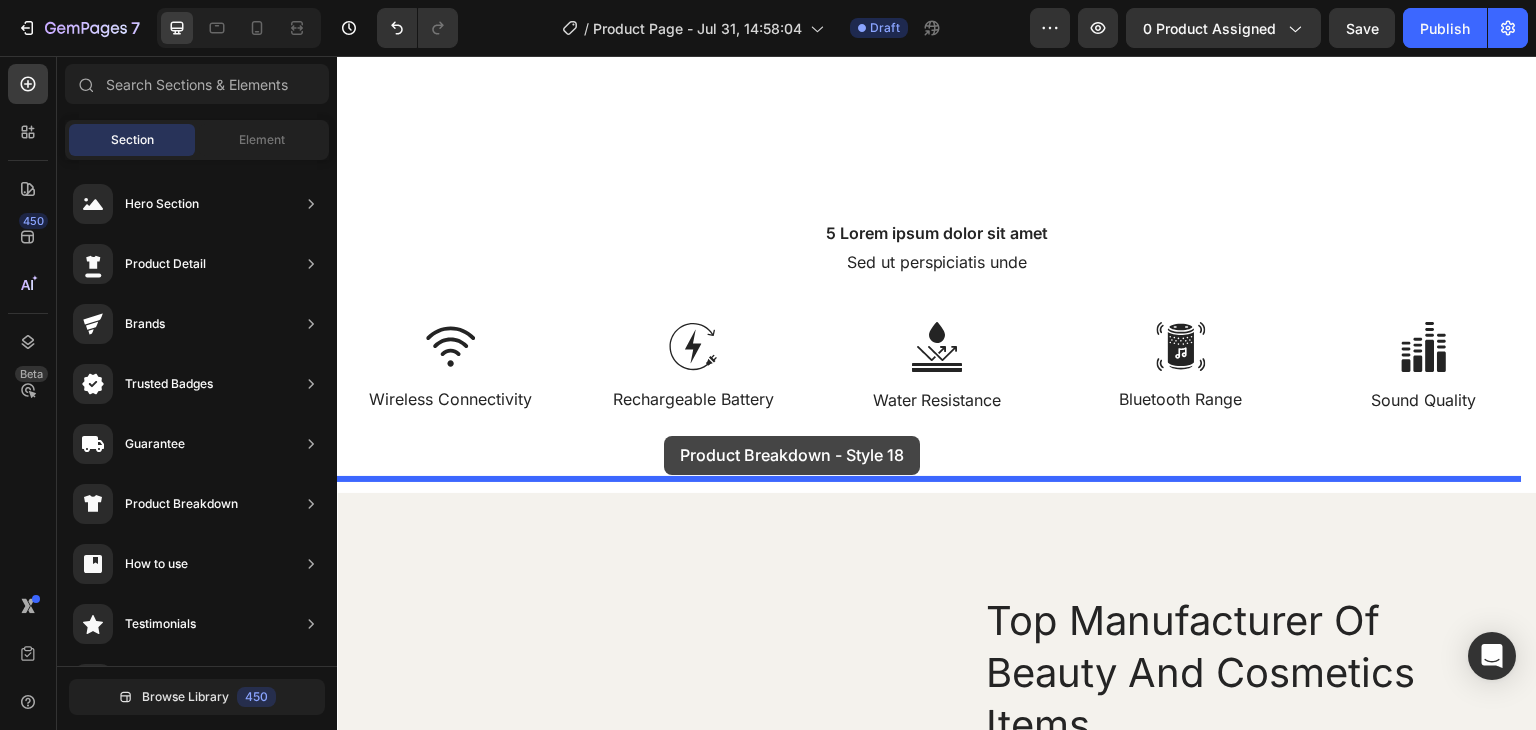 drag, startPoint x: 828, startPoint y: 537, endPoint x: 664, endPoint y: 436, distance: 192.60582 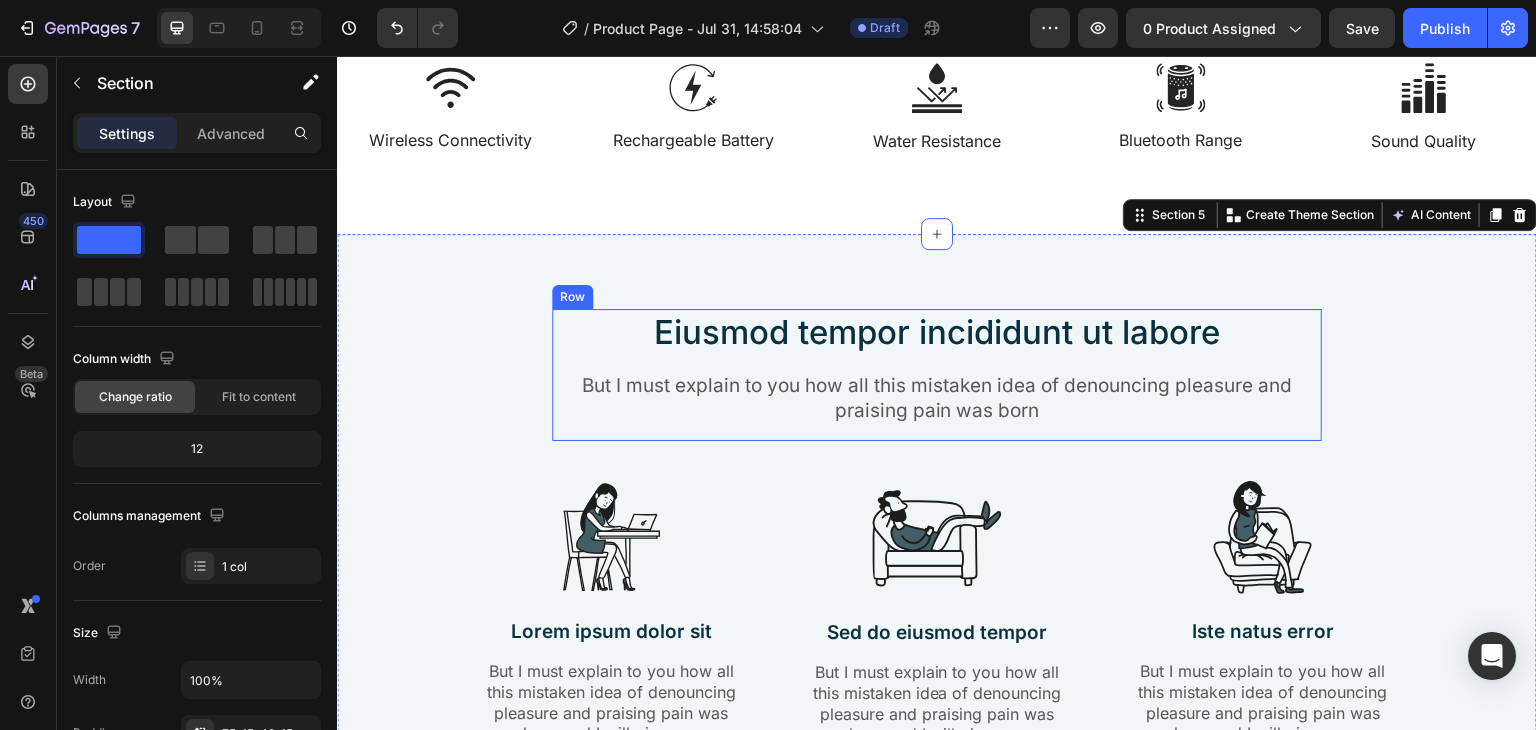 scroll, scrollTop: 3303, scrollLeft: 0, axis: vertical 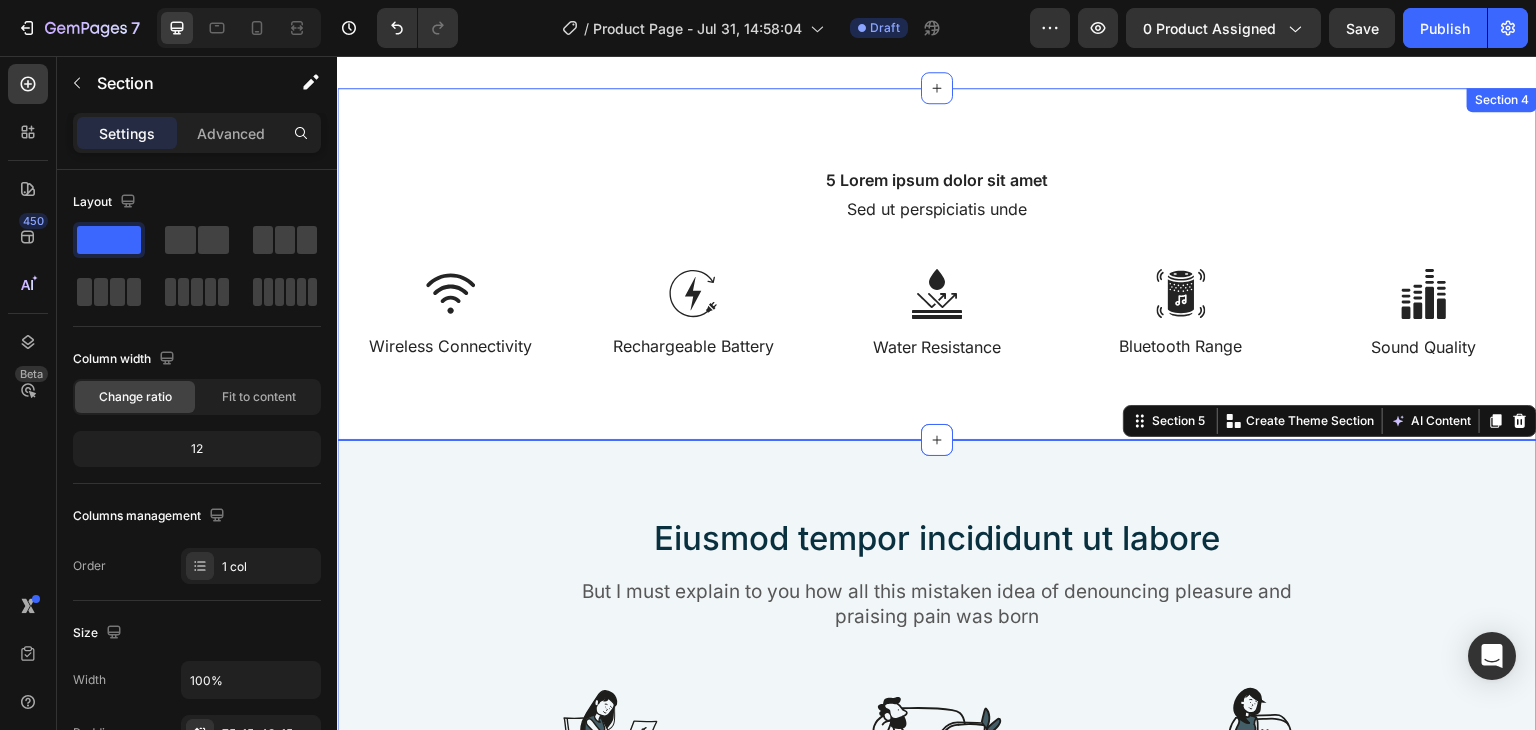 click on "5 Lorem ipsum dolor sit amet Heading Sed ut perspiciatis unde  Text Block Row Image Wireless Connectivity Text Block Image Rechargeable Battery Text Block Image Water Resistance Text Block Image Bluetooth Range Text Block Image Sound Quality Text Block Row Image Wireless Connectivity Text Block Image Rechargeable Battery Text Block Row Image Water Resistance Text Block Image Bluetooth Range Text Block Row Row Image Sound Quality Text Block Row Section 4" at bounding box center [937, 264] 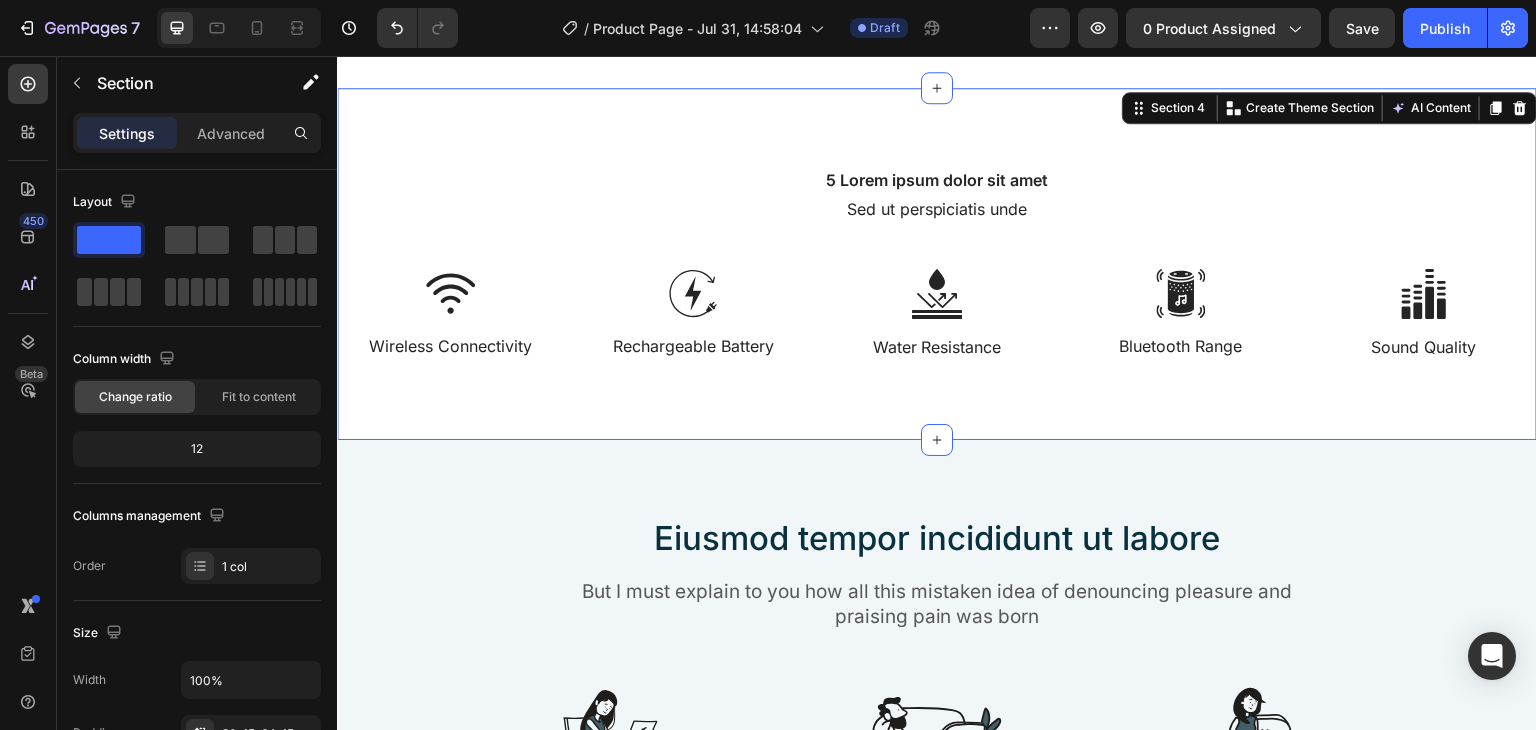 click on "Section 4   You can create reusable sections Create Theme Section AI Content Write with GemAI What would you like to describe here? Tone and Voice Persuasive Product Inalatore Saporify Show more Generate" at bounding box center (1329, 108) 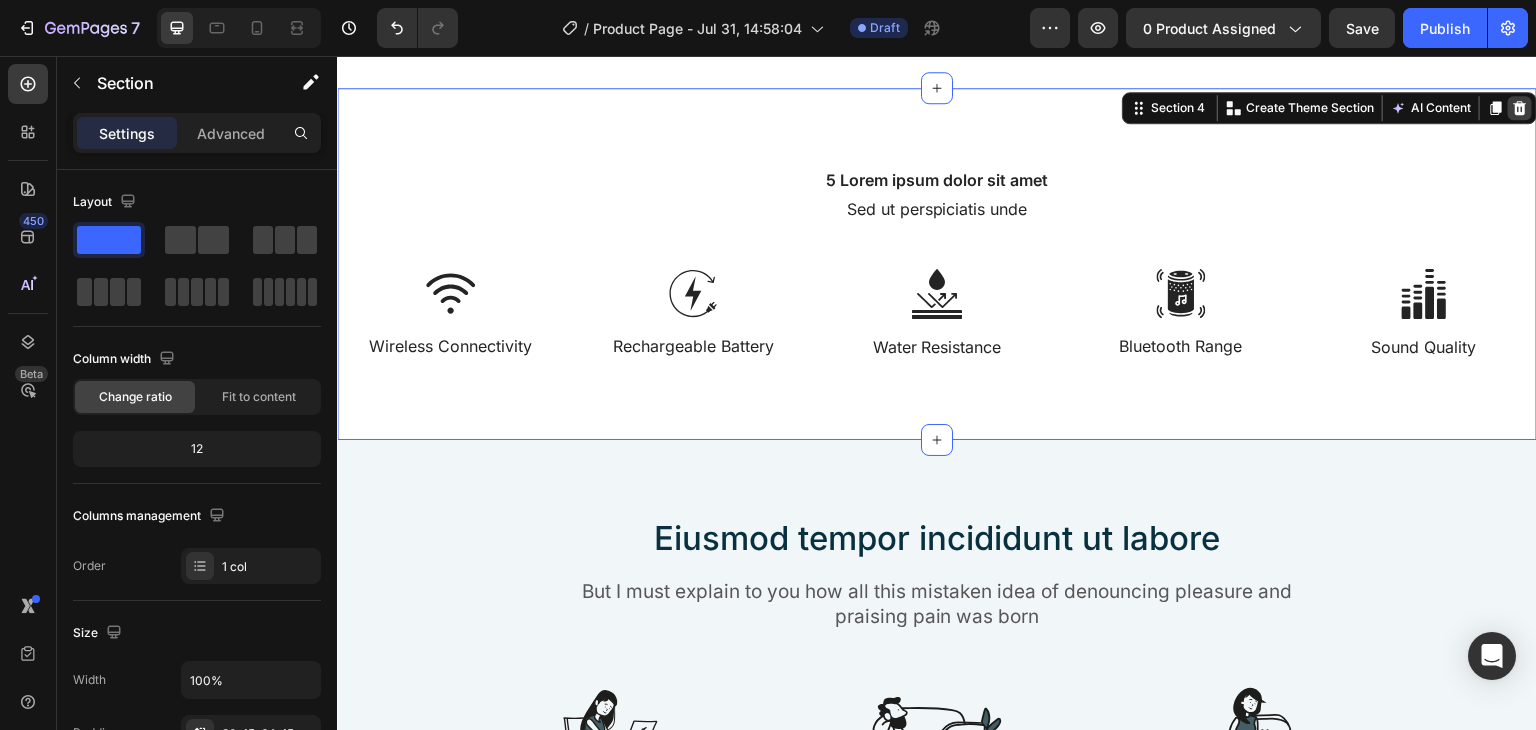 click 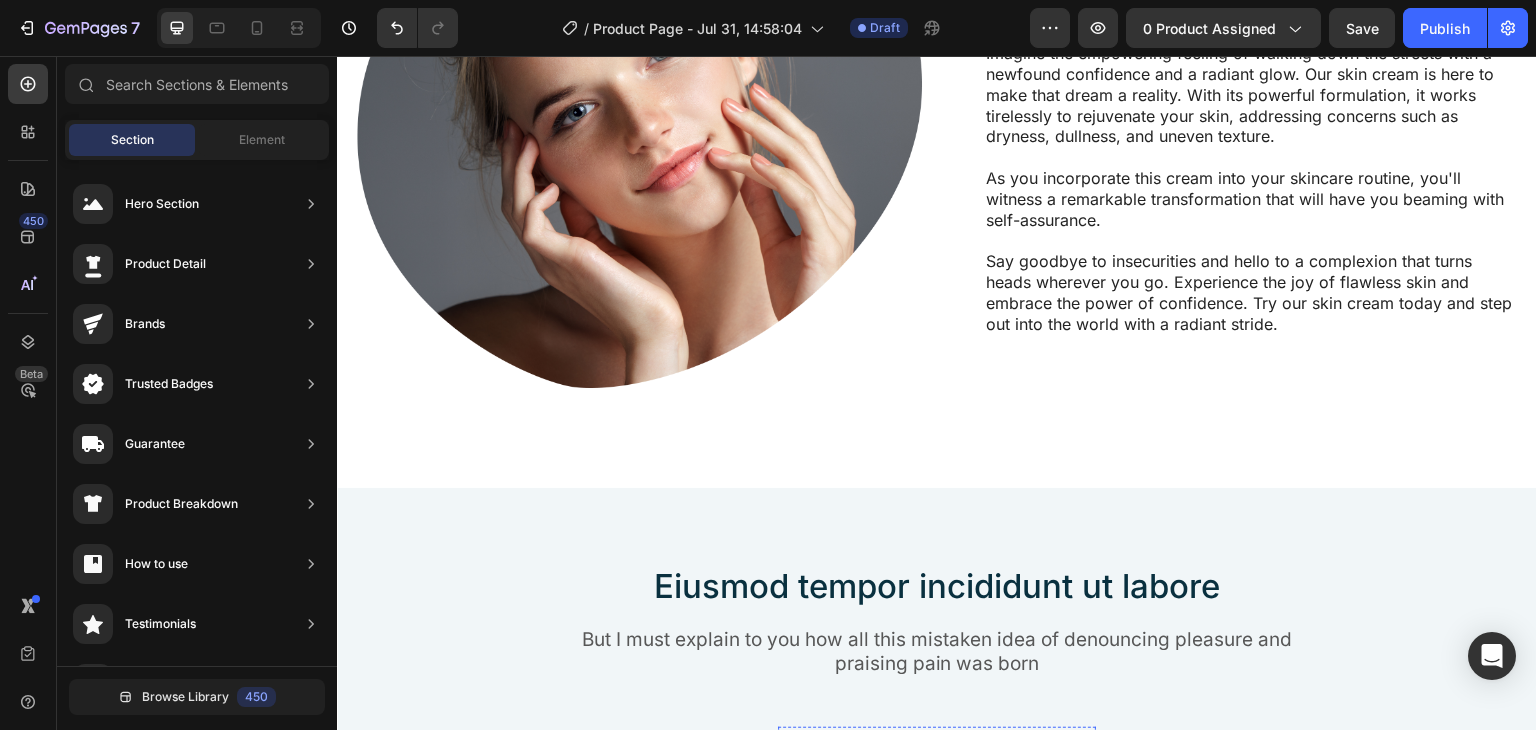 scroll, scrollTop: 3303, scrollLeft: 0, axis: vertical 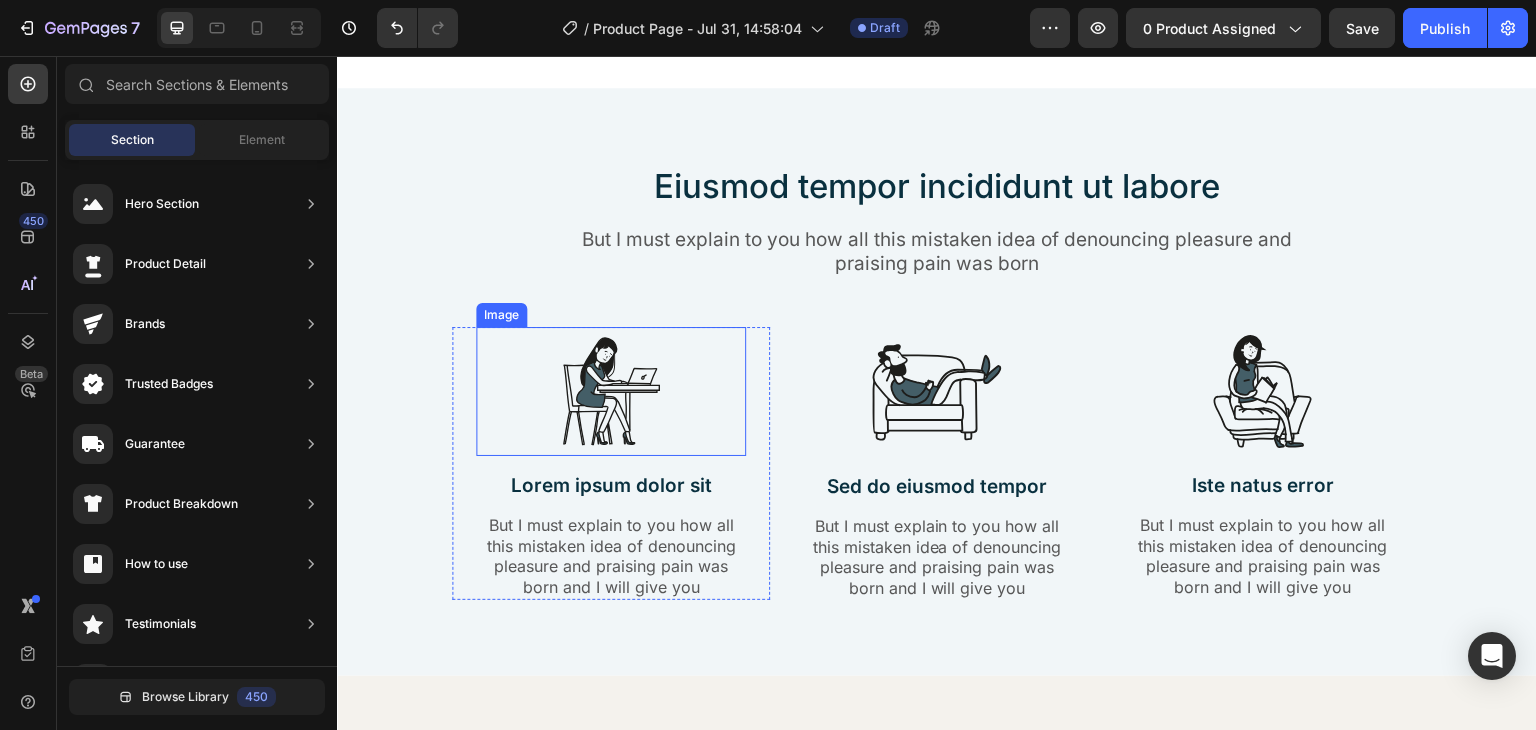 click at bounding box center (611, 391) 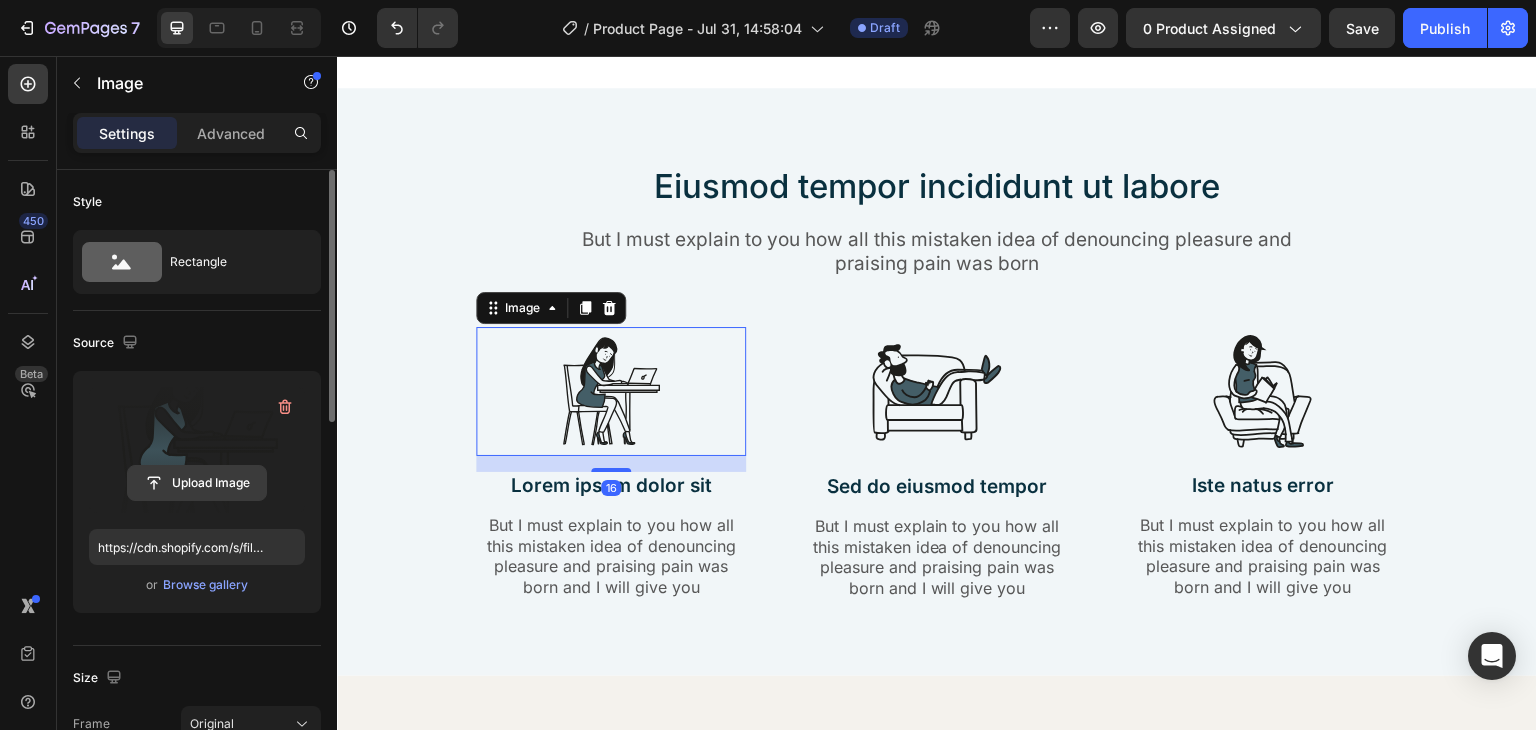 click 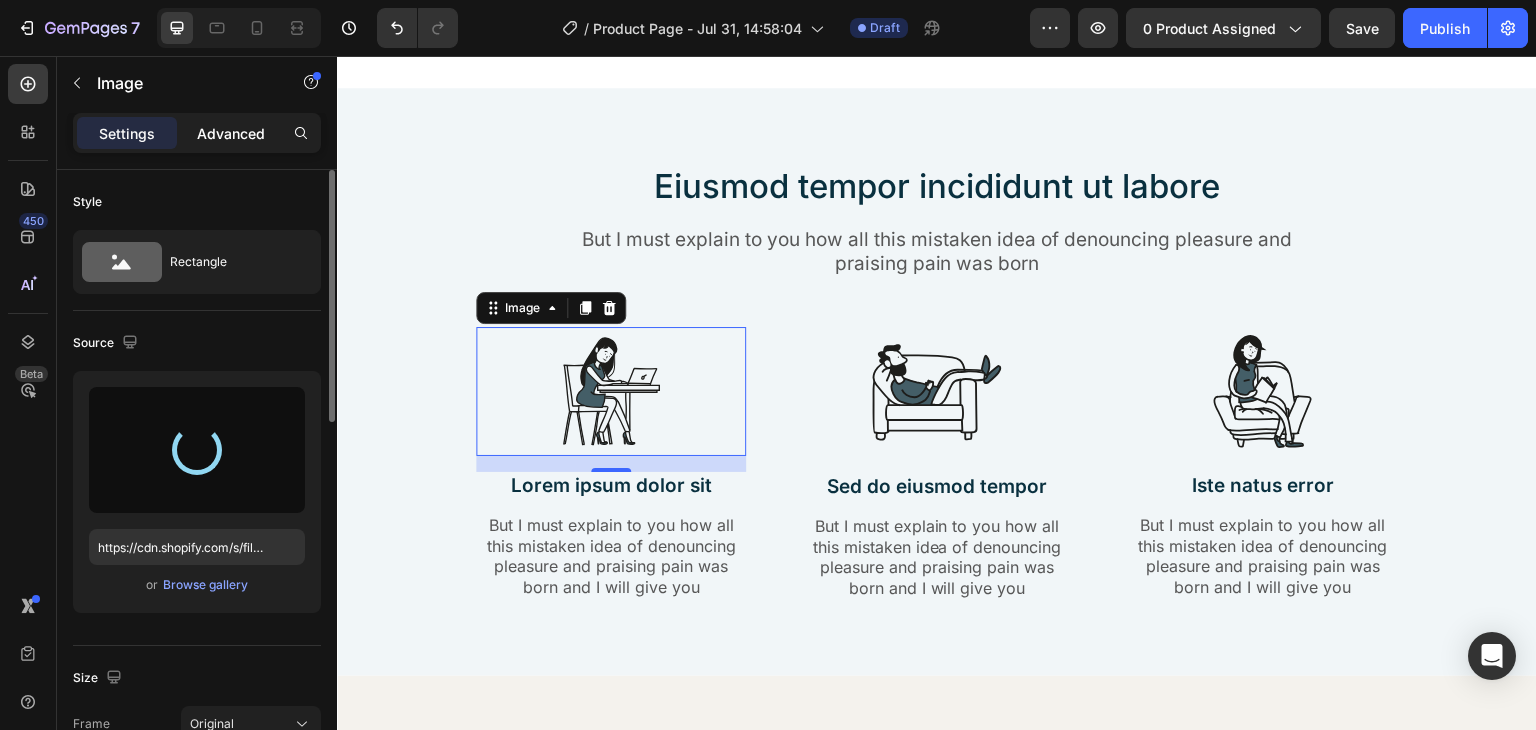 type on "https://cdn.shopify.com/s/files/1/0951/1524/7998/files/gempages_577869117764141756-641134b7-8a94-462d-a6d3-cd9f5503e73d.png" 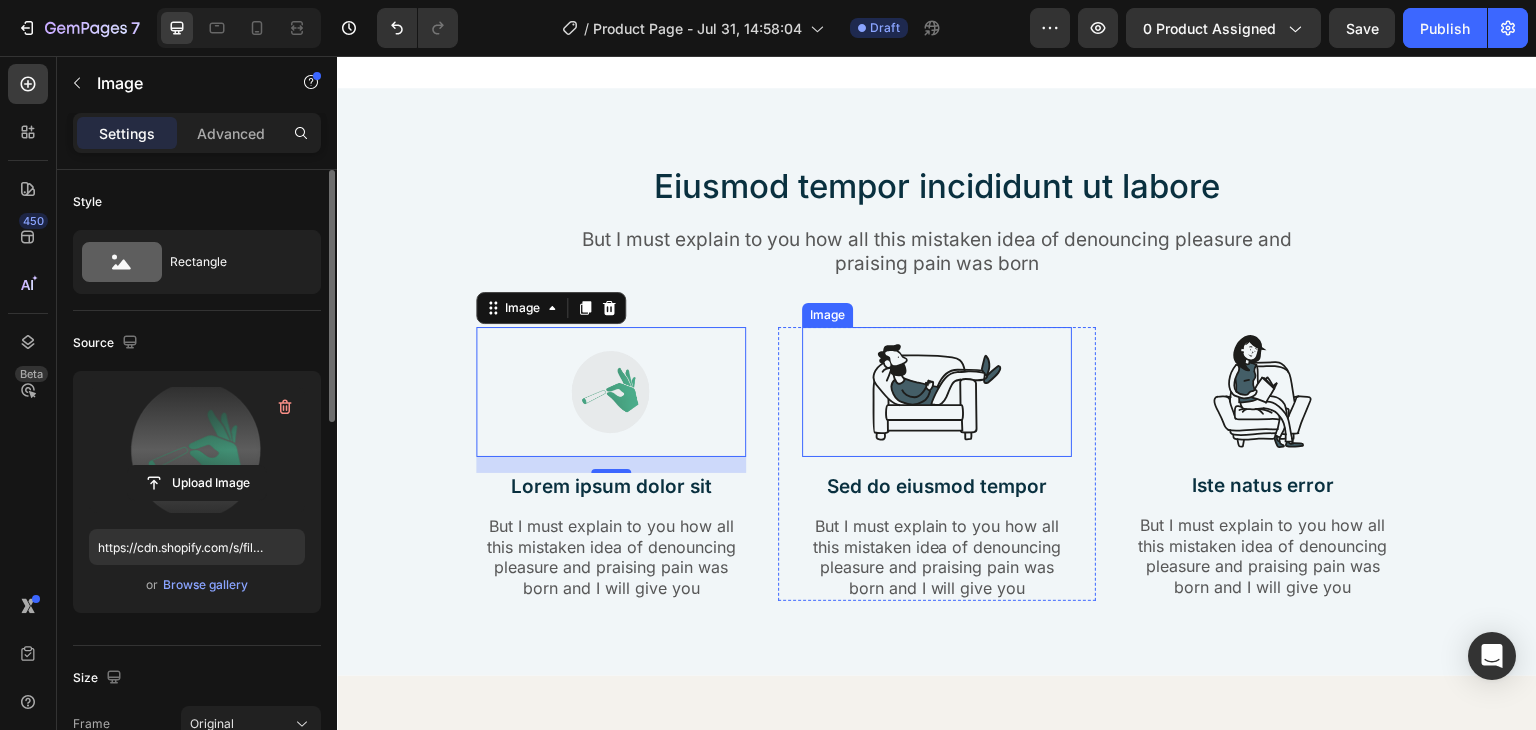 click at bounding box center (937, 392) 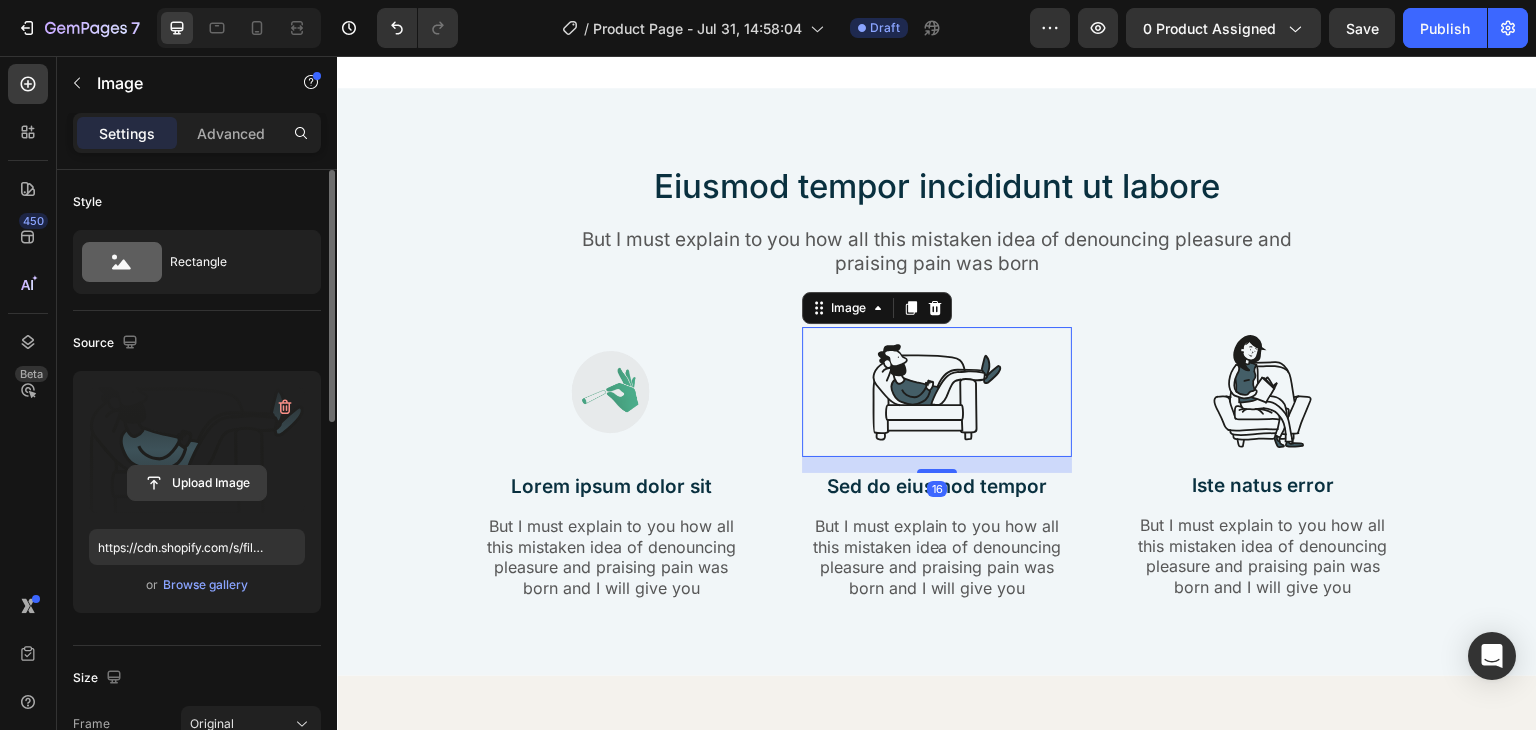 click 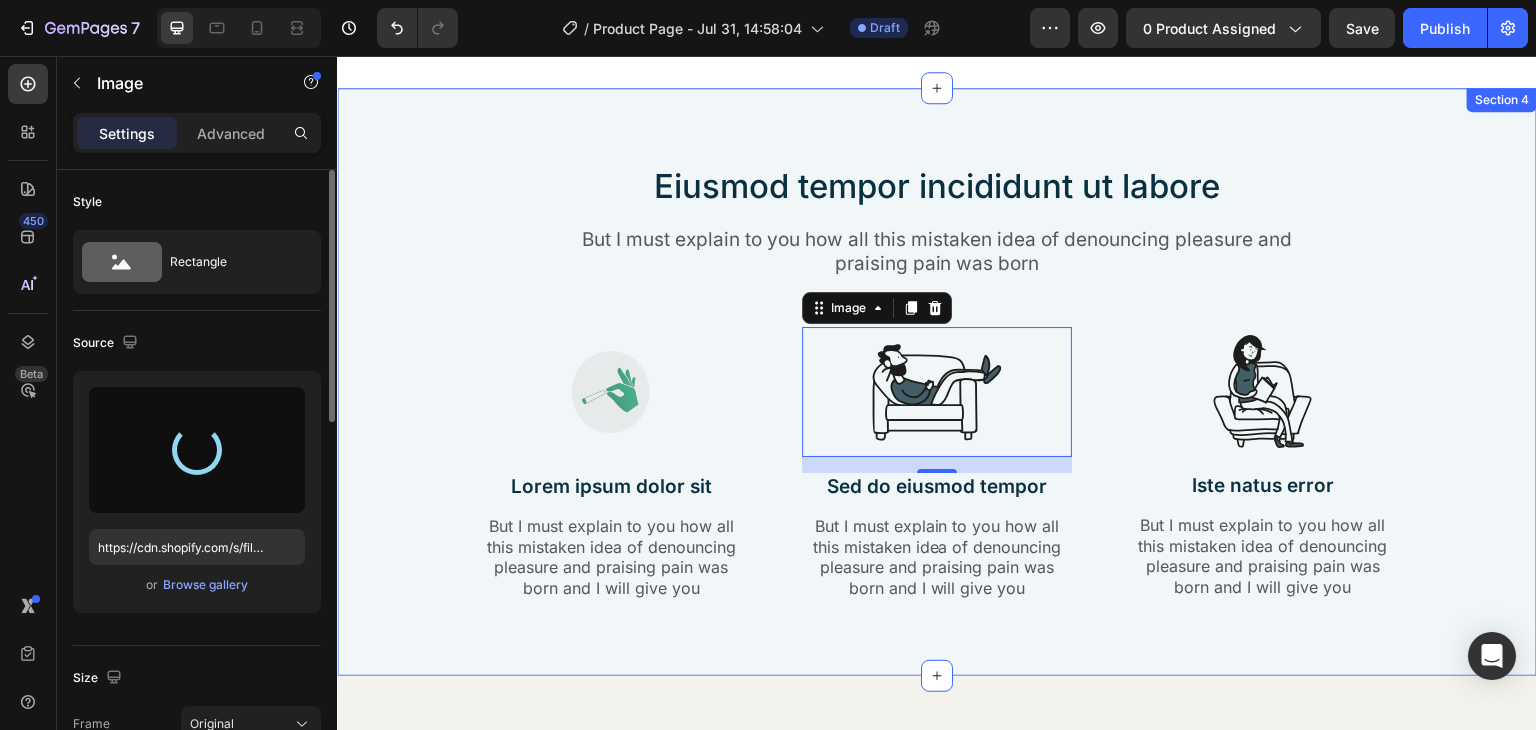 type on "https://cdn.shopify.com/s/files/1/0951/1524/7998/files/gempages_577869117764141756-b10d61d5-581c-4c4e-8aad-5aed1c21fb92.png" 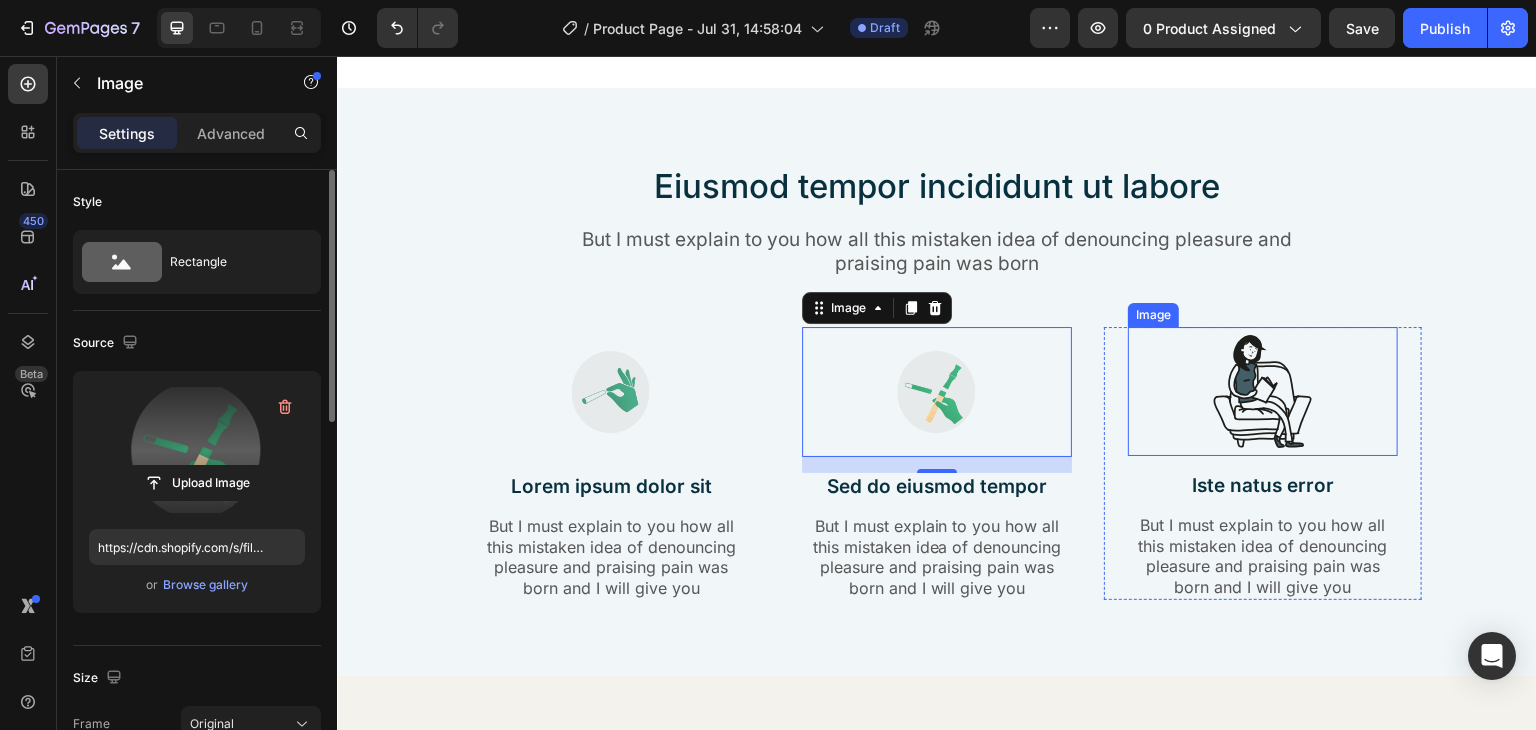 click at bounding box center [1263, 391] 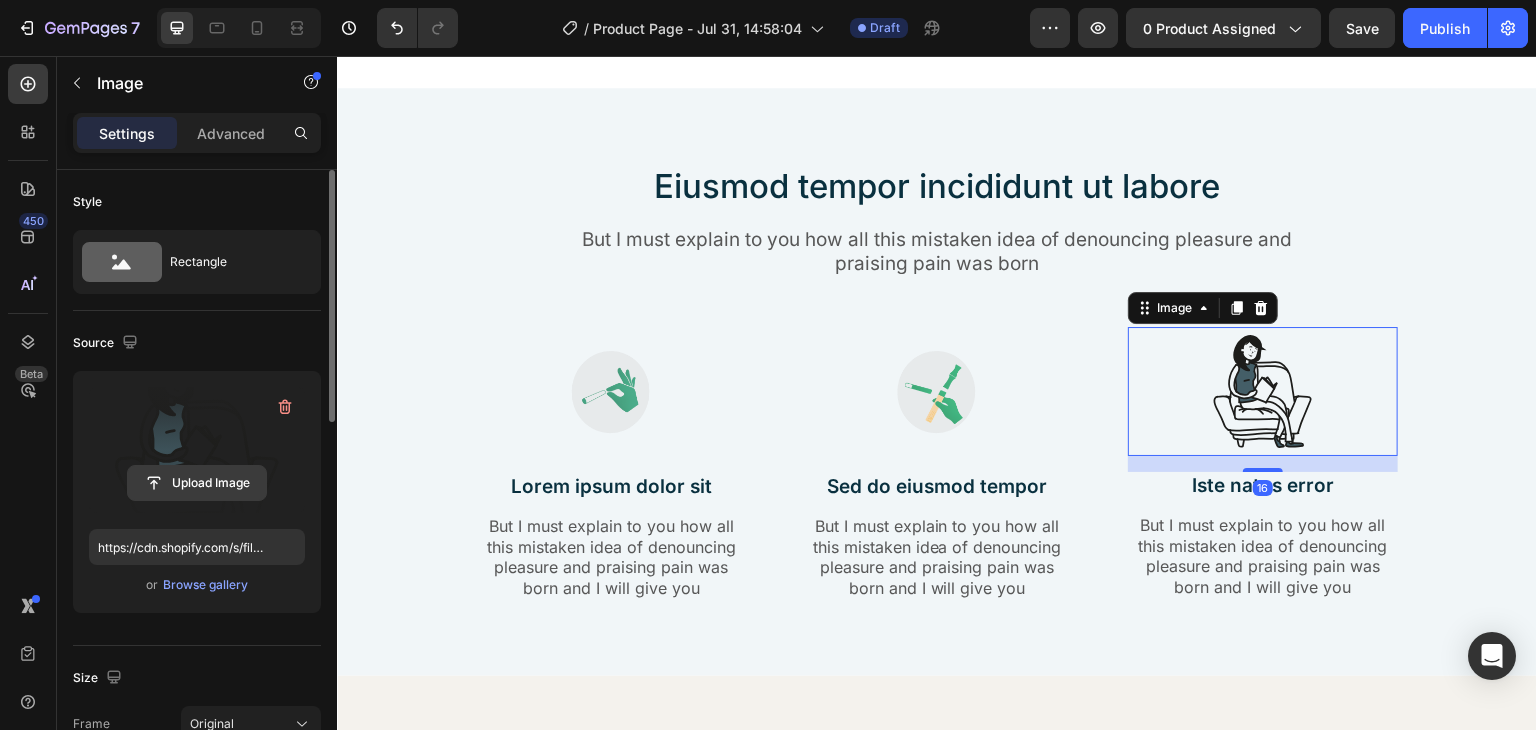 click 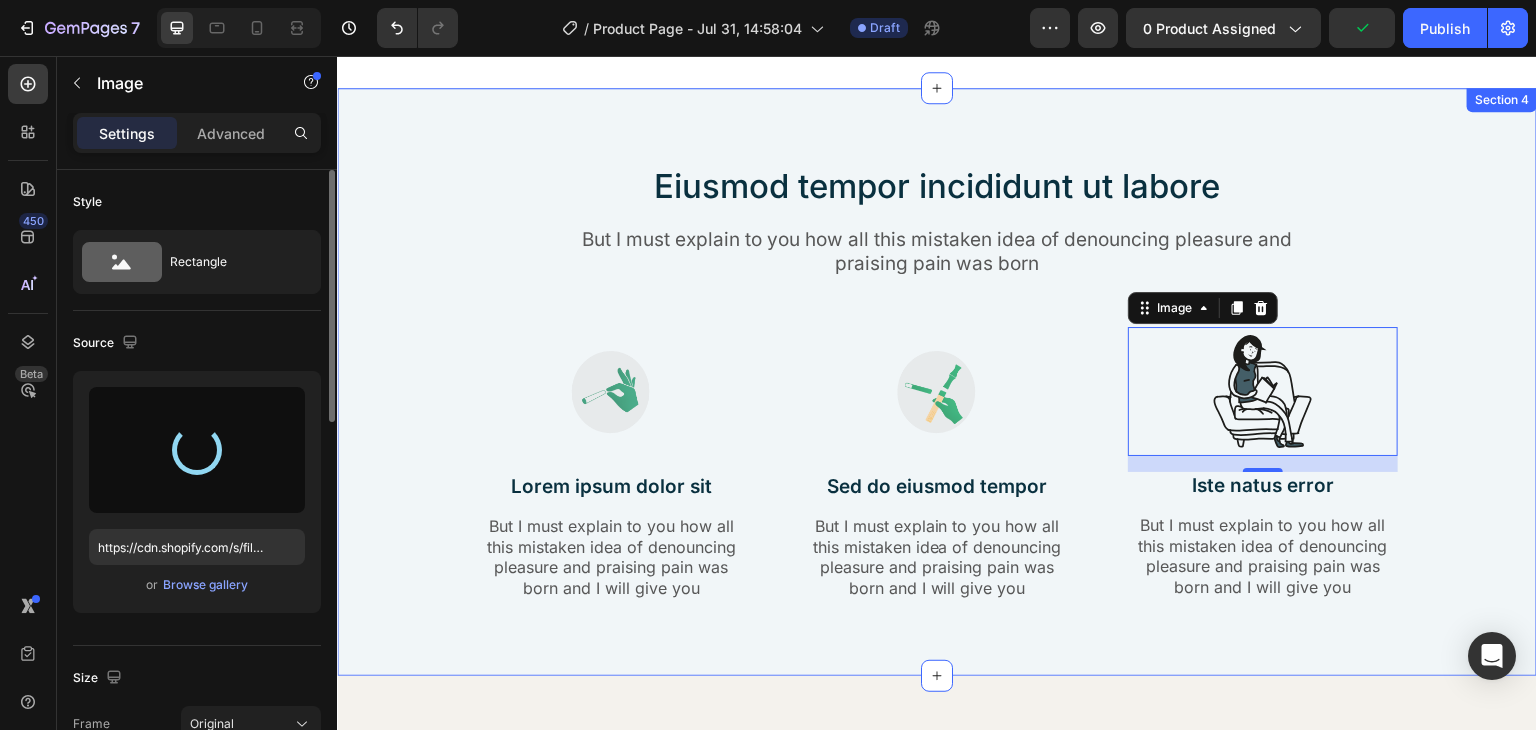 type on "https://cdn.shopify.com/s/files/1/0951/1524/7998/files/gempages_577869117764141756-3dab98fc-4c0e-48d1-b35d-de9f3cc5c7fc.png" 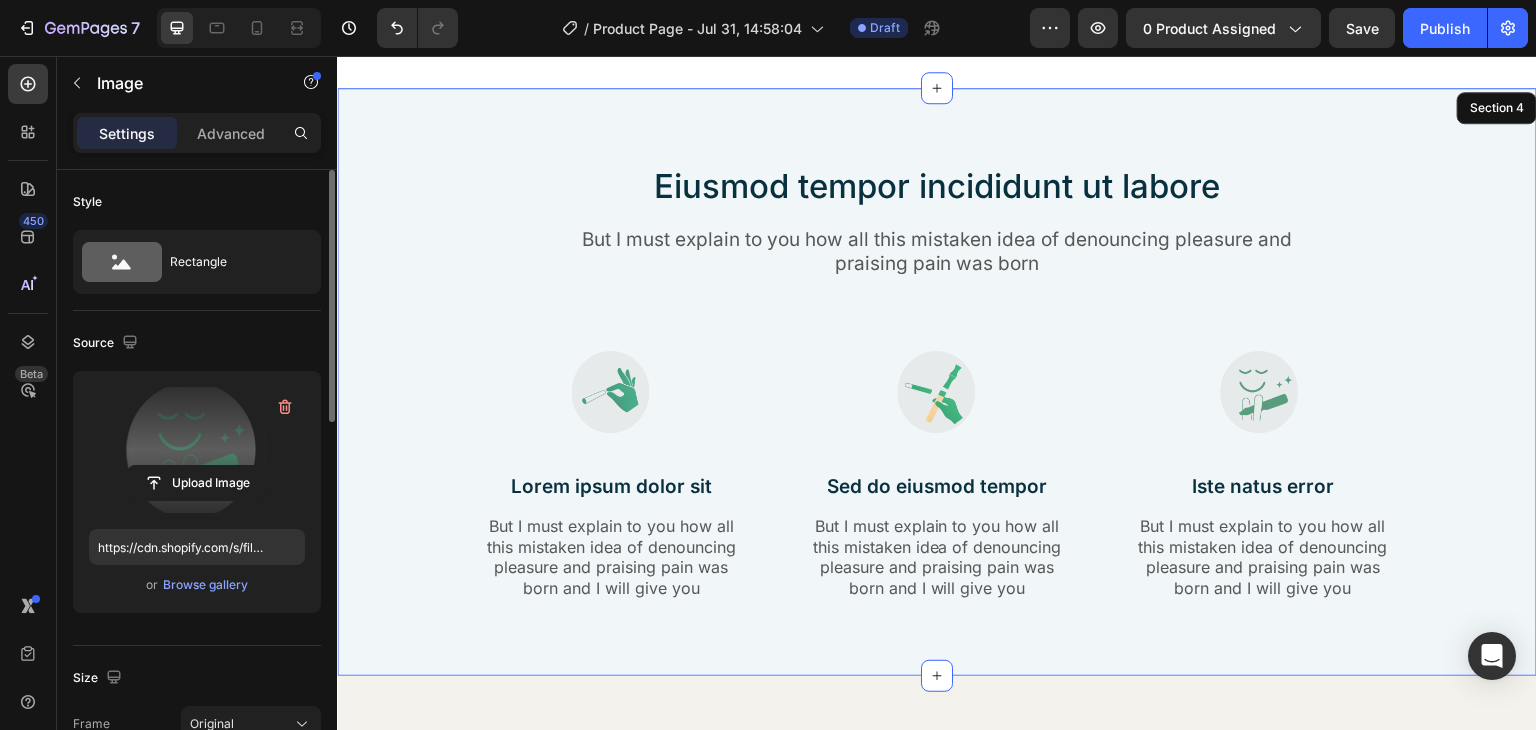 click on "Eiusmod tempor incididunt ut labore Heading But I must explain to you how all this mistaken idea of denouncing pleasure and praising pain was born Text Block Row Image Lorem ipsum dolor sit  Text Block But I must explain to you how all this mistaken idea of denouncing pleasure and praising pain was born and I will give you Text Block Row Image Sed do eiusmod tempor Text Block But I must explain to you how all this mistaken idea of denouncing pleasure and praising pain was born and I will give you Text Block Row Image   16 Iste natus error Text Block But I must explain to you how all this mistaken idea of denouncing pleasure and praising pain was born and I will give you Text Block Row Row Section 4" at bounding box center [937, 382] 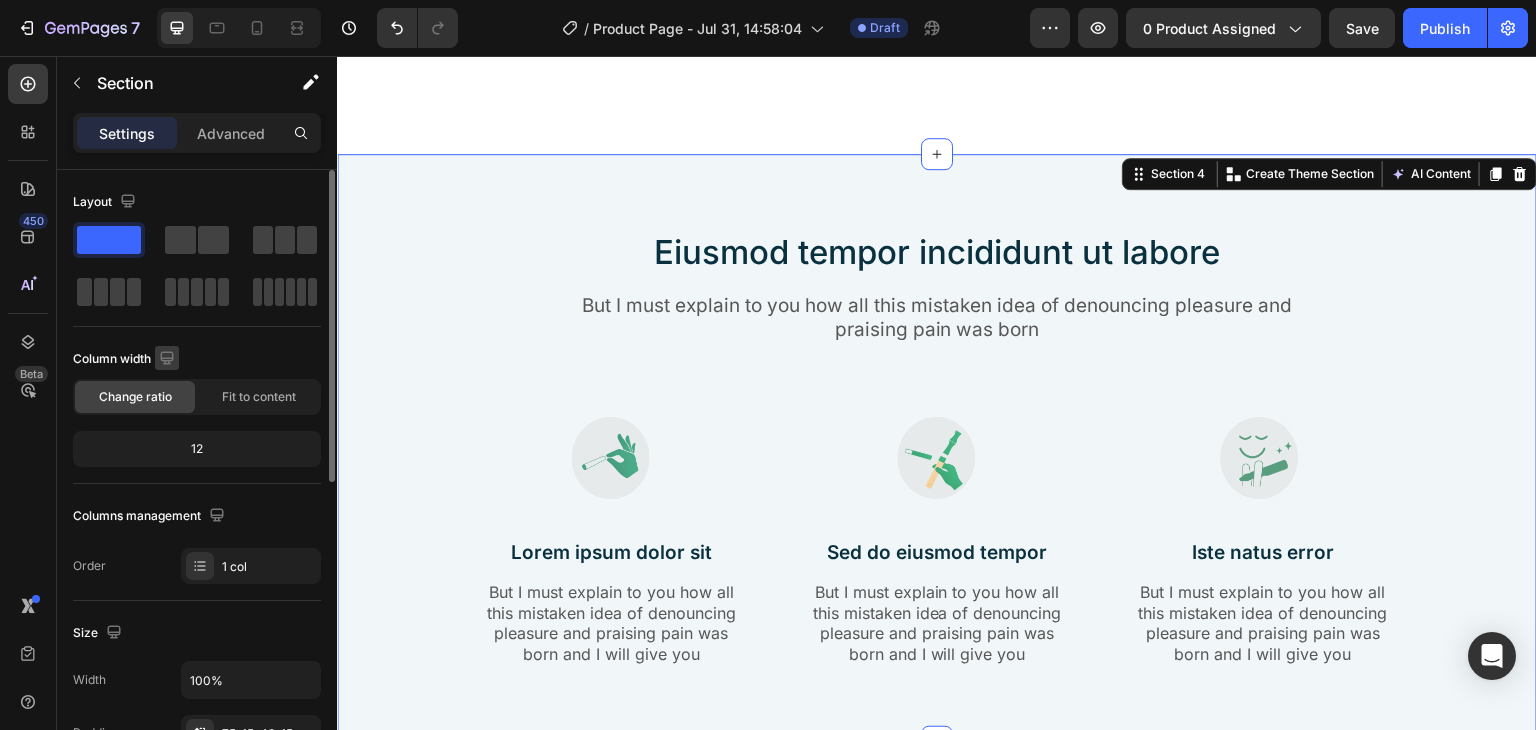 scroll, scrollTop: 3203, scrollLeft: 0, axis: vertical 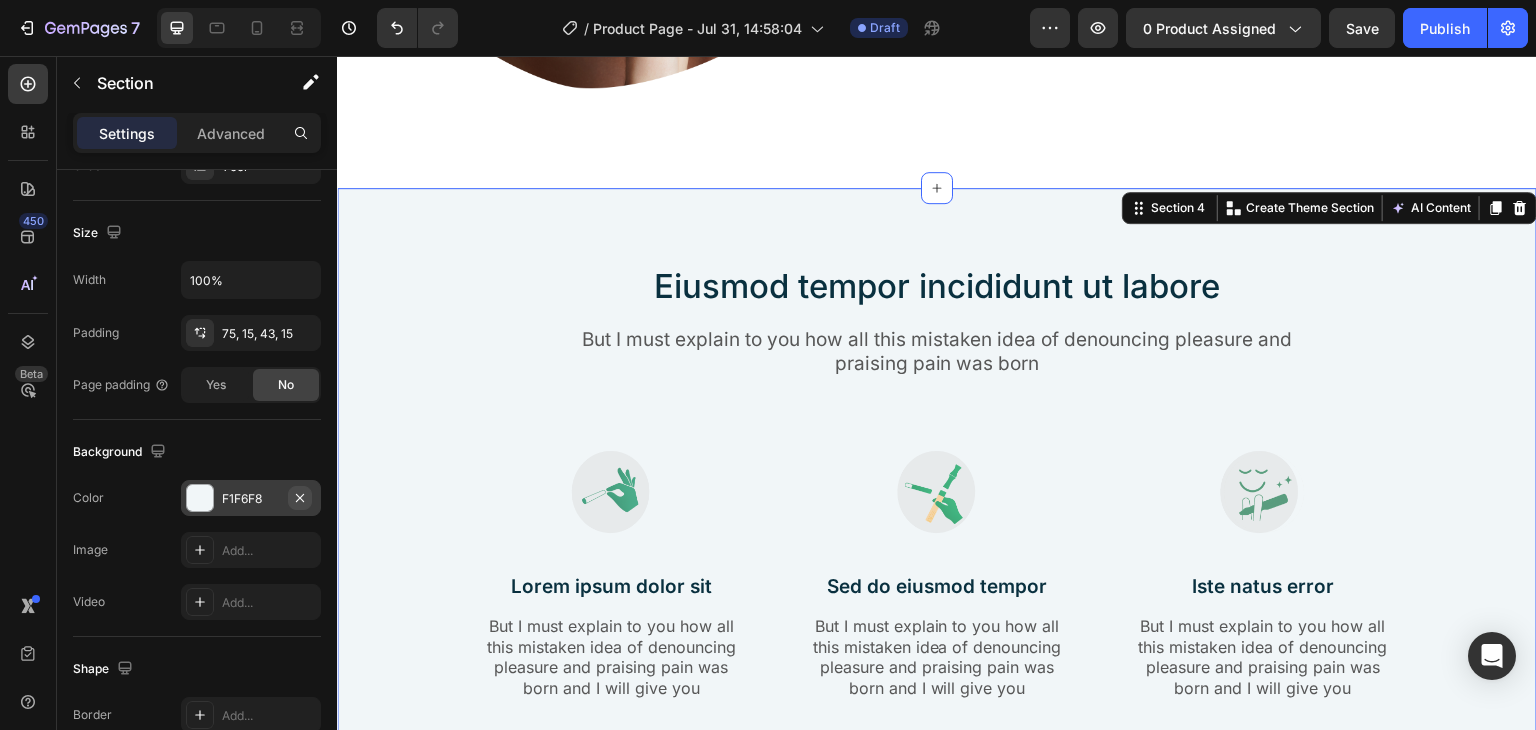 click 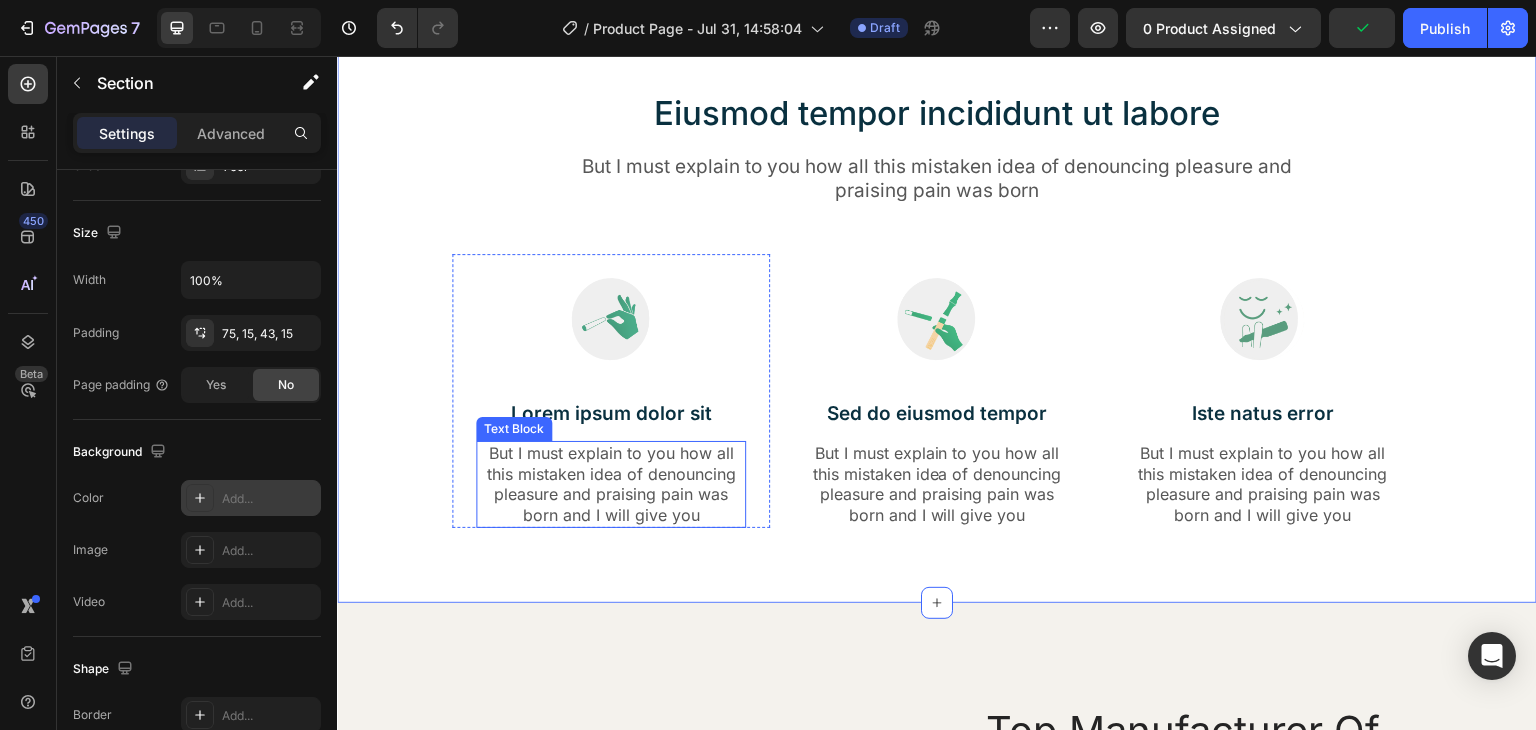 scroll, scrollTop: 3303, scrollLeft: 0, axis: vertical 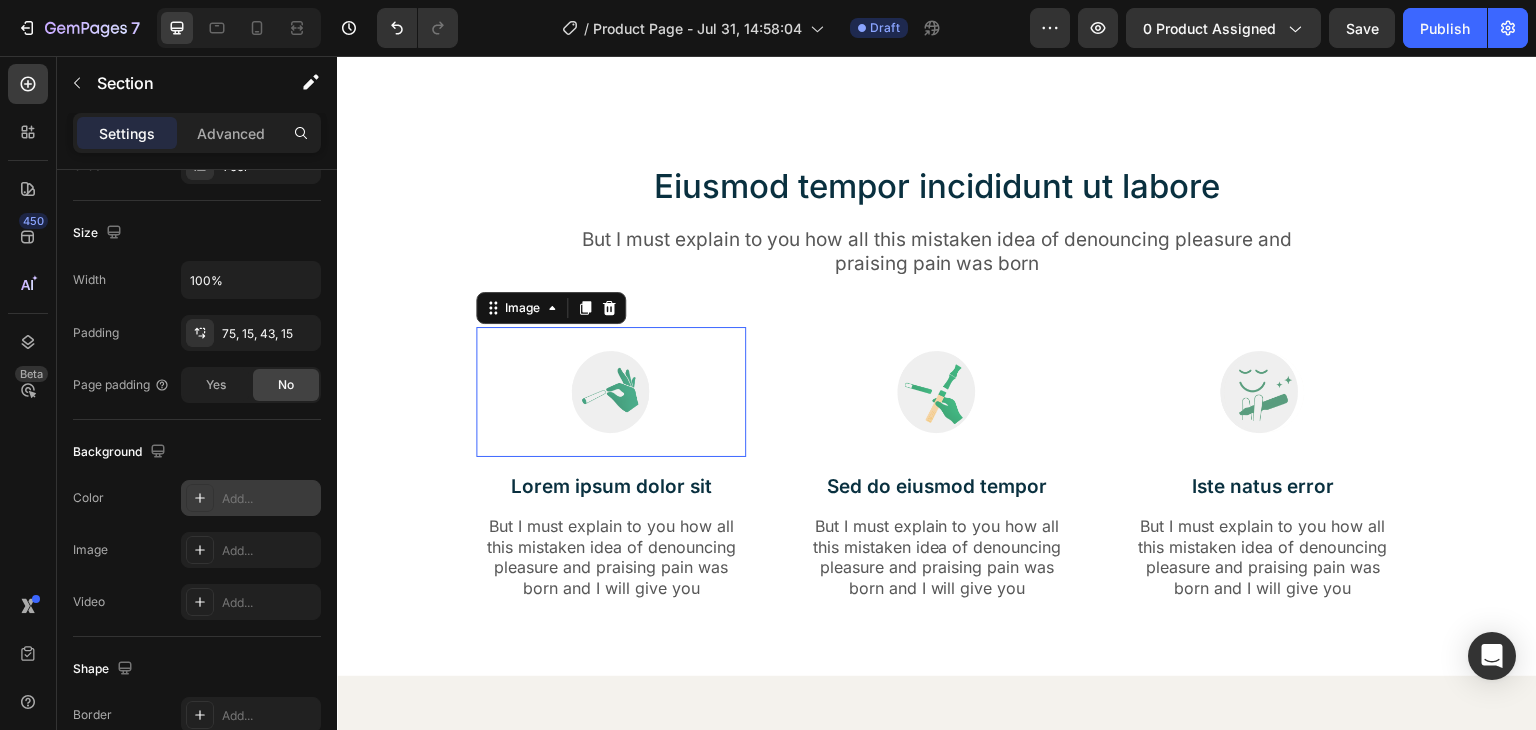 click at bounding box center [611, 392] 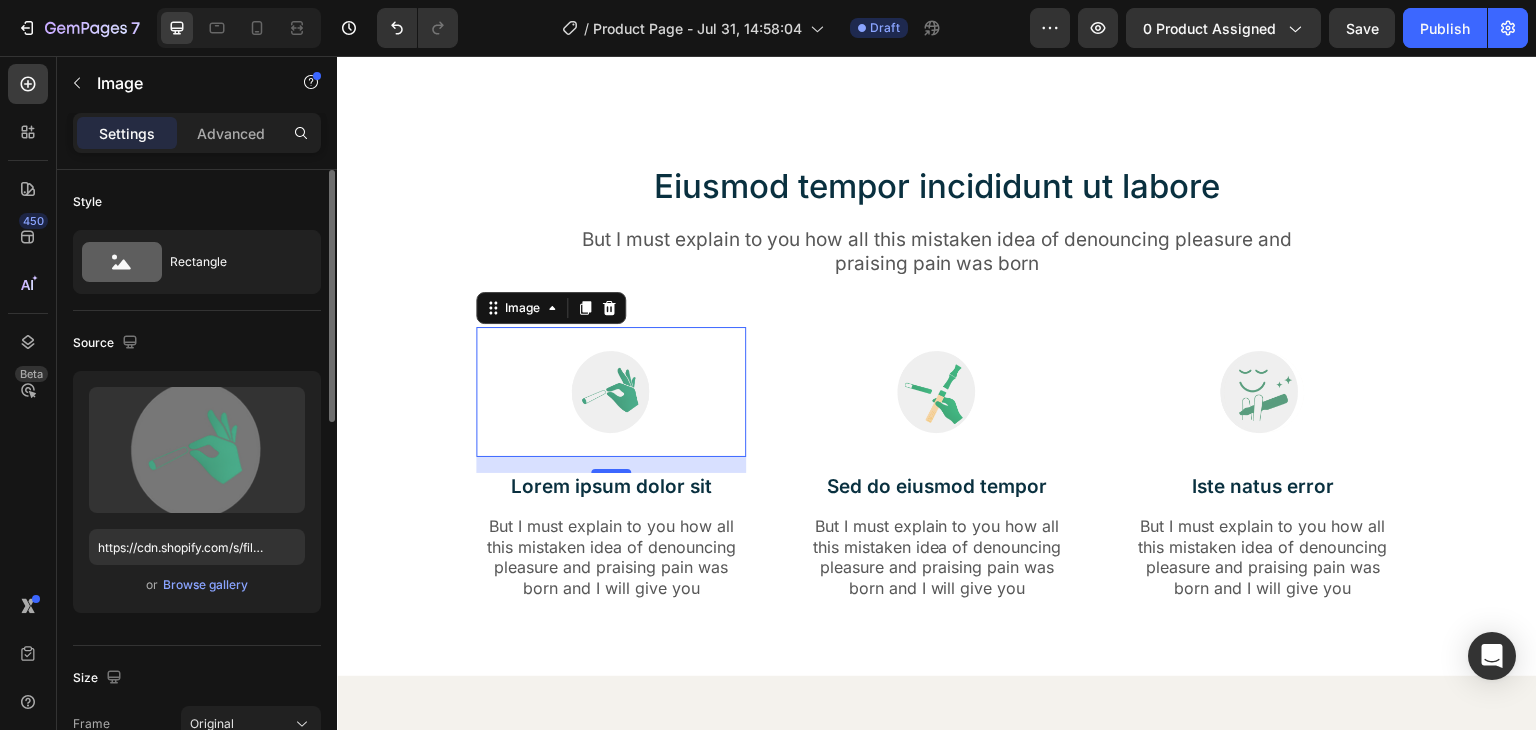 scroll, scrollTop: 200, scrollLeft: 0, axis: vertical 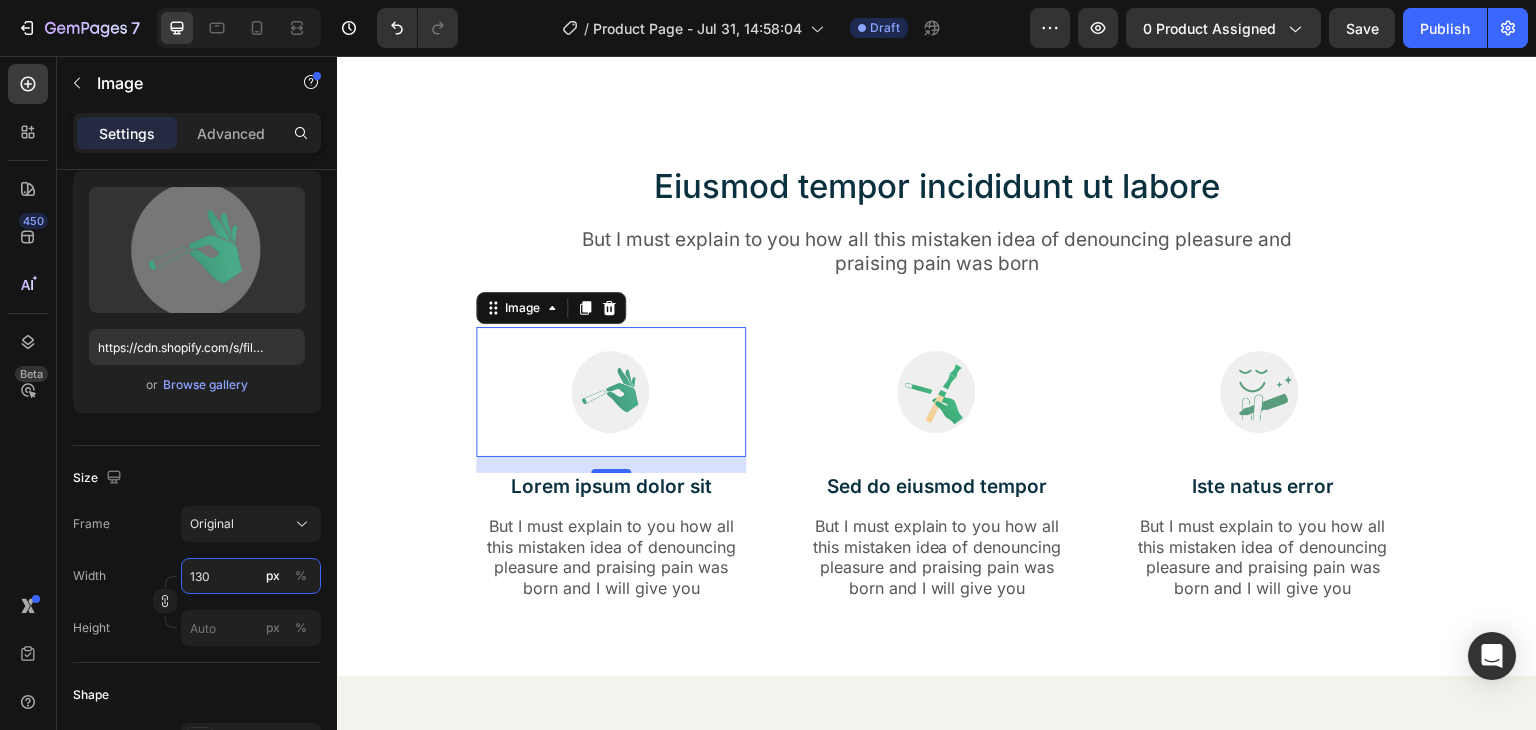 click on "130" at bounding box center [251, 576] 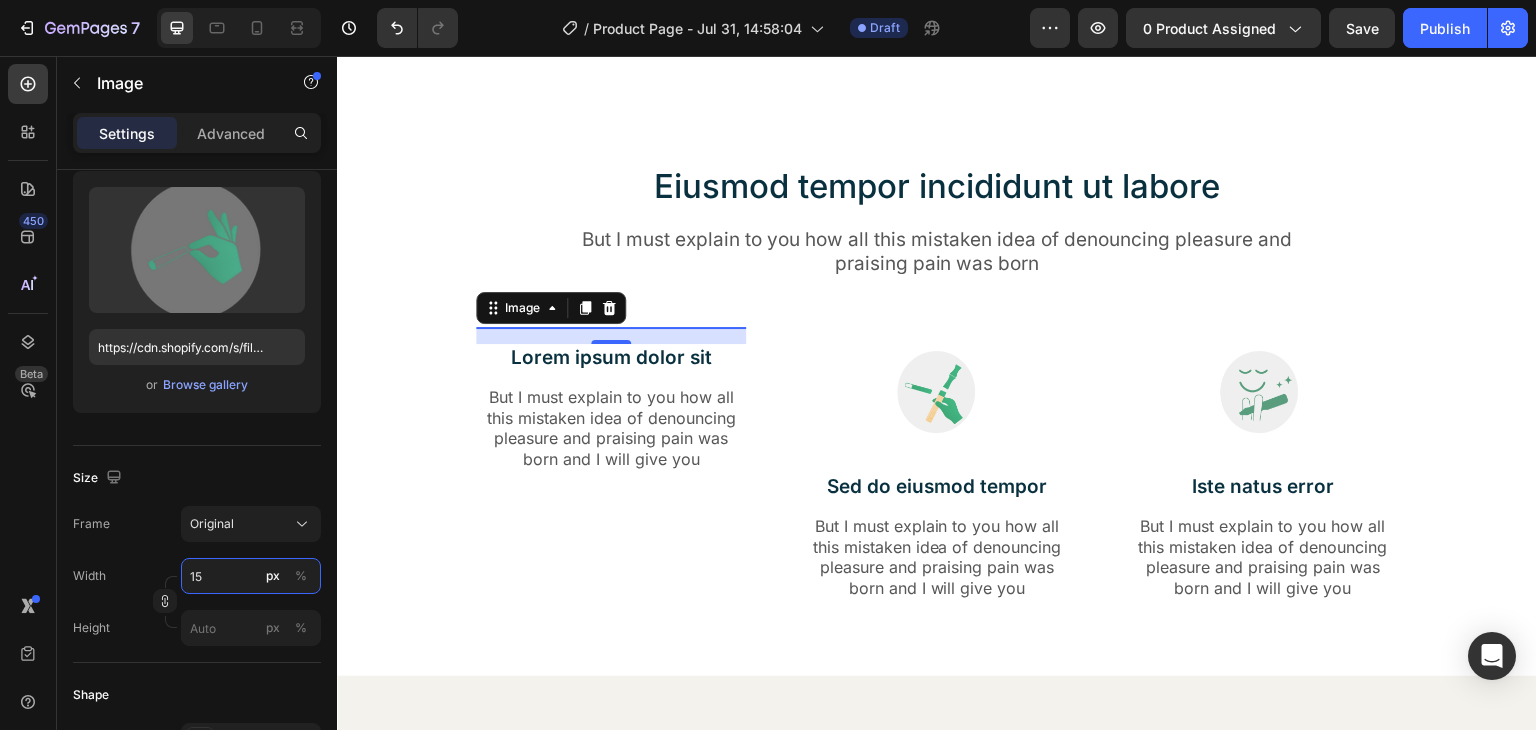 type on "150" 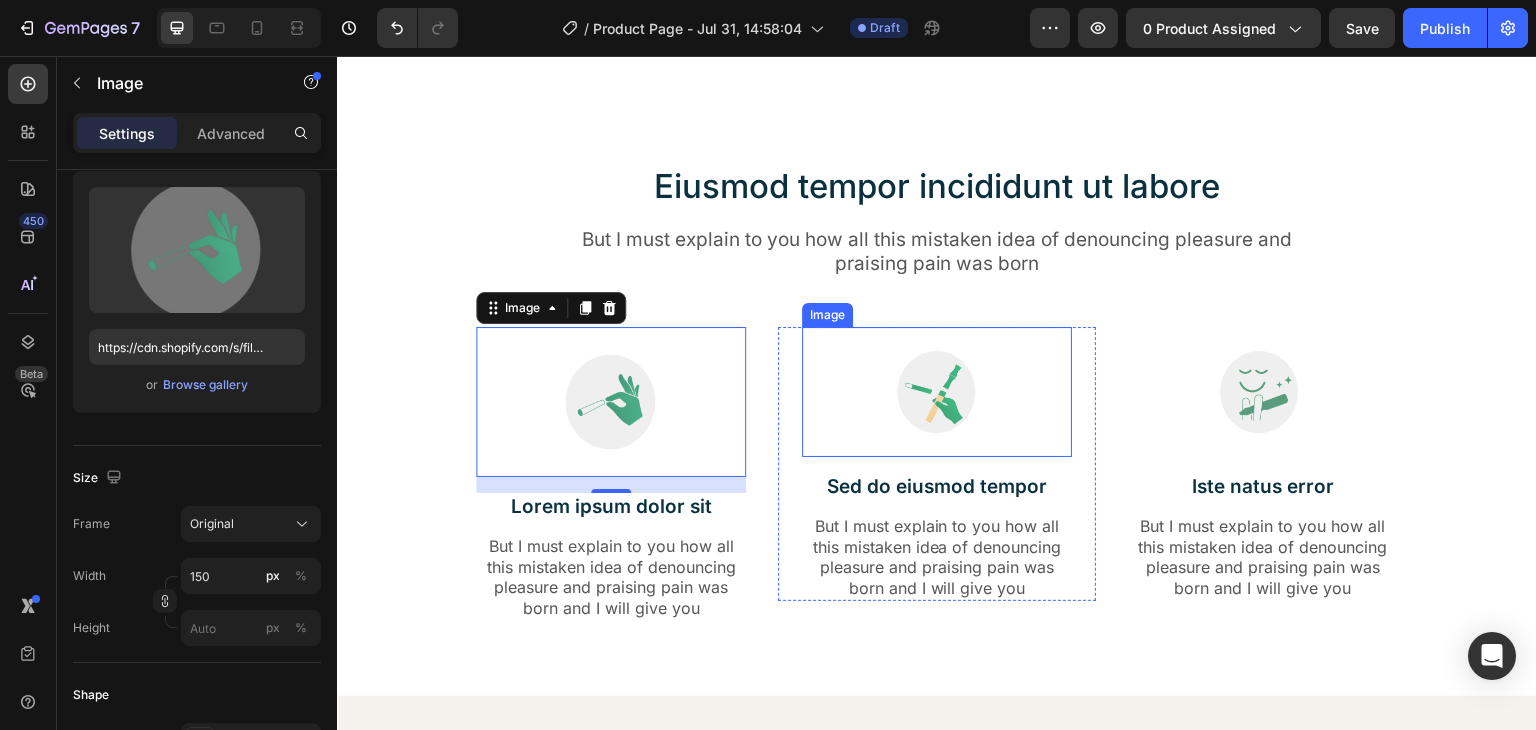 click at bounding box center [937, 392] 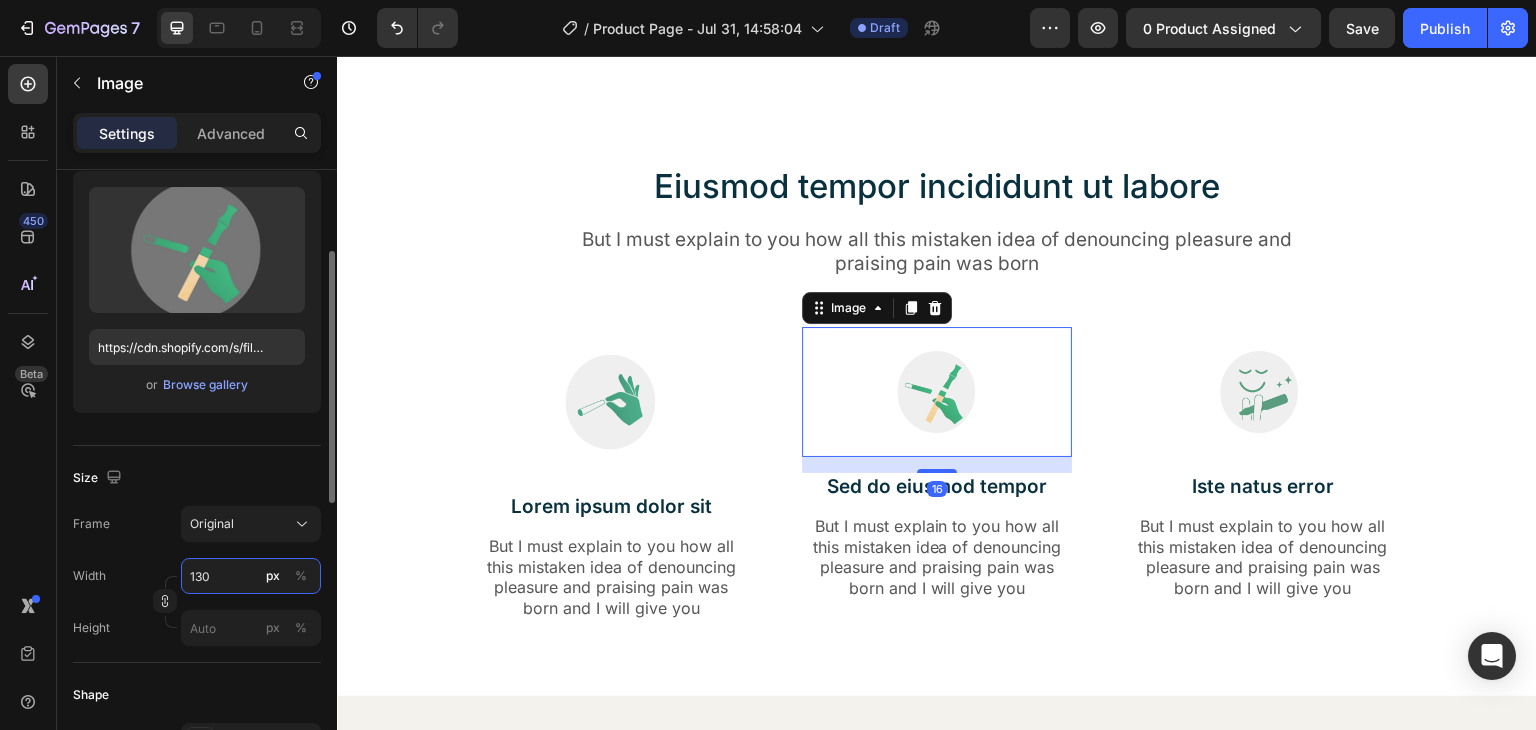 click on "130" at bounding box center (251, 576) 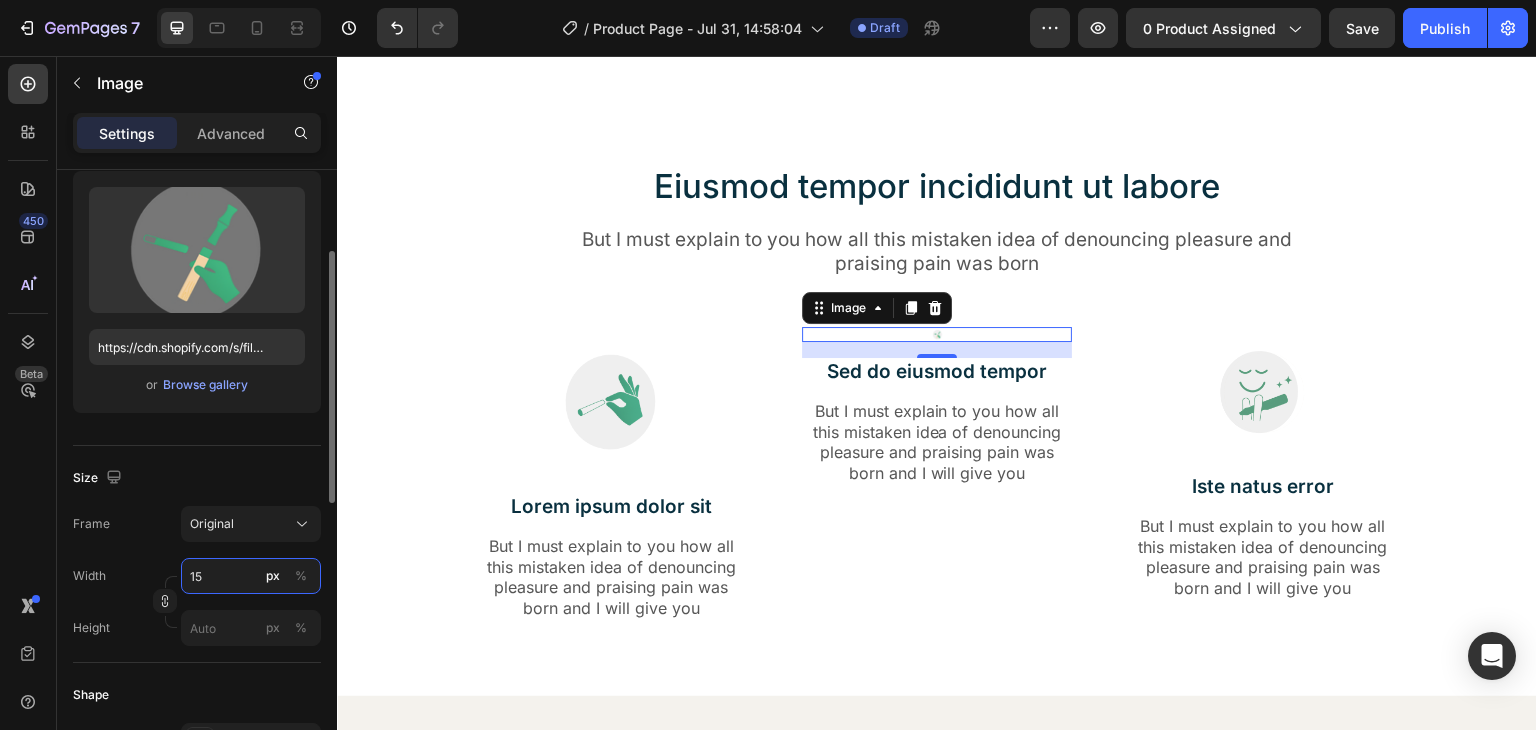 type on "150" 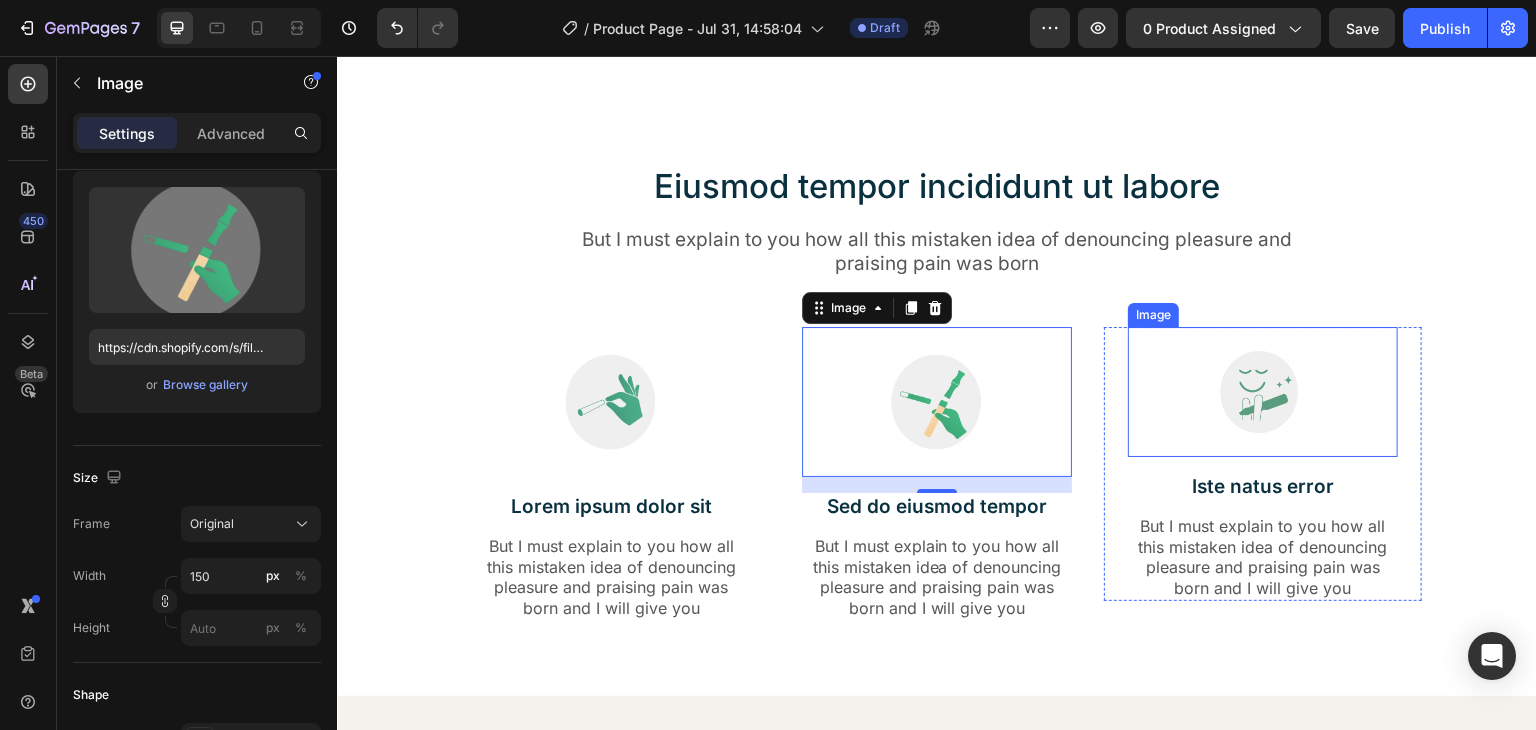 click at bounding box center [1263, 392] 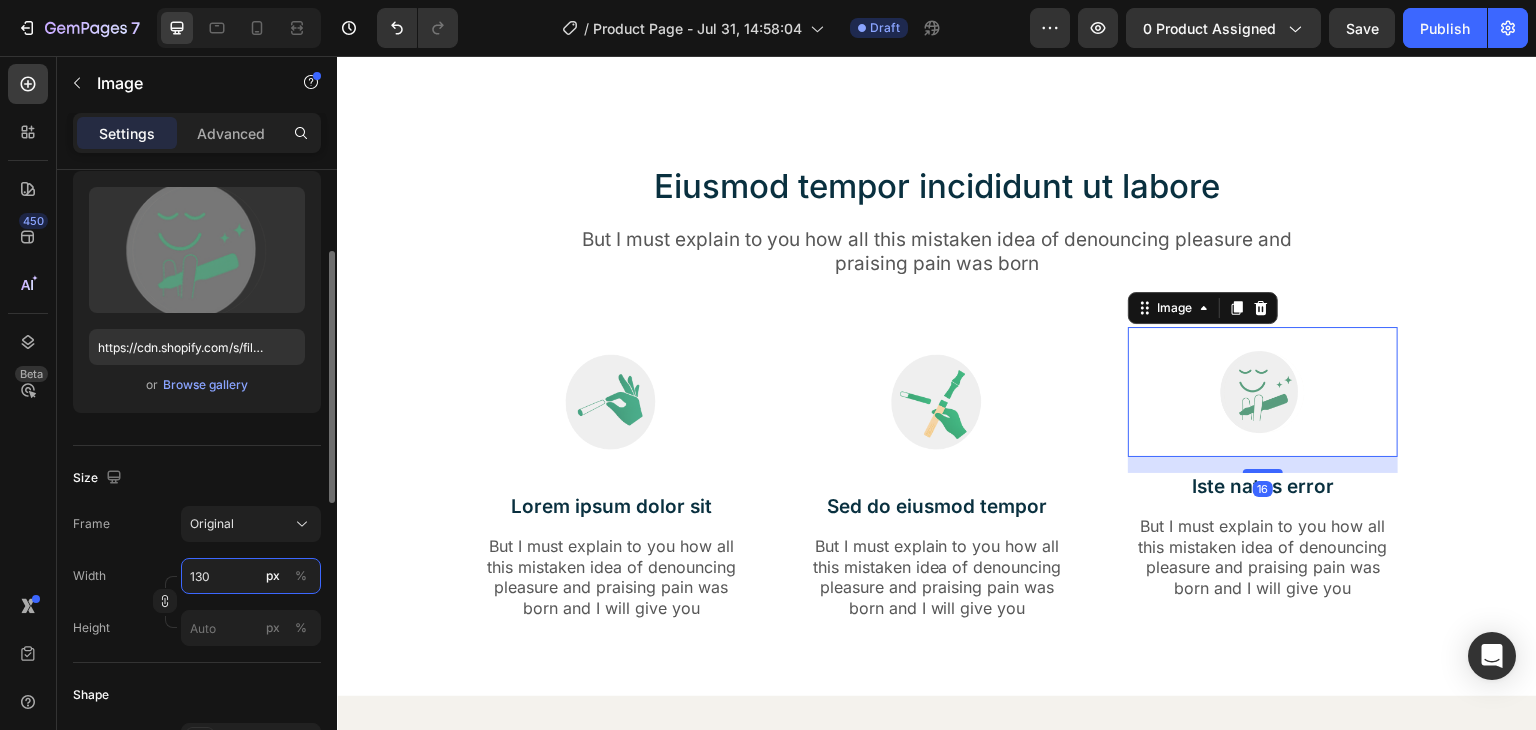 click on "130" at bounding box center (251, 576) 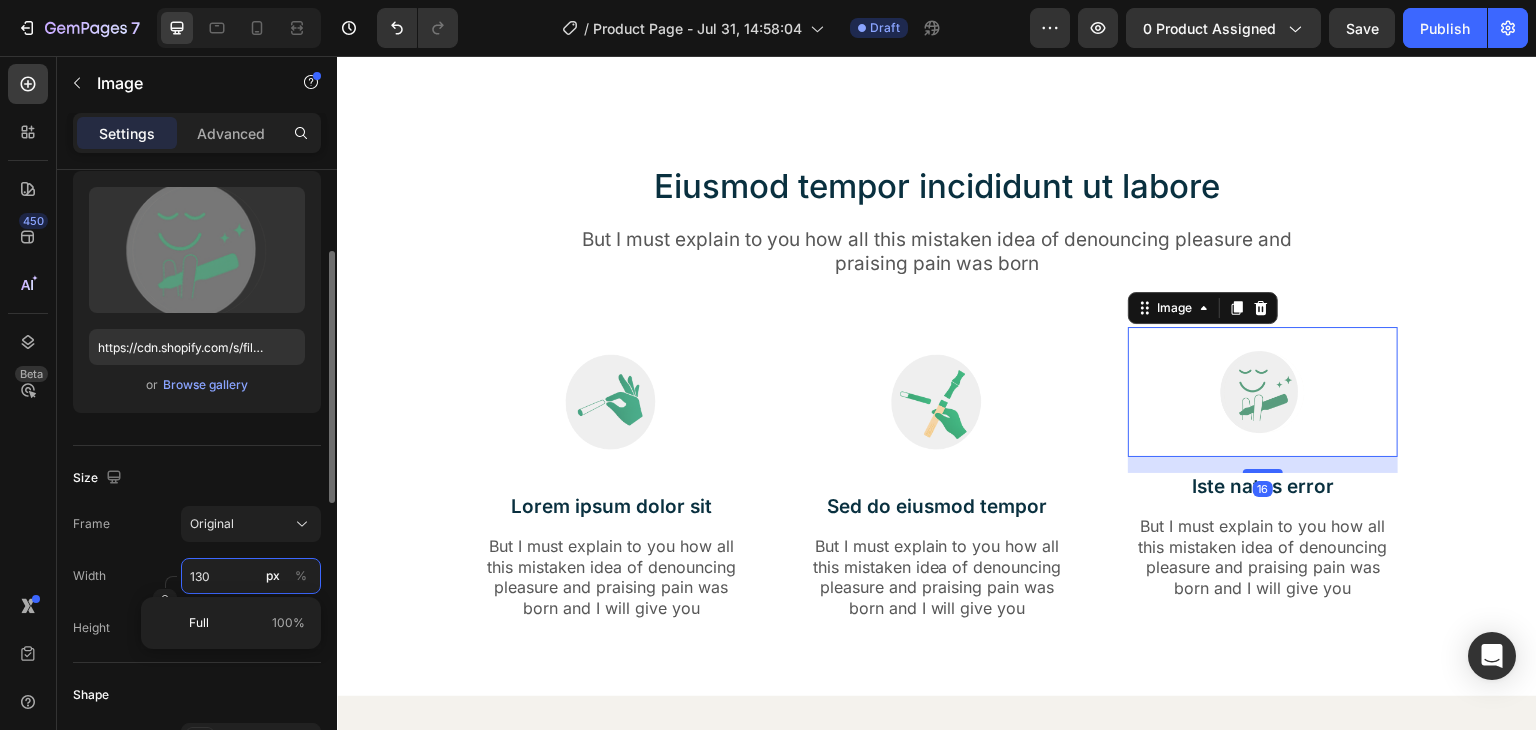 click on "130" at bounding box center [251, 576] 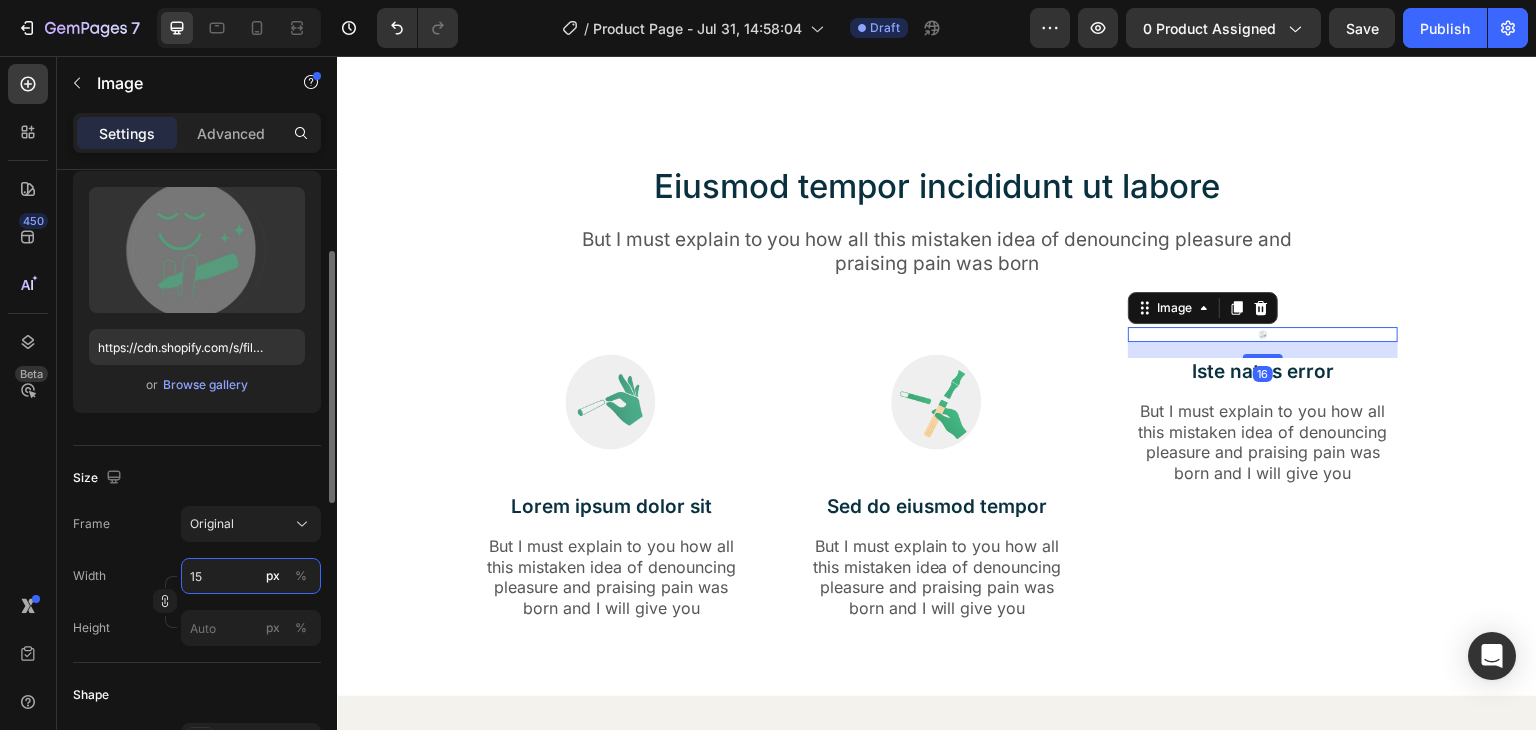 type on "150" 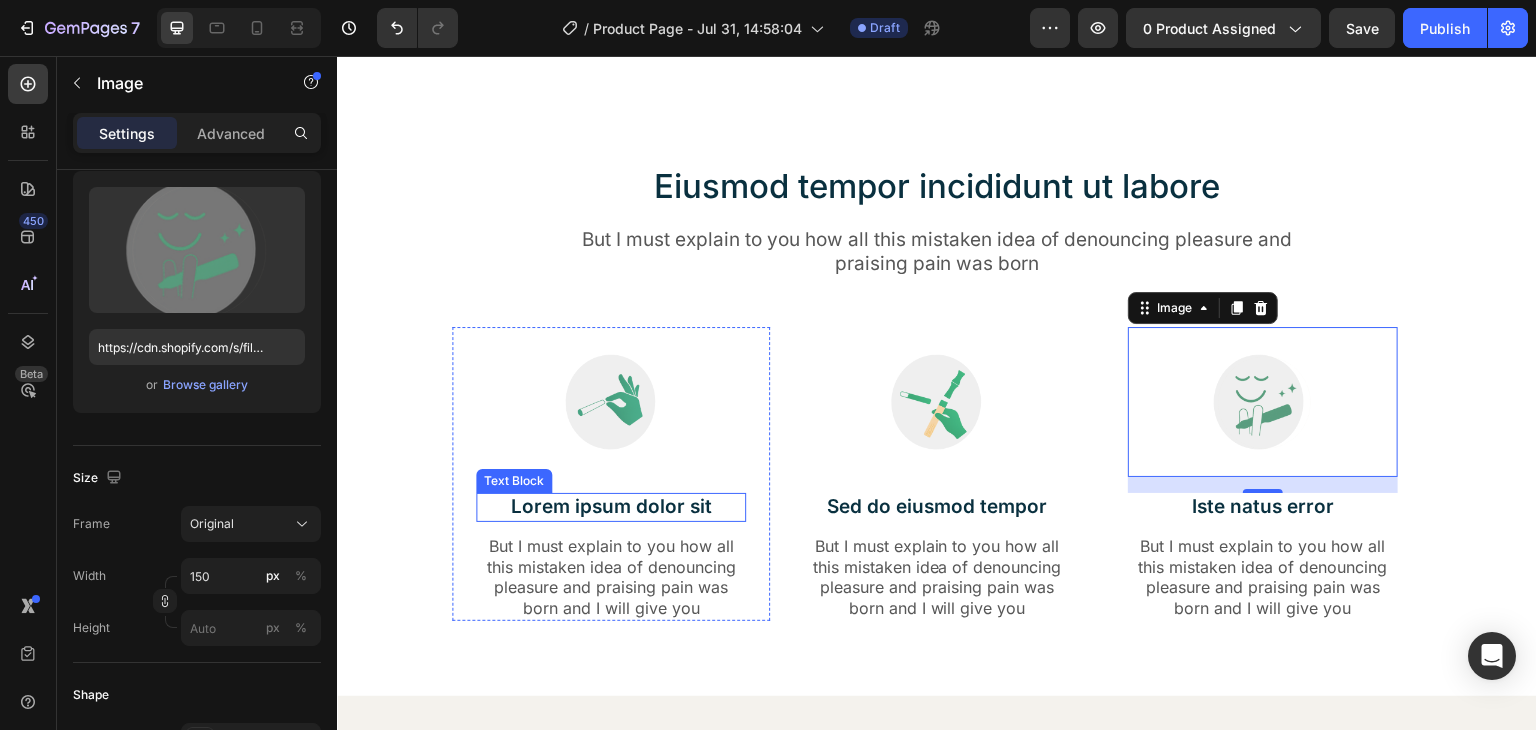 click on "Lorem ipsum dolor sit" at bounding box center [611, 507] 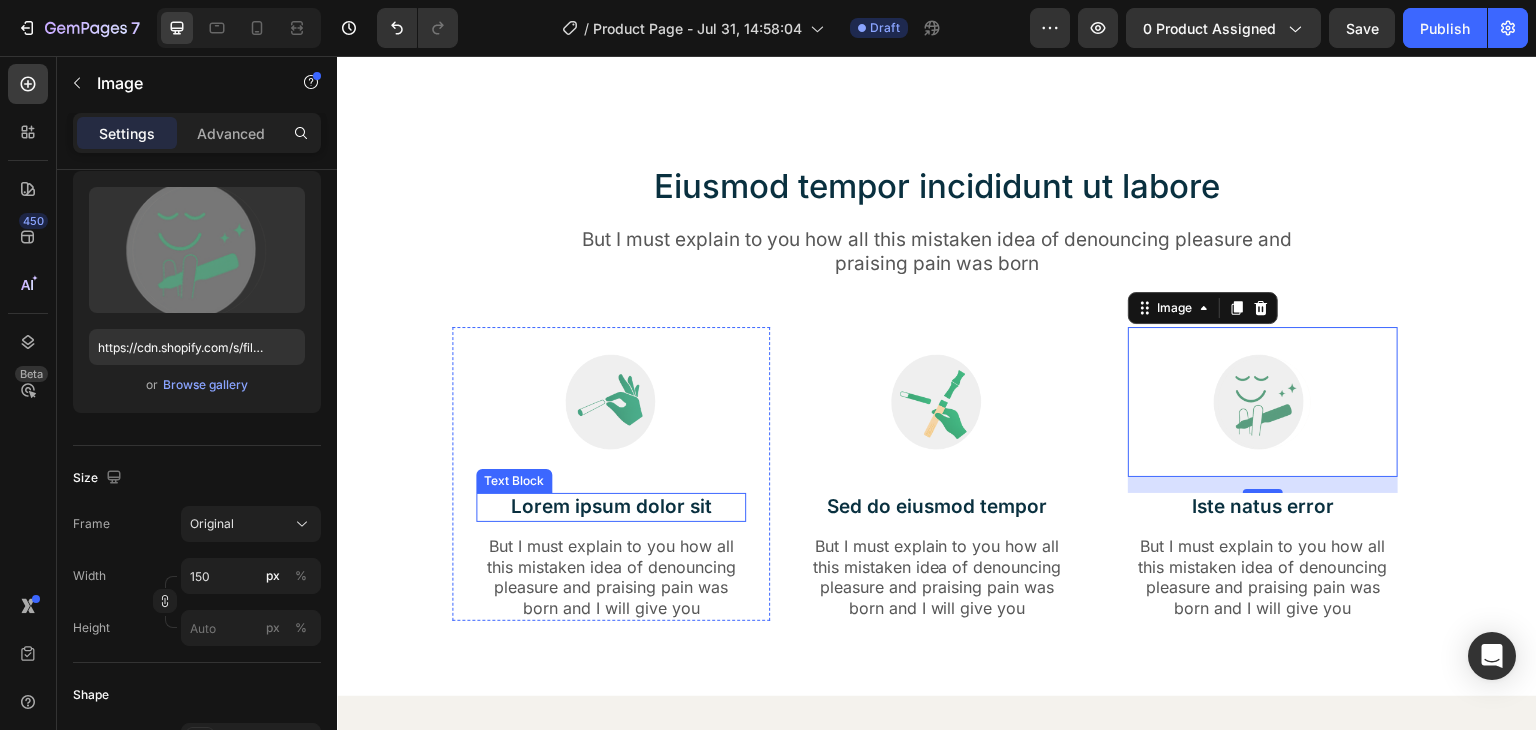 click on "Lorem ipsum dolor sit" at bounding box center (611, 507) 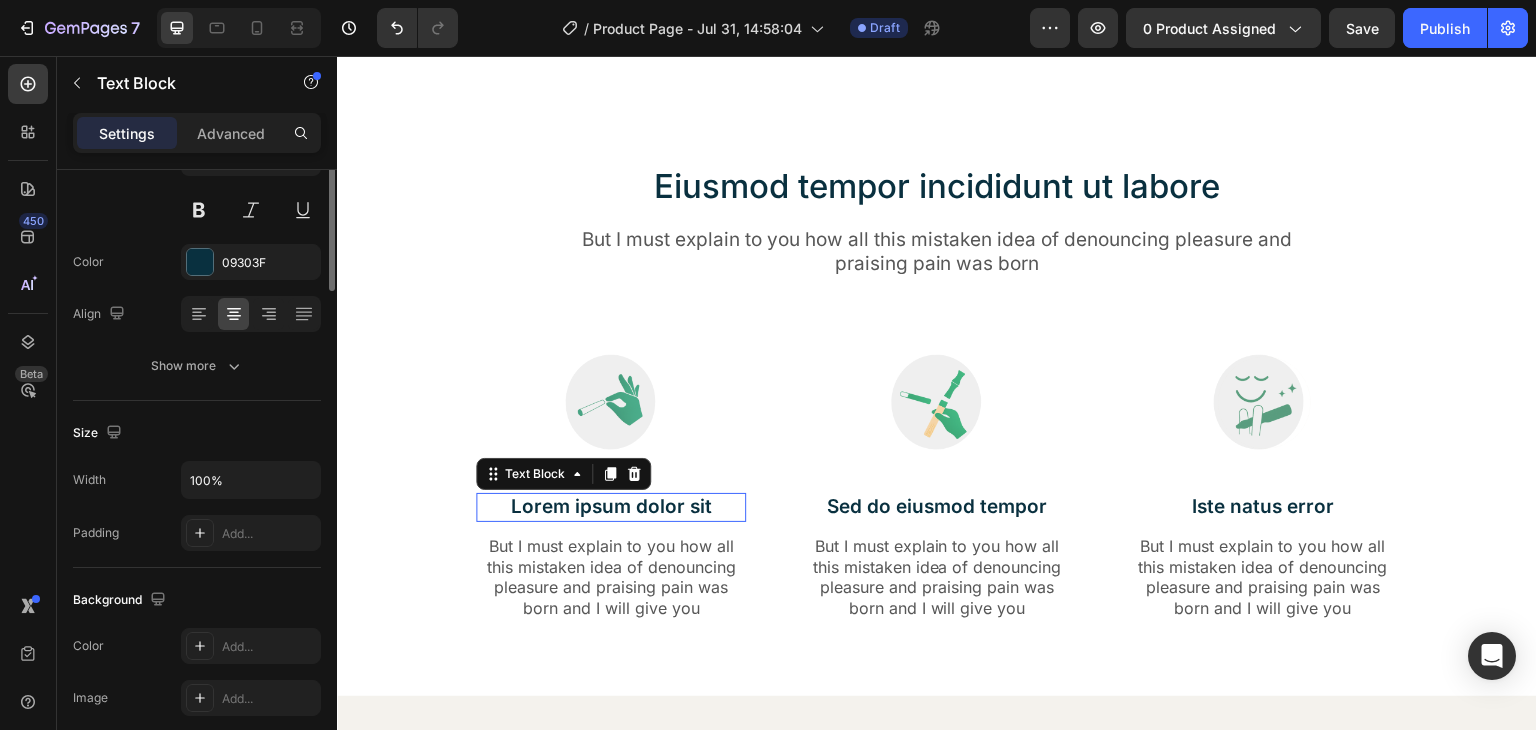 click on "Lorem ipsum dolor sit" at bounding box center (611, 507) 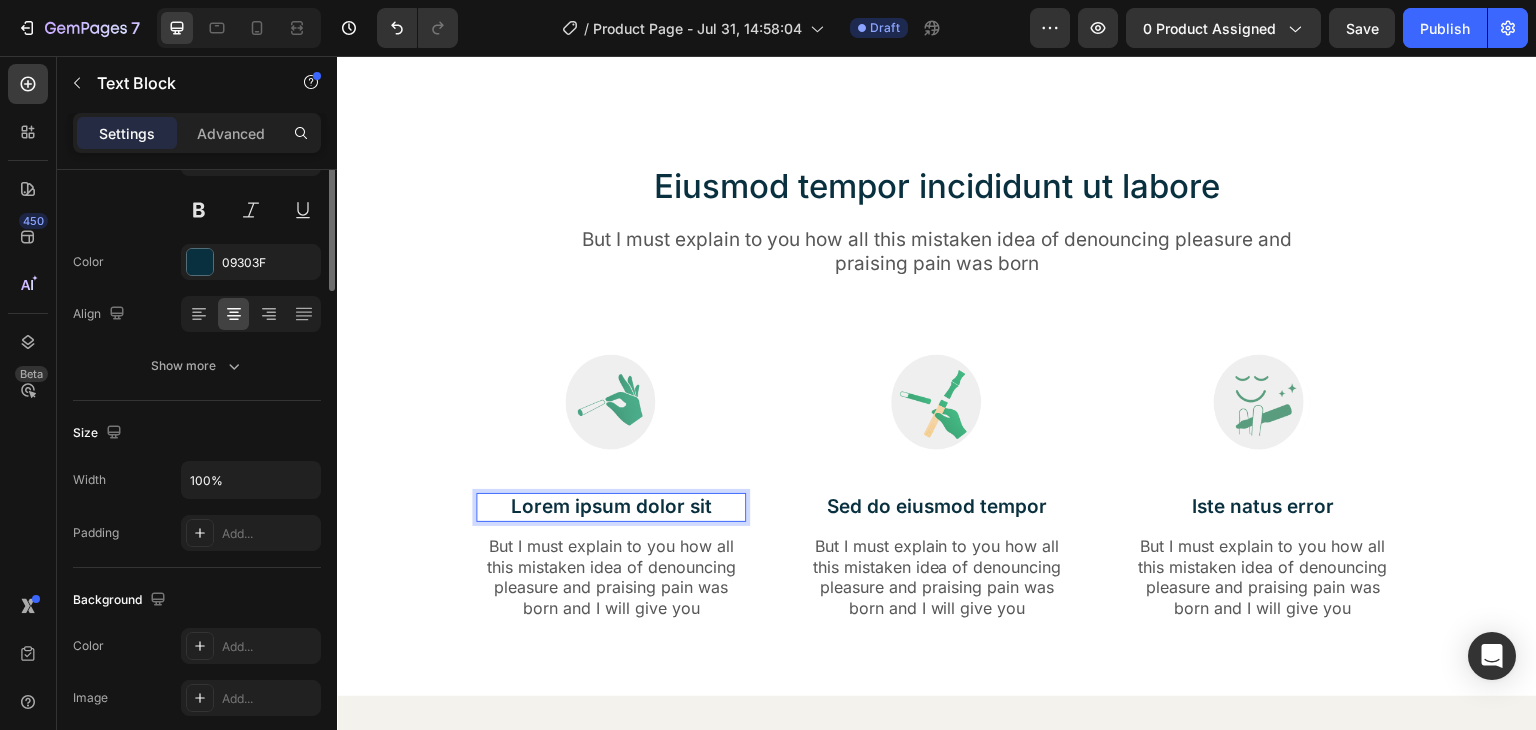 scroll, scrollTop: 0, scrollLeft: 0, axis: both 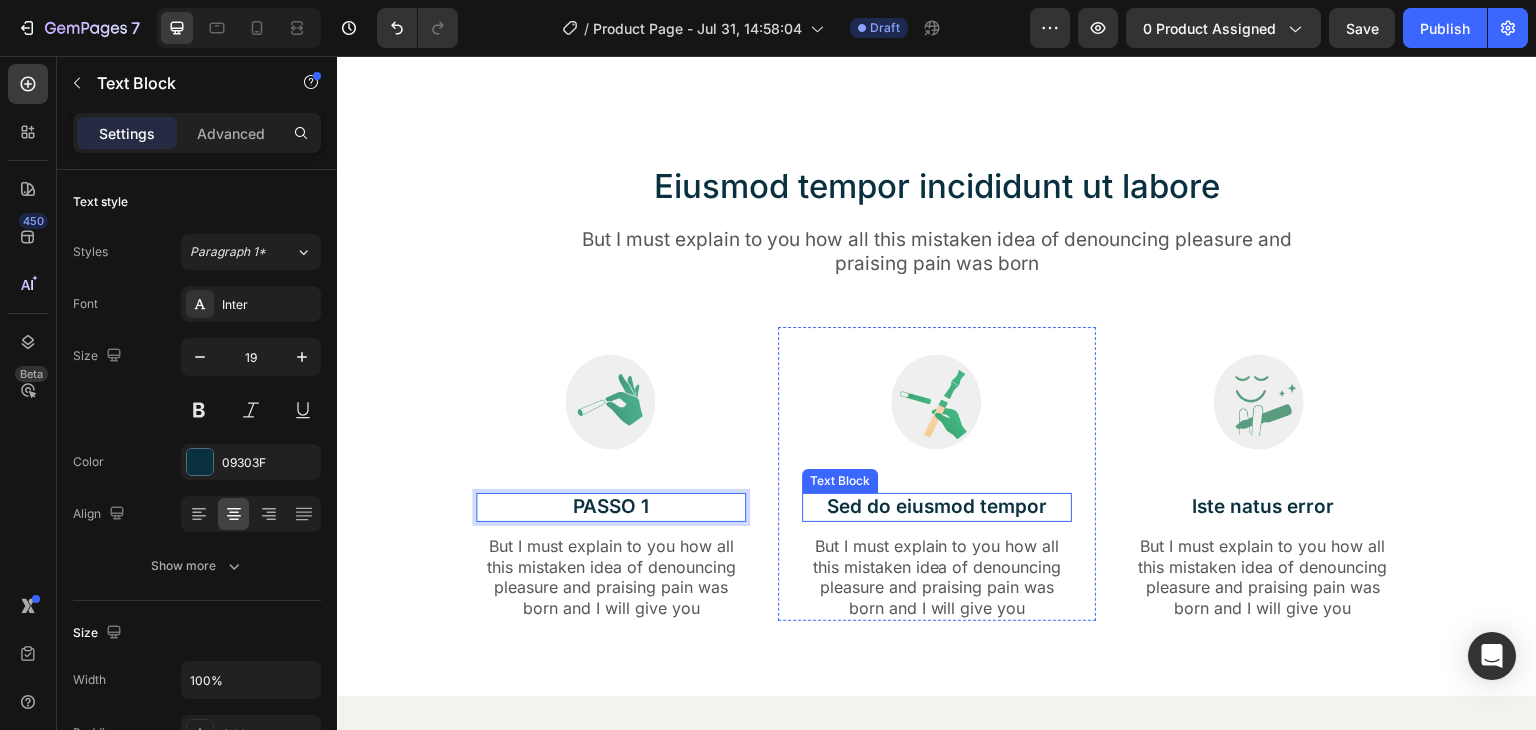 click on "Sed do eiusmod tempor" at bounding box center (937, 507) 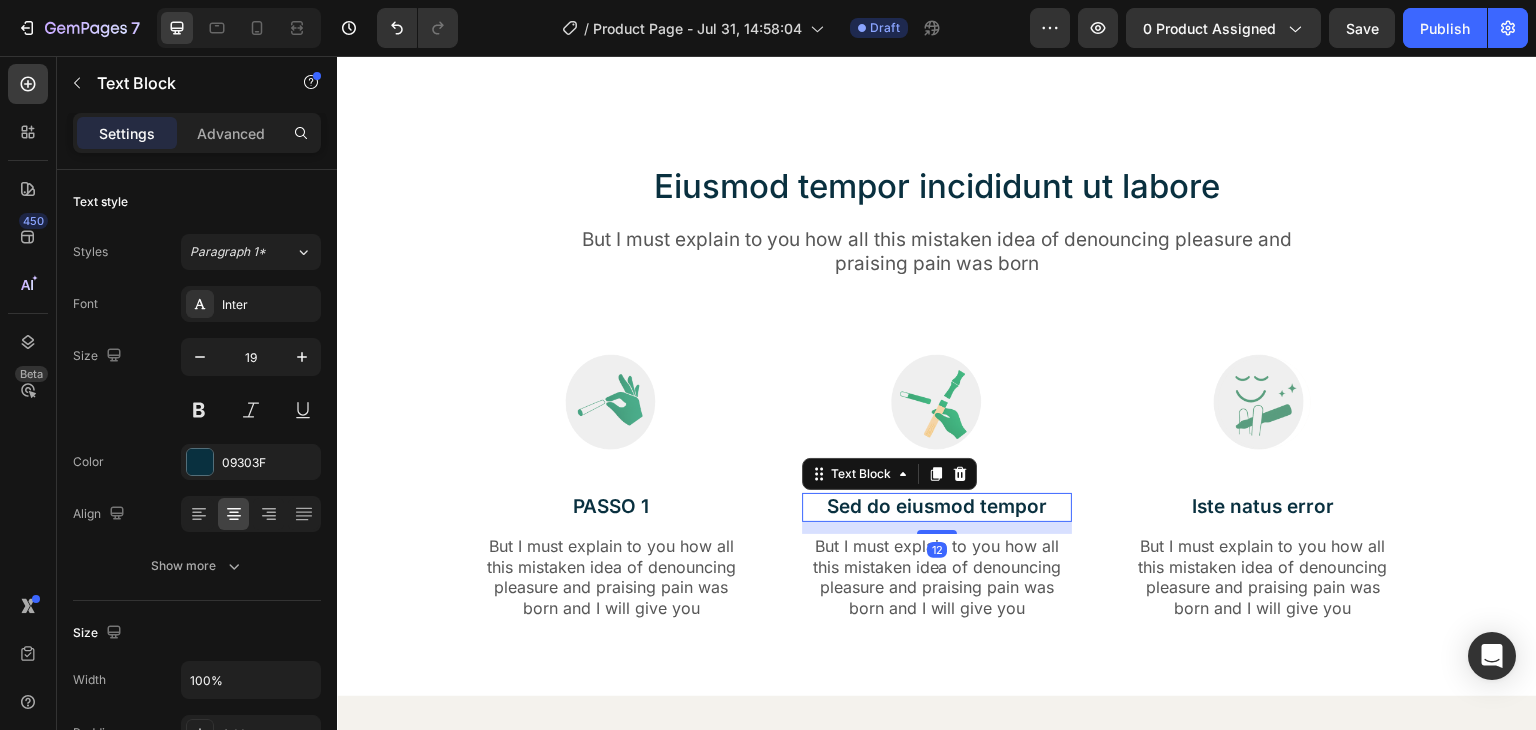 click on "Sed do eiusmod tempor" at bounding box center (937, 507) 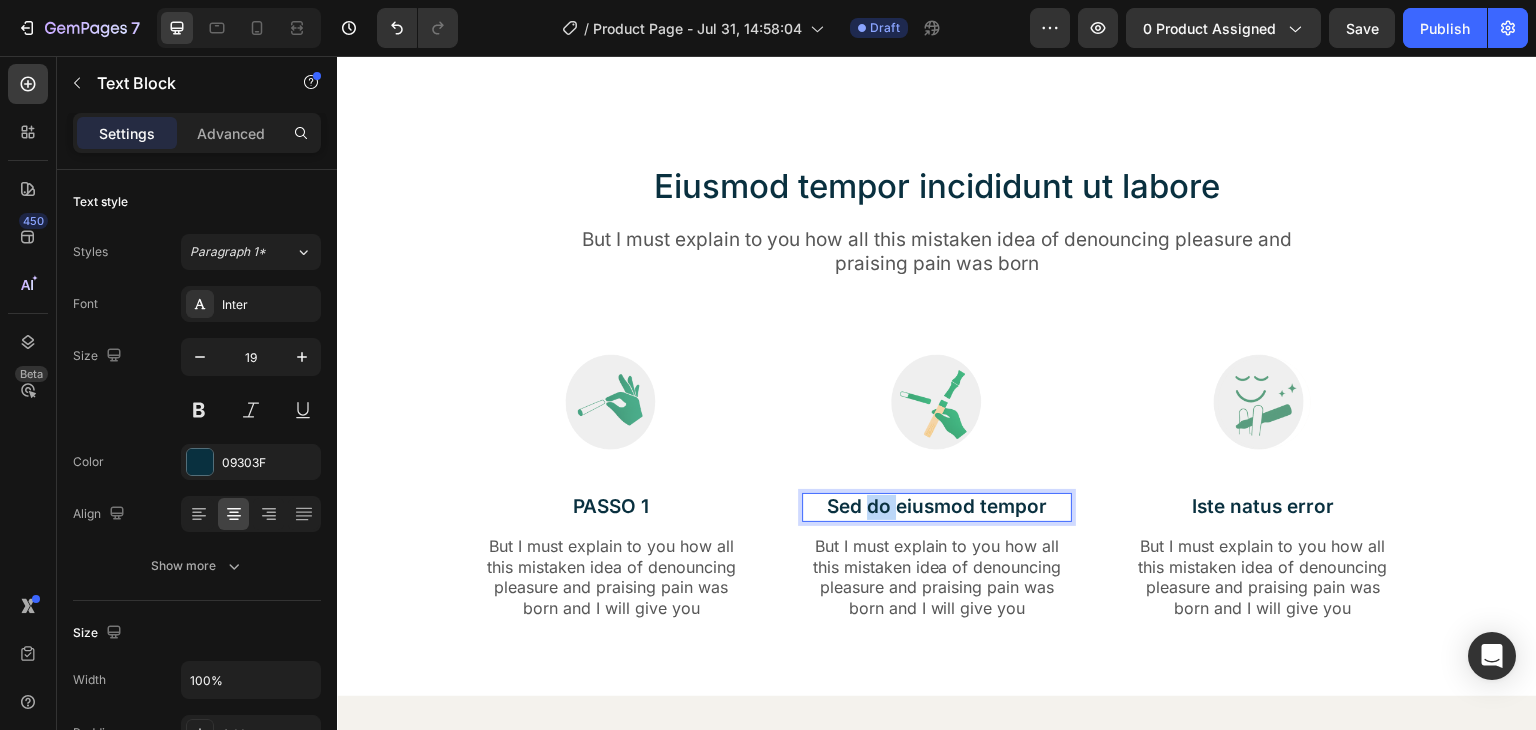 click on "Sed do eiusmod tempor" at bounding box center (937, 507) 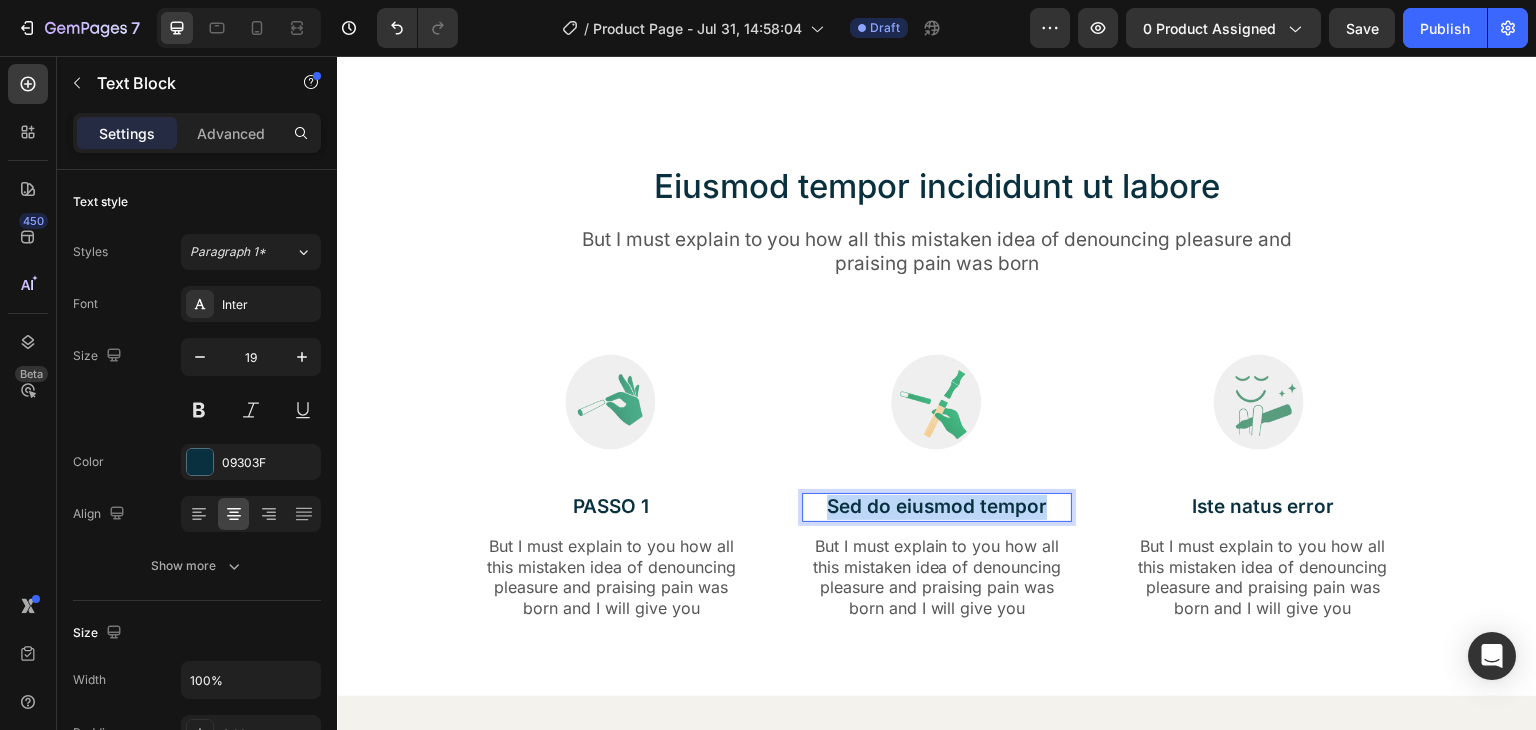 click on "Sed do eiusmod tempor" at bounding box center [937, 507] 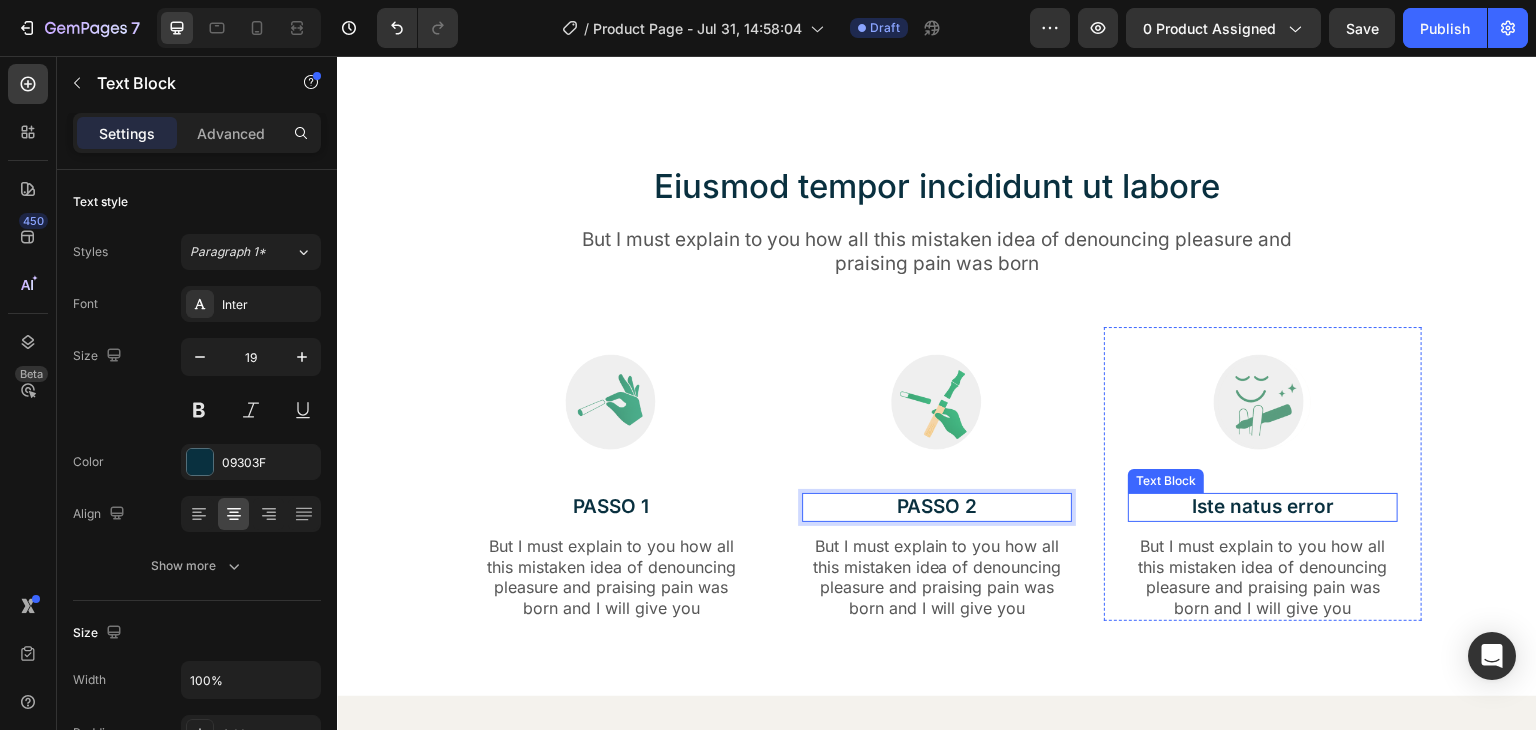click on "Iste natus error" at bounding box center (1263, 507) 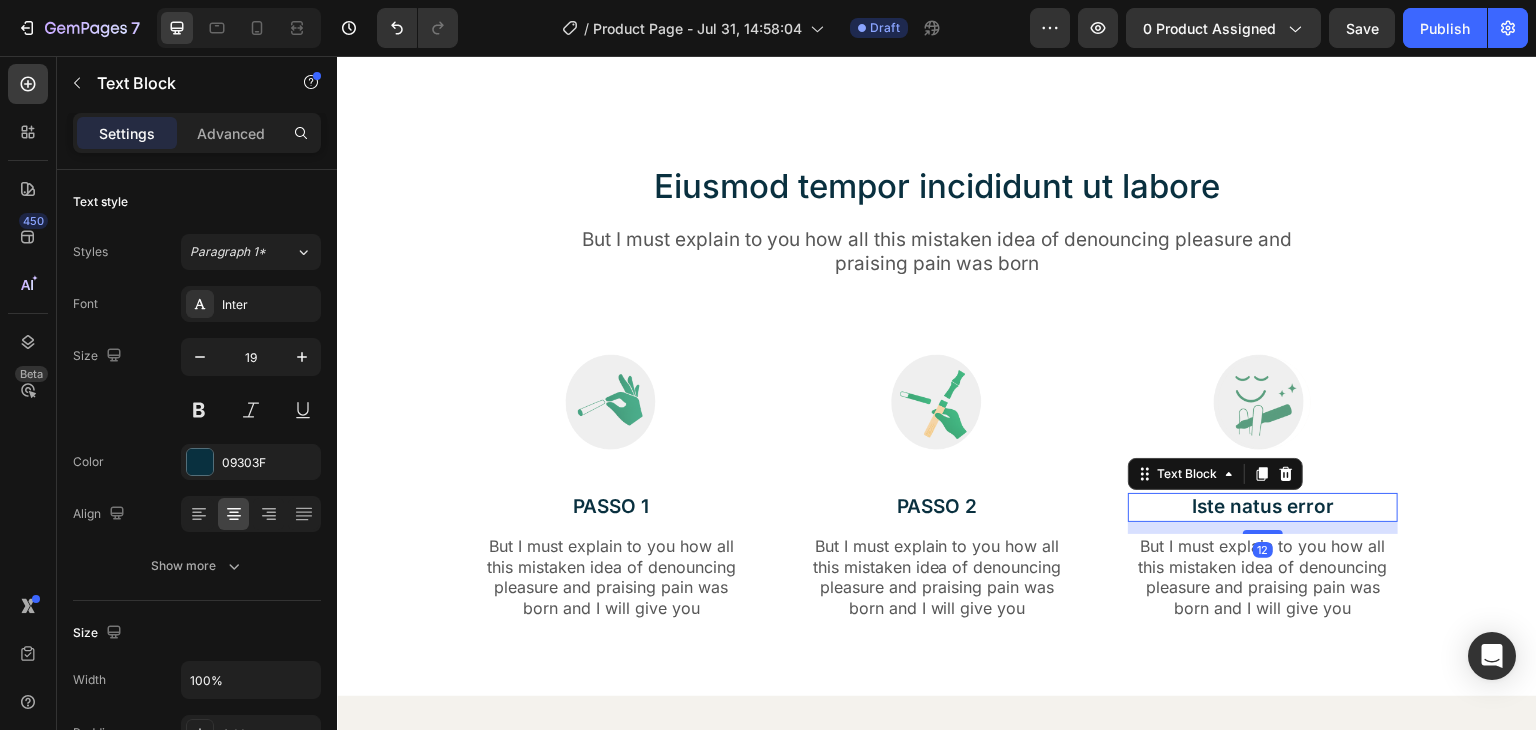 click on "Iste natus error" at bounding box center (1263, 507) 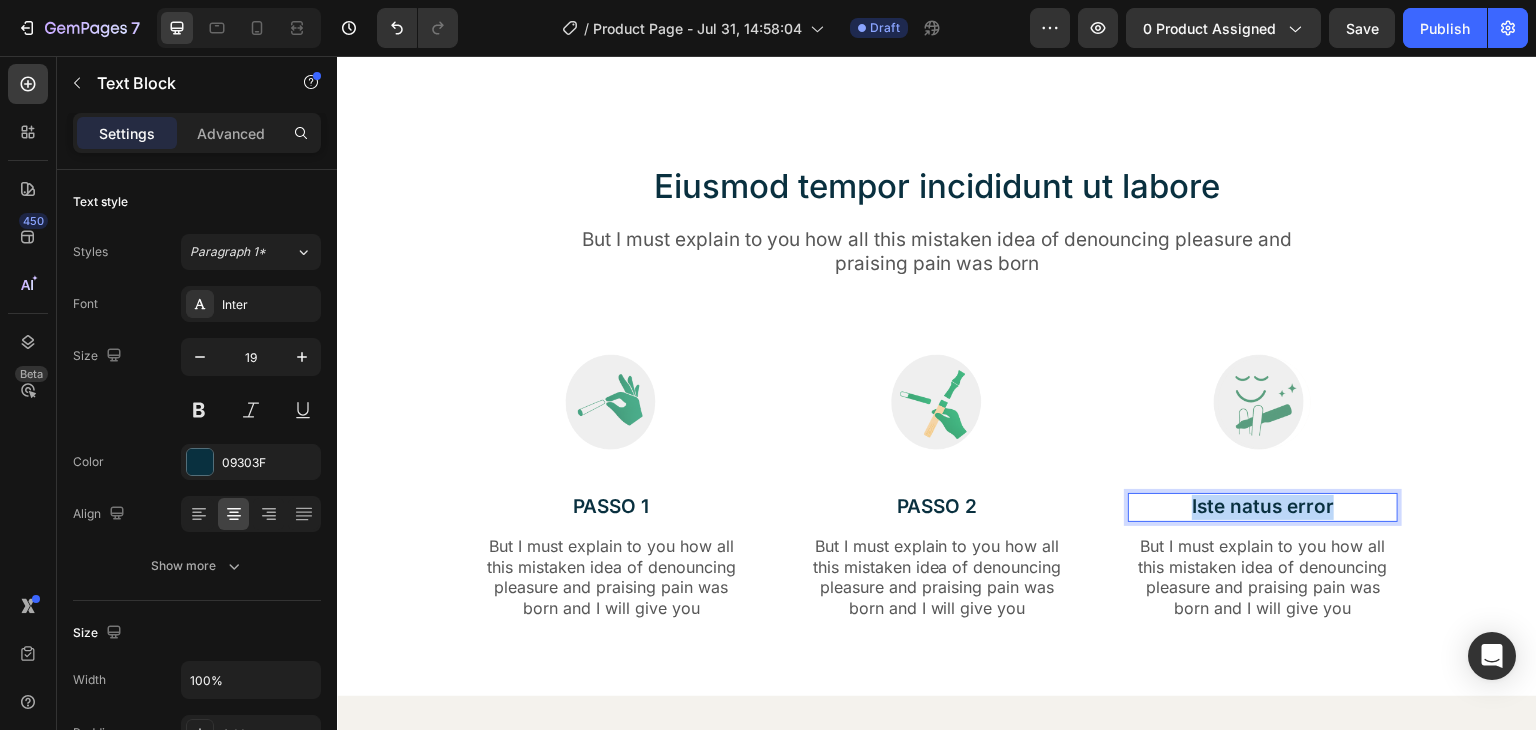 click on "Iste natus error" at bounding box center (1263, 507) 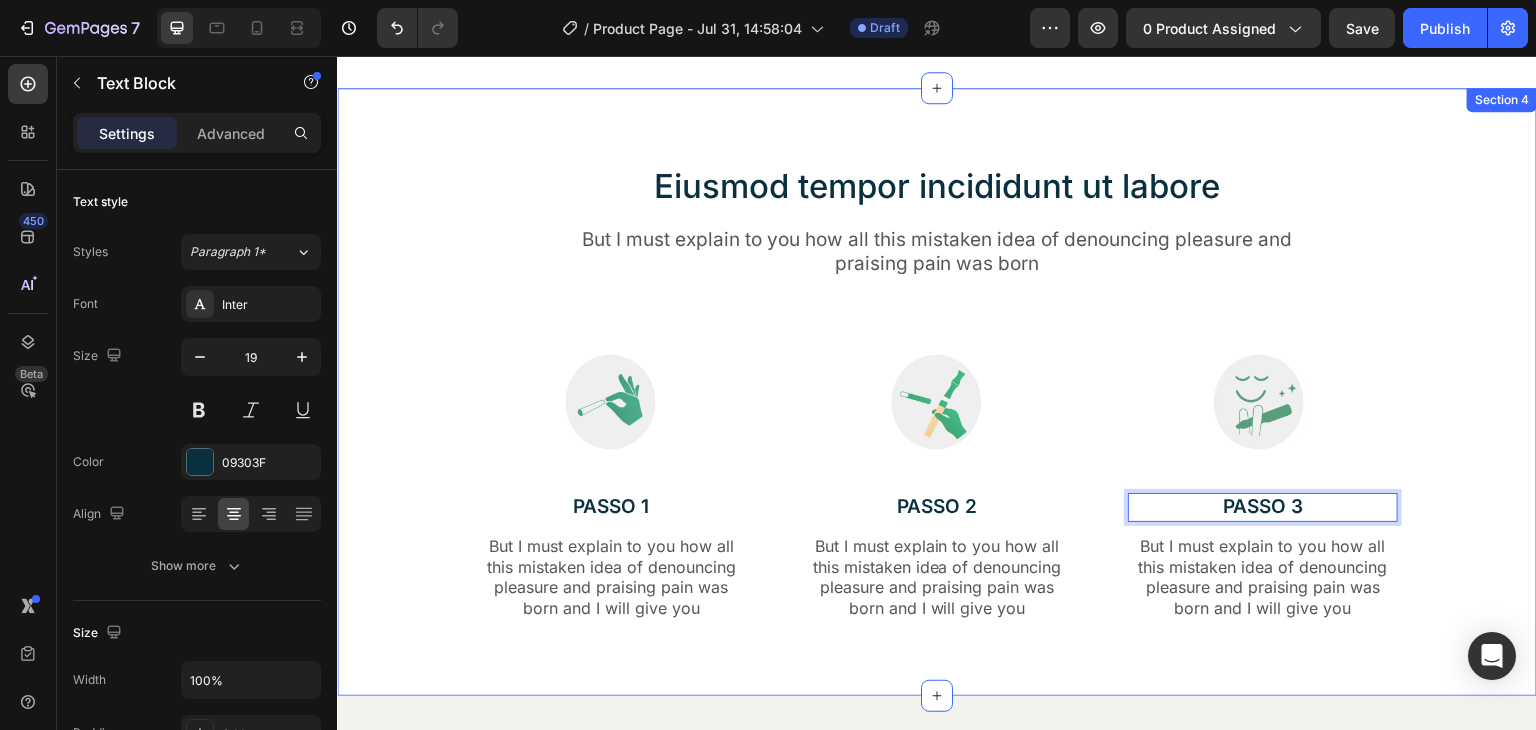 click on "Eiusmod tempor incididunt ut labore Heading But I must explain to you how all this mistaken idea of denouncing pleasure and praising pain was born Text Block Row Image PASSO 1 Text Block But I must explain to you how all this mistaken idea of denouncing pleasure and praising pain was born and I will give you Text Block Row Image PASSO 2 Text Block But I must explain to you how all this mistaken idea of denouncing pleasure and praising pain was born and I will give you Text Block Row Image PASSO 3 Text Block   12 But I must explain to you how all this mistaken idea of denouncing pleasure and praising pain was born and I will give you Text Block Row Row" at bounding box center (937, 408) 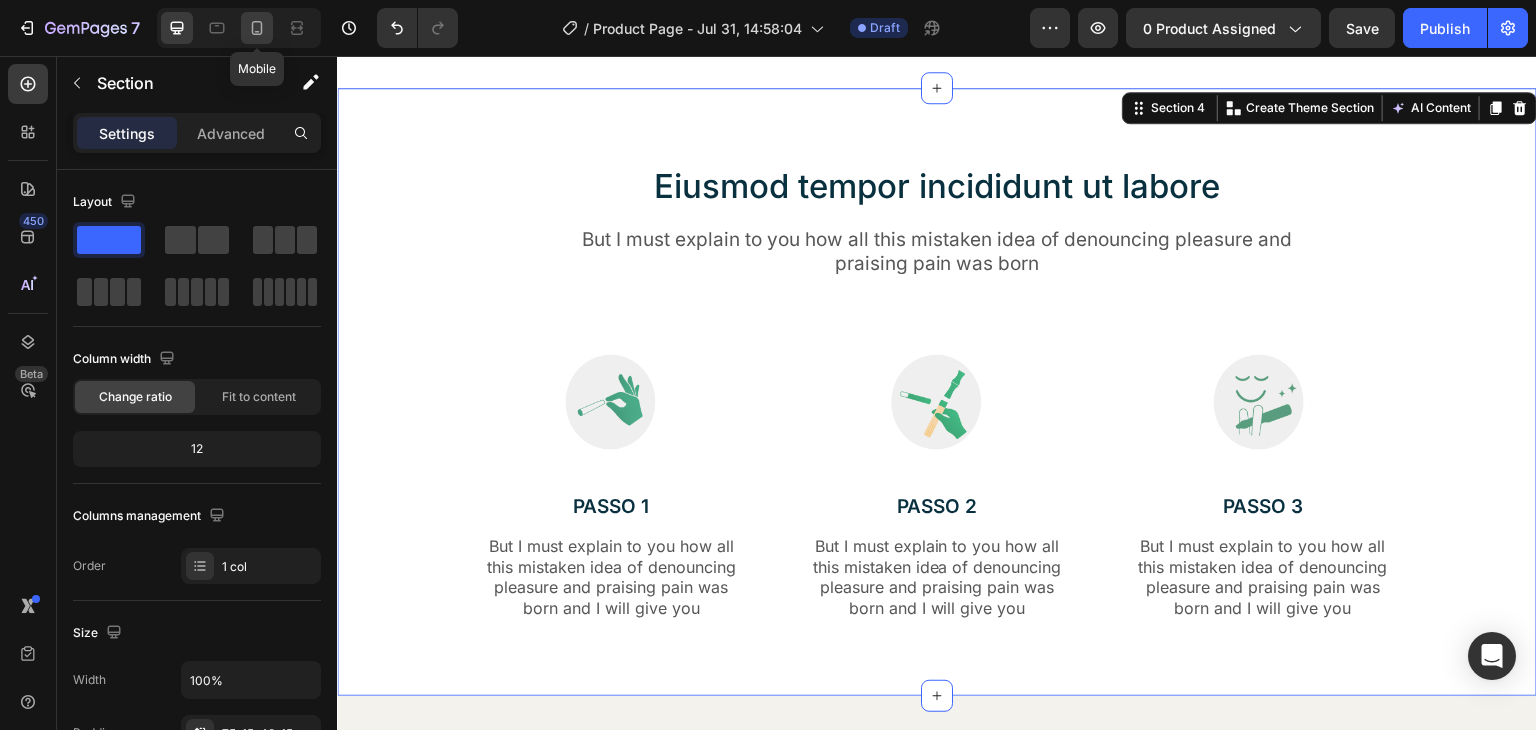 click 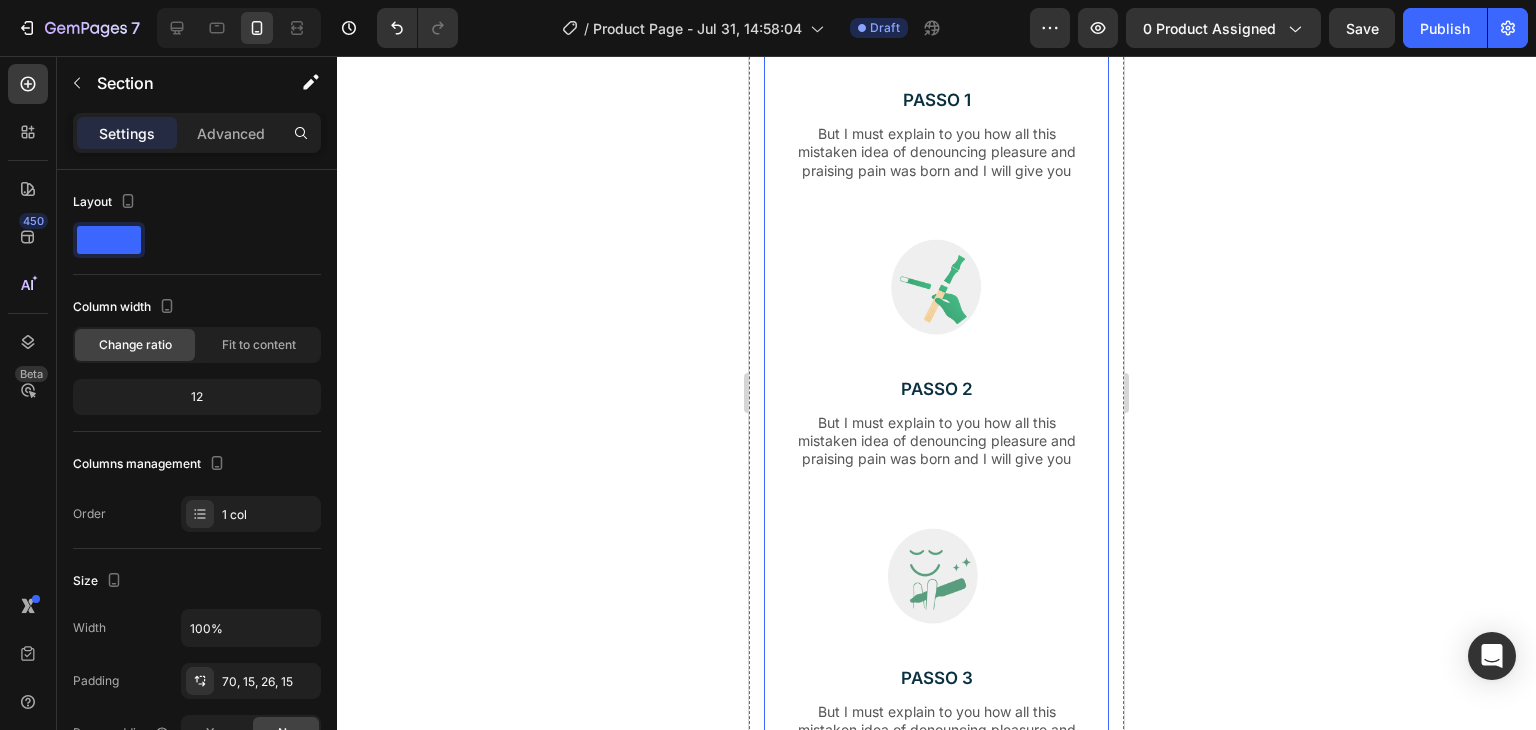 scroll, scrollTop: 4106, scrollLeft: 0, axis: vertical 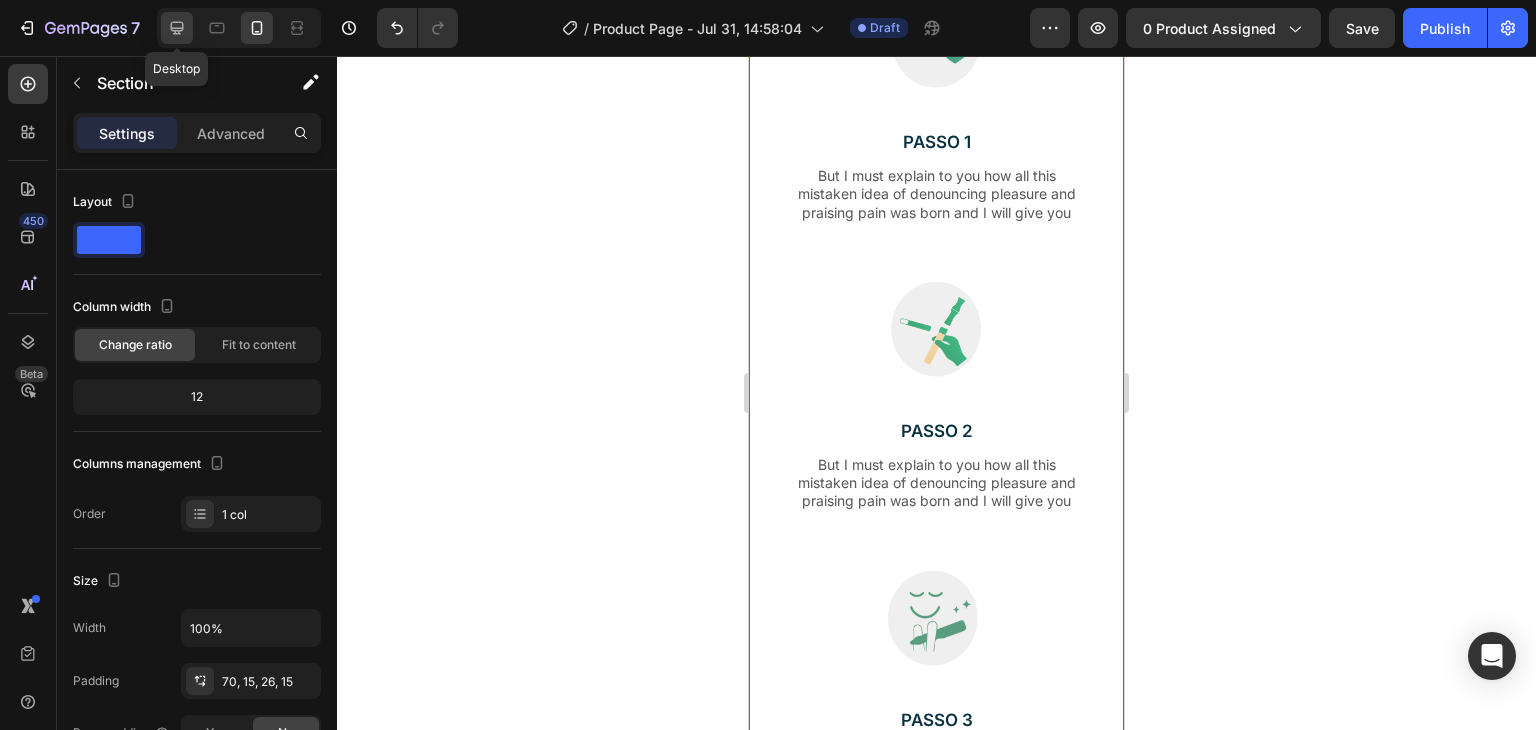 click 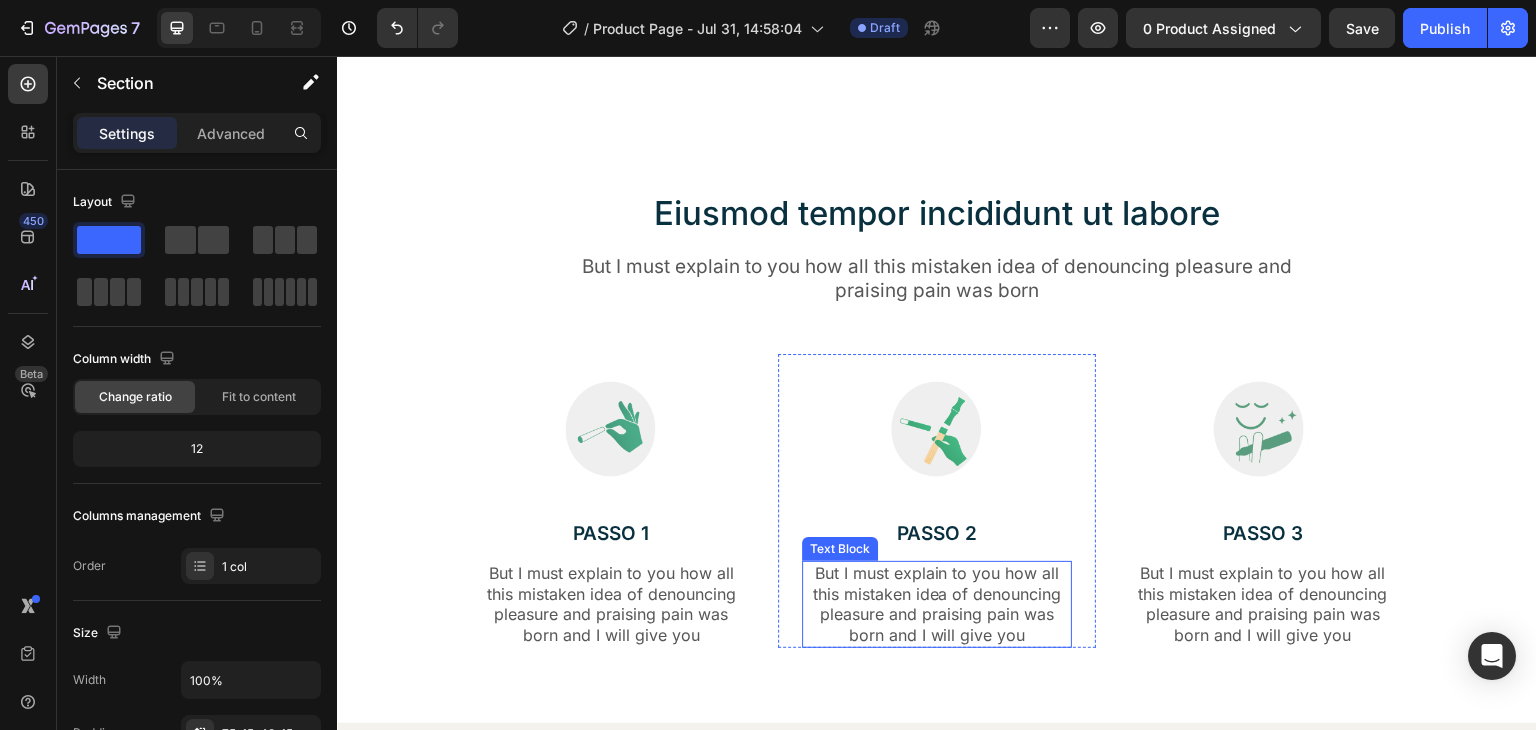 scroll, scrollTop: 3159, scrollLeft: 0, axis: vertical 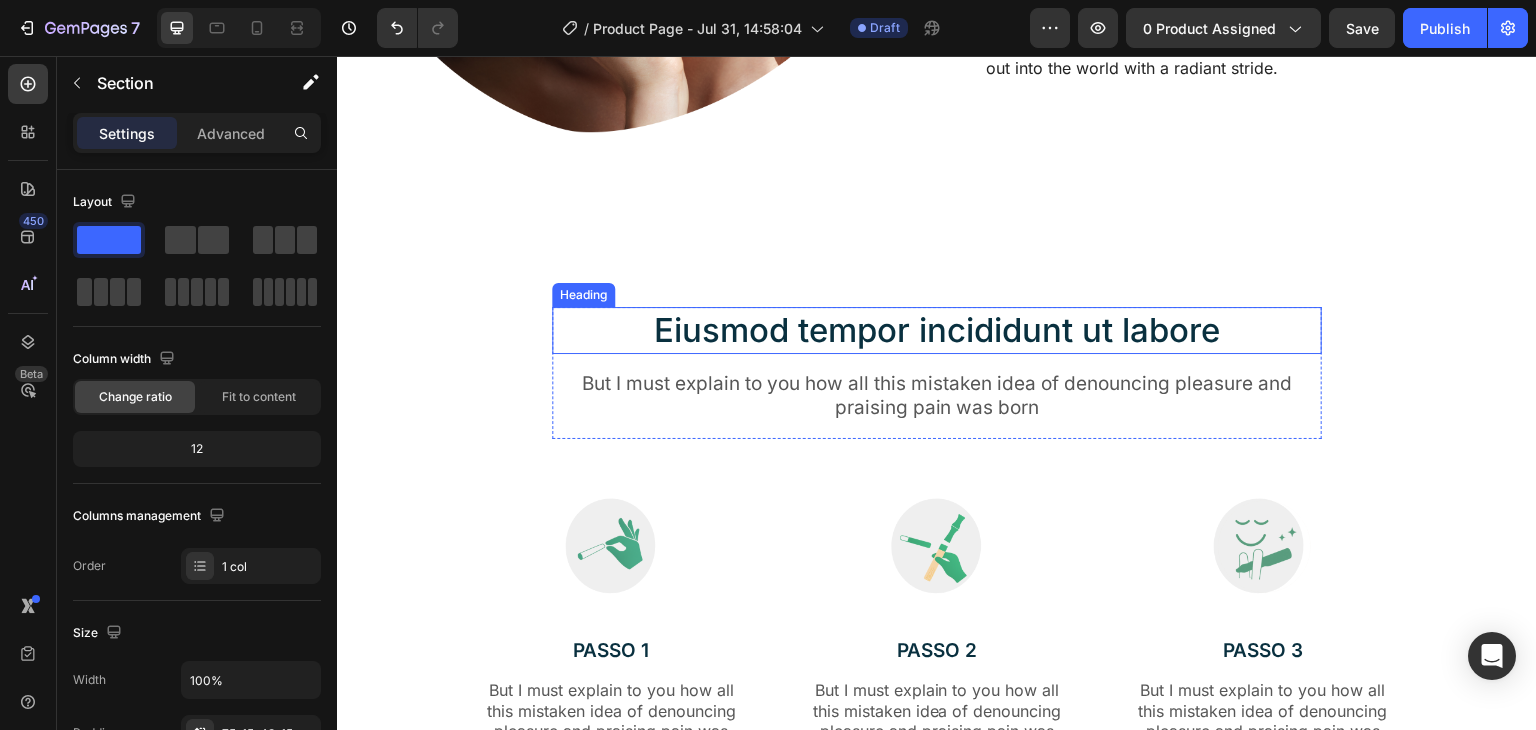 click on "Eiusmod tempor incididunt ut labore" at bounding box center [937, 330] 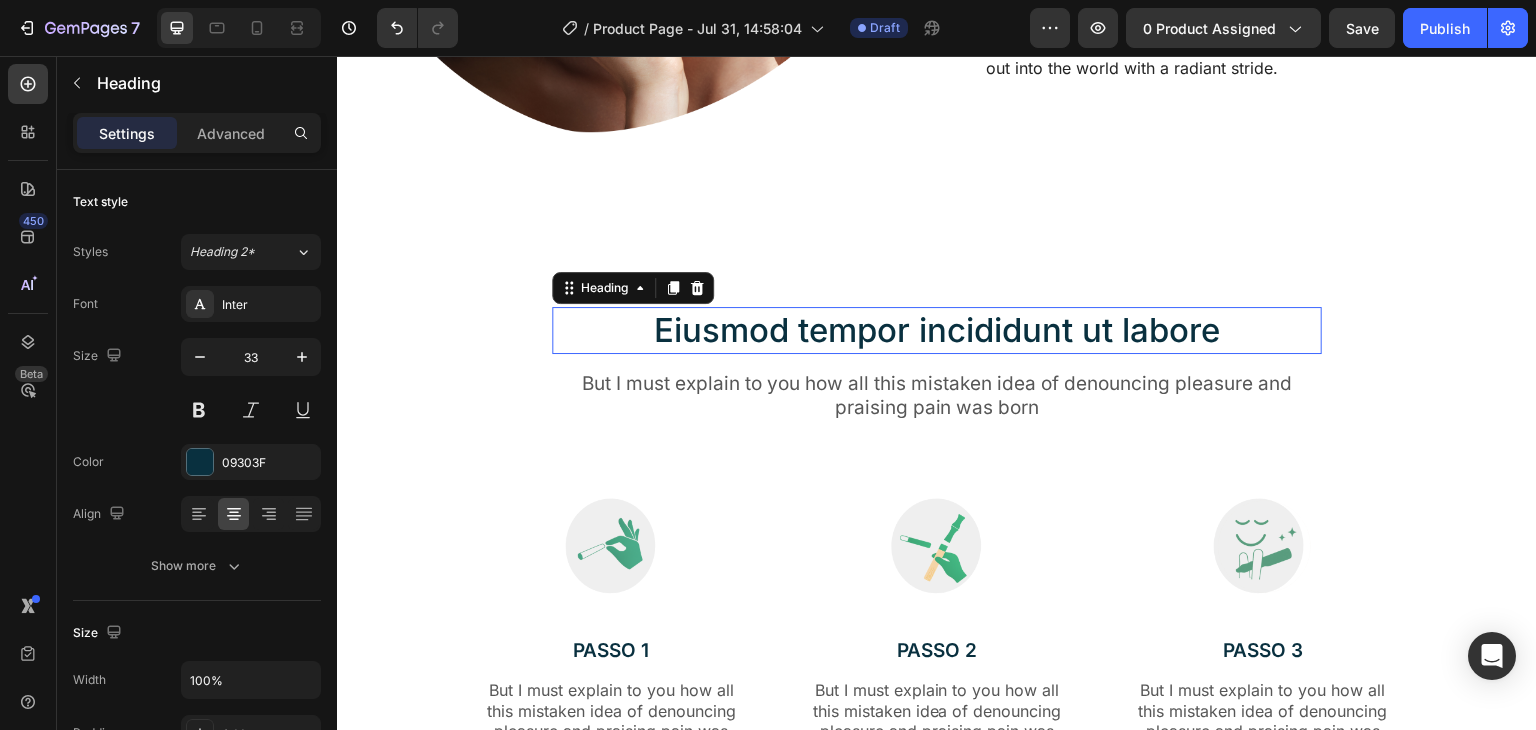click on "Eiusmod tempor incididunt ut labore" at bounding box center (937, 330) 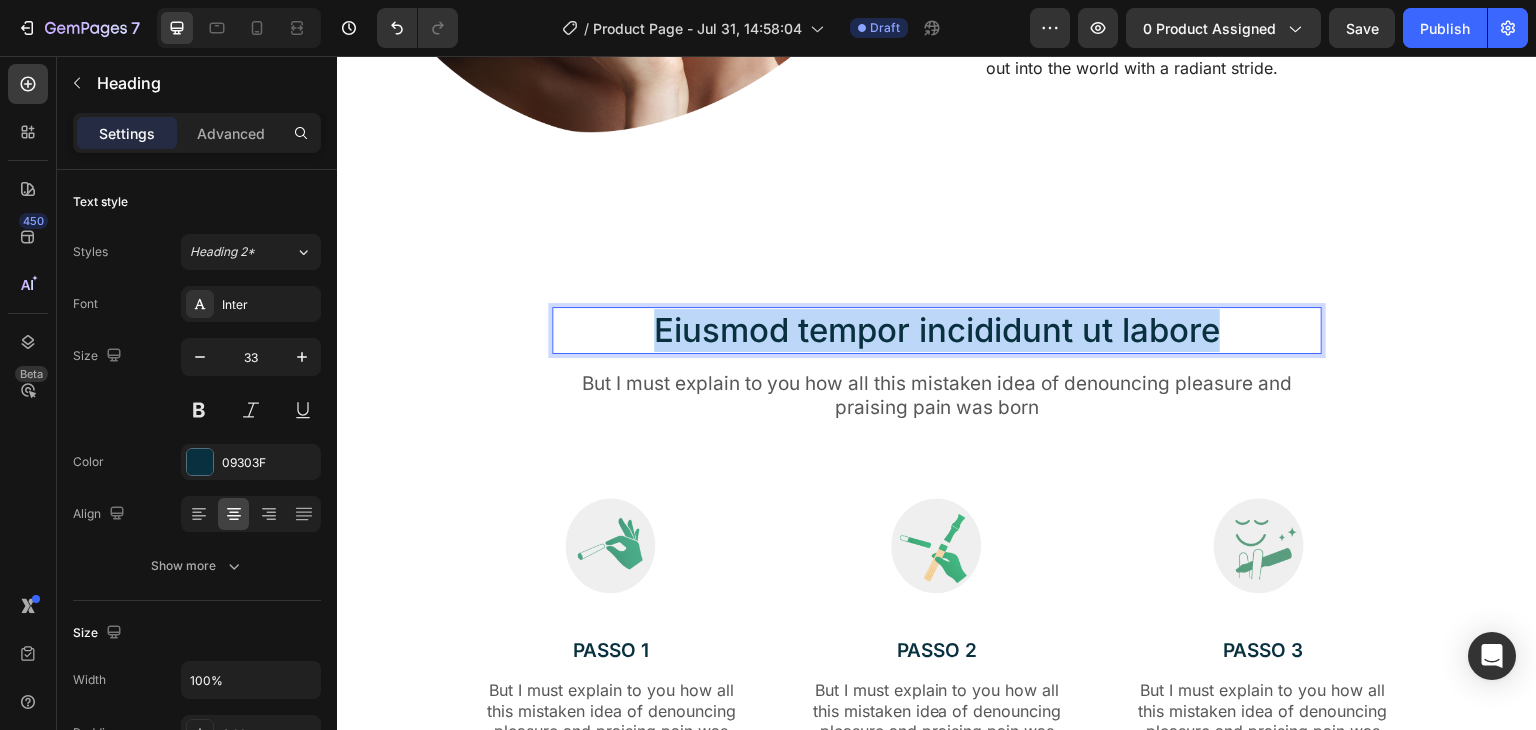 click on "Eiusmod tempor incididunt ut labore" at bounding box center [937, 330] 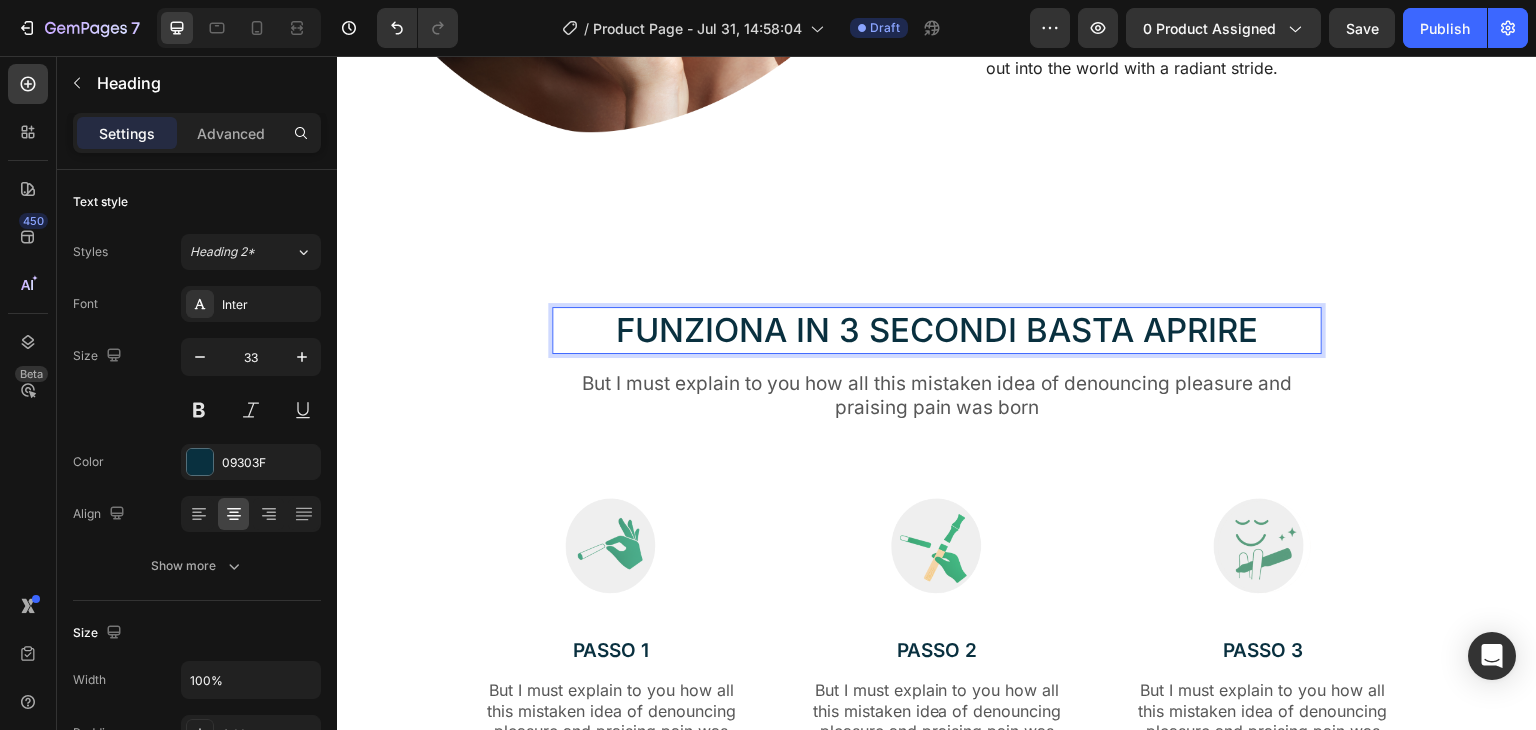 click on "FUNZIONA IN 3 SECONDI BASTA APRIRE" at bounding box center (937, 330) 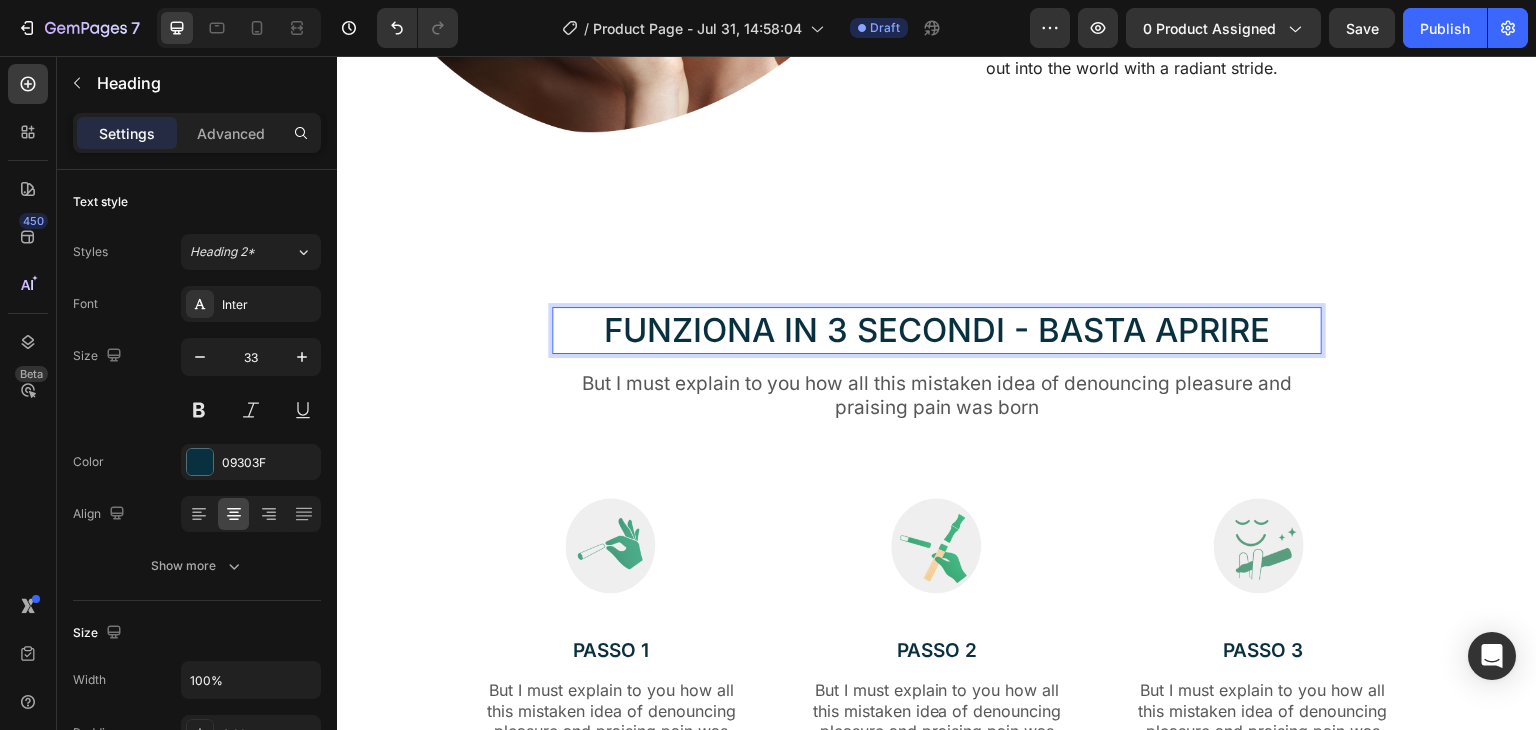click on "FUNZIONA IN 3 SECONDI - BASTA APRIRE" at bounding box center [937, 330] 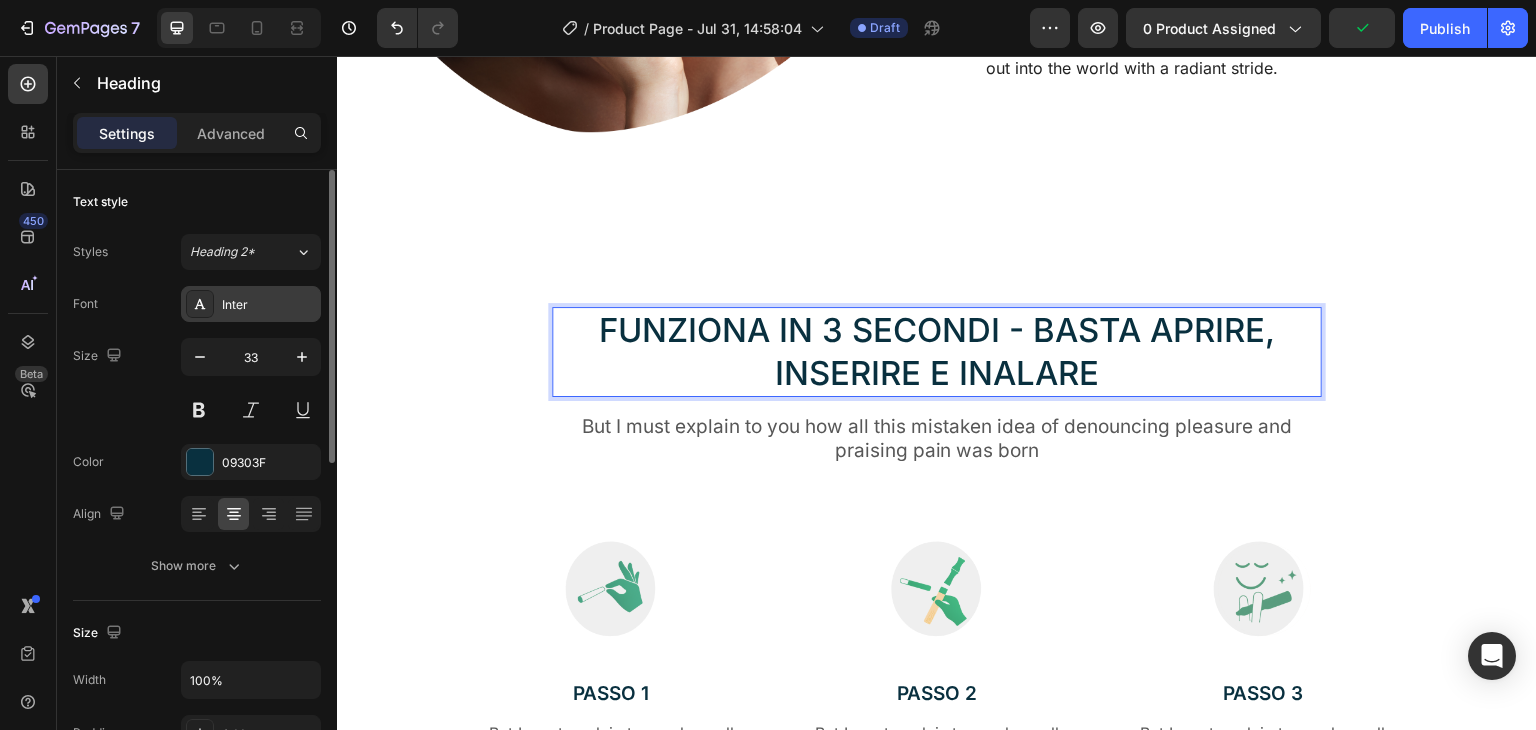 click on "Inter" at bounding box center (269, 305) 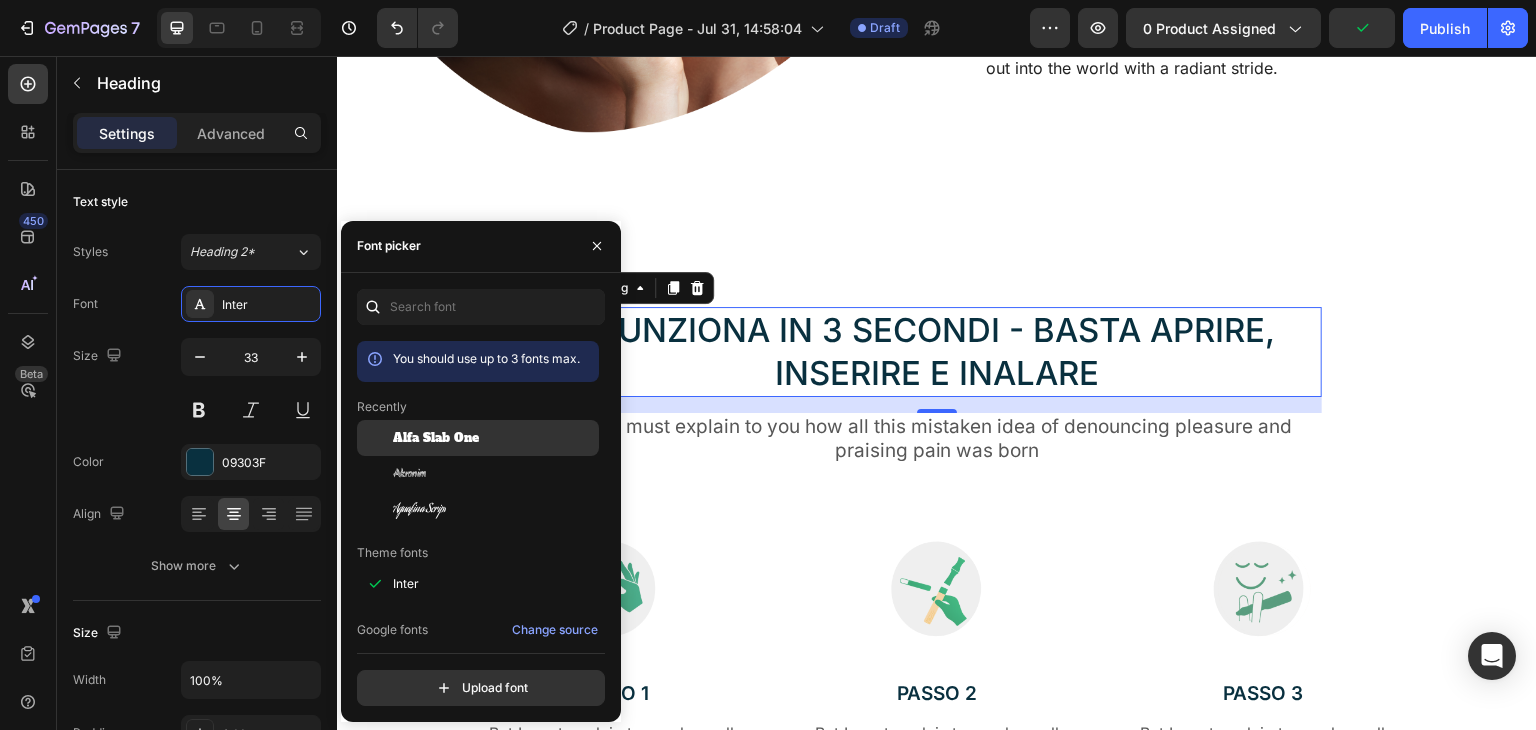 click at bounding box center (375, 438) 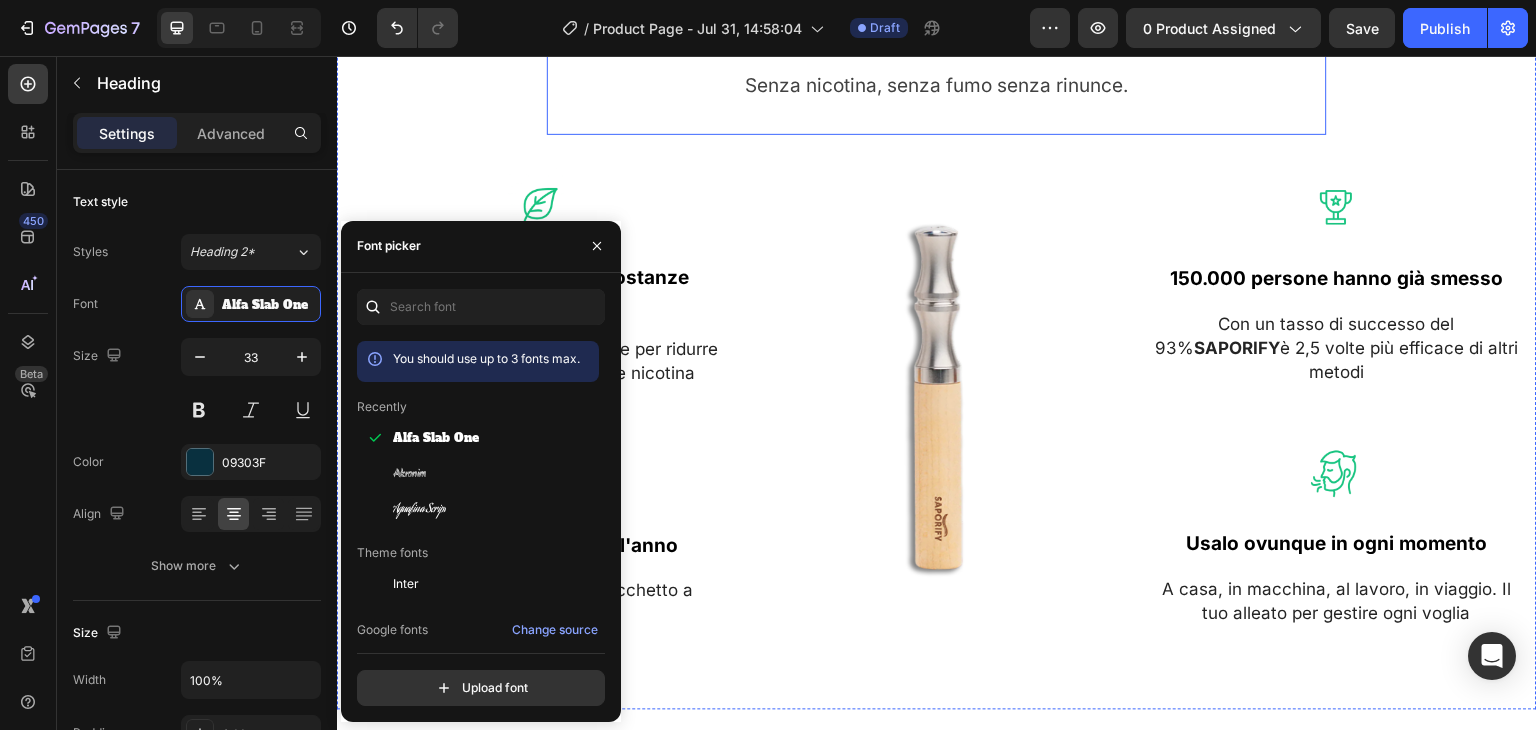 scroll, scrollTop: 1059, scrollLeft: 0, axis: vertical 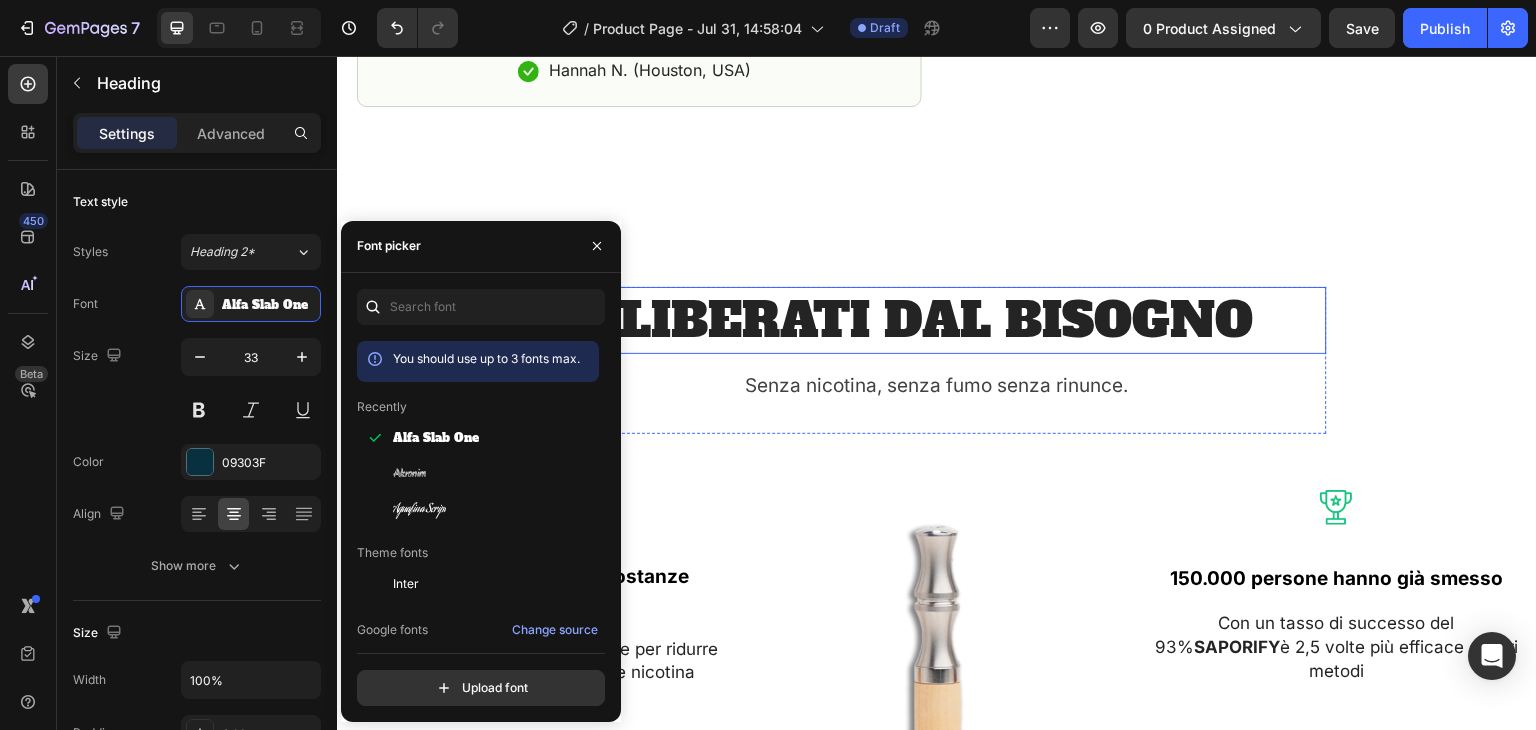 click on "LIBERATI DAL BISOGNO" at bounding box center (937, 320) 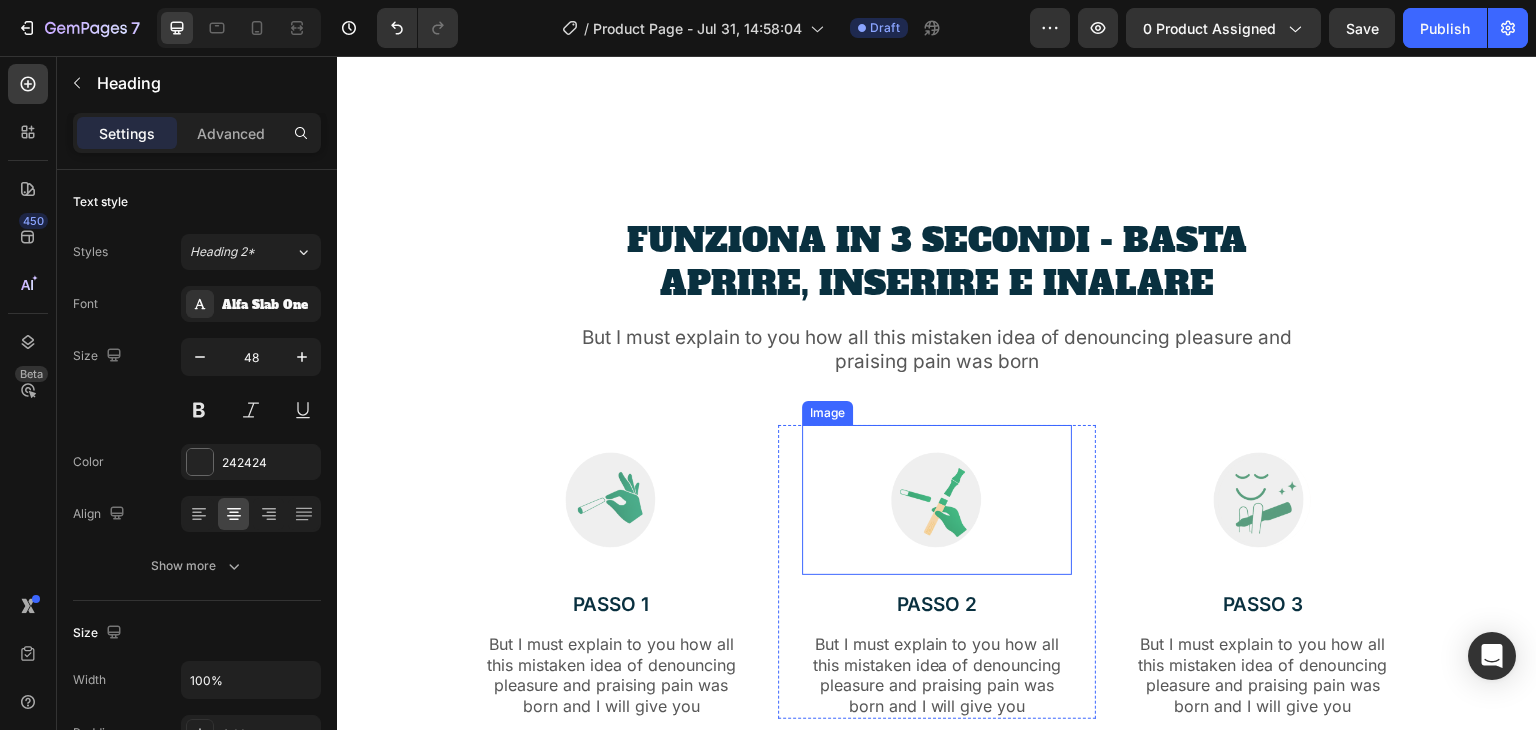 scroll, scrollTop: 3259, scrollLeft: 0, axis: vertical 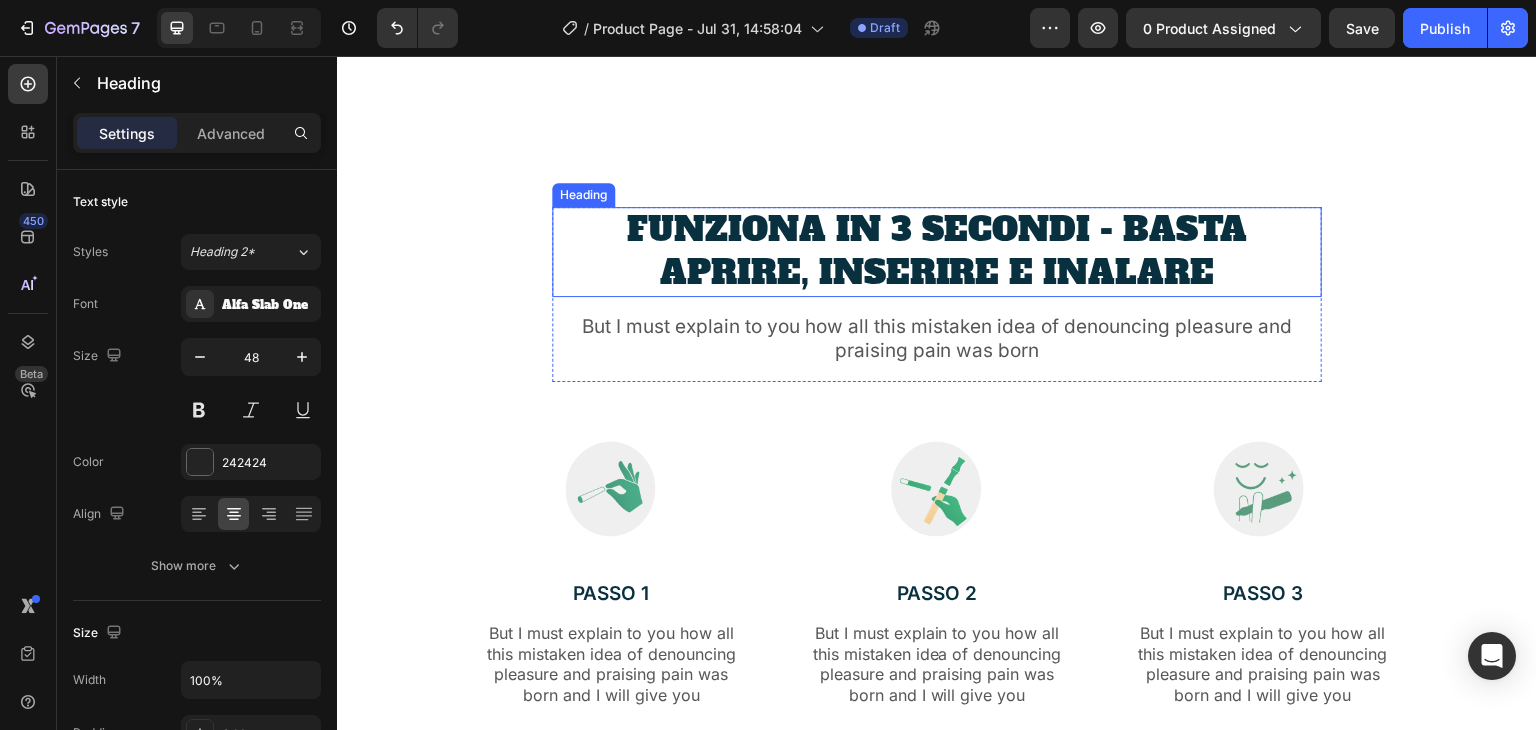 click on "FUNZIONA IN 3 SECONDI - BASTA APRIRE, INSERIRE E INALARE" at bounding box center [937, 252] 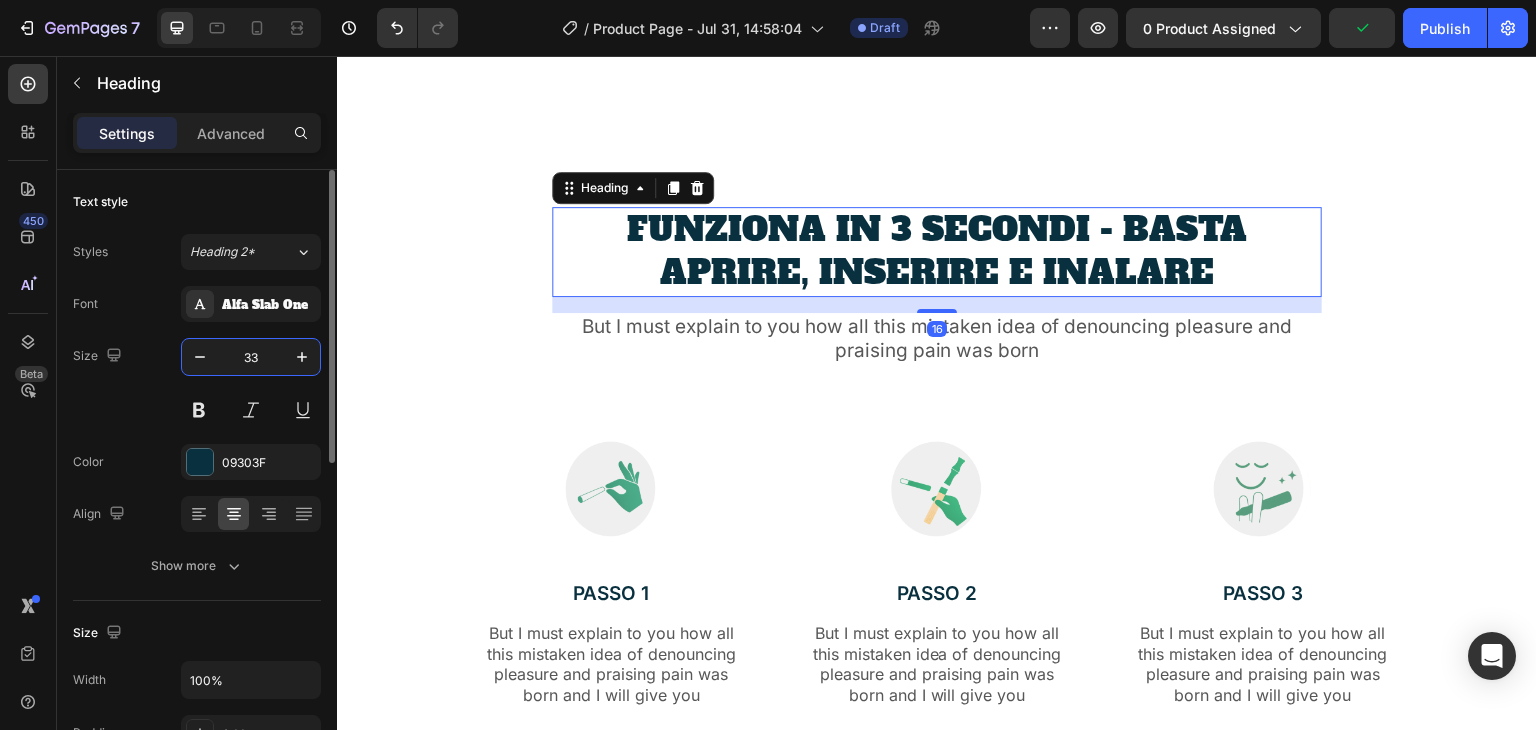 click on "33" at bounding box center [251, 357] 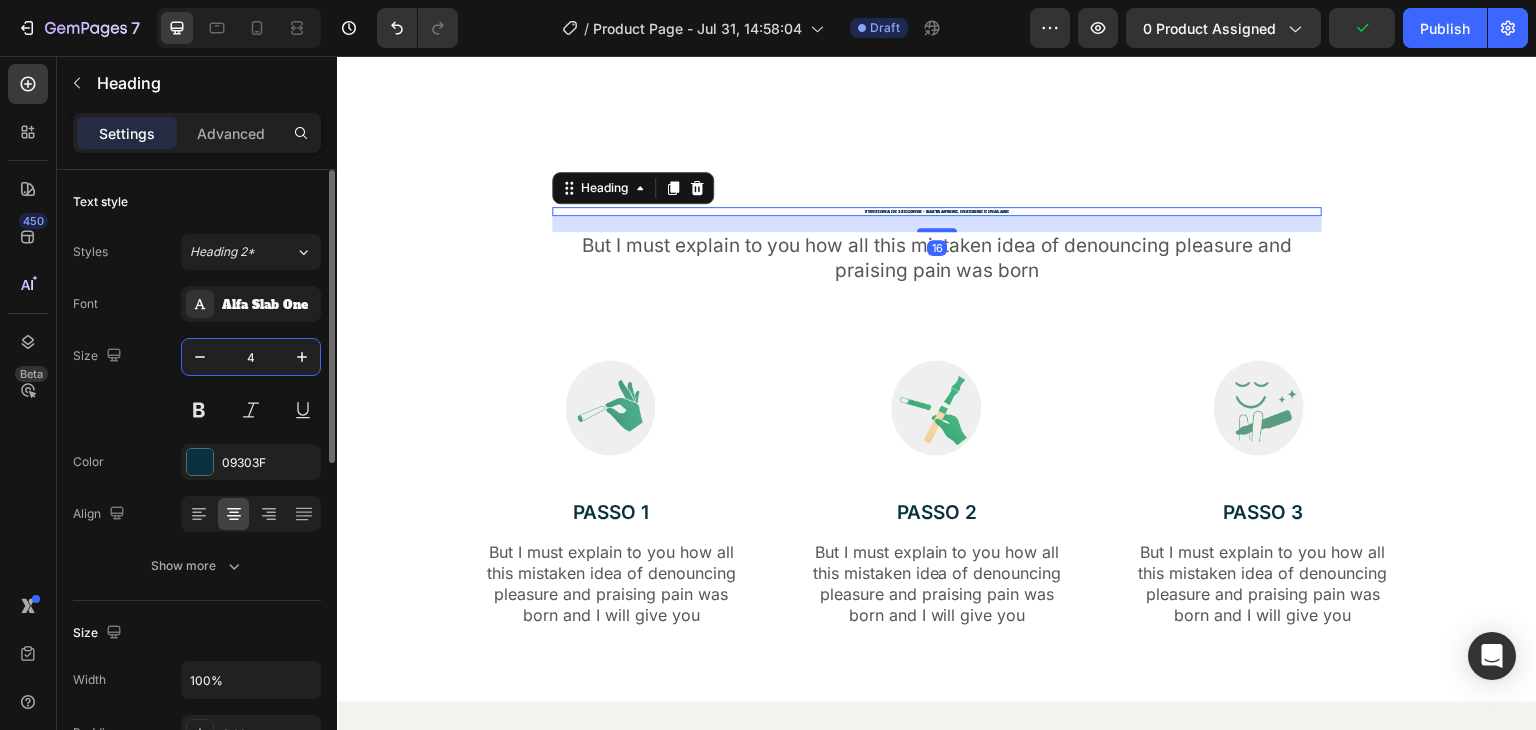 type on "48" 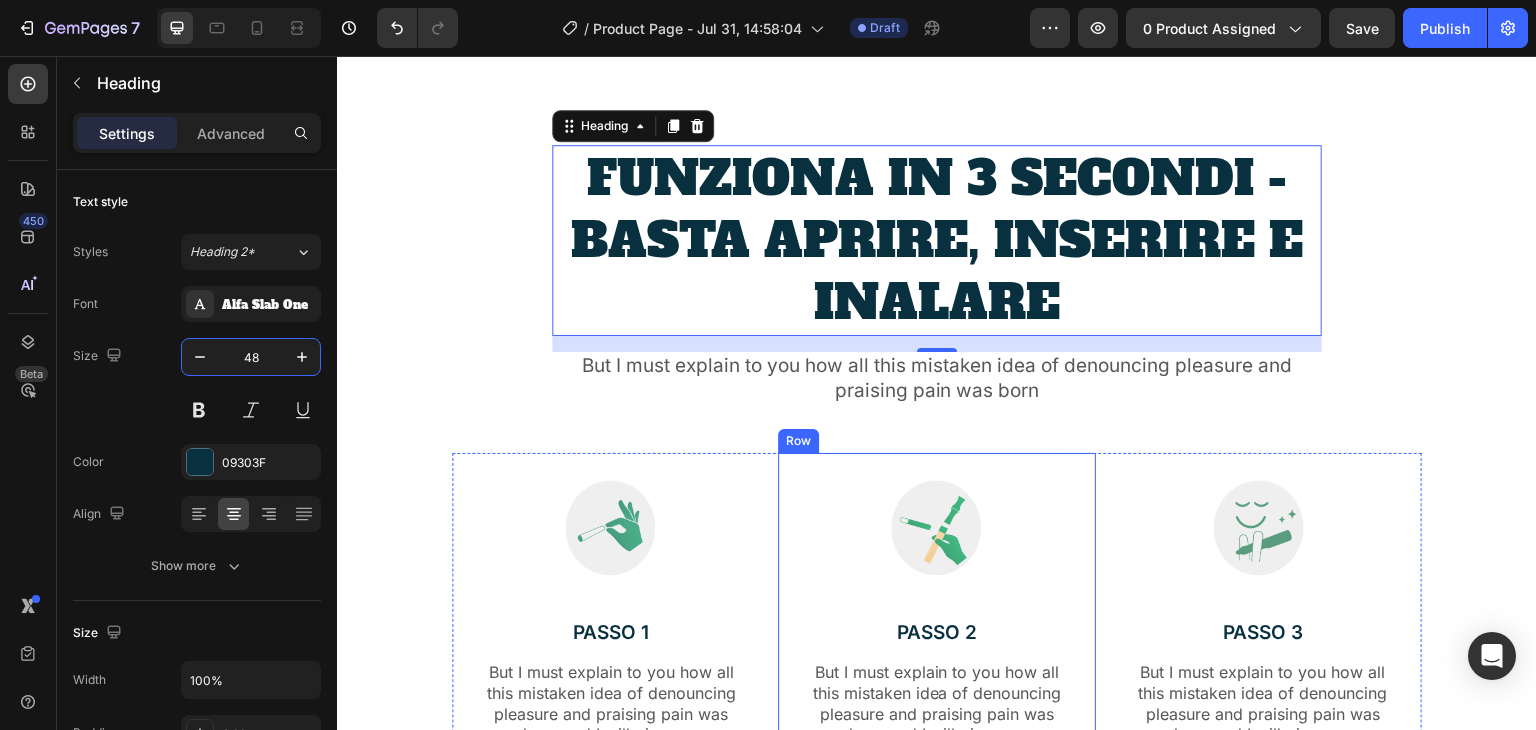 scroll, scrollTop: 3459, scrollLeft: 0, axis: vertical 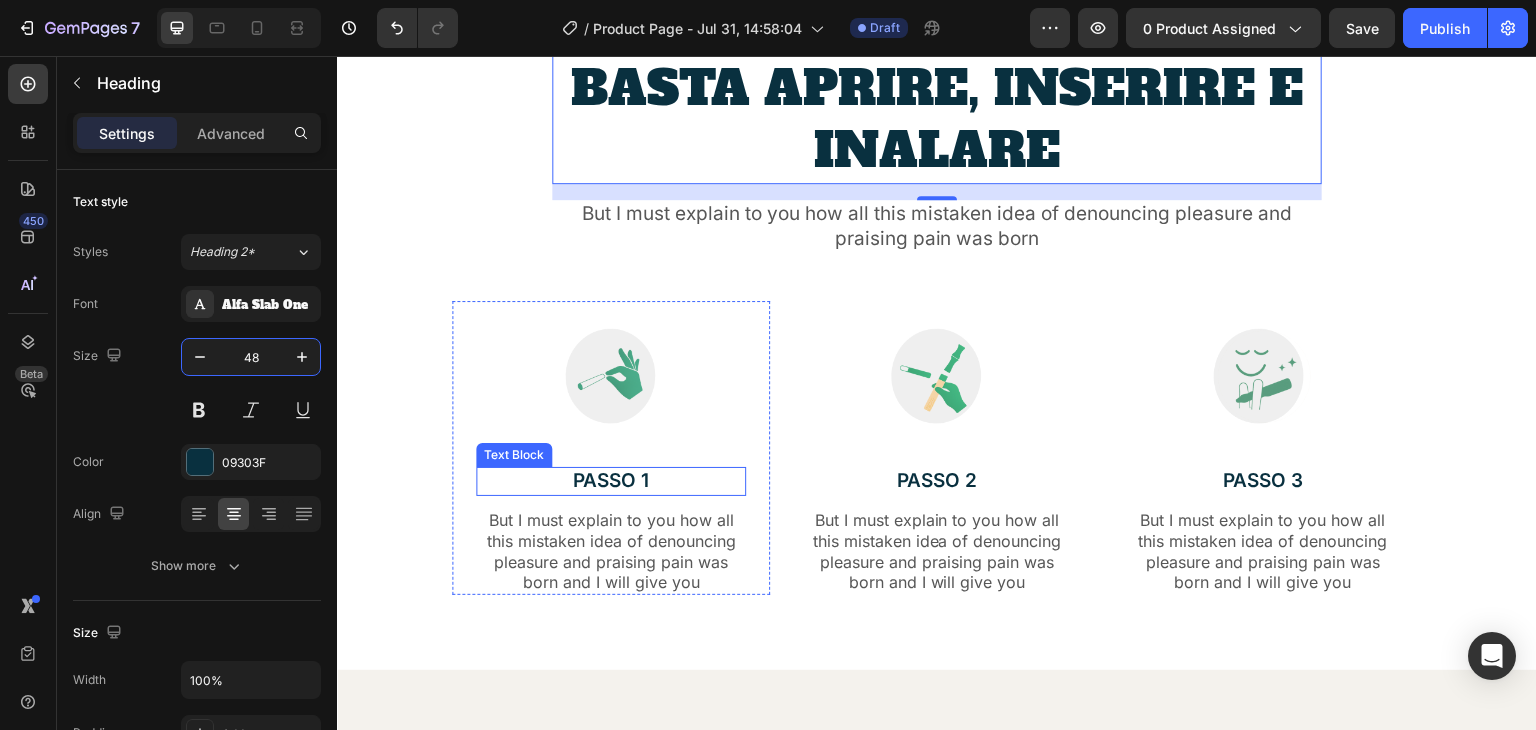 click on "PASSO 1" at bounding box center (611, 481) 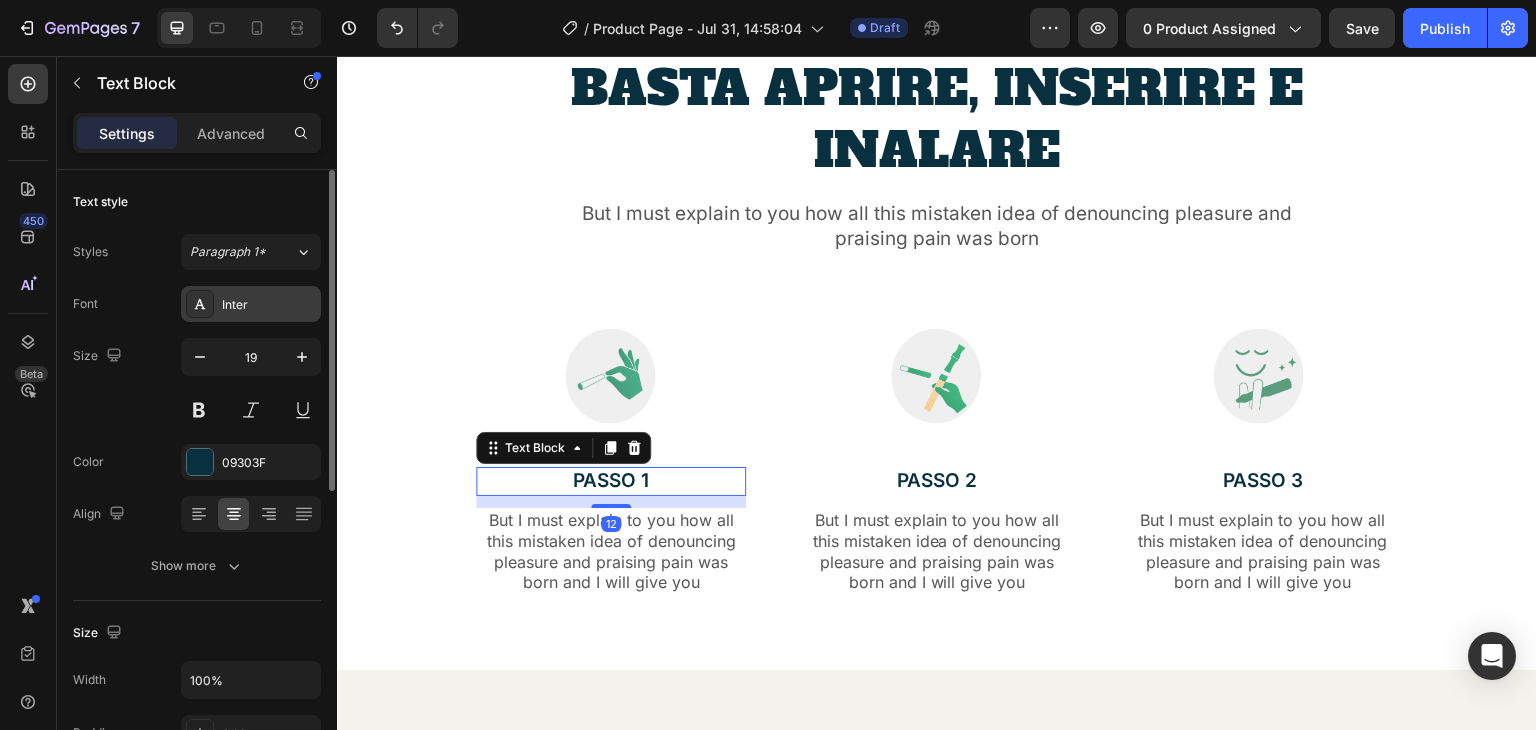 click on "Inter" at bounding box center [269, 305] 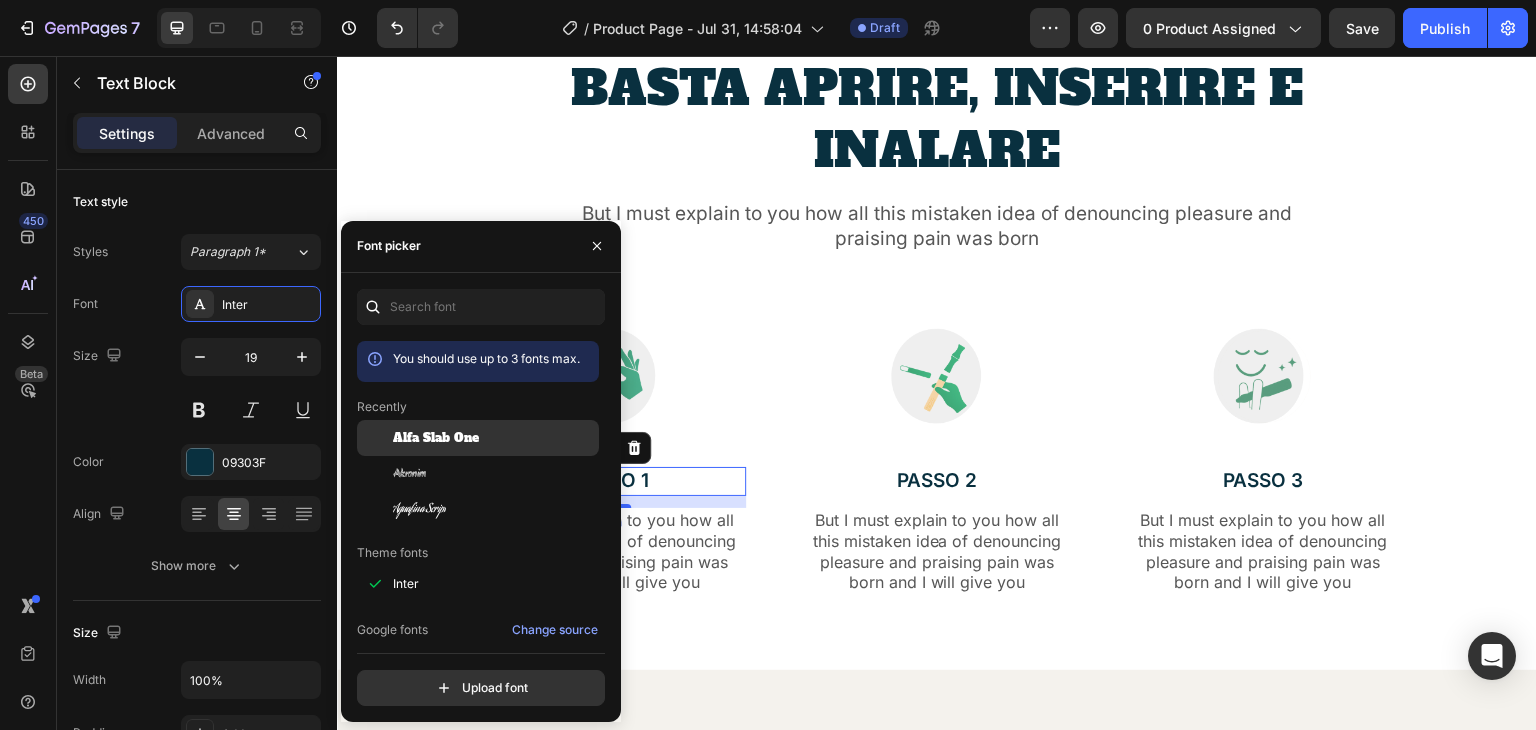 click on "Alfa Slab One" at bounding box center [436, 438] 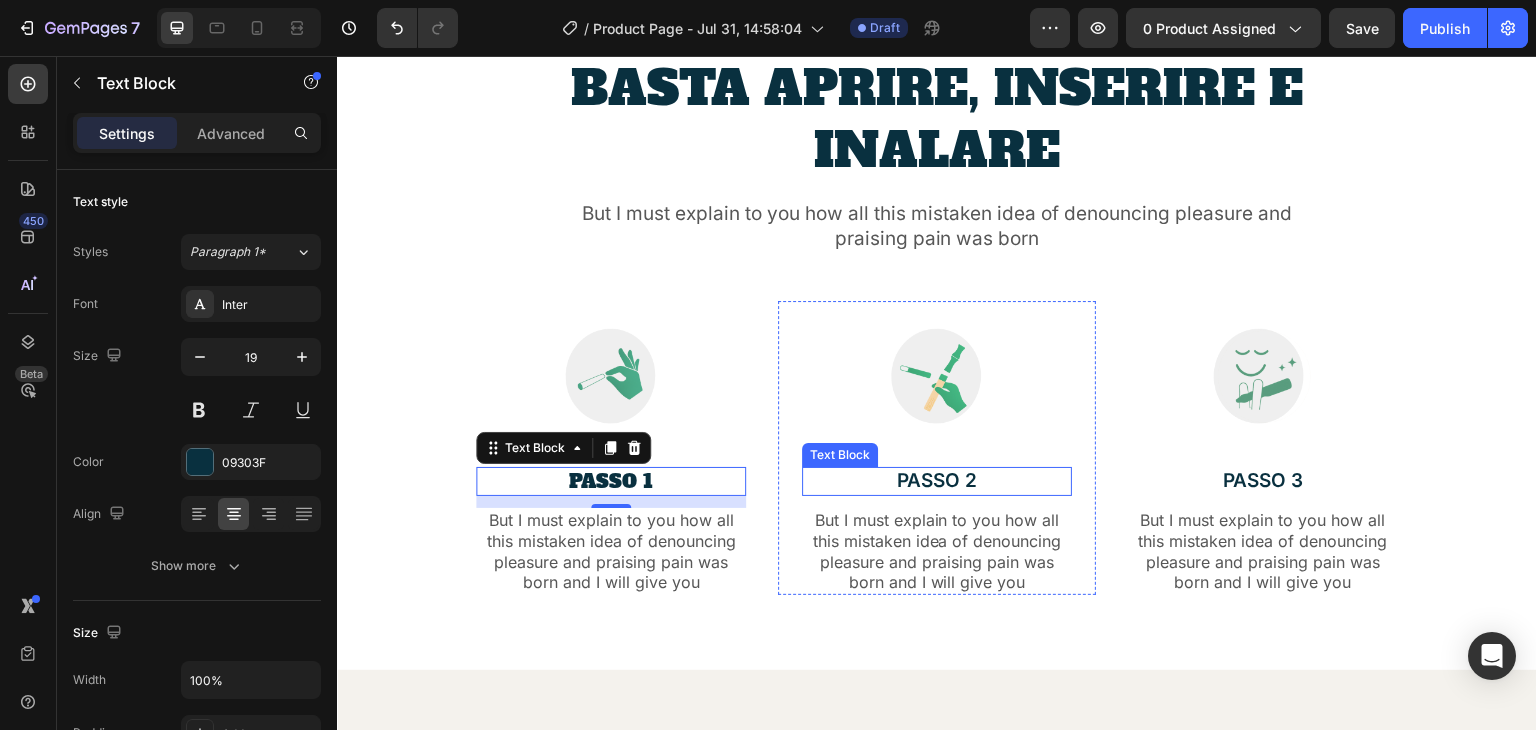 click on "PASSO 2" at bounding box center [937, 481] 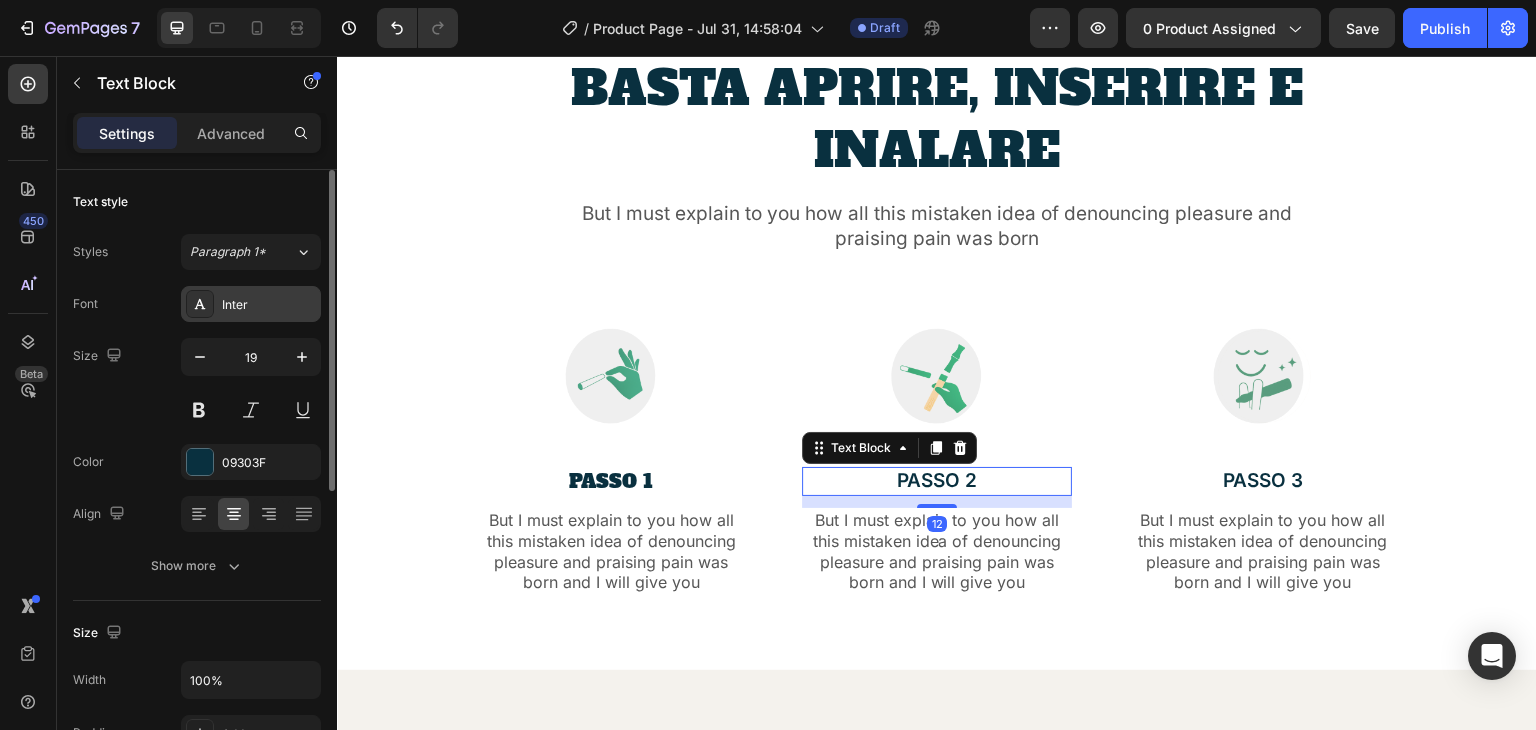 click on "Inter" at bounding box center [269, 305] 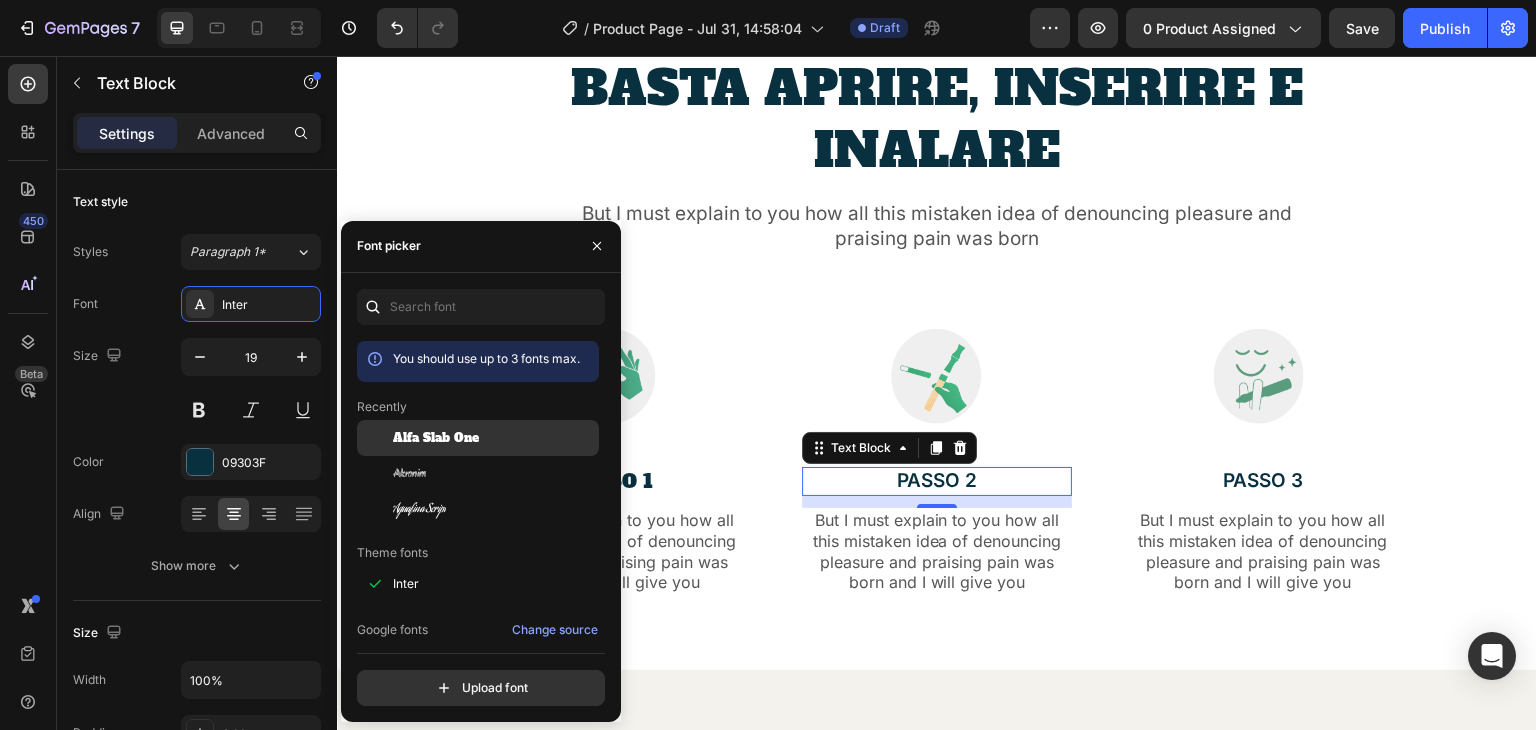 click on "Alfa Slab One" at bounding box center [436, 438] 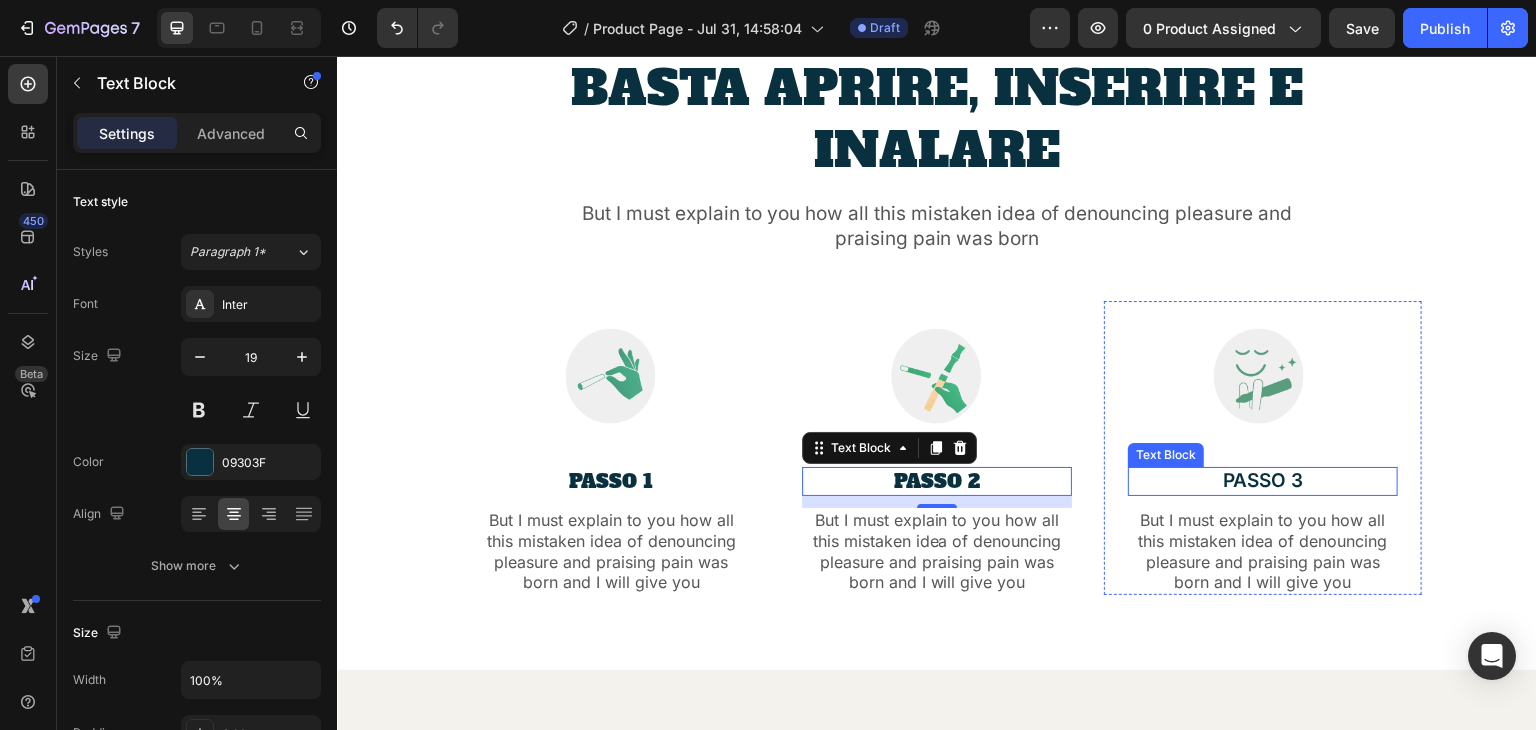 click on "PASSO 3" at bounding box center (1263, 481) 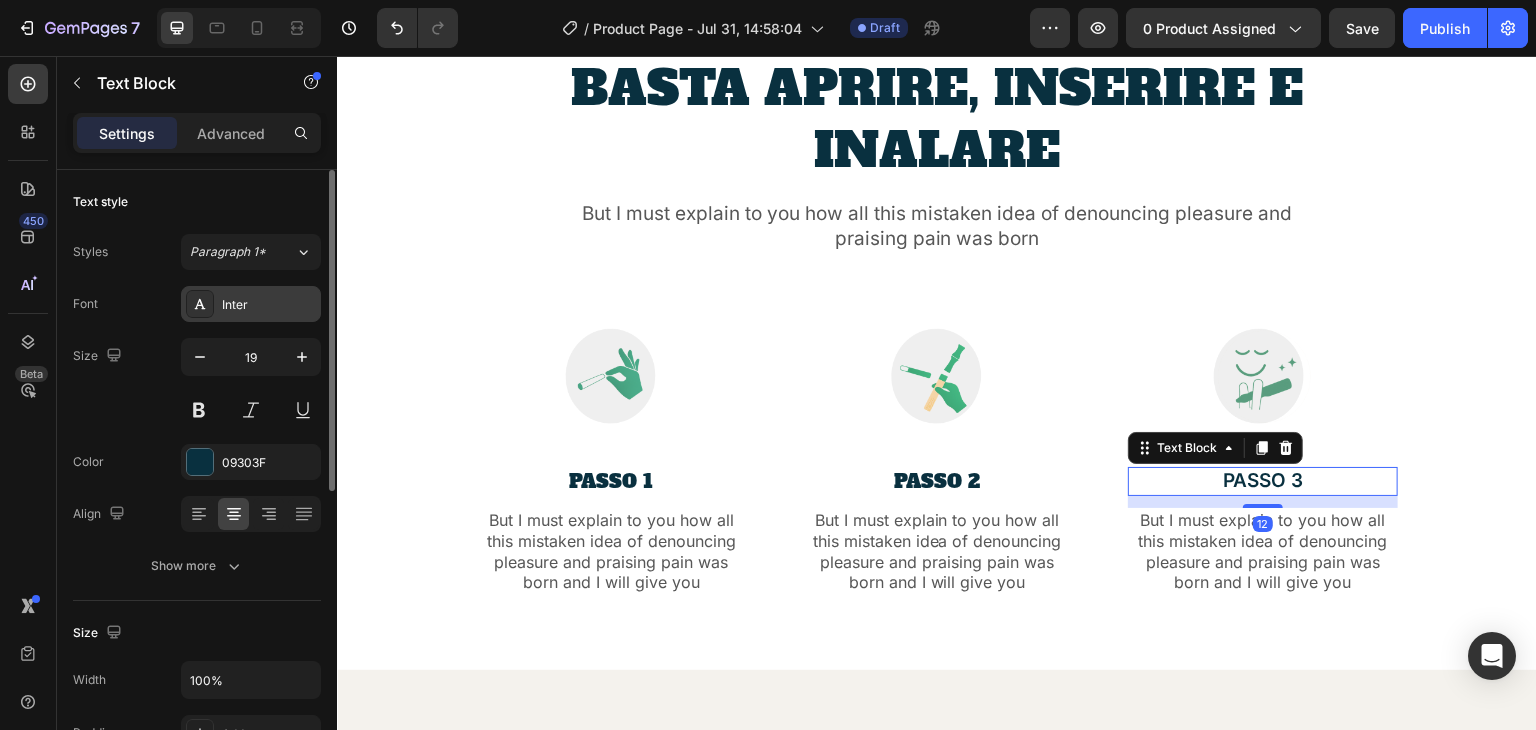 click on "Inter" at bounding box center (251, 304) 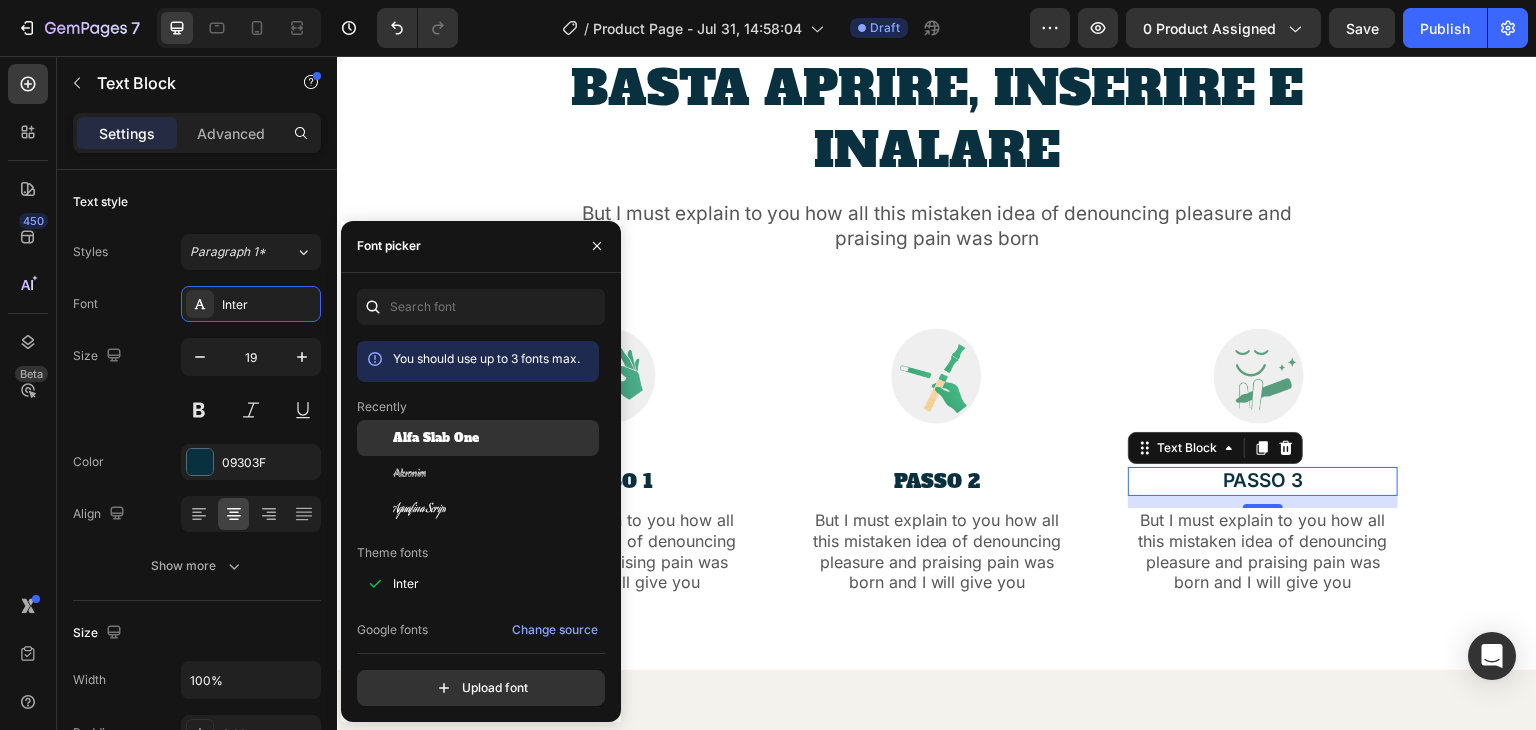 click on "Alfa Slab One" at bounding box center [436, 438] 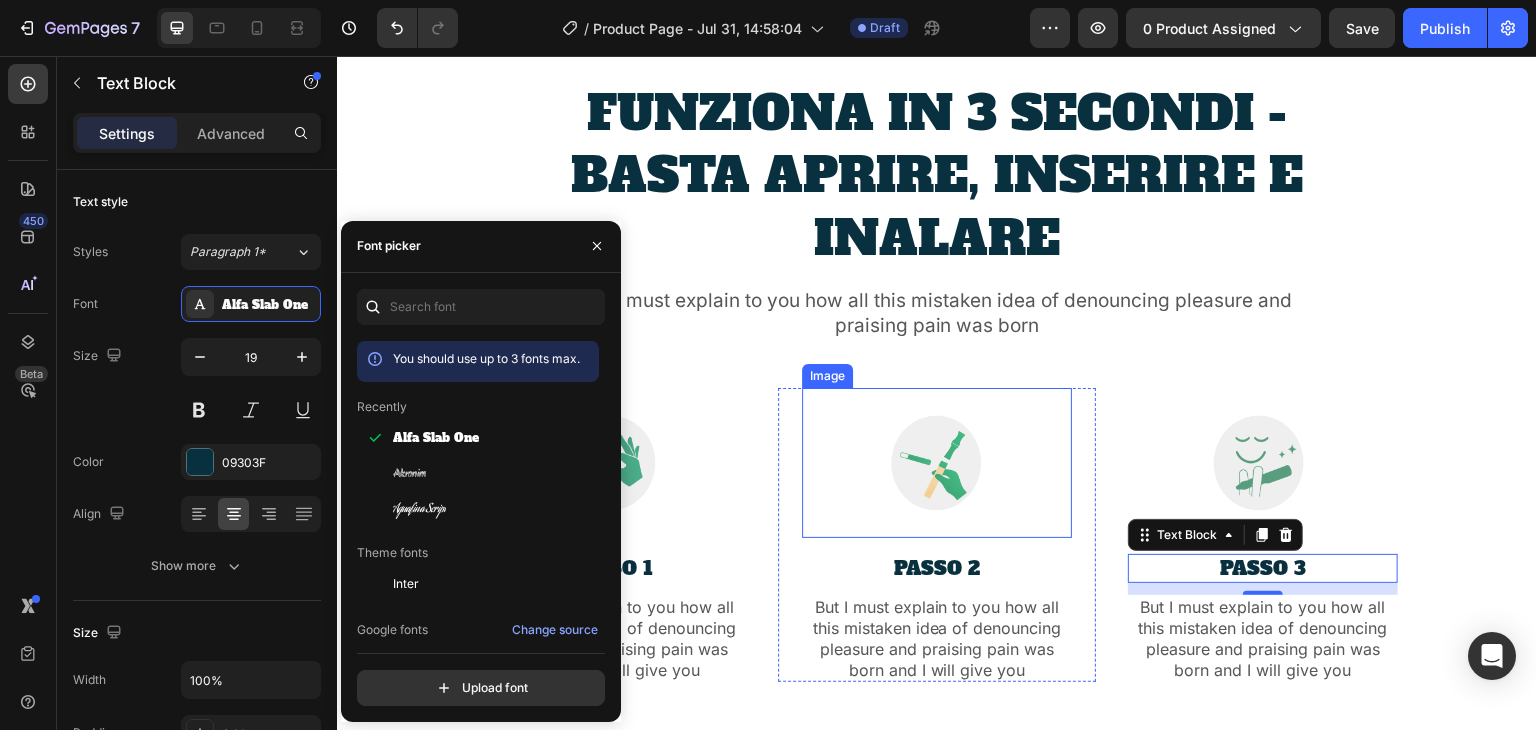 scroll, scrollTop: 3259, scrollLeft: 0, axis: vertical 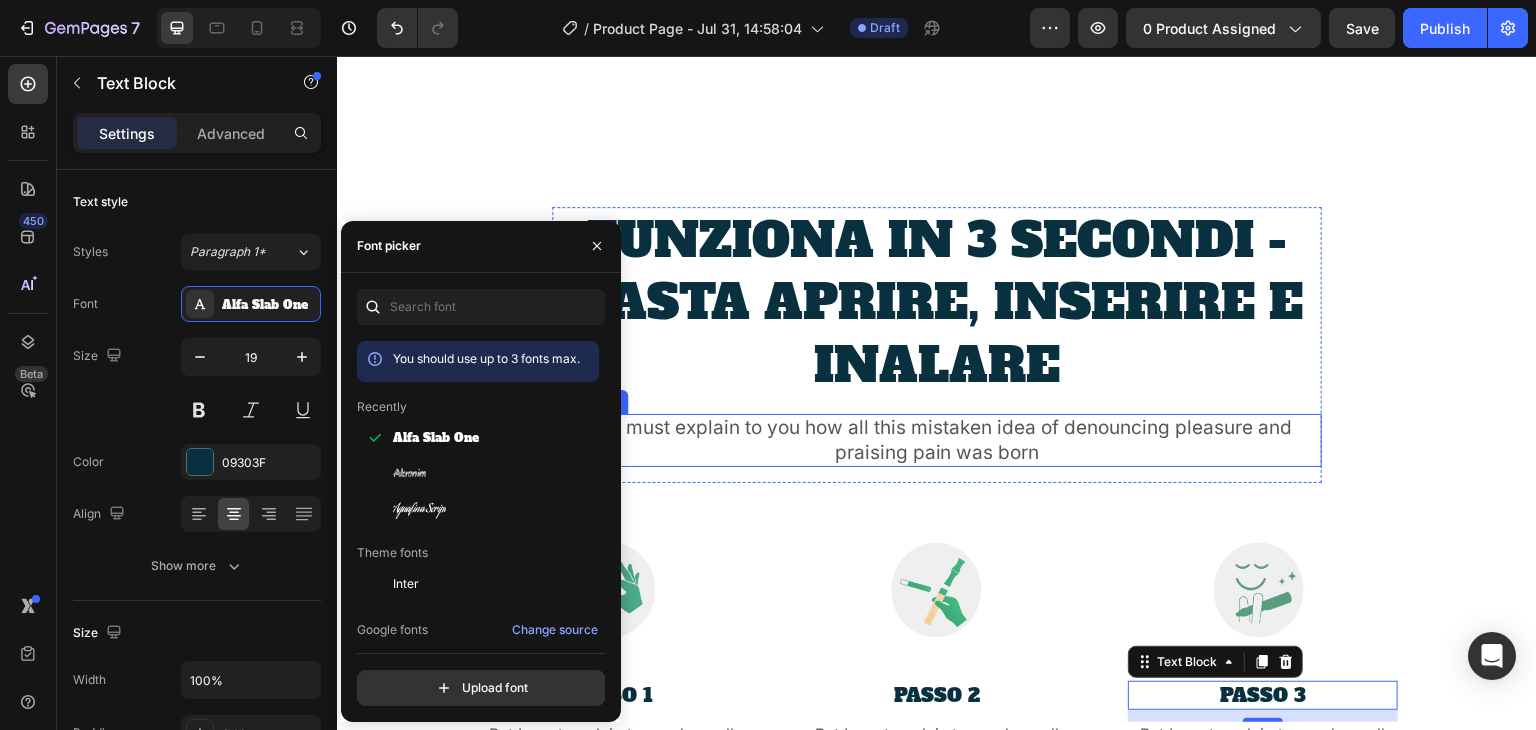 click on "But I must explain to you how all this mistaken idea of denouncing pleasure and praising pain was born" at bounding box center [937, 440] 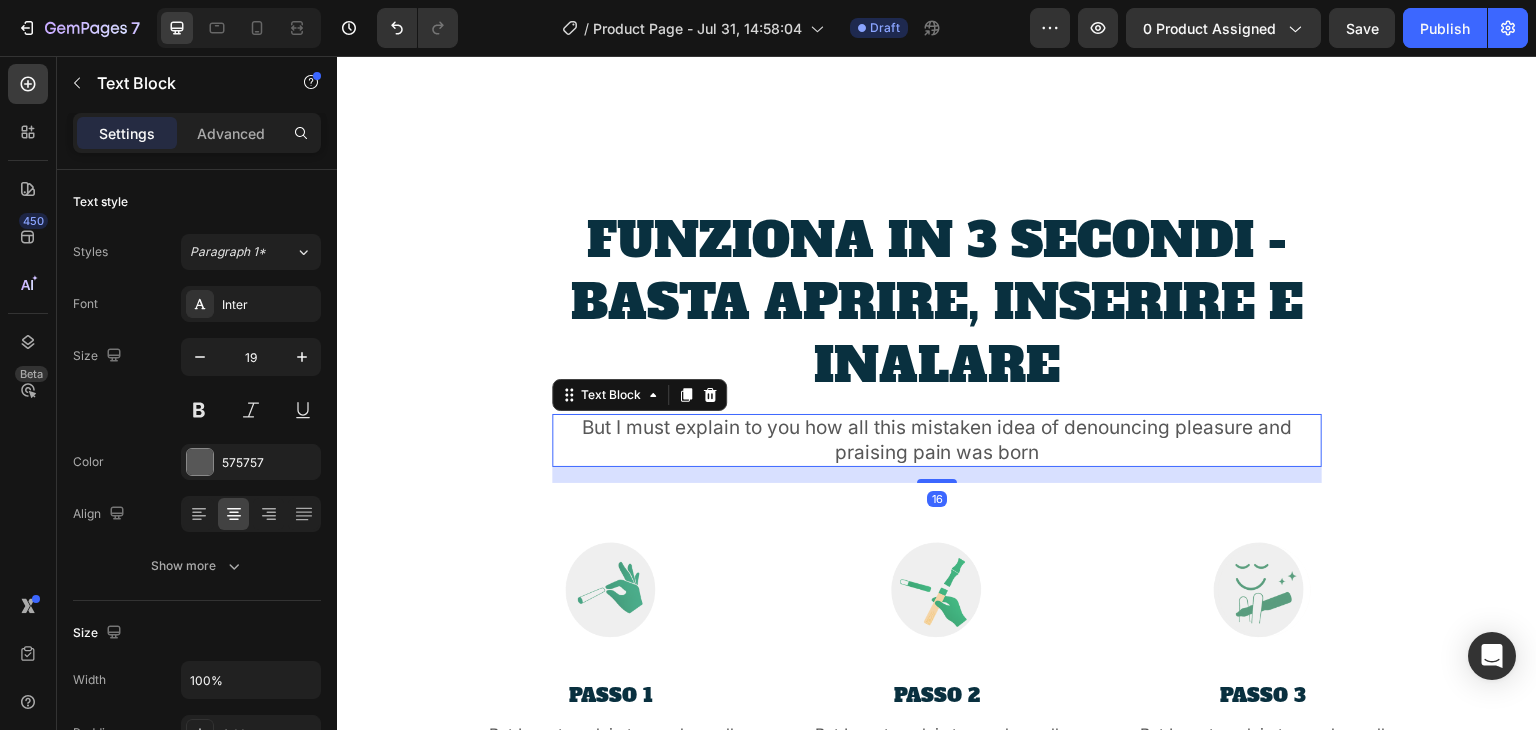 click 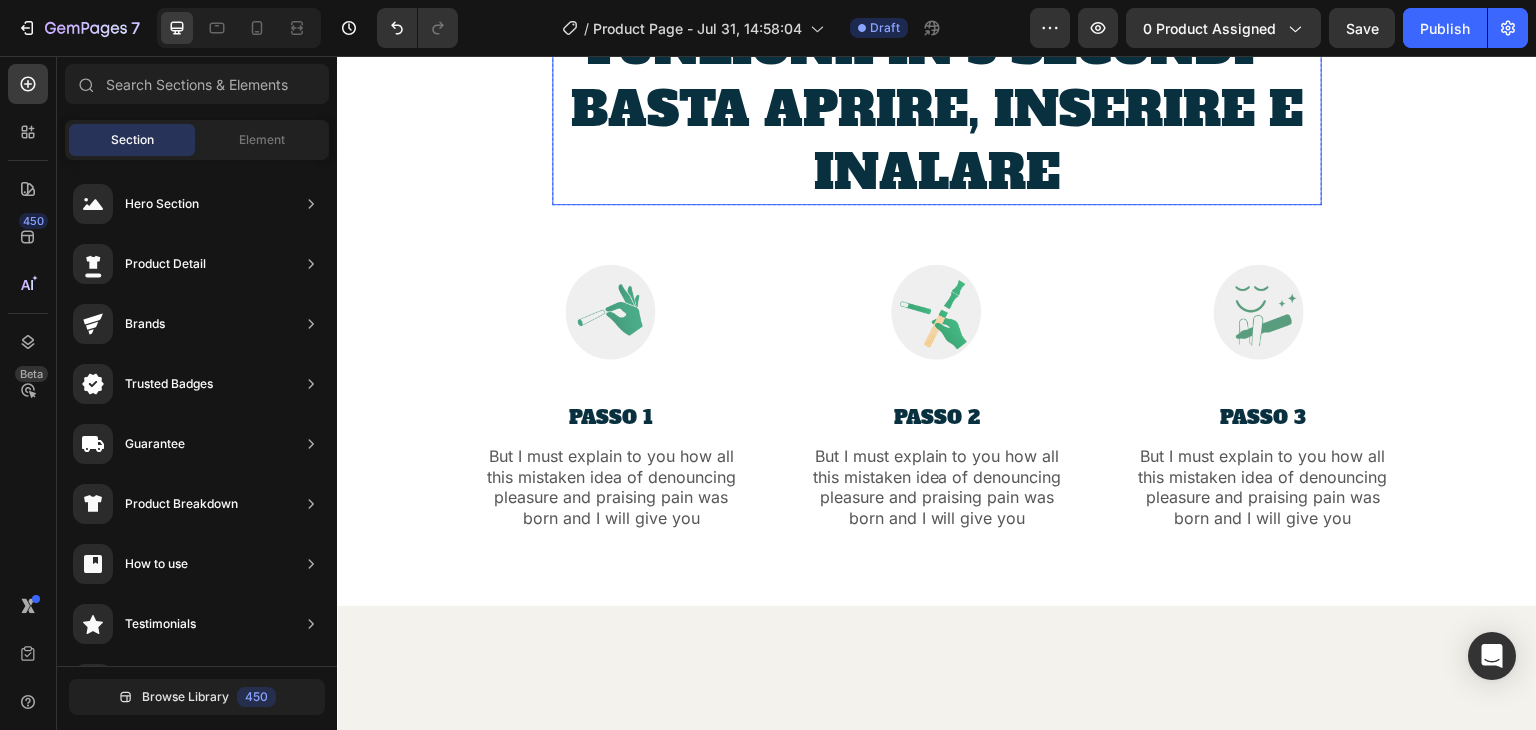 scroll, scrollTop: 3459, scrollLeft: 0, axis: vertical 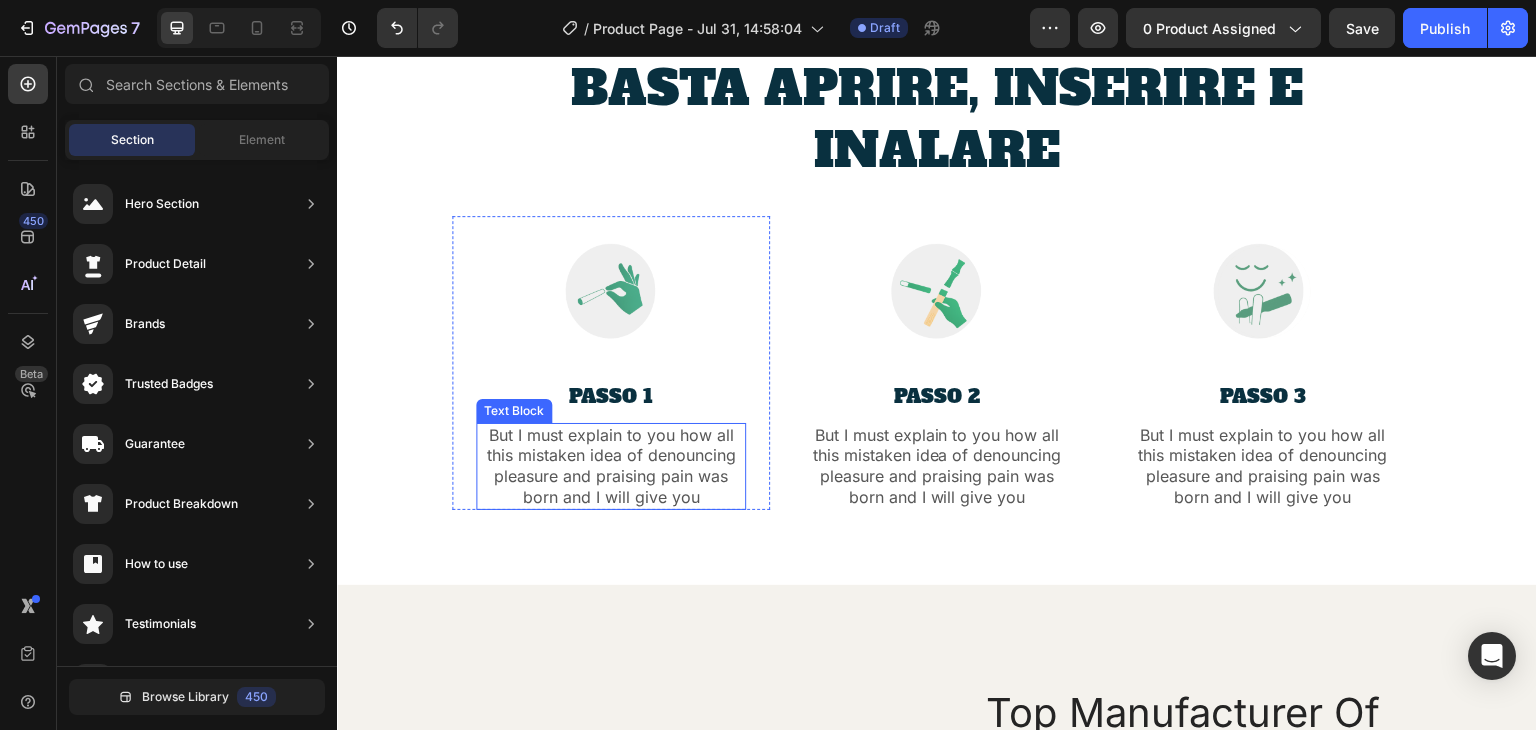 click on "But I must explain to you how all this mistaken idea of denouncing pleasure and praising pain was born and I will give you" at bounding box center (611, 466) 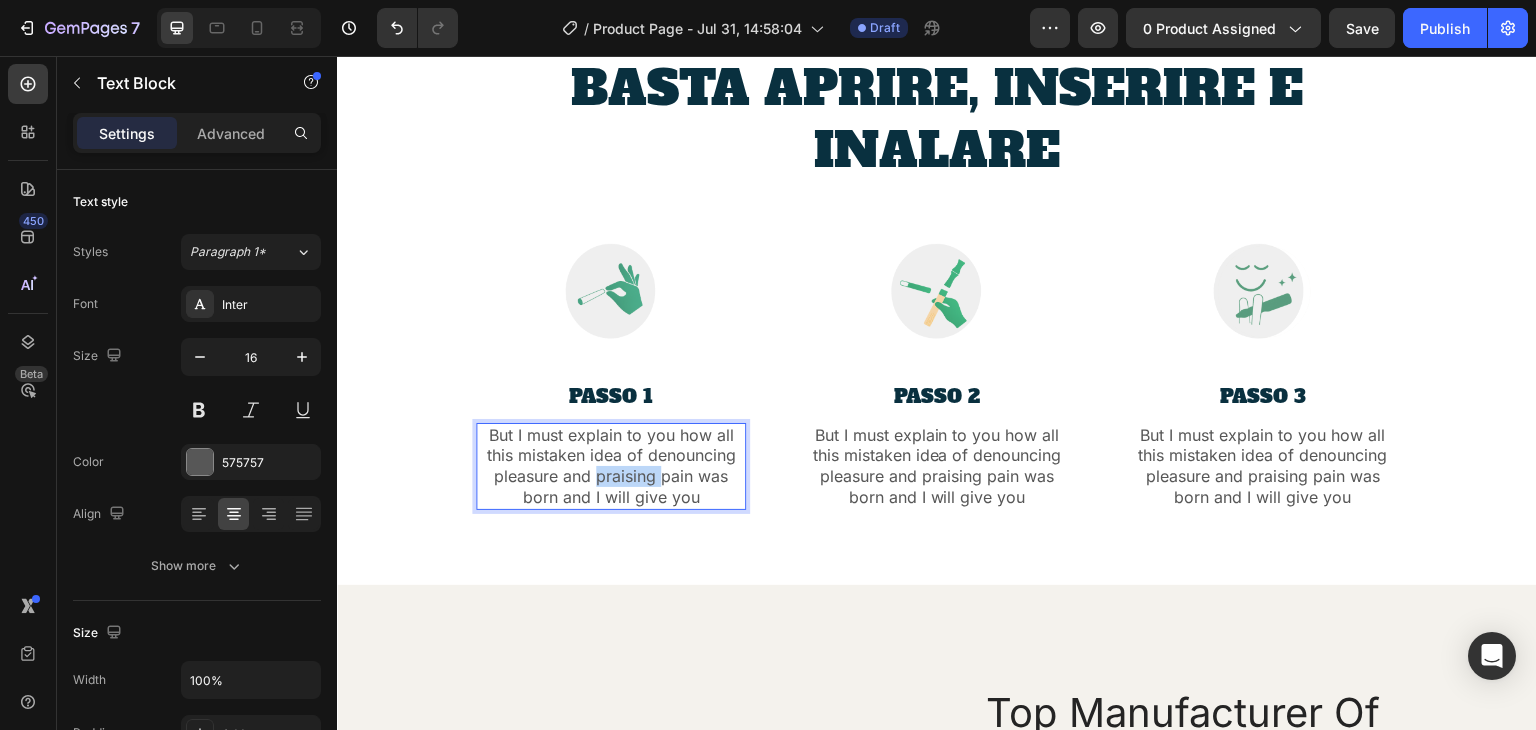 click on "But I must explain to you how all this mistaken idea of denouncing pleasure and praising pain was born and I will give you" at bounding box center (611, 466) 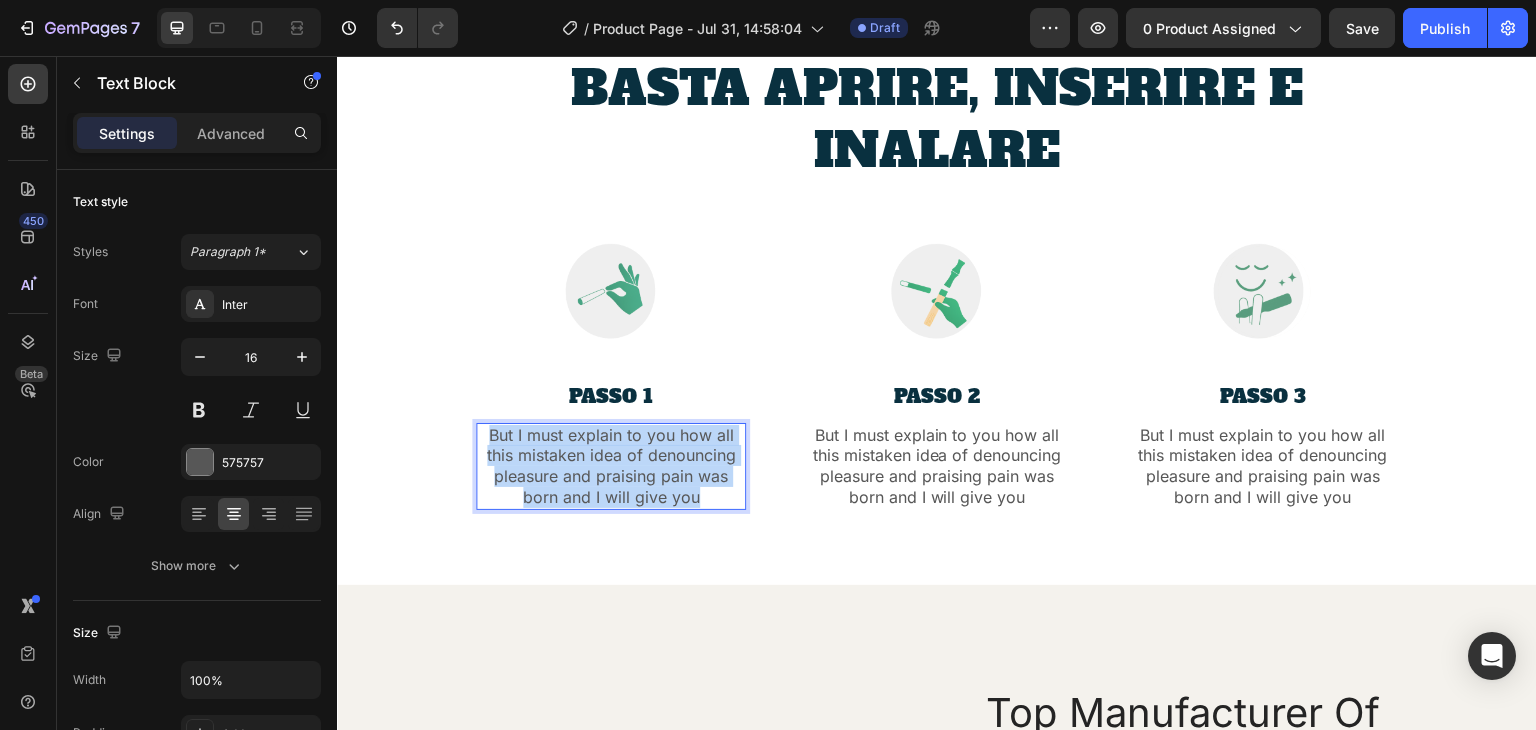 click on "But I must explain to you how all this mistaken idea of denouncing pleasure and praising pain was born and I will give you" at bounding box center (611, 466) 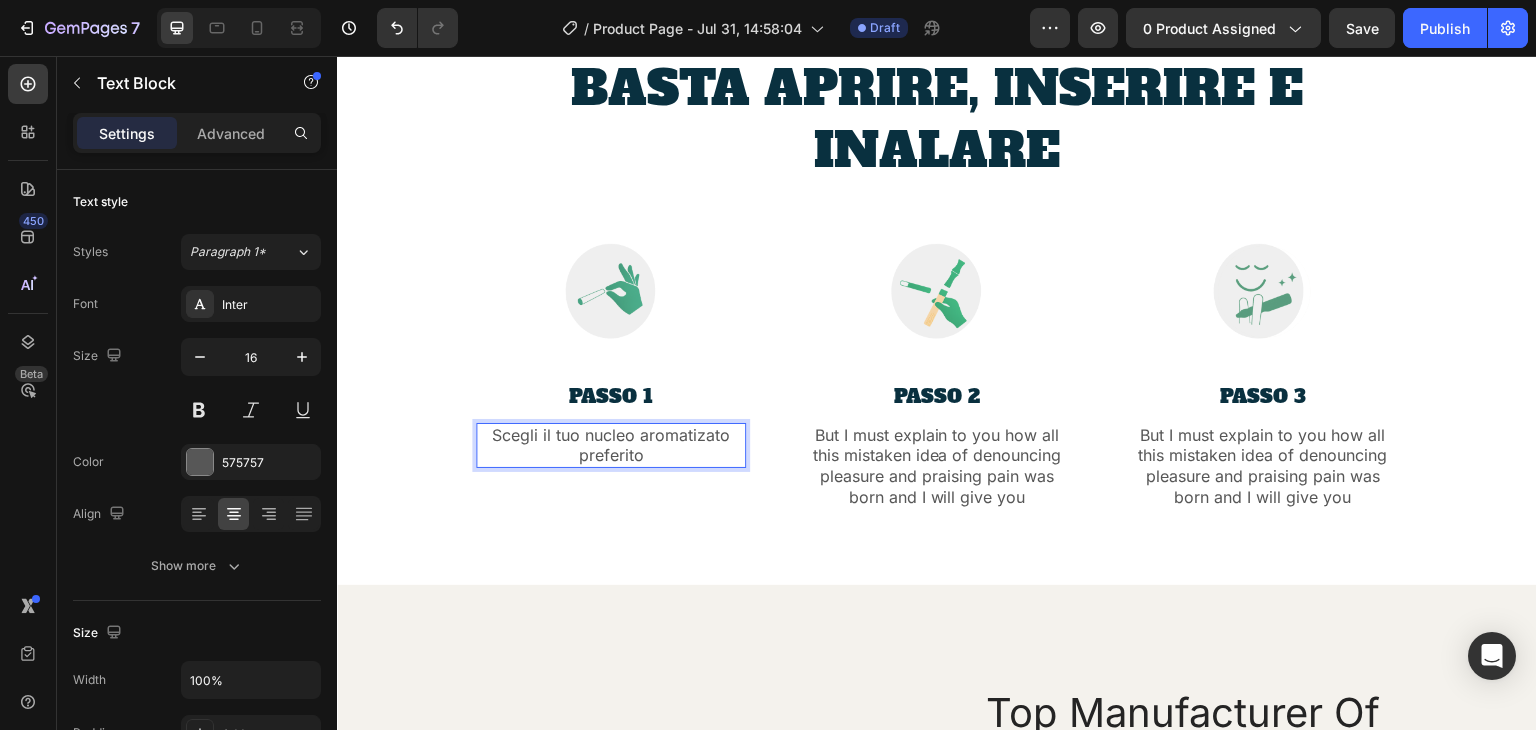 click on "Scegli il tuo nucleo aromatizato preferito" at bounding box center (611, 446) 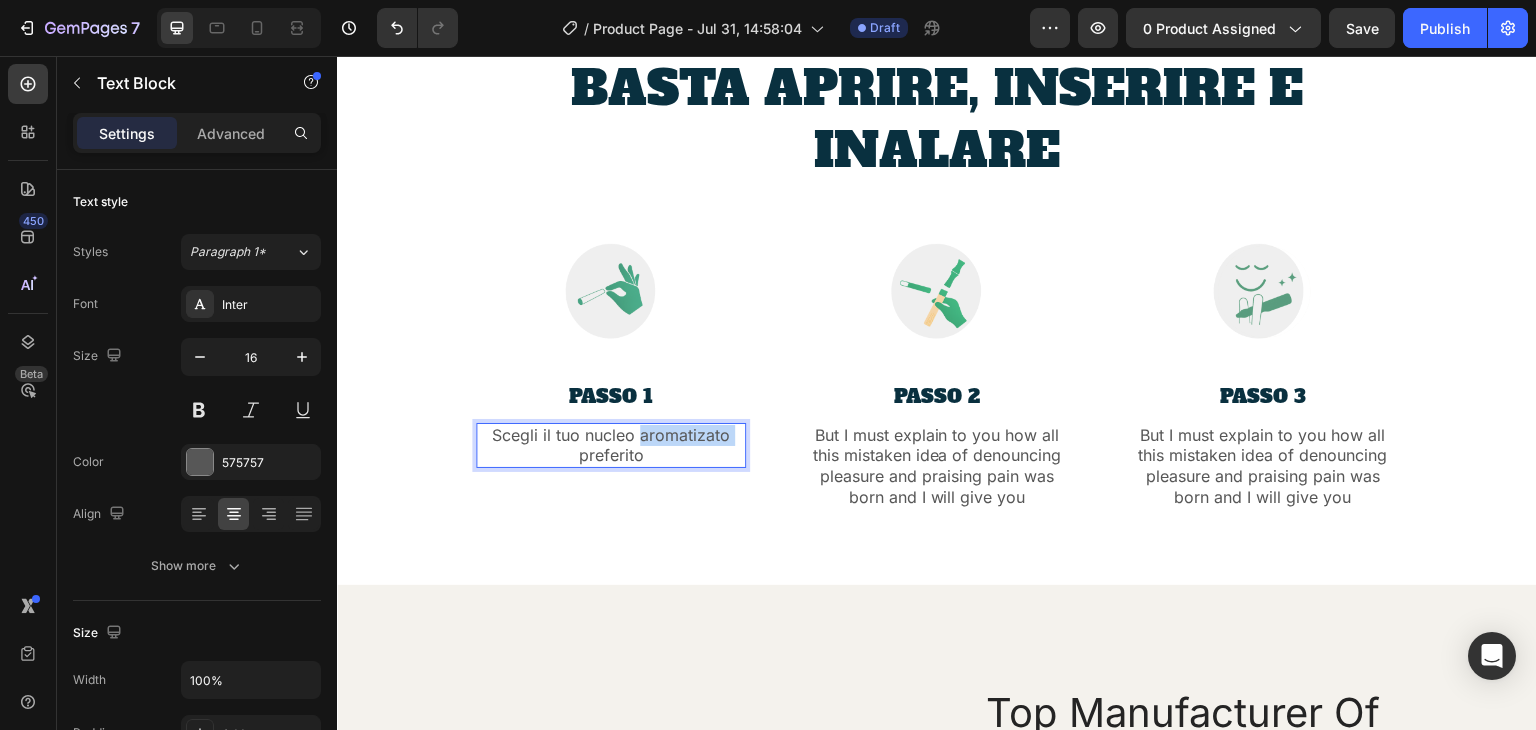 click on "Scegli il tuo nucleo aromatizato preferito" at bounding box center [611, 446] 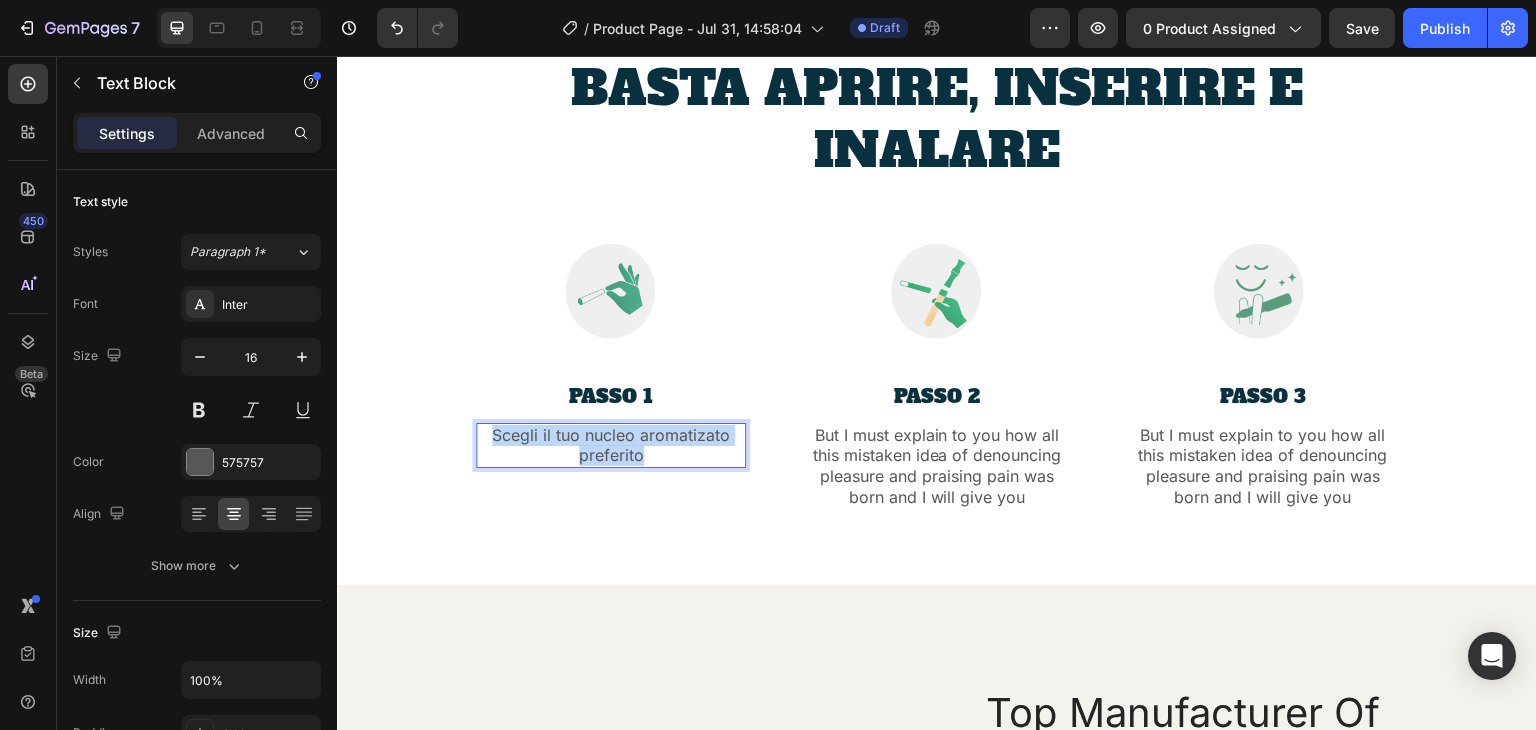 click on "Scegli il tuo nucleo aromatizato preferito" at bounding box center (611, 446) 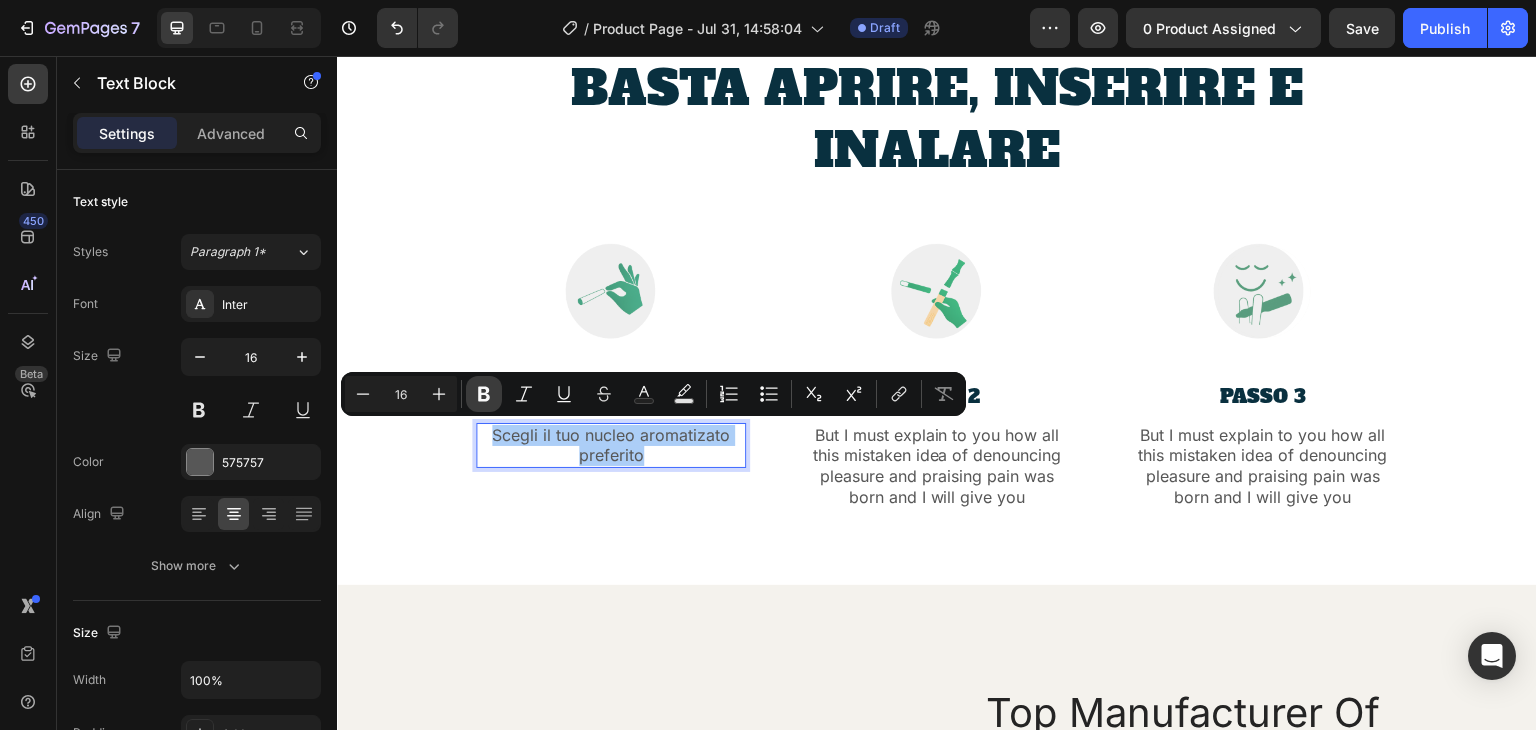 click on "Bold" at bounding box center (484, 394) 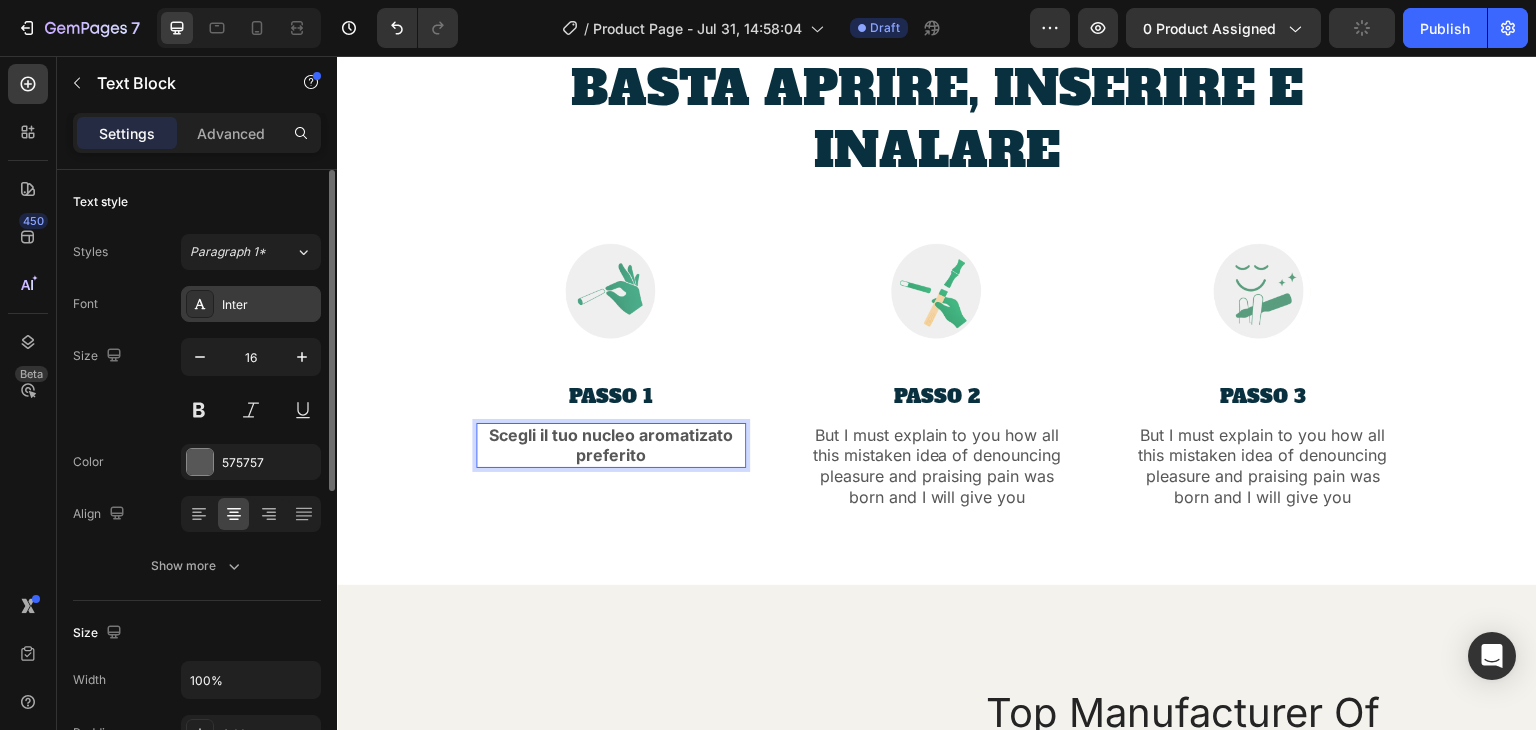 click on "Inter" at bounding box center (251, 304) 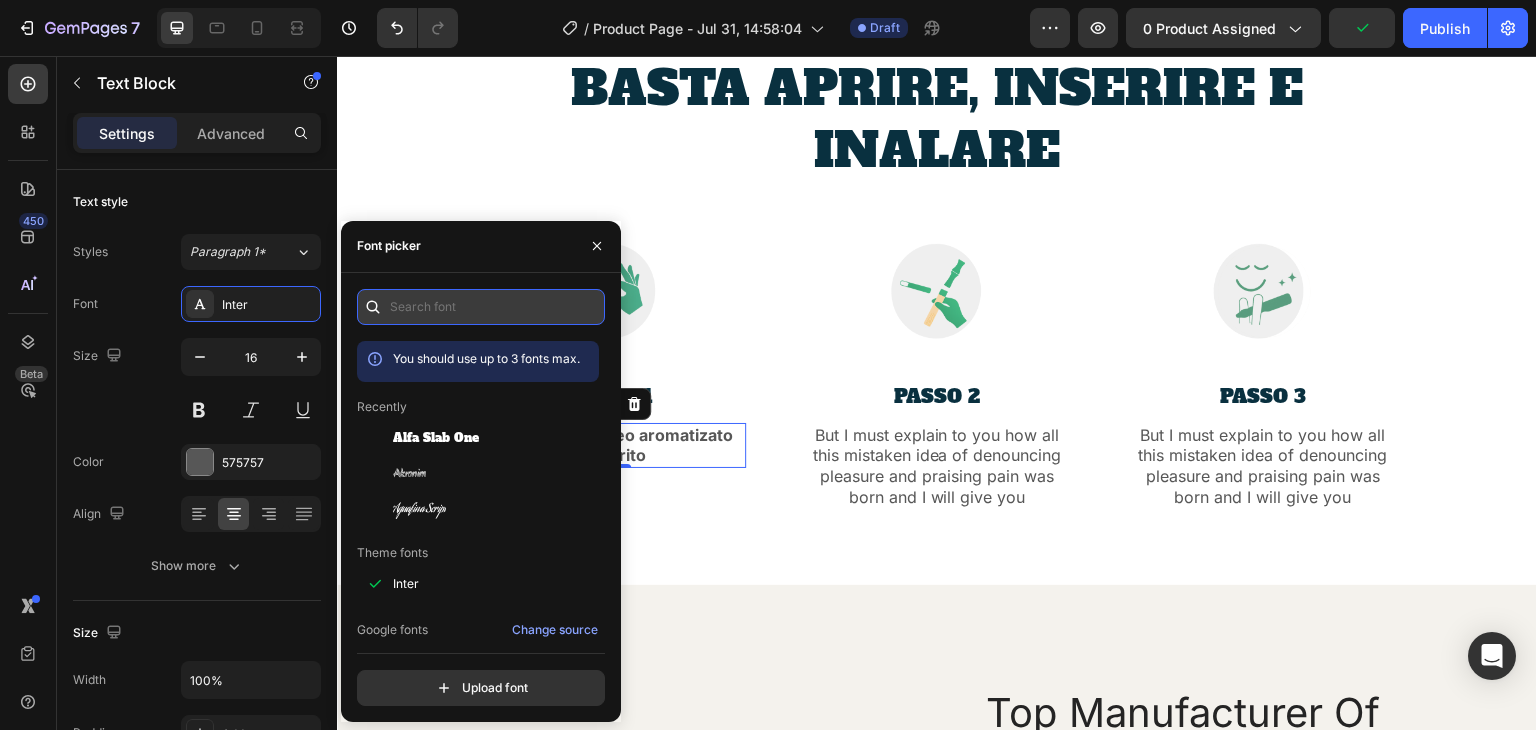 click at bounding box center (481, 307) 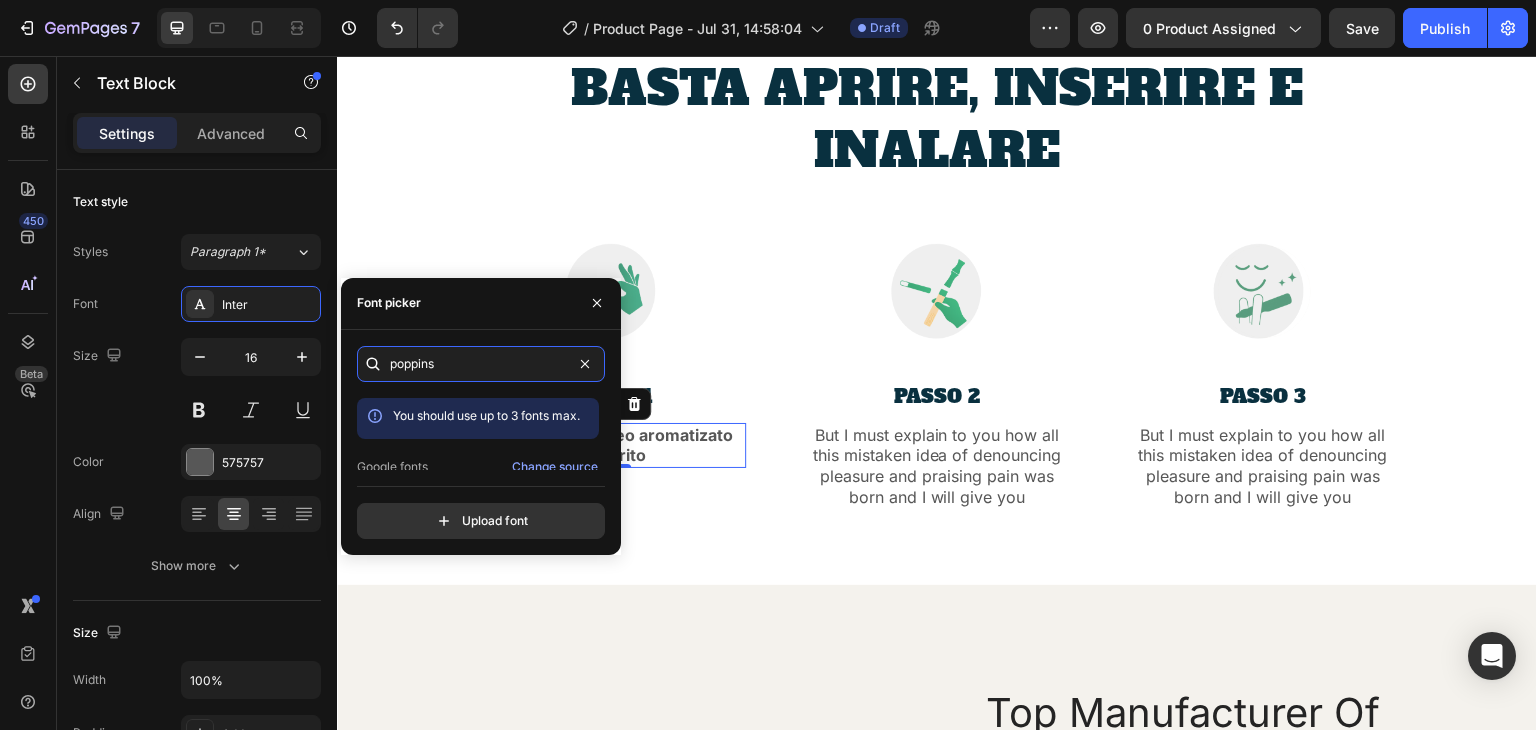 type on "poppins" 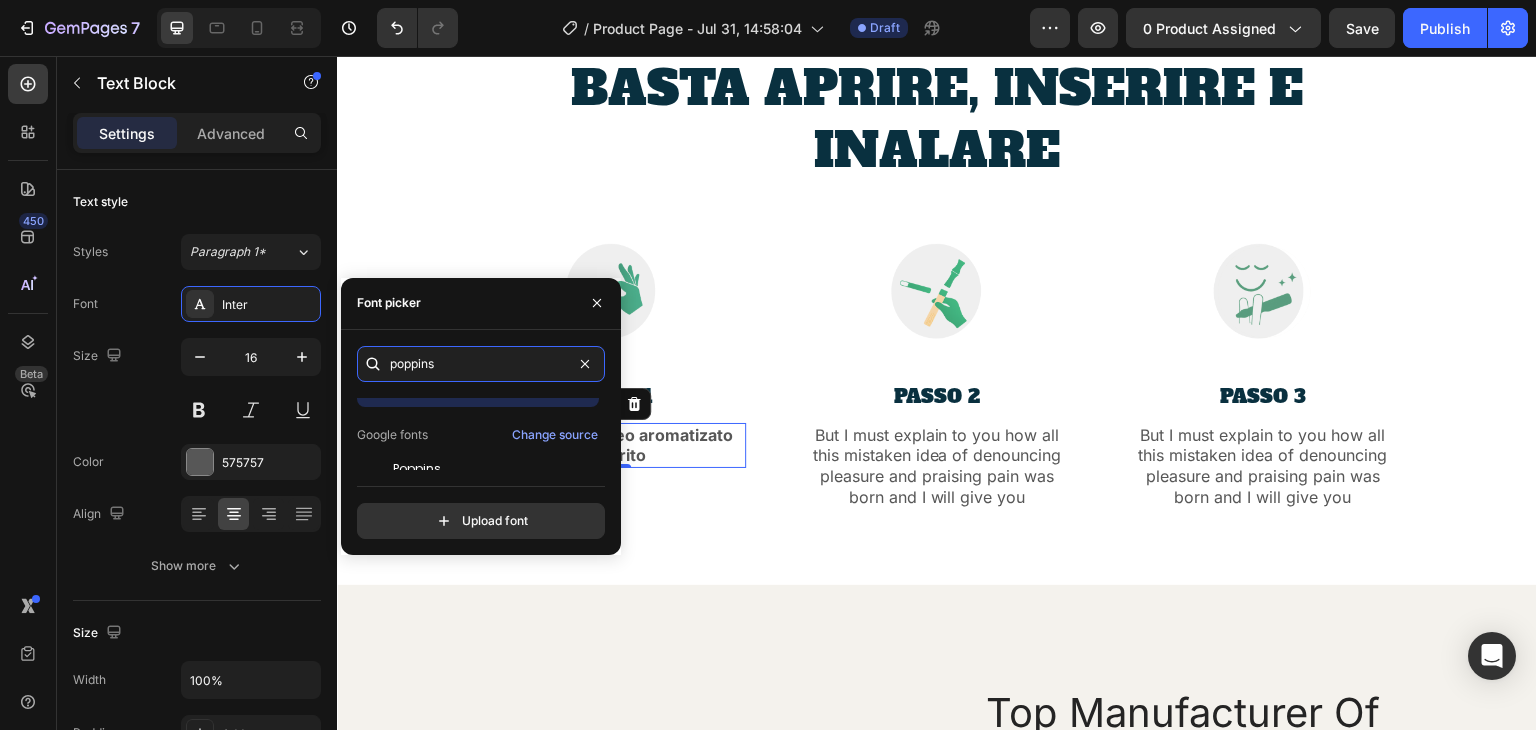 scroll, scrollTop: 49, scrollLeft: 0, axis: vertical 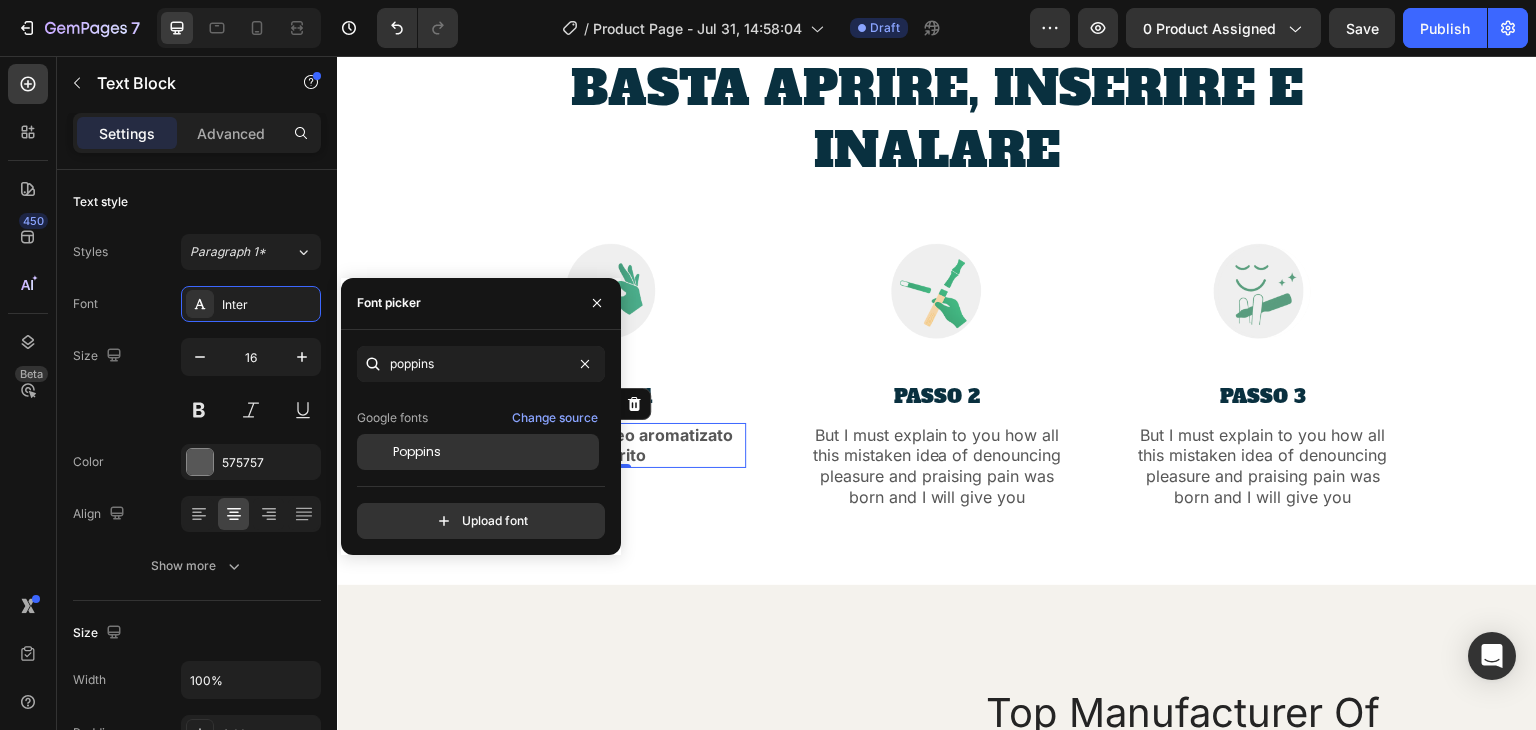 click on "Poppins" at bounding box center [494, 452] 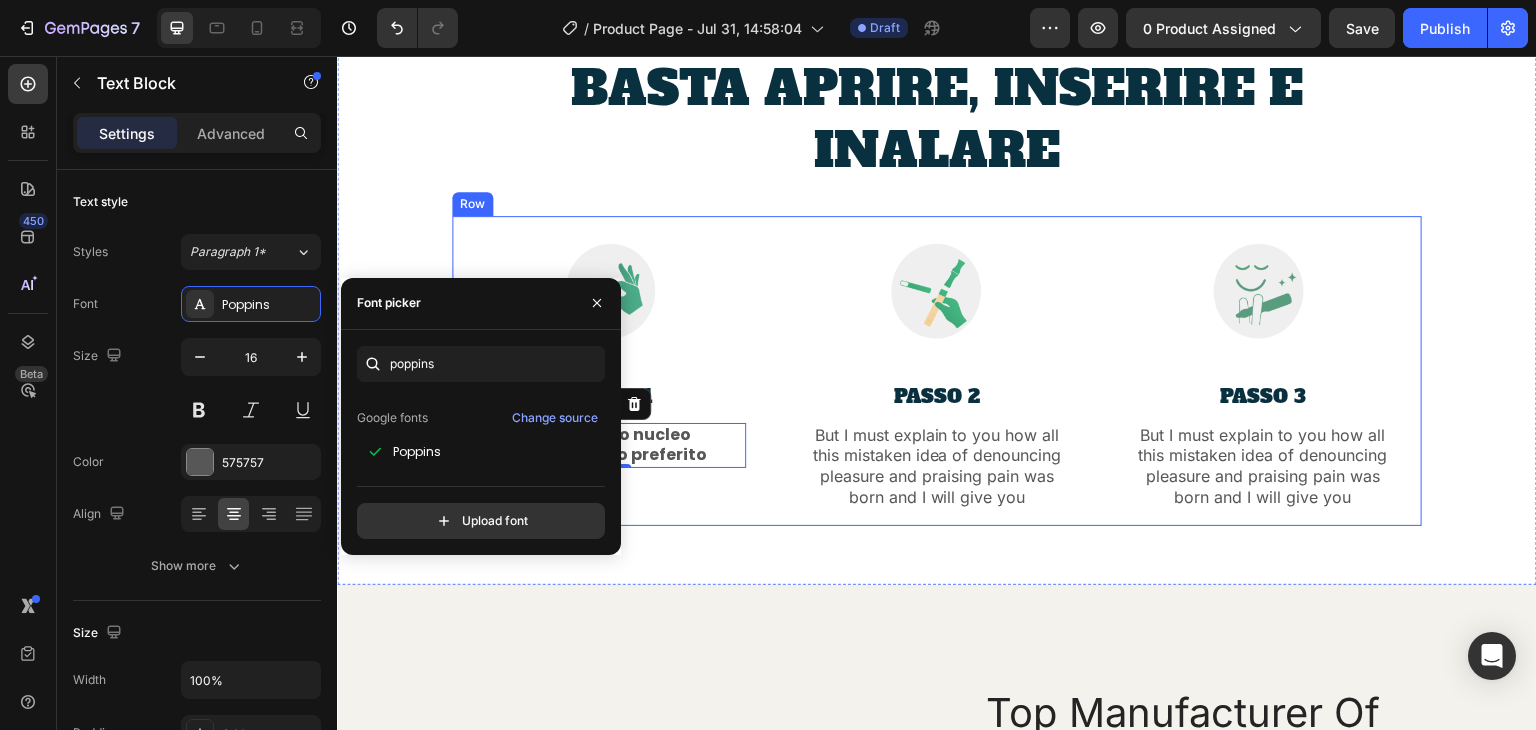 click on "Image PASSO 1 Text Block Scegli il tuo nucleo aromatizato preferito Text Block   0 Row" at bounding box center (611, 371) 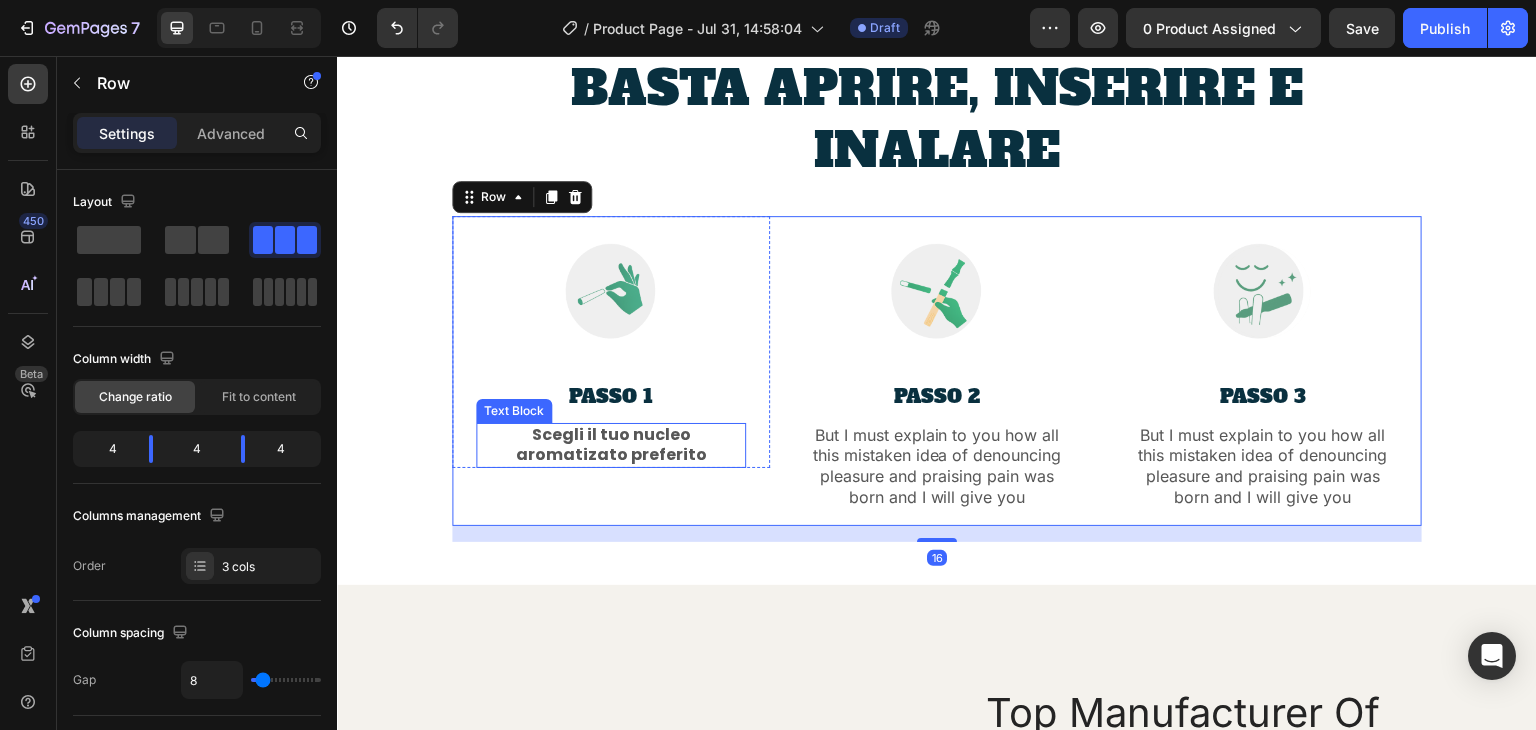 click on "Scegli il tuo nucleo aromatizato preferito" at bounding box center [611, 445] 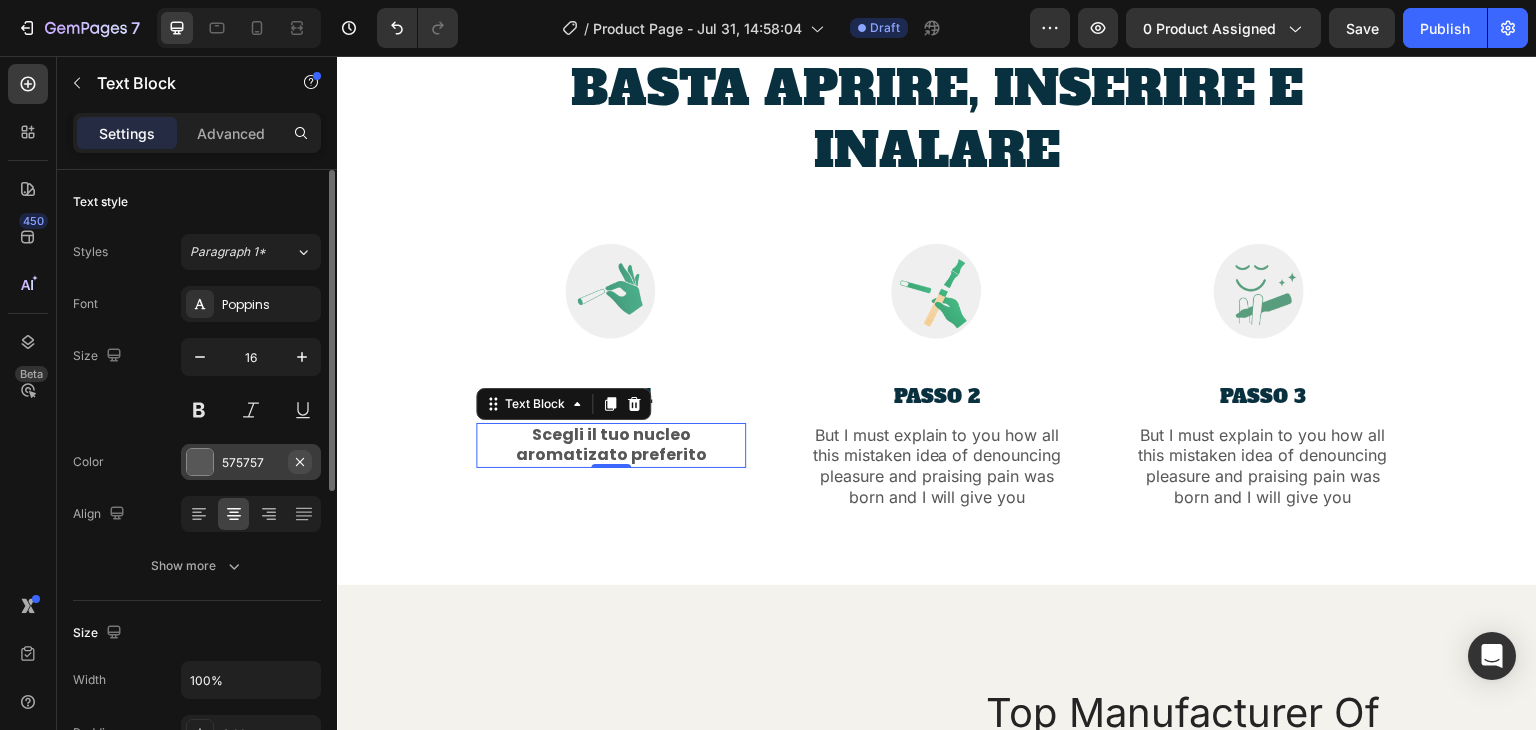 click 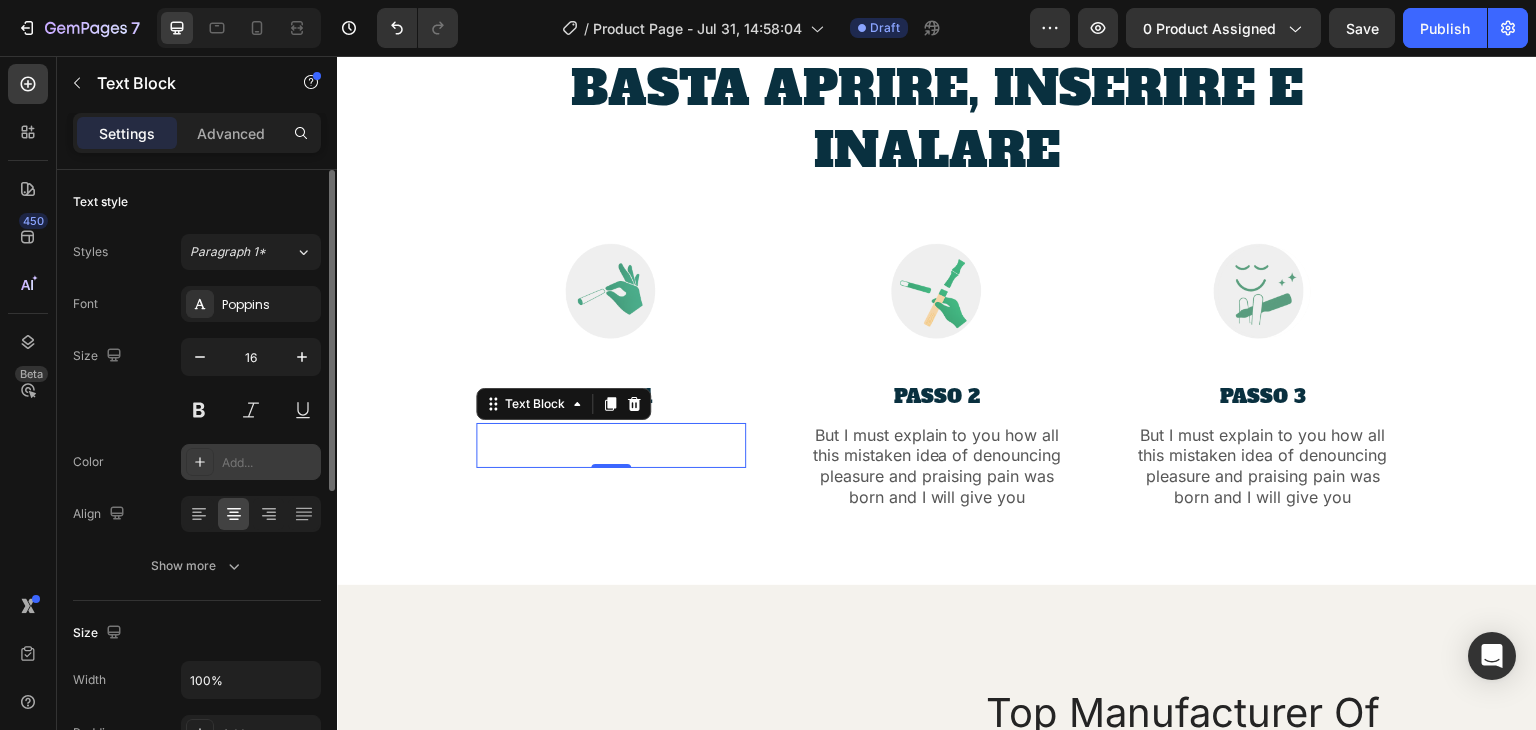click on "Add..." at bounding box center (269, 463) 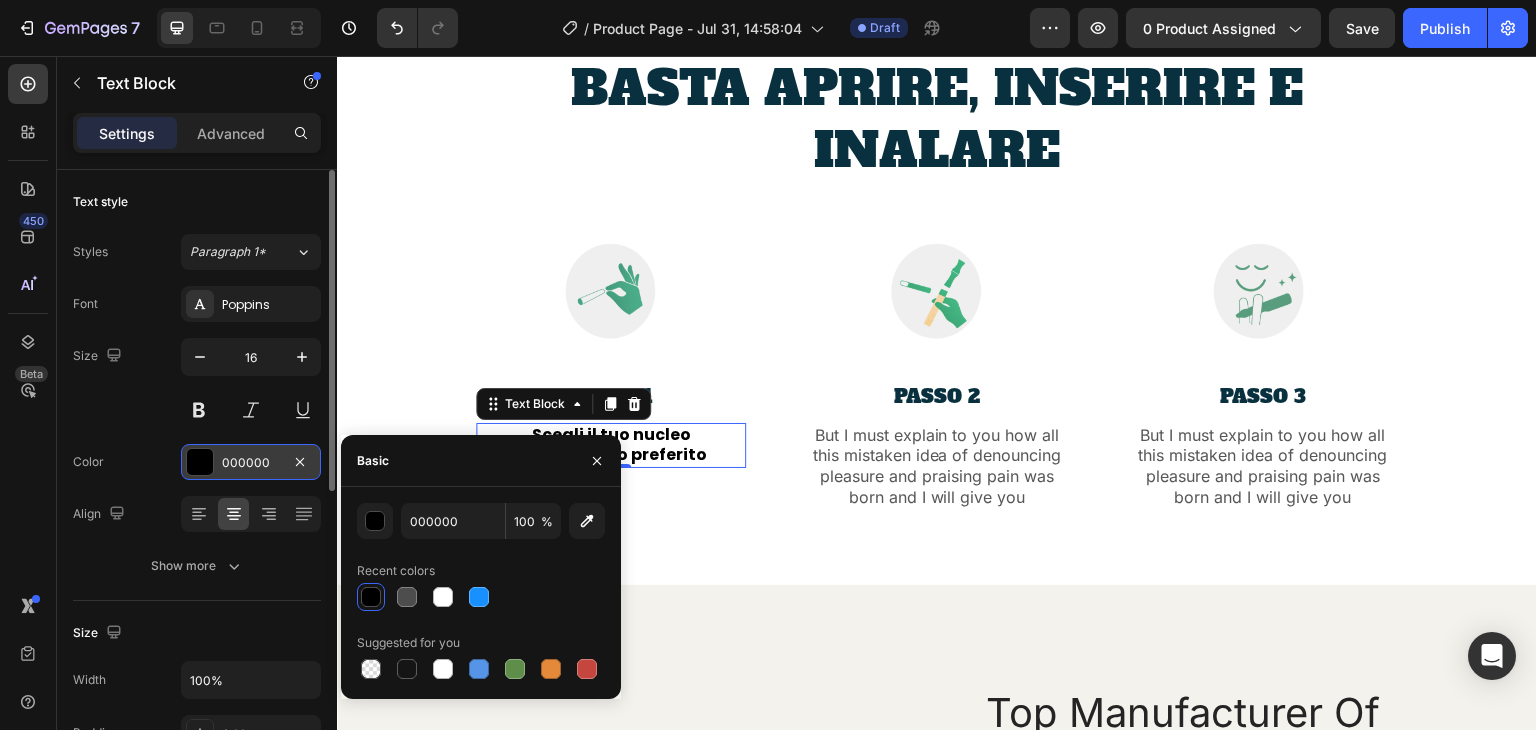 click at bounding box center (371, 597) 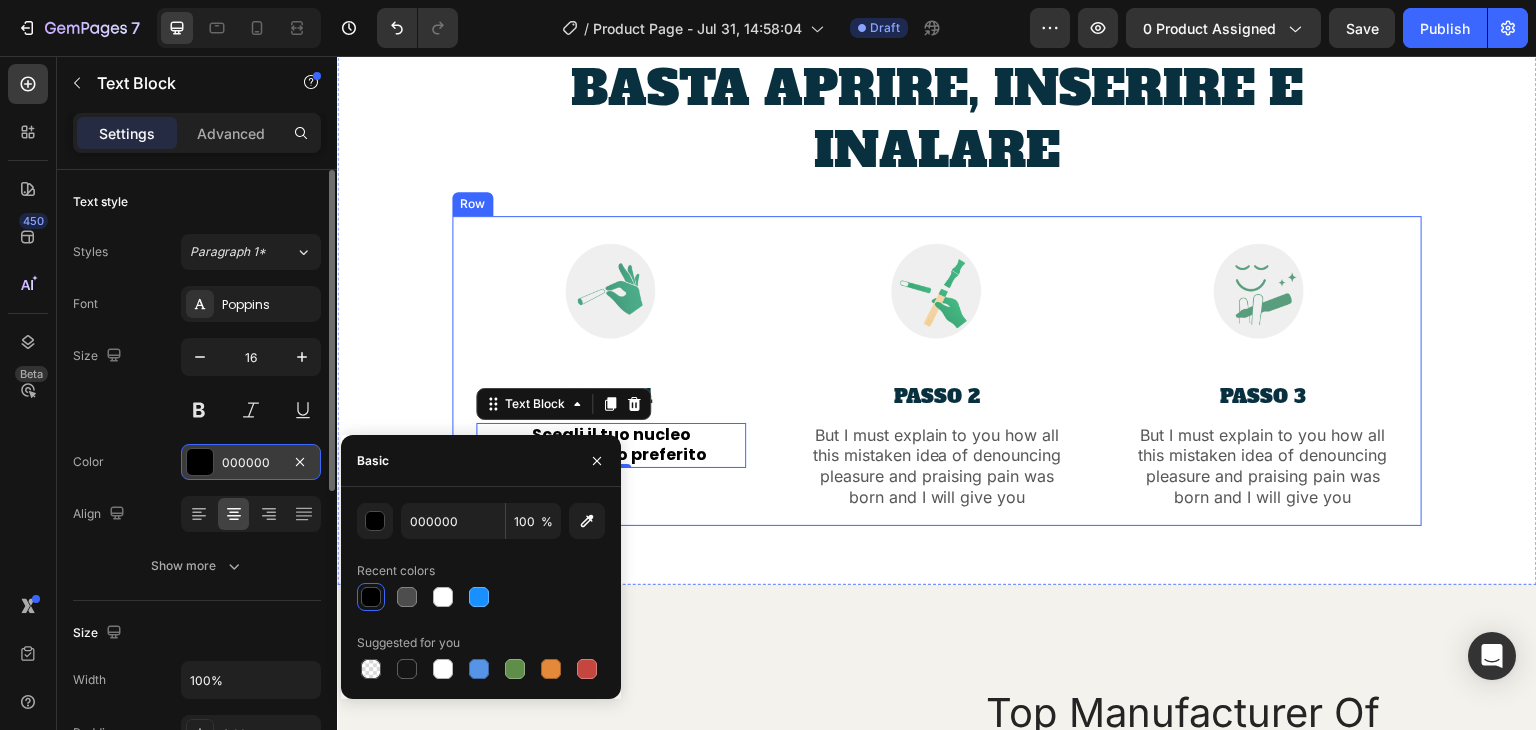 click on "Image PASSO 1 Text Block Scegli il tuo nucleo aromatizato preferito Text Block   0 Row" at bounding box center (611, 371) 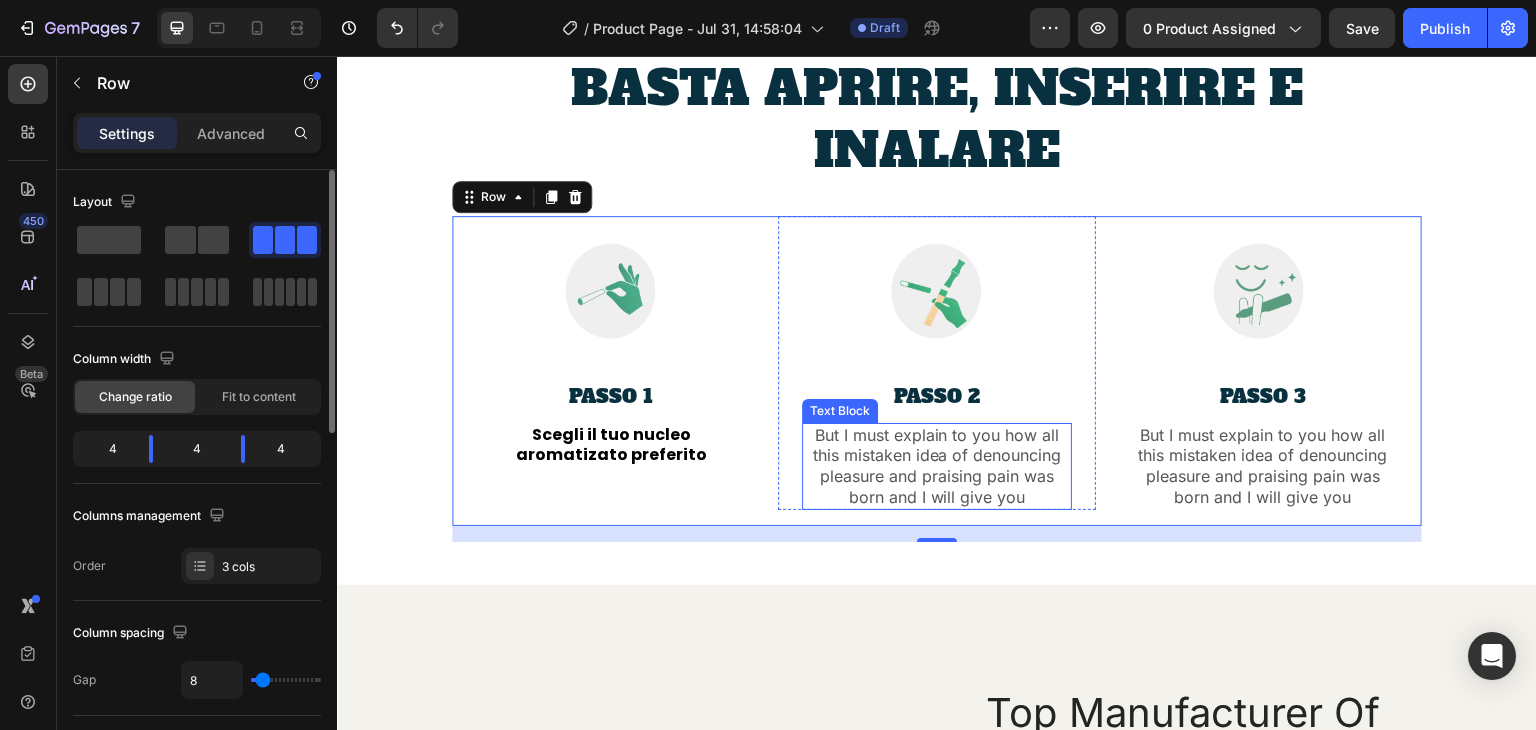 click on "But I must explain to you how all this mistaken idea of denouncing pleasure and praising pain was born and I will give you" at bounding box center [937, 466] 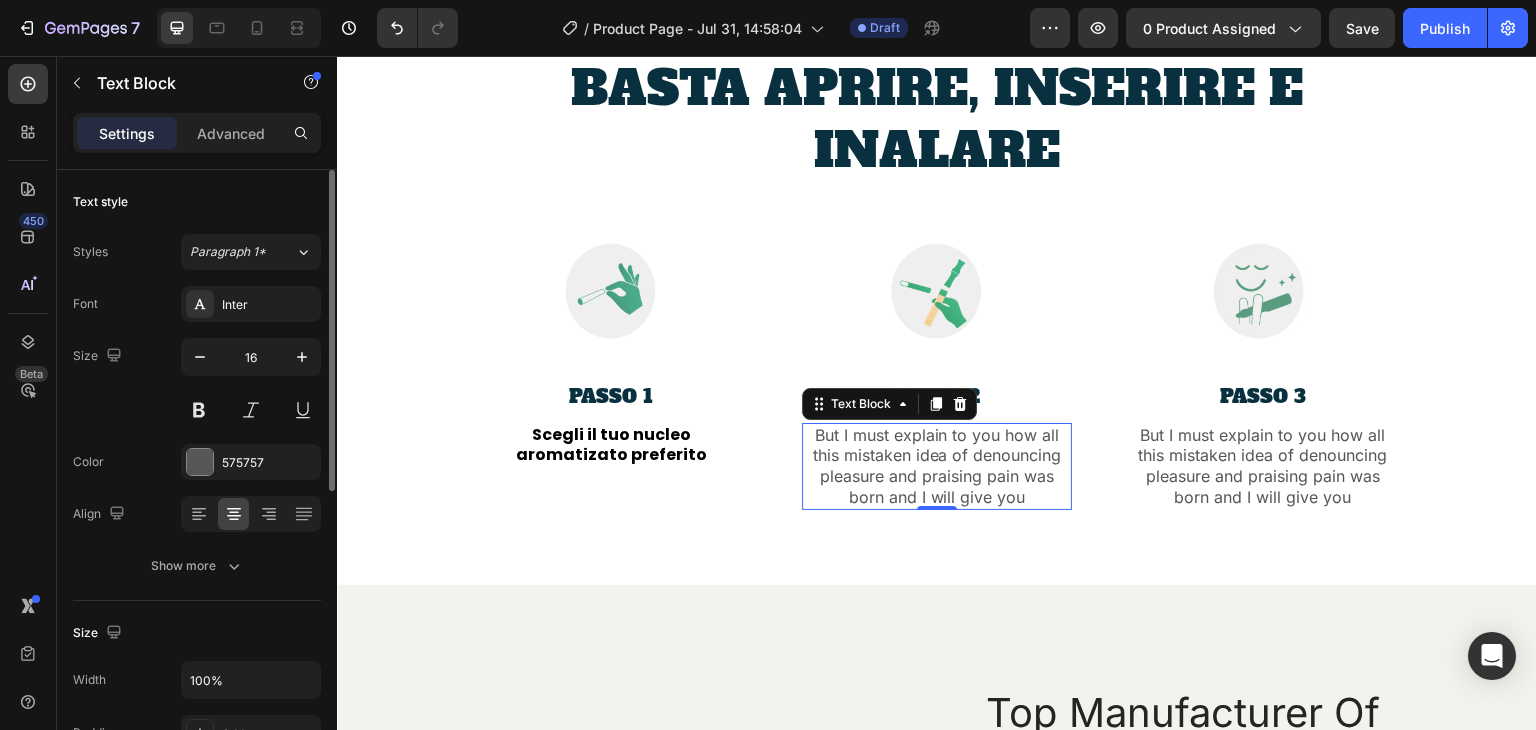 click on "But I must explain to you how all this mistaken idea of denouncing pleasure and praising pain was born and I will give you" at bounding box center [937, 466] 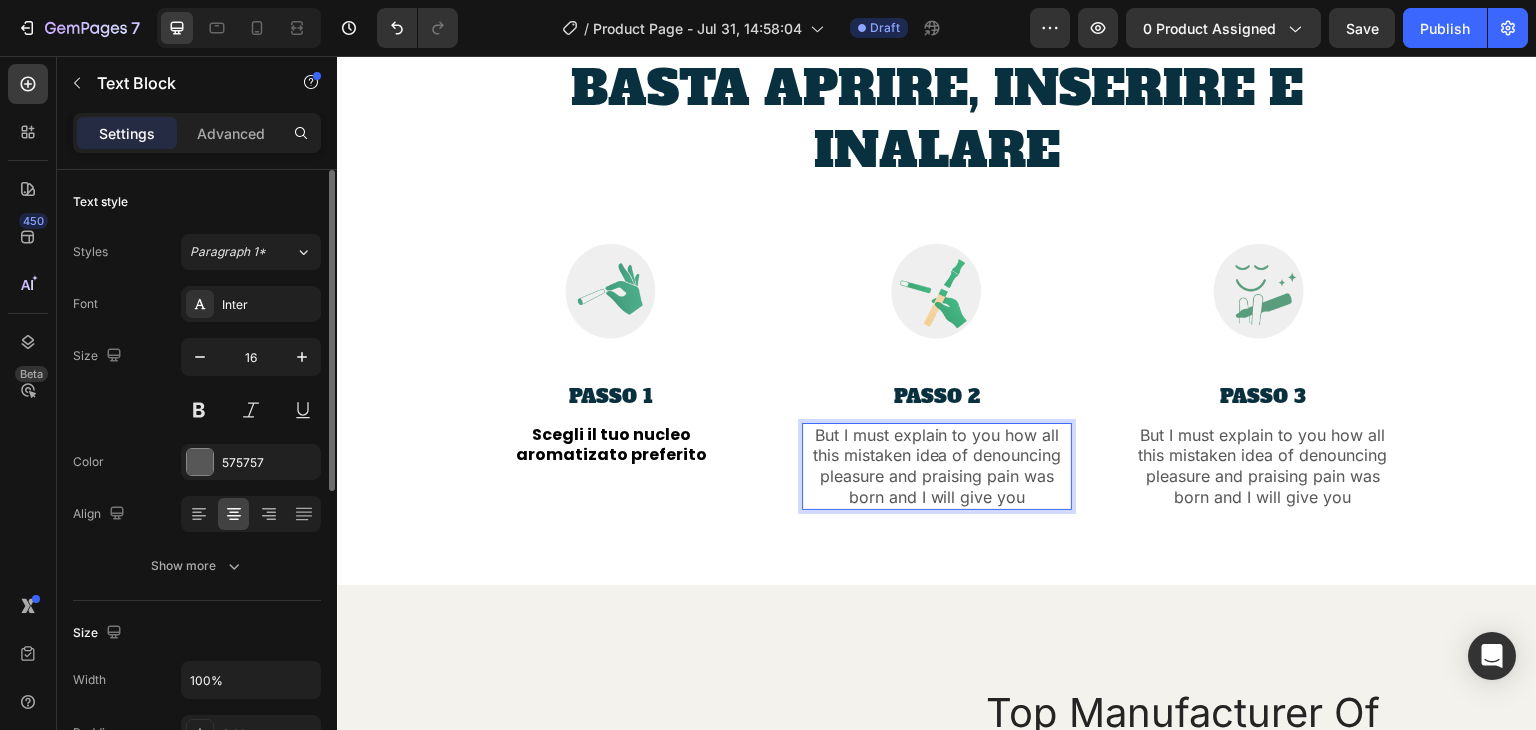 click on "But I must explain to you how all this mistaken idea of denouncing pleasure and praising pain was born and I will give you" at bounding box center (937, 466) 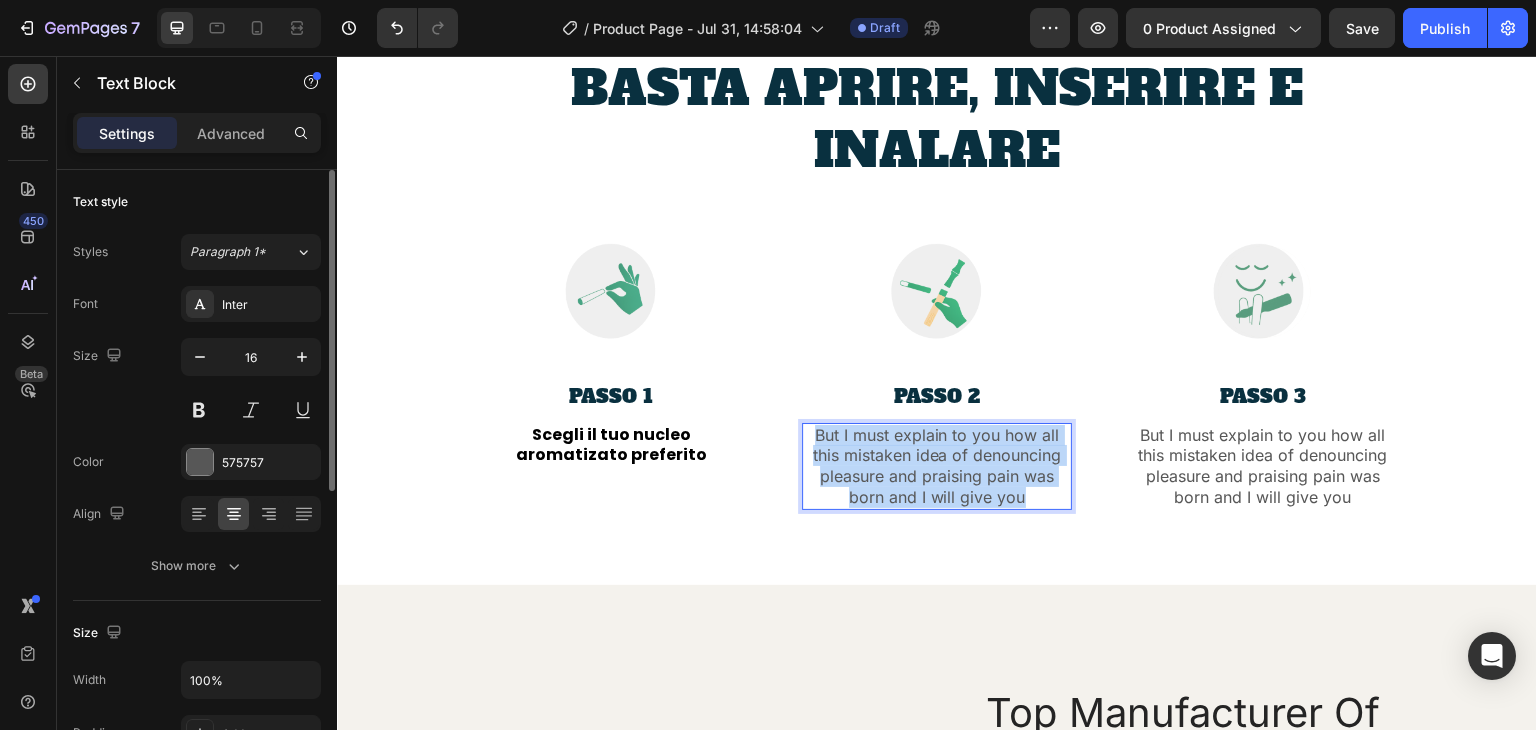 click on "But I must explain to you how all this mistaken idea of denouncing pleasure and praising pain was born and I will give you" at bounding box center [937, 466] 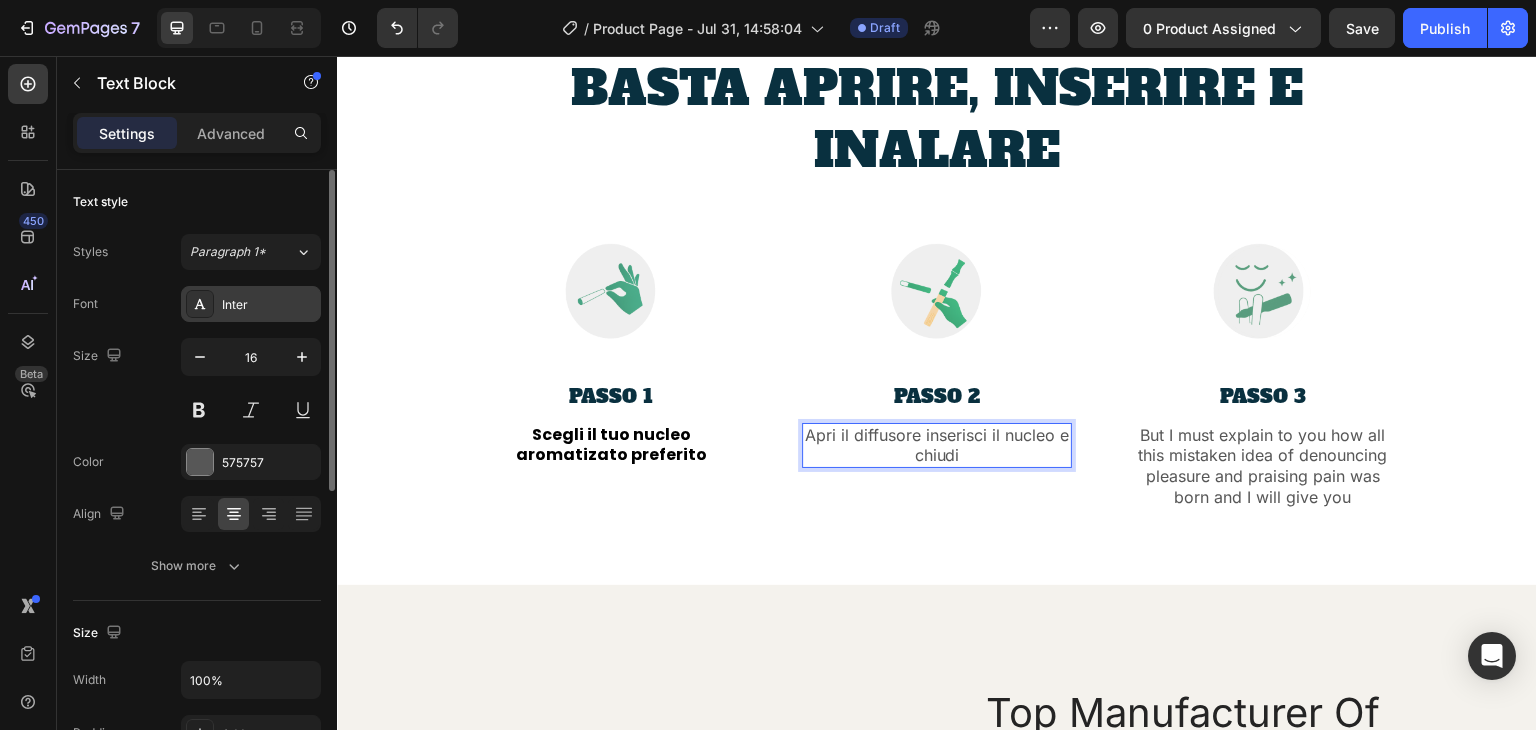click on "Inter" at bounding box center [269, 305] 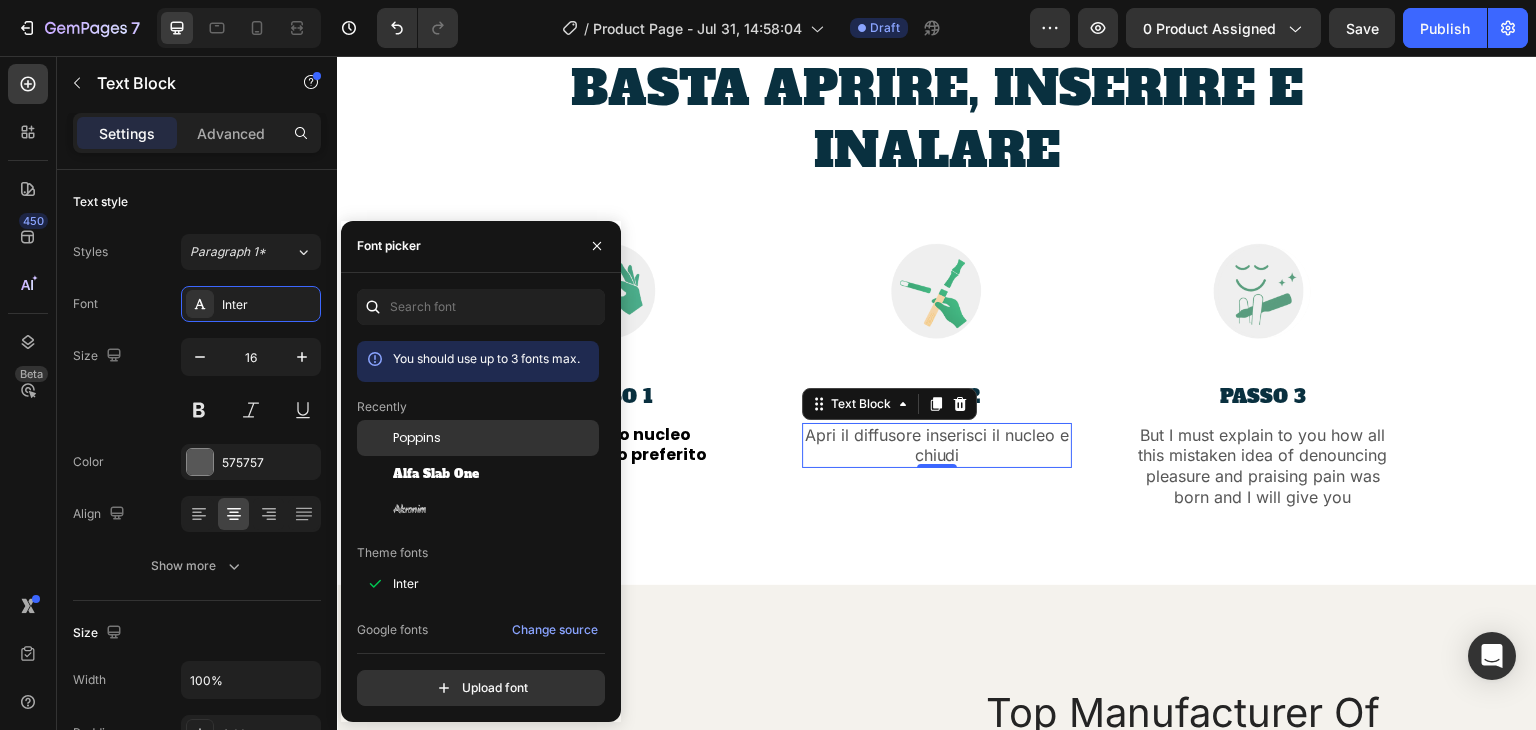 click on "Poppins" at bounding box center (417, 438) 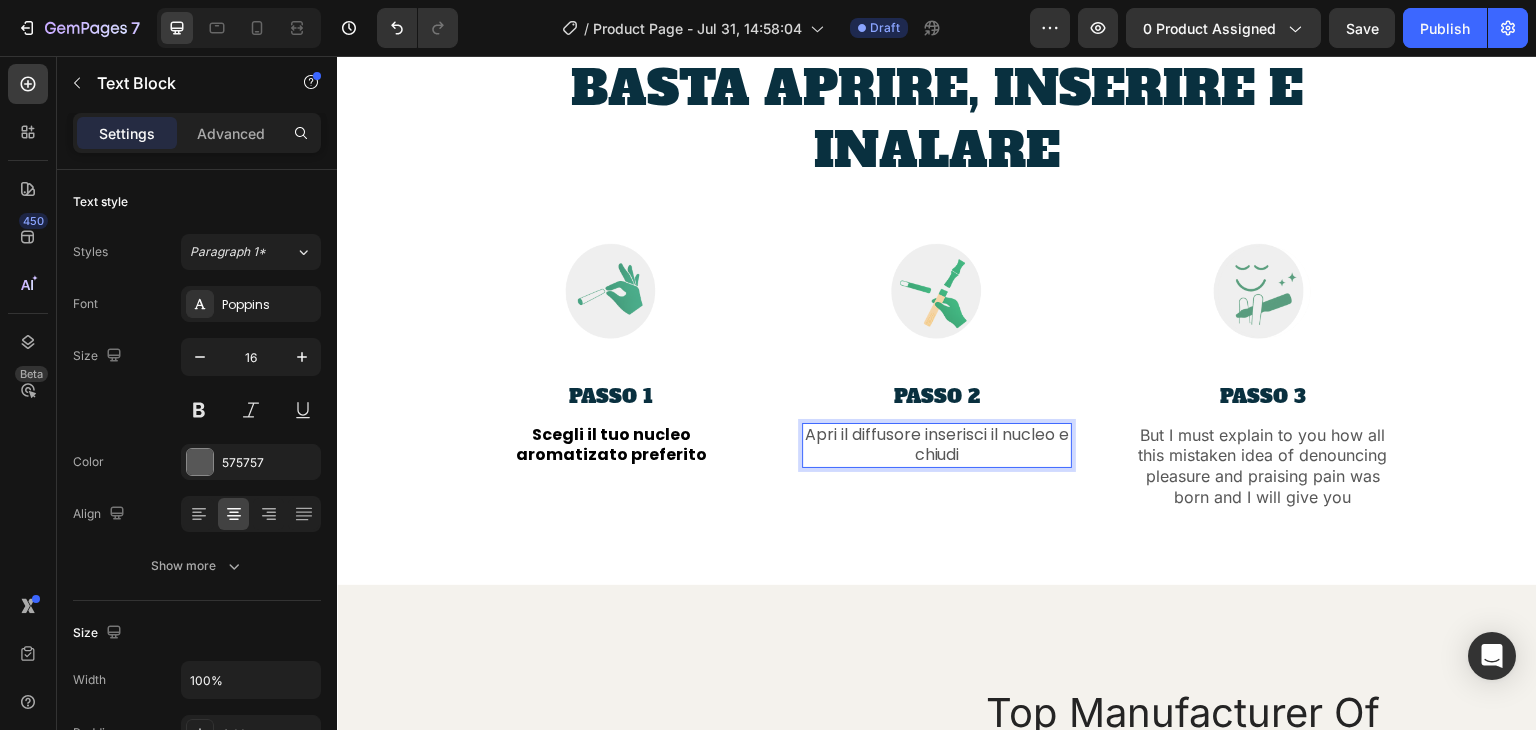 click on "Apri il diffusore inserisci il nucleo e chiudi" at bounding box center [937, 446] 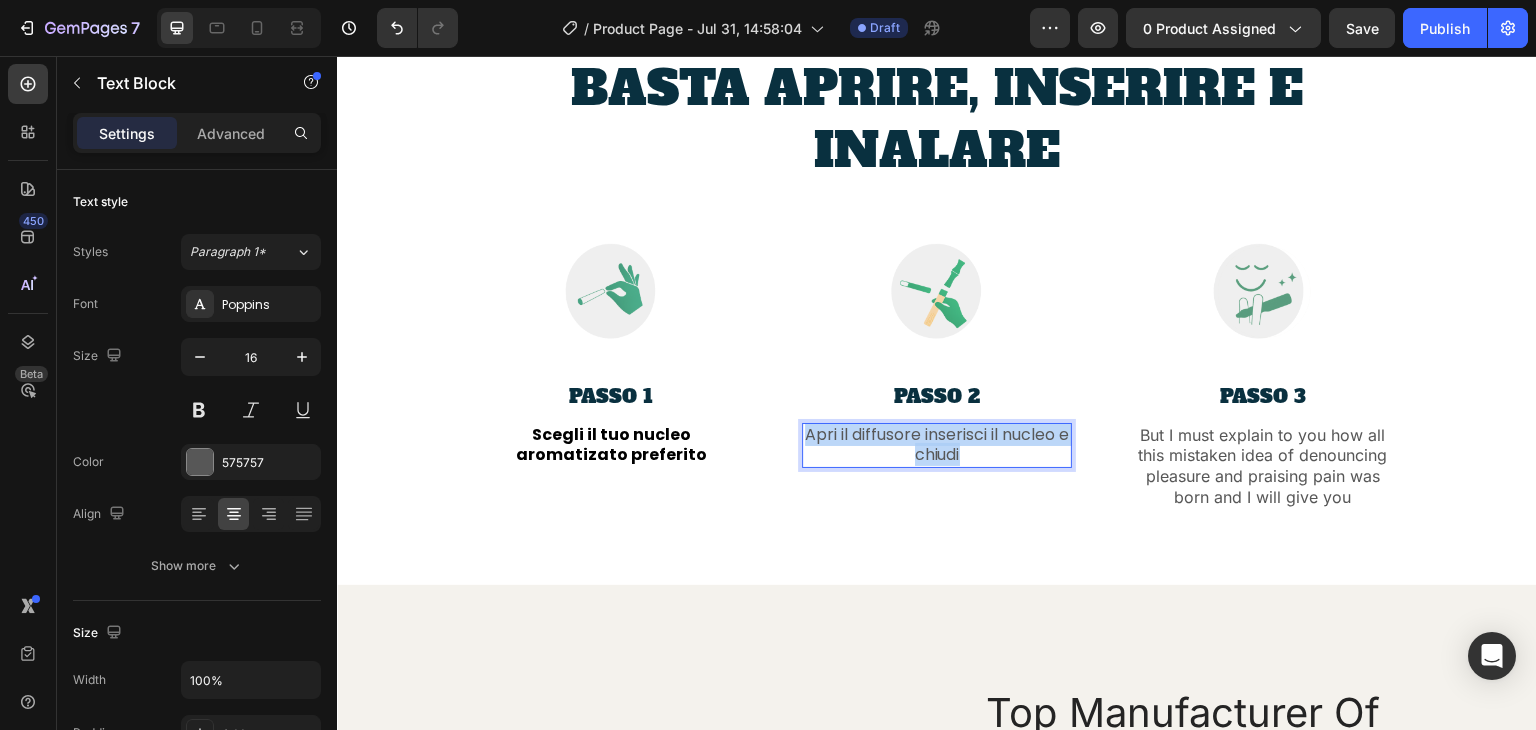 click on "Apri il diffusore inserisci il nucleo e chiudi" at bounding box center (937, 446) 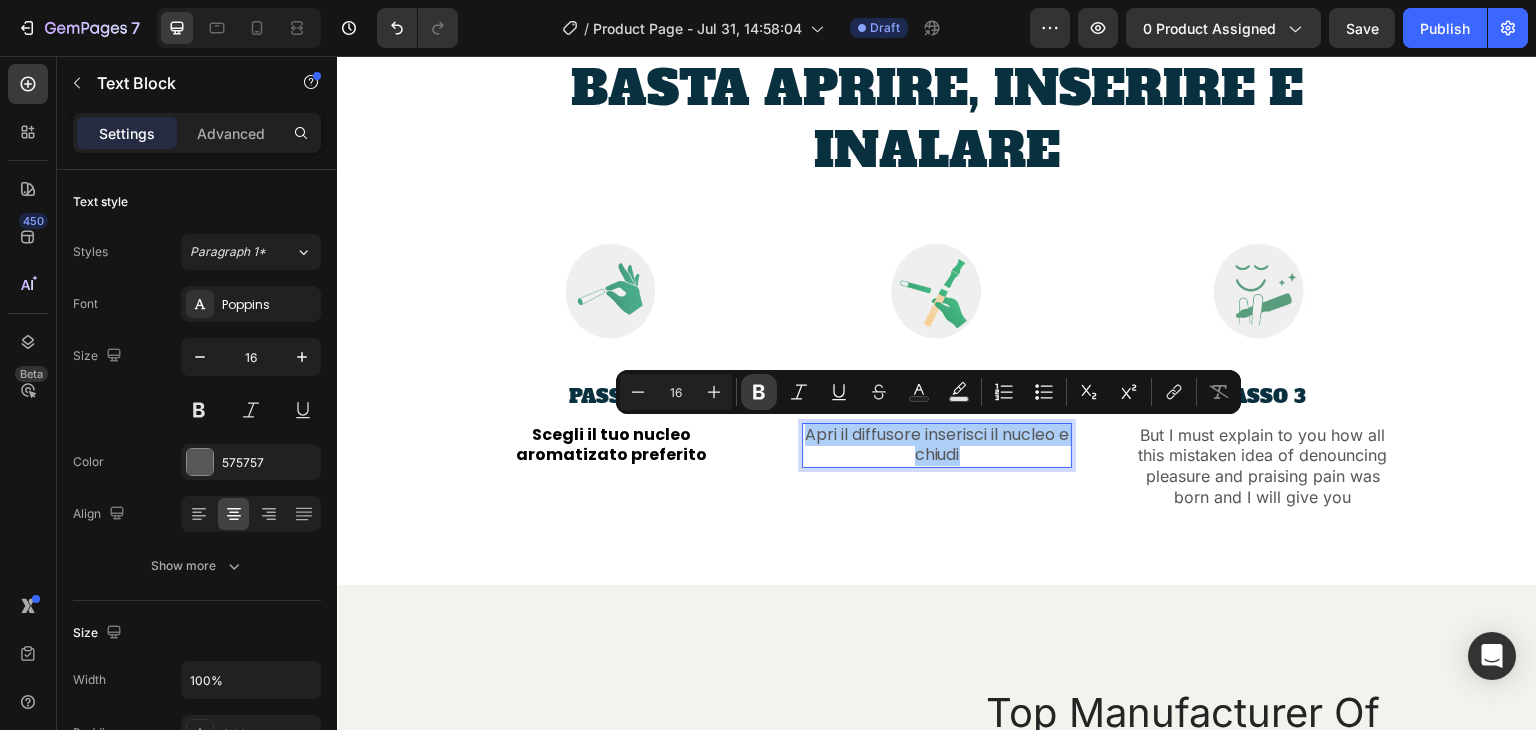 click 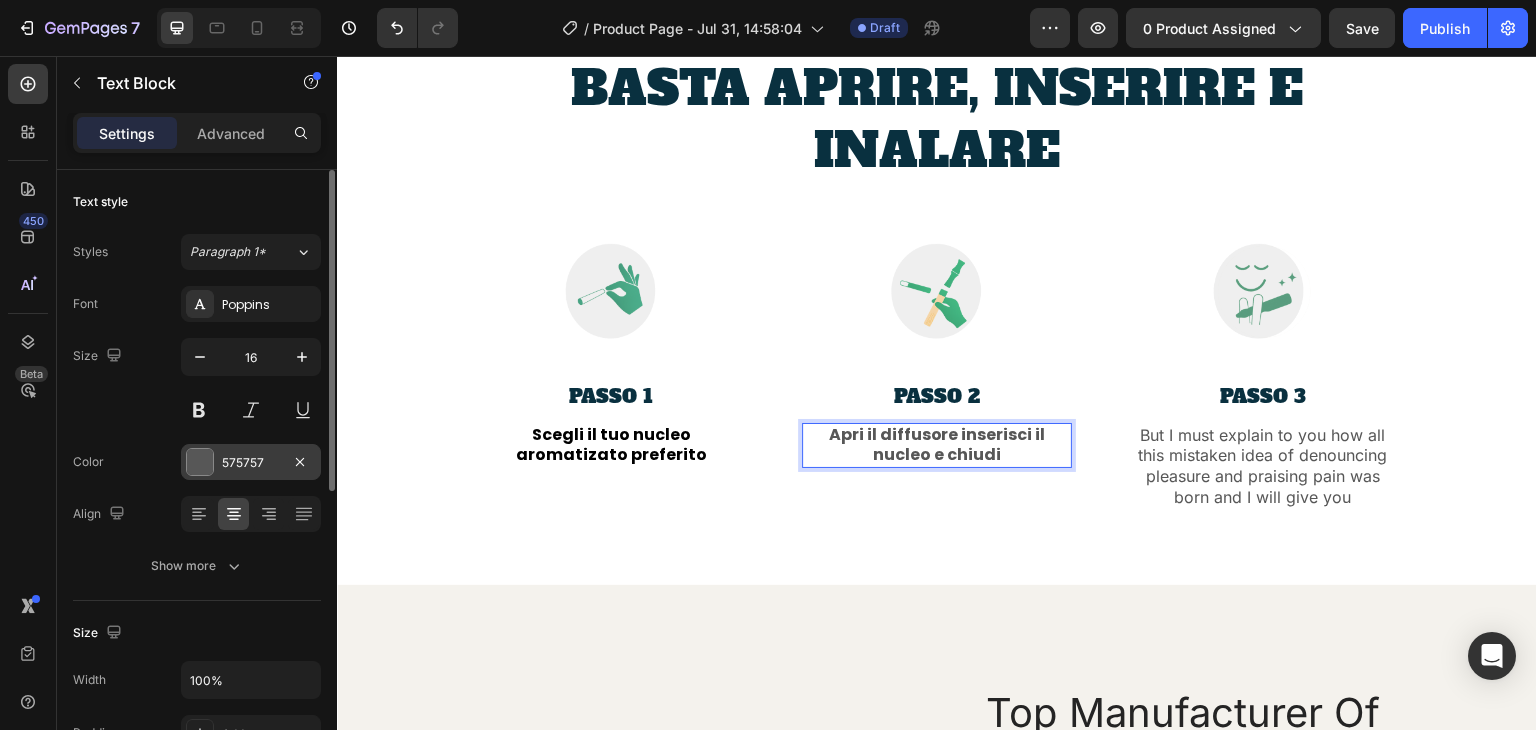 click on "575757" at bounding box center (251, 463) 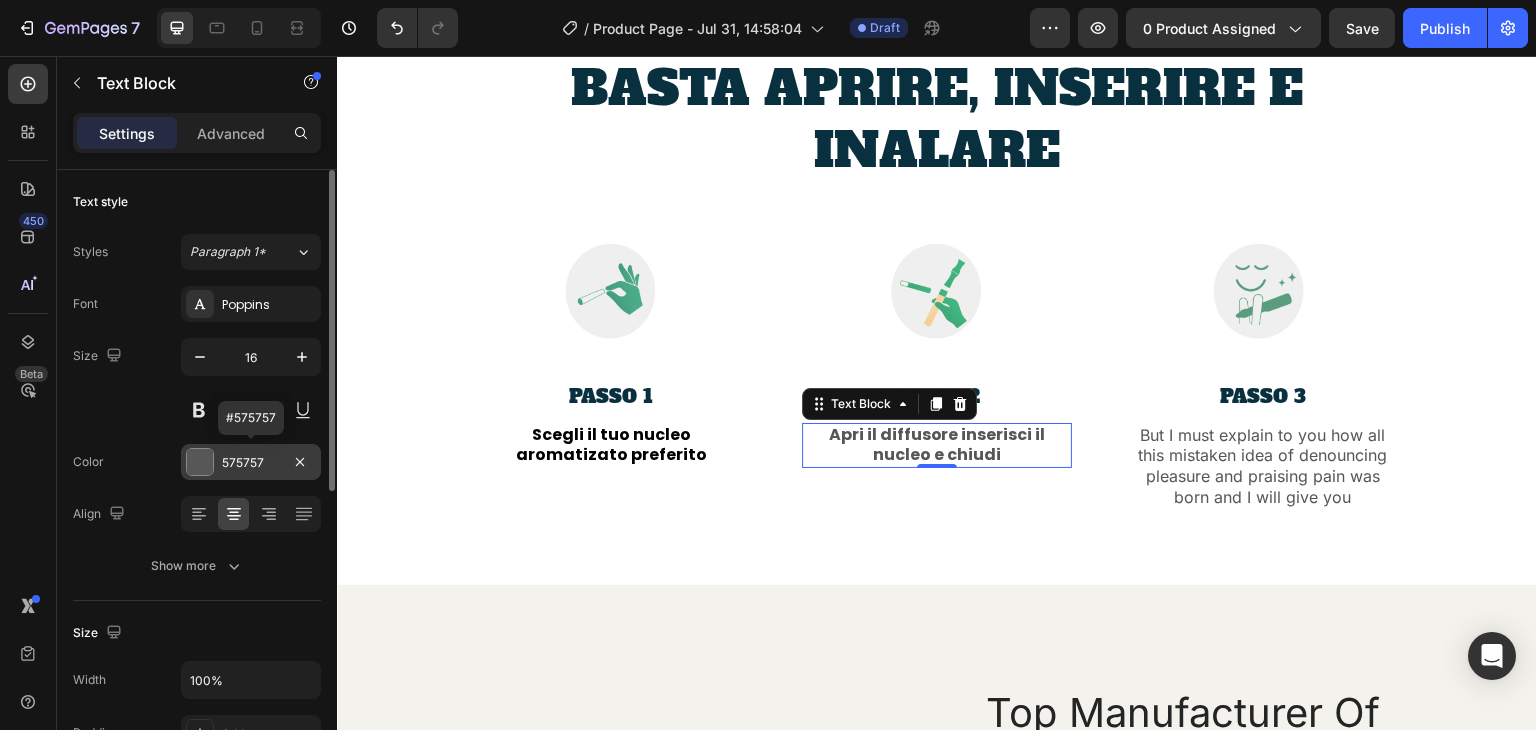 click on "575757" at bounding box center (251, 463) 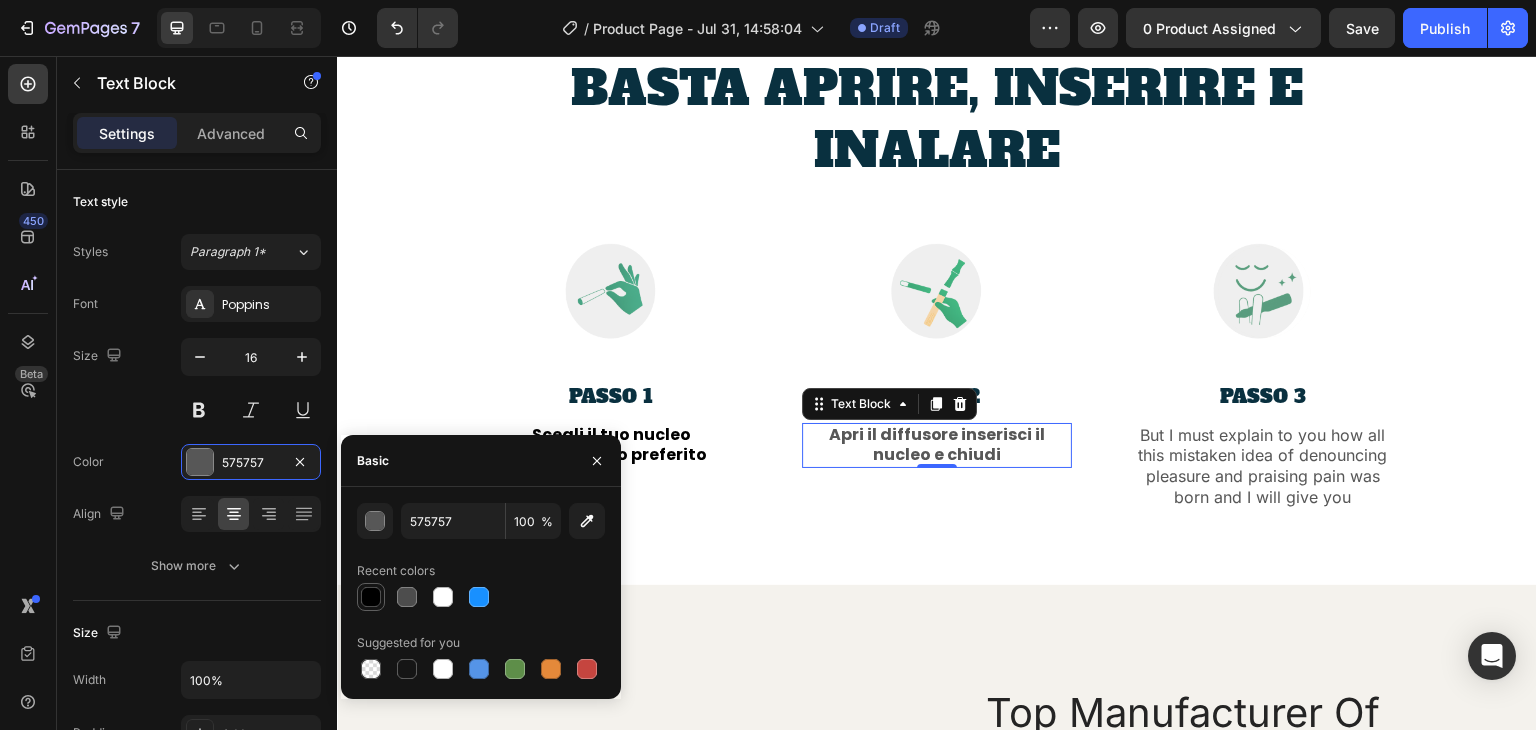 click at bounding box center [371, 597] 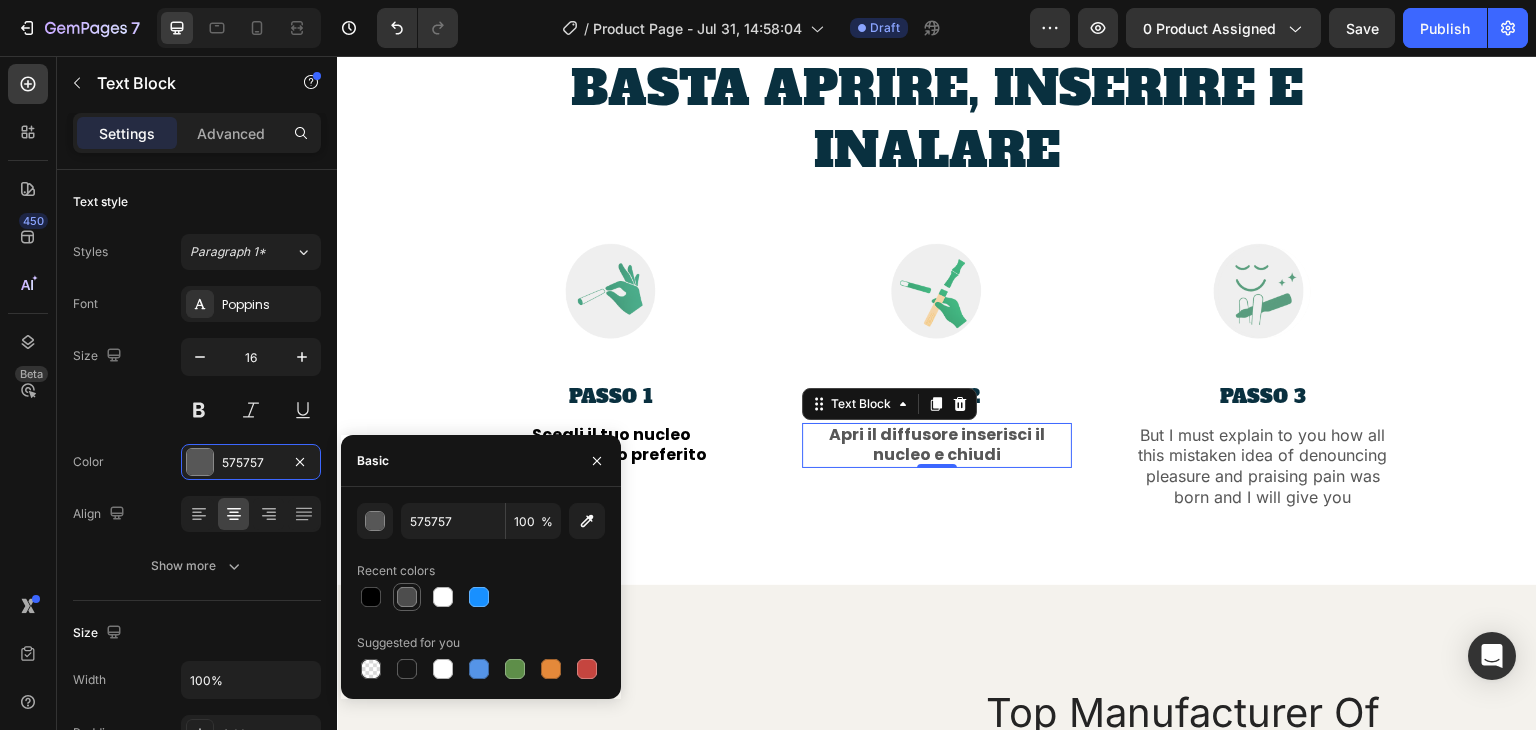 drag, startPoint x: 366, startPoint y: 601, endPoint x: 400, endPoint y: 601, distance: 34 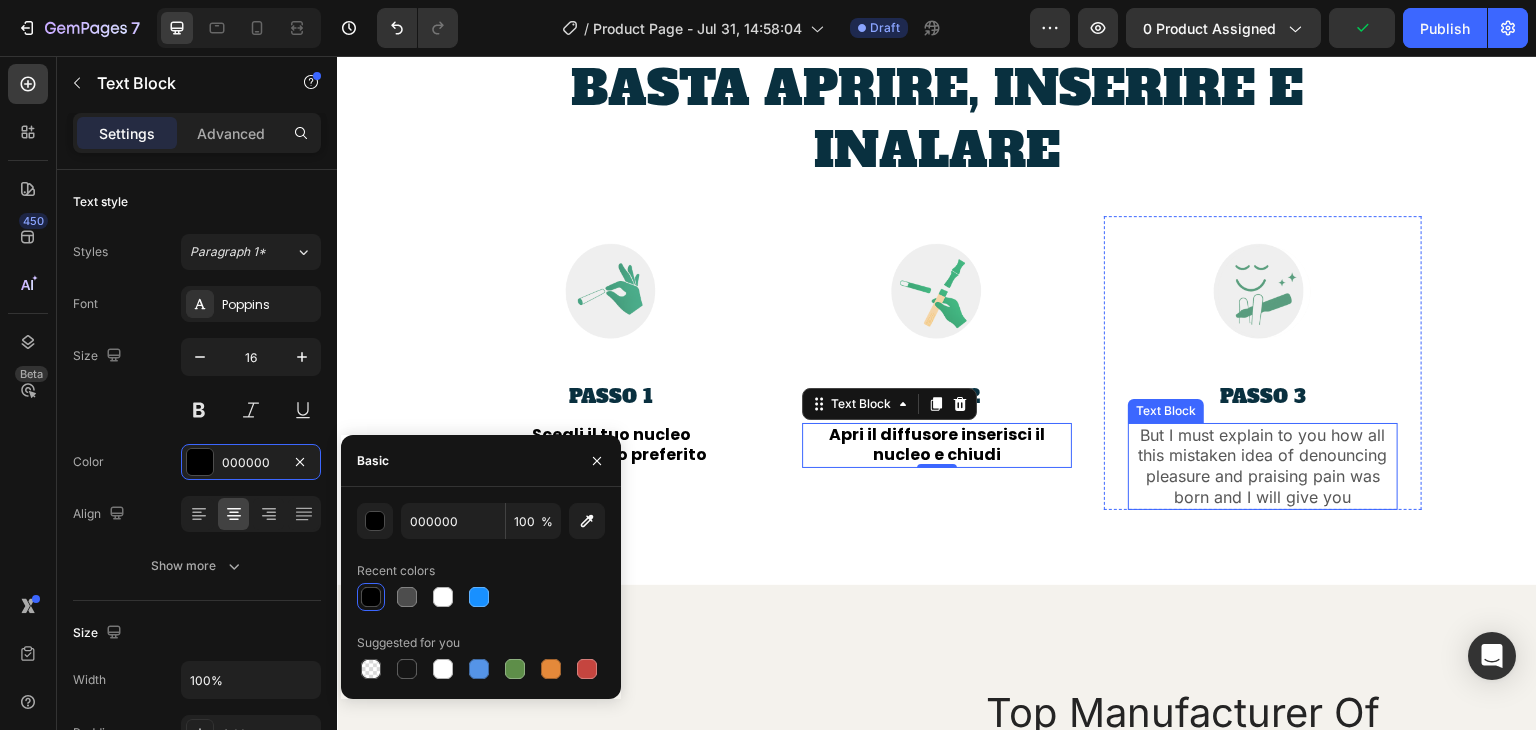 click on "But I must explain to you how all this mistaken idea of denouncing pleasure and praising pain was born and I will give you" at bounding box center (1263, 466) 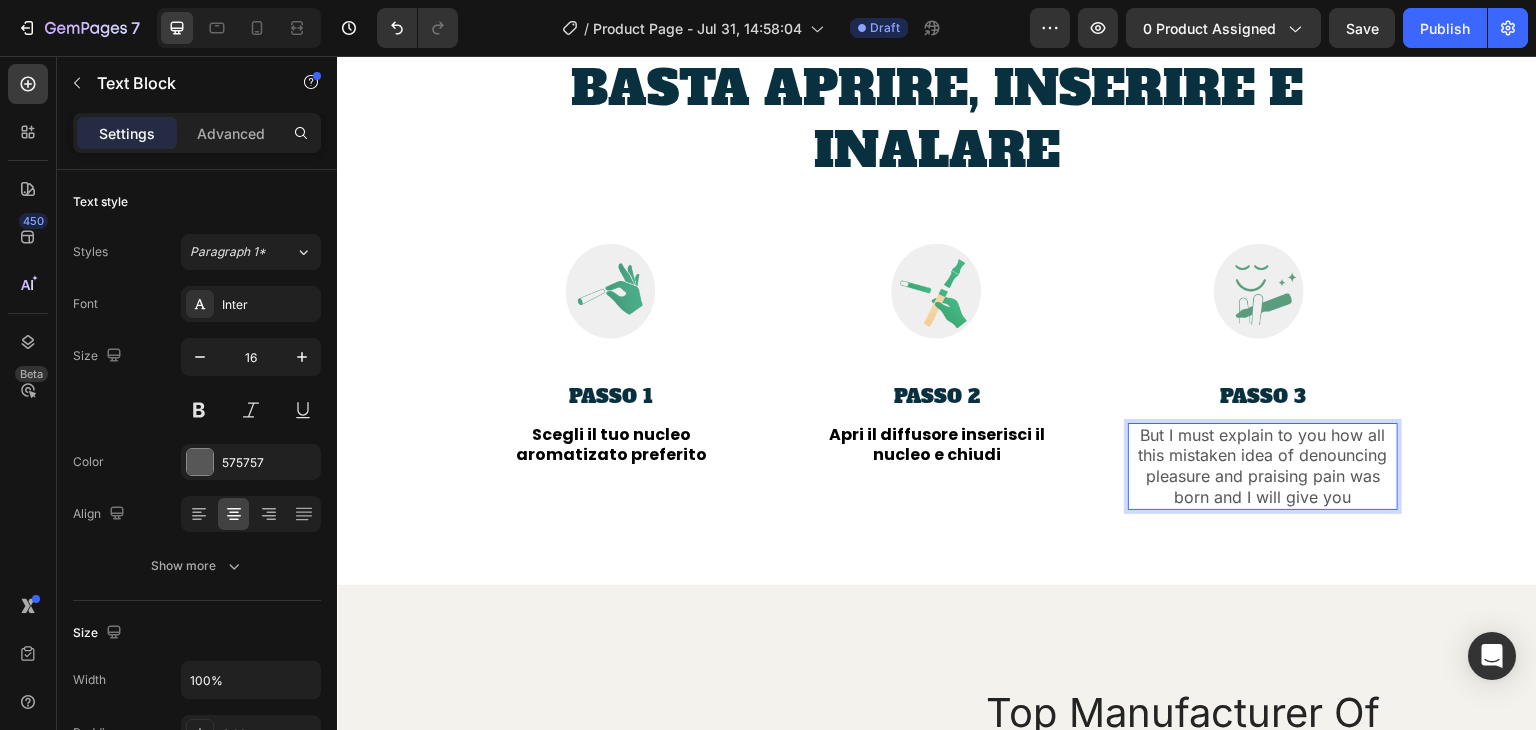 click on "But I must explain to you how all this mistaken idea of denouncing pleasure and praising pain was born and I will give you" at bounding box center [1263, 466] 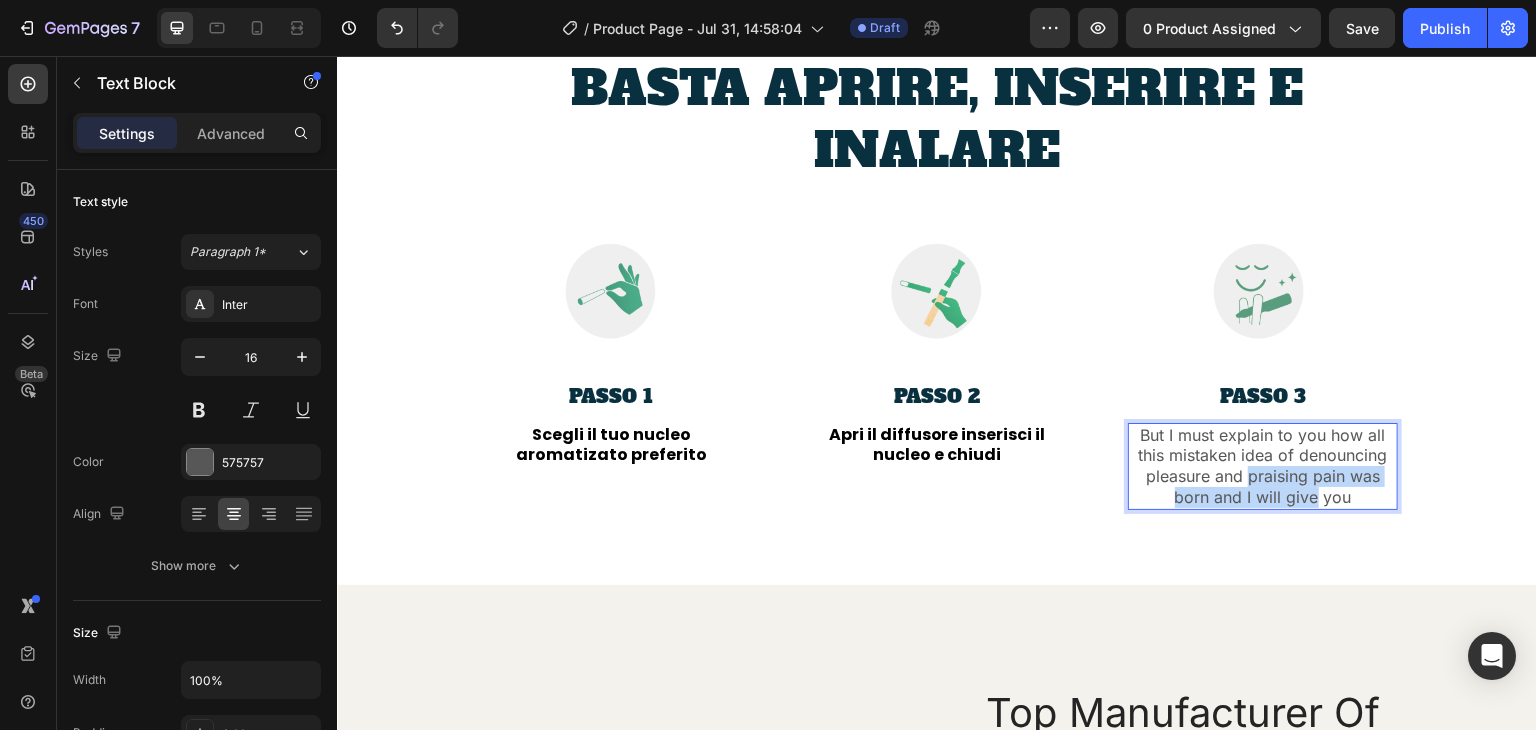 click on "But I must explain to you how all this mistaken idea of denouncing pleasure and praising pain was born and I will give you" at bounding box center (1263, 466) 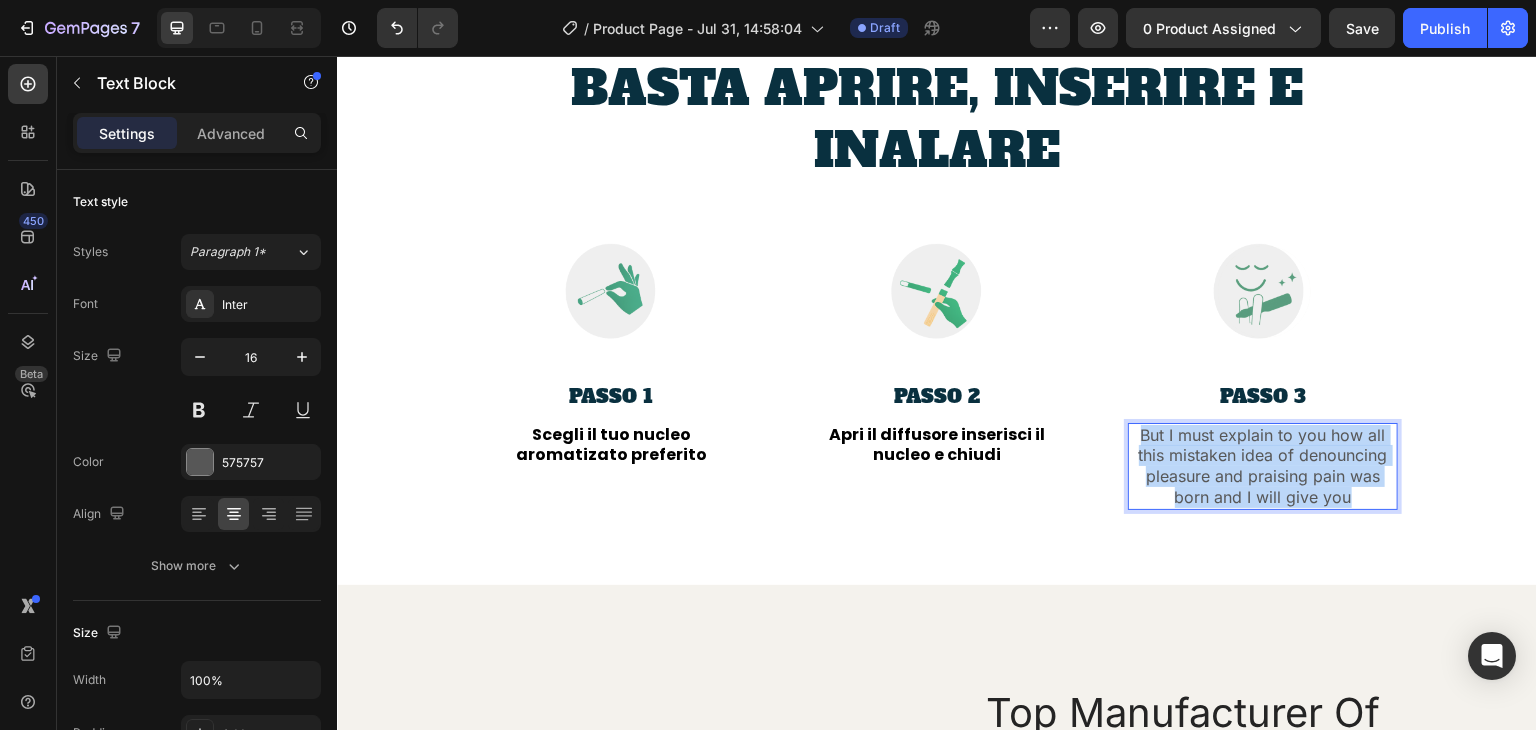 click on "But I must explain to you how all this mistaken idea of denouncing pleasure and praising pain was born and I will give you" at bounding box center [1263, 466] 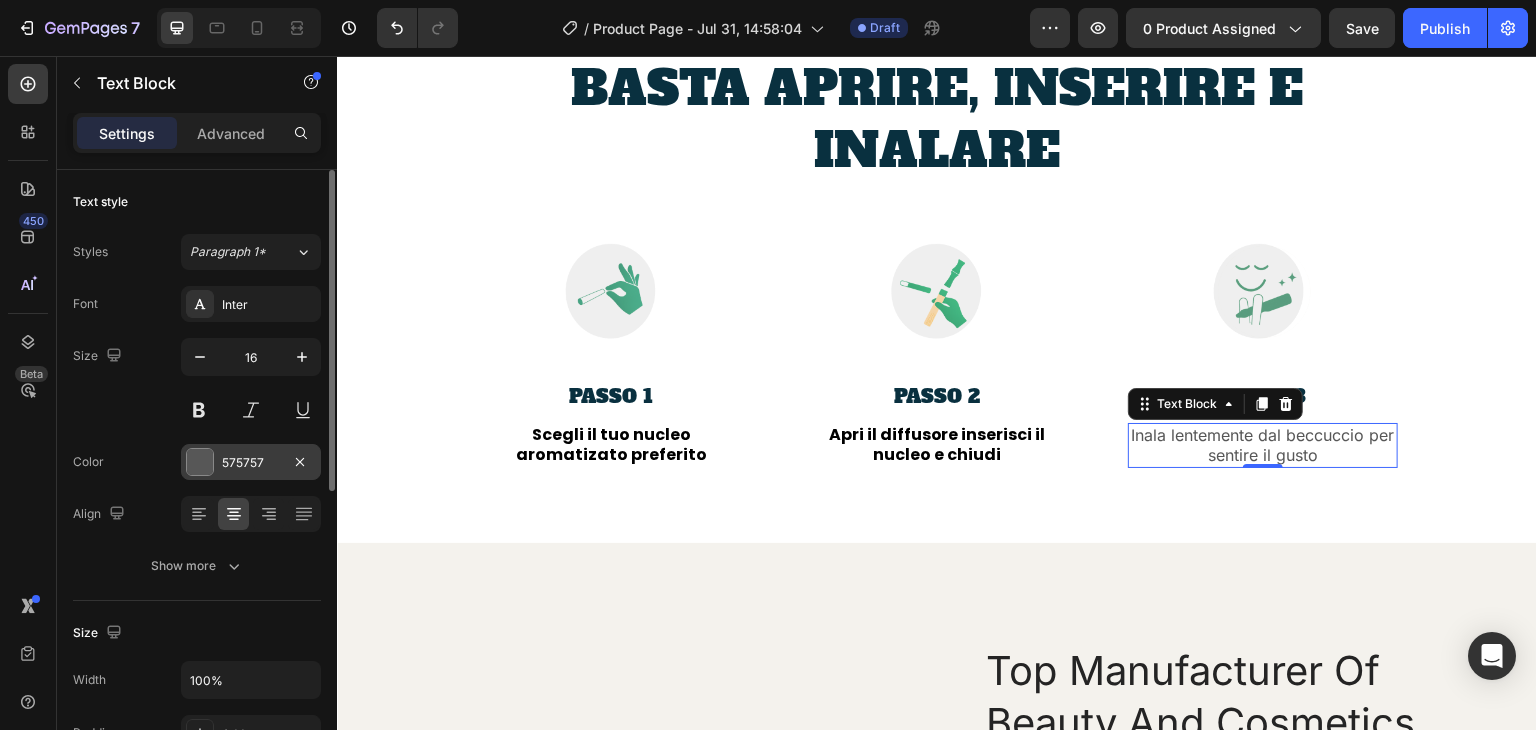 click on "575757" at bounding box center [251, 462] 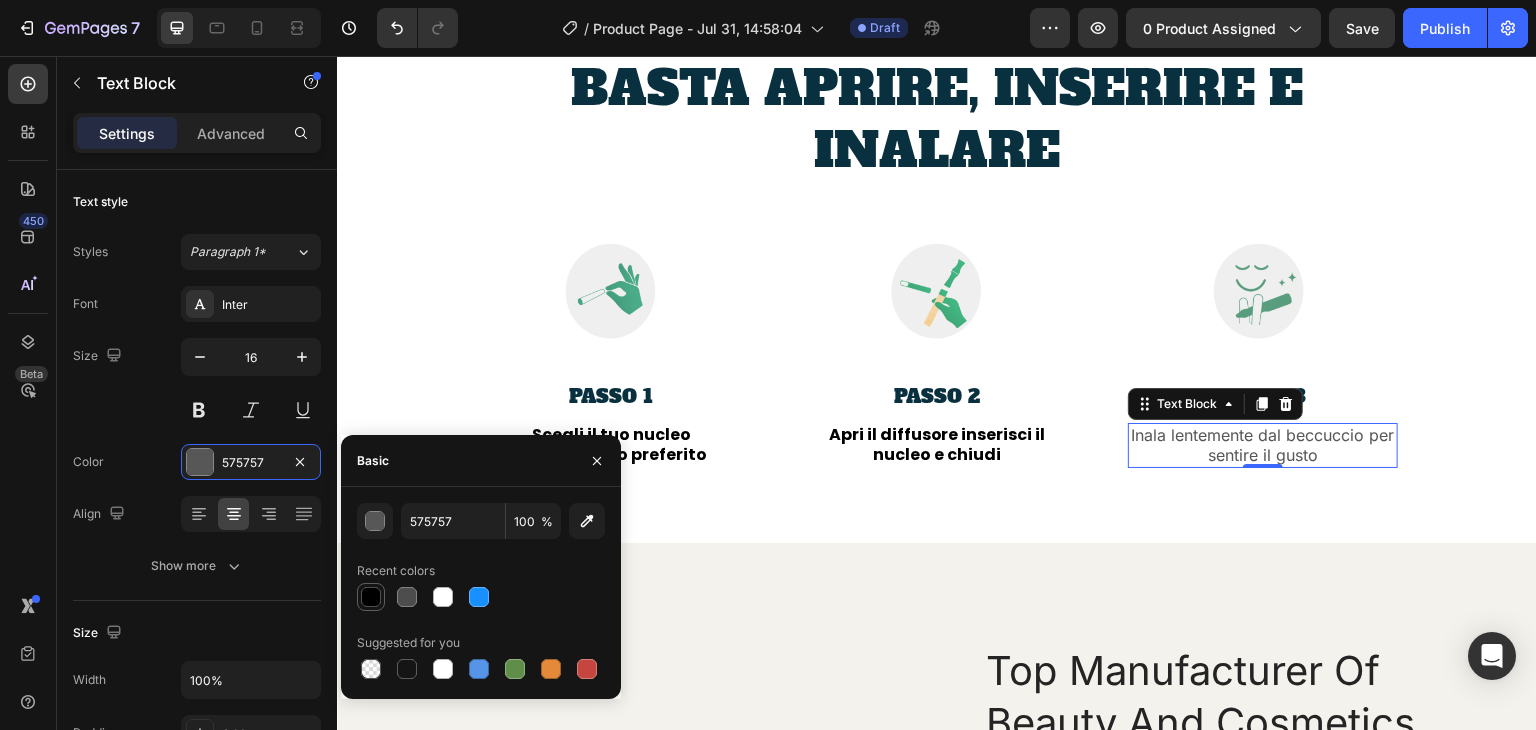 click at bounding box center [371, 597] 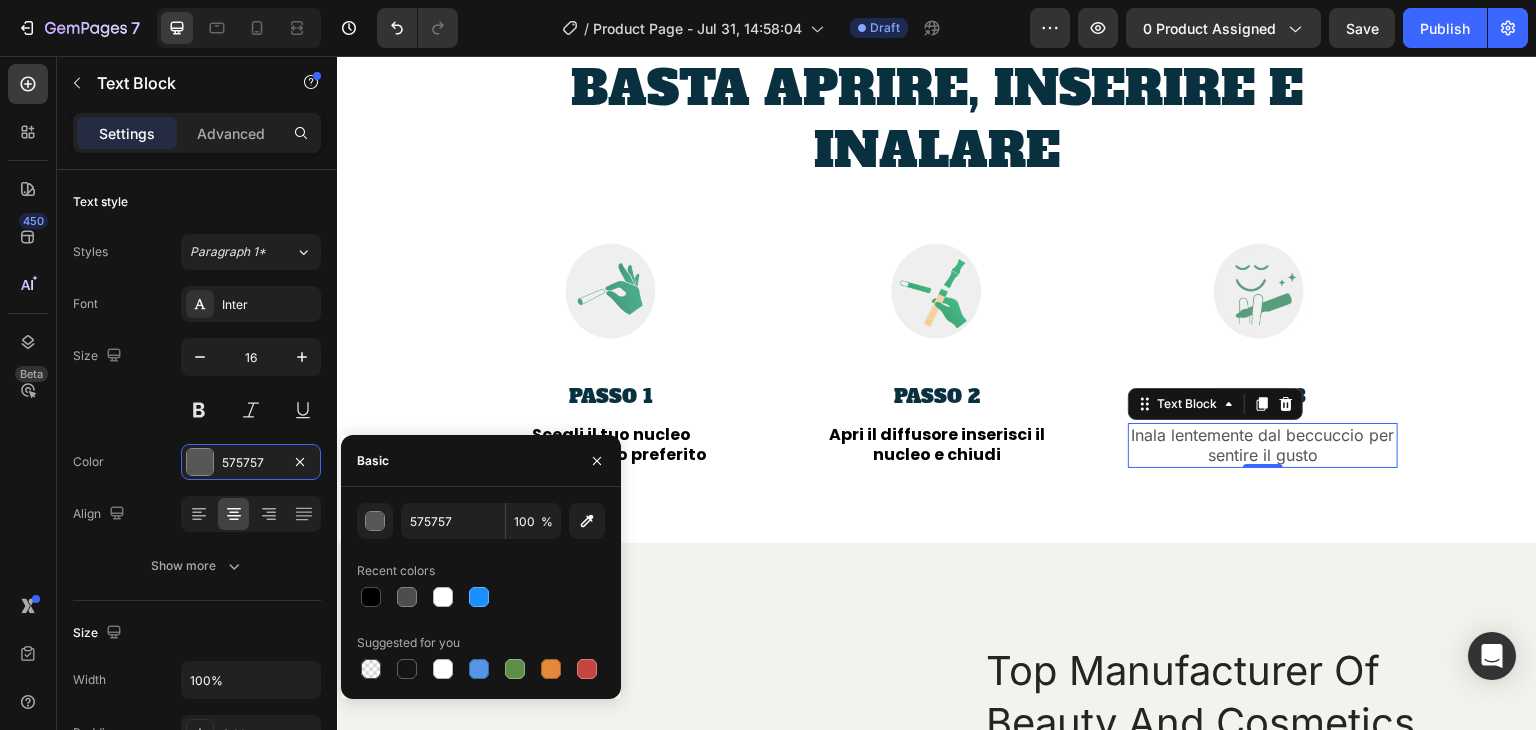 type on "000000" 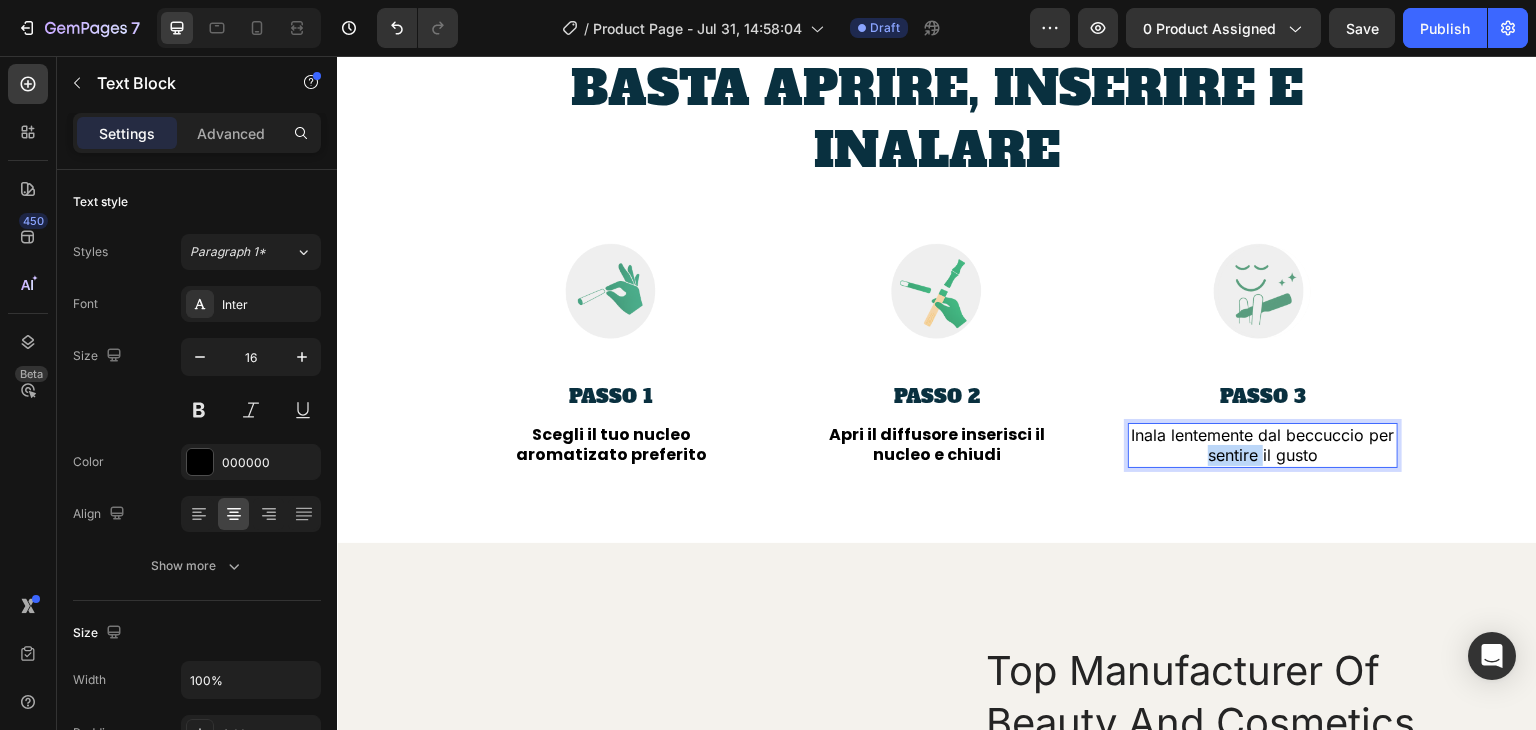 click on "Inala lentemente dal beccuccio per sentire il gusto" at bounding box center [1263, 446] 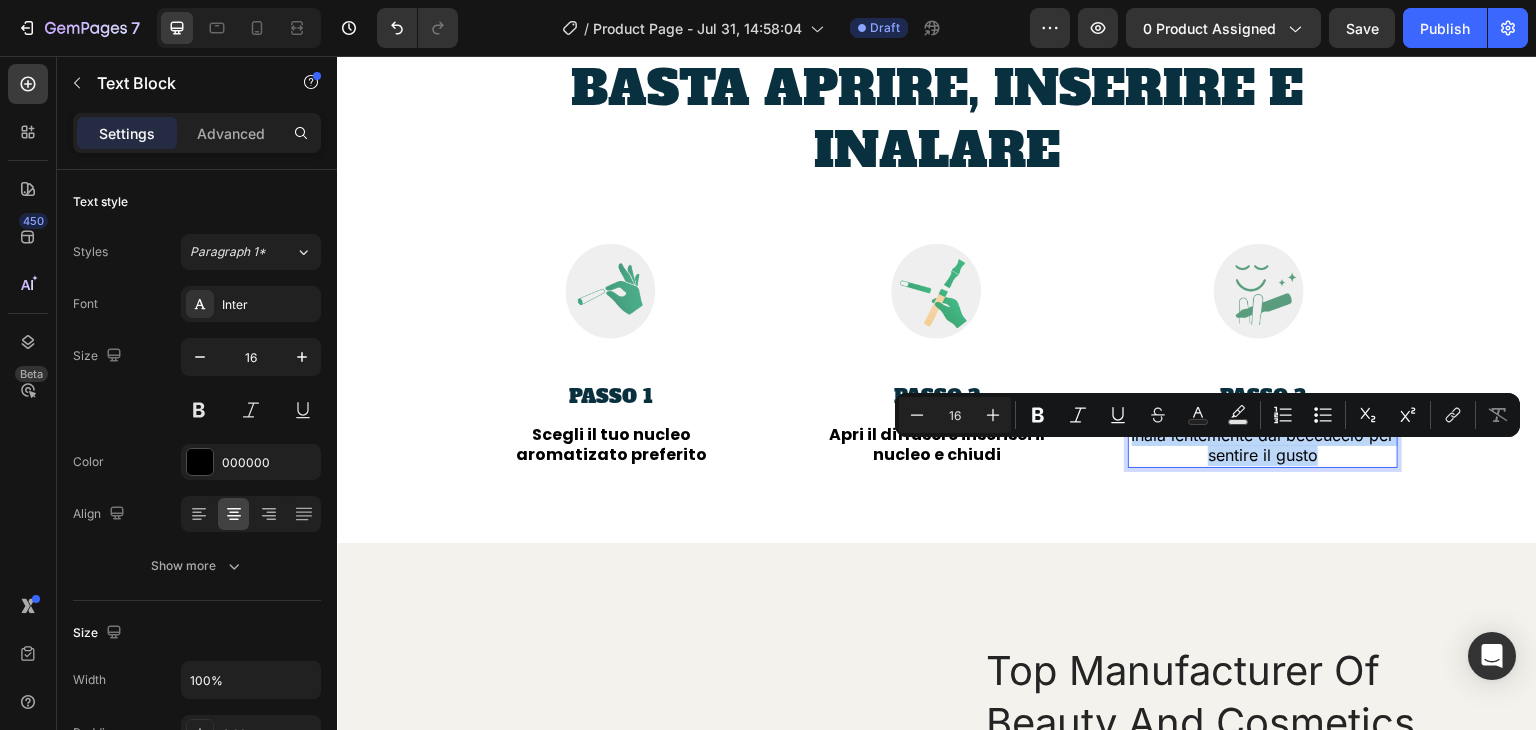 click on "Inala lentemente dal beccuccio per sentire il gusto" at bounding box center [1263, 446] 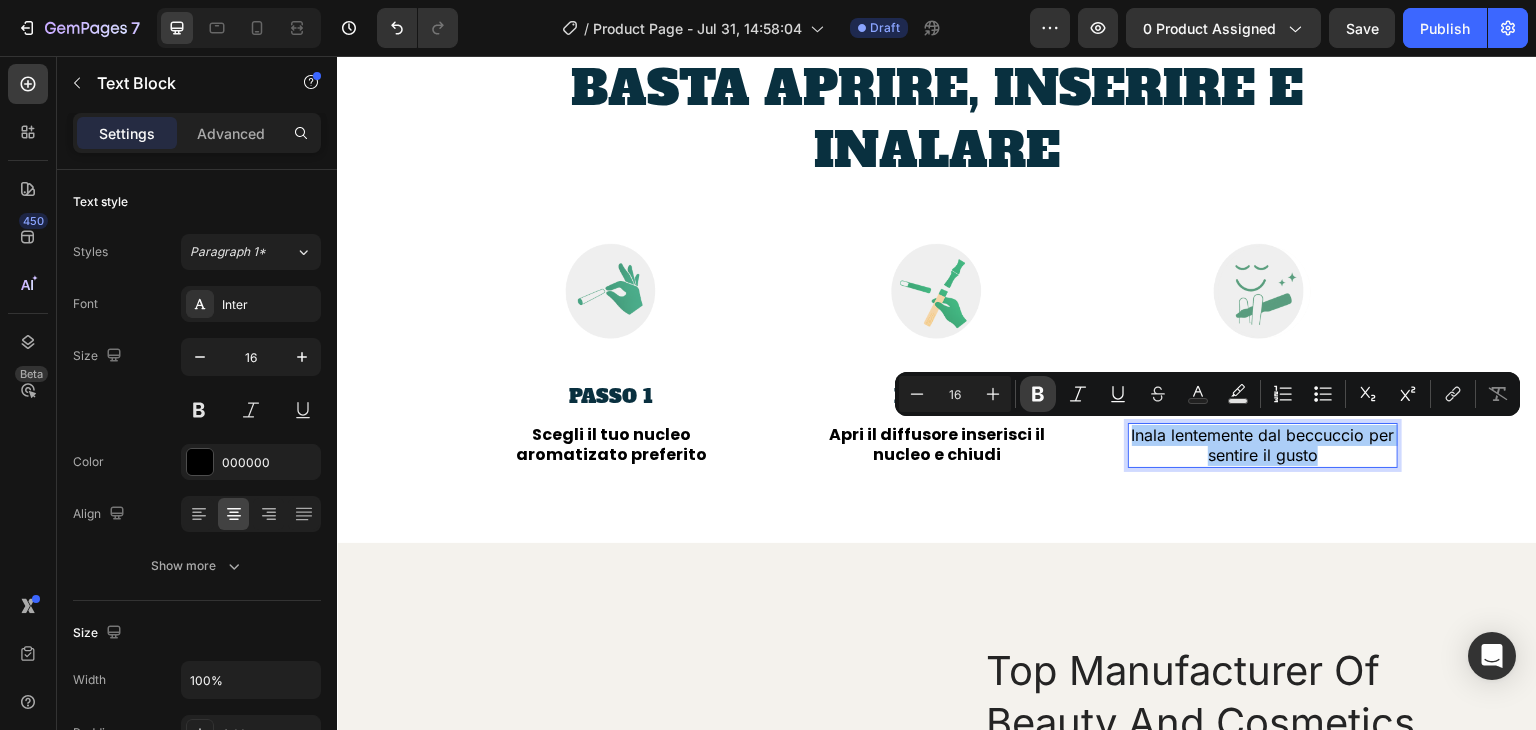 click on "Bold" at bounding box center [1038, 394] 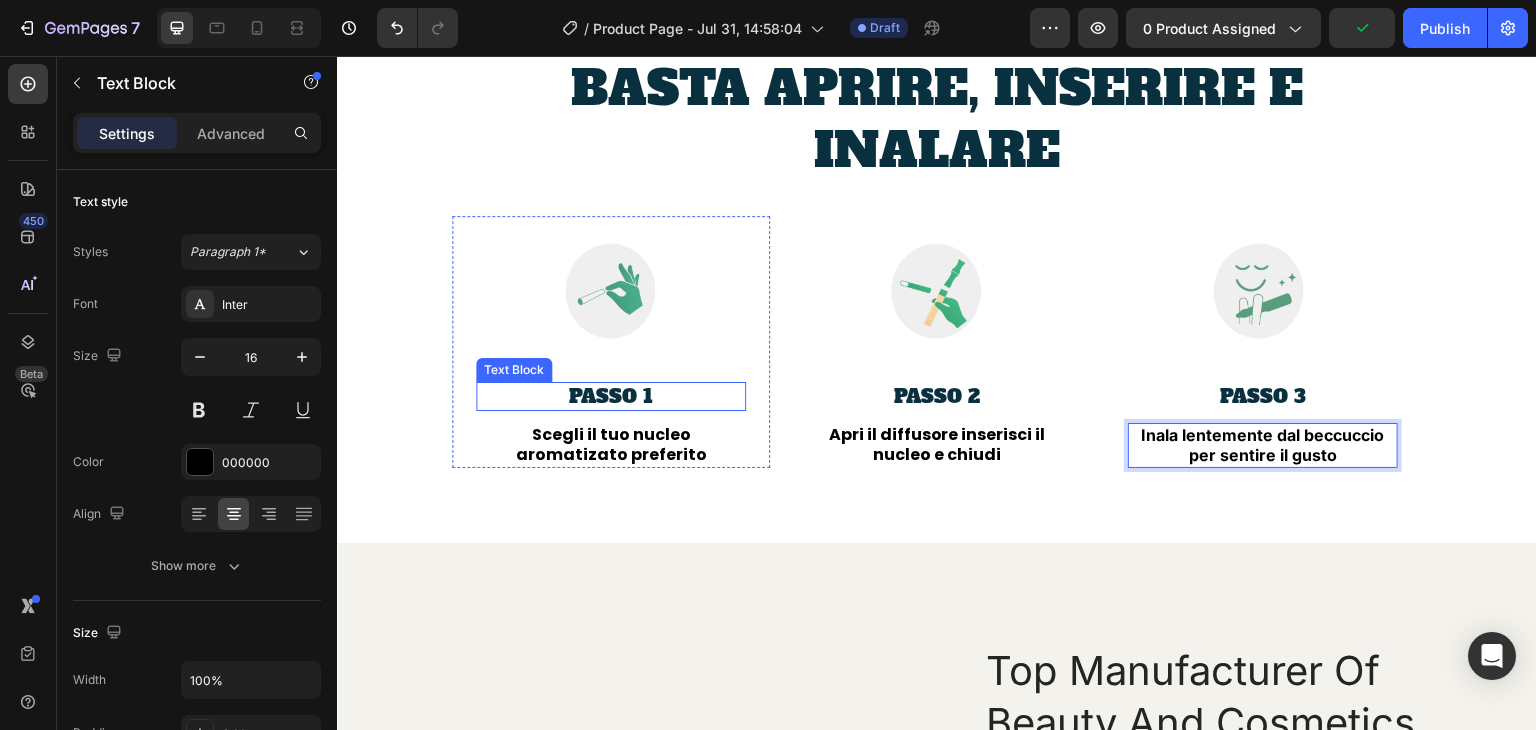 click on "PASSO 1" at bounding box center [611, 396] 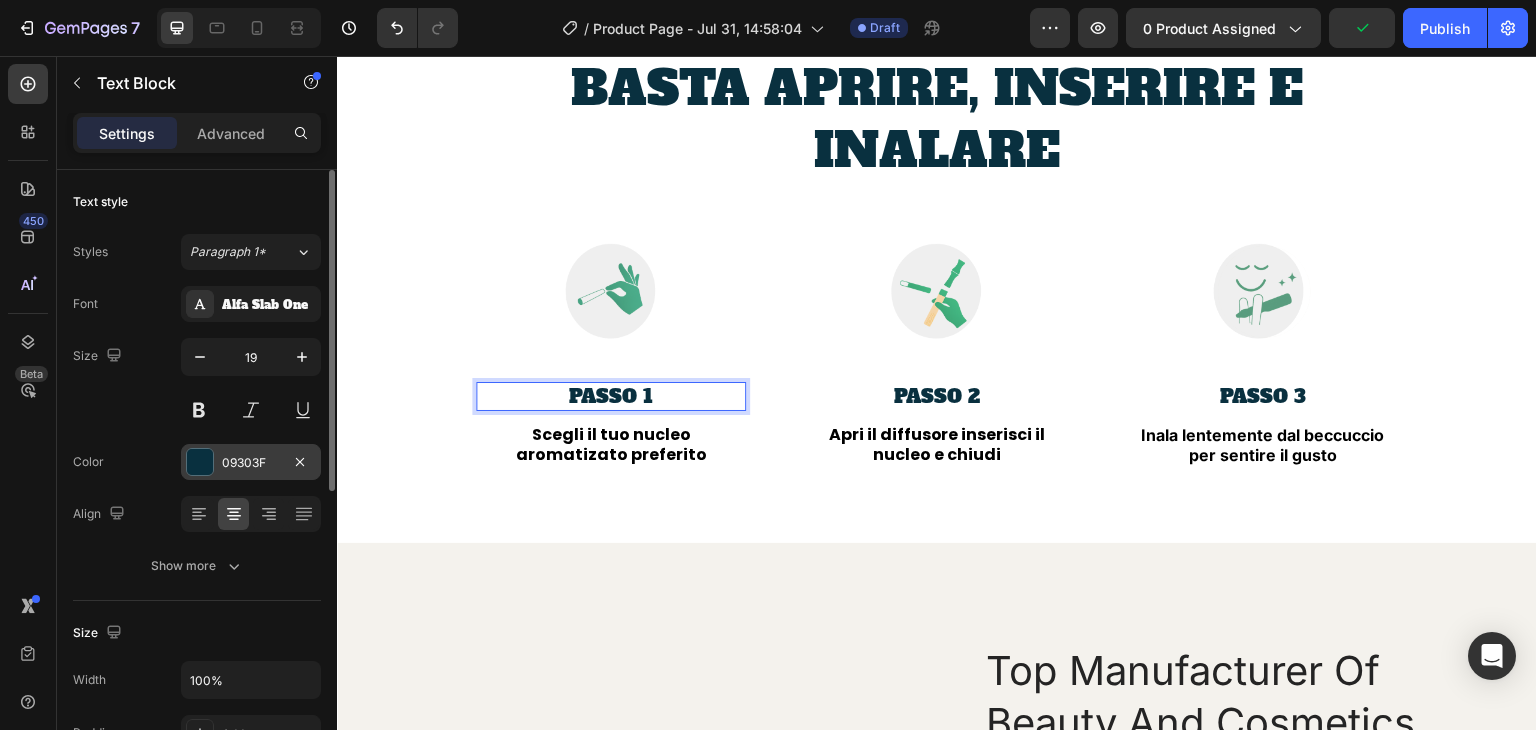click on "09303F" at bounding box center (251, 463) 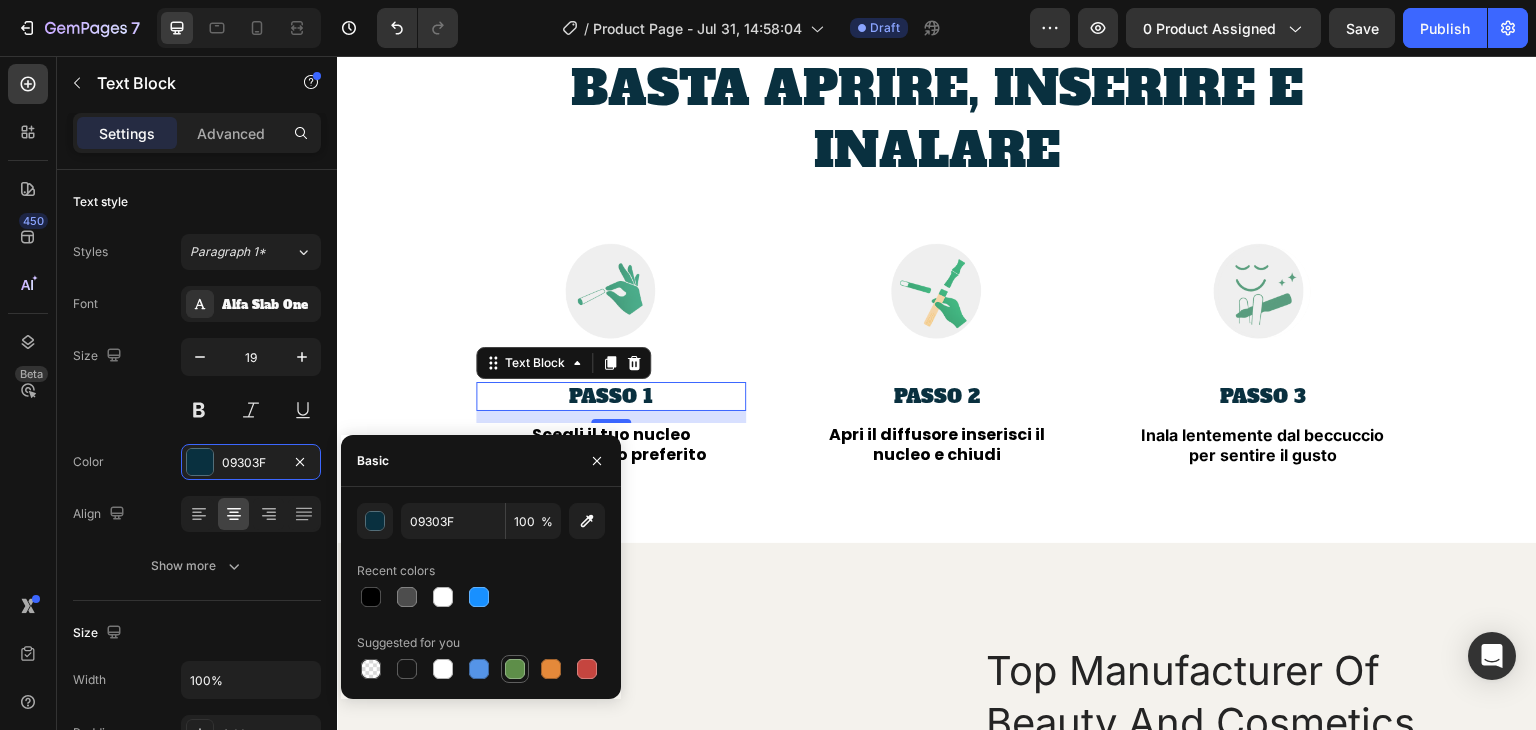 click at bounding box center (515, 669) 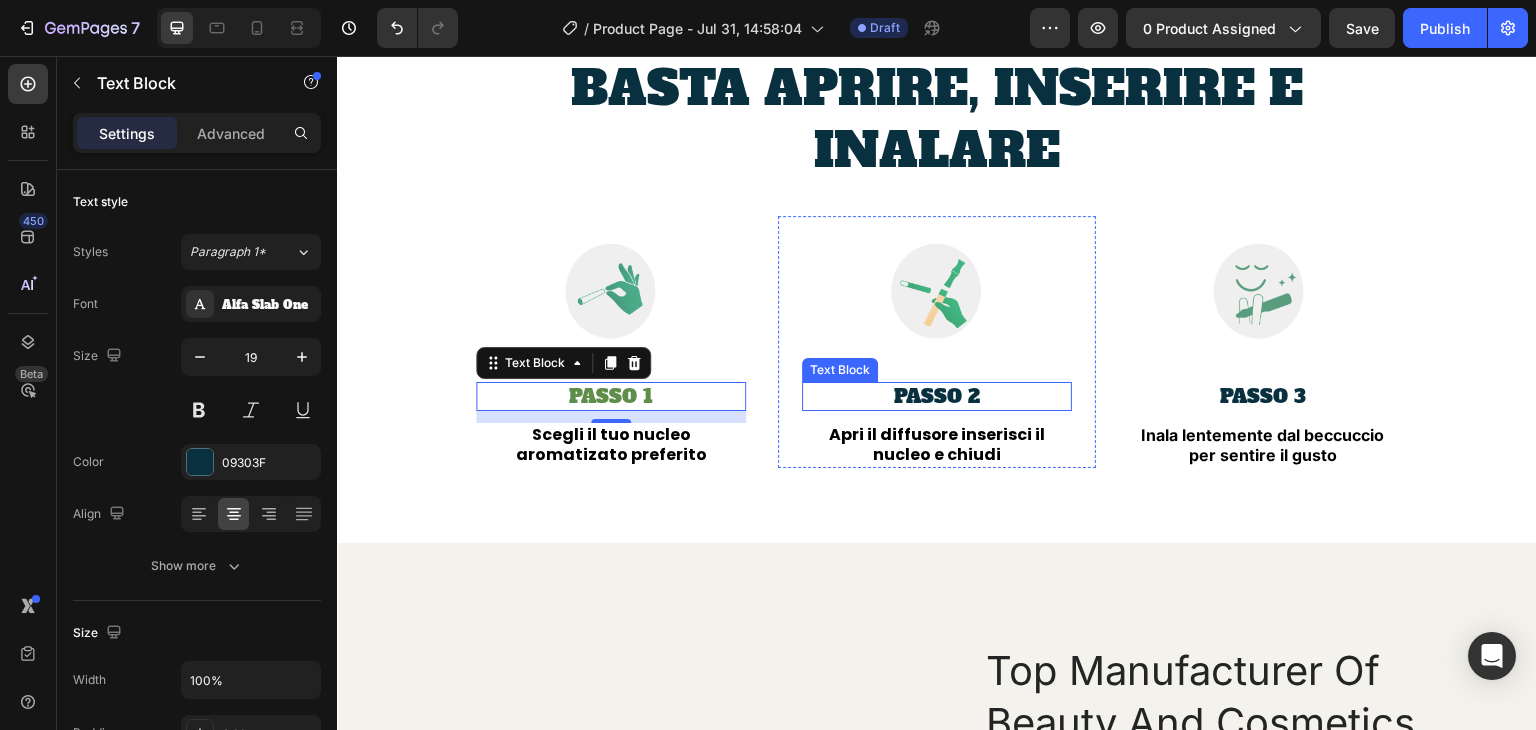 click on "PASSO 2" at bounding box center (937, 396) 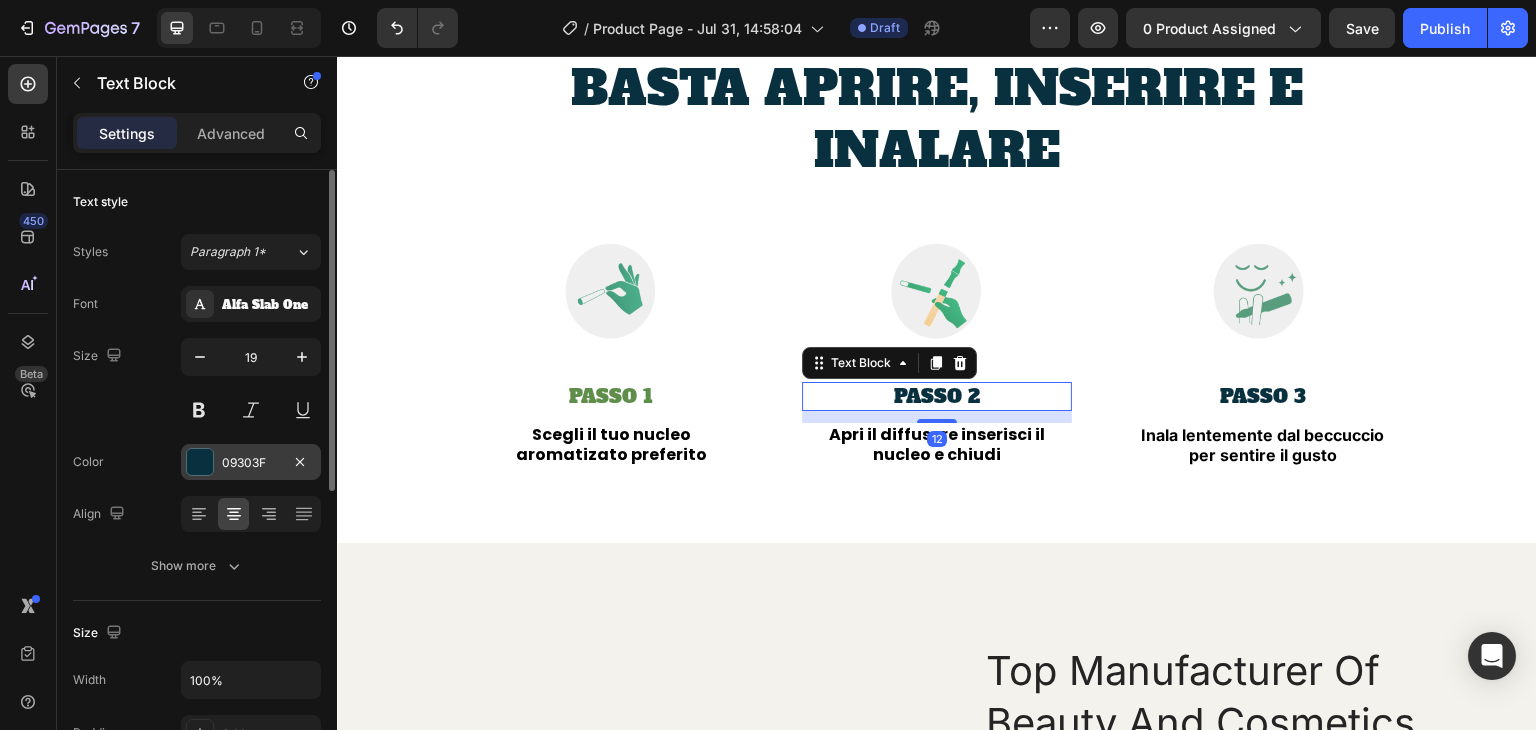 click on "09303F" at bounding box center (251, 463) 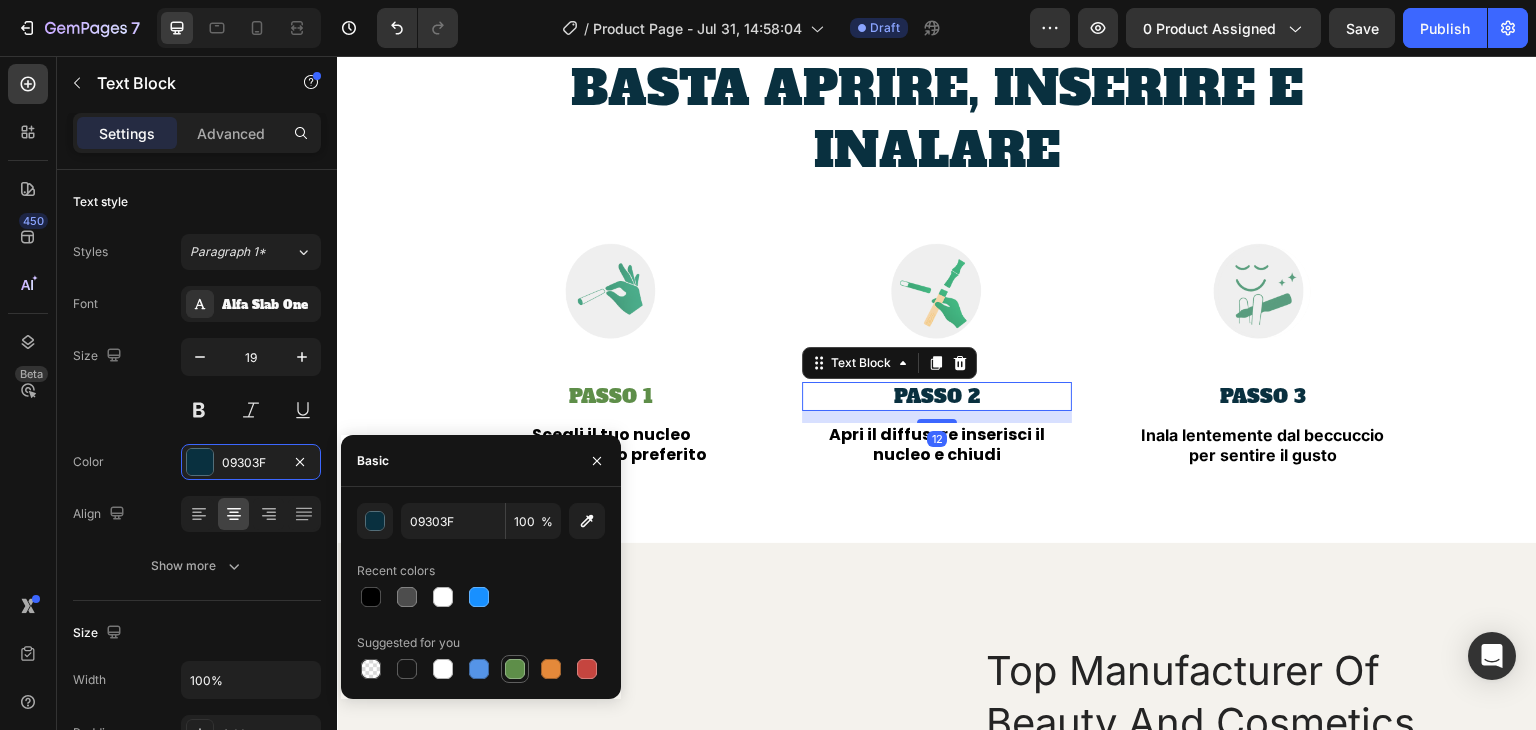 click at bounding box center [515, 669] 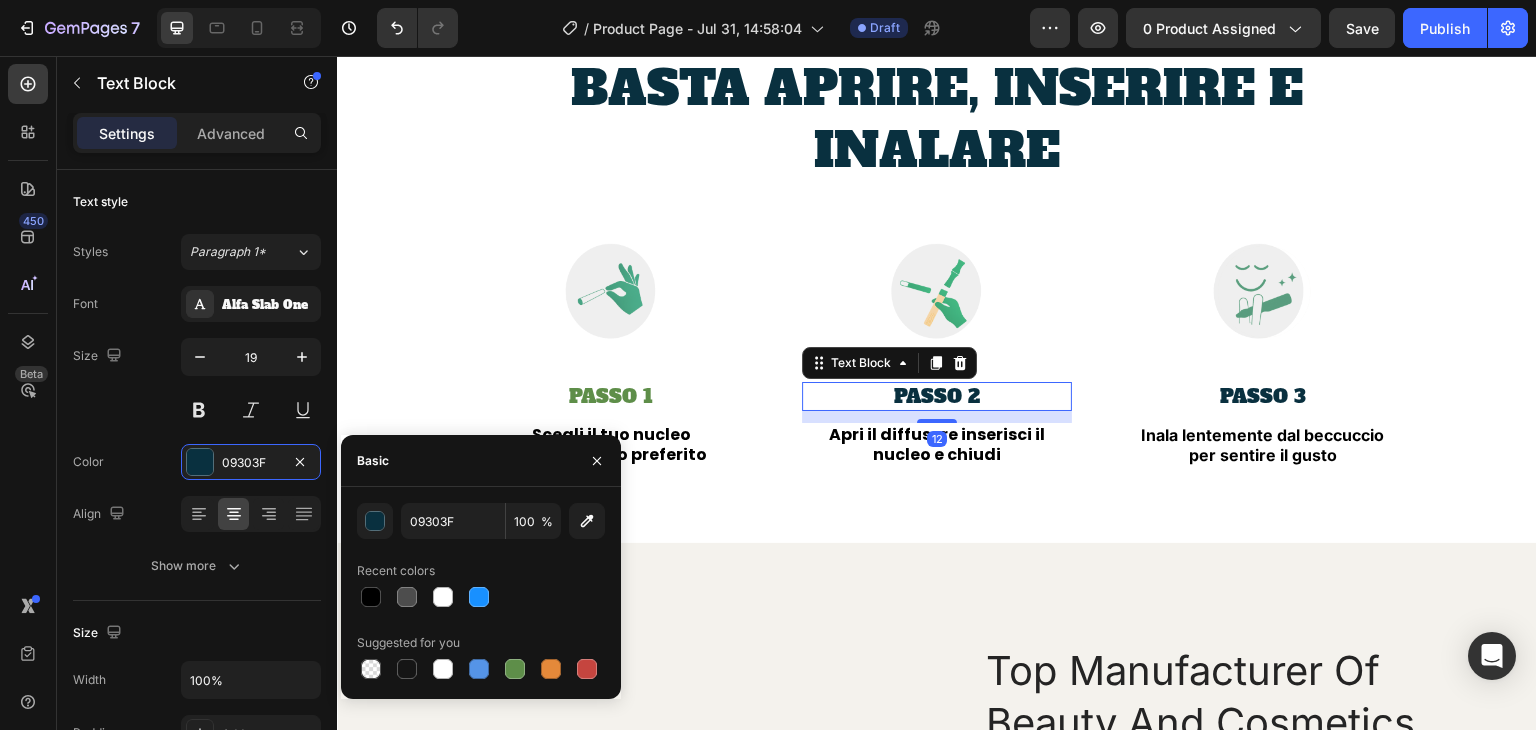 type on "5E8E49" 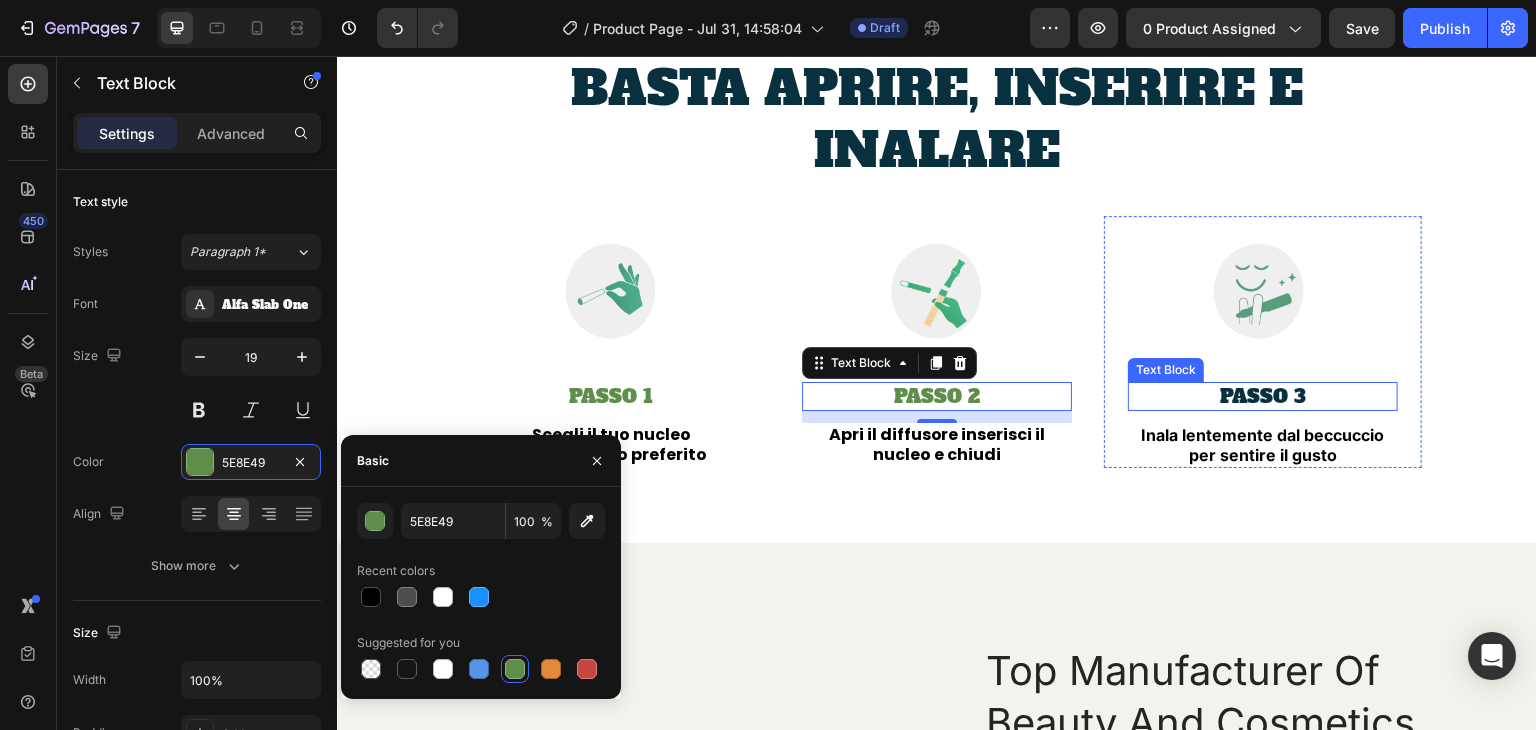 click on "PASSO 3" at bounding box center (1263, 396) 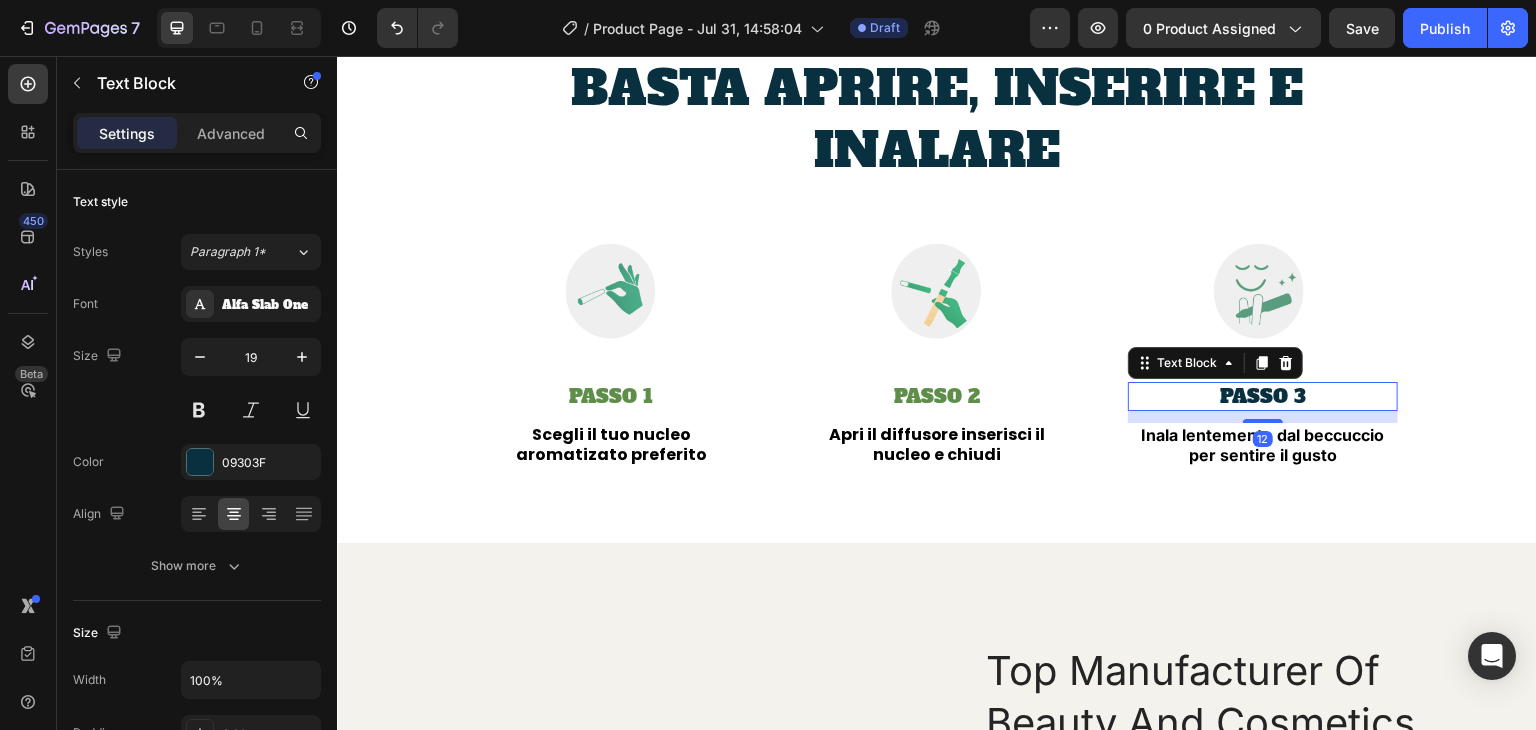 click on "PASSO 3" at bounding box center [1263, 396] 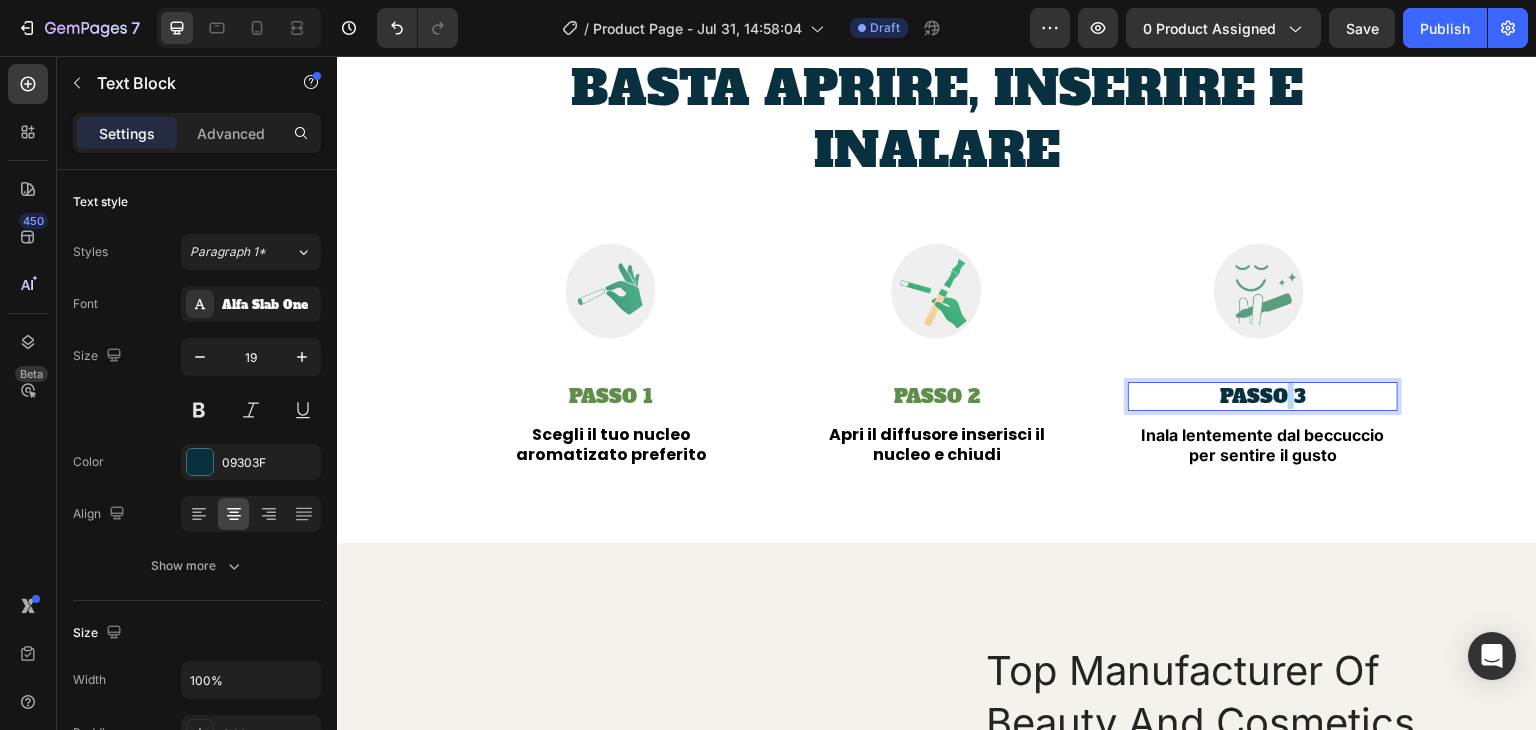 click on "PASSO 3" at bounding box center (1263, 396) 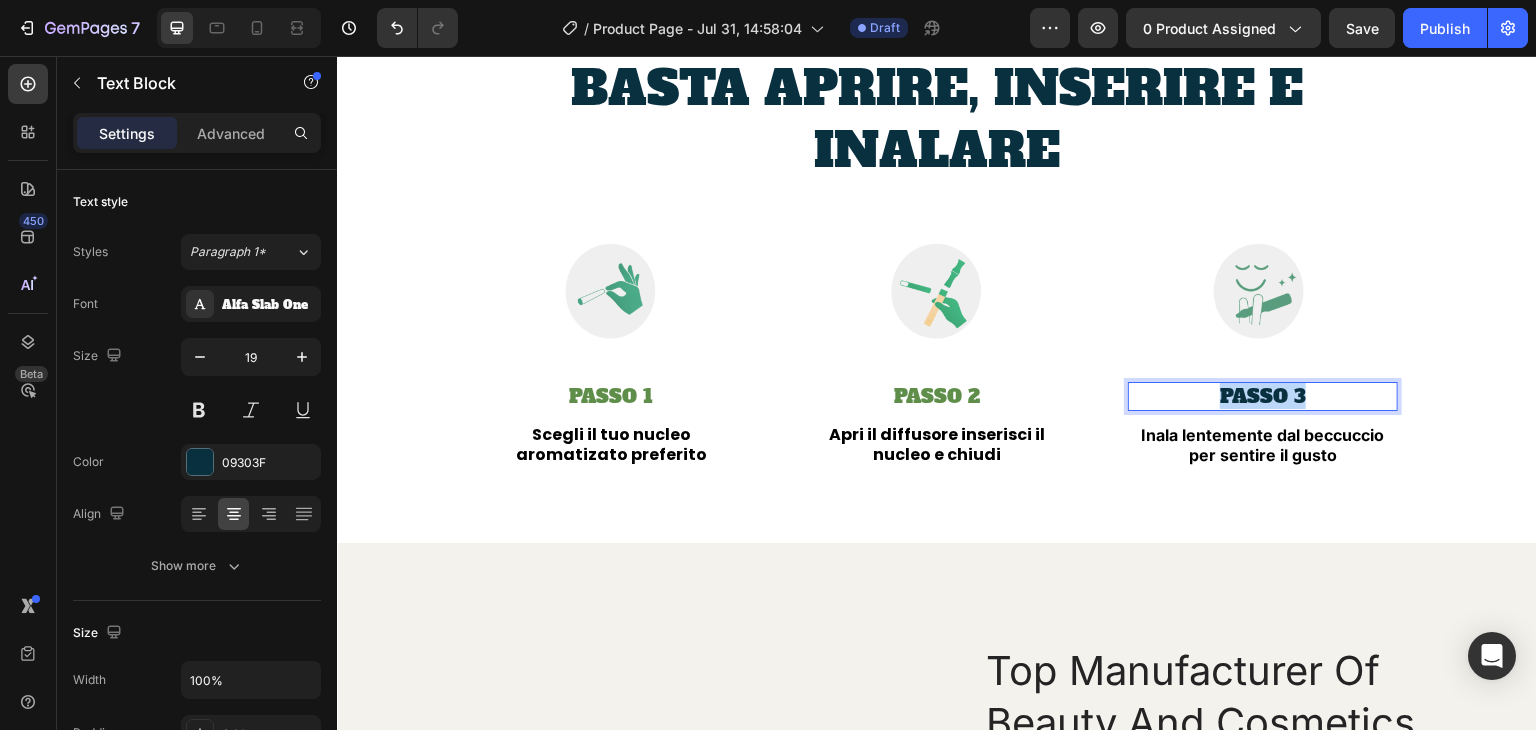 click on "PASSO 3" at bounding box center (1263, 396) 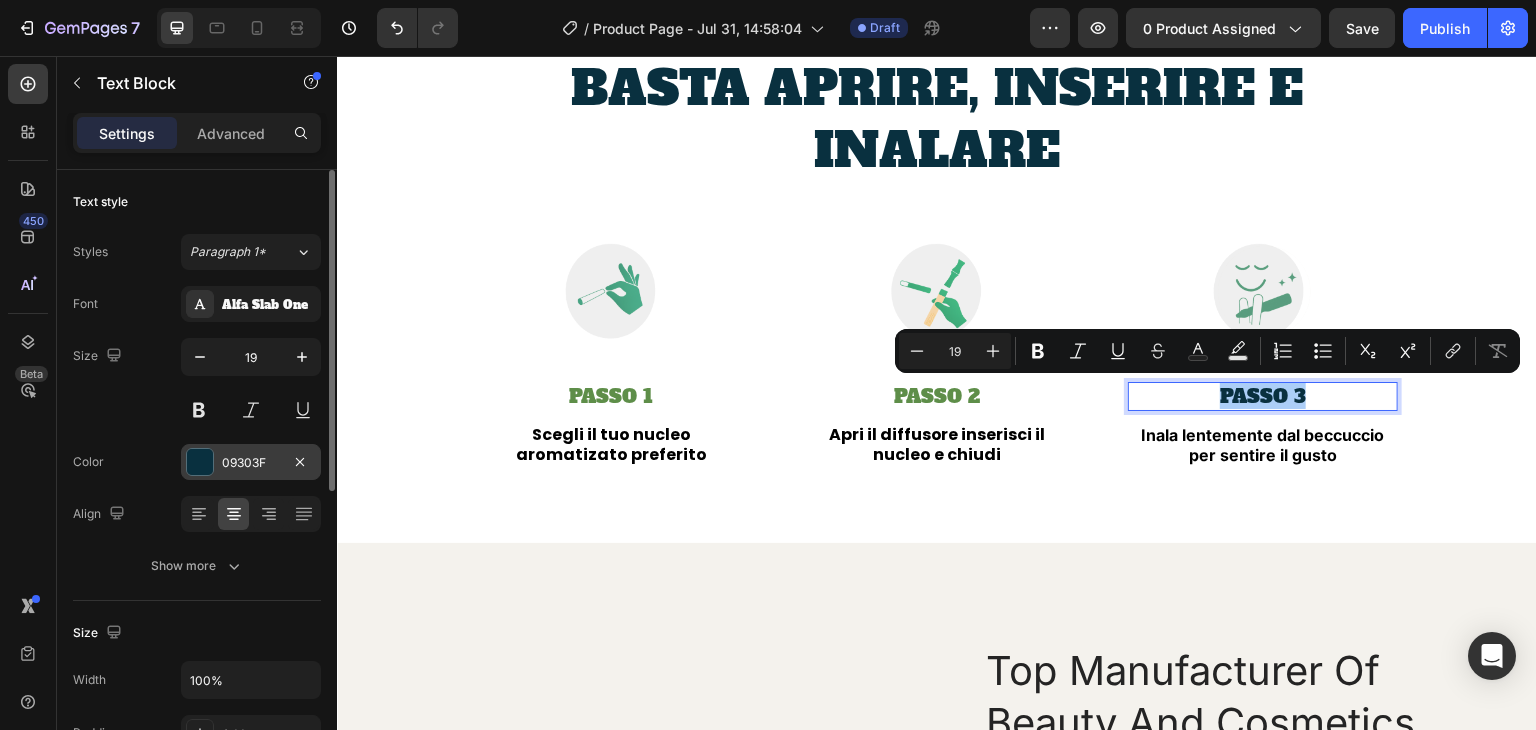 click on "09303F" at bounding box center (251, 462) 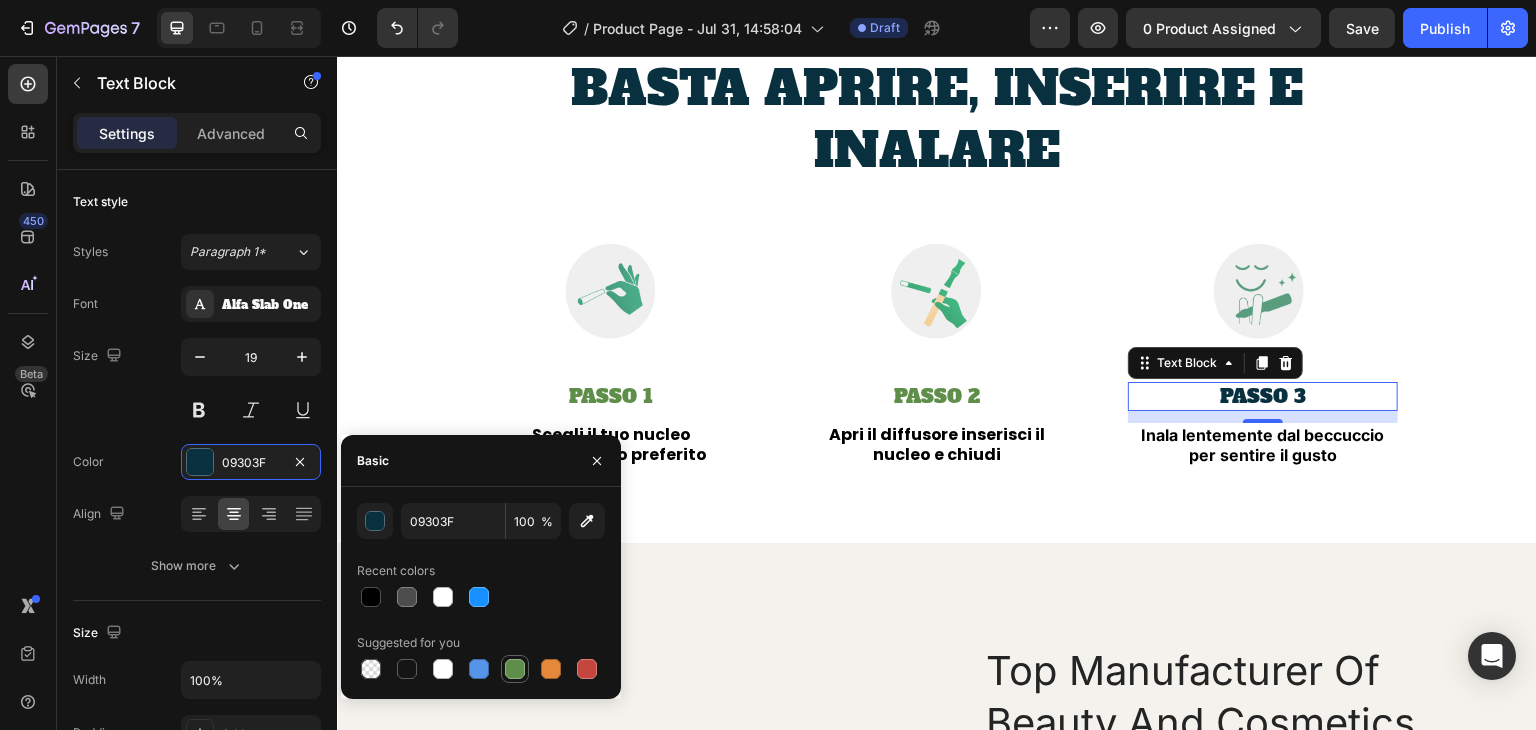 click at bounding box center (515, 669) 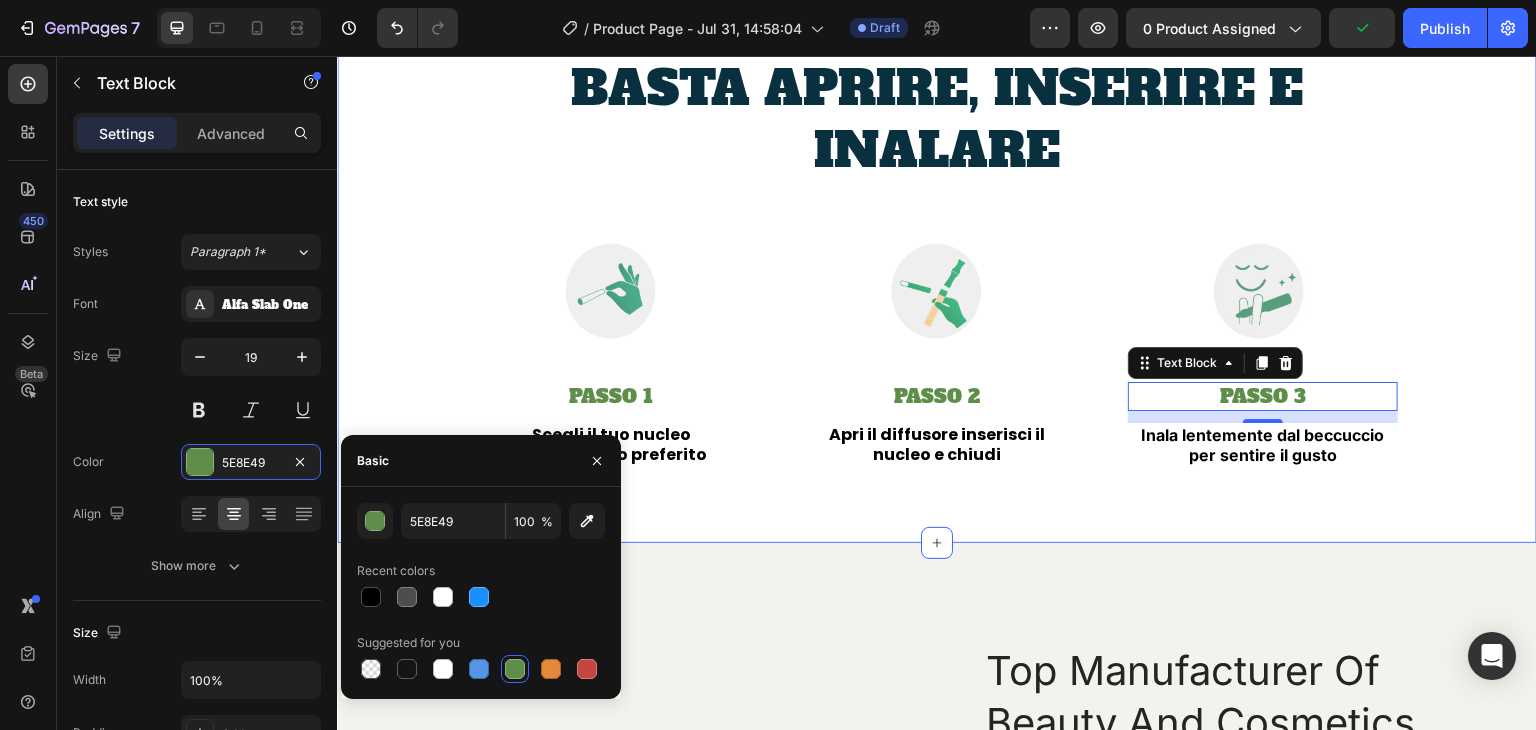 click on "FUNZIONA IN 3 SECONDI - BASTA APRIRE, INSERIRE E INALARE Heading Row Image PASSO 1 Text Block Scegli il tuo nucleo aromatizato preferito Text Block Row Image PASSO 2 Text Block Apri il diffusore inserisci il nucleo e chiudi Text Block Row Image PASSO 3 Text Block   12 Inala lentemente dal beccuccio per sentire il gusto Text Block Row Row Section 4" at bounding box center (937, 231) 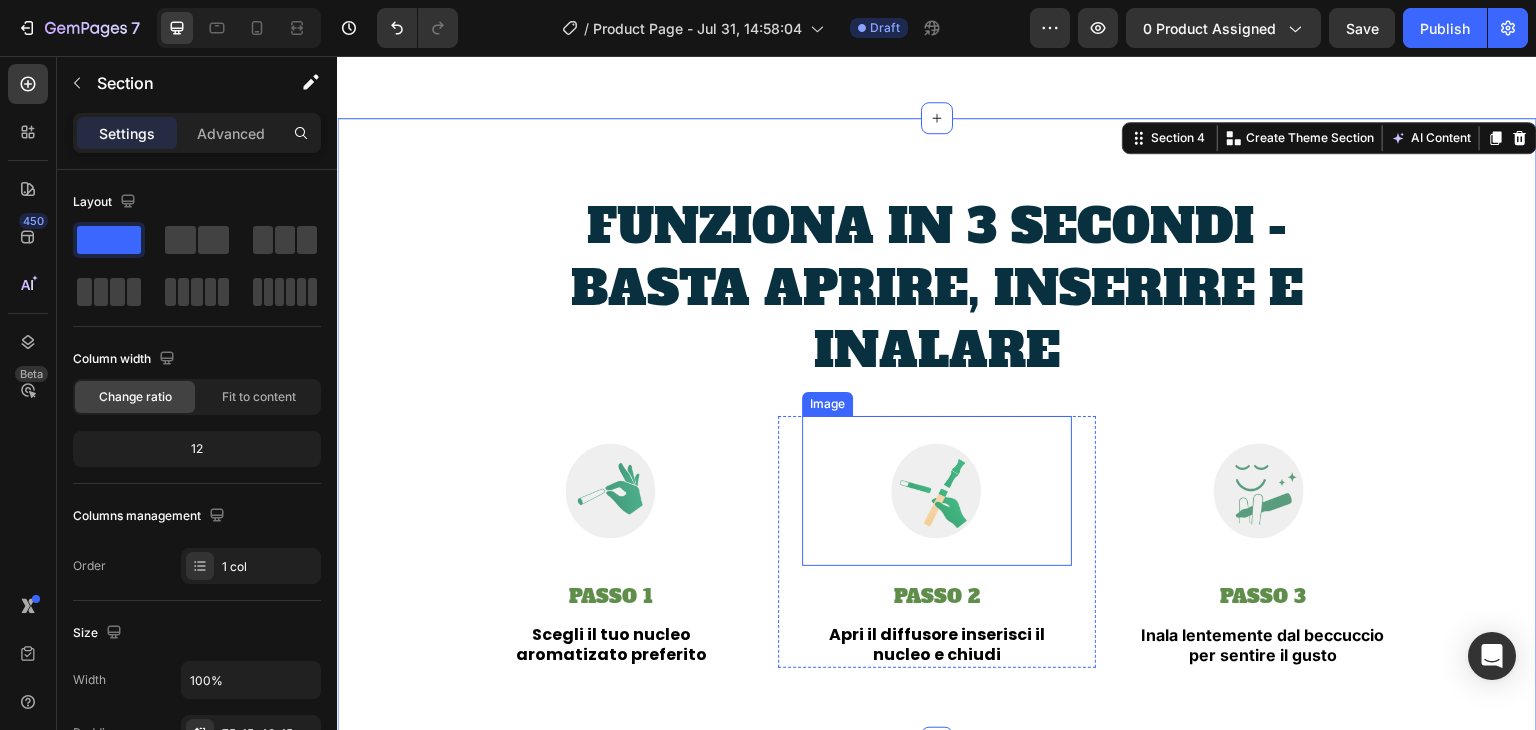 scroll, scrollTop: 3459, scrollLeft: 0, axis: vertical 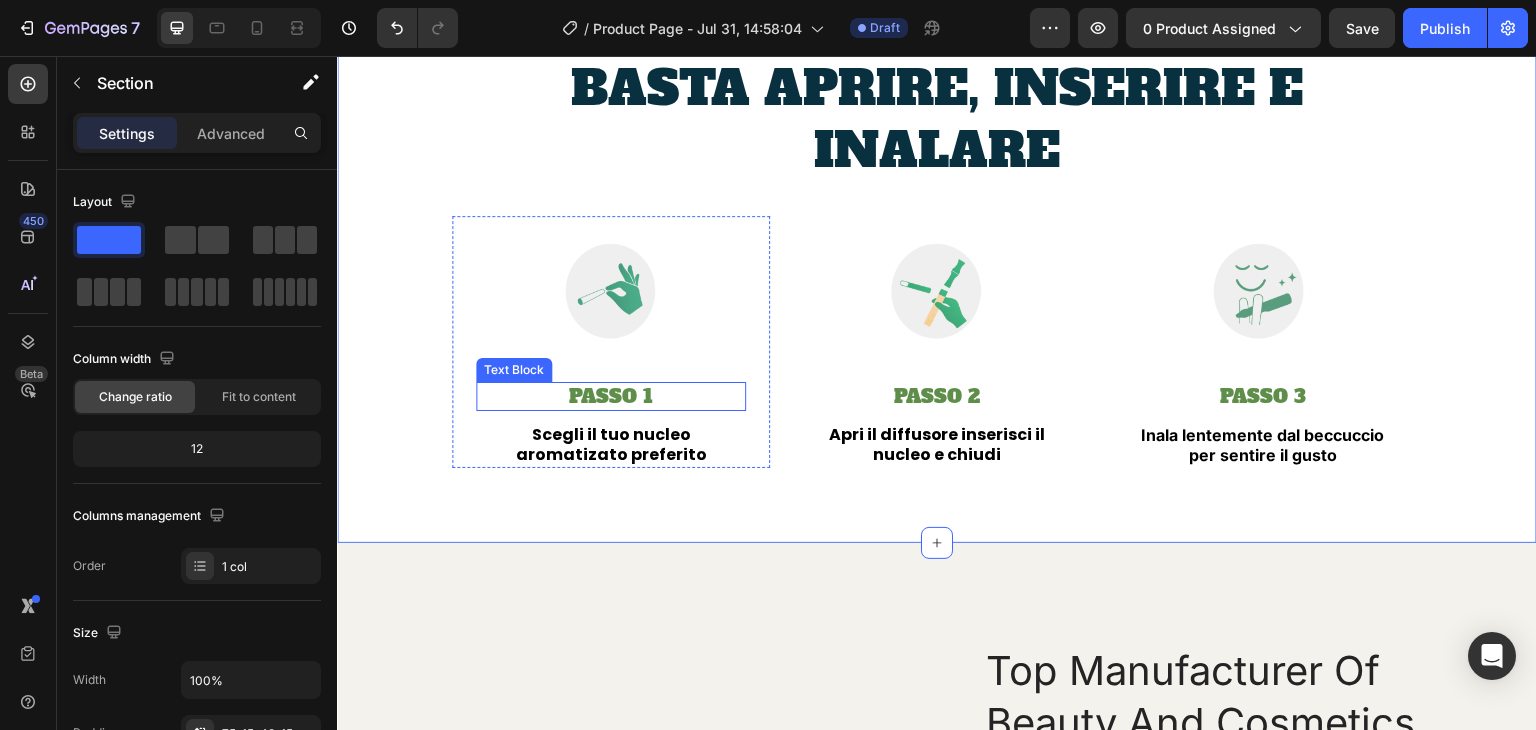 click on "PASSO 1" at bounding box center [611, 396] 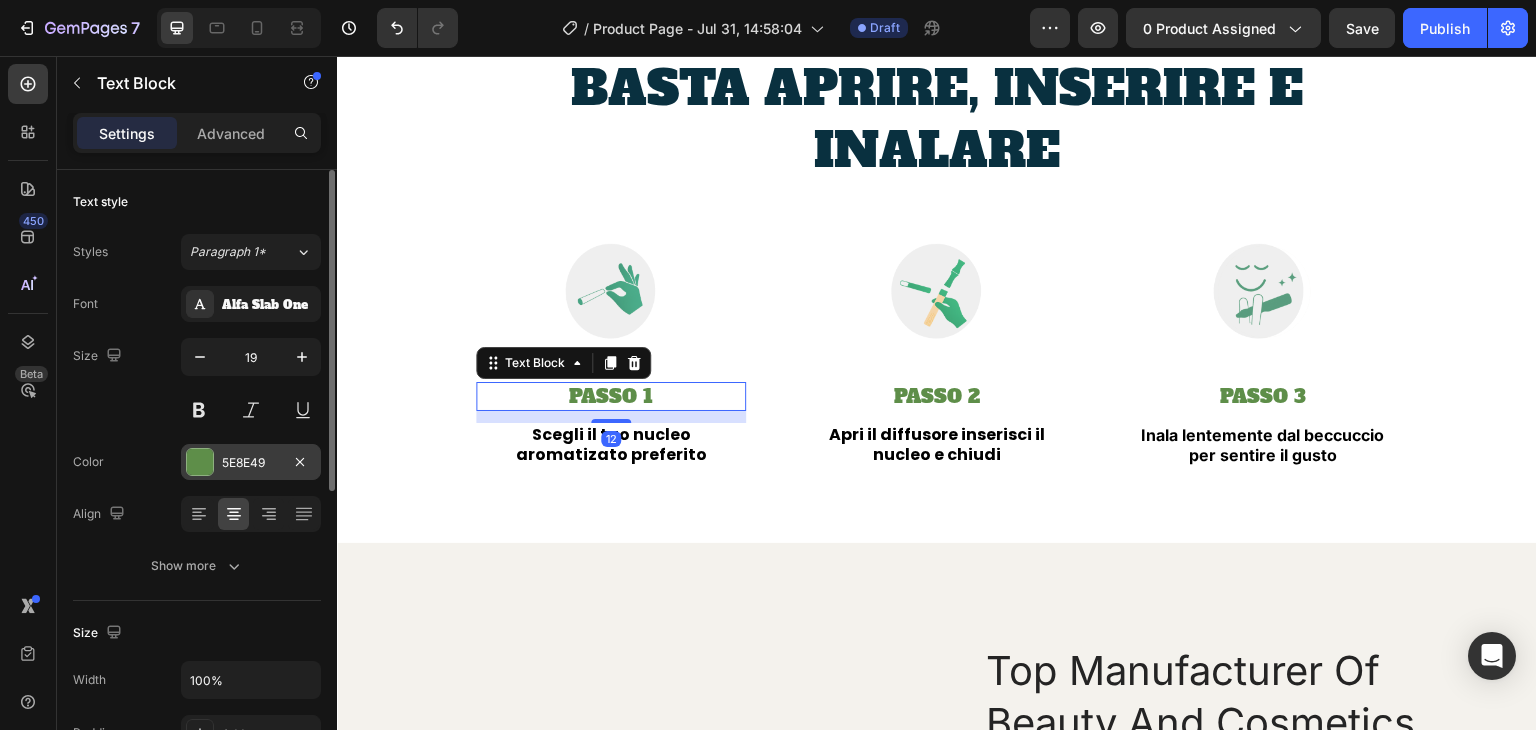 click on "5E8E49" at bounding box center [251, 463] 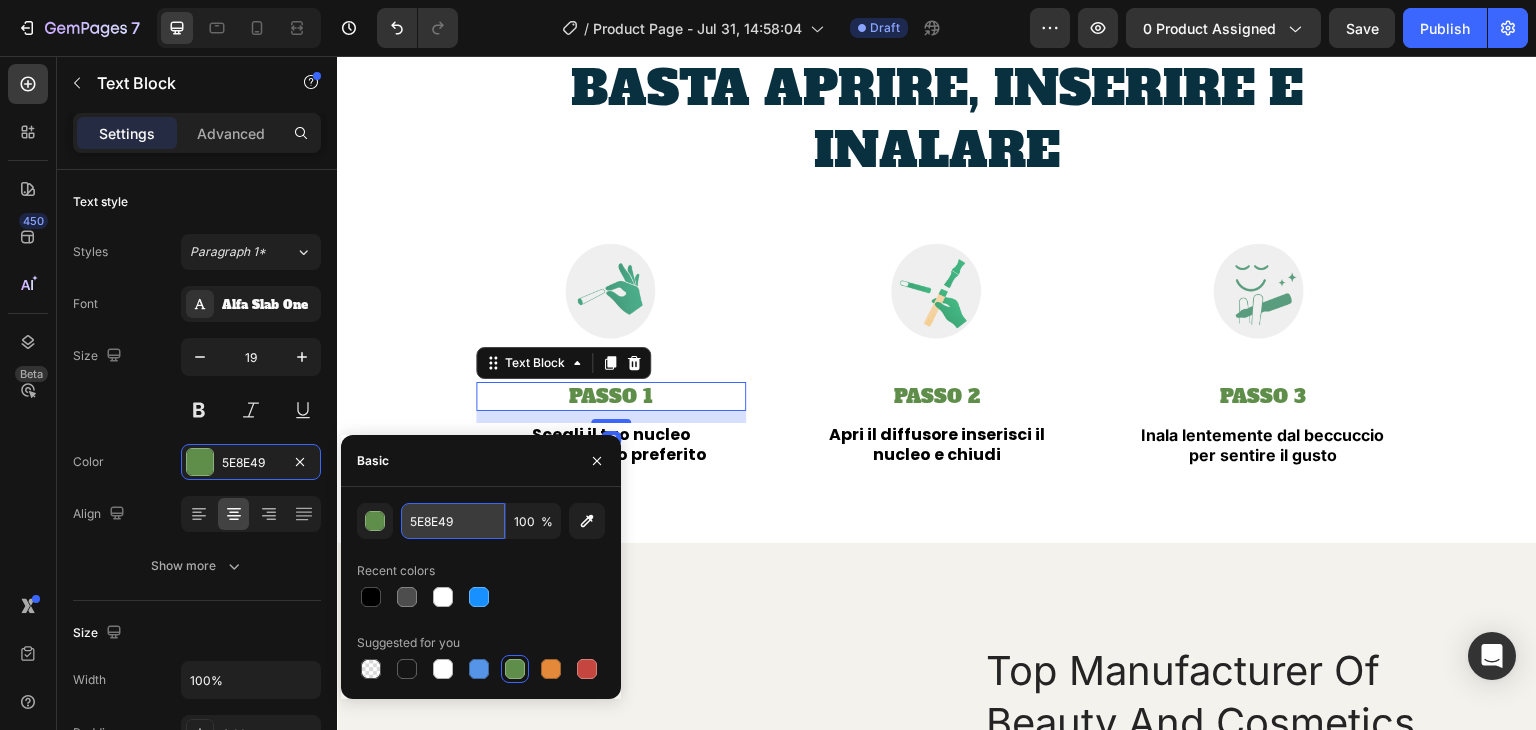 click on "5E8E49" at bounding box center [453, 521] 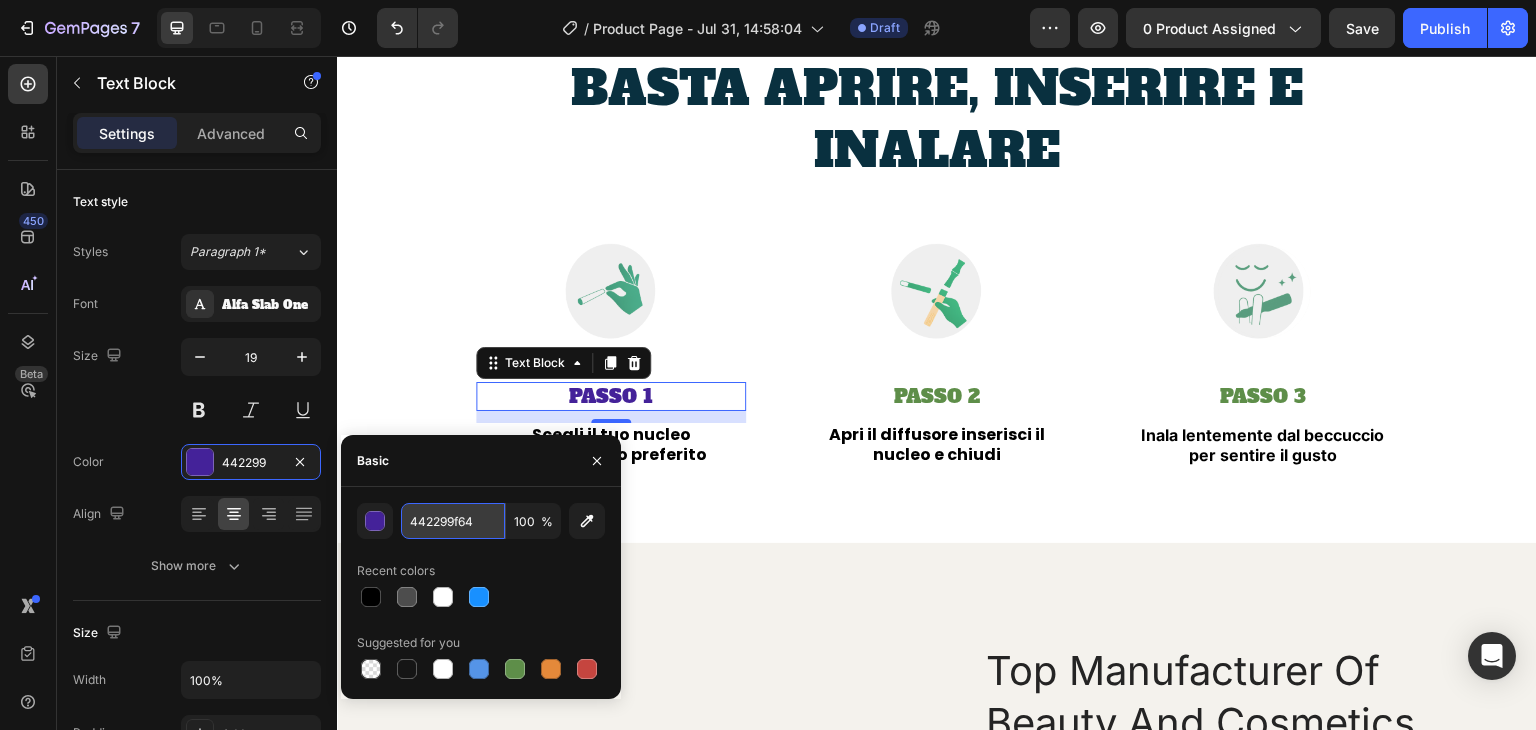 click on "442299f64" at bounding box center [453, 521] 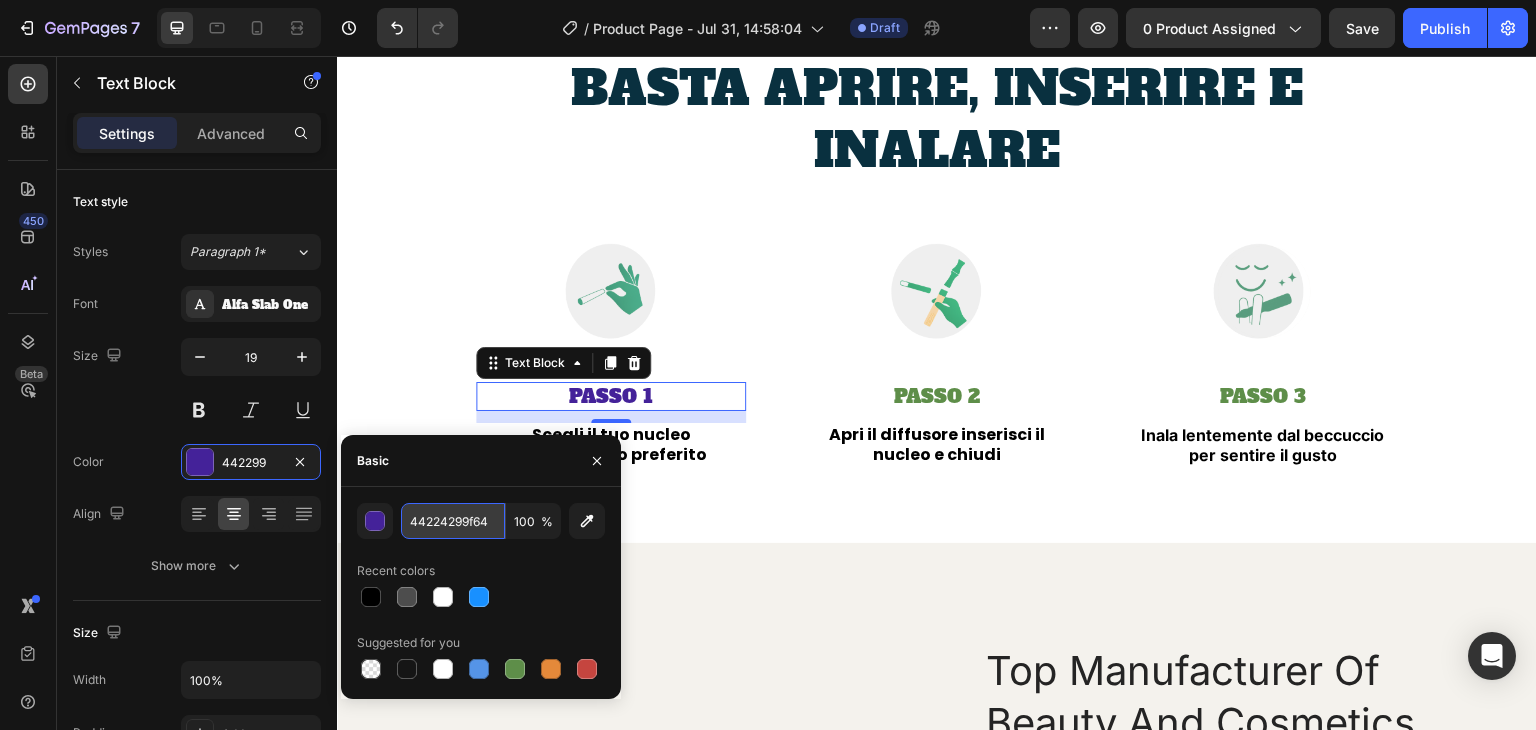 type on "442242999f64" 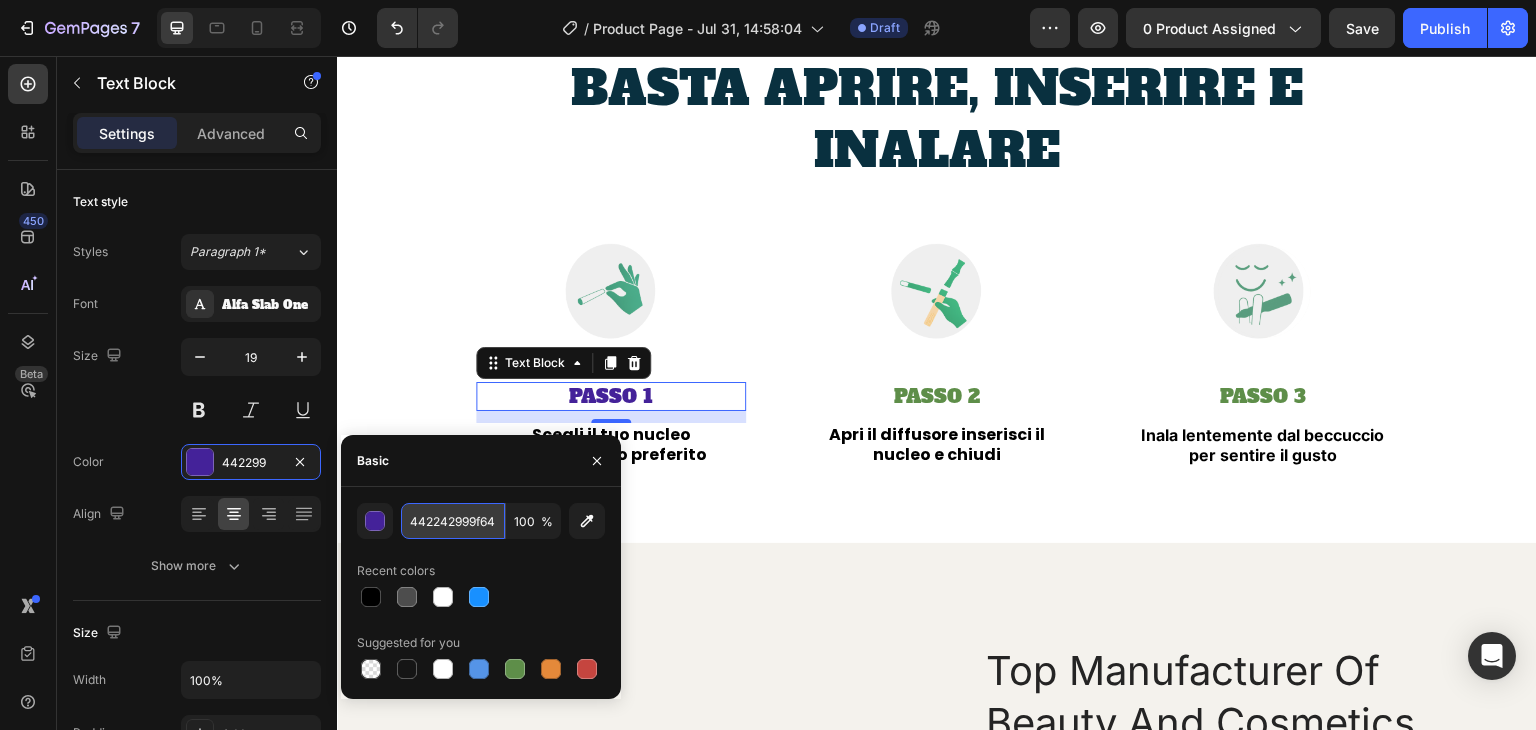 drag, startPoint x: 441, startPoint y: 517, endPoint x: 469, endPoint y: 533, distance: 32.24903 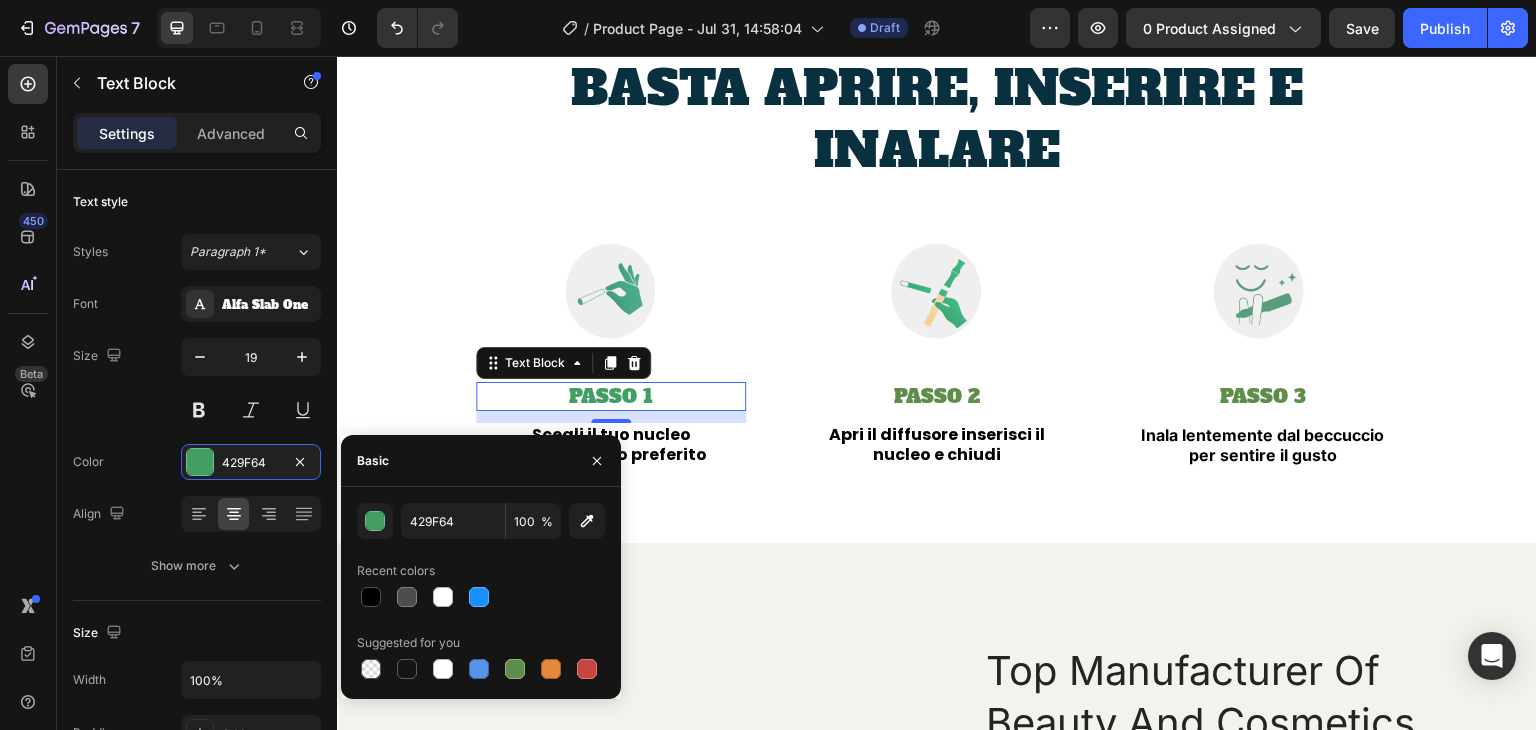 click on "429F64 100 % Recent colors Suggested for you" at bounding box center [481, 593] 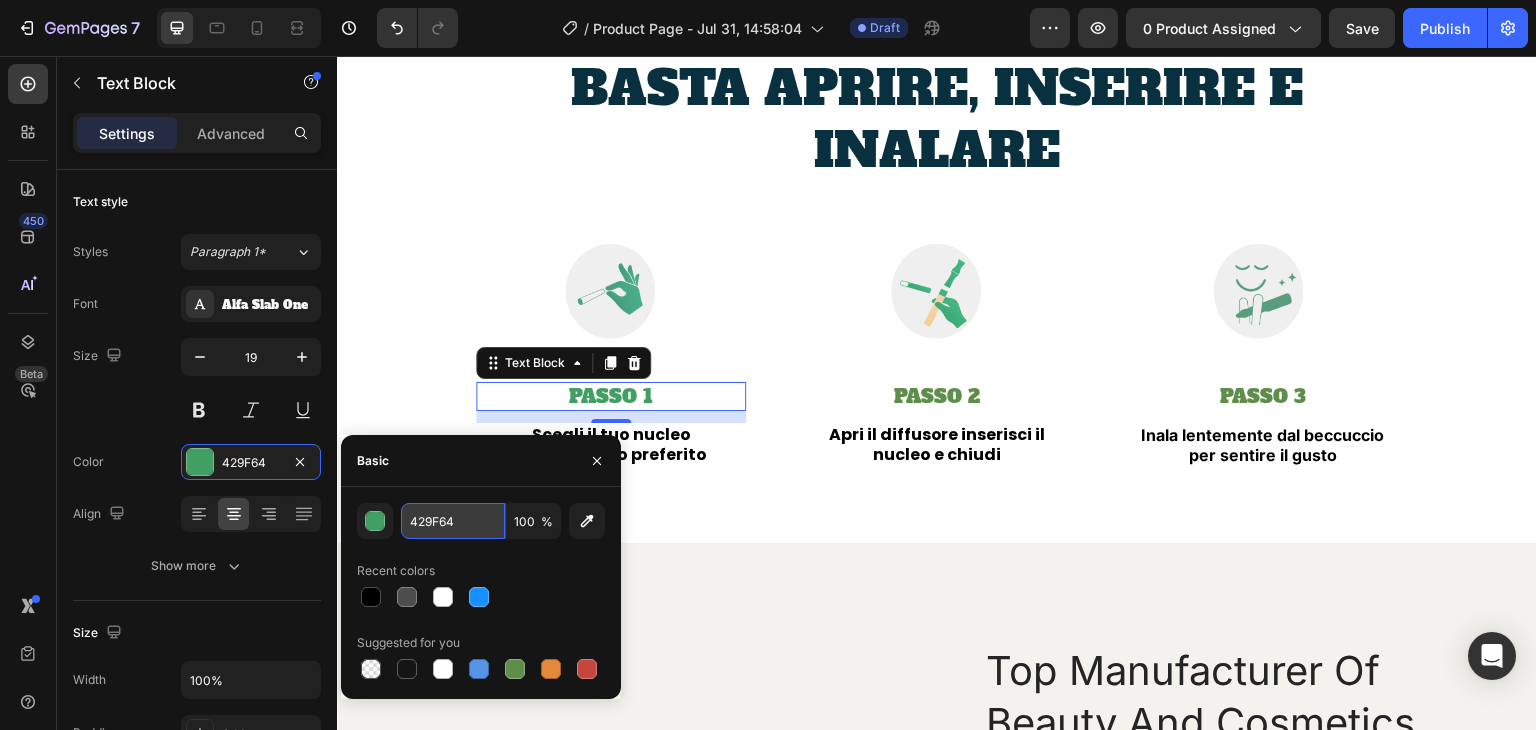 click on "429F64" at bounding box center [453, 521] 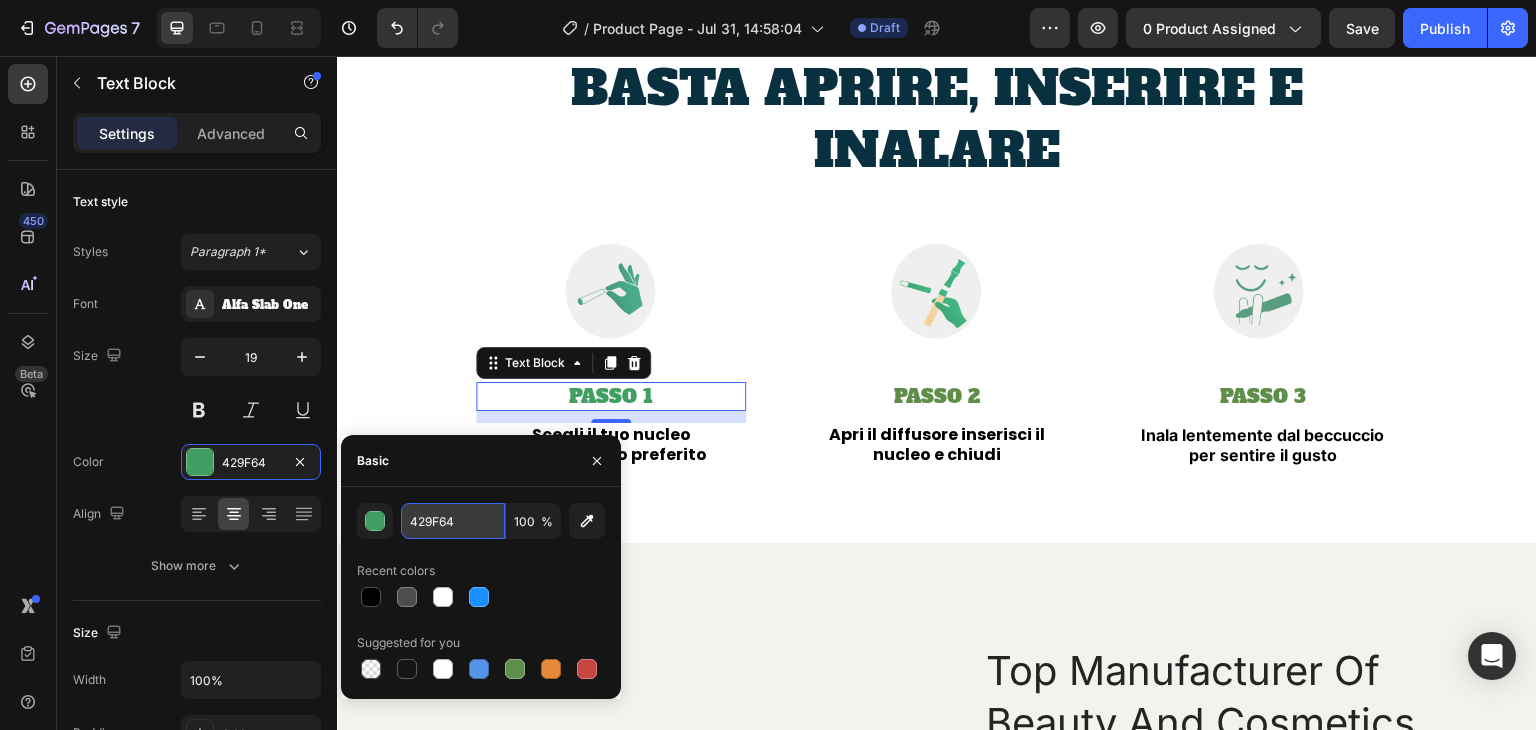 click on "429F64" at bounding box center (453, 521) 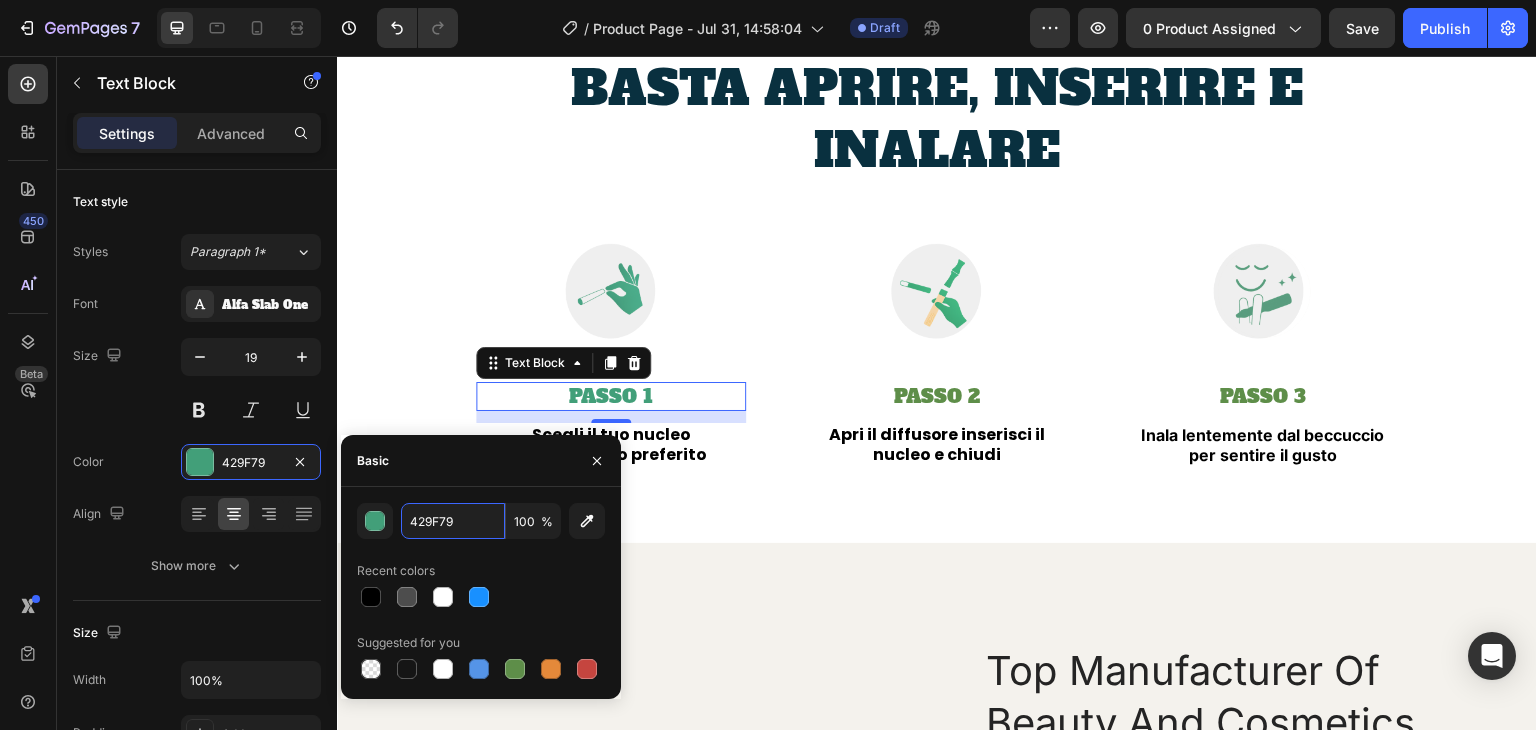 type on "429F79" 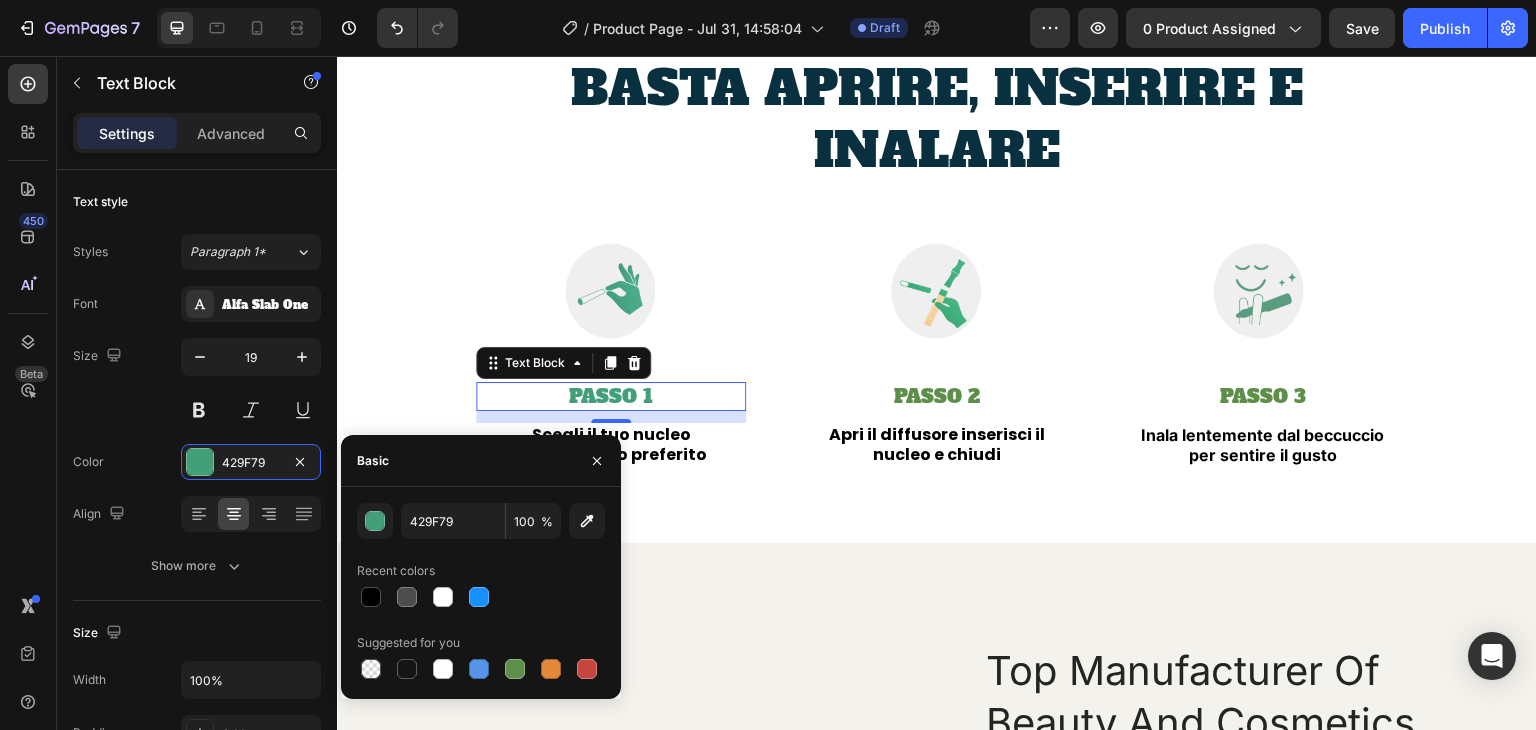 click on "429F79 100 % Recent colors Suggested for you" at bounding box center (481, 593) 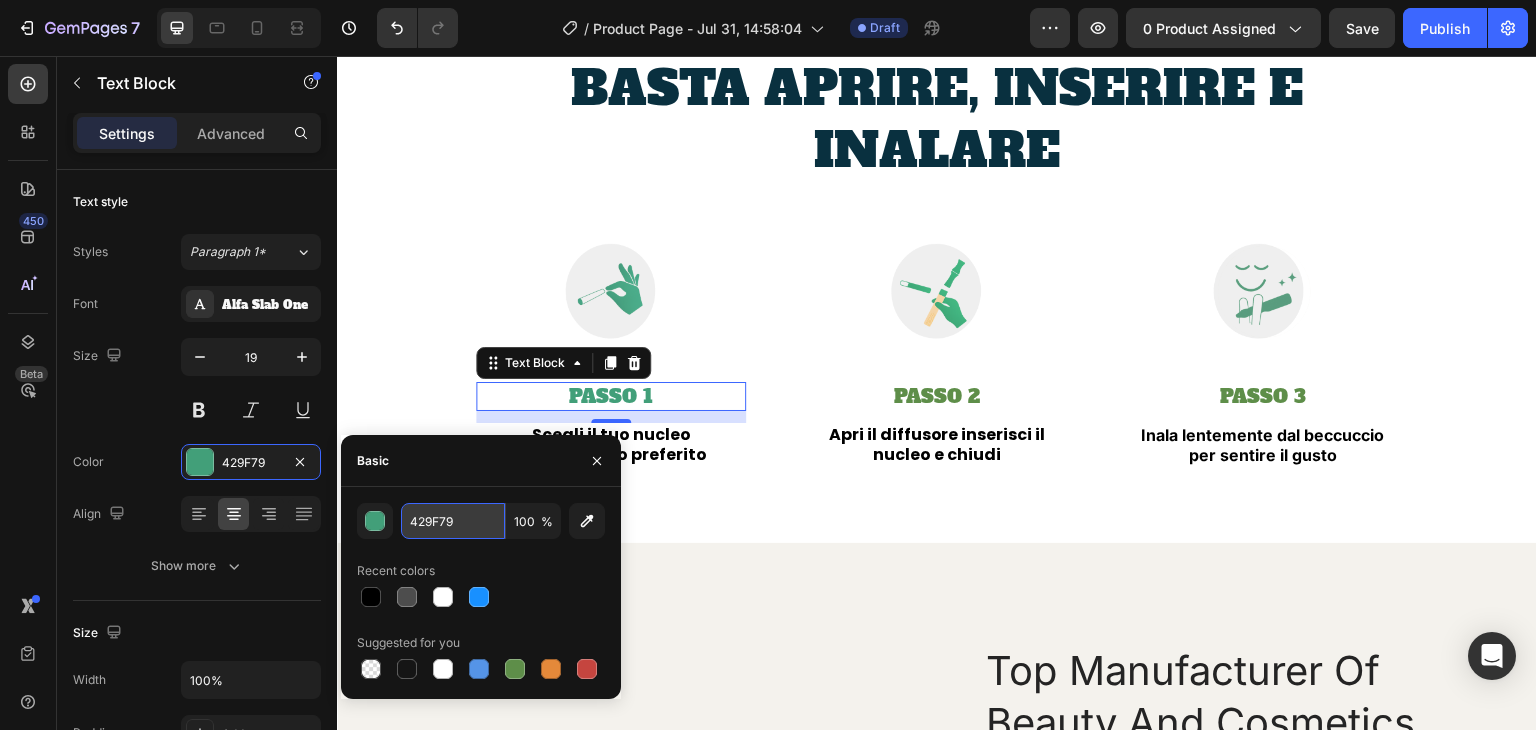 click on "429F79" at bounding box center [453, 521] 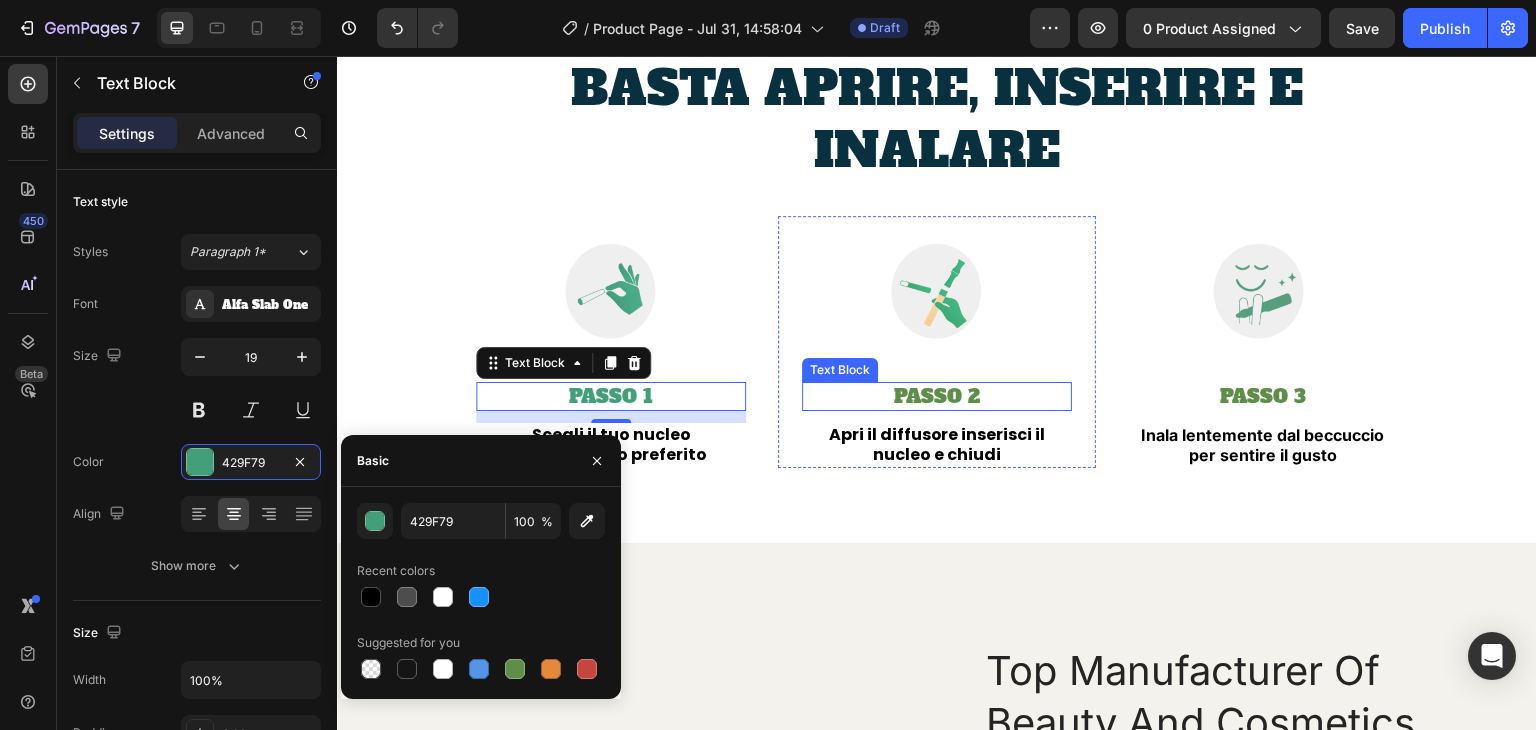 click on "PASSO 2" at bounding box center (937, 396) 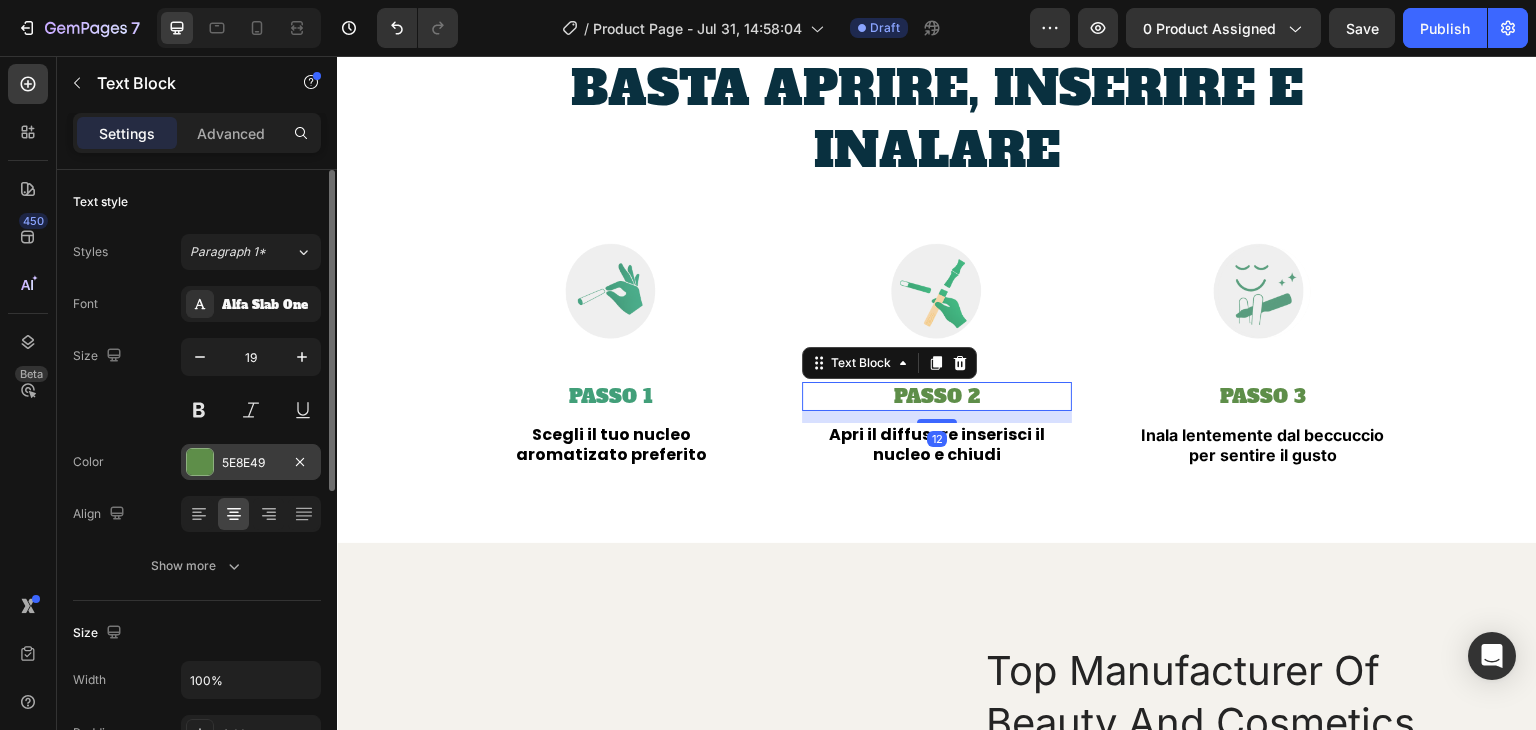 click on "5E8E49" at bounding box center [251, 462] 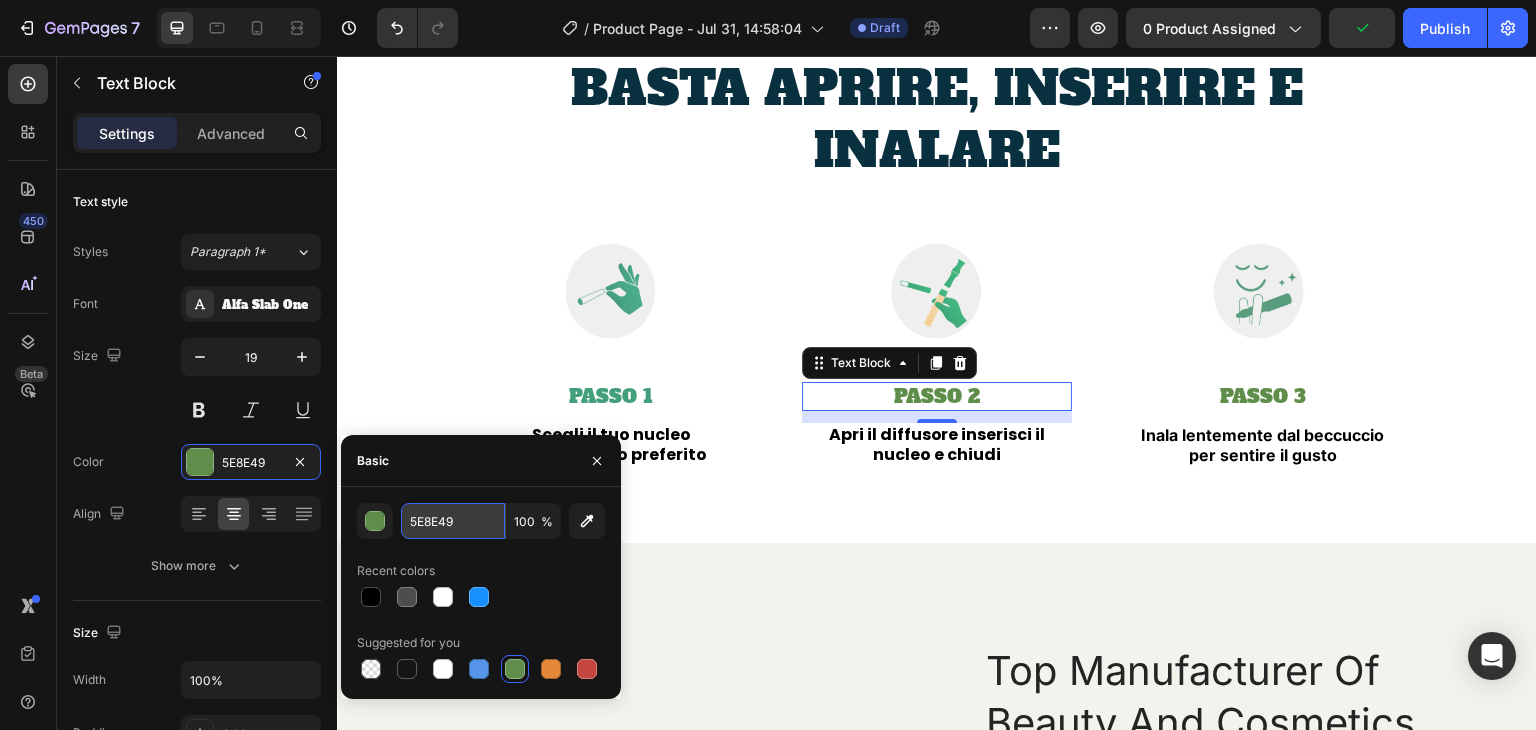 click on "5E8E49" at bounding box center [453, 521] 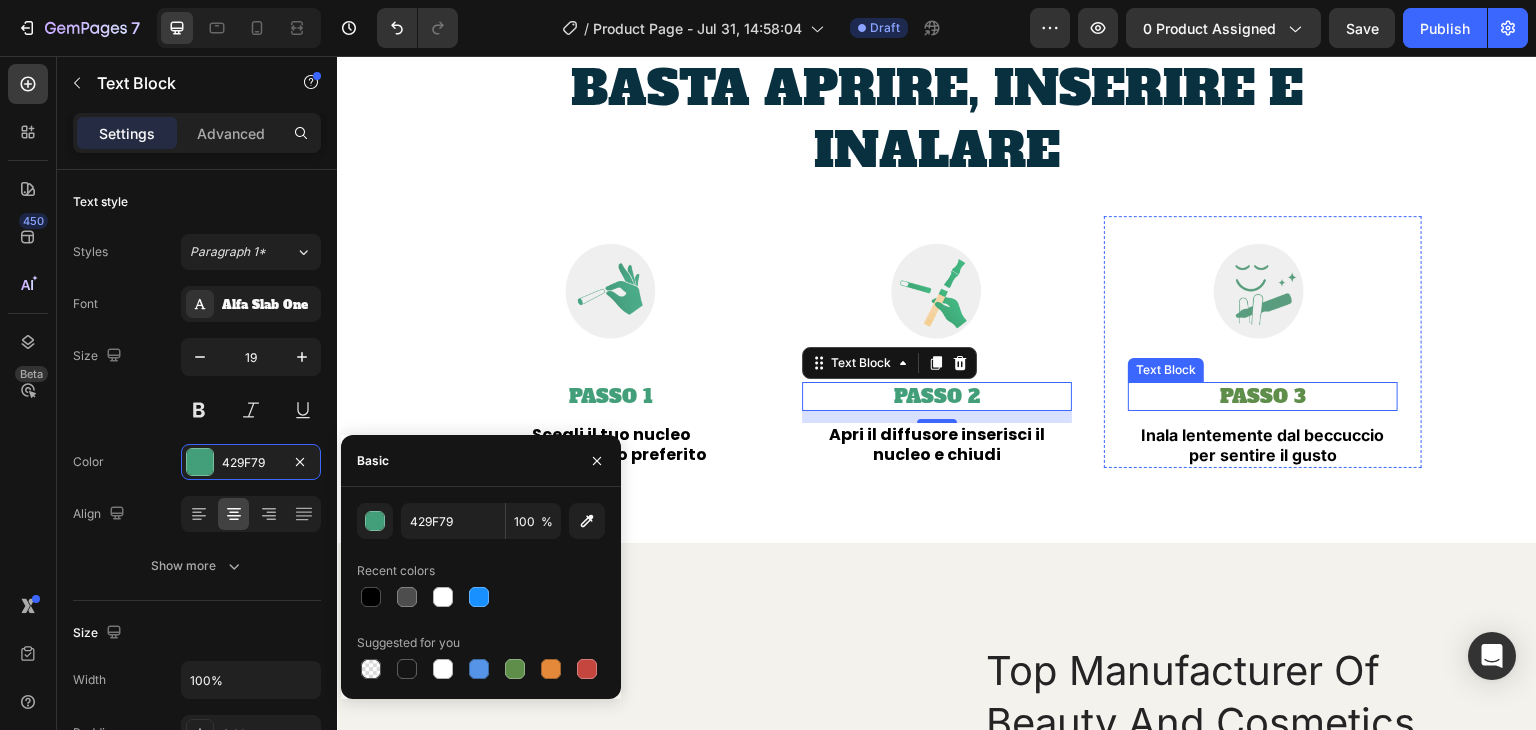 click on "PASSO 3" at bounding box center [1263, 396] 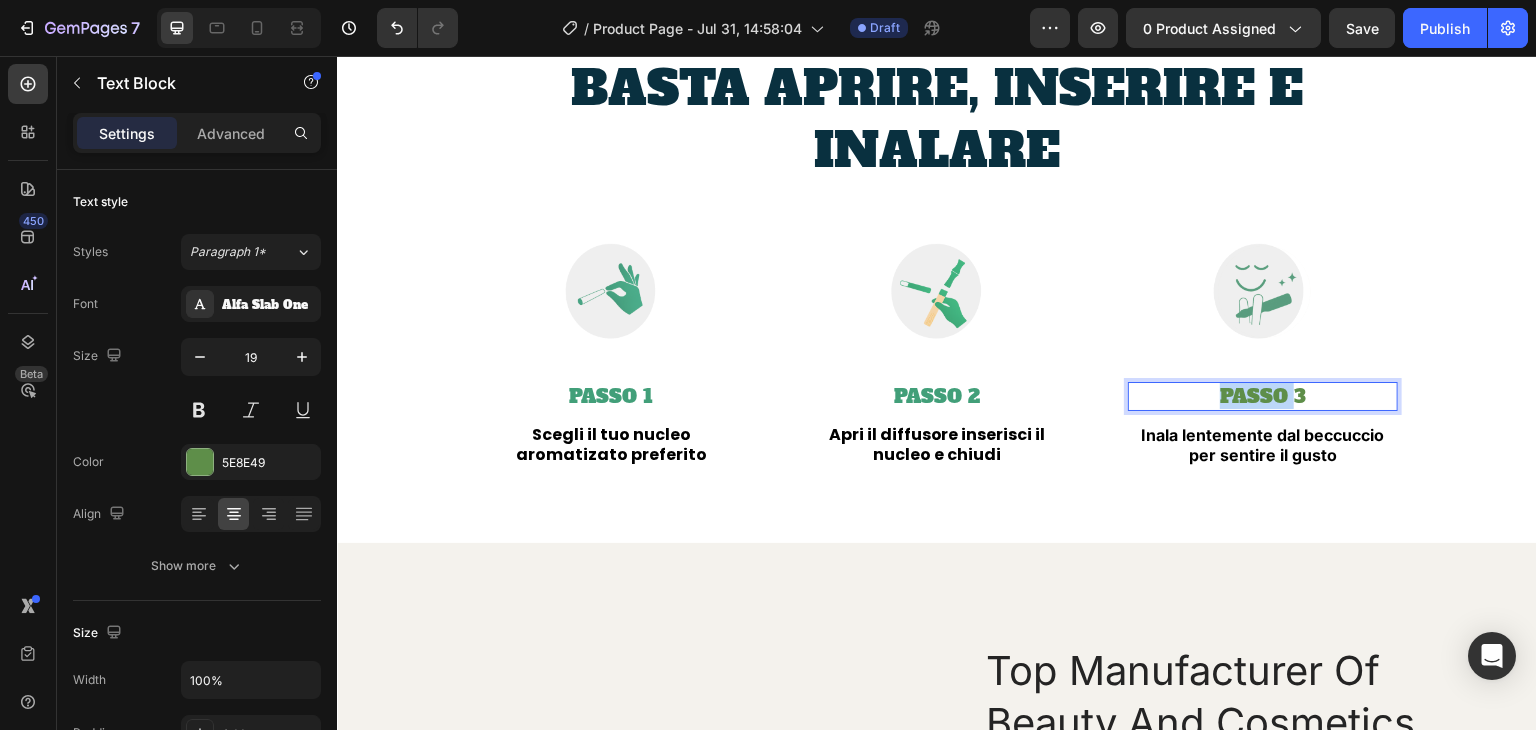 click on "PASSO 3" at bounding box center (1263, 396) 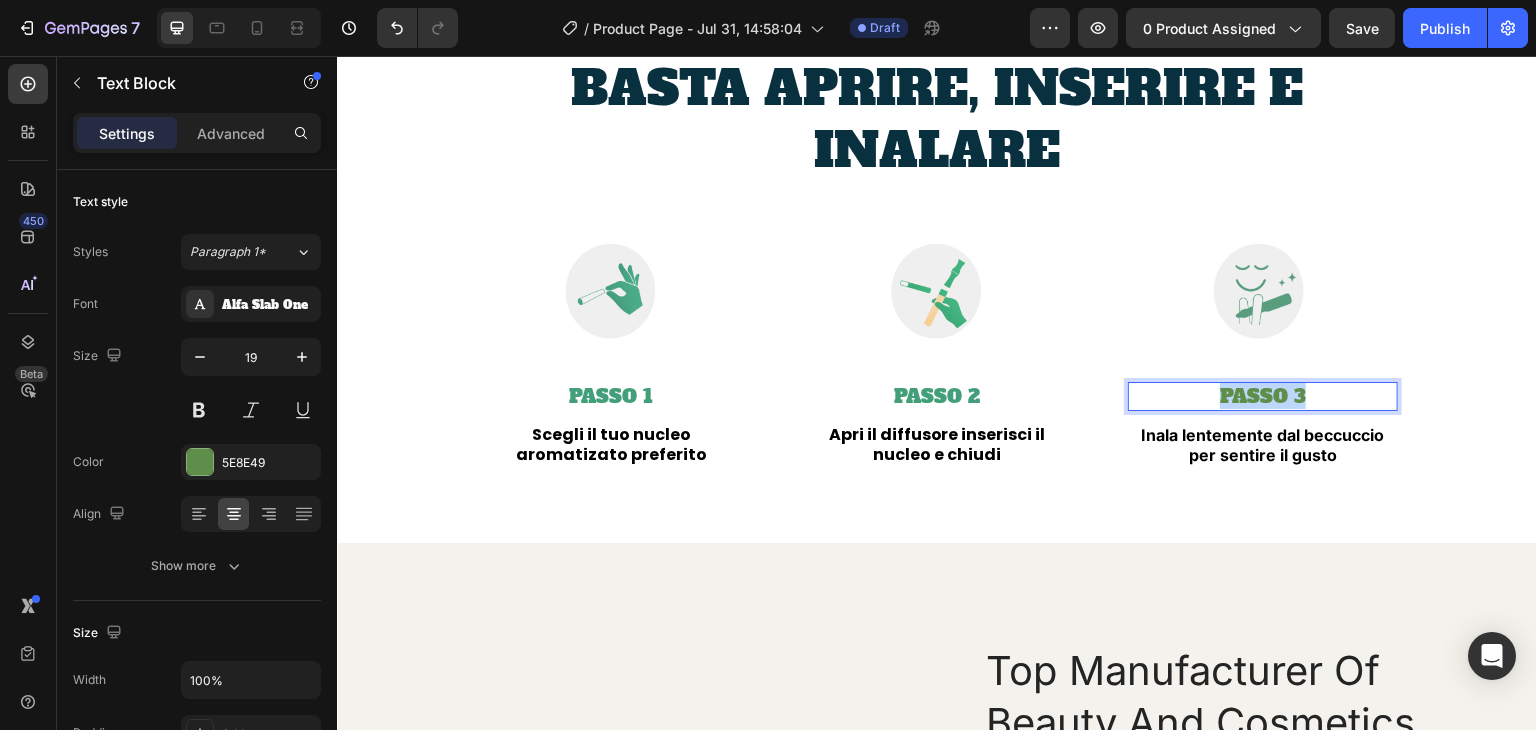 click on "PASSO 3" at bounding box center (1263, 396) 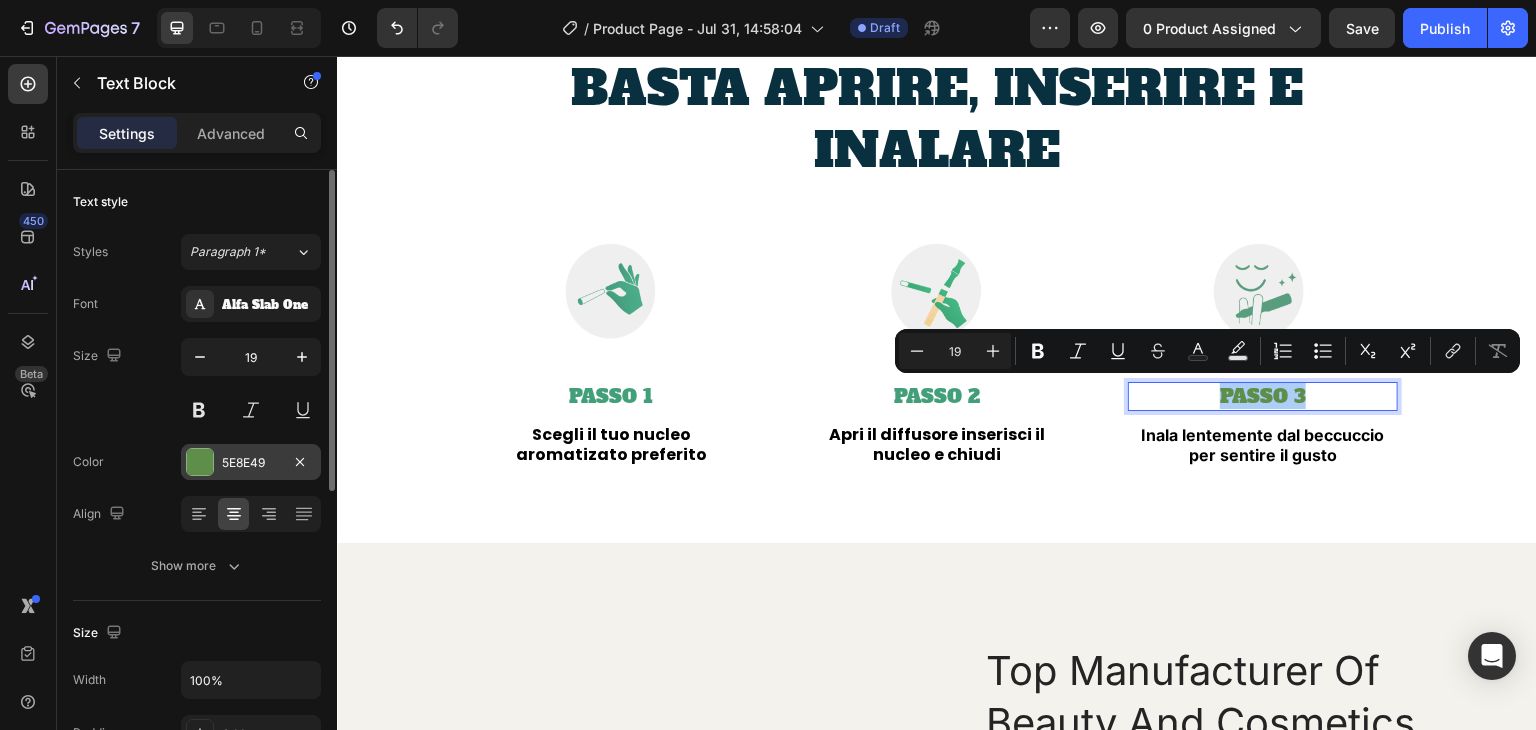 click on "5E8E49" at bounding box center (251, 463) 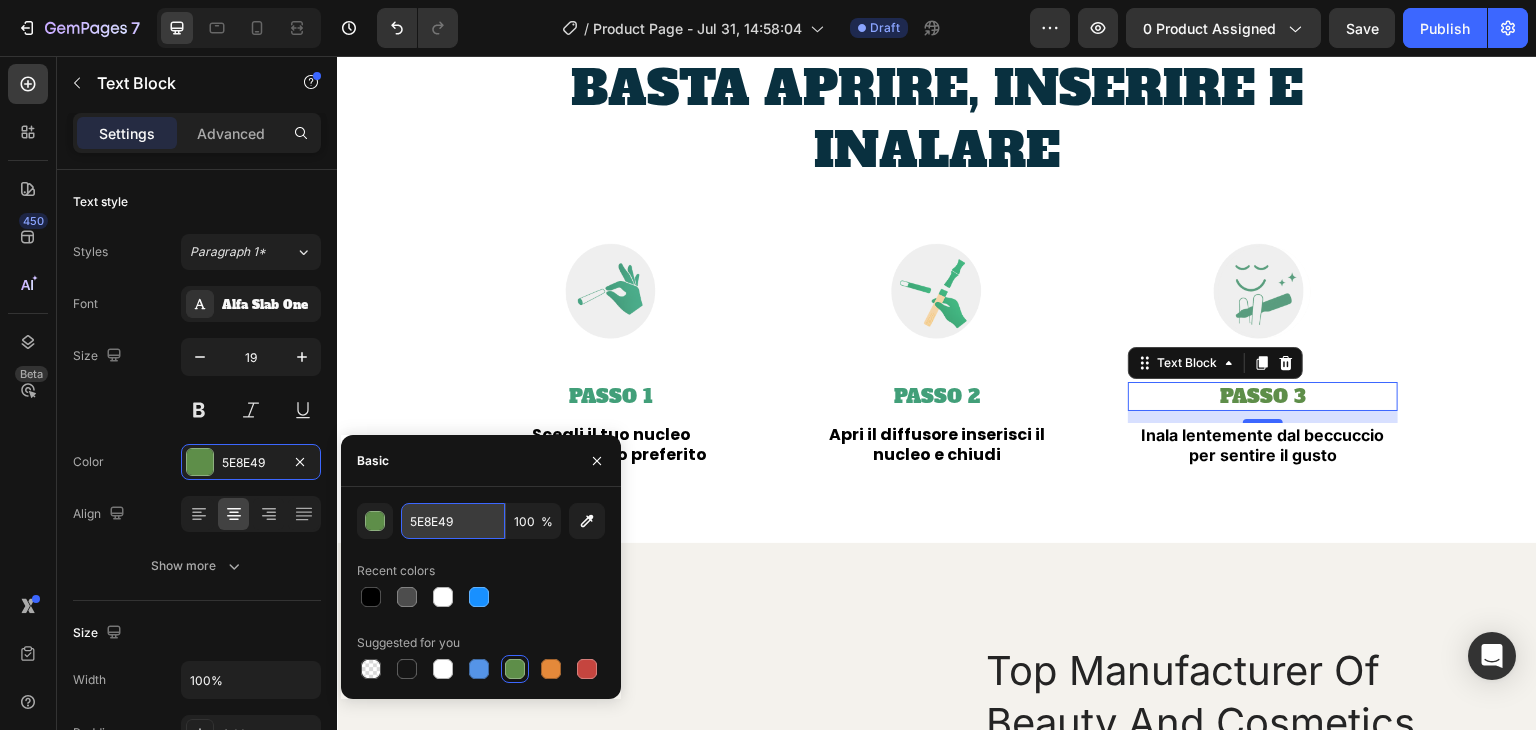 click on "5E8E49" at bounding box center [453, 521] 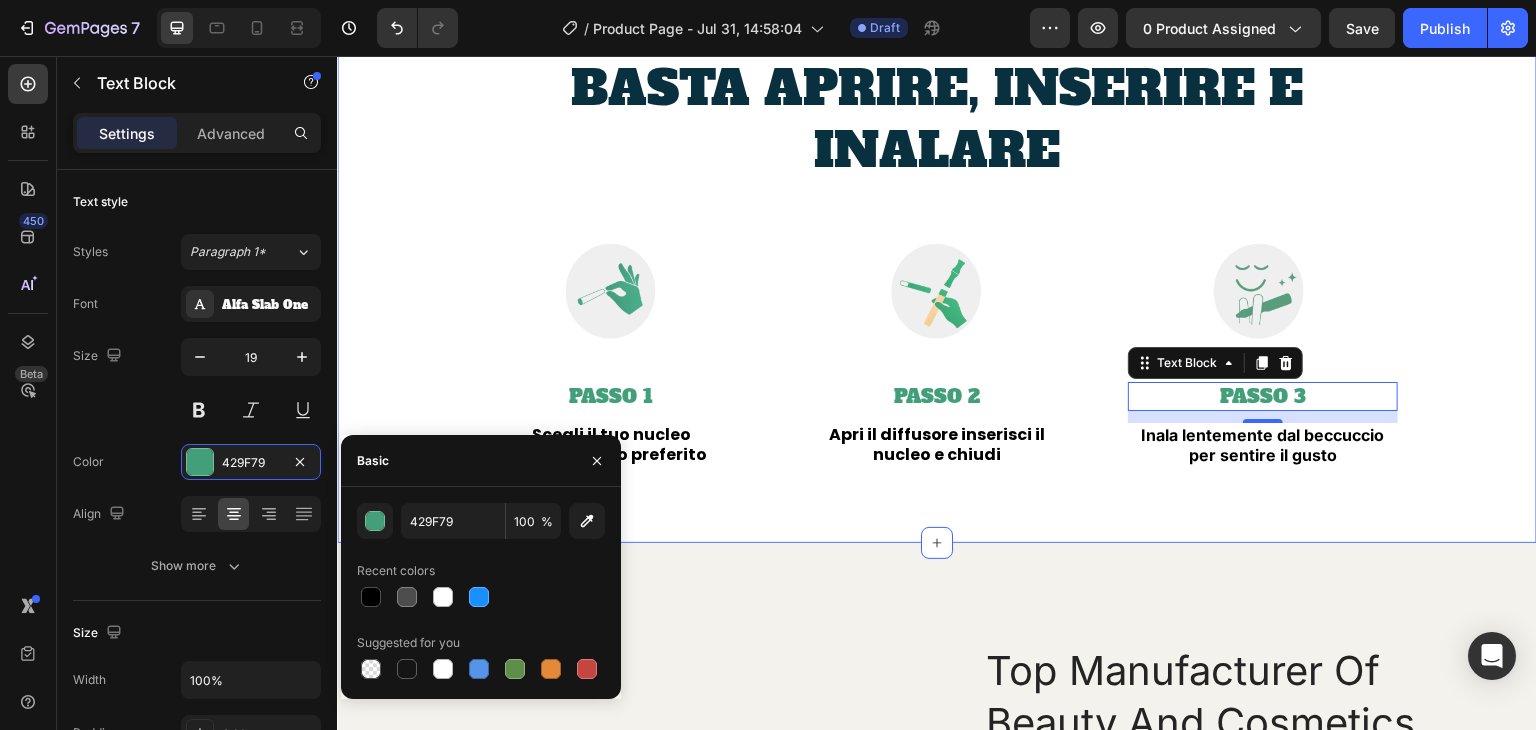 click on "FUNZIONA IN 3 SECONDI - BASTA APRIRE, INSERIRE E INALARE Heading Row Image PASSO 1 Text Block Scegli il tuo nucleo aromatizato preferito Text Block Row Image PASSO 2 Text Block Apri il diffusore inserisci il nucleo e chiudi Text Block Row Image PASSO 3 Text Block   12 Inala lentemente dal beccuccio per sentire il gusto Text Block Row Row Section 4" at bounding box center (937, 231) 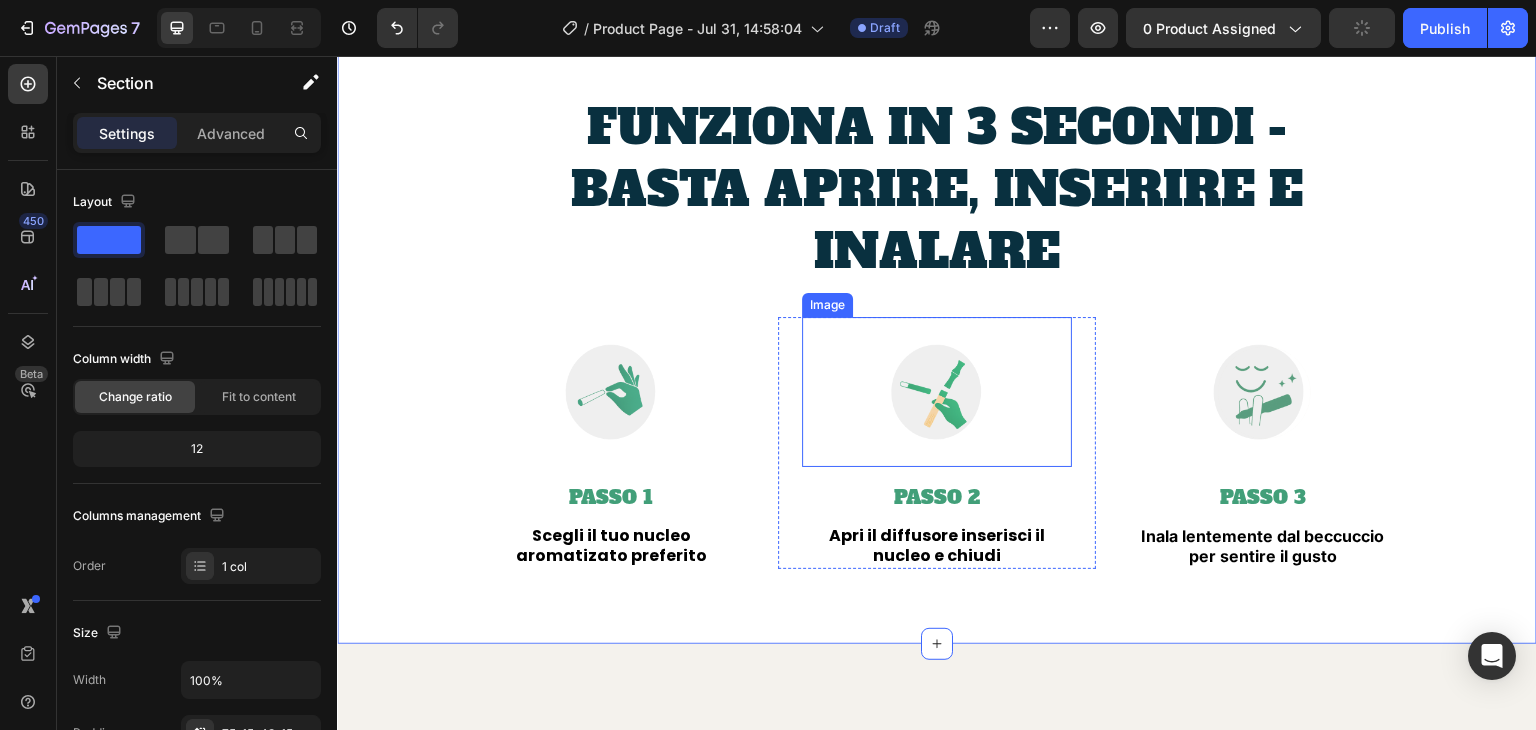 scroll, scrollTop: 3359, scrollLeft: 0, axis: vertical 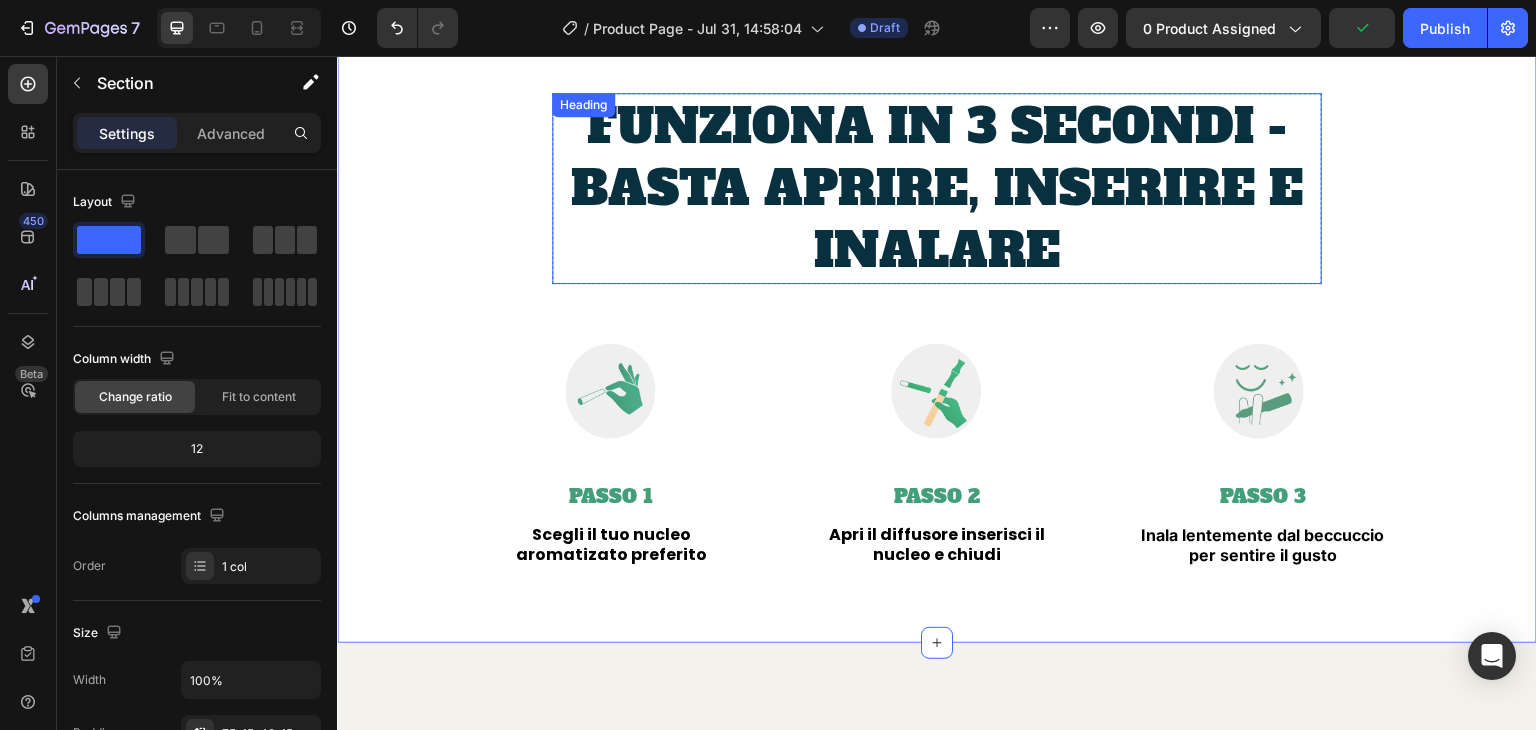 click on "FUNZIONA IN 3 SECONDI - BASTA APRIRE, INSERIRE E INALARE" at bounding box center [937, 188] 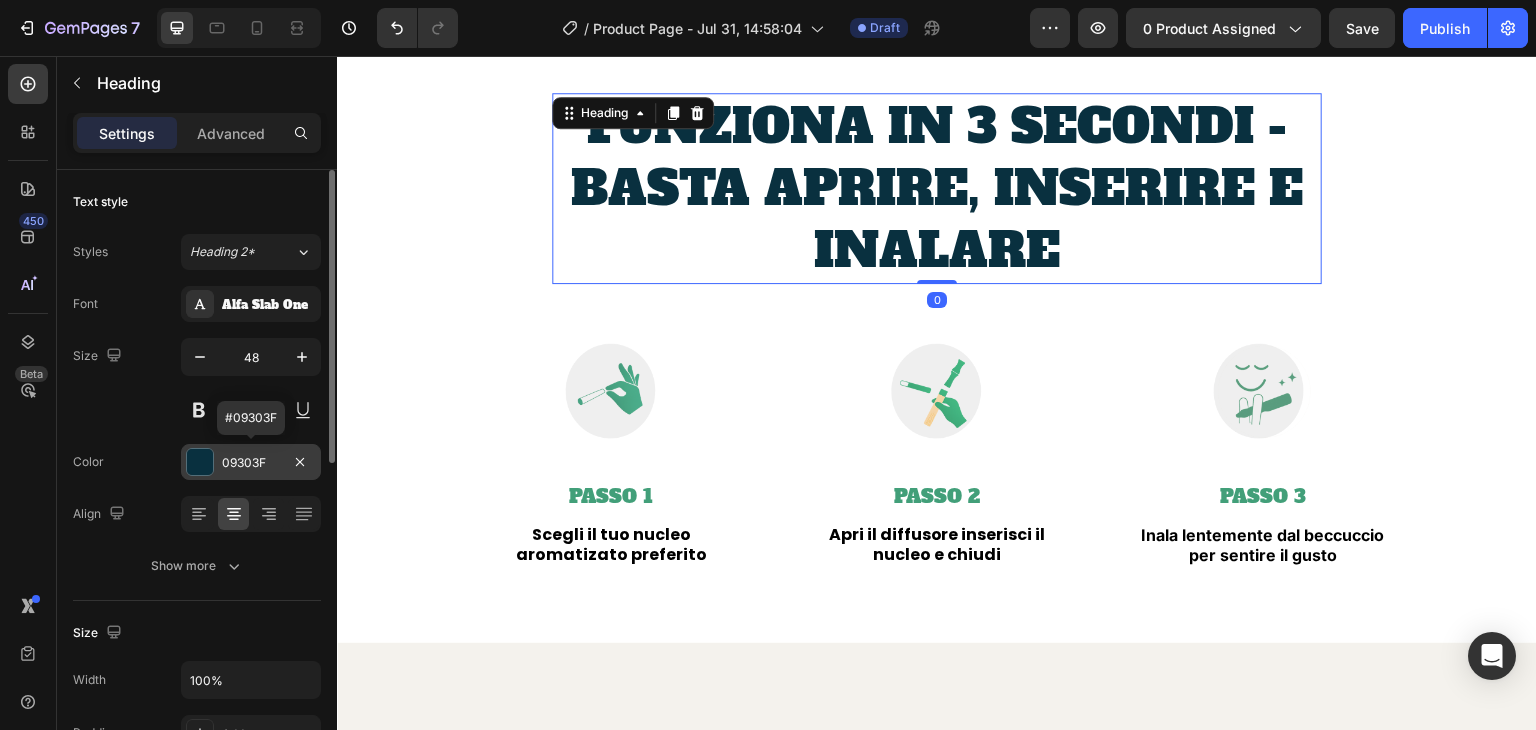 click on "09303F" at bounding box center (251, 463) 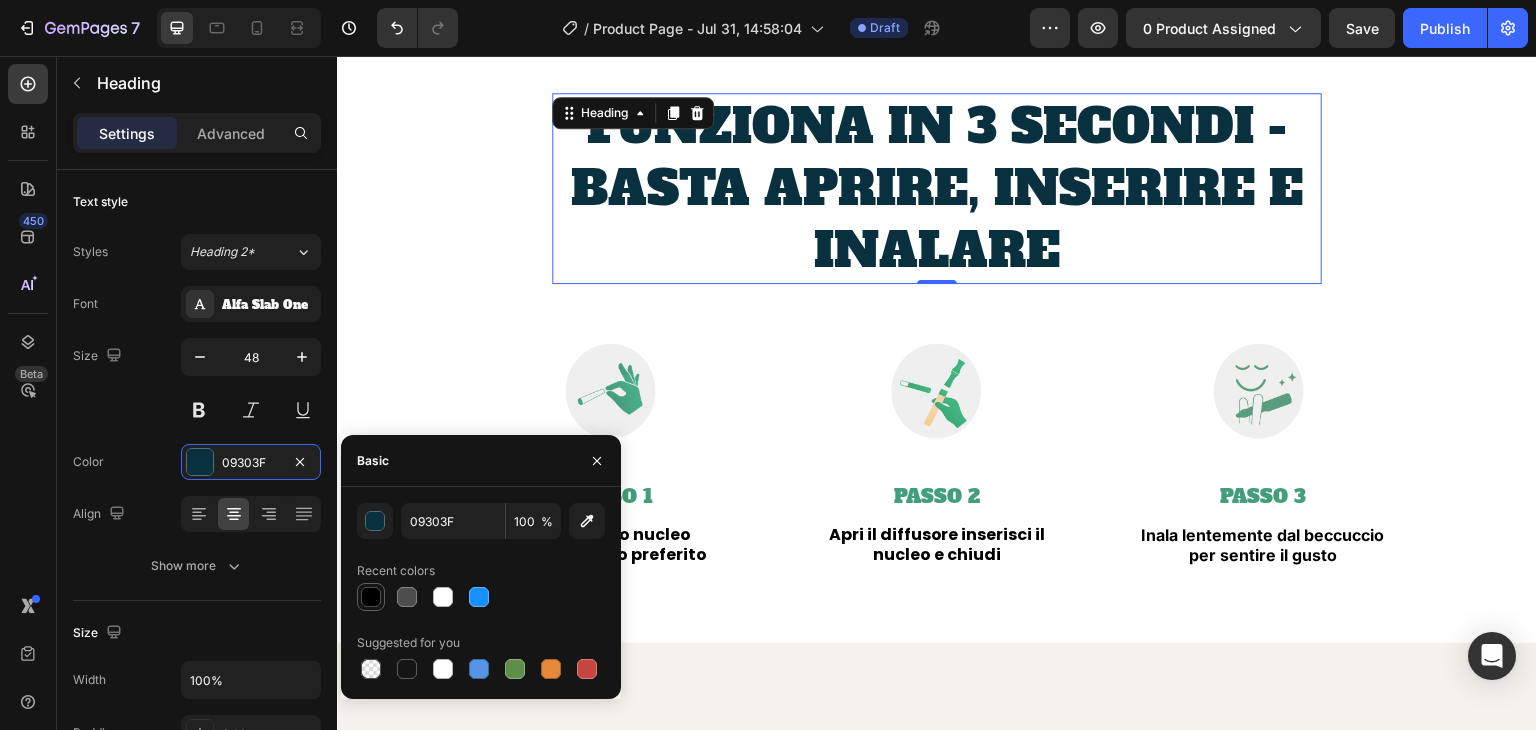 click at bounding box center [371, 597] 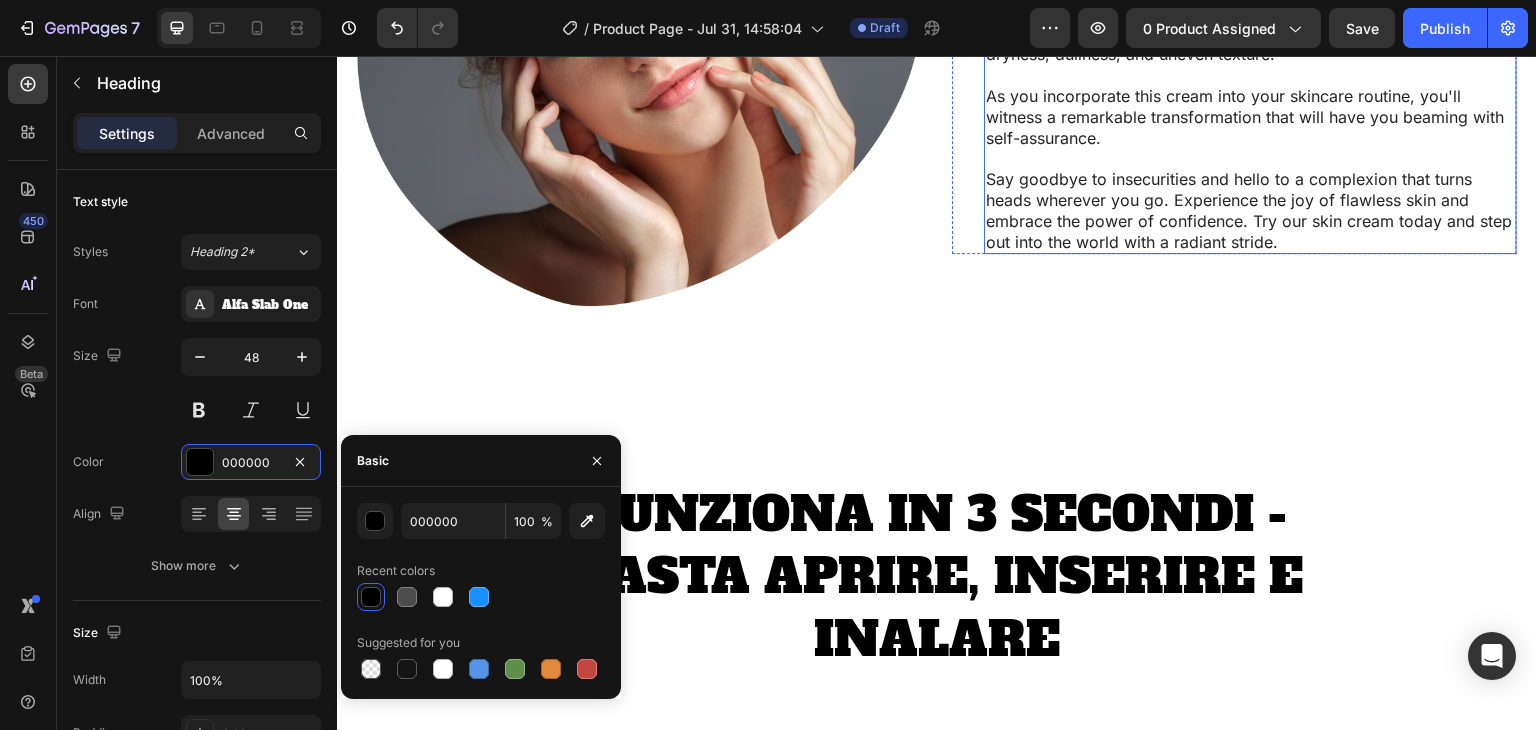 scroll, scrollTop: 3059, scrollLeft: 0, axis: vertical 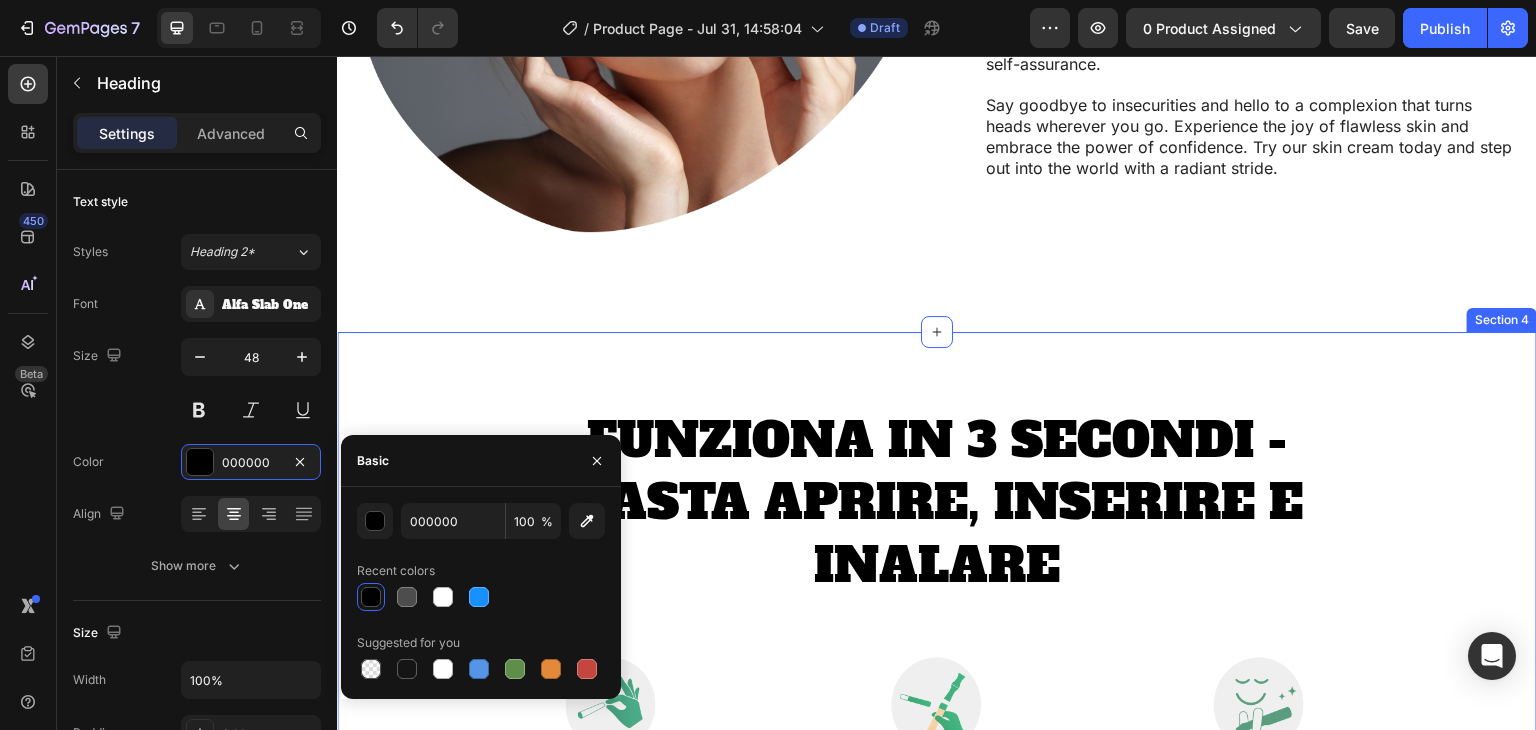 click on "FUNZIONA IN 3 SECONDI - BASTA APRIRE, INSERIRE E INALARE Heading Row Image PASSO 1 Text Block Scegli il tuo nucleo aromatizato preferito Text Block Row Image PASSO 2 Text Block Apri il diffusore inserisci il nucleo e chiudi Text Block Row Image PASSO 3 Text Block Inala lentemente dal beccuccio per sentire il gusto Text Block Row Row Section 4" at bounding box center (937, 645) 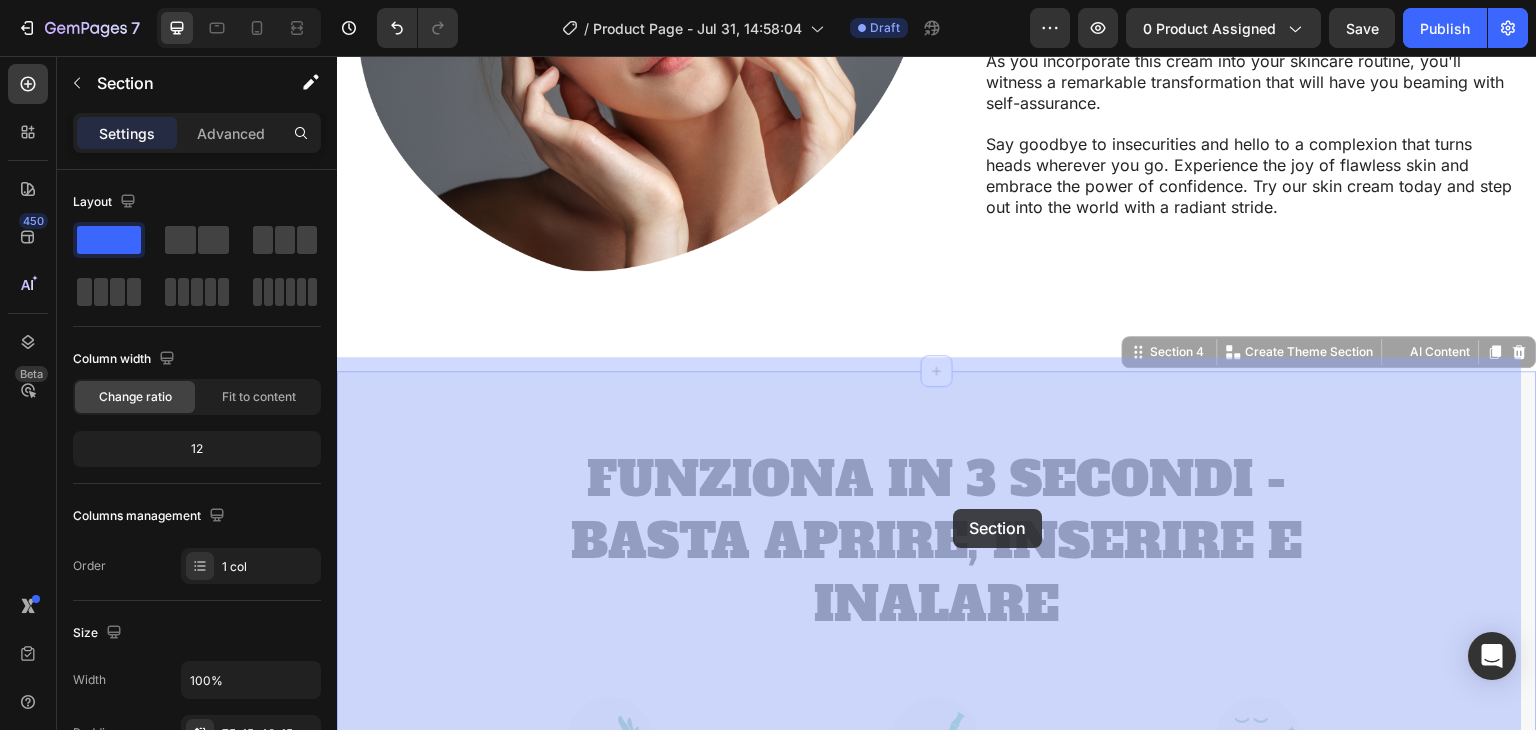 scroll, scrollTop: 3099, scrollLeft: 0, axis: vertical 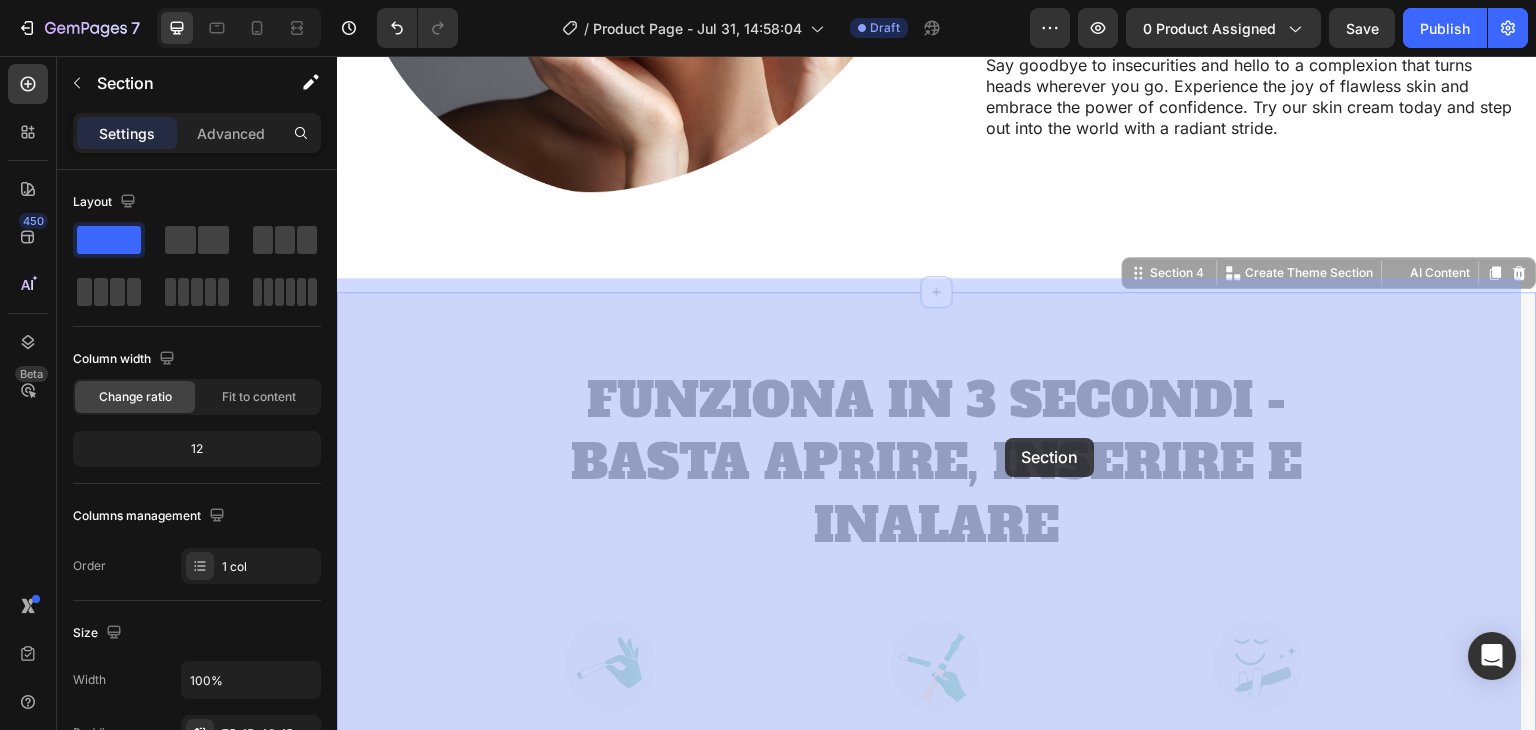 drag, startPoint x: 1132, startPoint y: 301, endPoint x: 1006, endPoint y: 438, distance: 186.13167 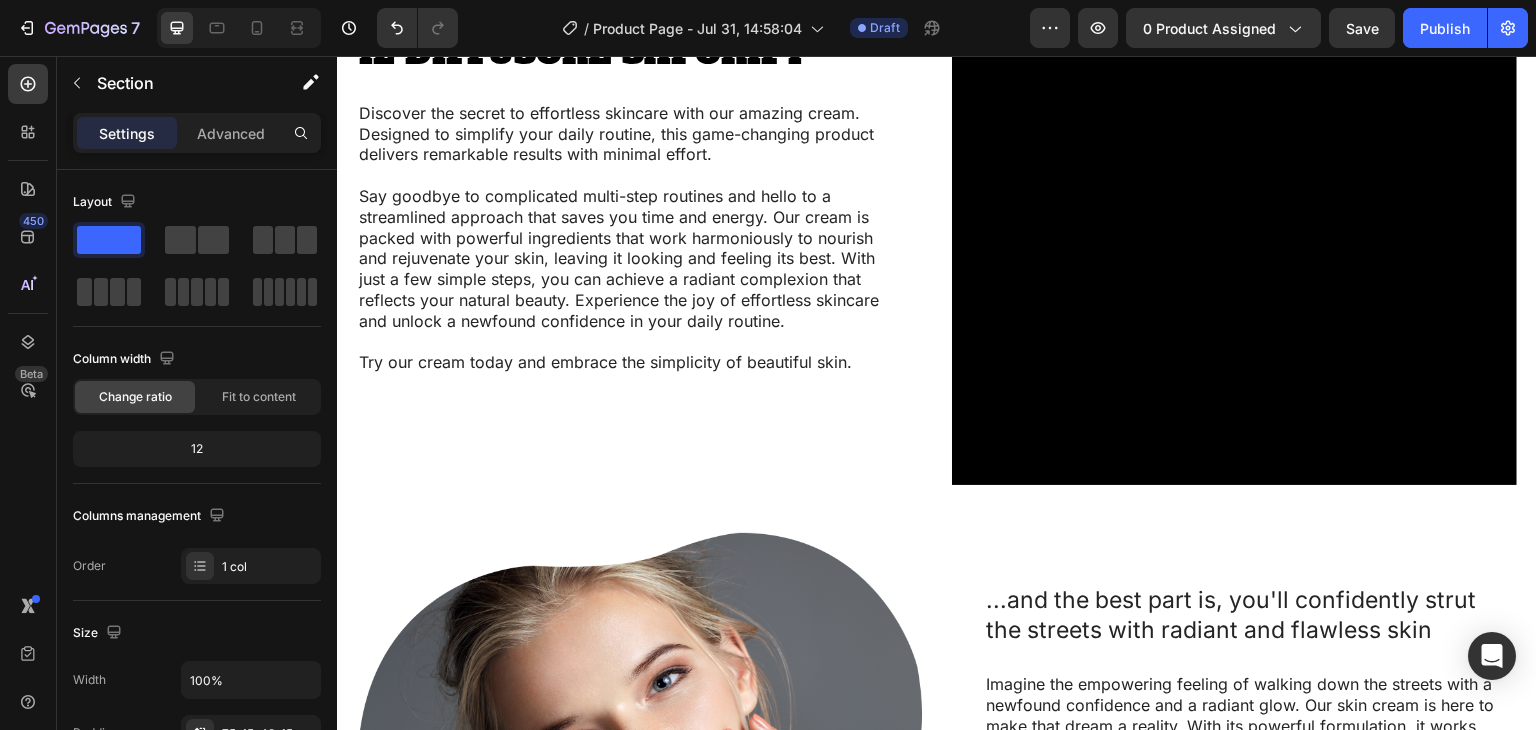 scroll, scrollTop: 2002, scrollLeft: 0, axis: vertical 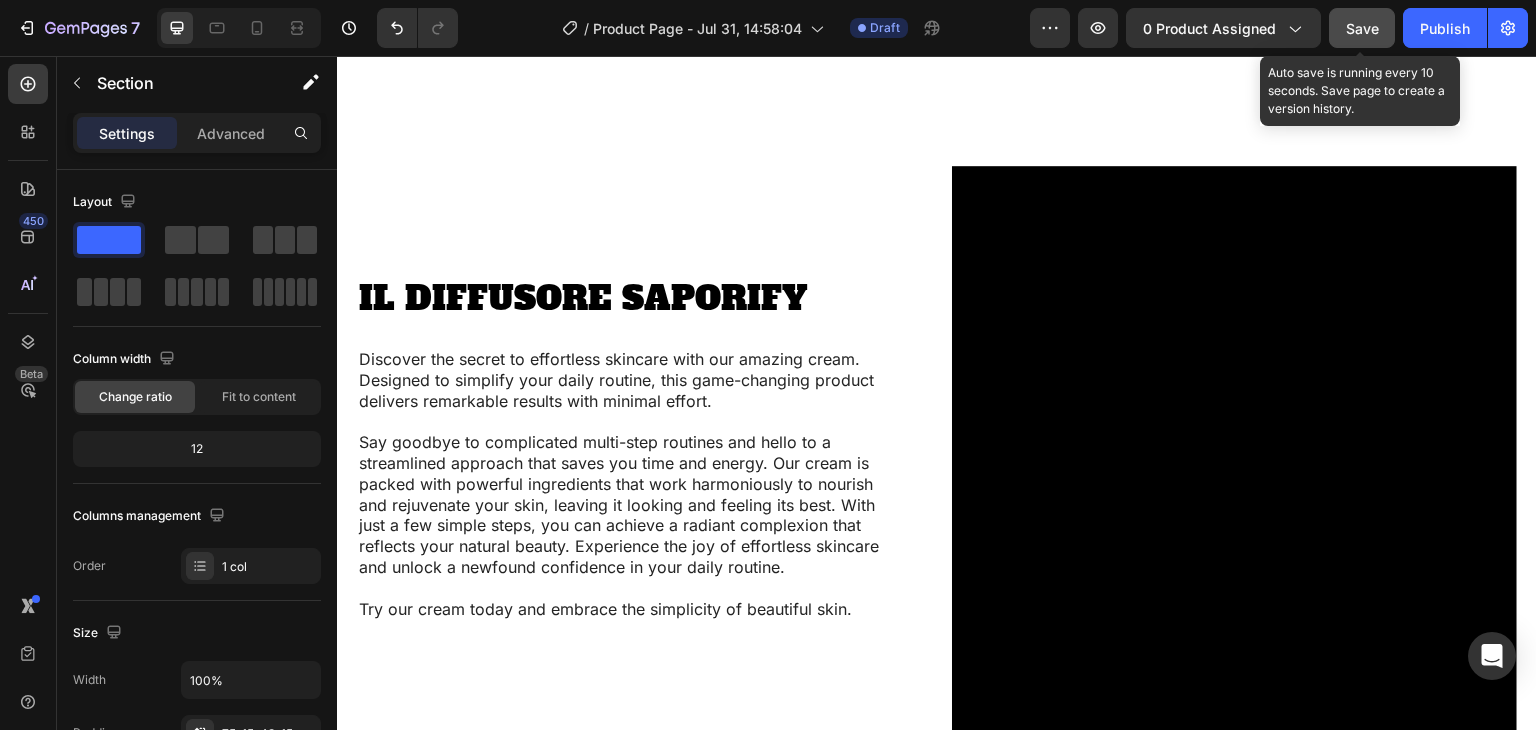 click on "Save" at bounding box center [1362, 28] 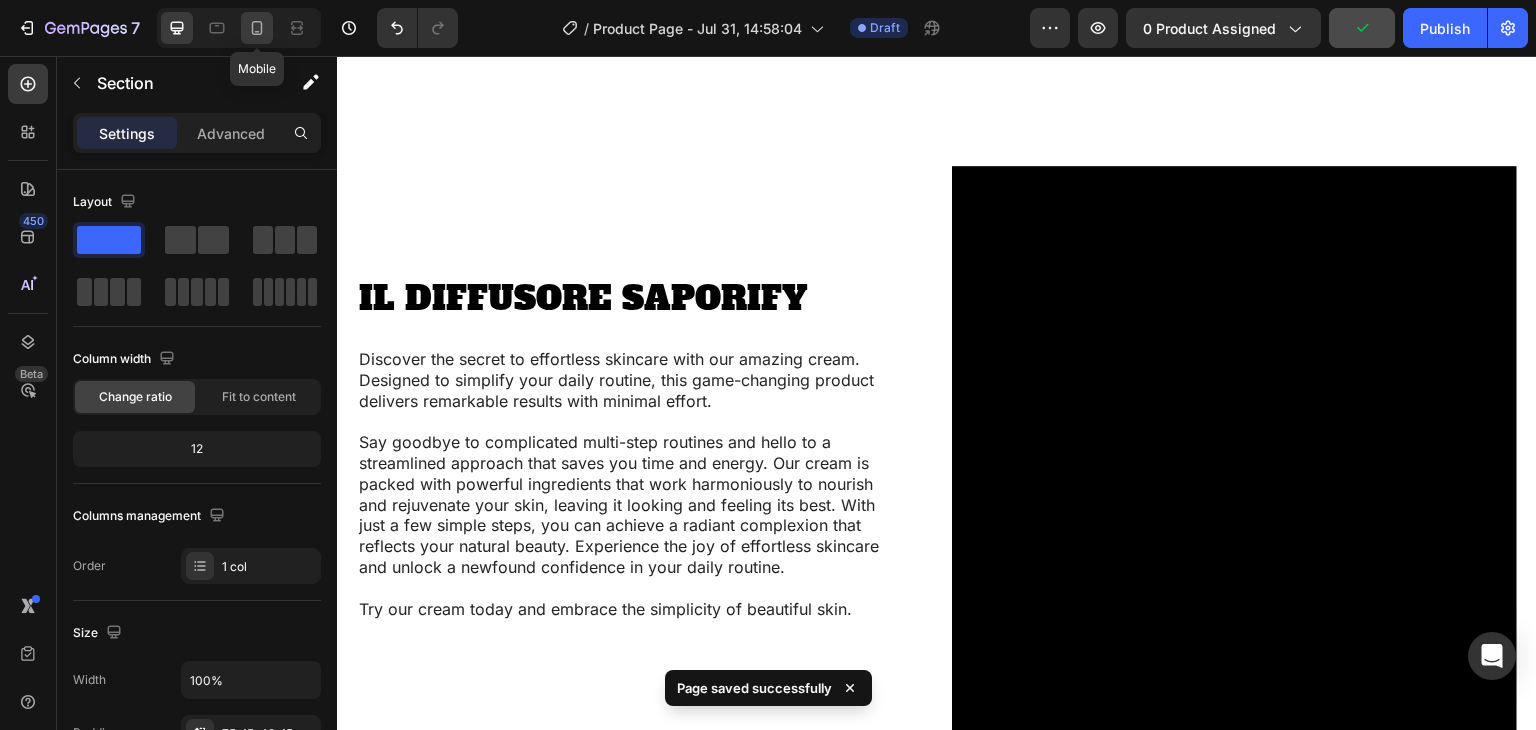 click 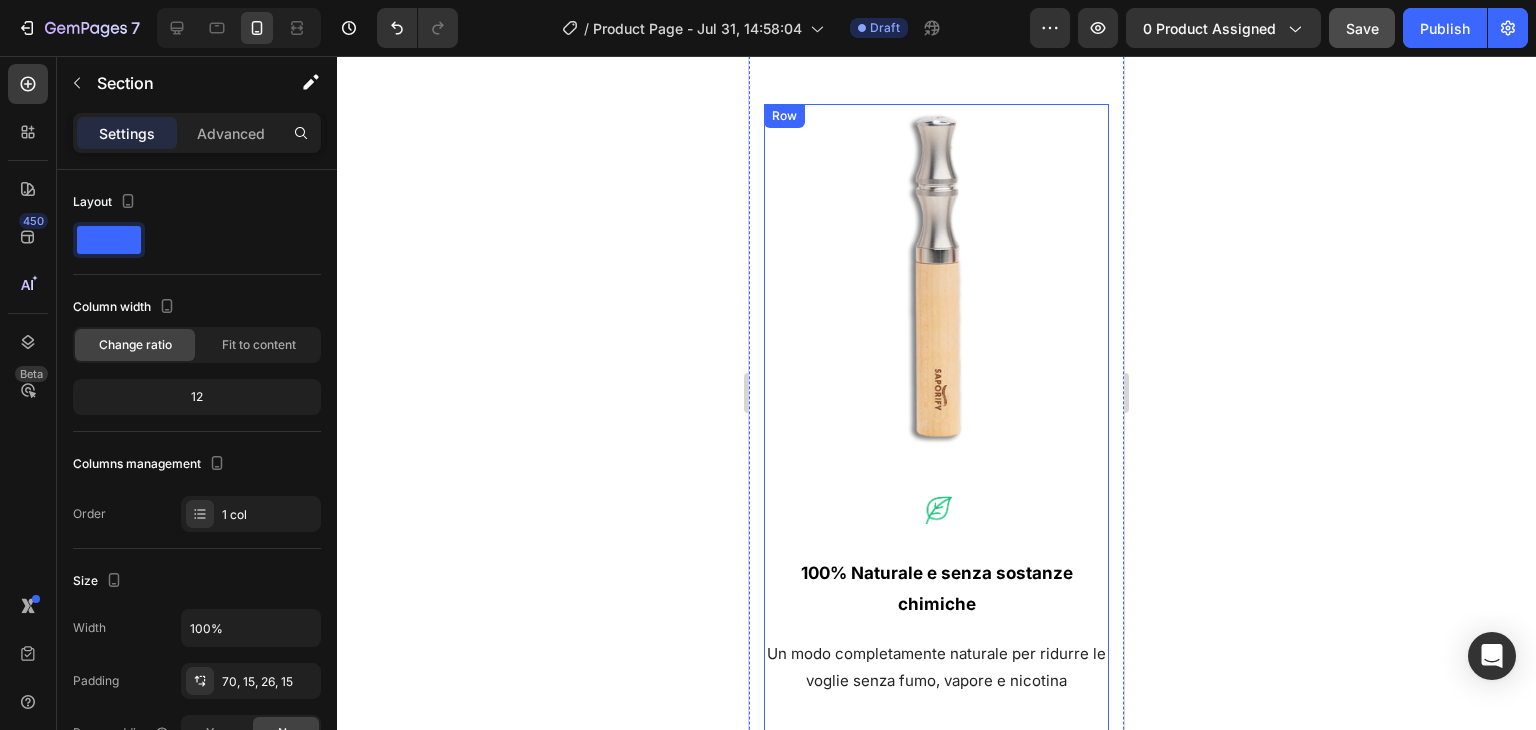 scroll, scrollTop: 1569, scrollLeft: 0, axis: vertical 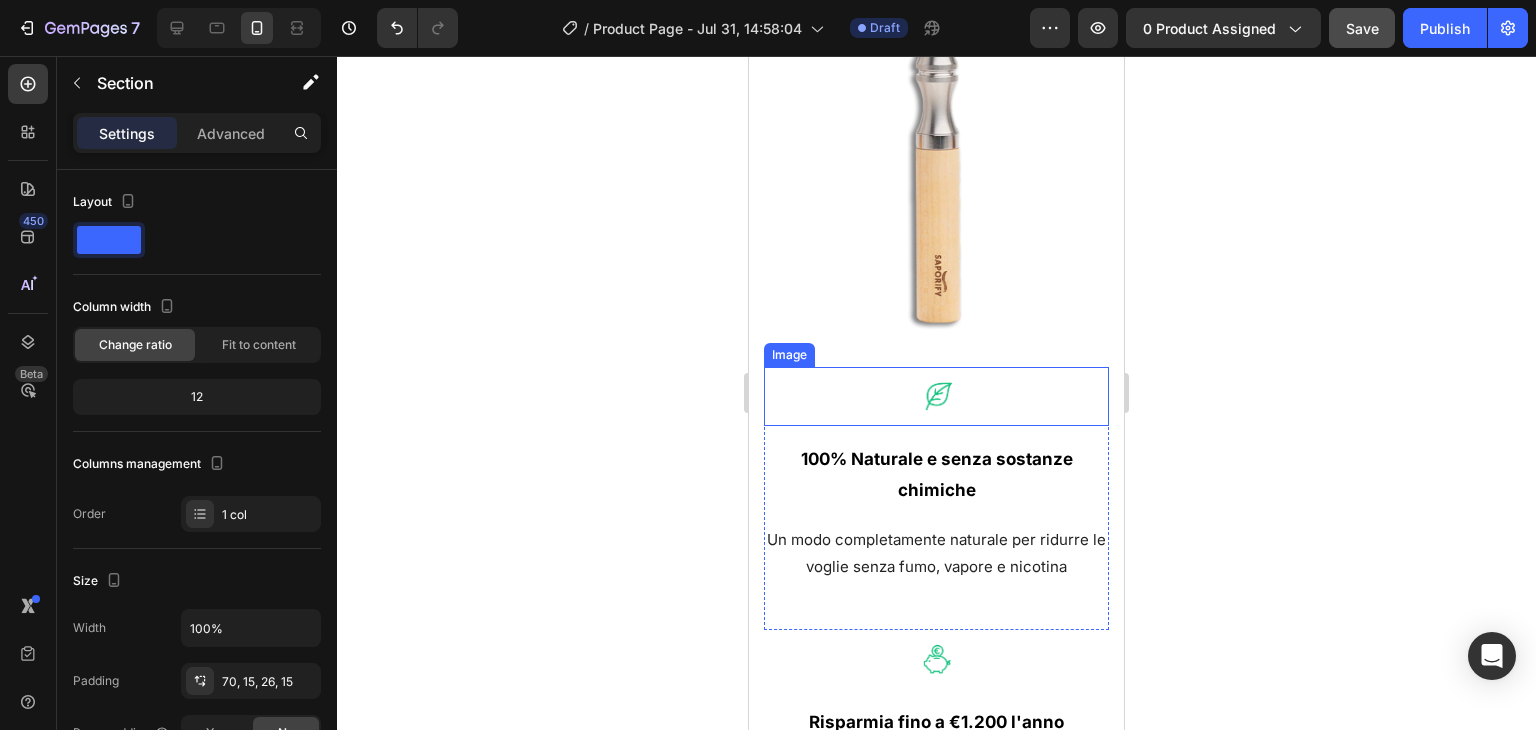 click at bounding box center [936, 396] 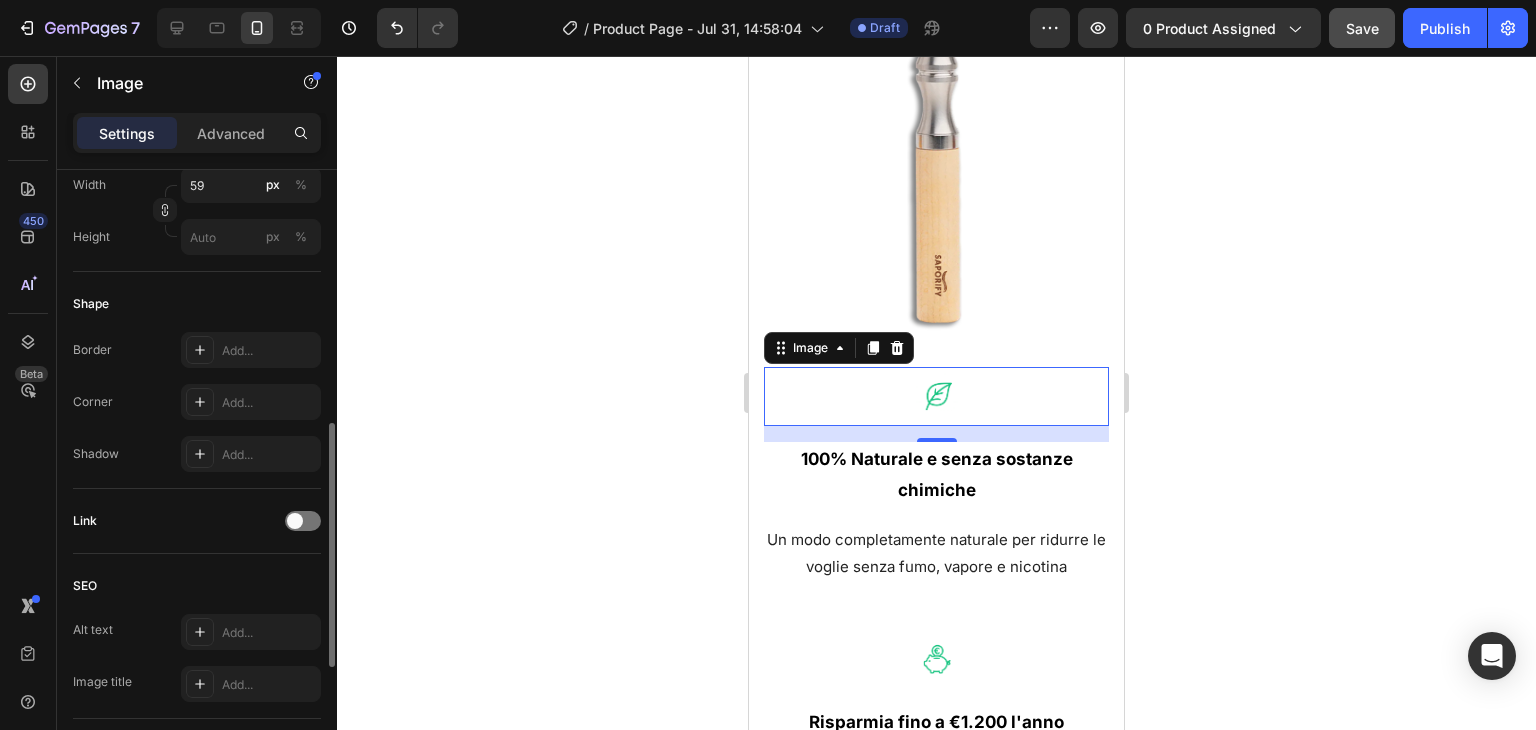 scroll, scrollTop: 441, scrollLeft: 0, axis: vertical 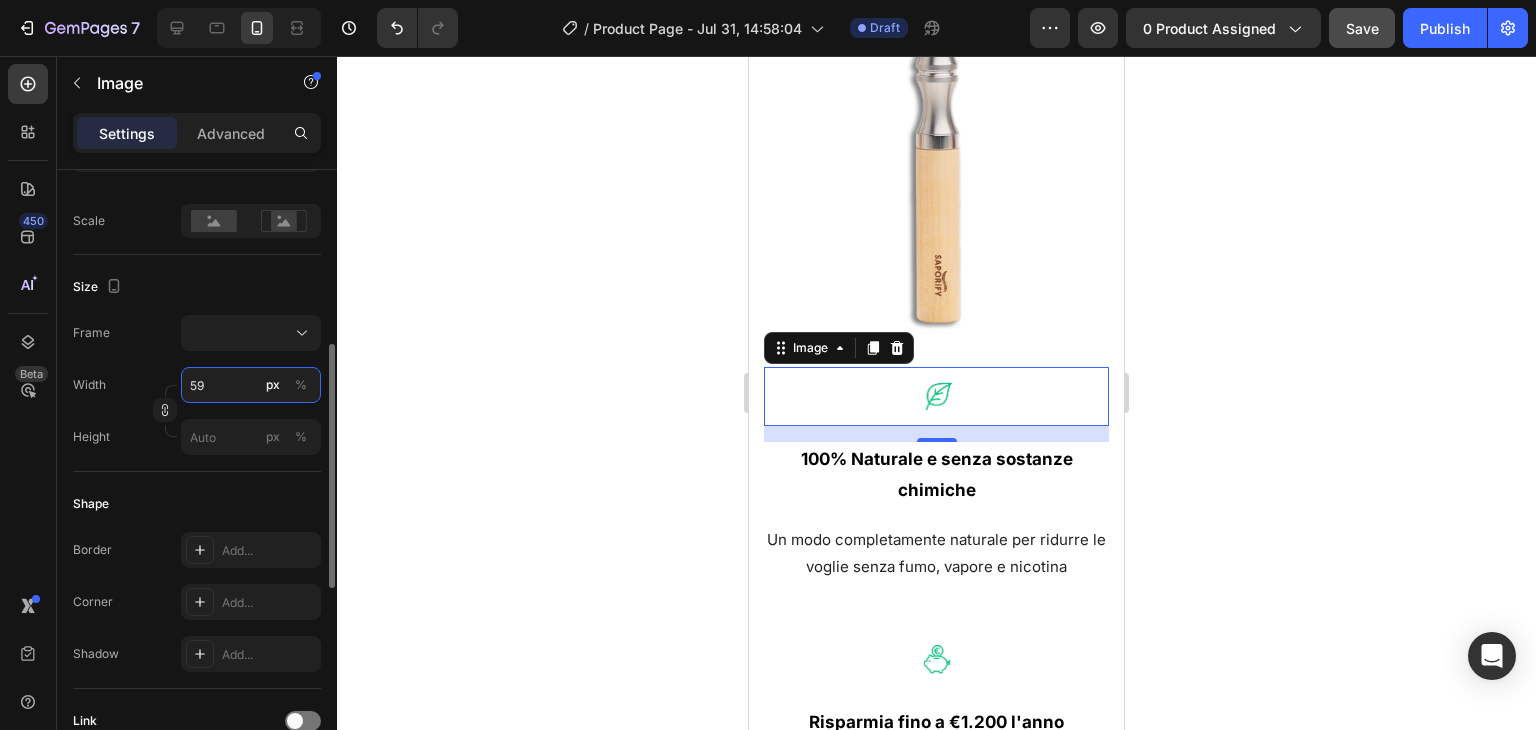 click on "59" at bounding box center [251, 385] 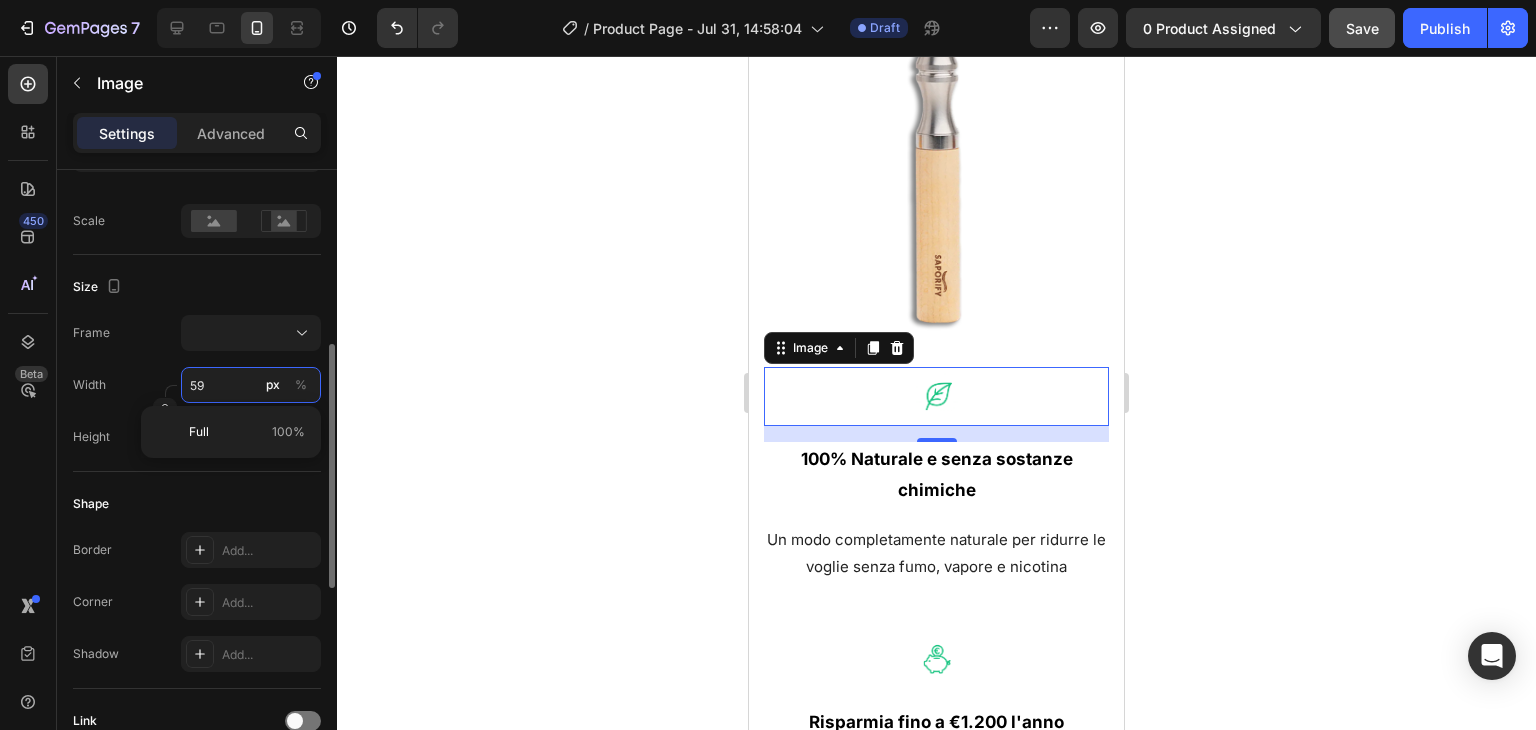 click on "59" at bounding box center (251, 385) 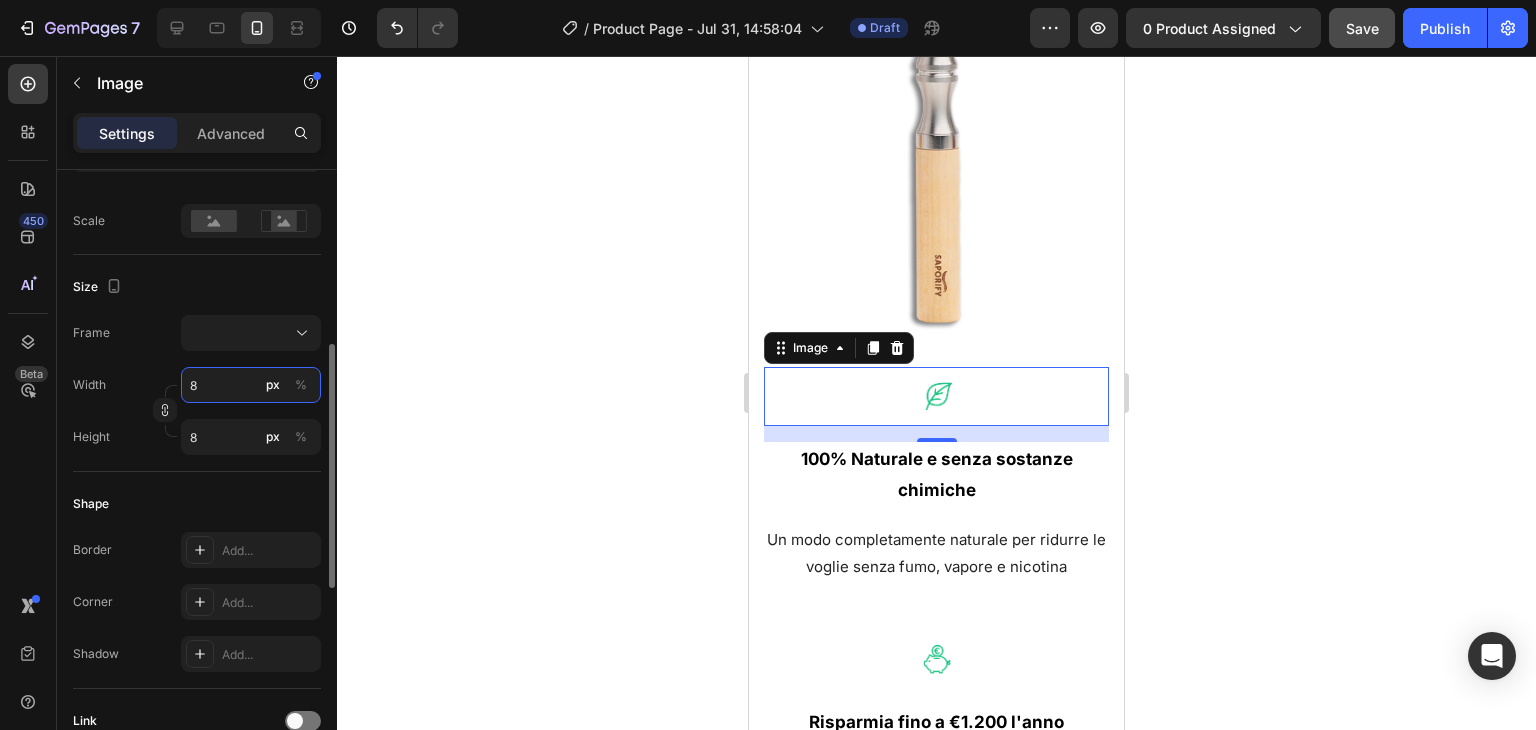 type on "80" 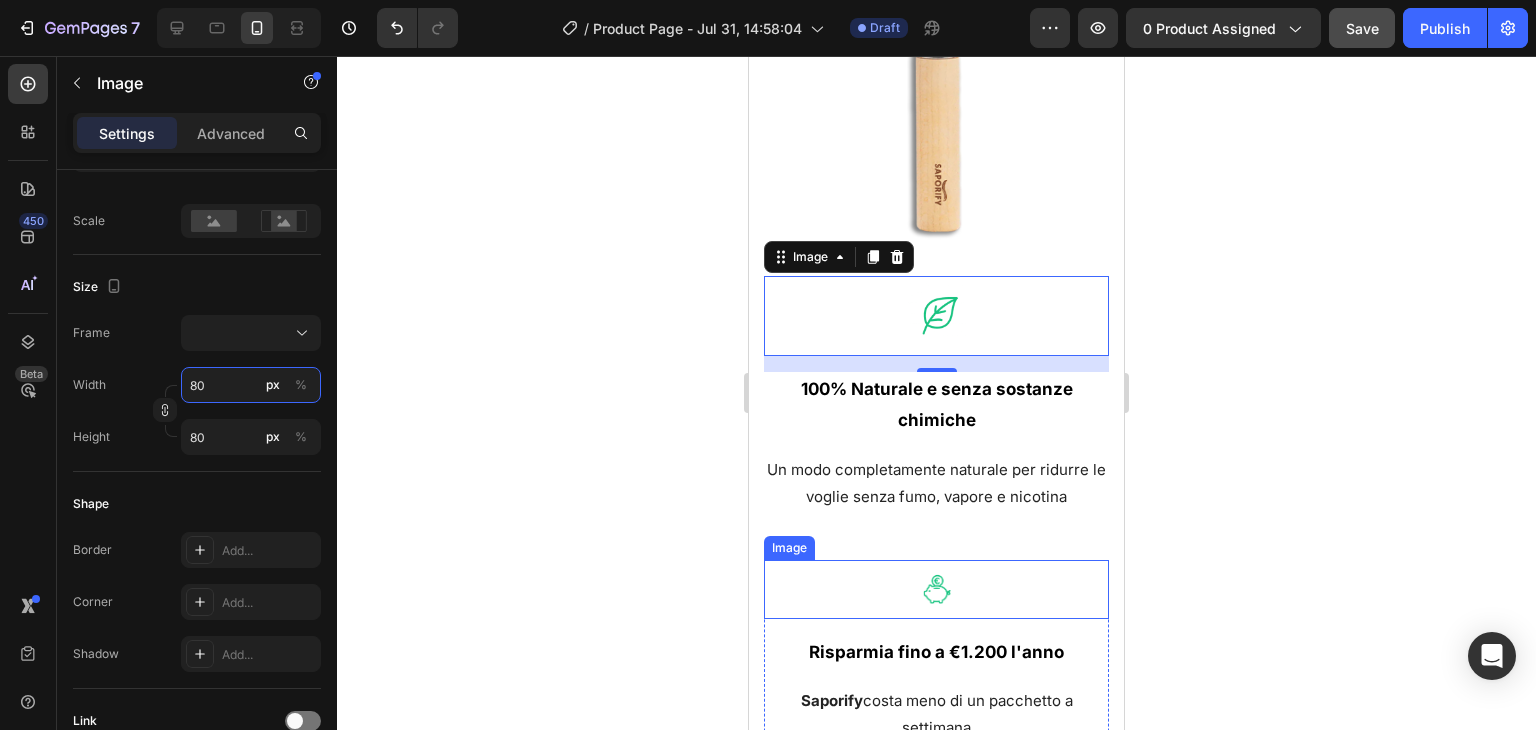 scroll, scrollTop: 1769, scrollLeft: 0, axis: vertical 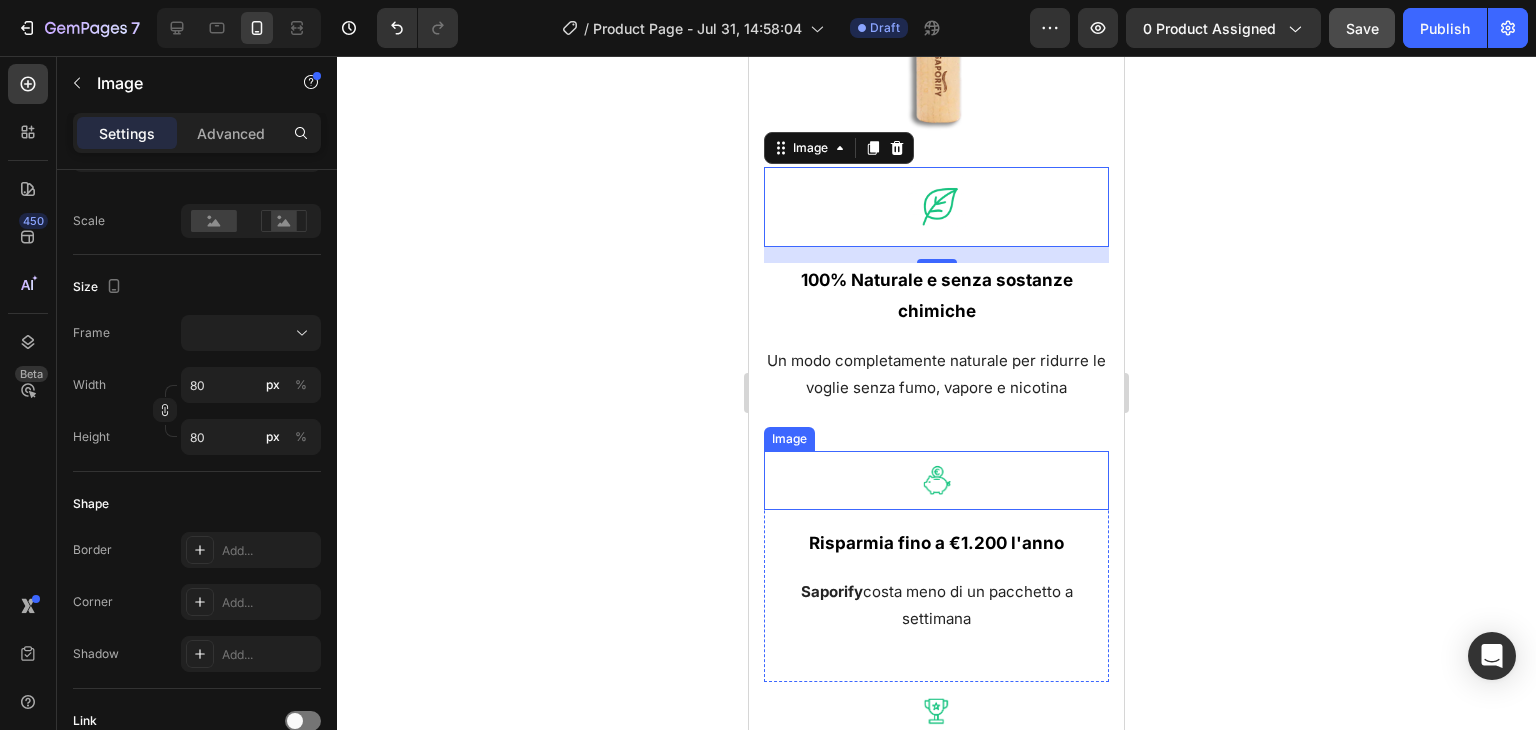 click at bounding box center [936, 480] 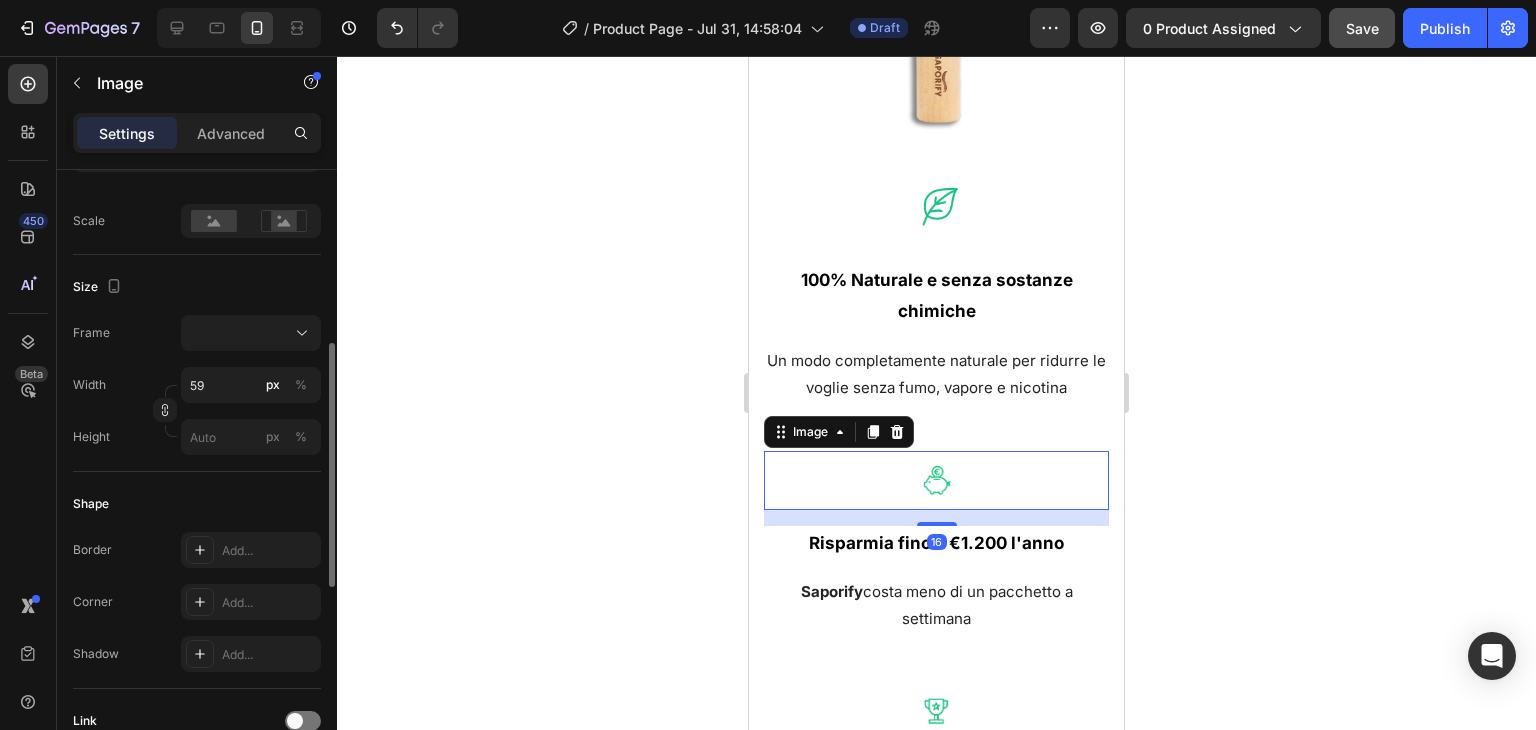 scroll, scrollTop: 440, scrollLeft: 0, axis: vertical 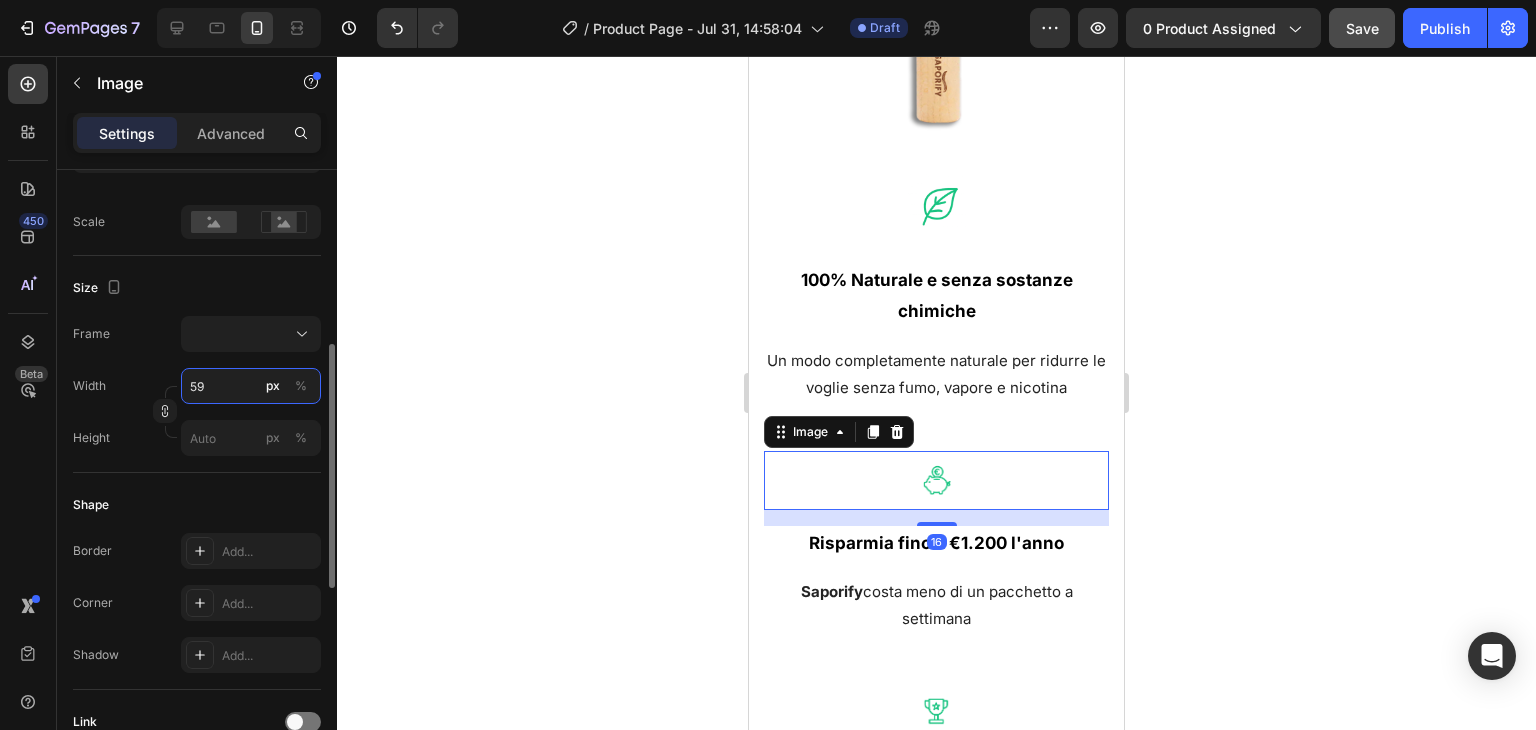 click on "59" at bounding box center (251, 386) 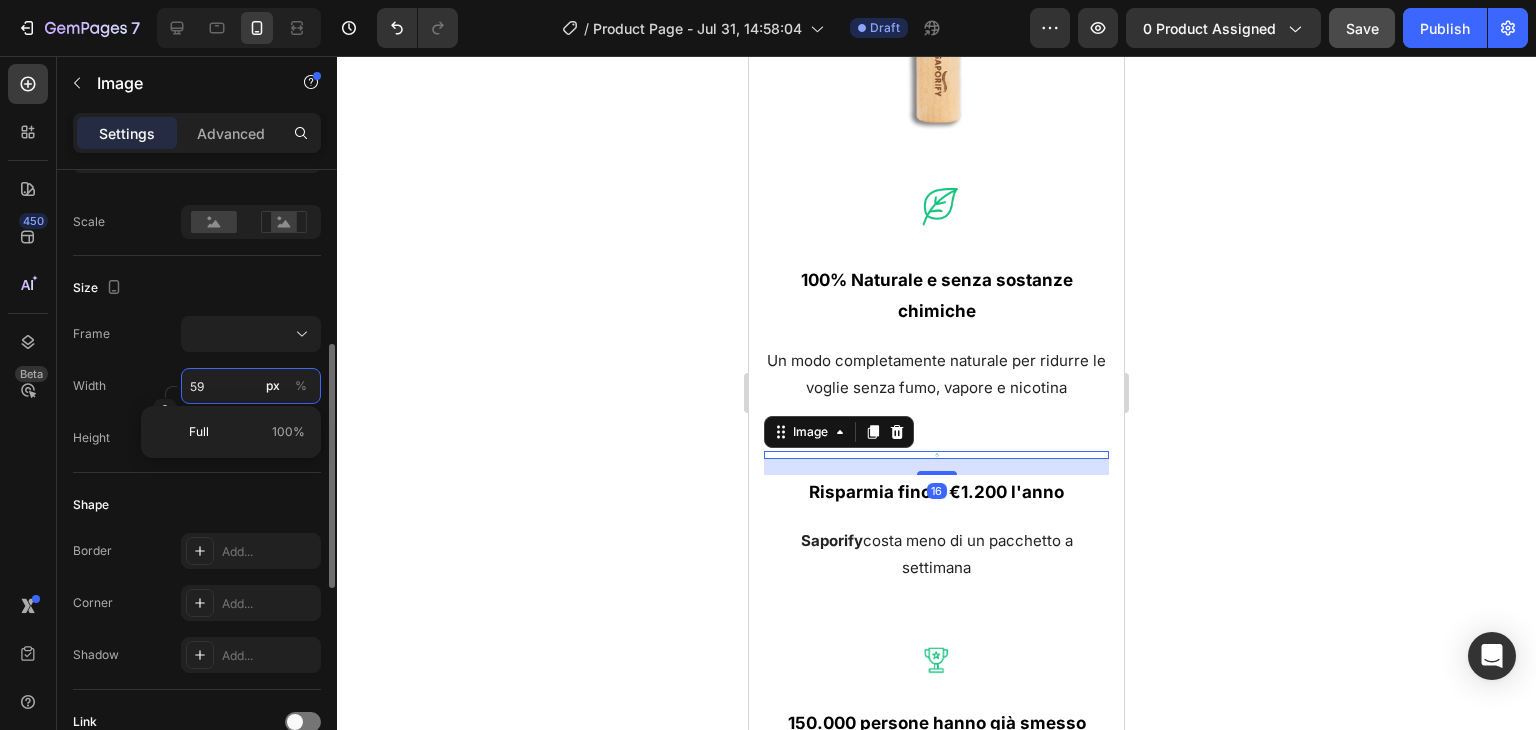 type on "8" 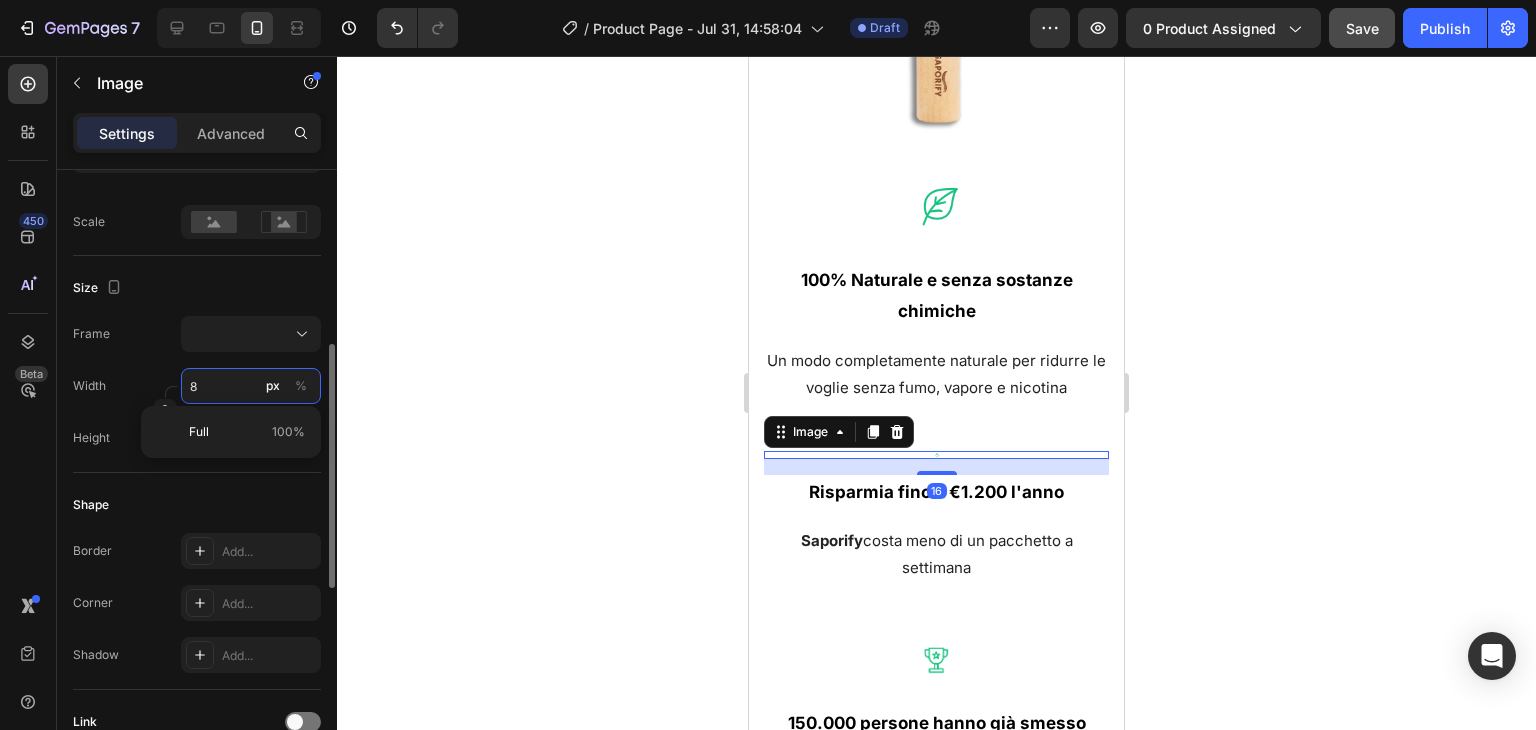 type on "80" 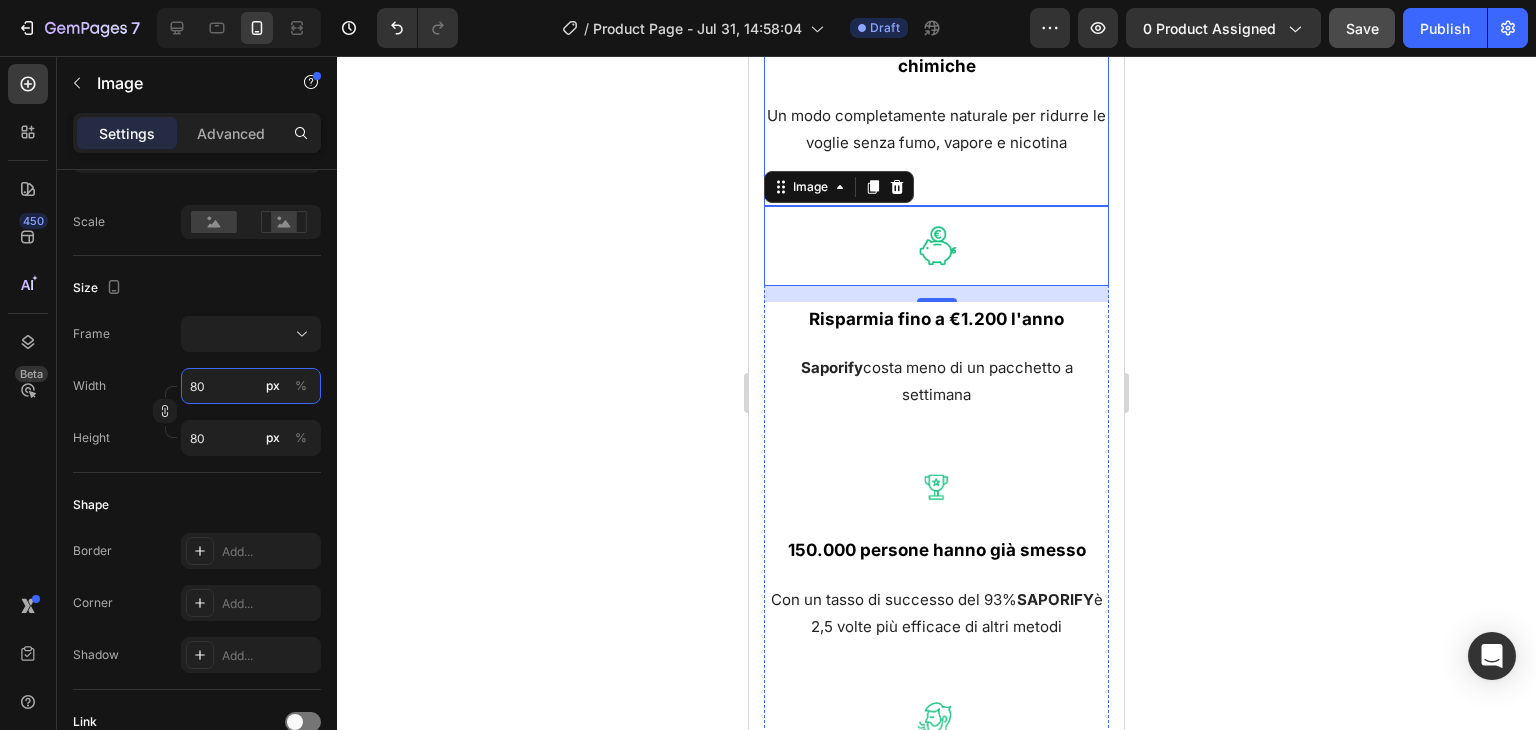 scroll, scrollTop: 2169, scrollLeft: 0, axis: vertical 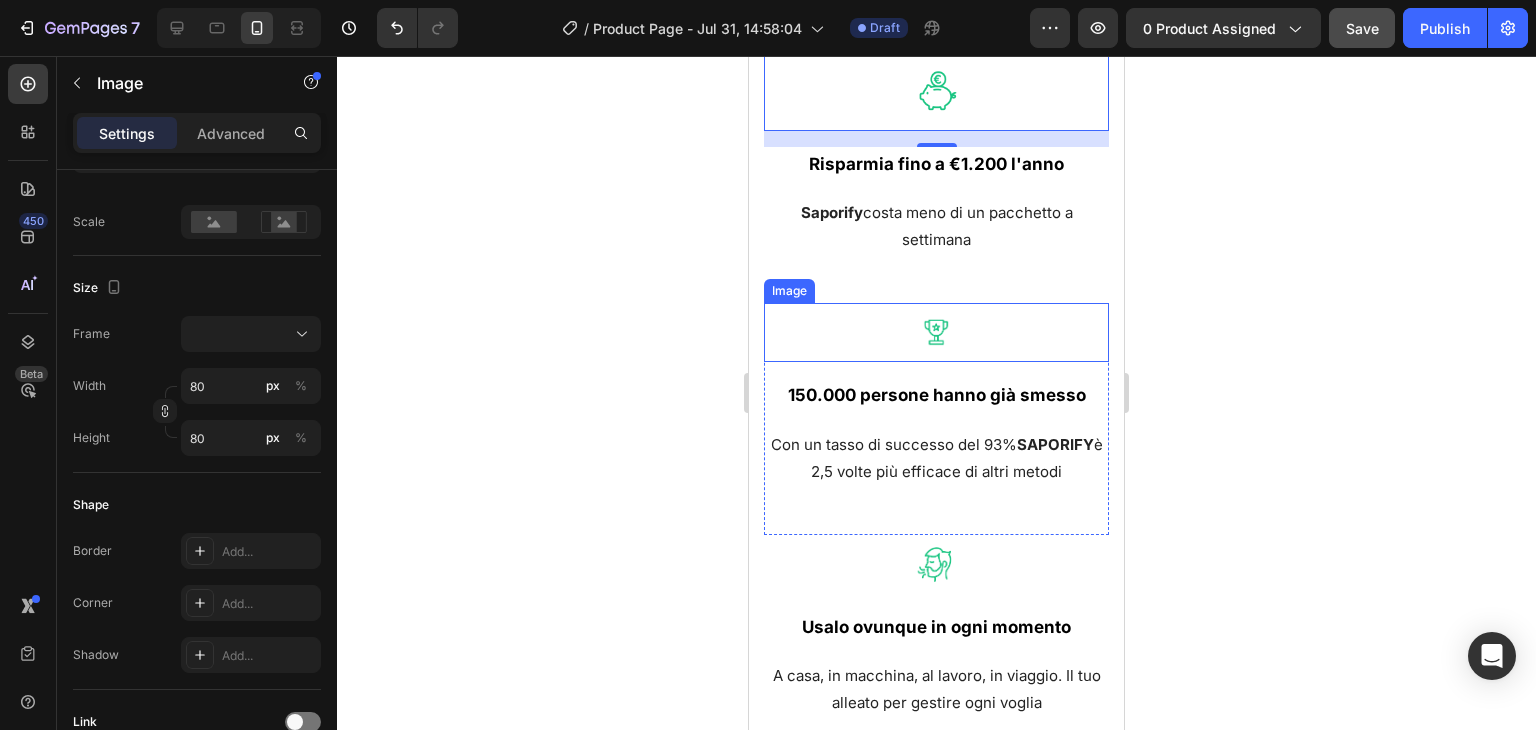 click at bounding box center (936, 332) 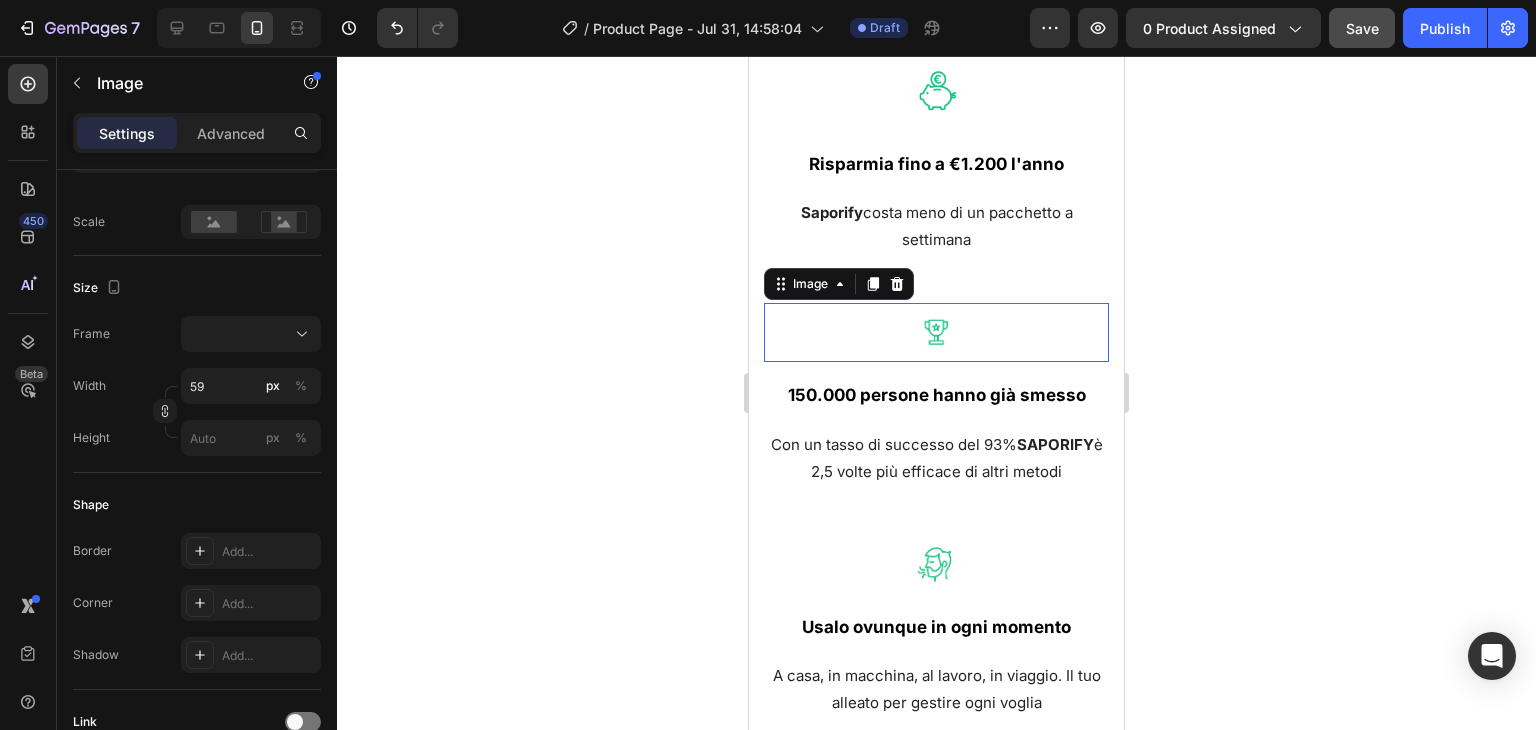 scroll, scrollTop: 440, scrollLeft: 0, axis: vertical 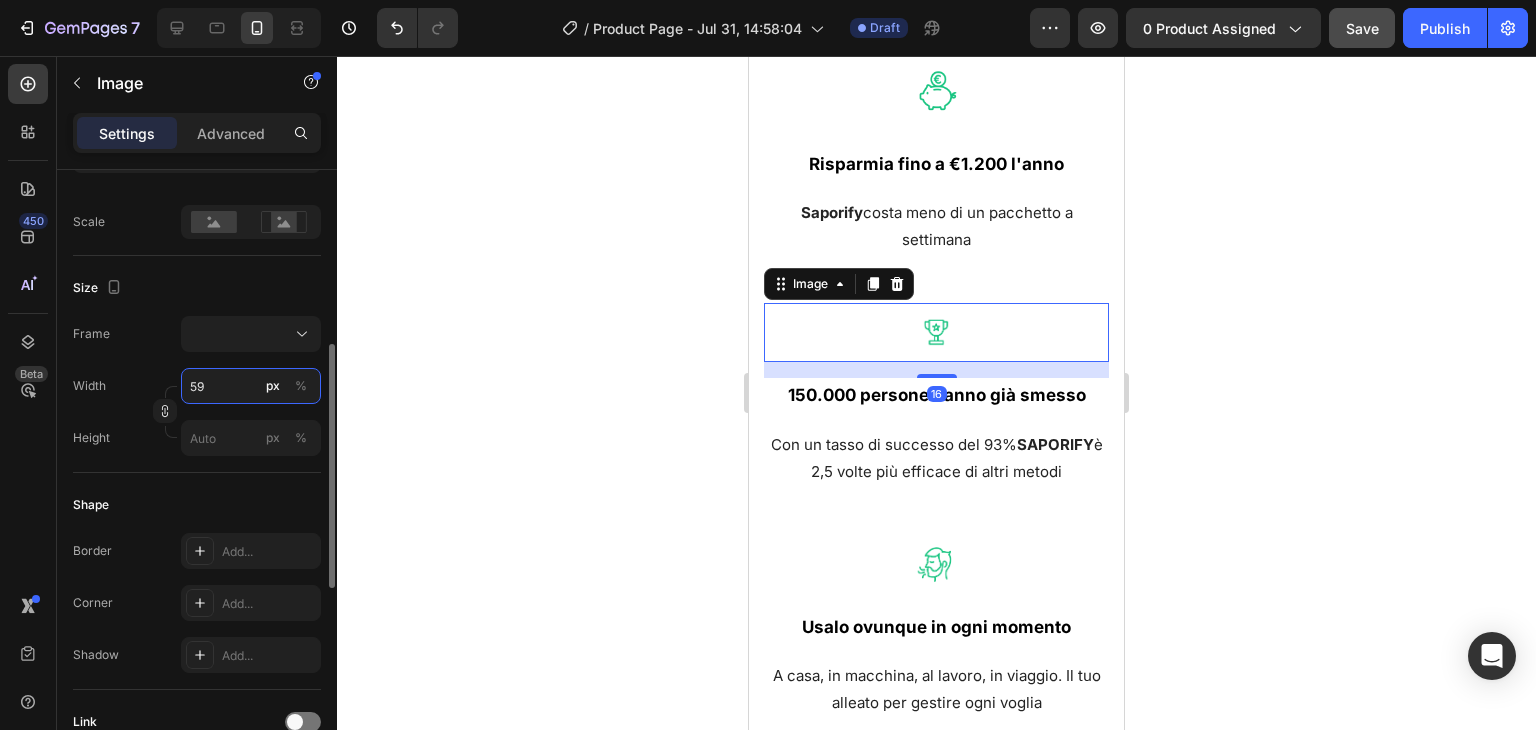 click on "59" at bounding box center [251, 386] 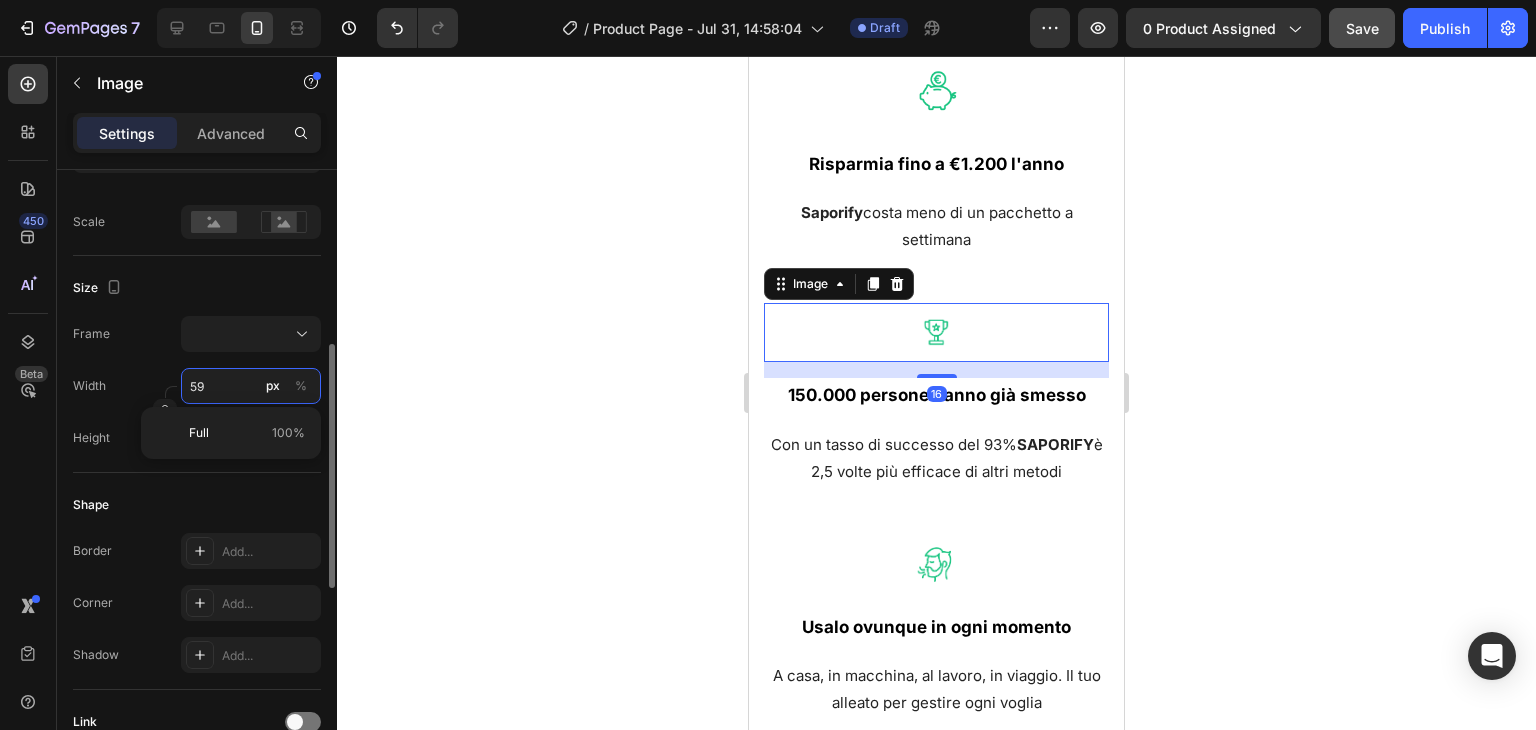 type on "8" 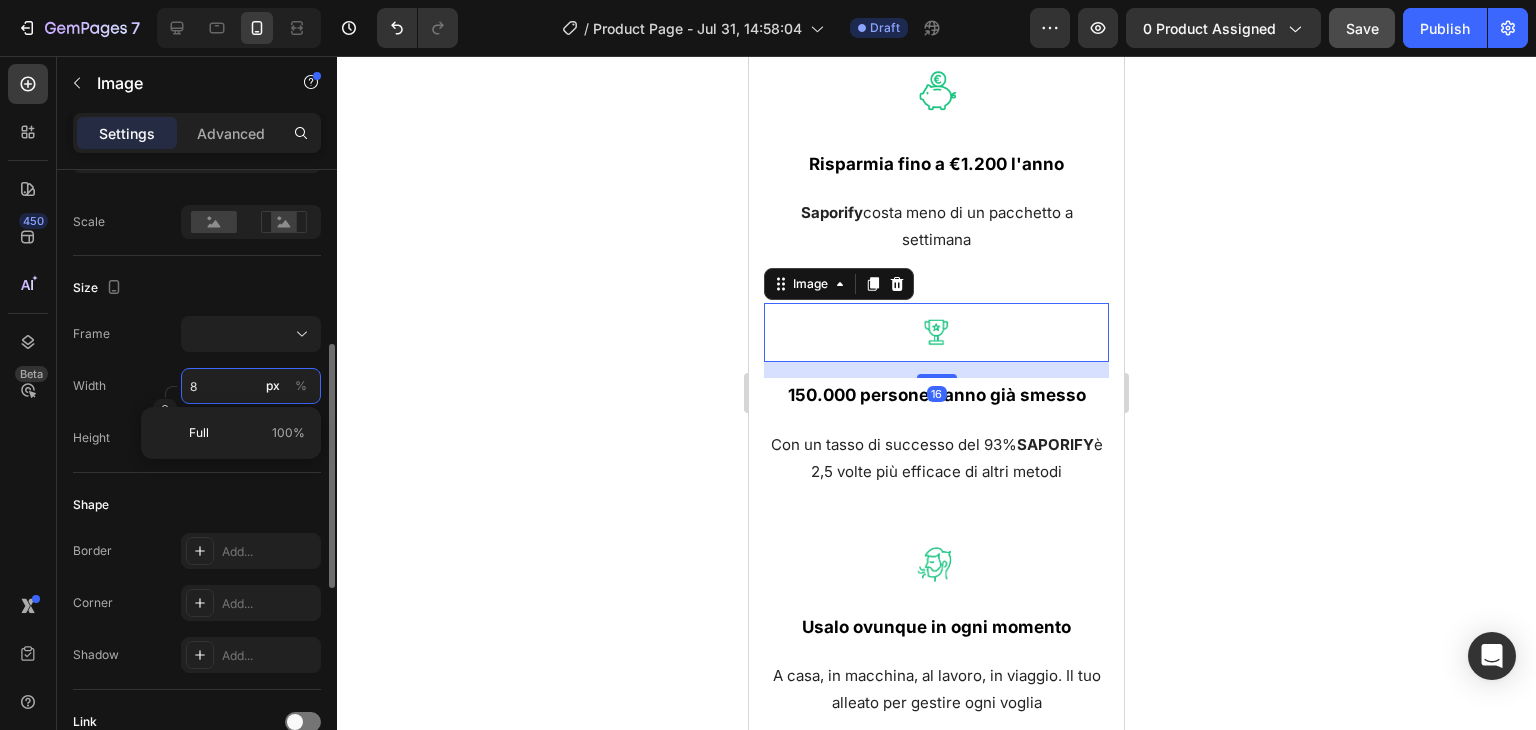 type on "80" 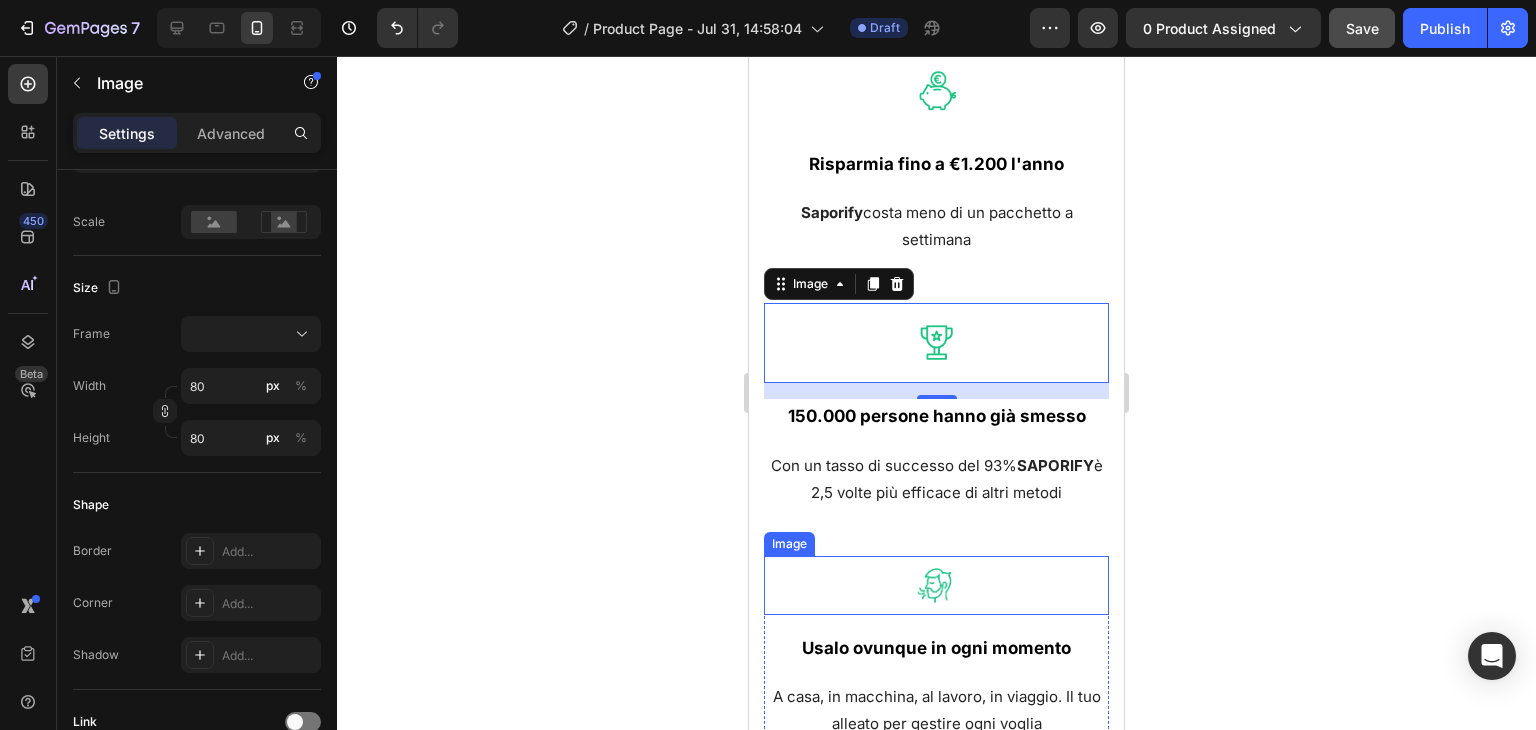 click at bounding box center (936, 585) 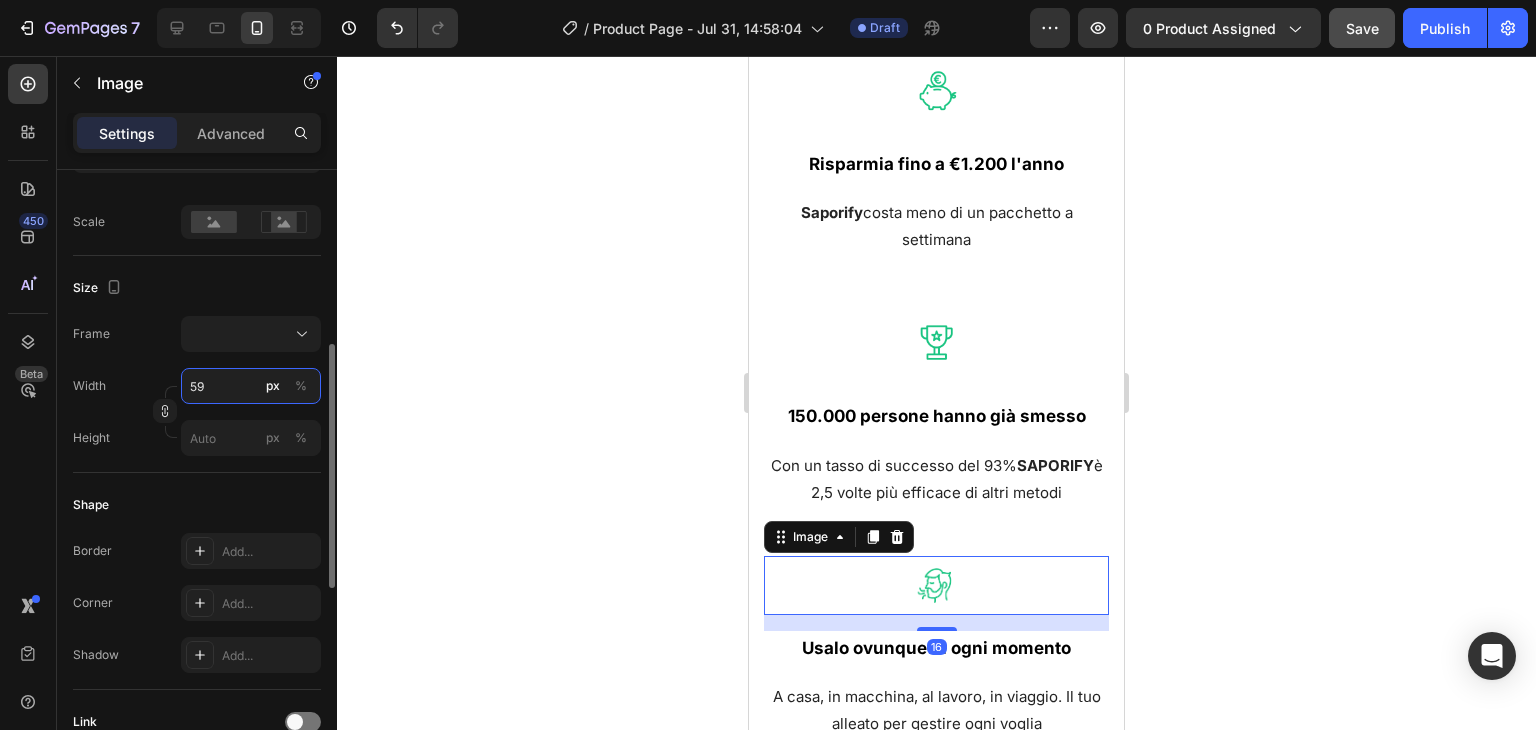 click on "59" at bounding box center [251, 386] 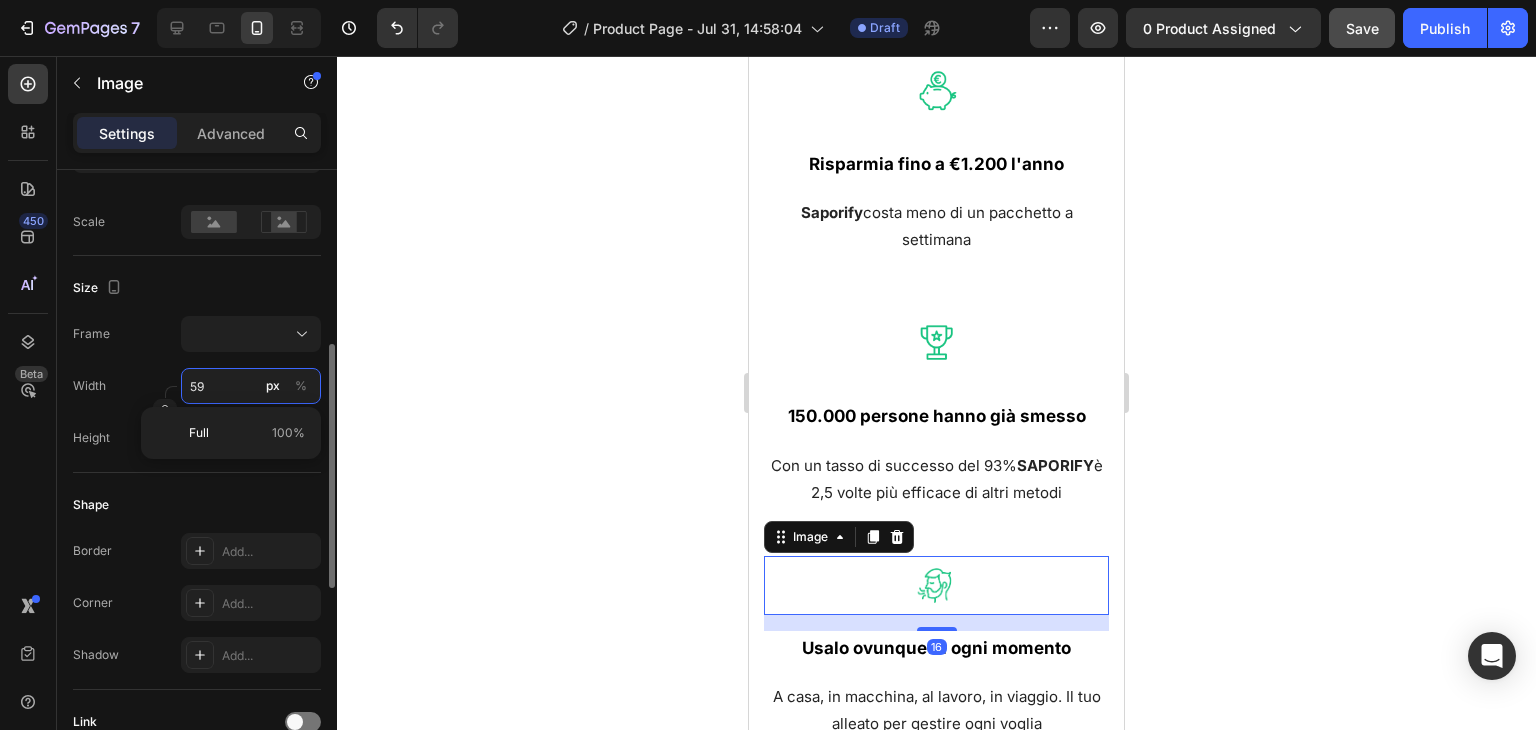 type on "8" 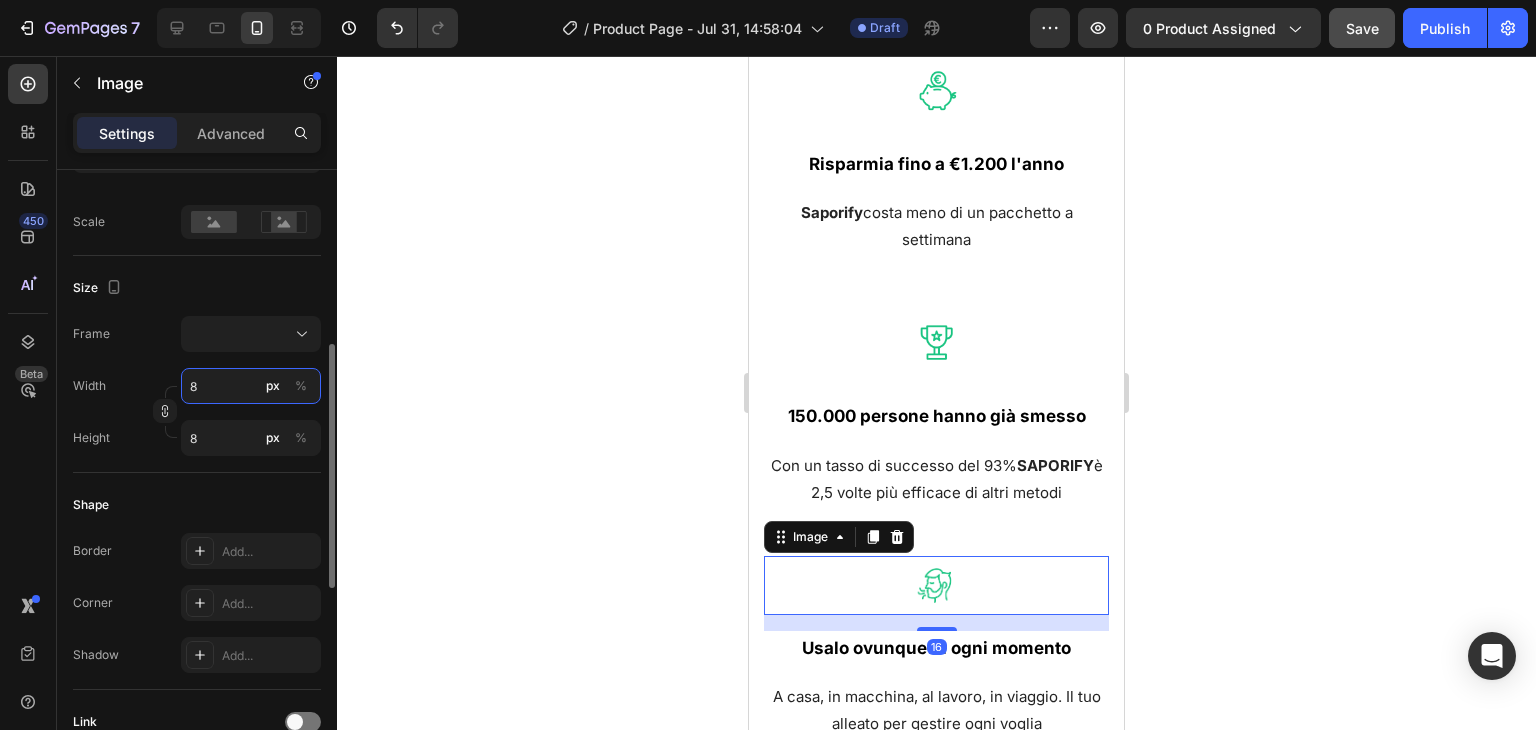 type on "80" 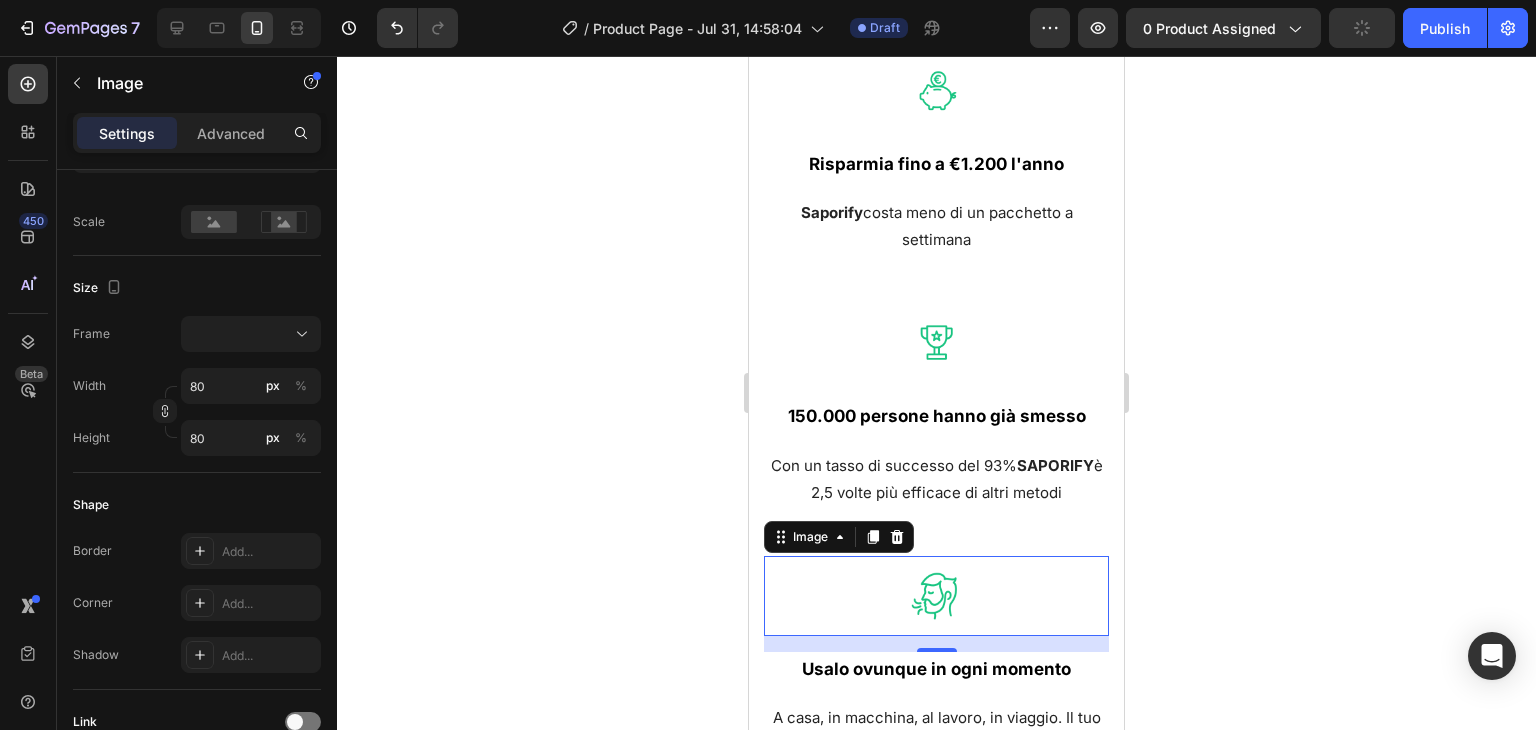 click at bounding box center [937, 343] 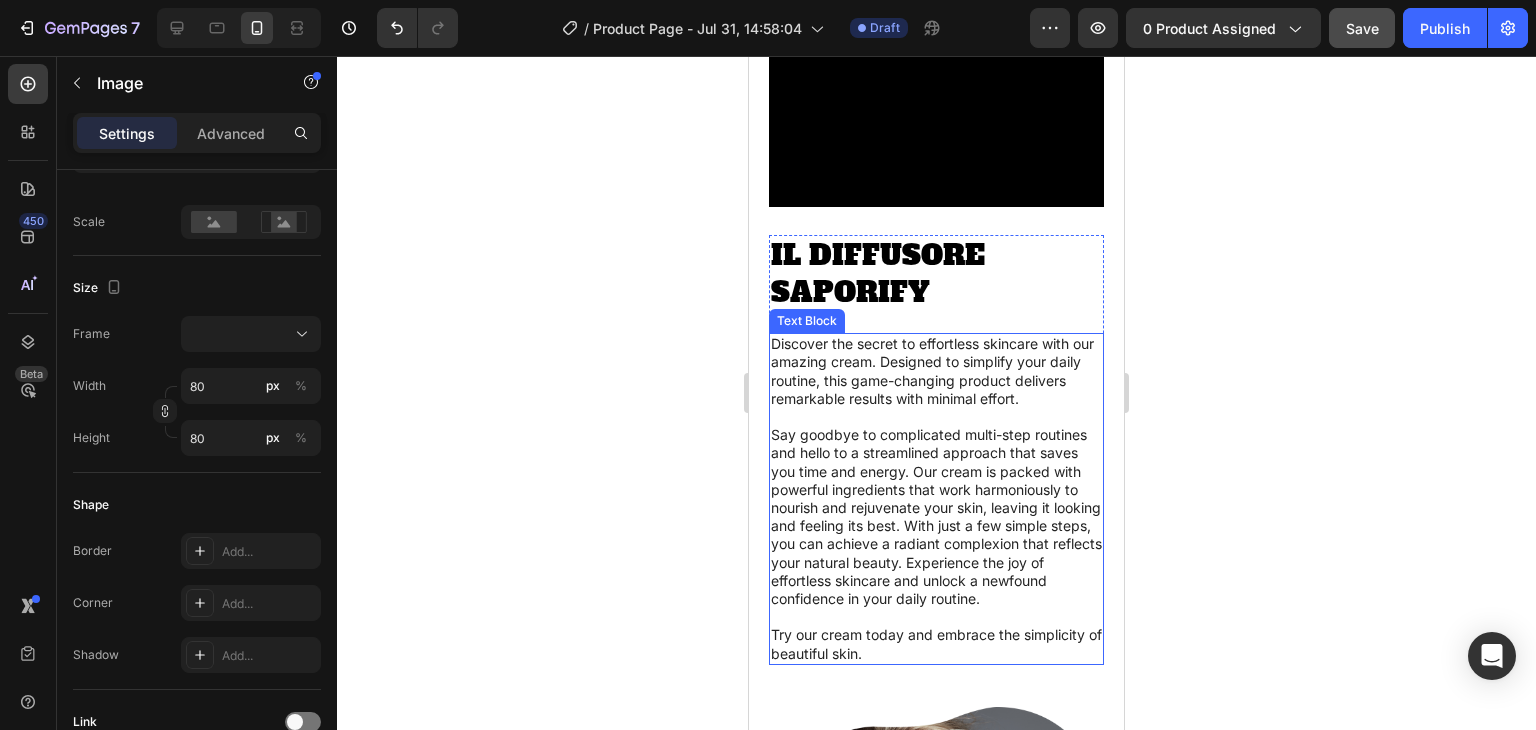 scroll, scrollTop: 3069, scrollLeft: 0, axis: vertical 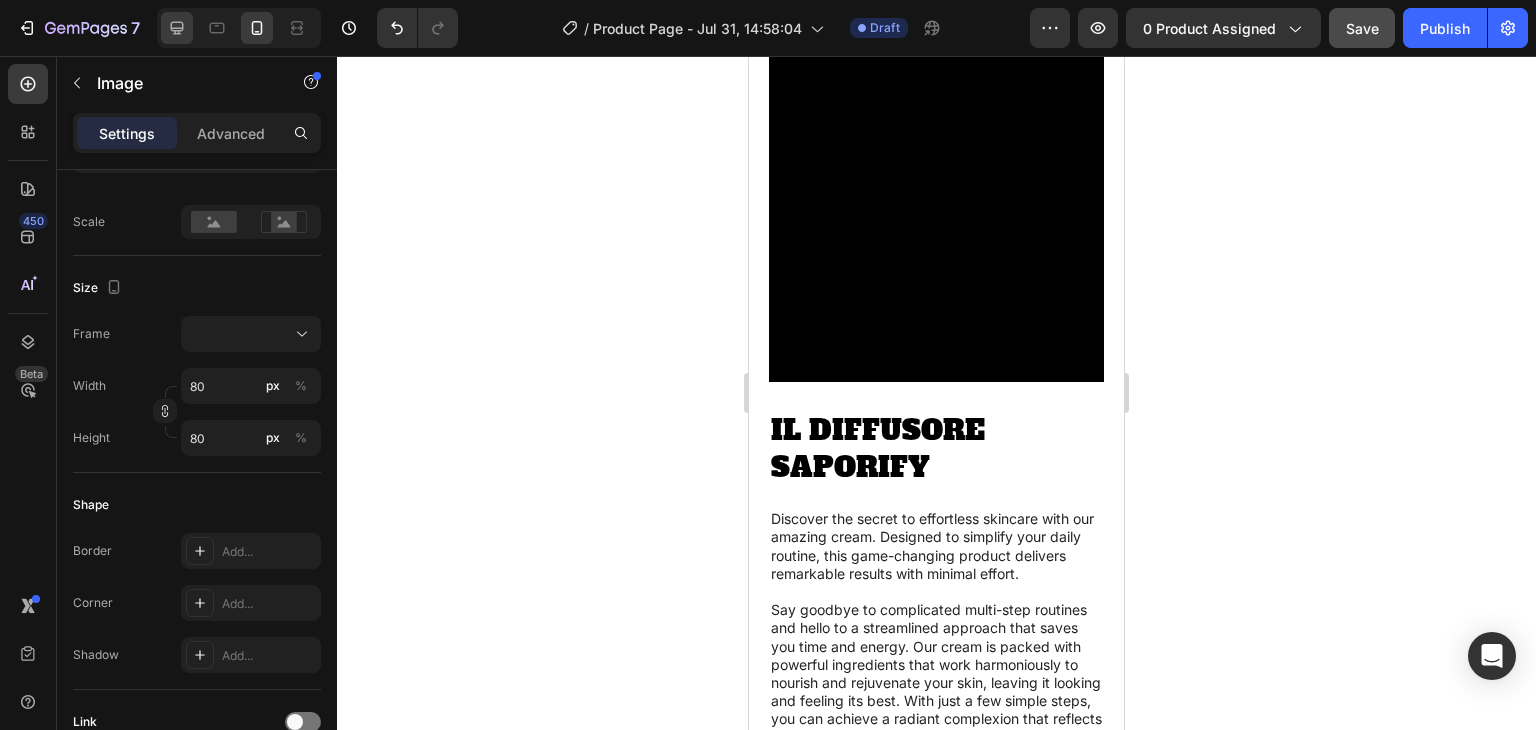 click 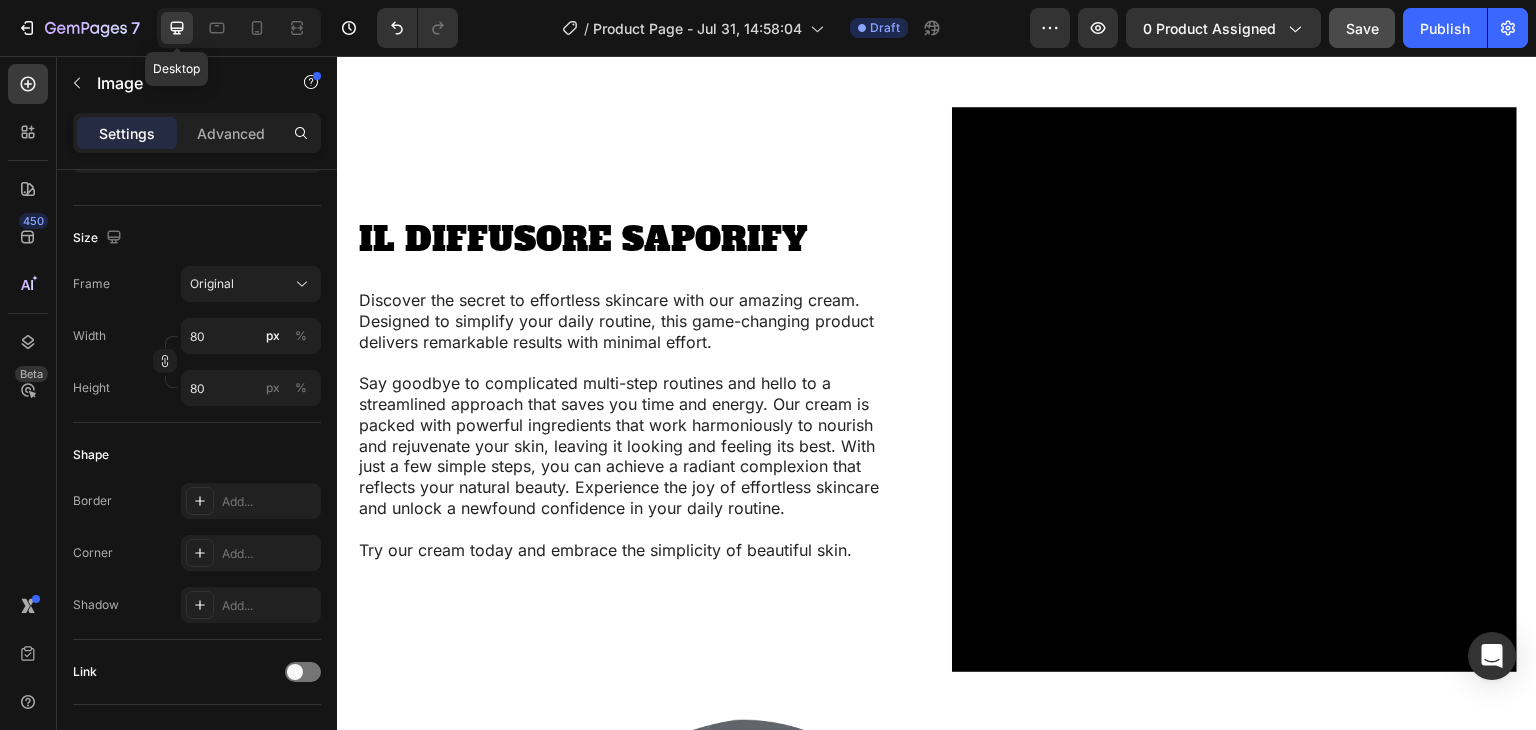type 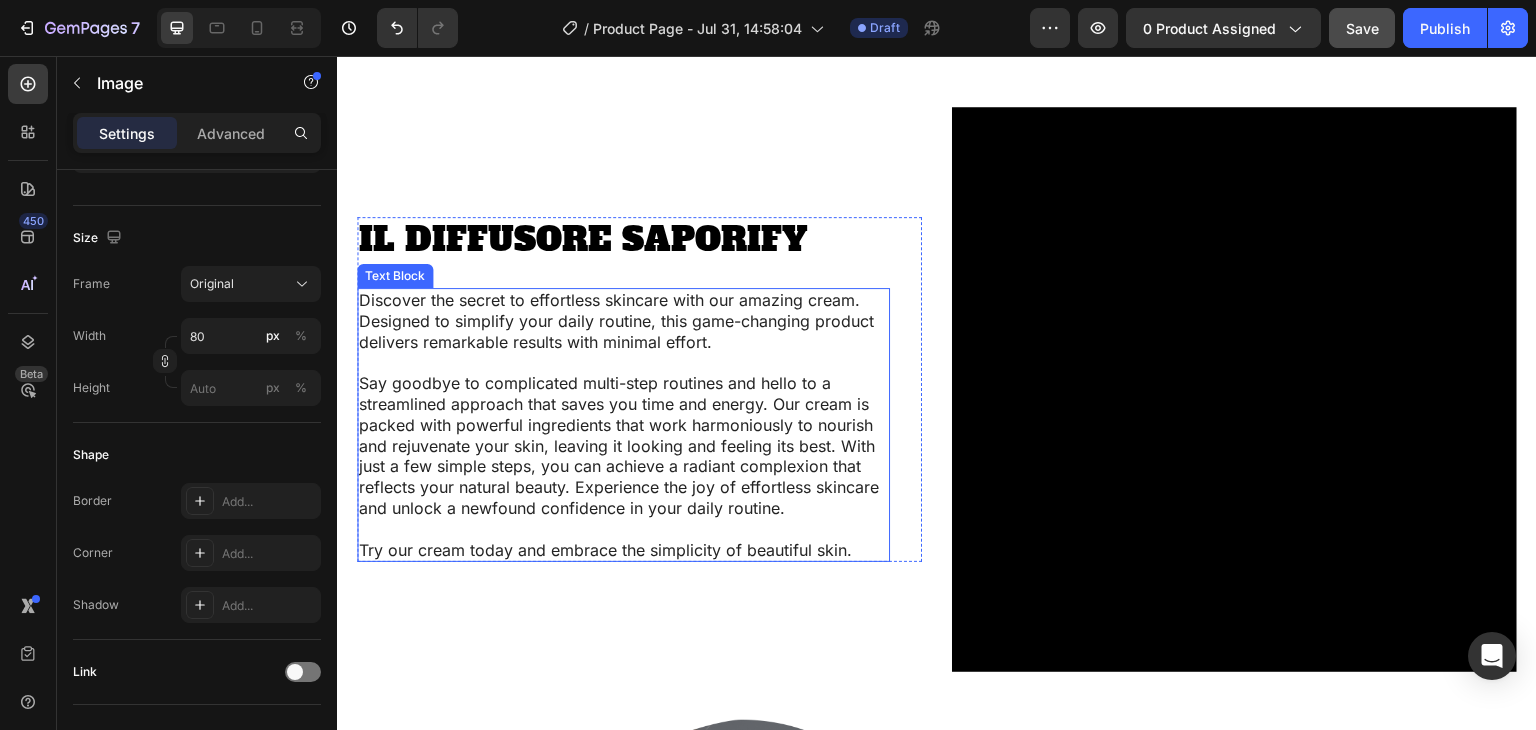 scroll, scrollTop: 3128, scrollLeft: 0, axis: vertical 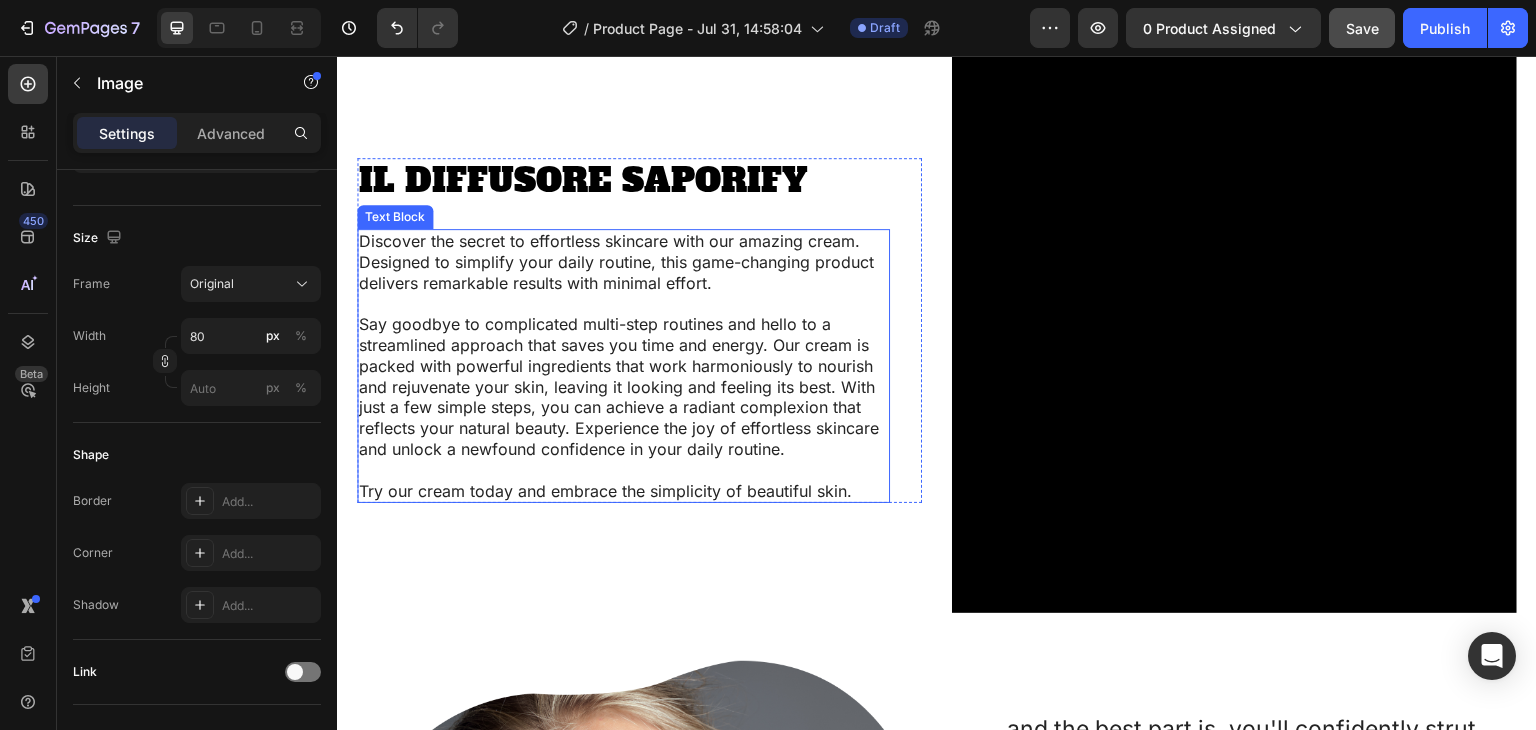 click on "Say goodbye to complicated multi-step routines and hello to a streamlined approach that saves you time and energy. Our cream is packed with powerful ingredients that work harmoniously to nourish and rejuvenate your skin, leaving it looking and feeling its best. With just a few simple steps, you can achieve a radiant complexion that reflects your natural beauty. Experience the joy of effortless skincare and unlock a newfound confidence in your daily routine." at bounding box center [623, 387] 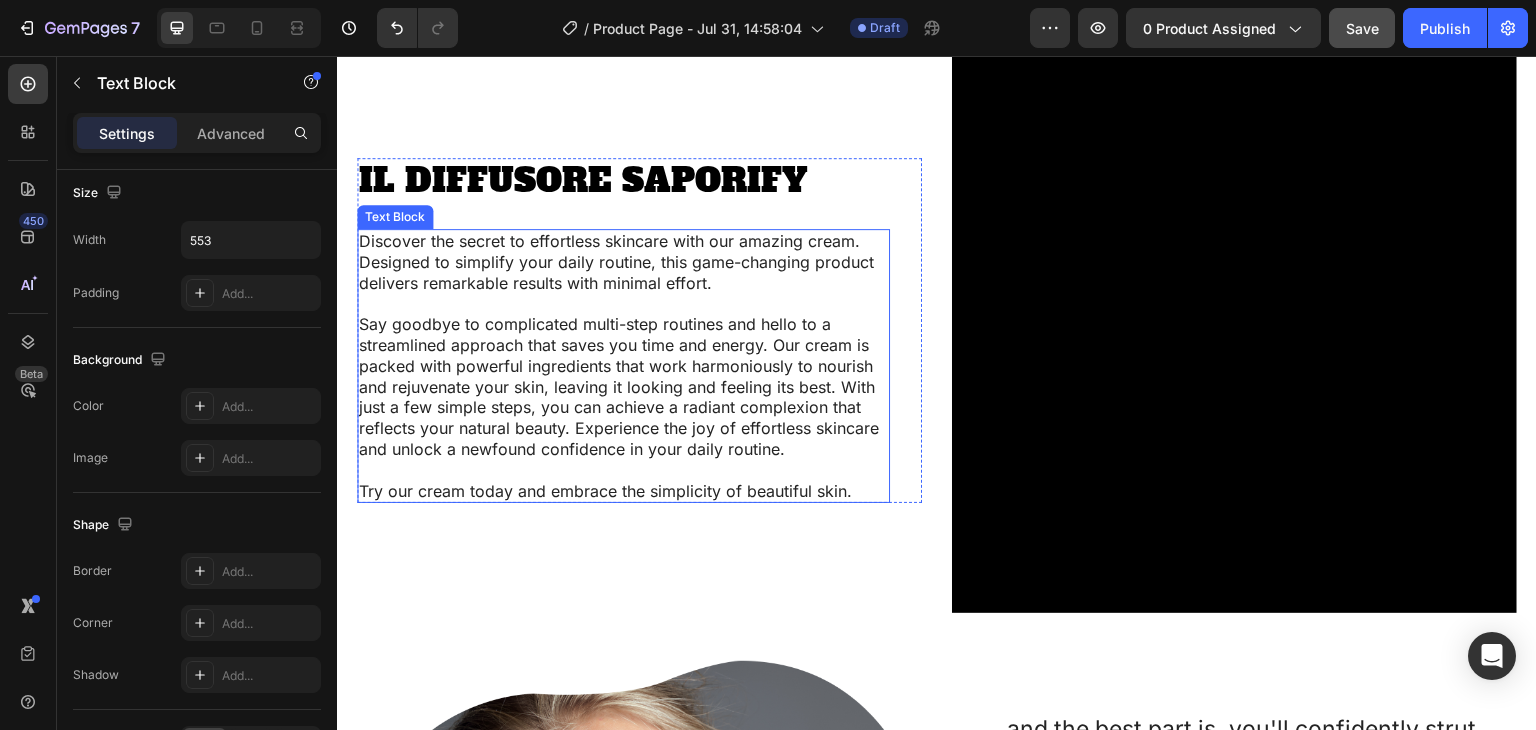 scroll, scrollTop: 0, scrollLeft: 0, axis: both 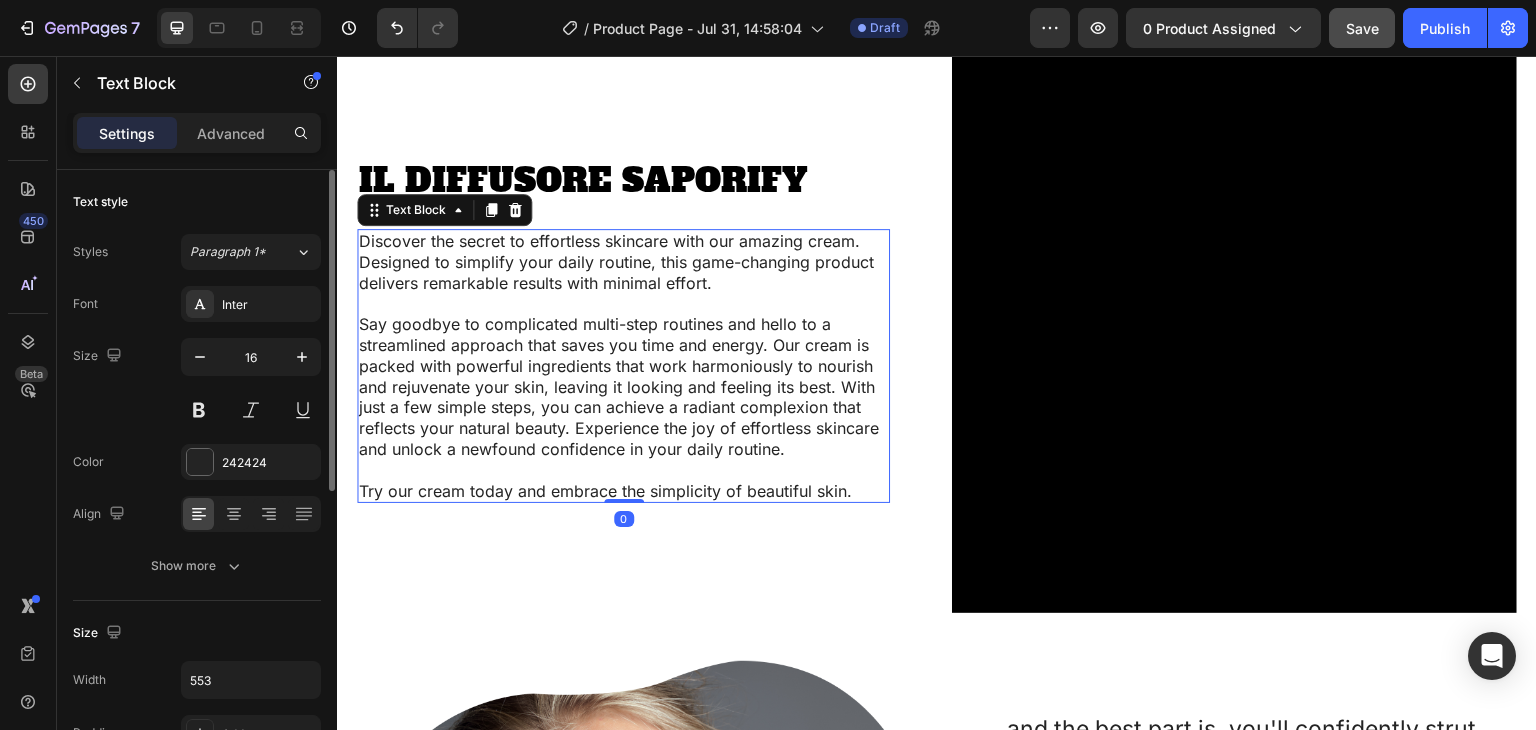 click on "Say goodbye to complicated multi-step routines and hello to a streamlined approach that saves you time and energy. Our cream is packed with powerful ingredients that work harmoniously to nourish and rejuvenate your skin, leaving it looking and feeling its best. With just a few simple steps, you can achieve a radiant complexion that reflects your natural beauty. Experience the joy of effortless skincare and unlock a newfound confidence in your daily routine." at bounding box center [623, 387] 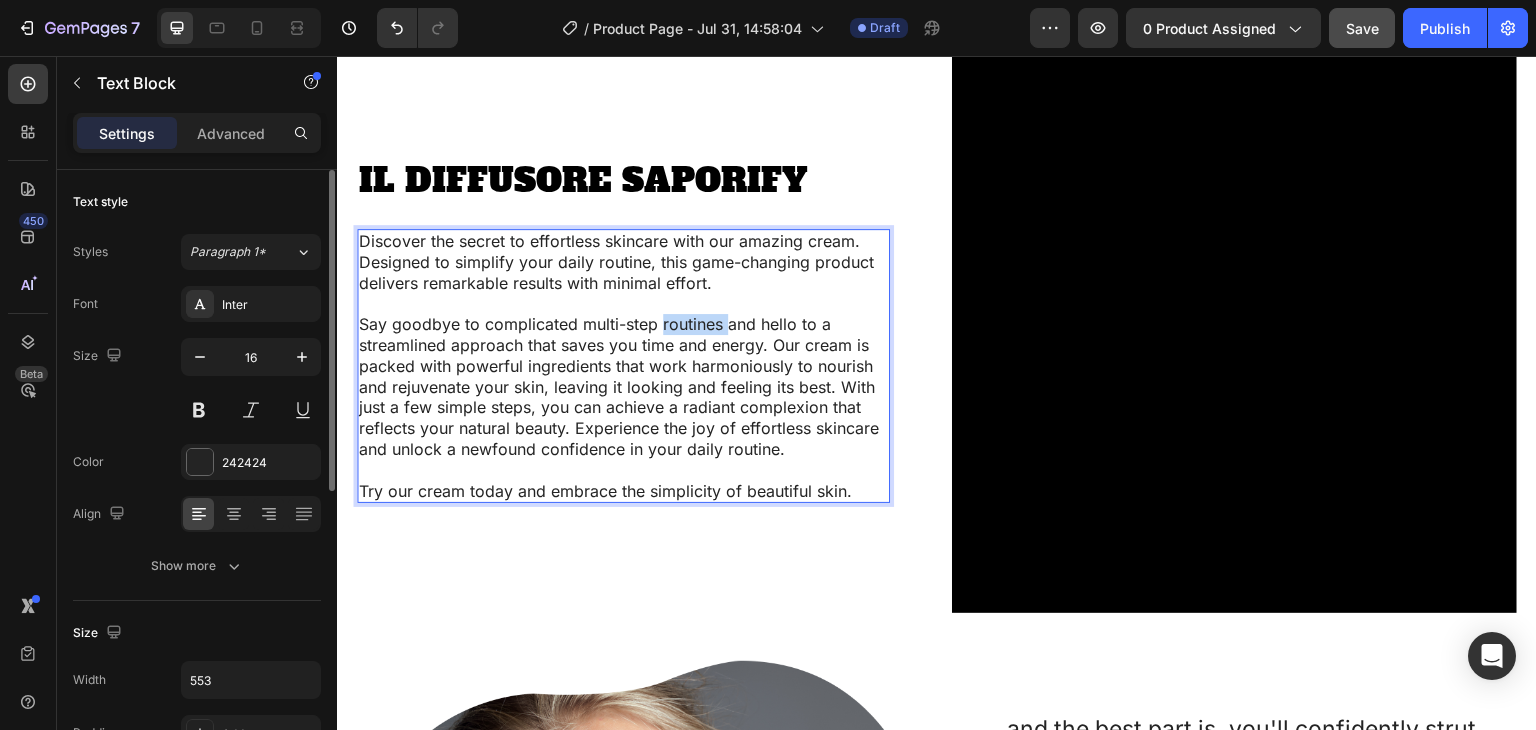 click on "Say goodbye to complicated multi-step routines and hello to a streamlined approach that saves you time and energy. Our cream is packed with powerful ingredients that work harmoniously to nourish and rejuvenate your skin, leaving it looking and feeling its best. With just a few simple steps, you can achieve a radiant complexion that reflects your natural beauty. Experience the joy of effortless skincare and unlock a newfound confidence in your daily routine." at bounding box center [623, 387] 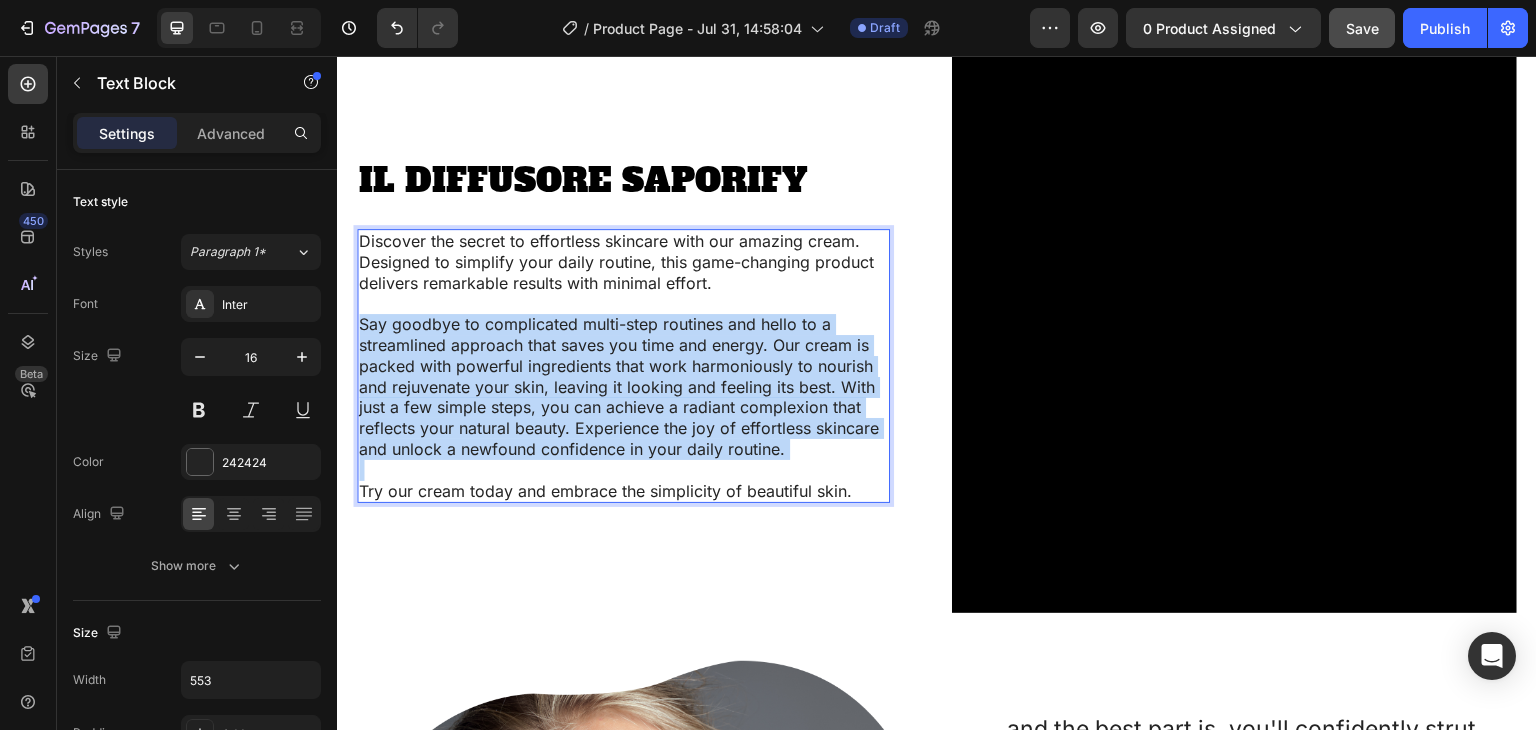 click on "Say goodbye to complicated multi-step routines and hello to a streamlined approach that saves you time and energy. Our cream is packed with powerful ingredients that work harmoniously to nourish and rejuvenate your skin, leaving it looking and feeling its best. With just a few simple steps, you can achieve a radiant complexion that reflects your natural beauty. Experience the joy of effortless skincare and unlock a newfound confidence in your daily routine." at bounding box center [623, 387] 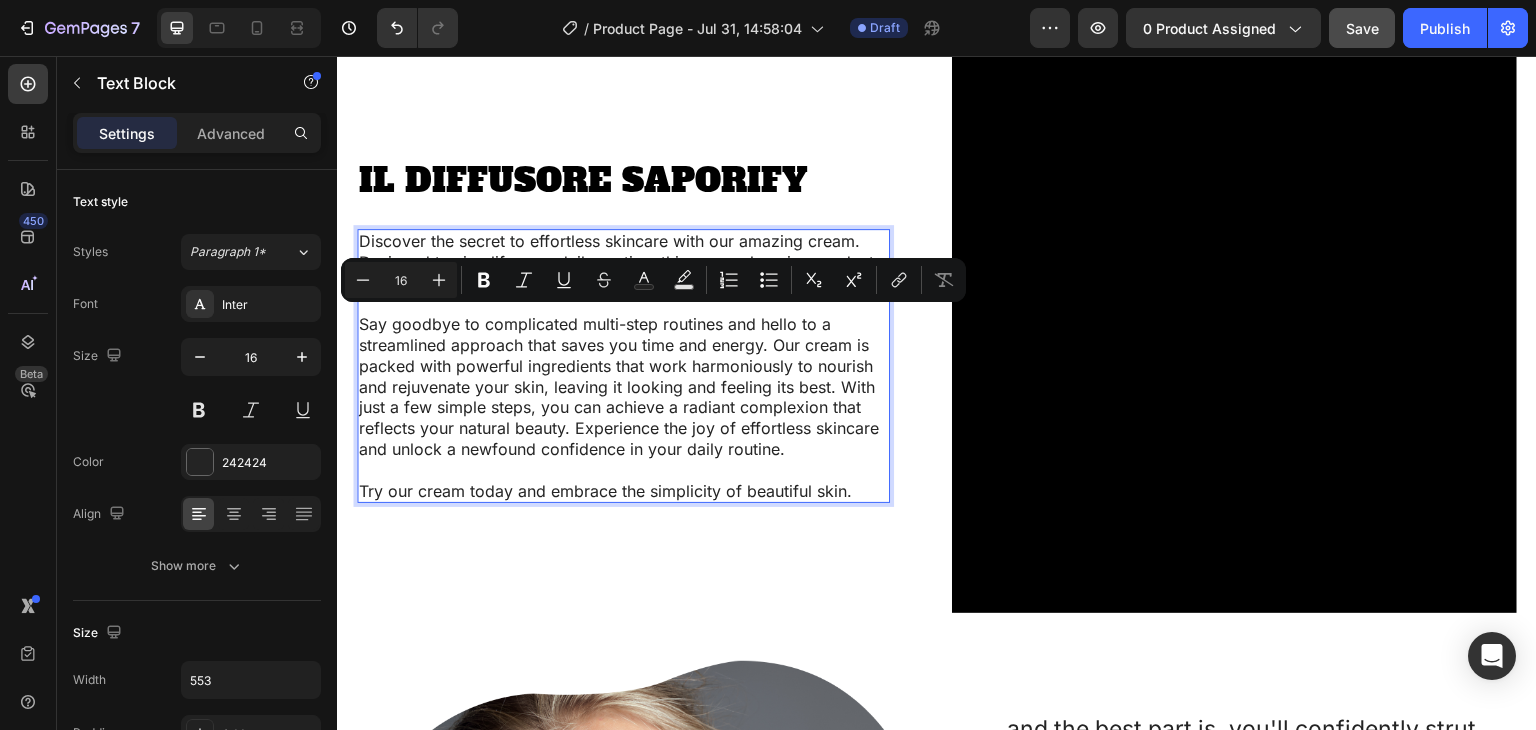 click on "Try our cream today and embrace the simplicity of beautiful skin." at bounding box center [623, 491] 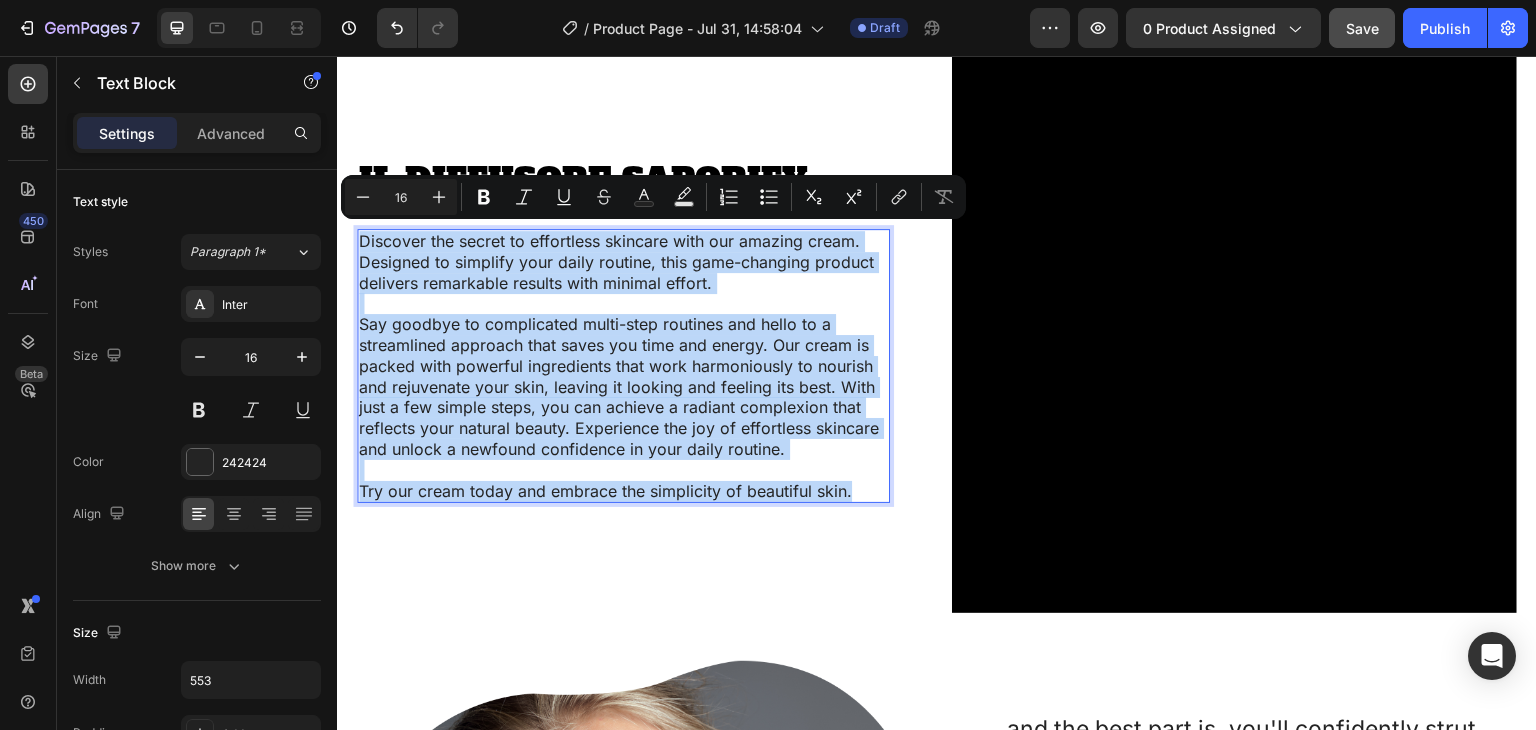 drag, startPoint x: 854, startPoint y: 490, endPoint x: 653, endPoint y: 287, distance: 285.67465 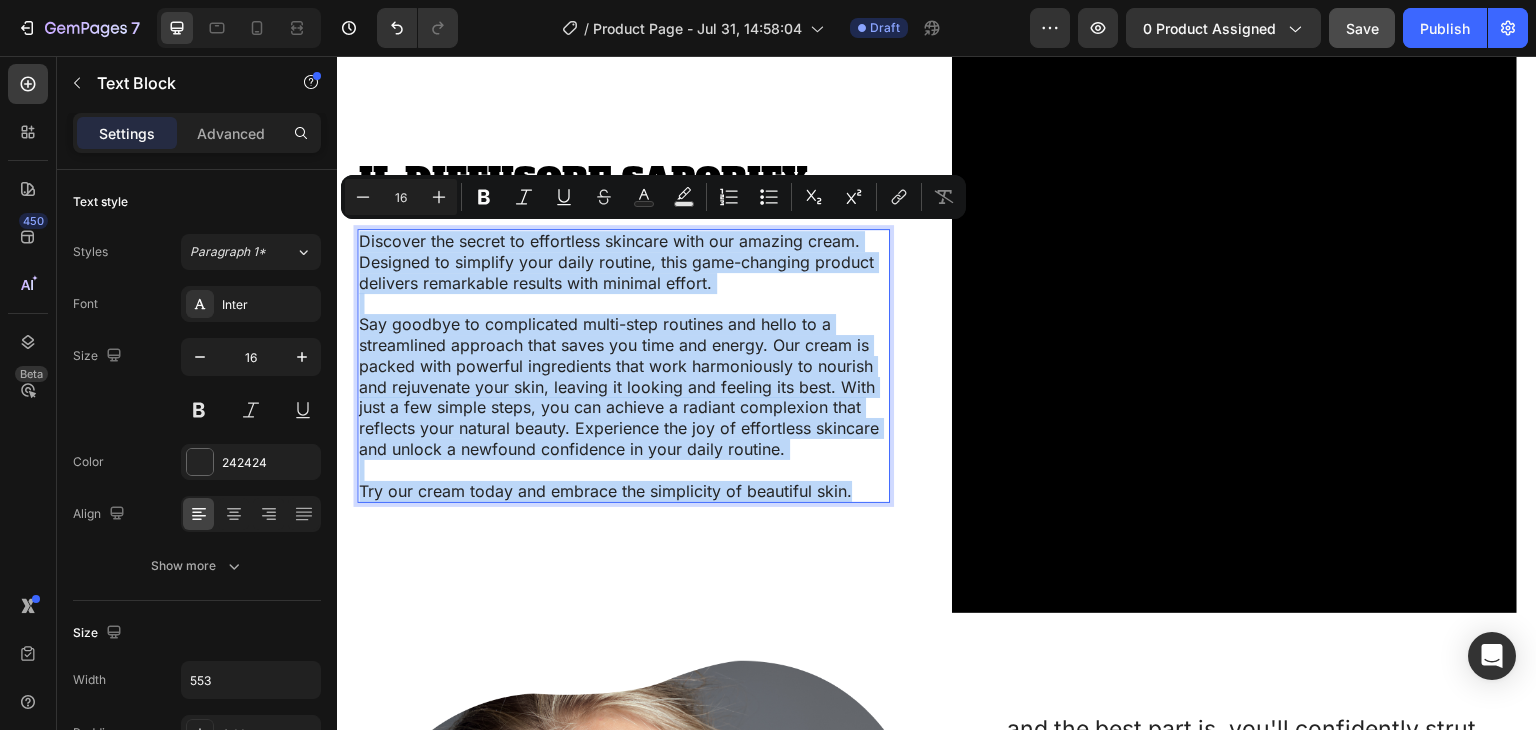 click on "Header IL DIFFUSORE SAPORIFY Heading Discover the secret to effortless skincare with our amazing cream. Designed to simplify your daily routine, this game-changing product delivers remarkable results with minimal effort. Say goodbye to complicated multi-step routines and hello to a streamlined approach that saves you time and energy. Our cream is packed with powerful ingredients that work harmoniously to nourish and rejuvenate your skin, leaving it looking and feeling its best. With just a few simple steps, you can achieve a radiant complexion that reflects your natural beauty. Experience the joy of effortless skincare and unlock a newfound confidence in your daily routine. Try our cream today and embrace the simplicity of beautiful skin. Text Block   0 Row Video Row ...and the best part is, you'll confidently strut the streets with radiant and flawless skin Heading     Text Block Row Image Row Section 3 Hear from Our Customers Heading Icon Icon Icon Icon Icon Icon List 2000+ Customers Who Love Us Row Image" at bounding box center [937, 1604] 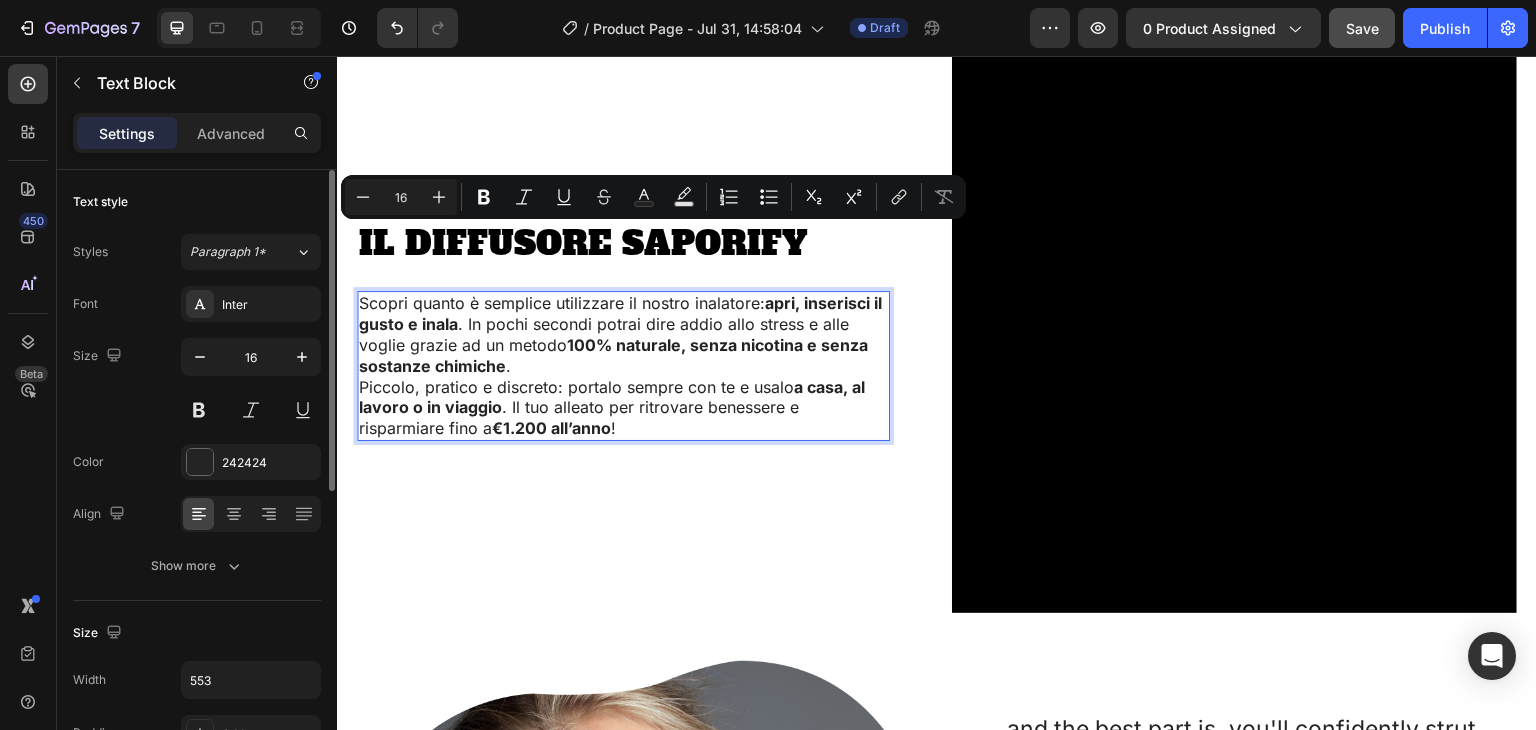 scroll, scrollTop: 3190, scrollLeft: 0, axis: vertical 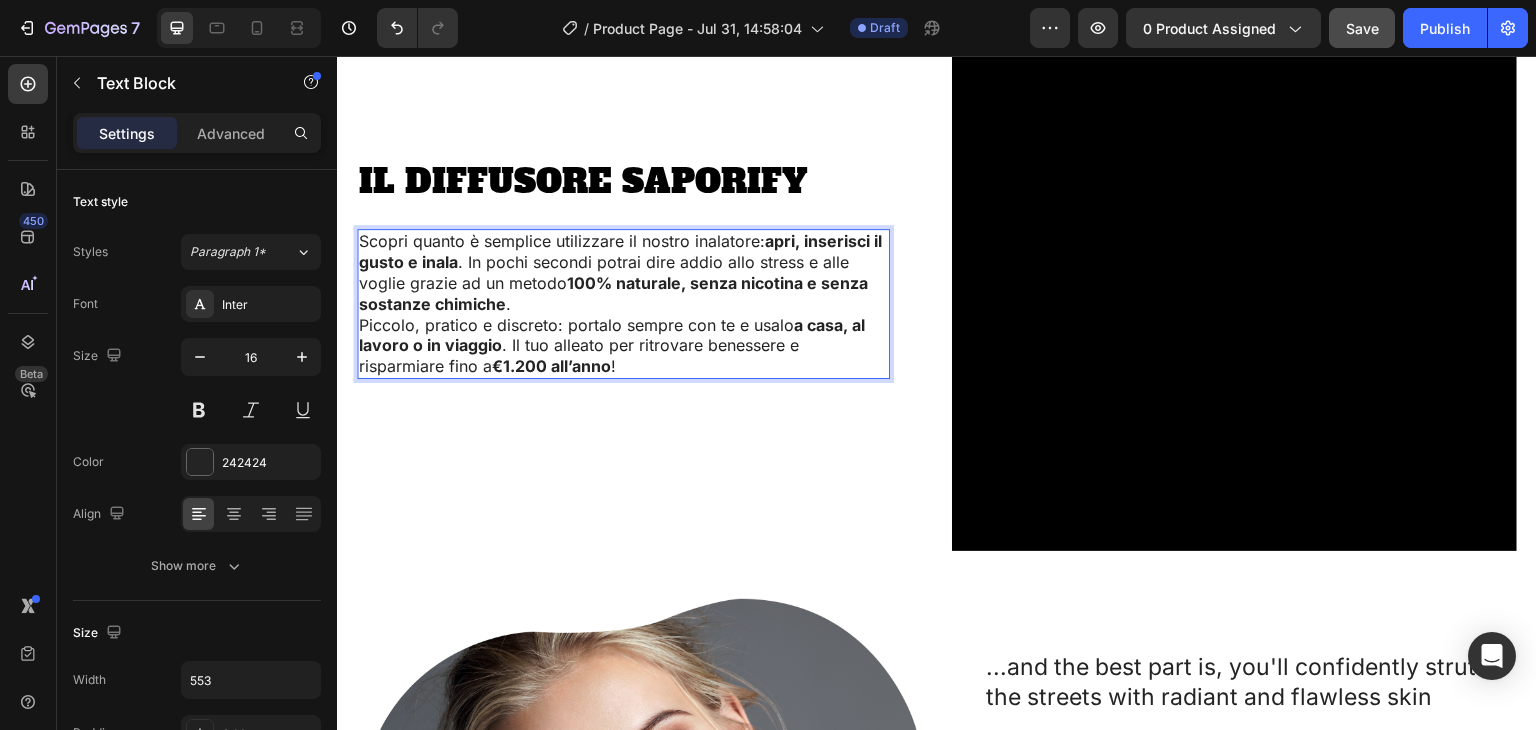 click on "Scopri quanto è semplice utilizzare il nostro inalatore:  apri, inserisci il gusto e inala . In pochi secondi potrai dire addio allo stress e alle voglie grazie ad un metodo  100% naturale, senza nicotina e senza sostanze chimiche . Piccolo, pratico e discreto: portalo sempre con te e usalo  a casa, al lavoro o in viaggio . Il tuo alleato per ritrovare benessere e risparmiare fino a  €1.200 all’anno !" at bounding box center (623, 304) 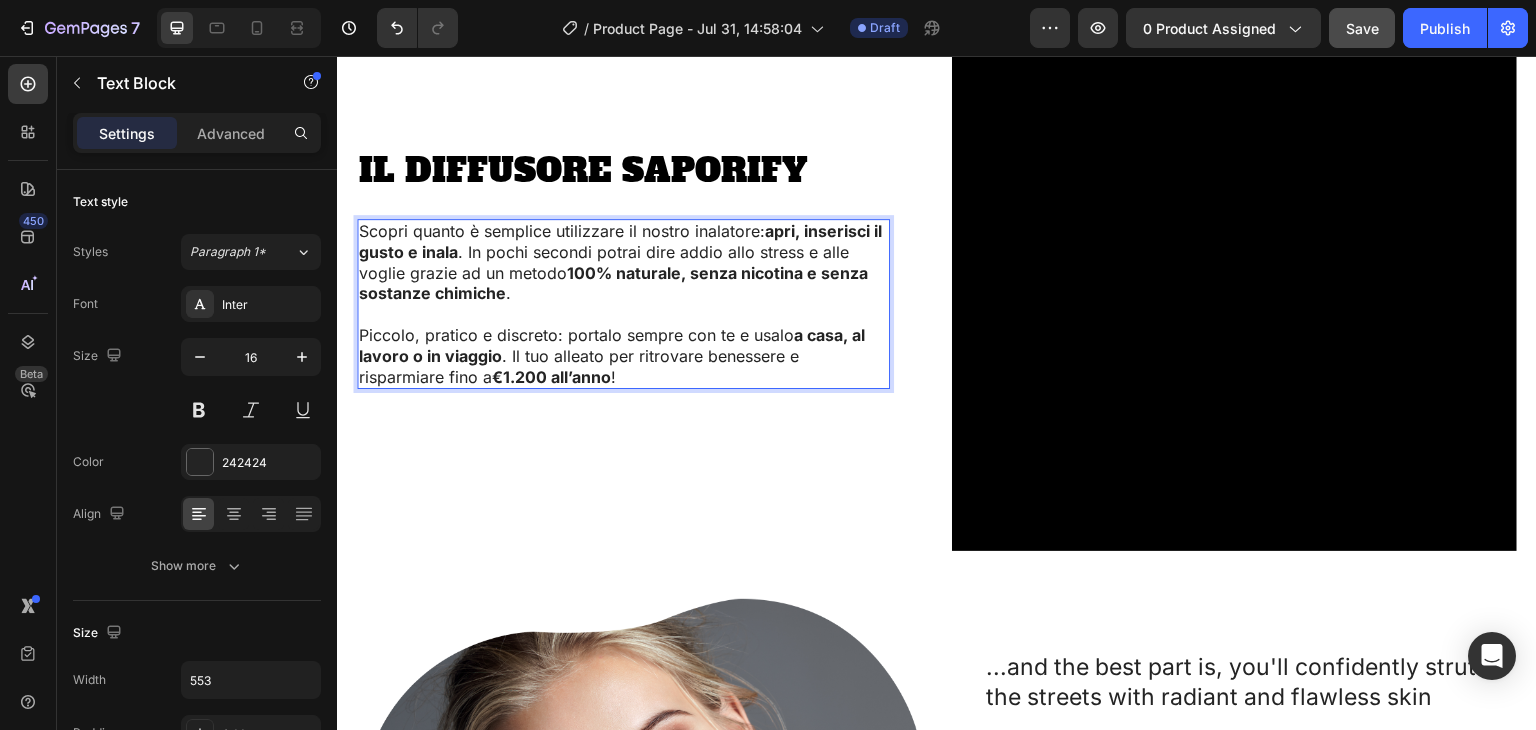 scroll, scrollTop: 3180, scrollLeft: 0, axis: vertical 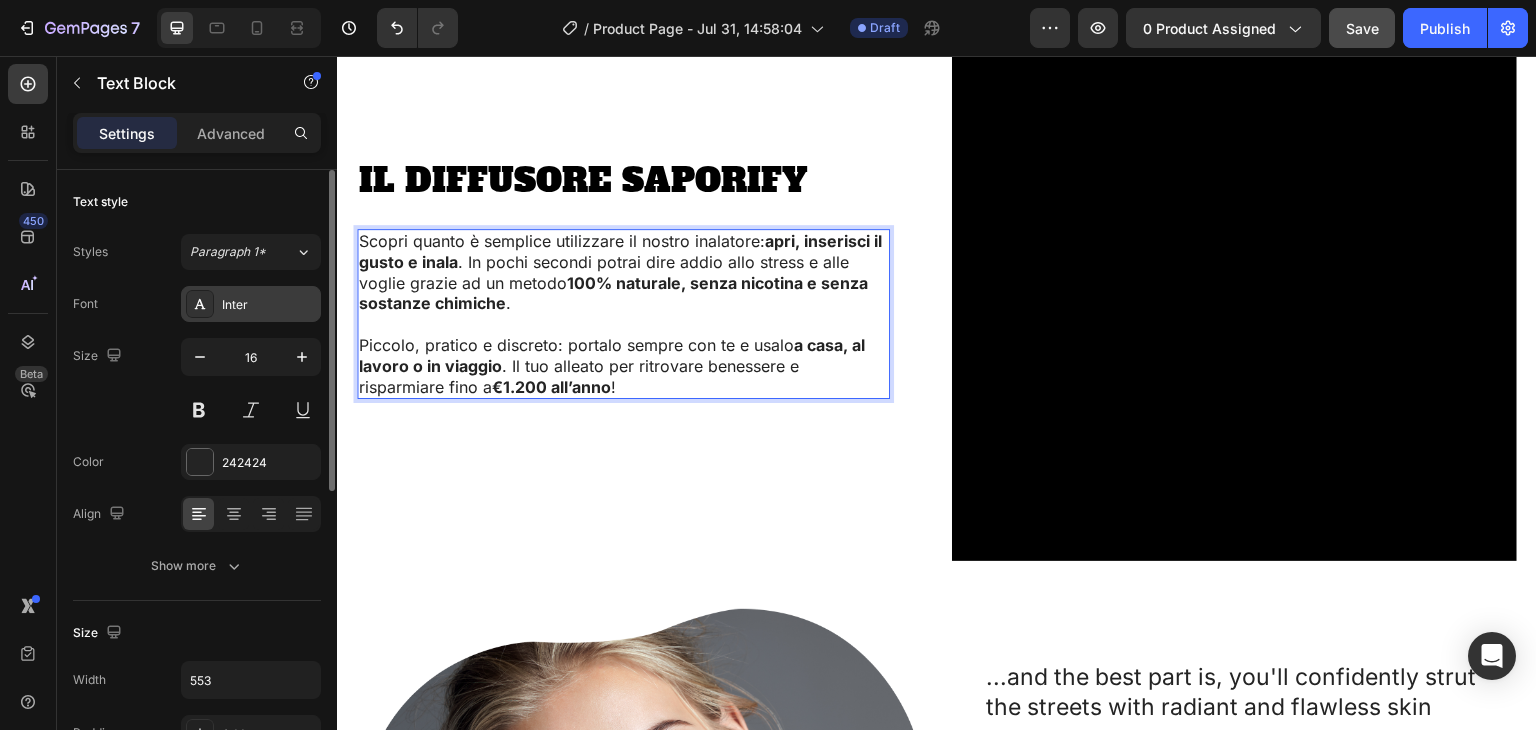 click on "Inter" at bounding box center [251, 304] 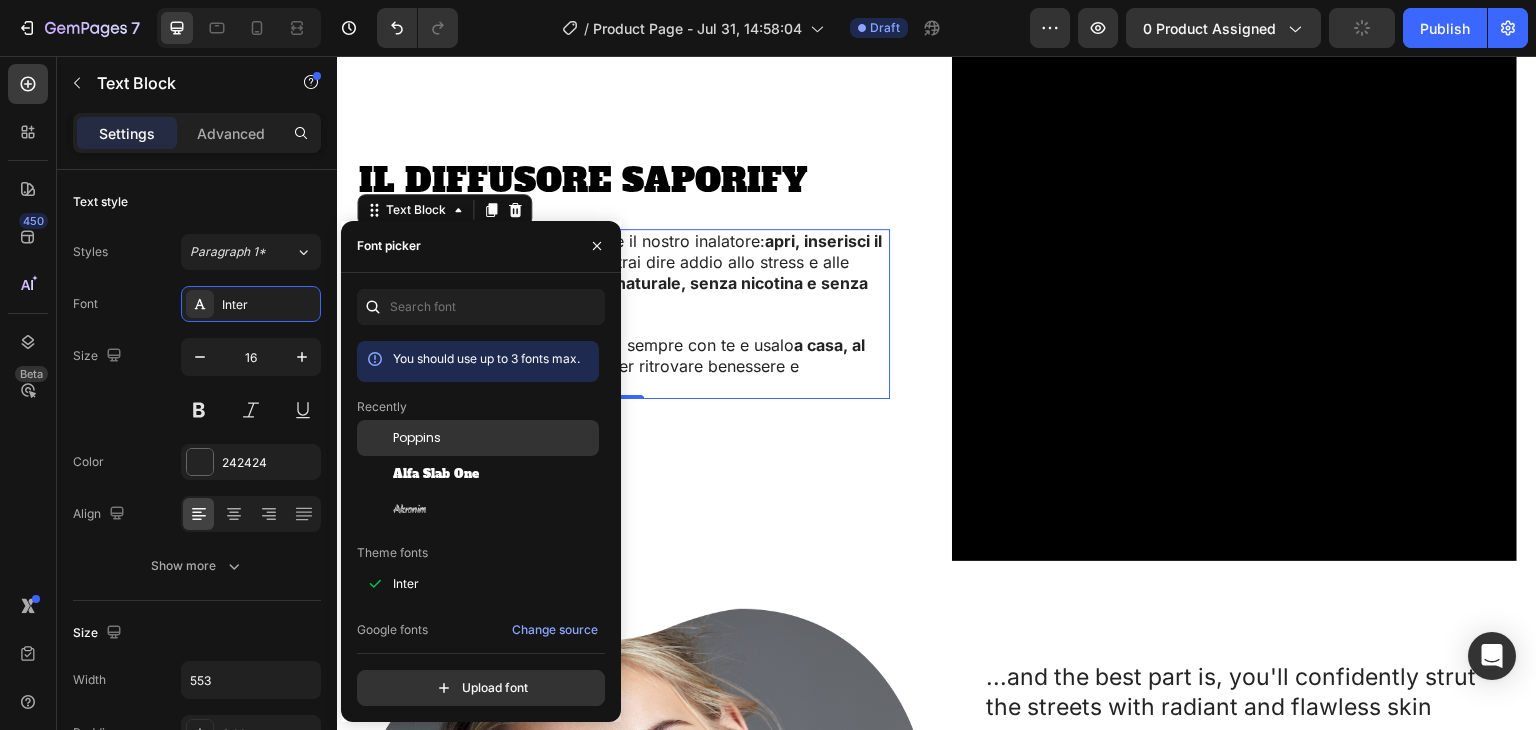 click on "Poppins" at bounding box center [494, 438] 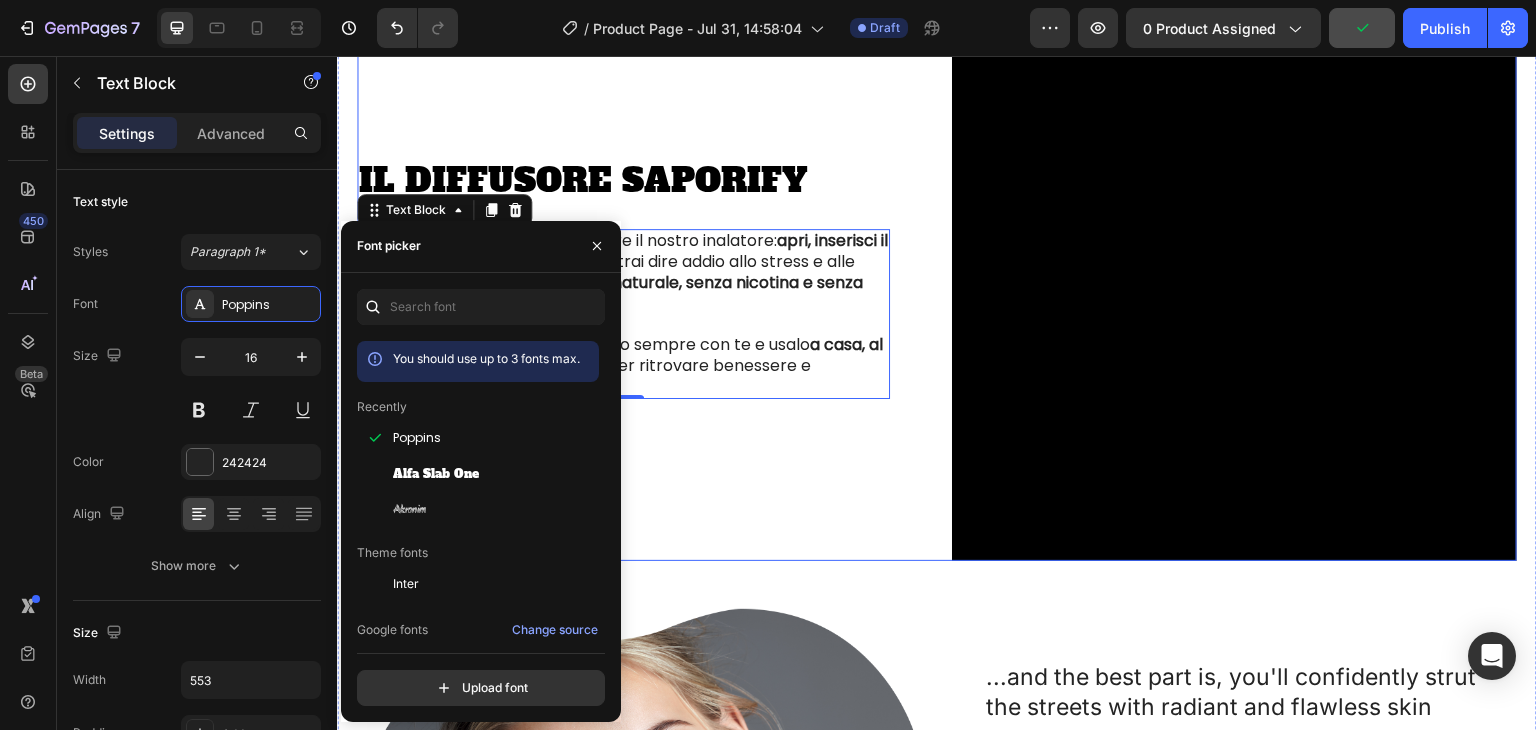 click on "IL DIFFUSORE SAPORIFY Heading Scopri quanto è semplice utilizzare il nostro inalatore:  apri, inserisci il gusto e inala . In pochi secondi potrai dire addio allo stress e alle voglie grazie ad un metodo  100% naturale, senza nicotina e senza sostanze chimiche . ⁠⁠⁠⁠⁠⁠⁠ Piccolo, pratico e discreto: portalo sempre con te e usalo  a casa, al lavoro o in viaggio . Il tuo alleato per ritrovare benessere e risparmiare fino a  €1.200 all’anno ! Text Block   0 Row" at bounding box center [639, 278] 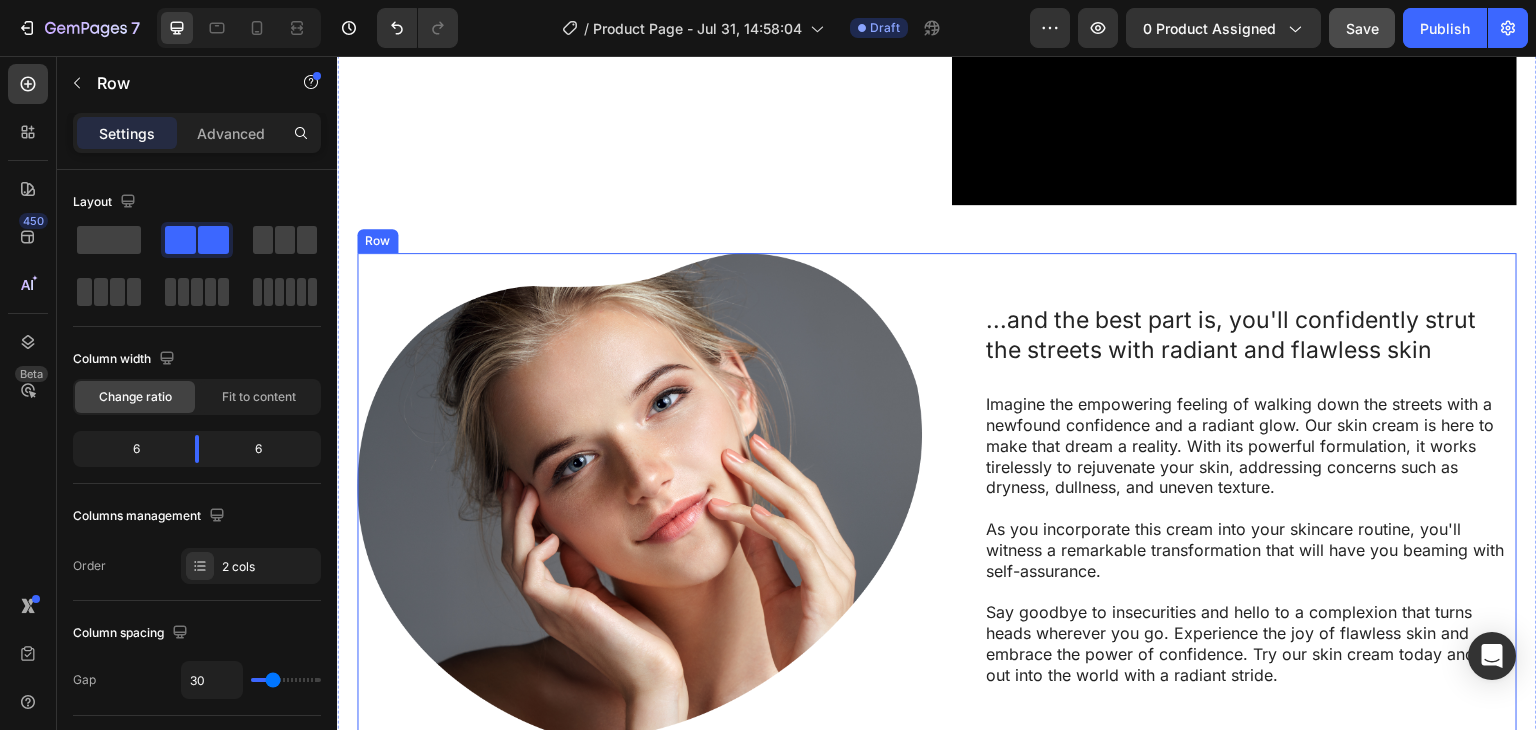 scroll, scrollTop: 2580, scrollLeft: 0, axis: vertical 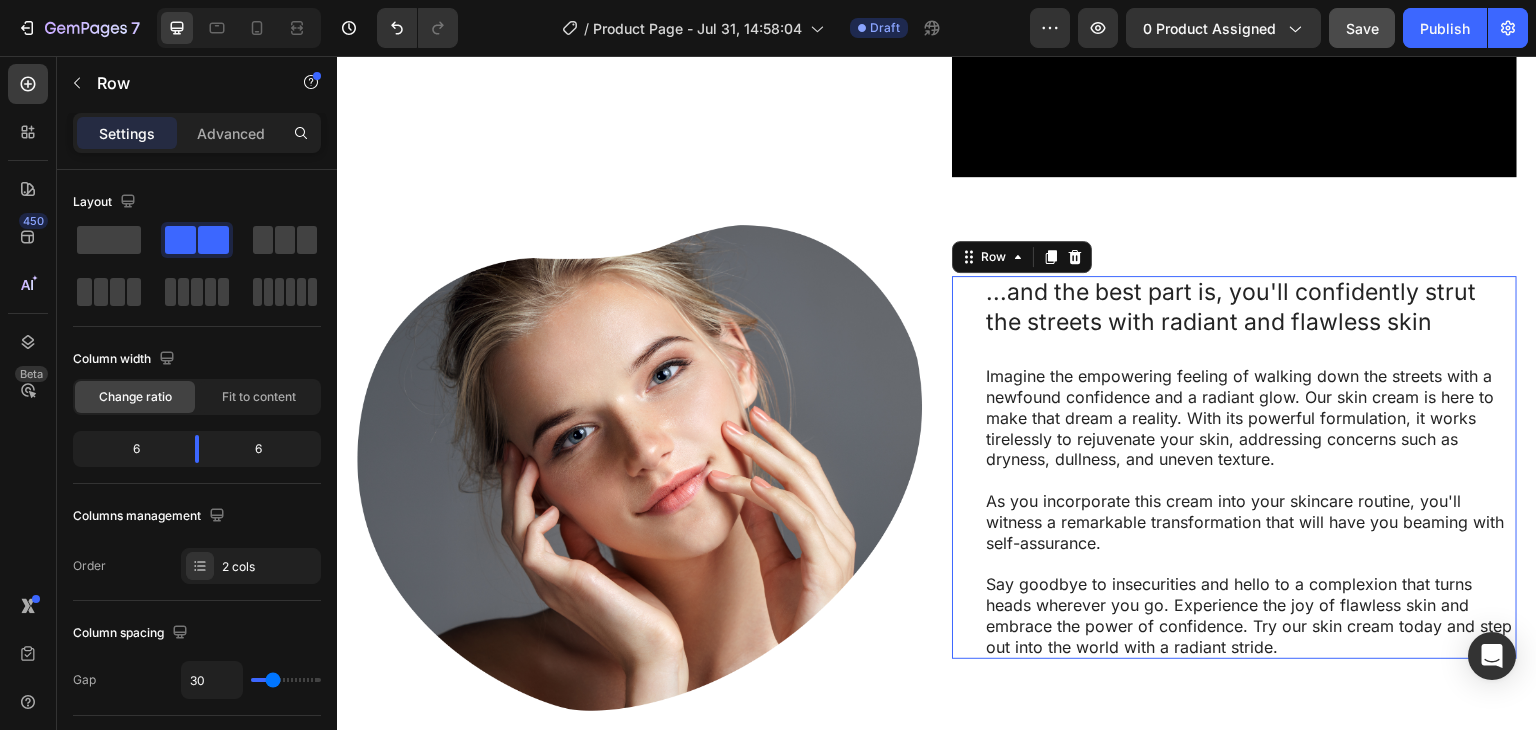 click on "...and the best part is, you'll confidently strut the streets with radiant and flawless skin Heading Imagine the empowering feeling of walking down the streets with a newfound confidence and a radiant glow. Our skin cream is here to make that dream a reality. With its powerful formulation, it works tirelessly to rejuvenate your skin, addressing concerns such as dryness, dullness, and uneven texture.   As you incorporate this cream into your skincare routine, you'll witness a remarkable transformation that will have you beaming with self-assurance.   Say goodbye to insecurities and hello to a complexion that turns heads wherever you go. Experience the joy of flawless skin and embrace the power of confidence. Try our skin cream today and step out into the world with a radiant stride. Text Block Row   0" at bounding box center (1234, 467) 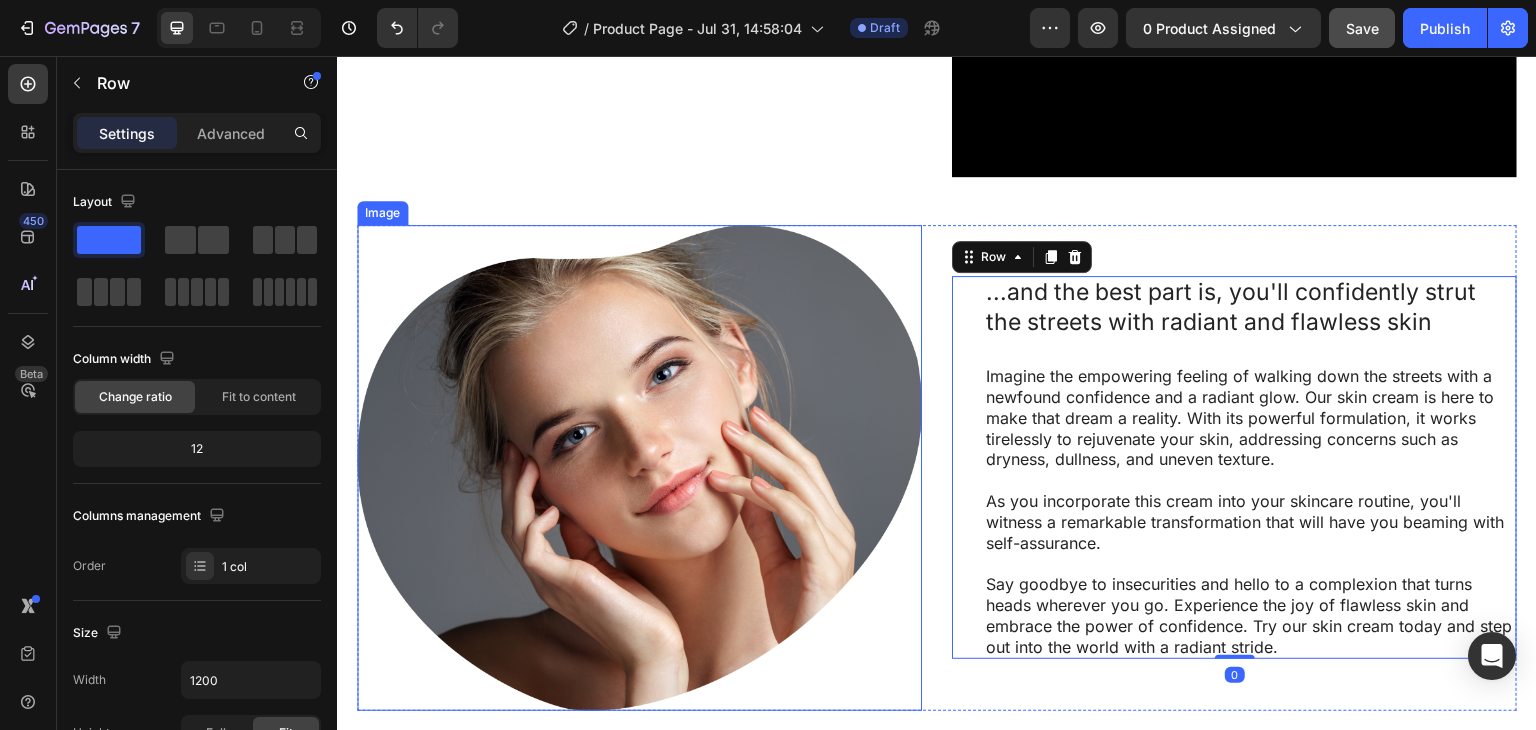 click at bounding box center (639, 468) 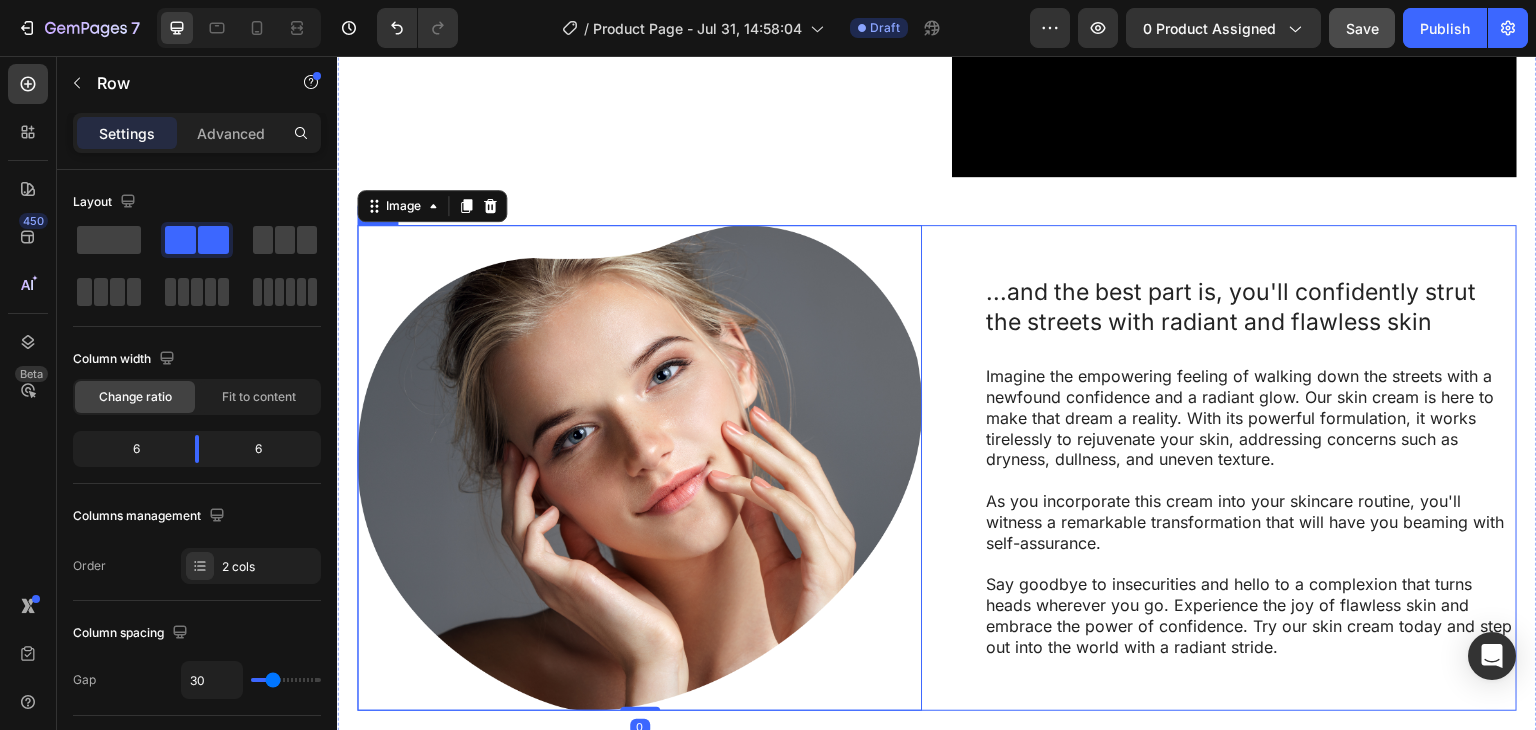 click on "...and the best part is, you'll confidently strut the streets with radiant and flawless skin Heading Imagine the empowering feeling of walking down the streets with a newfound confidence and a radiant glow. Our skin cream is here to make that dream a reality. With its powerful formulation, it works tirelessly to rejuvenate your skin, addressing concerns such as dryness, dullness, and uneven texture.   As you incorporate this cream into your skincare routine, you'll witness a remarkable transformation that will have you beaming with self-assurance.   Say goodbye to insecurities and hello to a complexion that turns heads wherever you go. Experience the joy of flawless skin and embrace the power of confidence. Try our skin cream today and step out into the world with a radiant stride. Text Block Row Image   0 Row" at bounding box center [937, 468] 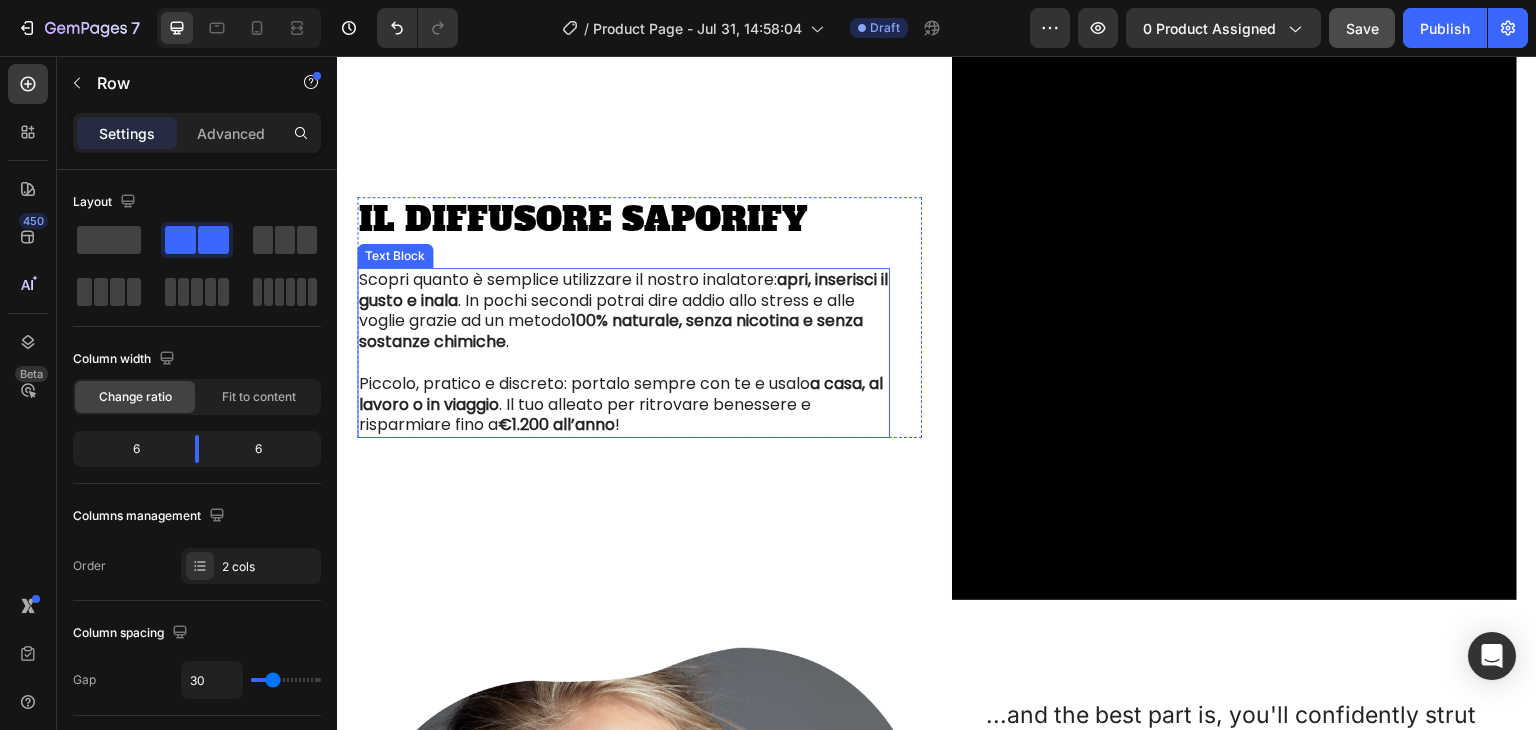 scroll, scrollTop: 2180, scrollLeft: 0, axis: vertical 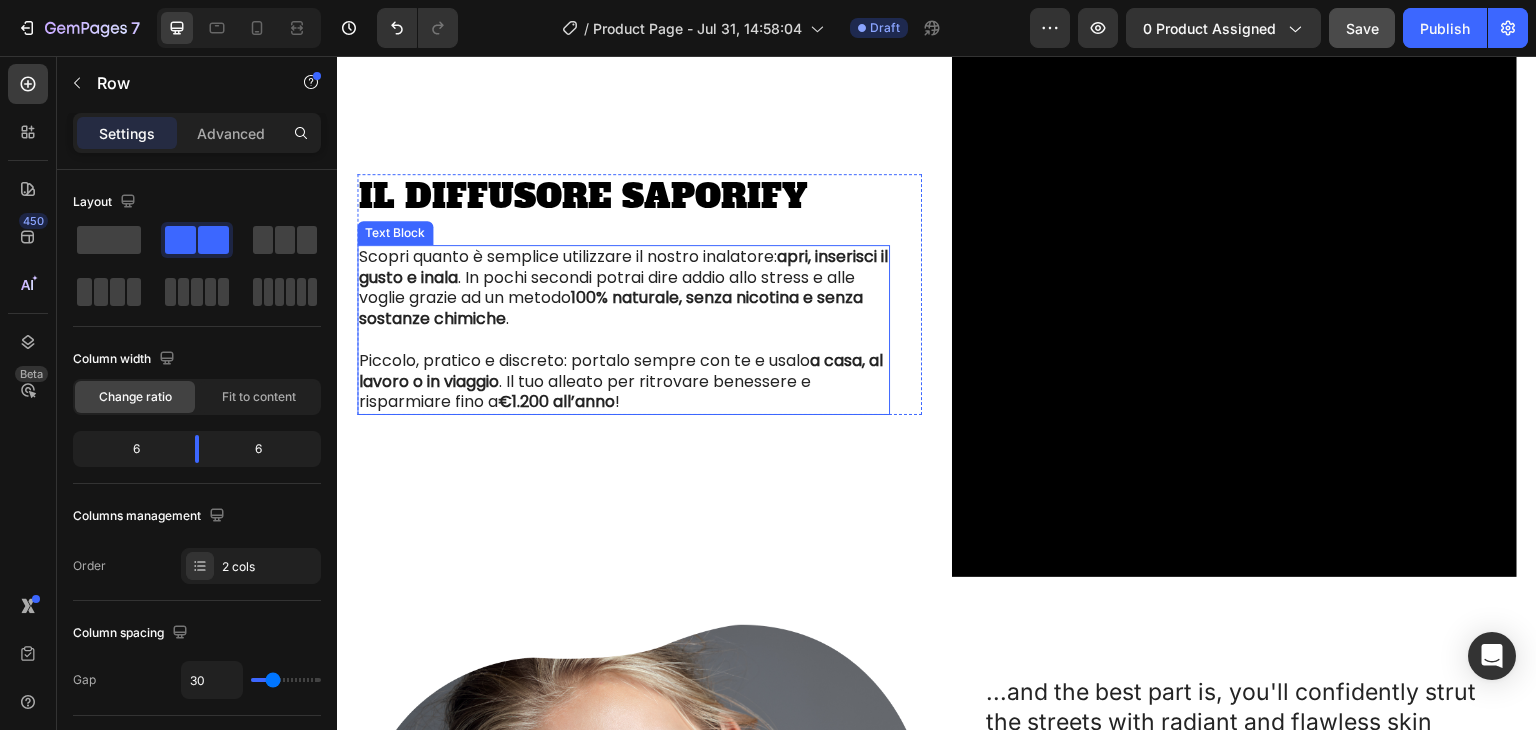 click on "Piccolo, pratico e discreto: portalo sempre con te e usalo  a casa, al lavoro o in viaggio . Il tuo alleato per ritrovare benessere e risparmiare fino a  €1.200 all’anno !" at bounding box center [623, 371] 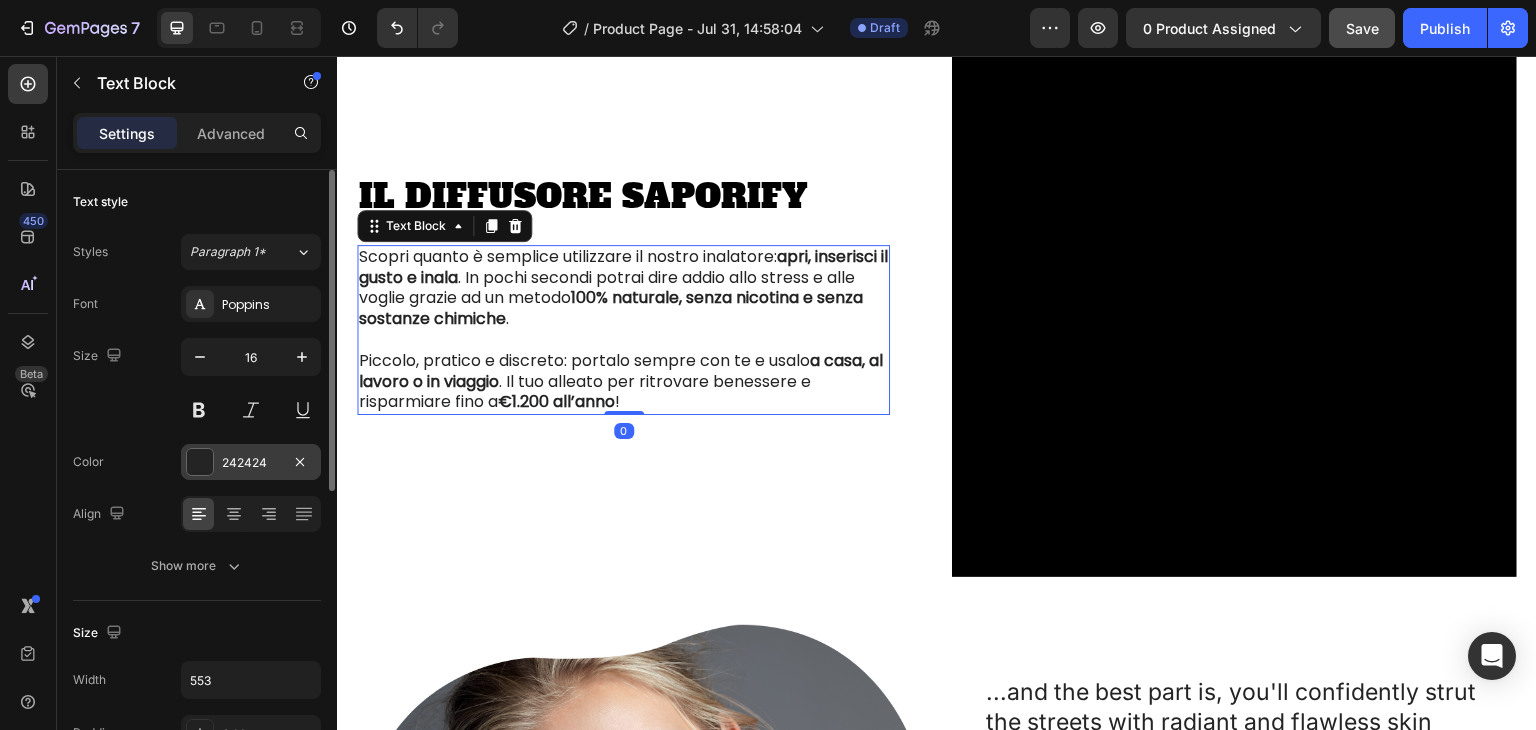 click on "242424" at bounding box center (251, 463) 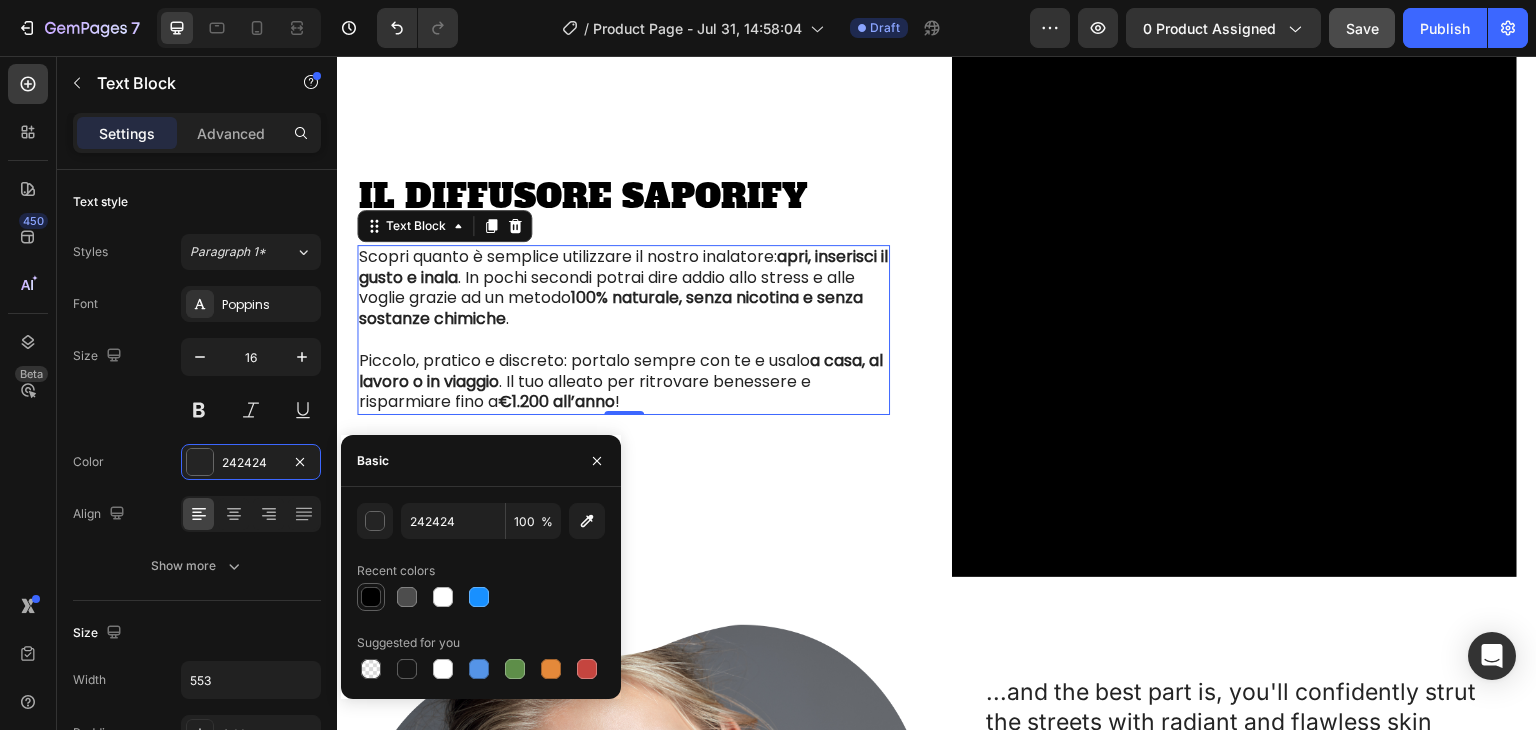 click at bounding box center (371, 597) 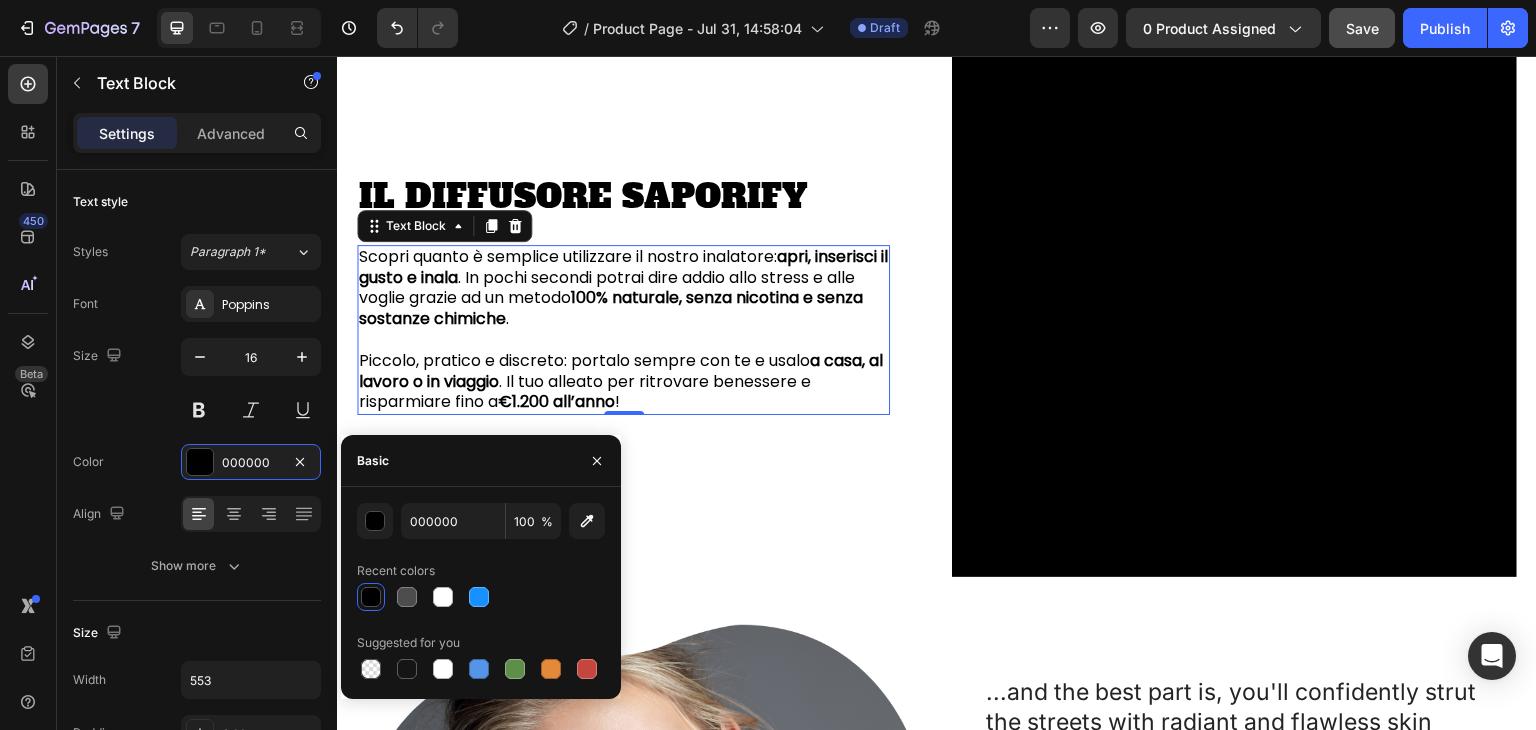 click on "Piccolo, pratico e discreto: portalo sempre con te e usalo  a casa, al lavoro o in viaggio . Il tuo alleato per ritrovare benessere e risparmiare fino a  €1.200 all’anno !" at bounding box center [623, 371] 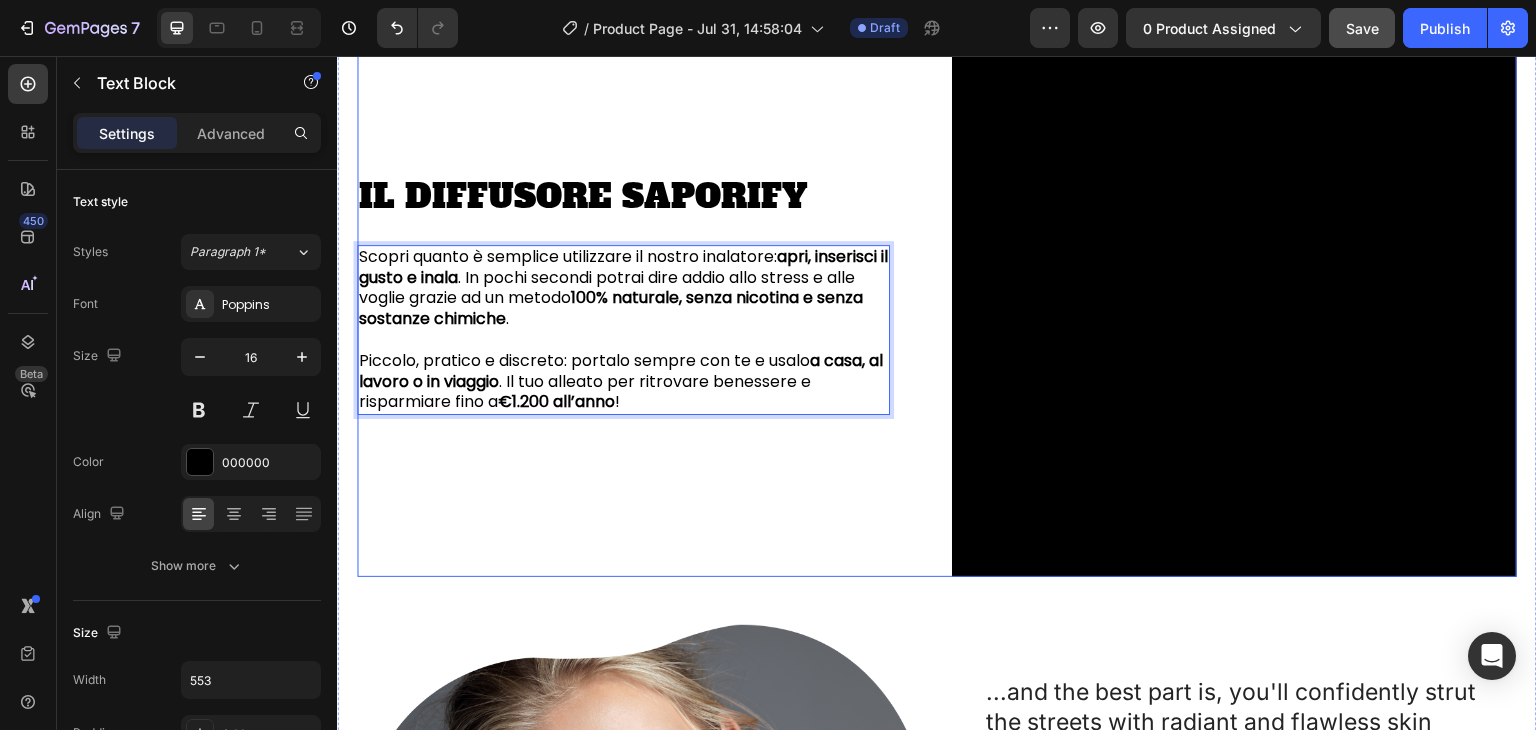 click on "IL DIFFUSORE SAPORIFY Heading Scopri quanto è semplice utilizzare il nostro inalatore:  apri, inserisci il gusto e inala . In pochi secondi potrai dire addio allo stress e alle voglie grazie ad un metodo  100% naturale, senza nicotina e senza sostanze chimiche . Piccolo, pratico e discreto: portalo sempre con te e usalo  a casa, al lavoro o in viaggio . Il tuo alleato per ritrovare benessere e risparmiare fino a  €1.200 all’anno ! Text Block   0 Row" at bounding box center [639, 294] 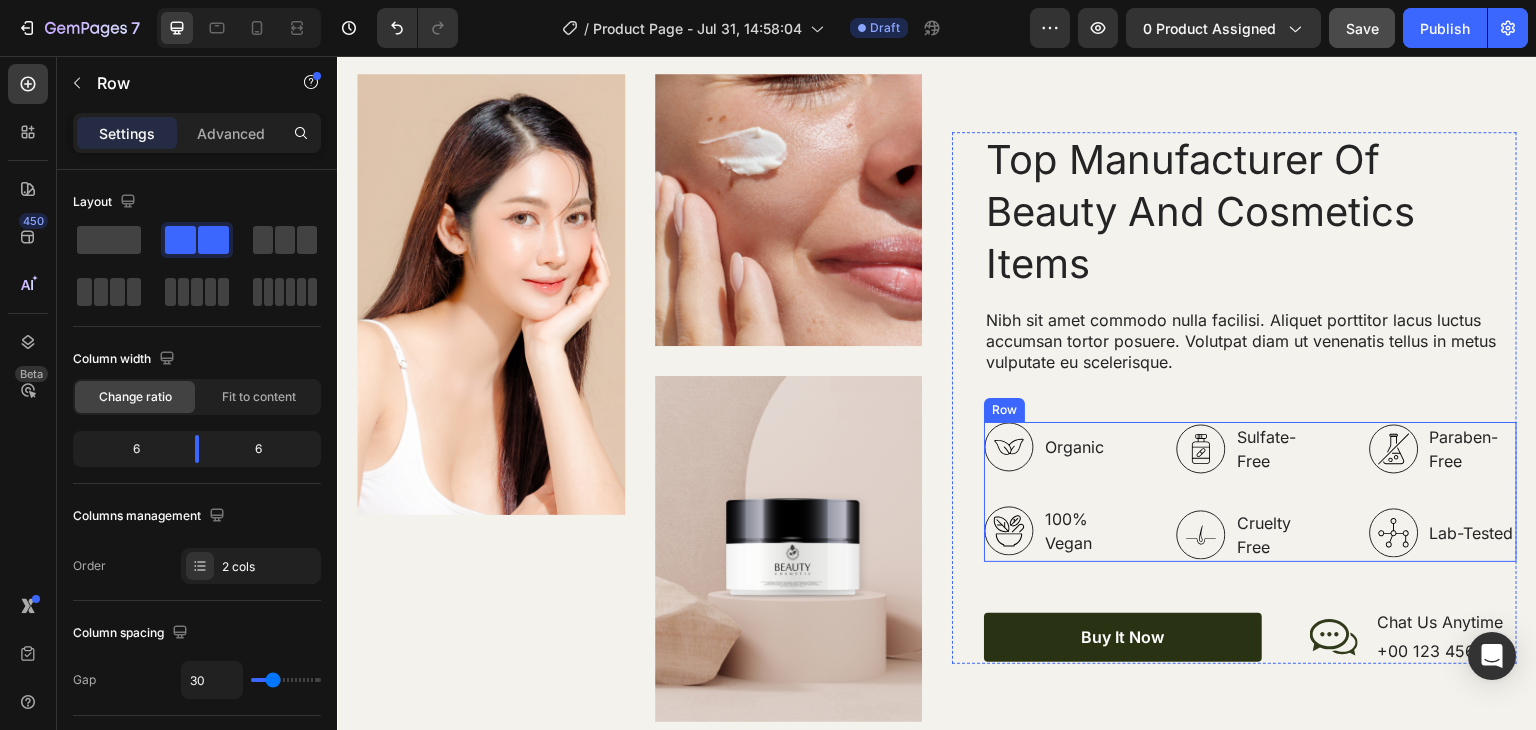 scroll, scrollTop: 3900, scrollLeft: 0, axis: vertical 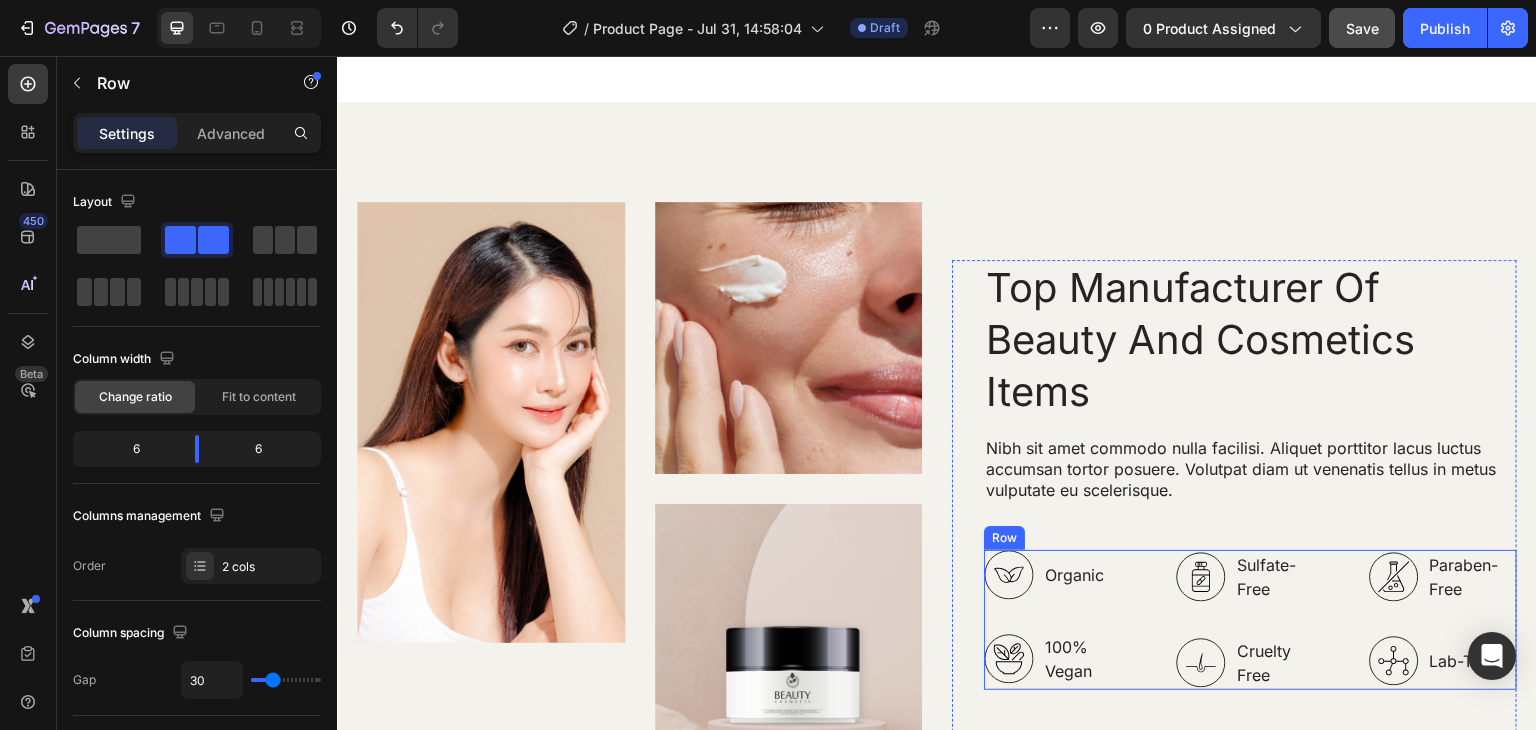click on "Top Manufacturer Of Beauty And Cosmetics Items" at bounding box center (1250, 340) 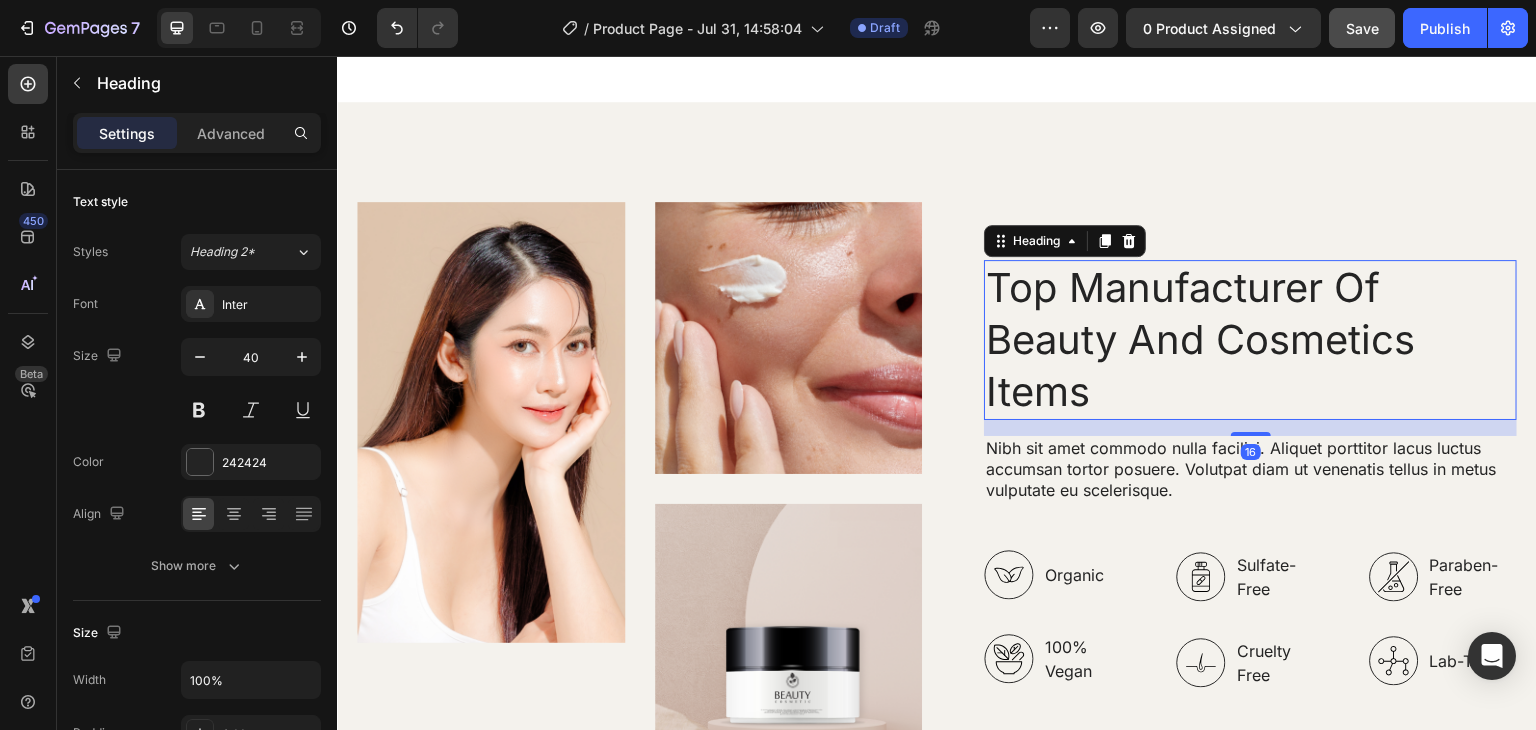 click on "Top Manufacturer Of Beauty And Cosmetics Items" at bounding box center (1250, 340) 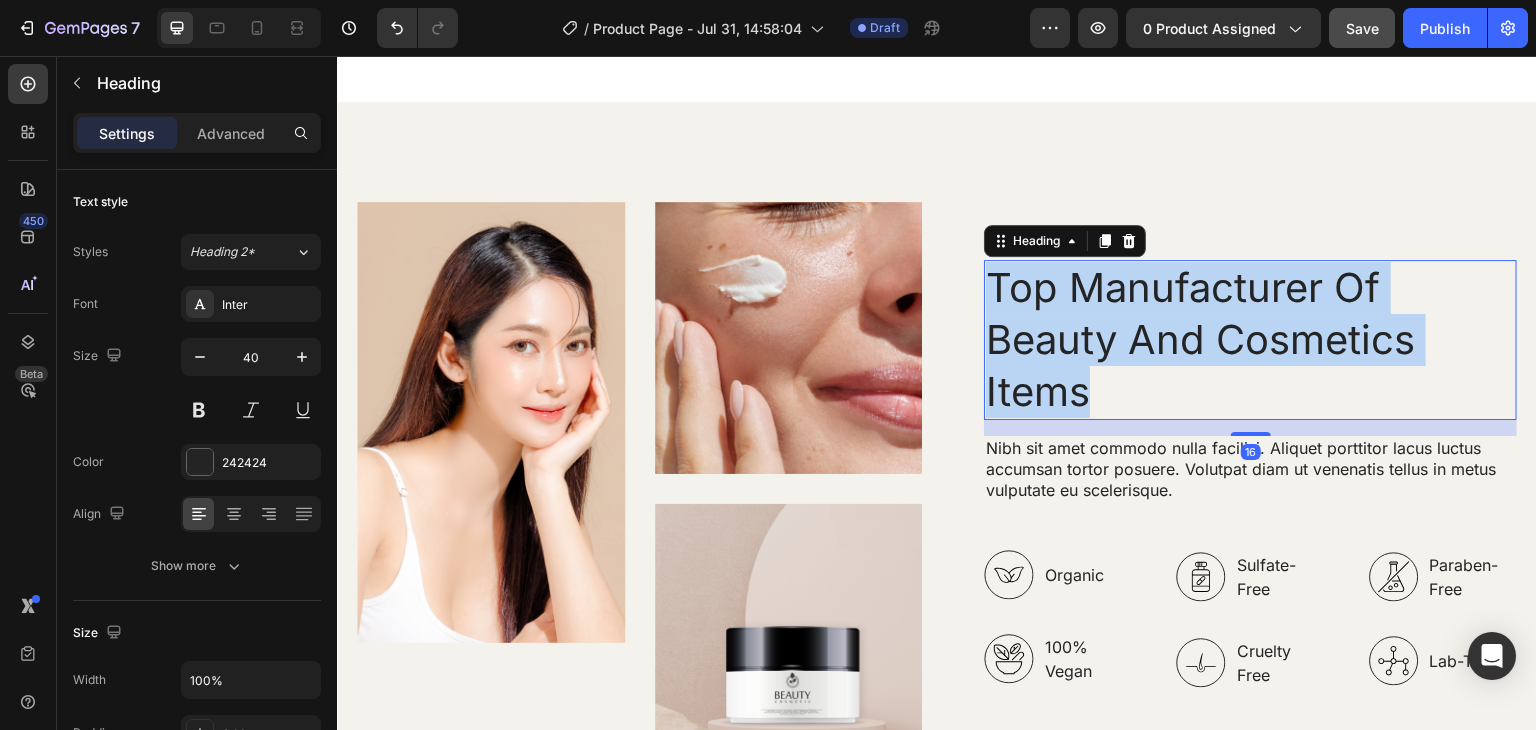 click on "Top Manufacturer Of Beauty And Cosmetics Items" at bounding box center [1250, 340] 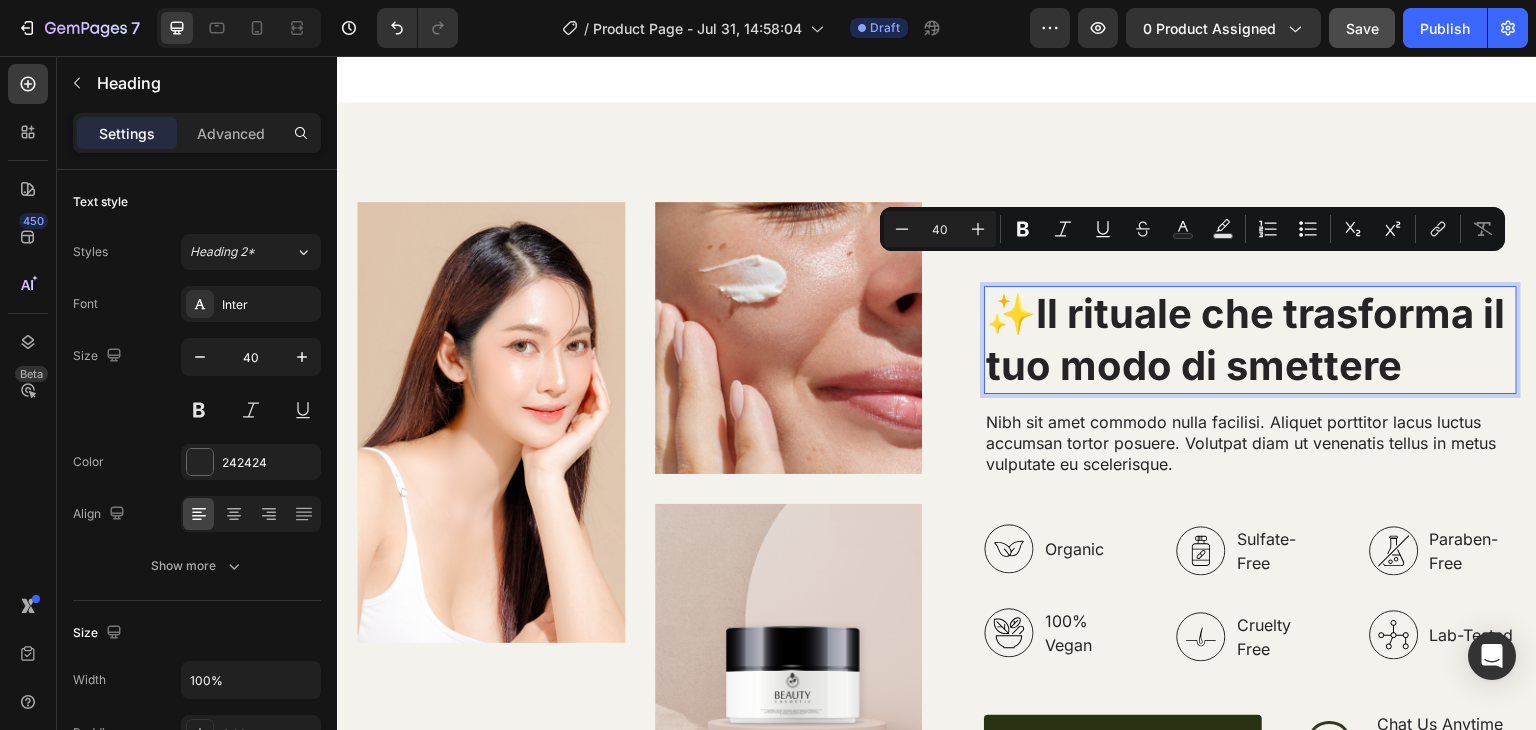 scroll, scrollTop: 3925, scrollLeft: 0, axis: vertical 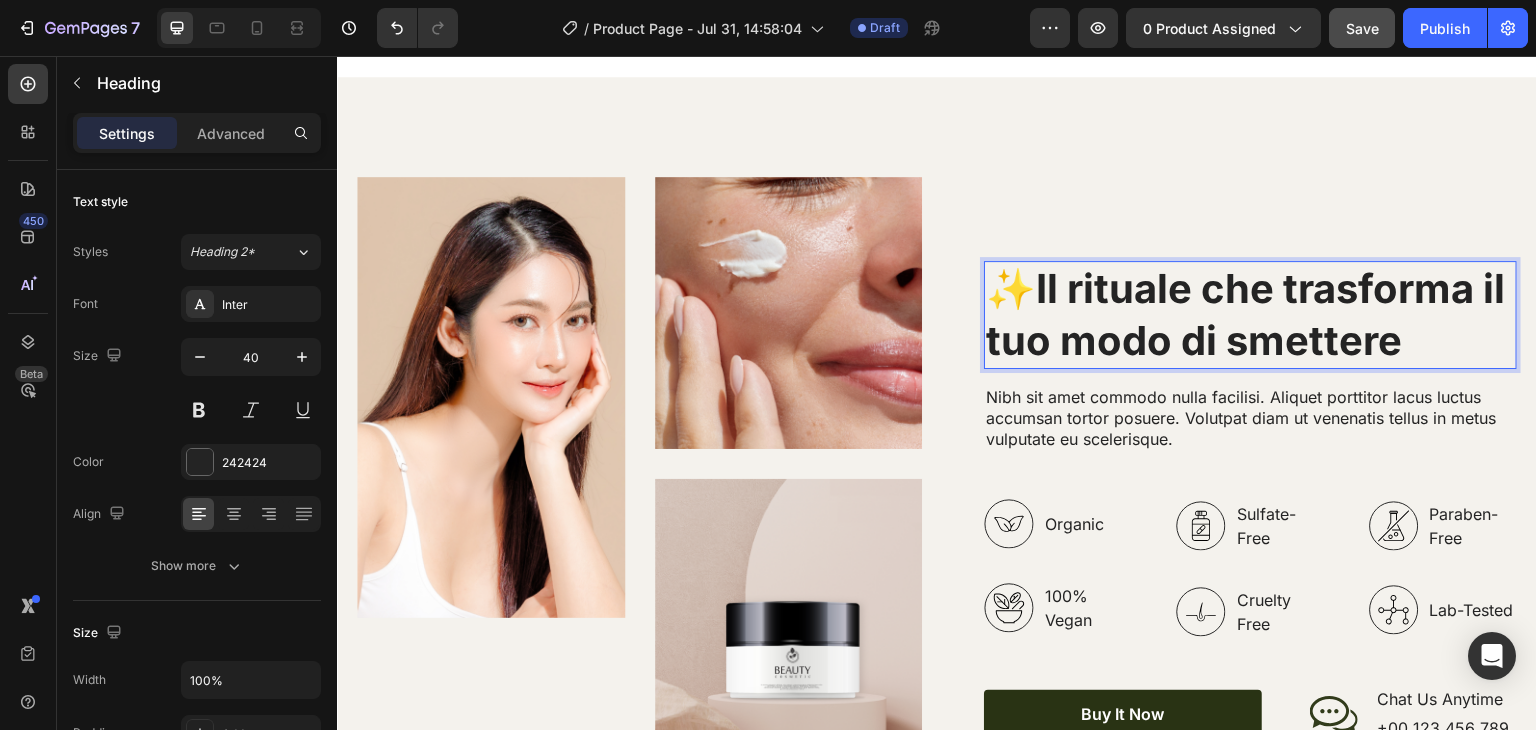 click on "Il rituale che trasforma il tuo modo di smettere" at bounding box center (1245, 314) 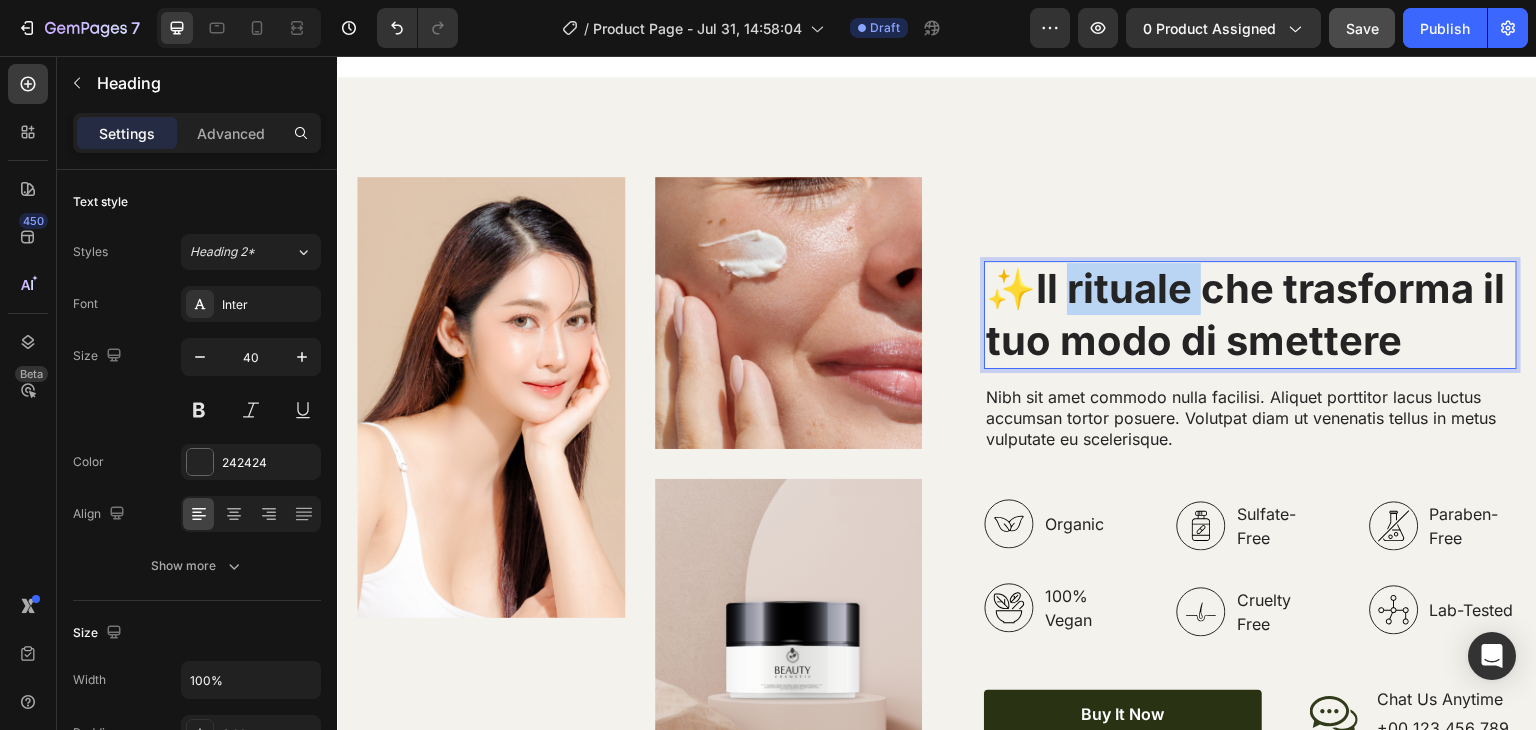 click on "Il rituale che trasforma il tuo modo di smettere" at bounding box center (1245, 314) 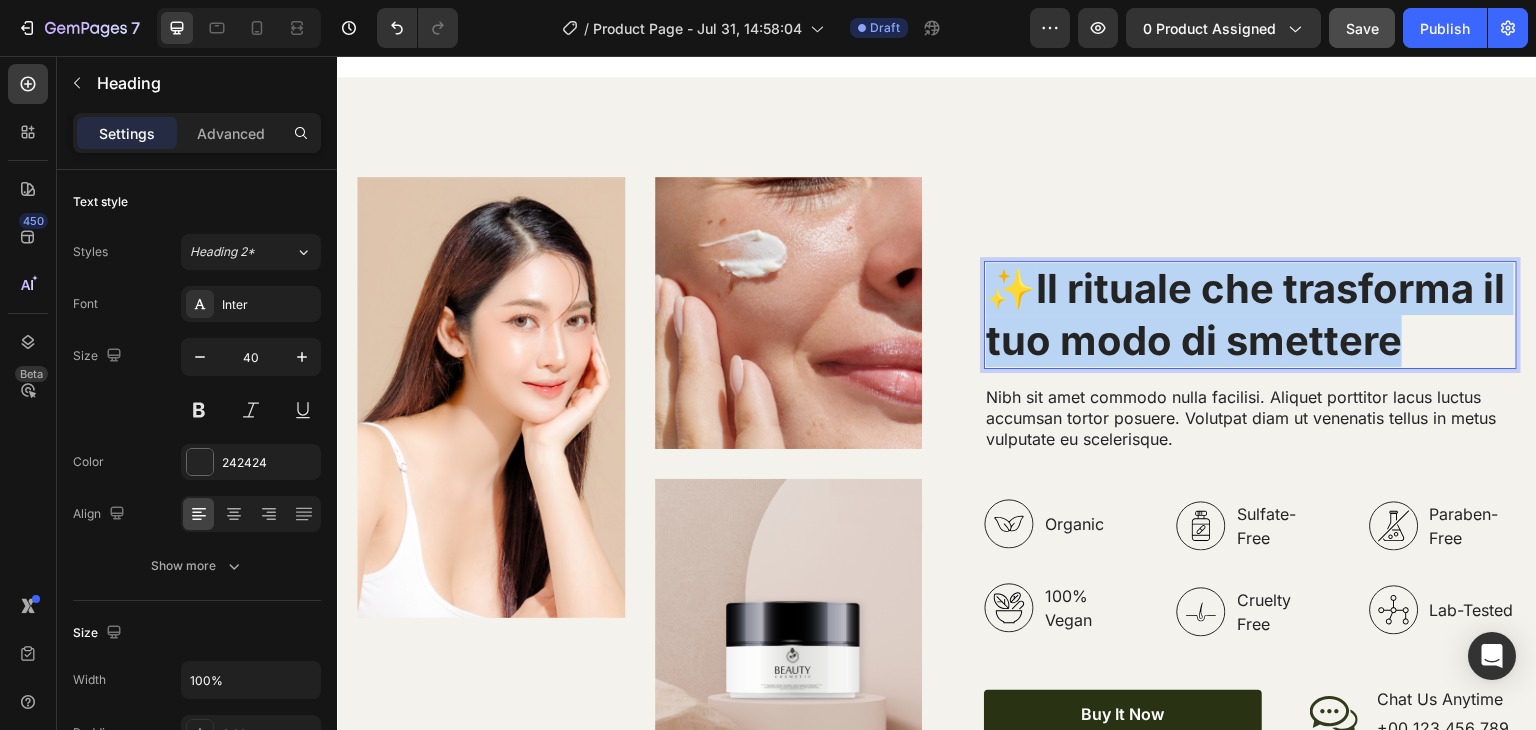 click on "Il rituale che trasforma il tuo modo di smettere" at bounding box center (1245, 314) 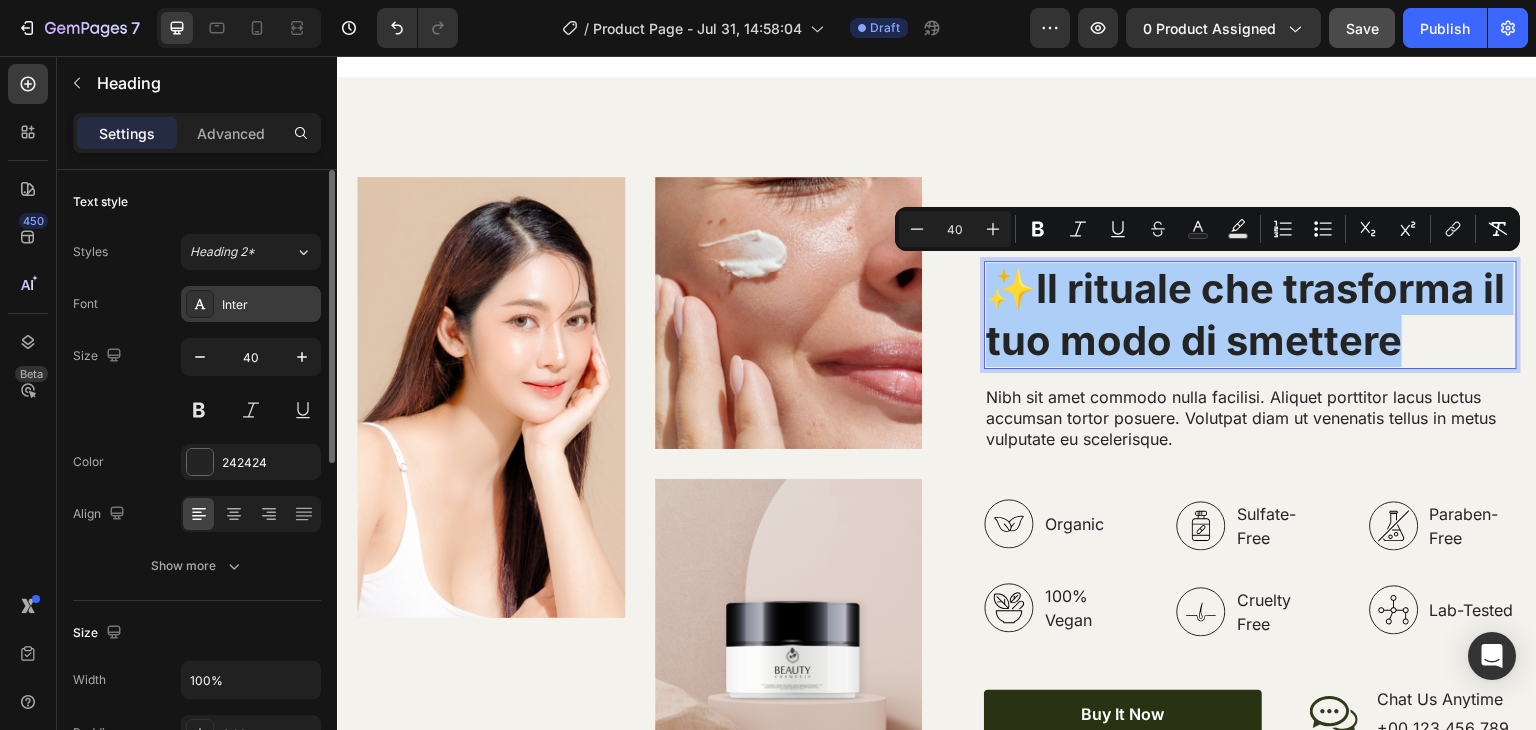click on "Inter" at bounding box center [269, 305] 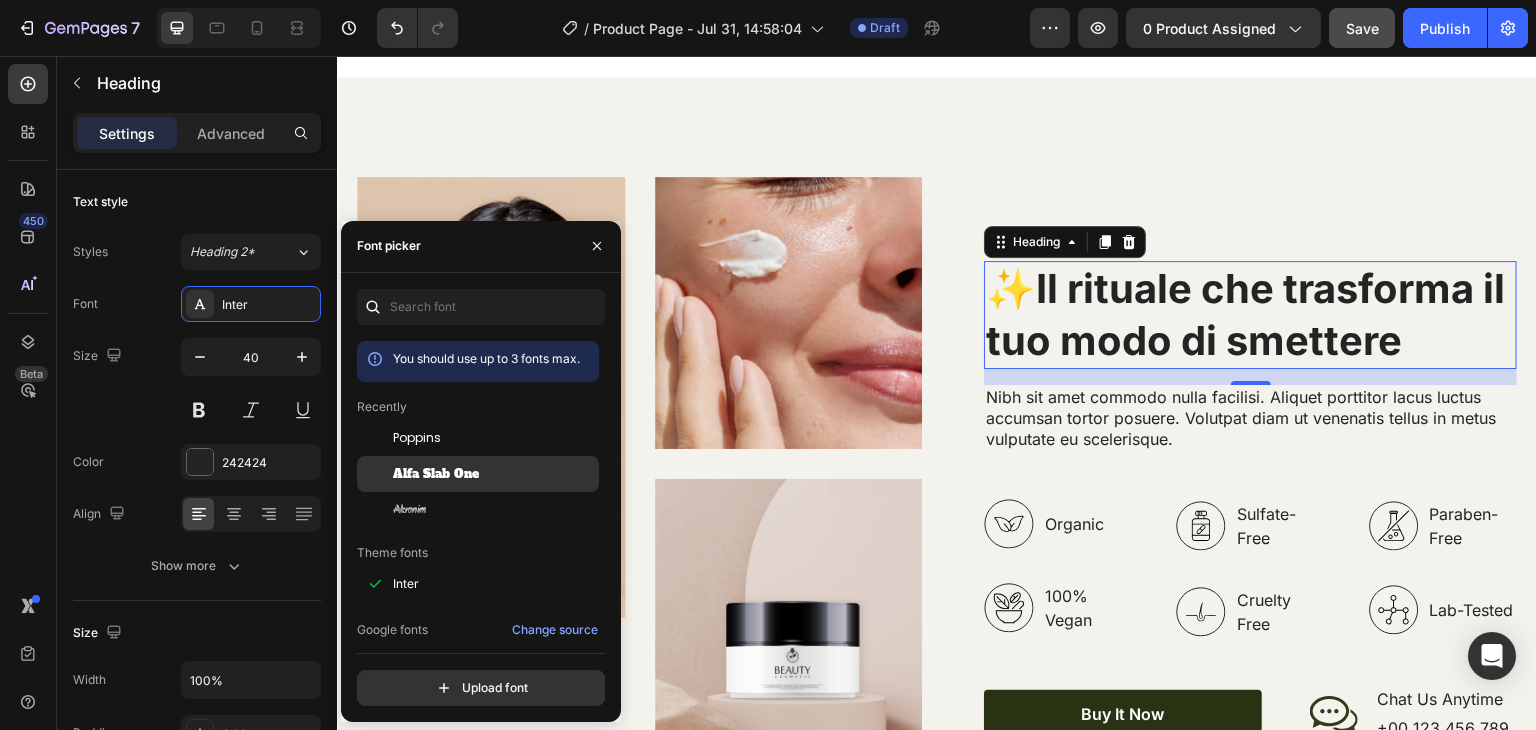 click on "Alfa Slab One" at bounding box center (436, 474) 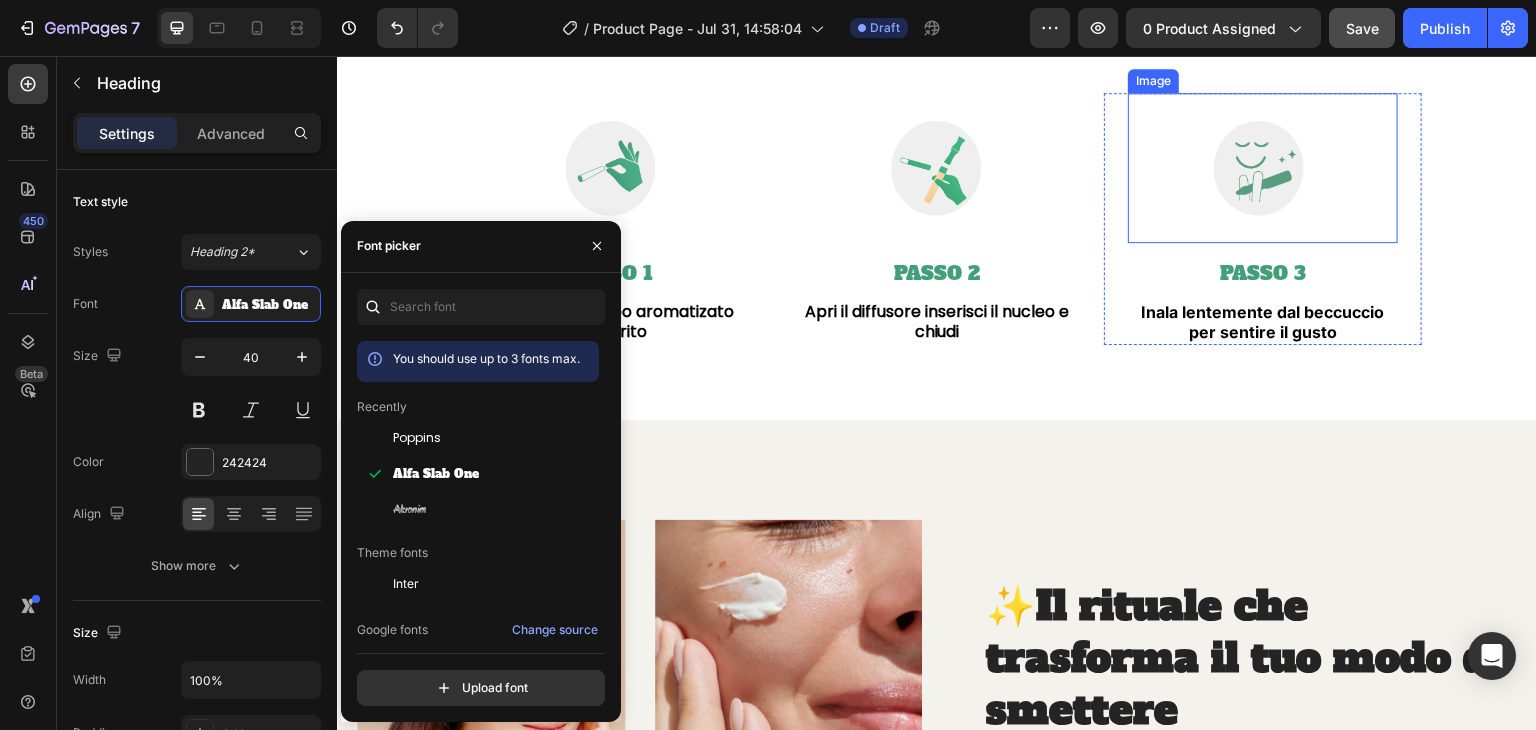 scroll, scrollTop: 3825, scrollLeft: 0, axis: vertical 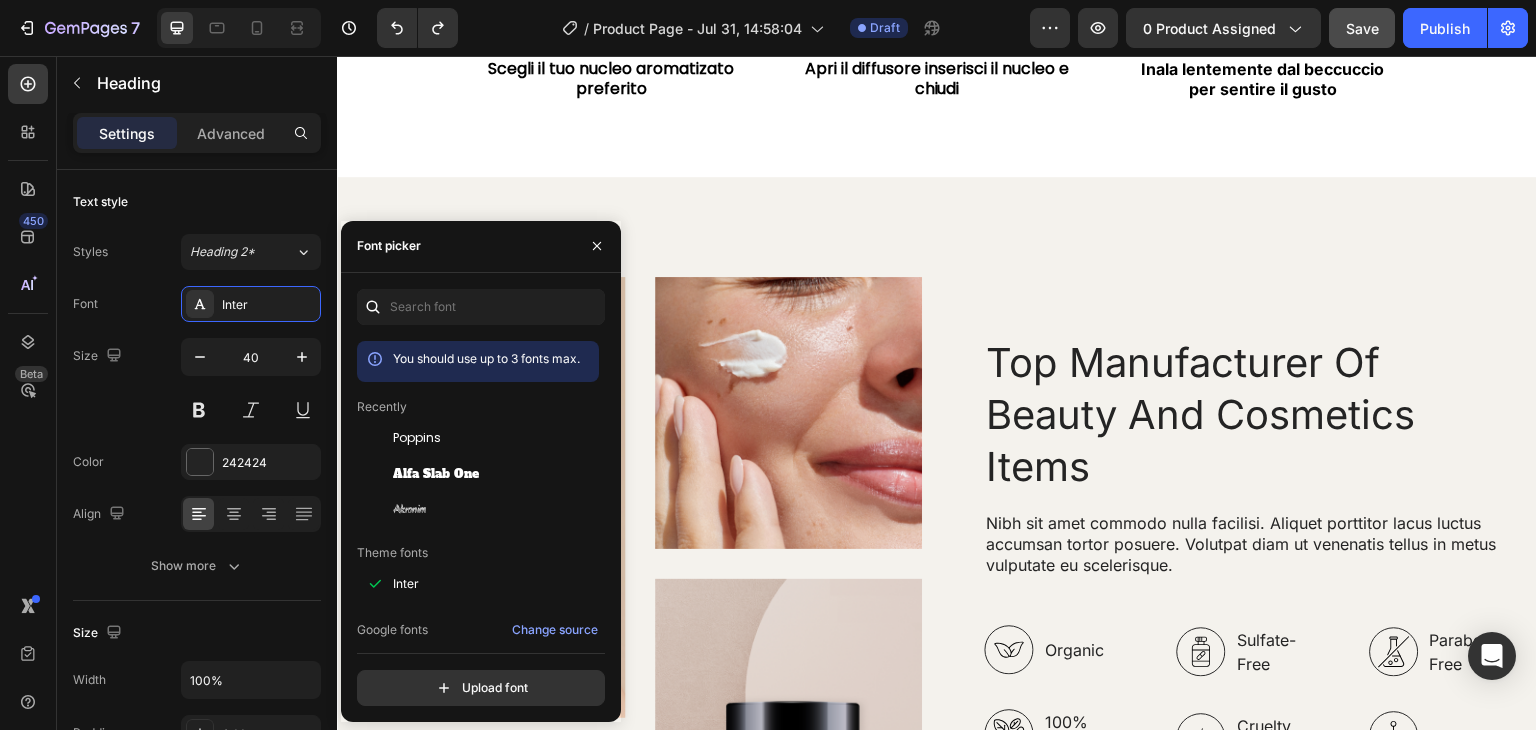 click on "Top Manufacturer Of Beauty And Cosmetics Items" at bounding box center (1250, 415) 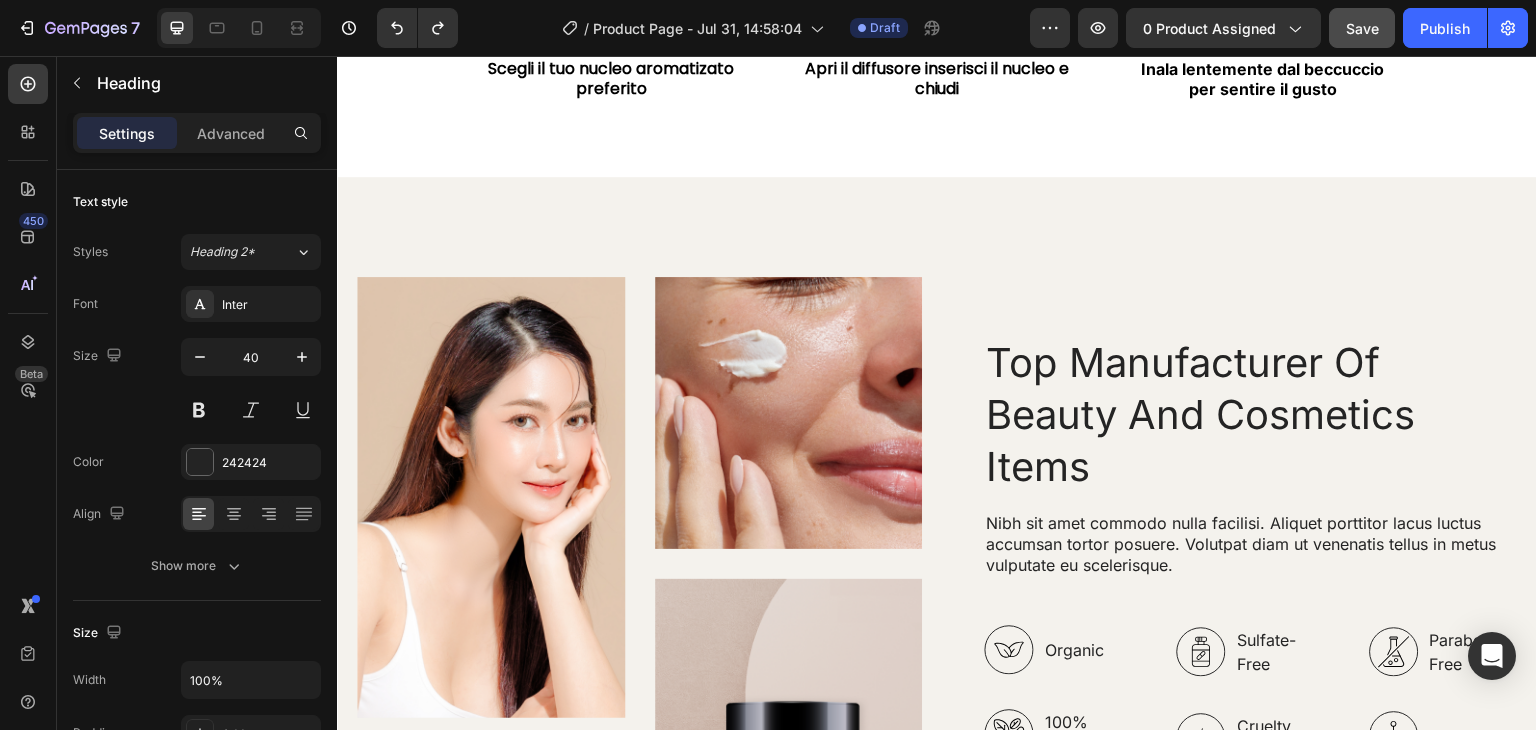 click on "Top Manufacturer Of Beauty And Cosmetics Items" at bounding box center (1250, 415) 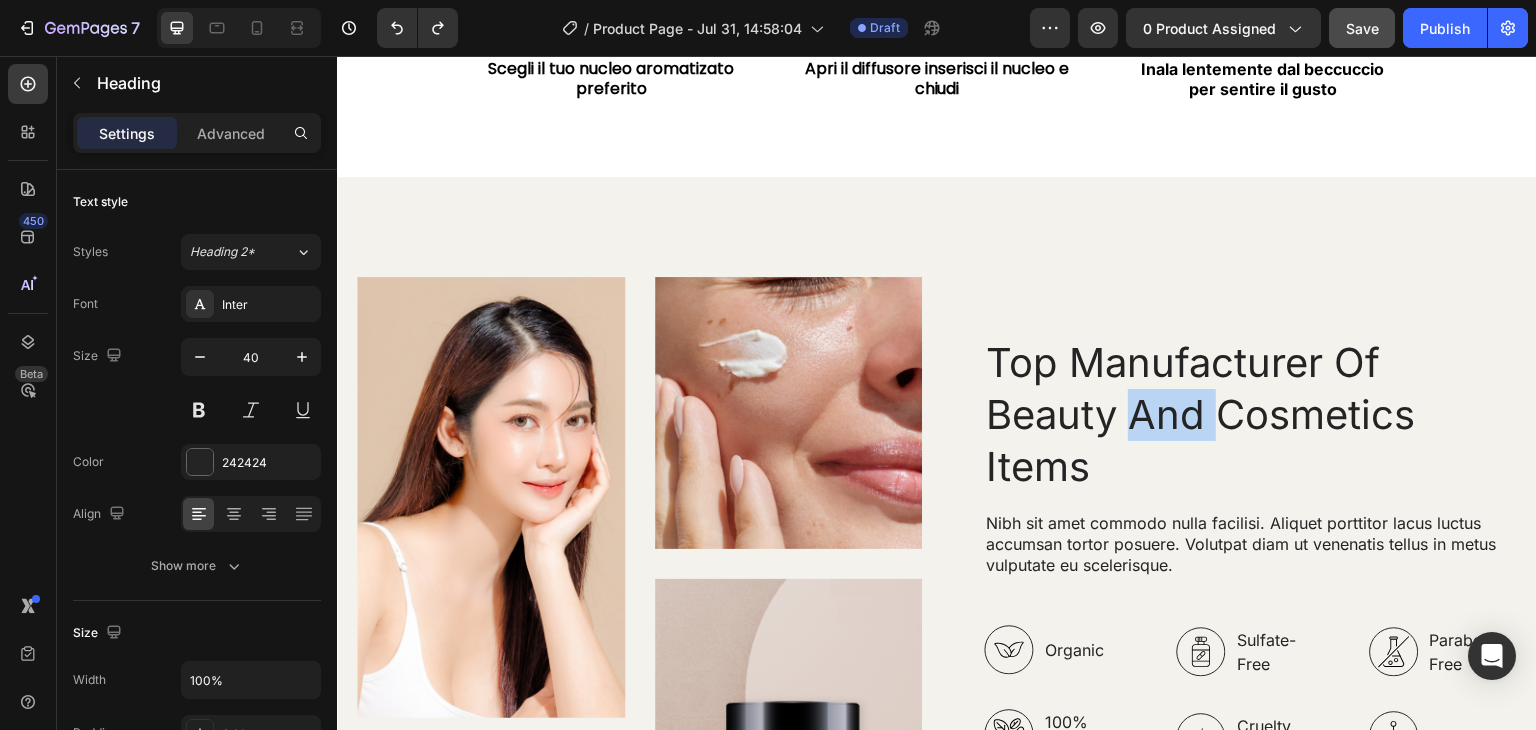 click on "Top Manufacturer Of Beauty And Cosmetics Items" at bounding box center (1250, 415) 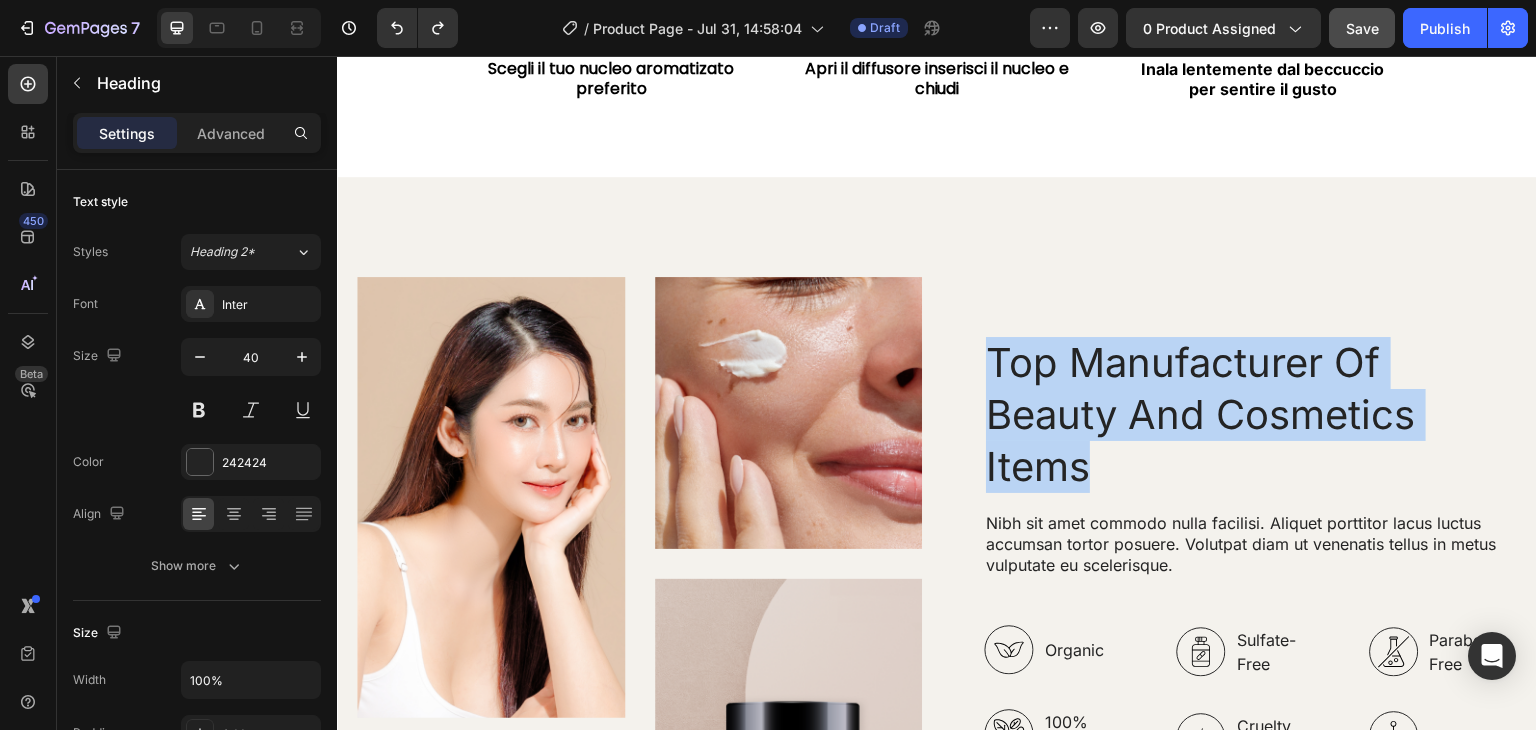 click on "Top Manufacturer Of Beauty And Cosmetics Items" at bounding box center [1250, 415] 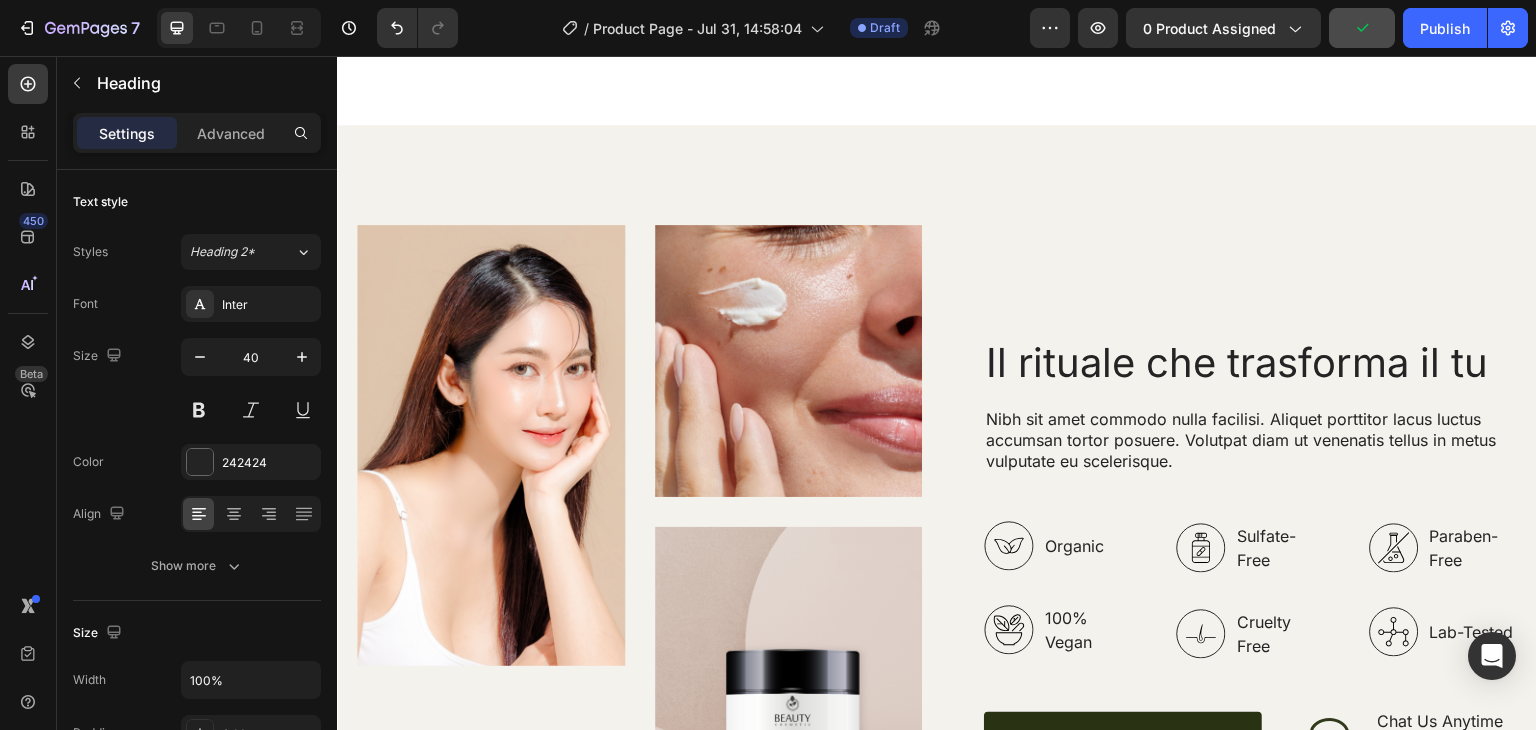 scroll, scrollTop: 3851, scrollLeft: 0, axis: vertical 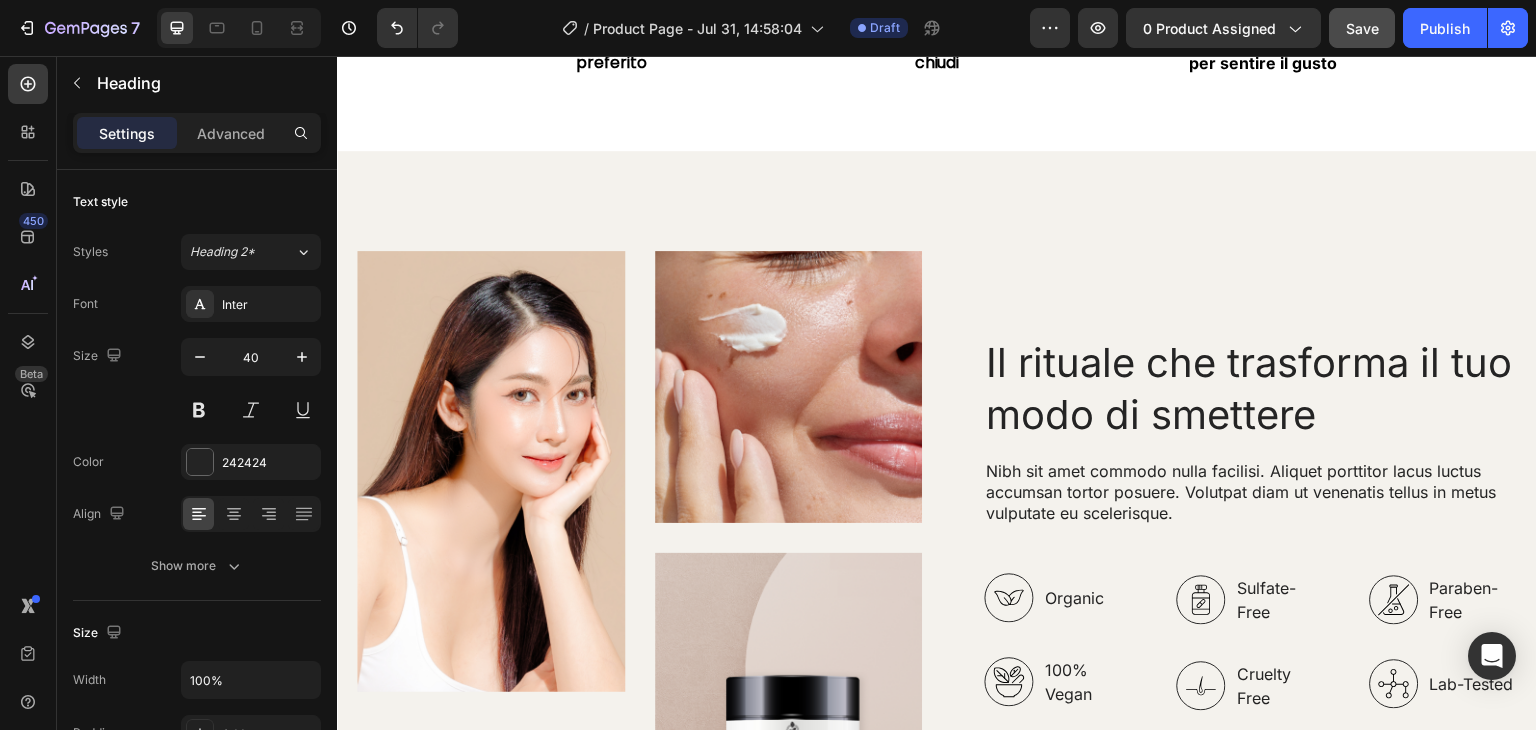 click on "Il rituale che trasforma il tuo modo di smettere" at bounding box center (1250, 389) 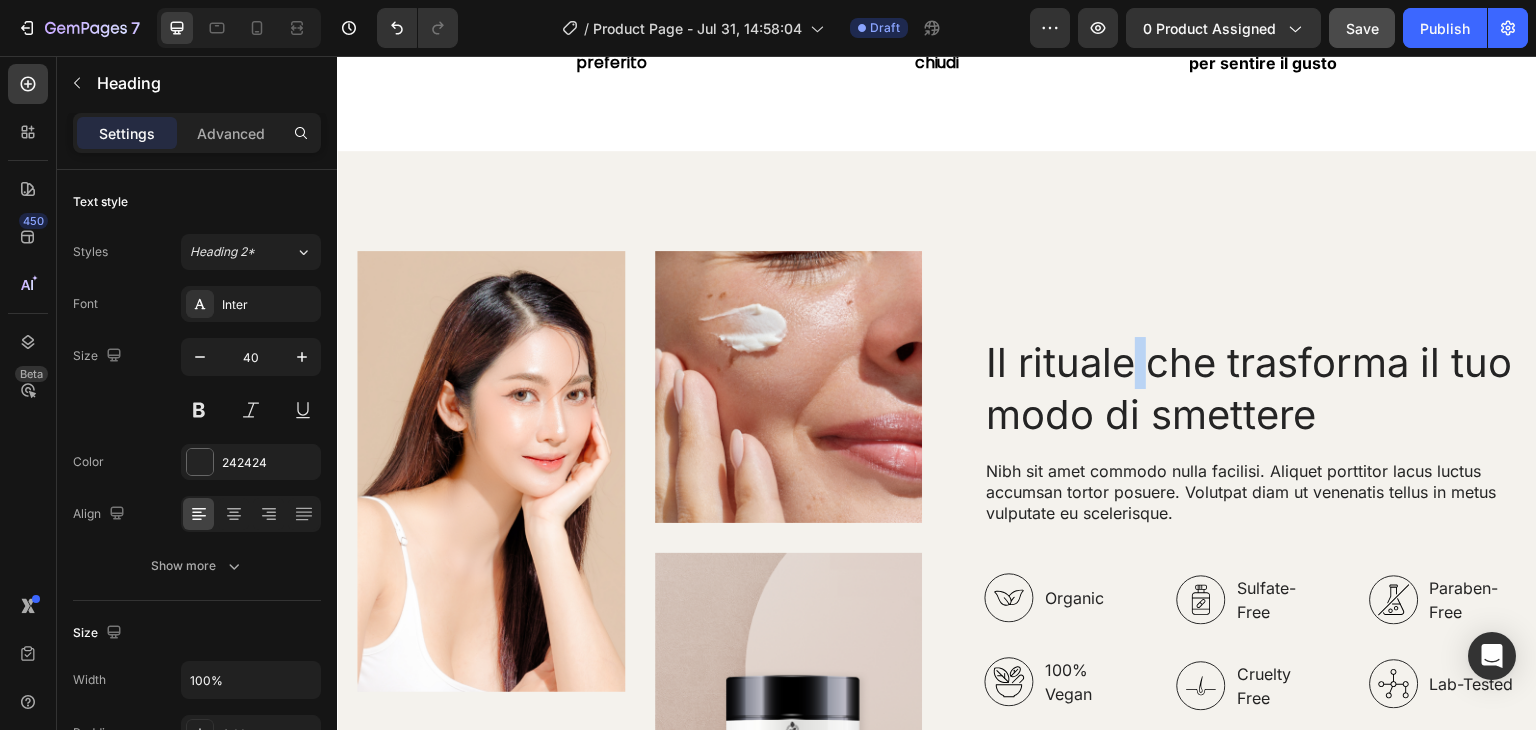 click on "Il rituale che trasforma il tuo modo di smettere" at bounding box center (1250, 389) 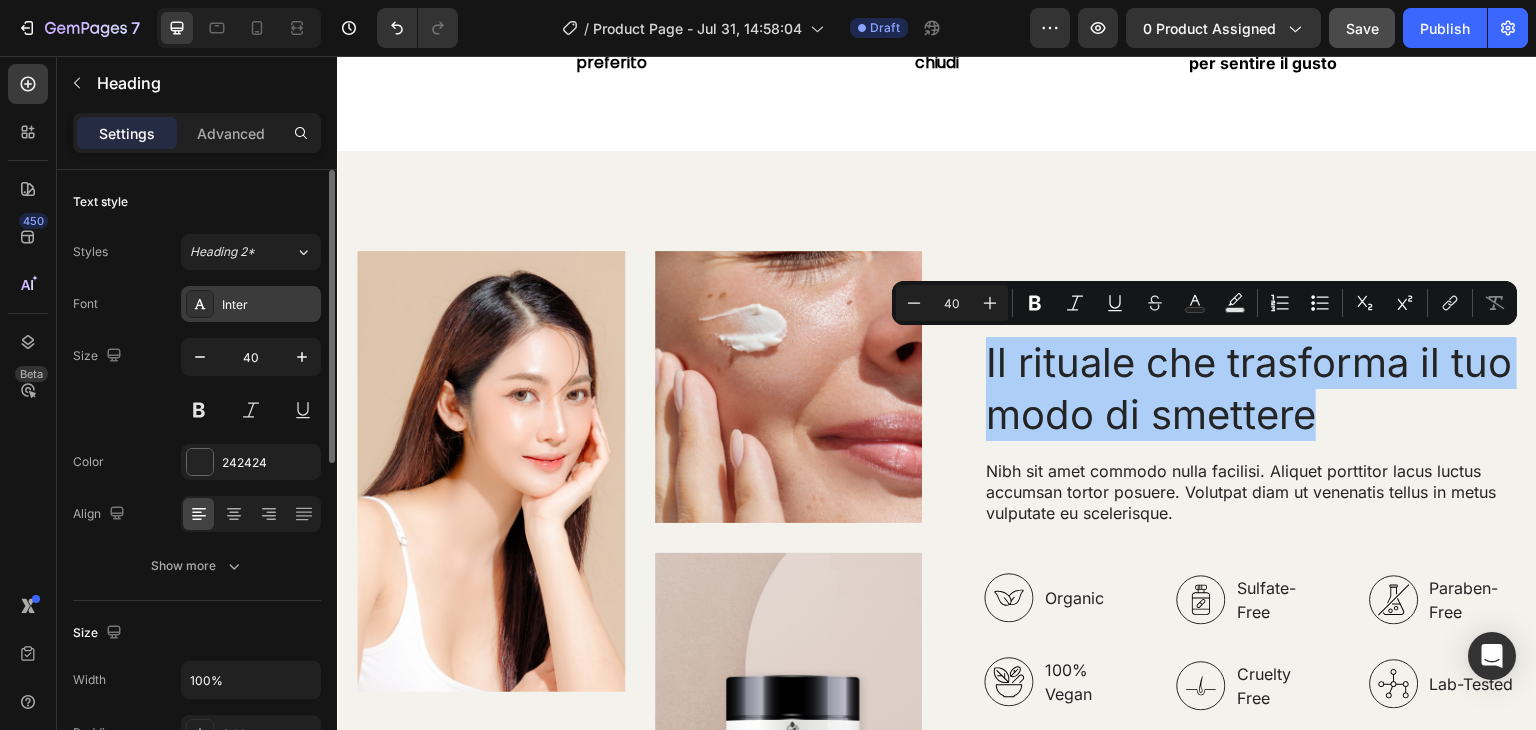 click on "Inter" at bounding box center [269, 305] 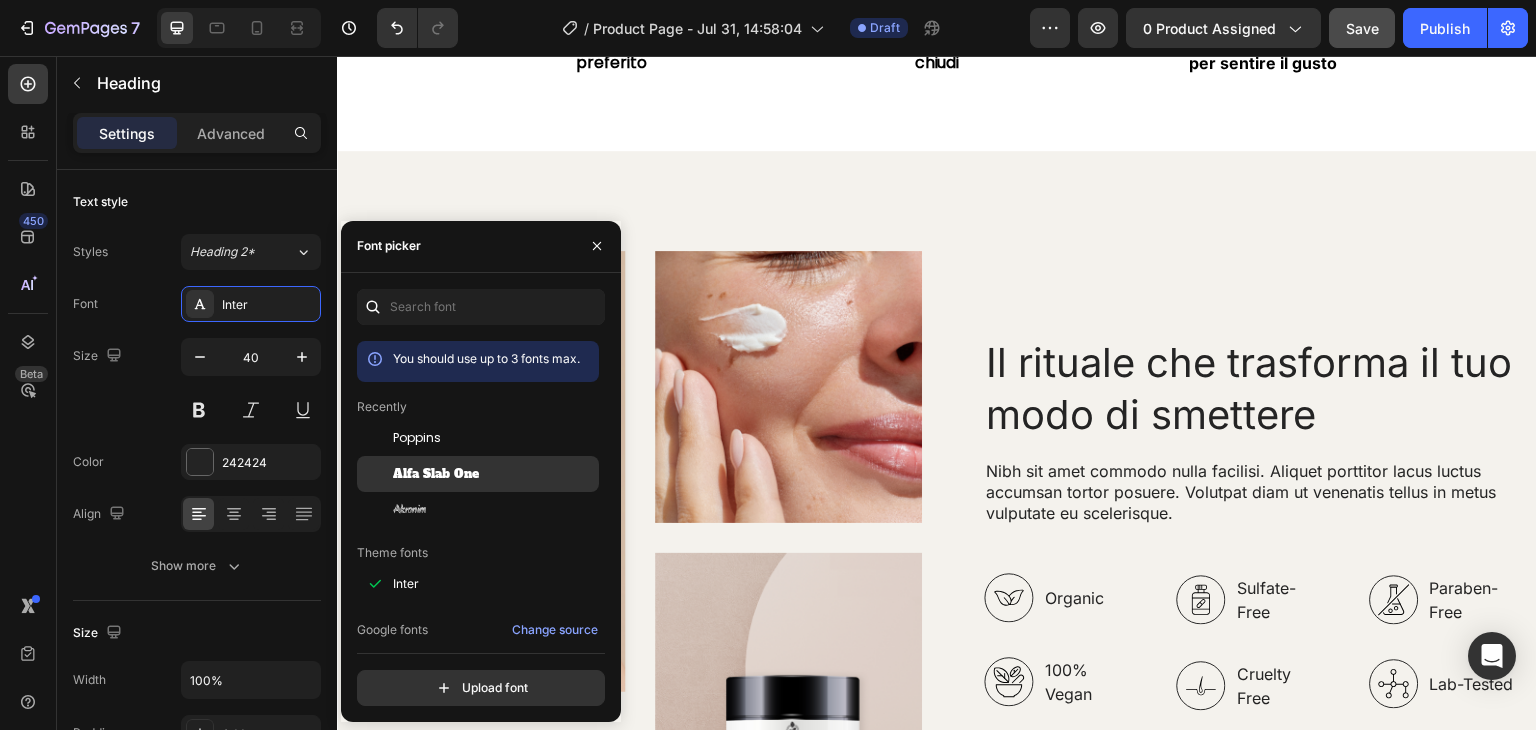click on "Alfa Slab One" at bounding box center [436, 474] 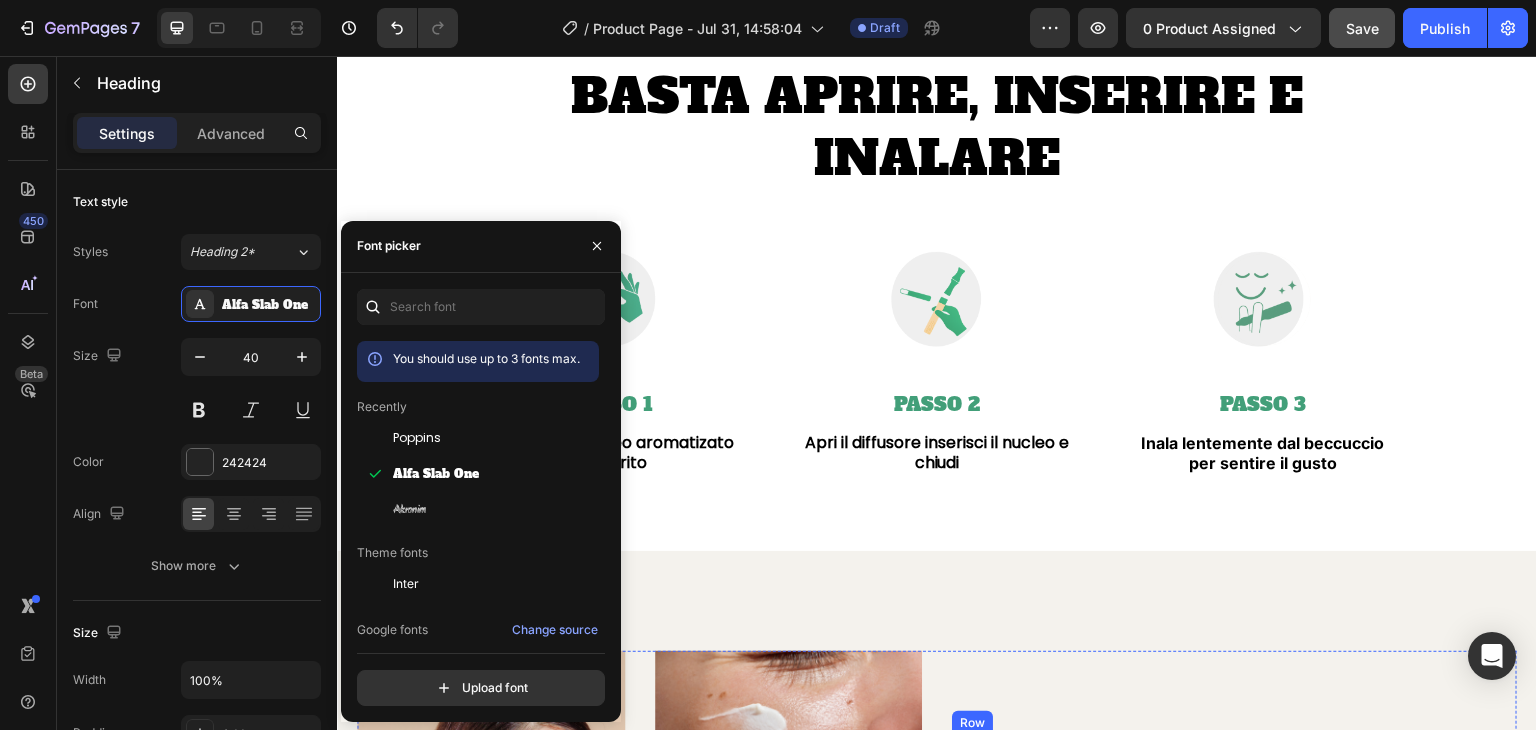 scroll, scrollTop: 3951, scrollLeft: 0, axis: vertical 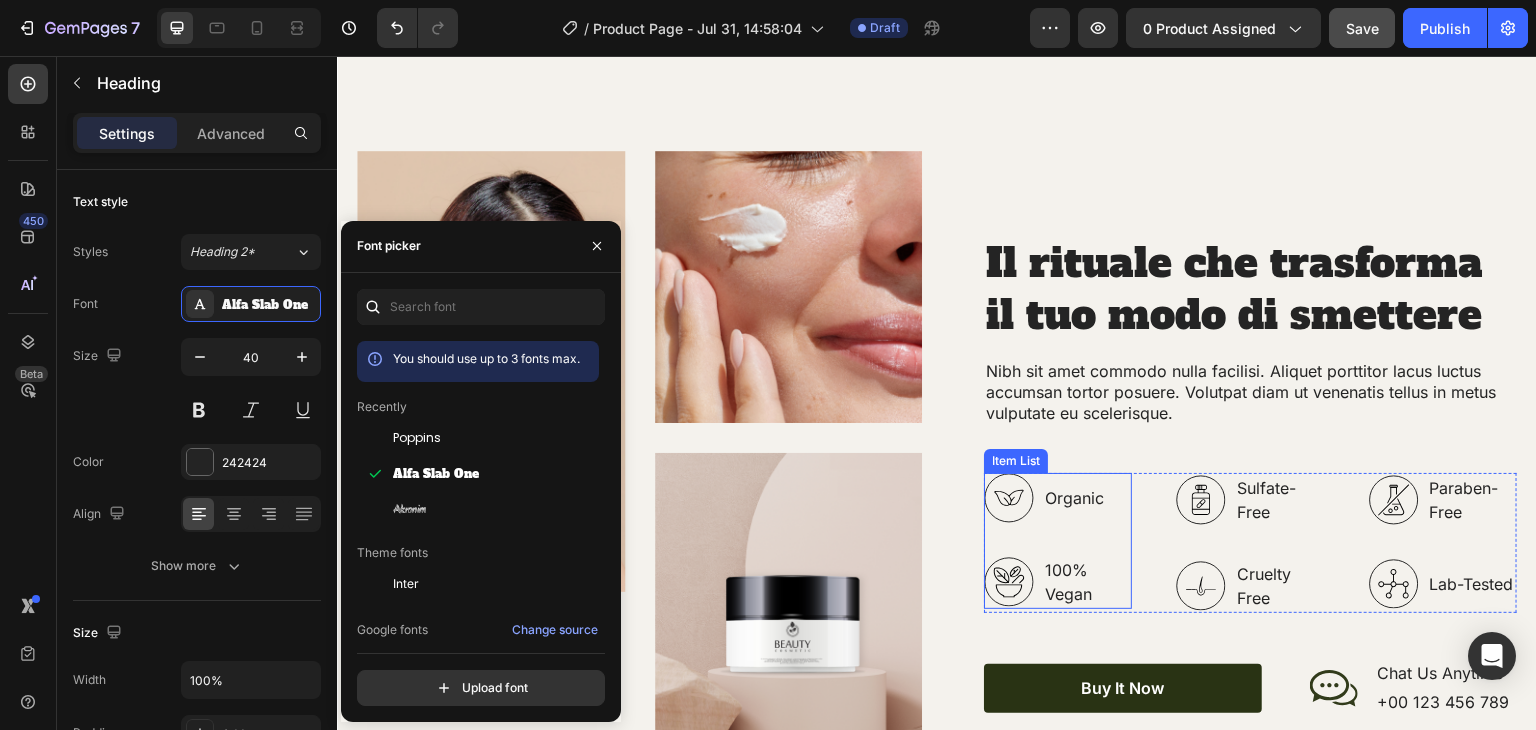 click on "Nibh sit amet commodo nulla facilisi. Aliquet porttitor lacus luctus accumsan tortor posuere. Volutpat diam ut venenatis tellus in metus vulputate eu scelerisque." at bounding box center [1250, 392] 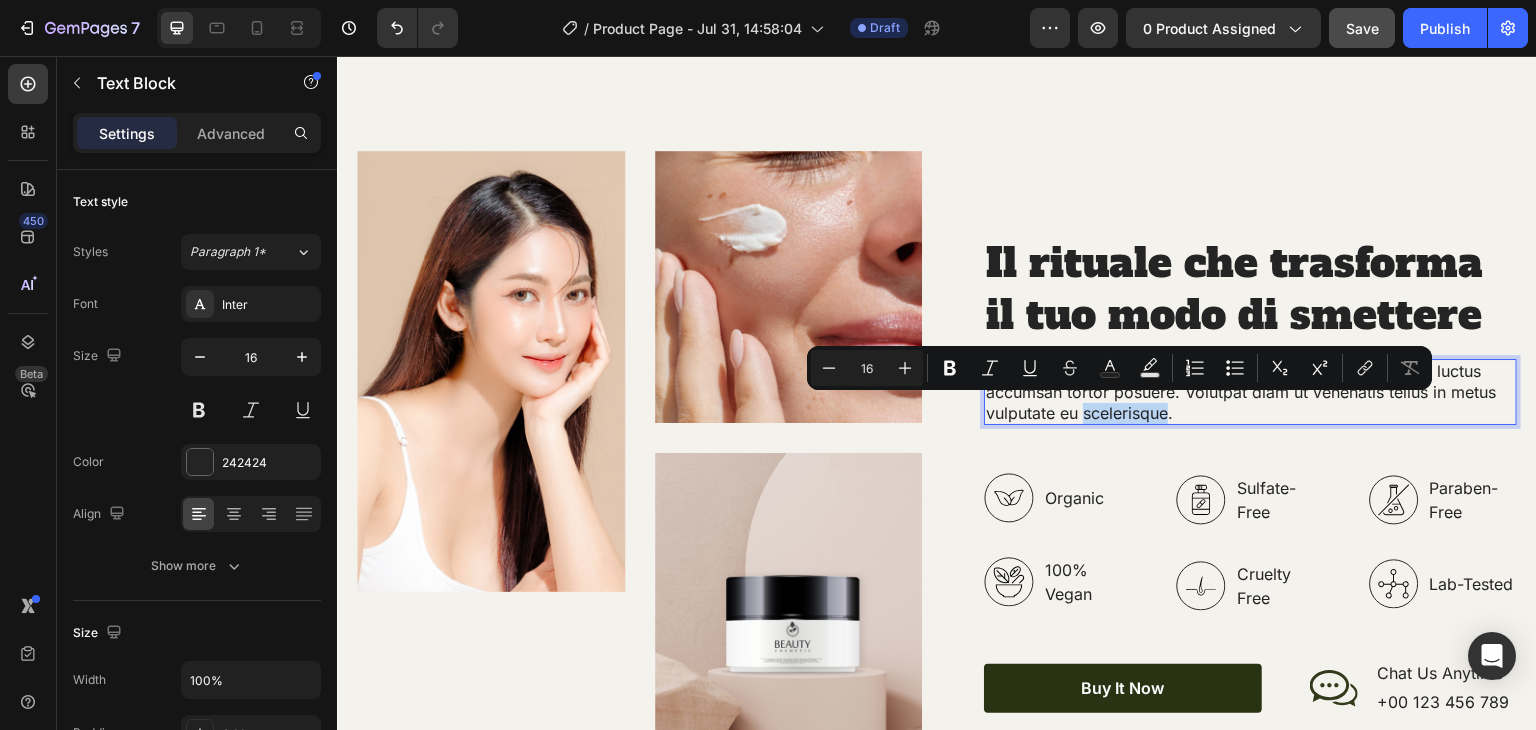 click on "Nibh sit amet commodo nulla facilisi. Aliquet porttitor lacus luctus accumsan tortor posuere. Volutpat diam ut venenatis tellus in metus vulputate eu scelerisque." at bounding box center (1250, 392) 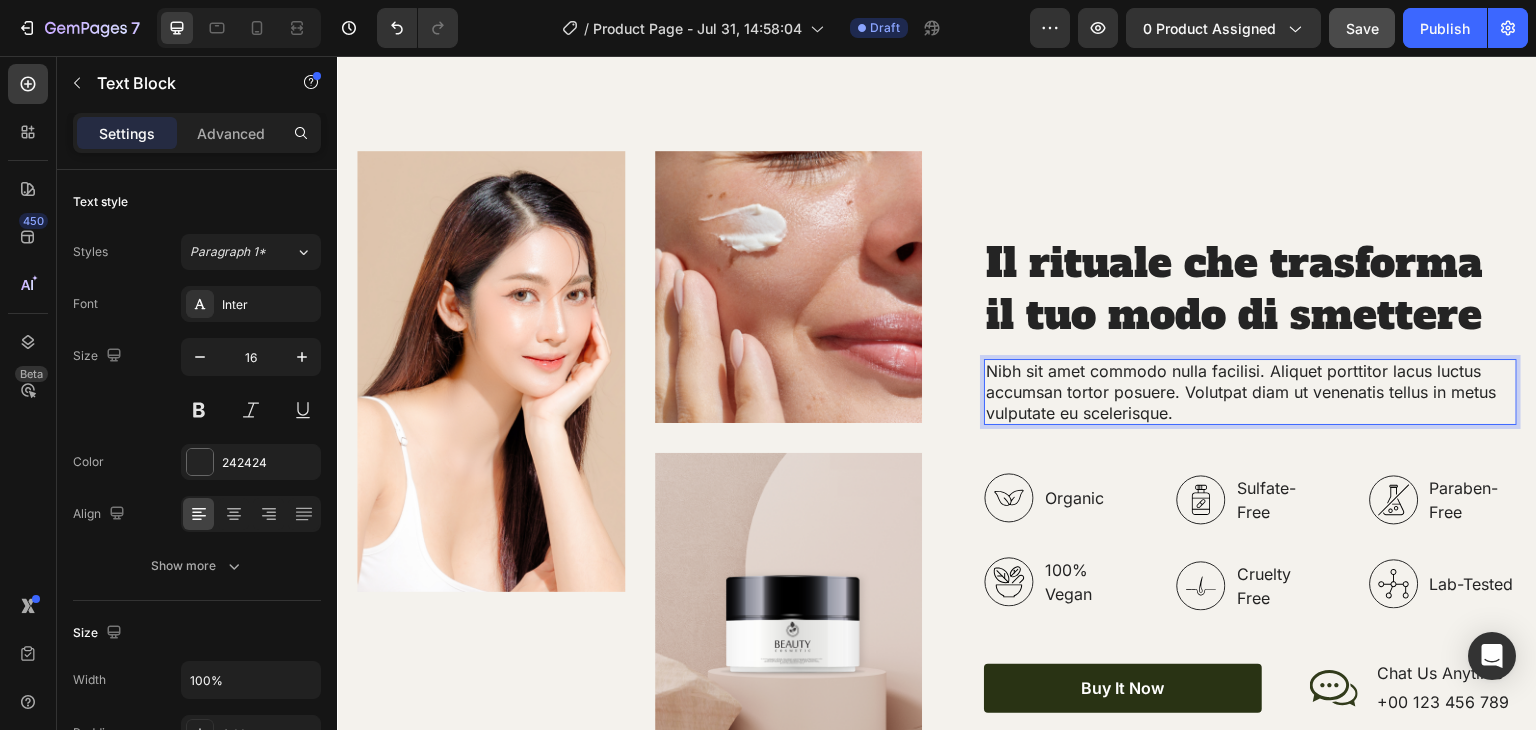 click on "Nibh sit amet commodo nulla facilisi. Aliquet porttitor lacus luctus accumsan tortor posuere. Volutpat diam ut venenatis tellus in metus vulputate eu scelerisque." at bounding box center (1250, 392) 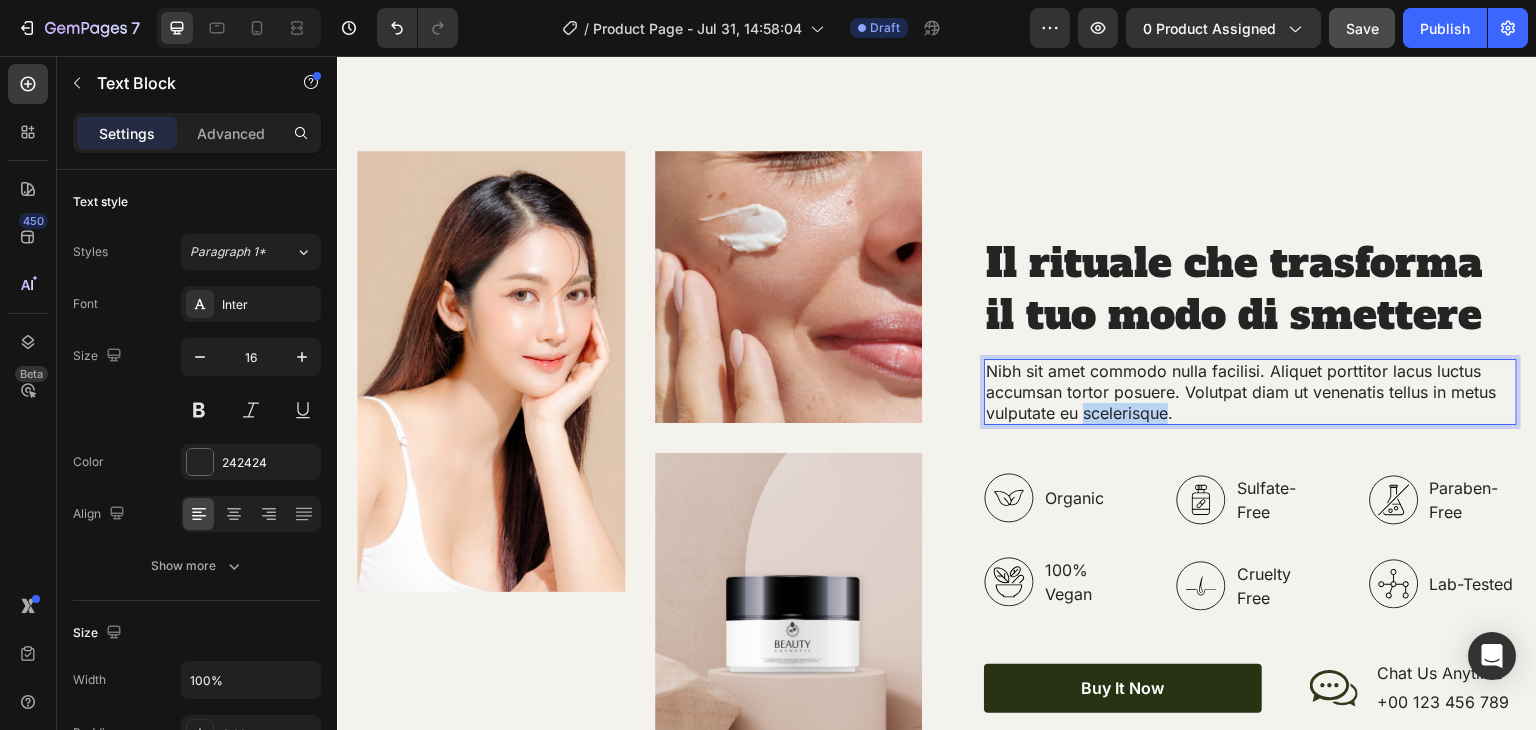 click on "Nibh sit amet commodo nulla facilisi. Aliquet porttitor lacus luctus accumsan tortor posuere. Volutpat diam ut venenatis tellus in metus vulputate eu scelerisque." at bounding box center [1250, 392] 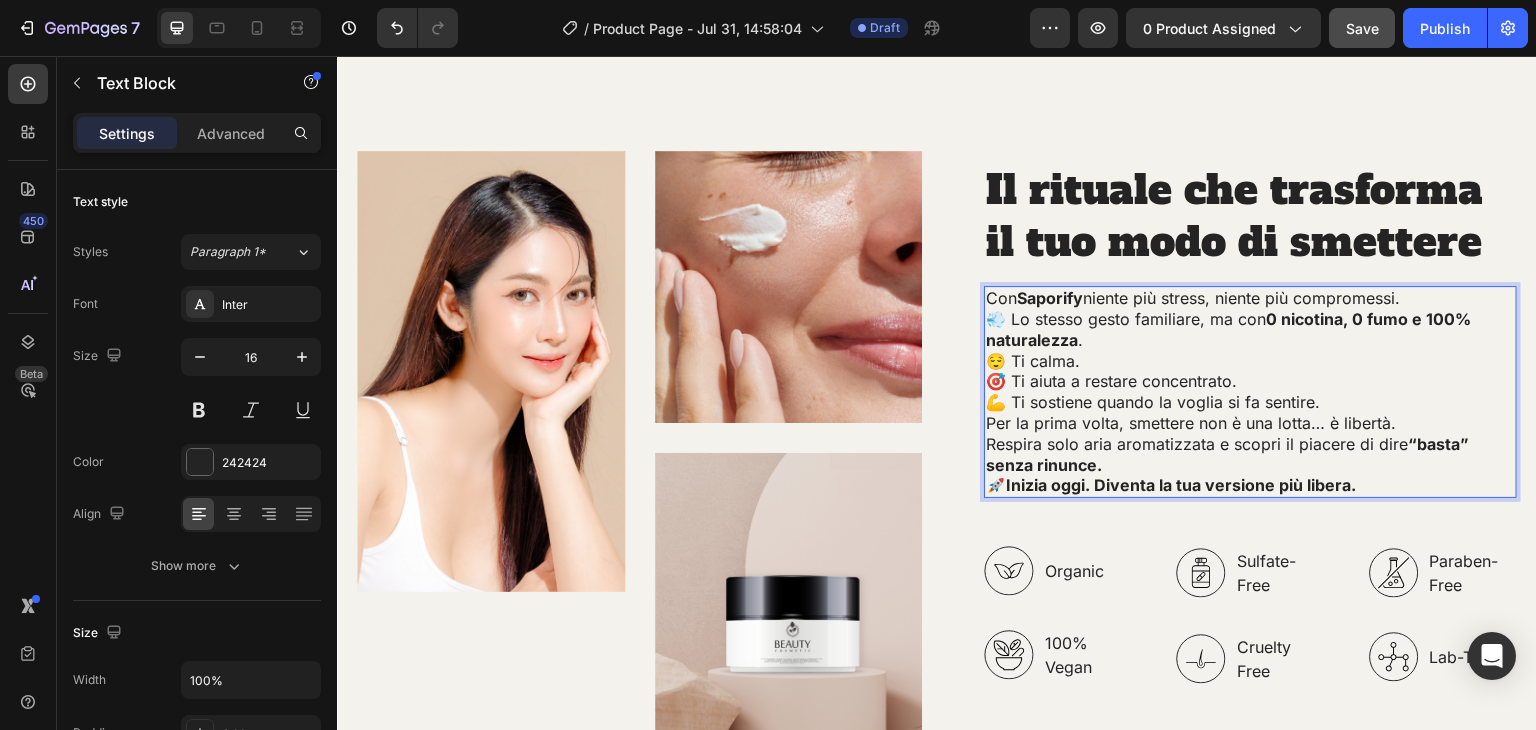 scroll, scrollTop: 3878, scrollLeft: 0, axis: vertical 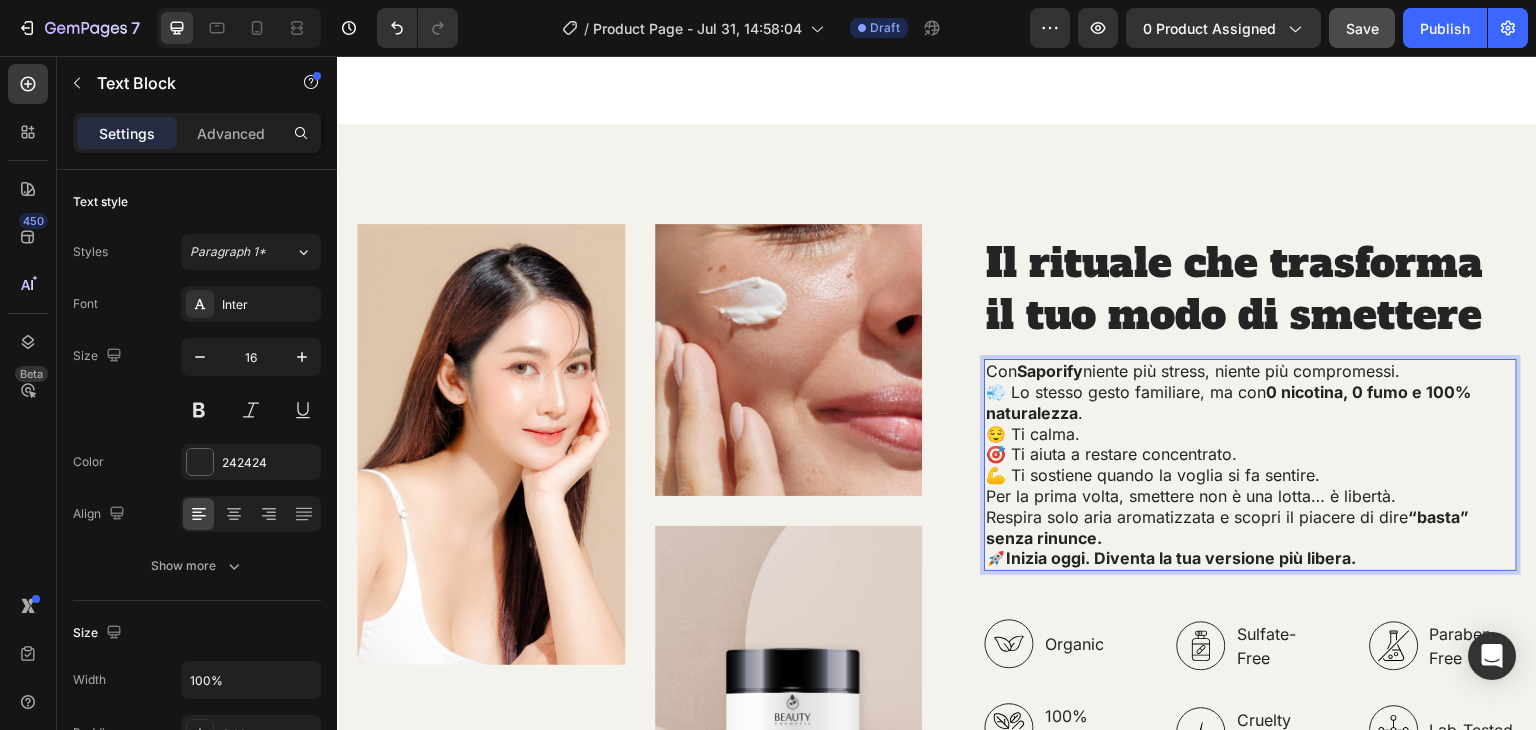 click on "Con  Saporify  niente più stress, niente più compromessi. 💨 Lo stesso gesto familiare, ma con  0 nicotina, 0 fumo e 100% naturalezza ." at bounding box center (1250, 392) 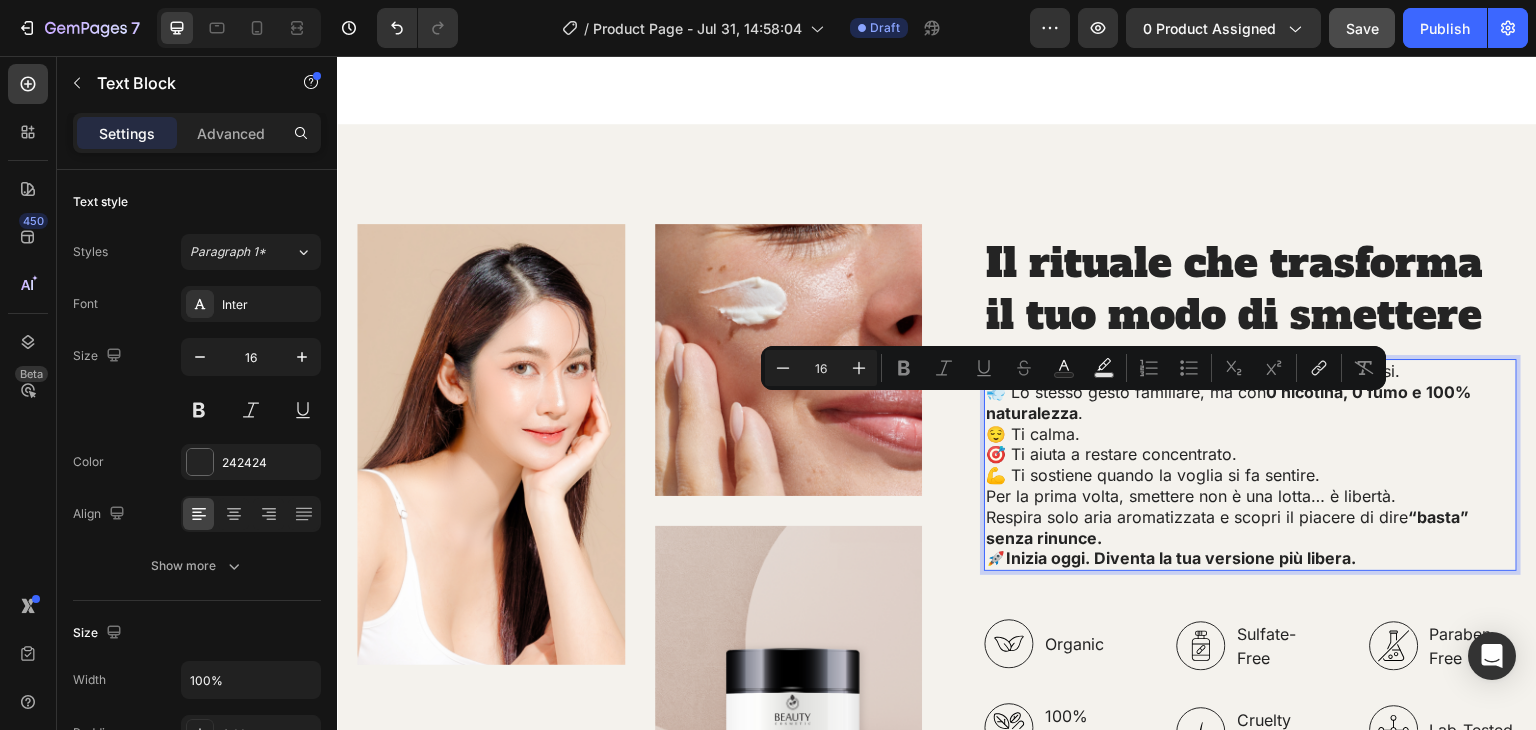 click on "Con  Saporify  niente più stress, niente più compromessi. 💨 Lo stesso gesto familiare, ma con  0 nicotina, 0 fumo e 100% naturalezza ." at bounding box center (1250, 392) 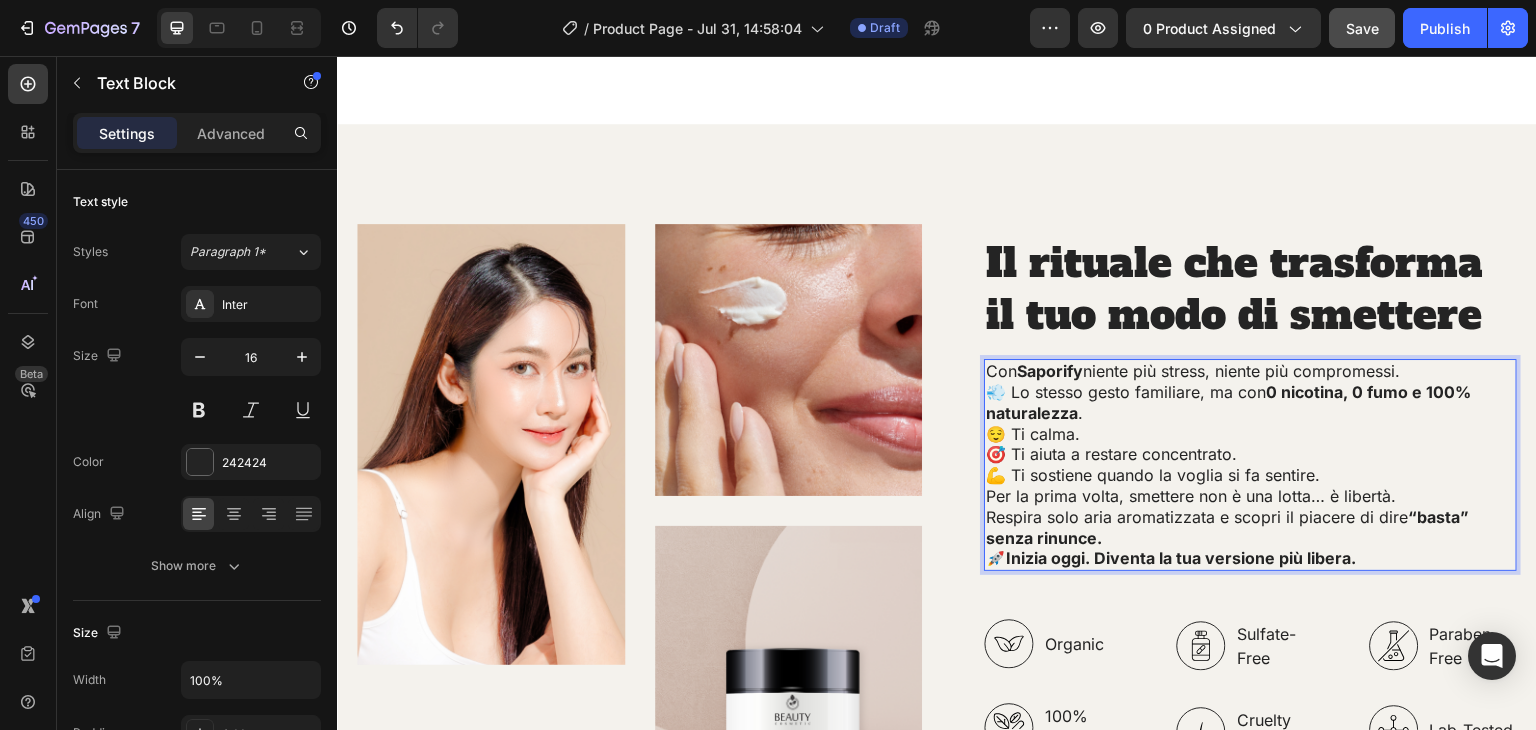 scroll, scrollTop: 3872, scrollLeft: 0, axis: vertical 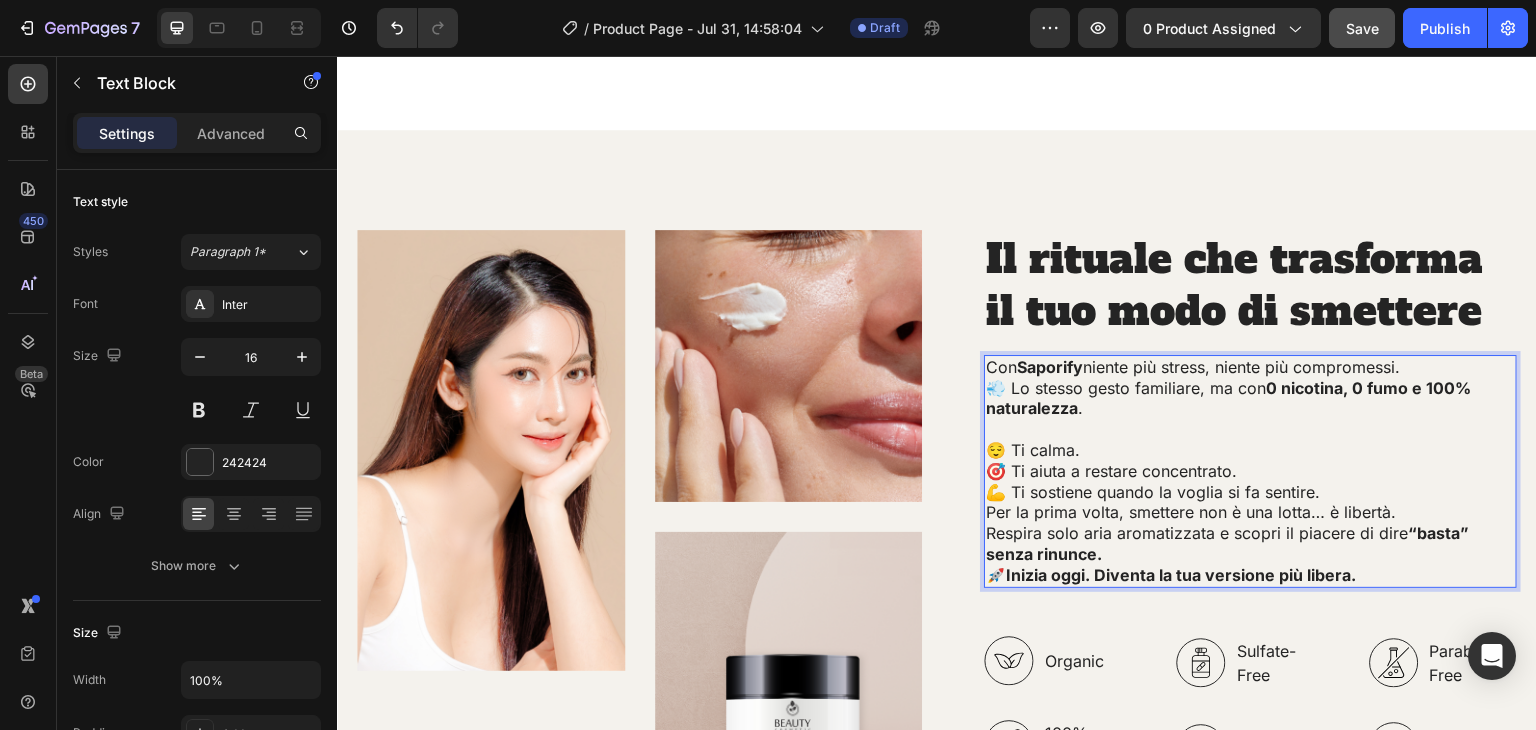 click on "Per la prima volta, smettere non è una lotta… è libertà. Respira solo aria aromatizzata e scopri il piacere di dire  “basta” senza rinunce." at bounding box center (1250, 533) 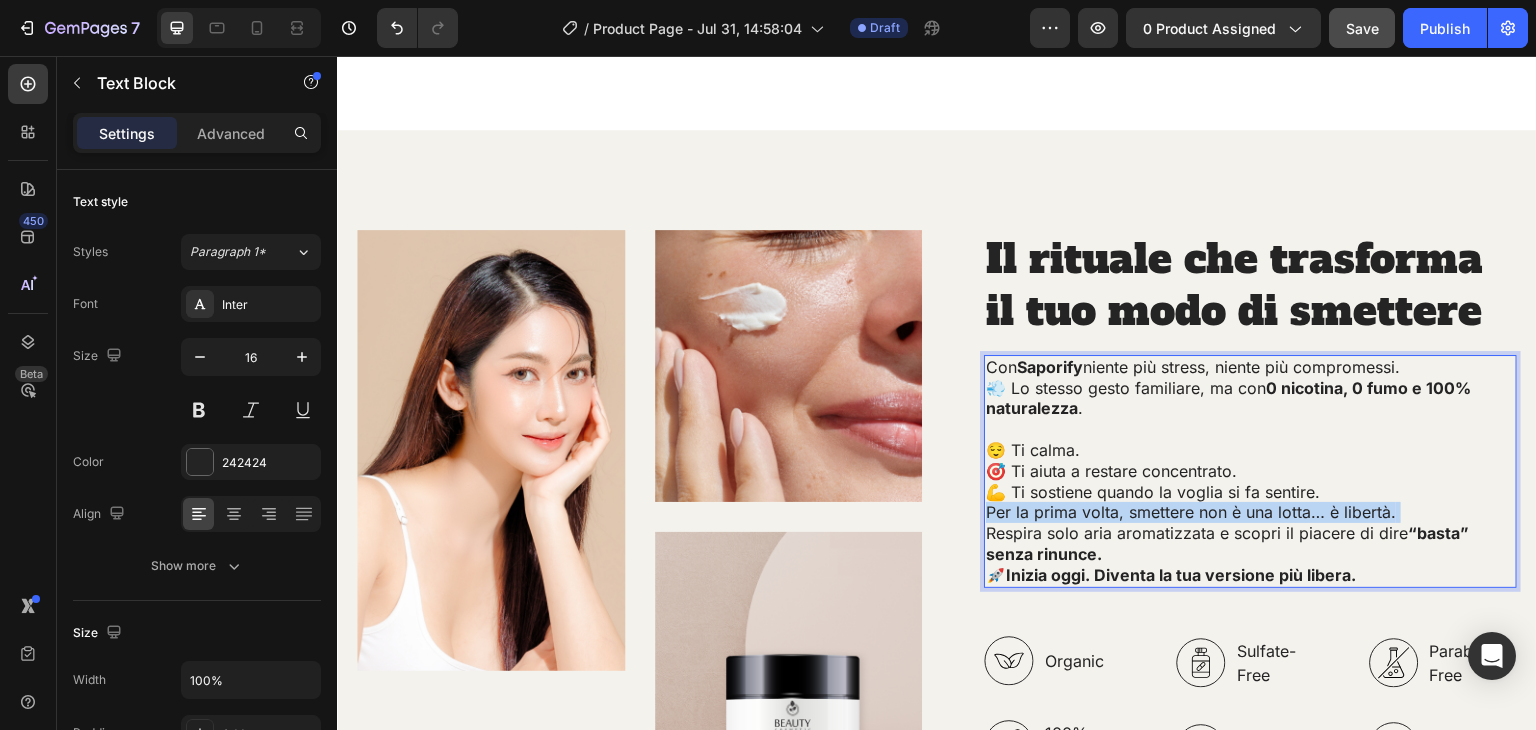 click on "Per la prima volta, smettere non è una lotta… è libertà. Respira solo aria aromatizzata e scopri il piacere di dire  “basta” senza rinunce." at bounding box center [1250, 533] 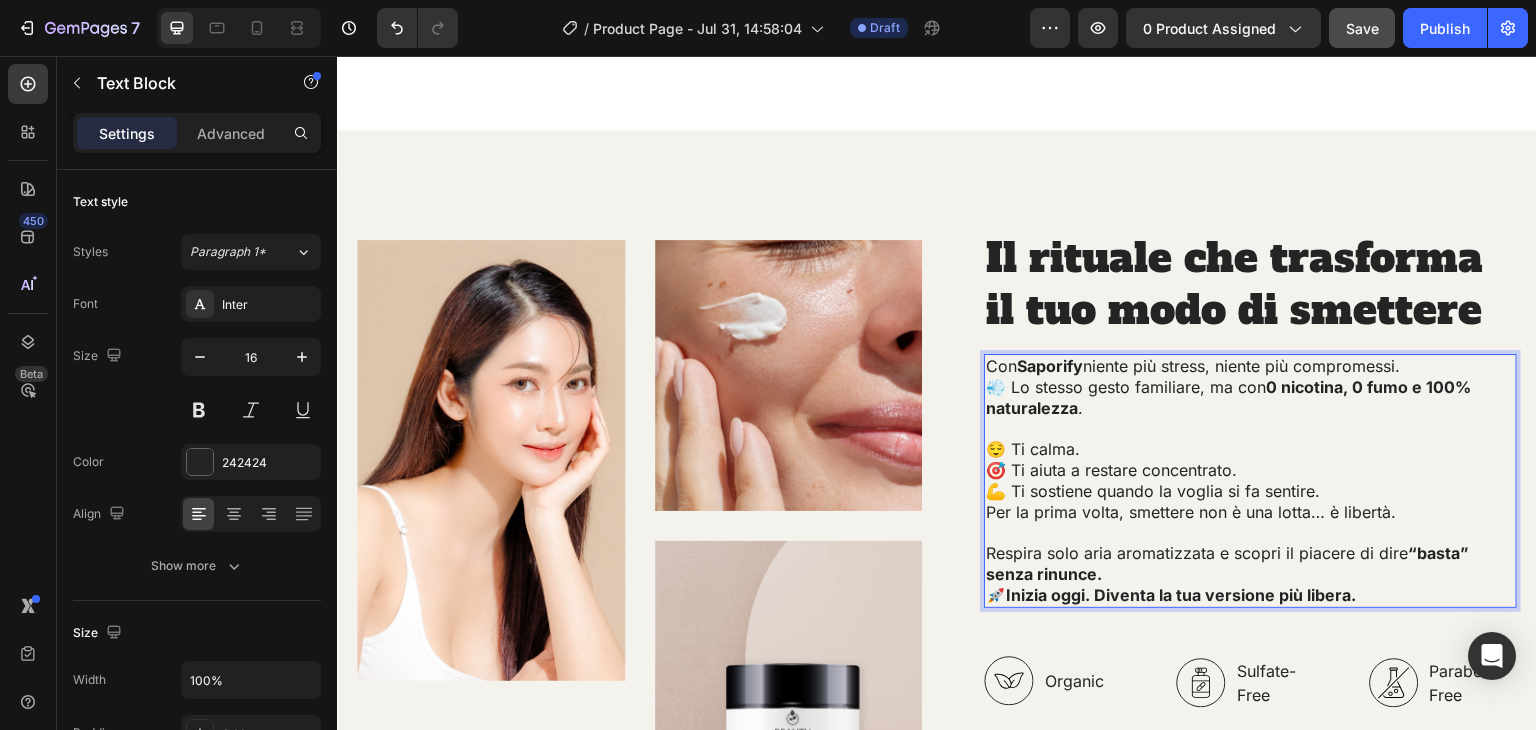 click on "Respira solo aria aromatizzata e scopri il piacere di dire  “basta” senza rinunce." at bounding box center [1250, 564] 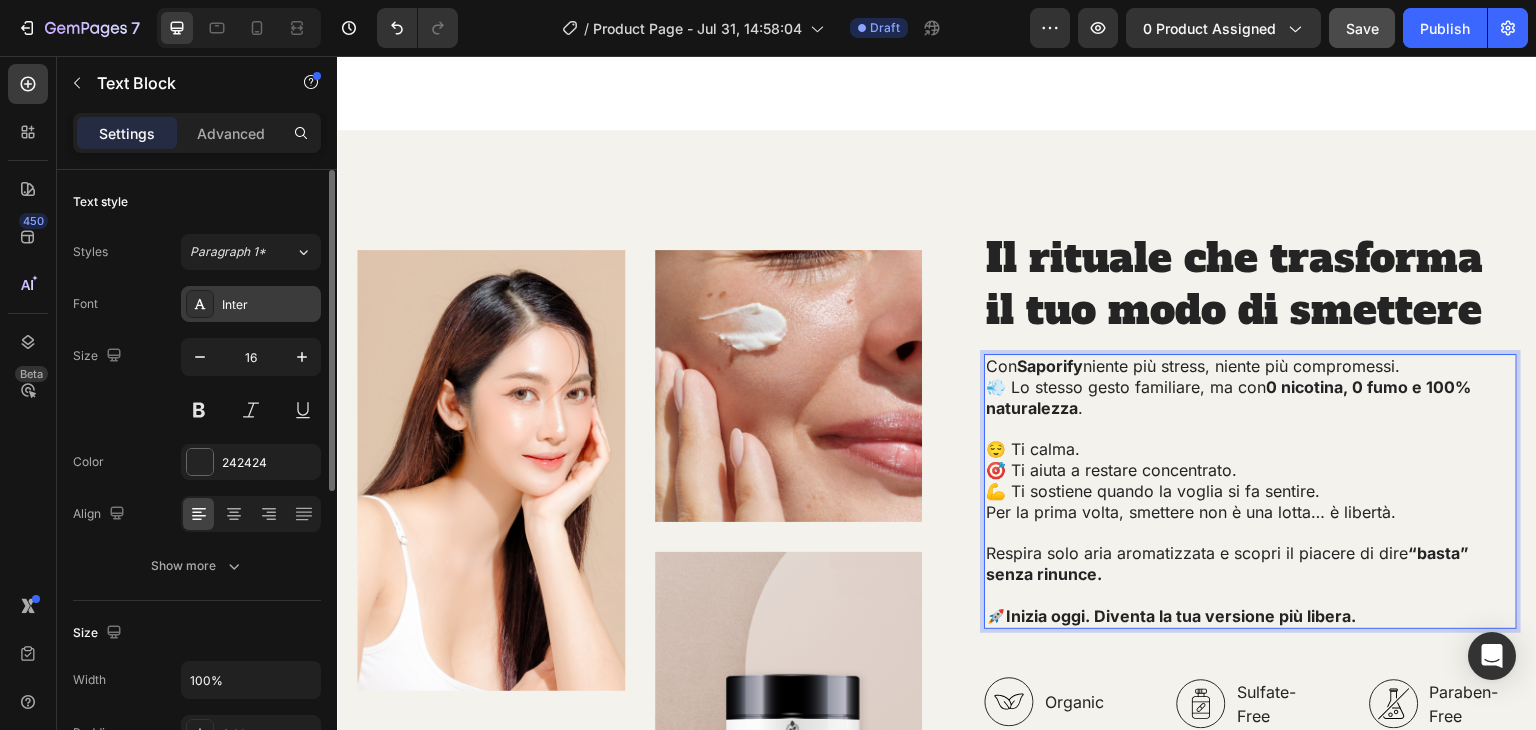 click on "Inter" at bounding box center (251, 304) 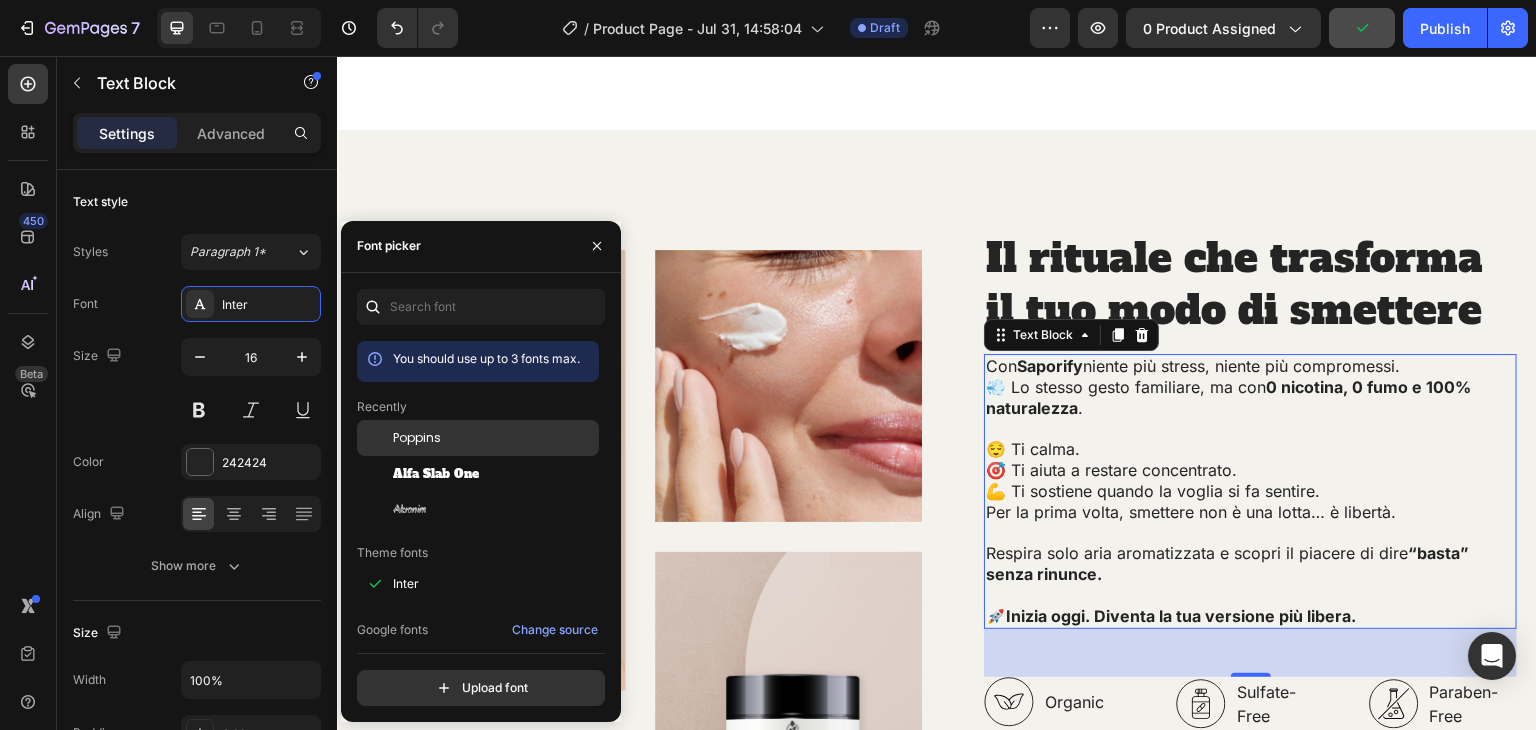 click on "Poppins" at bounding box center (494, 438) 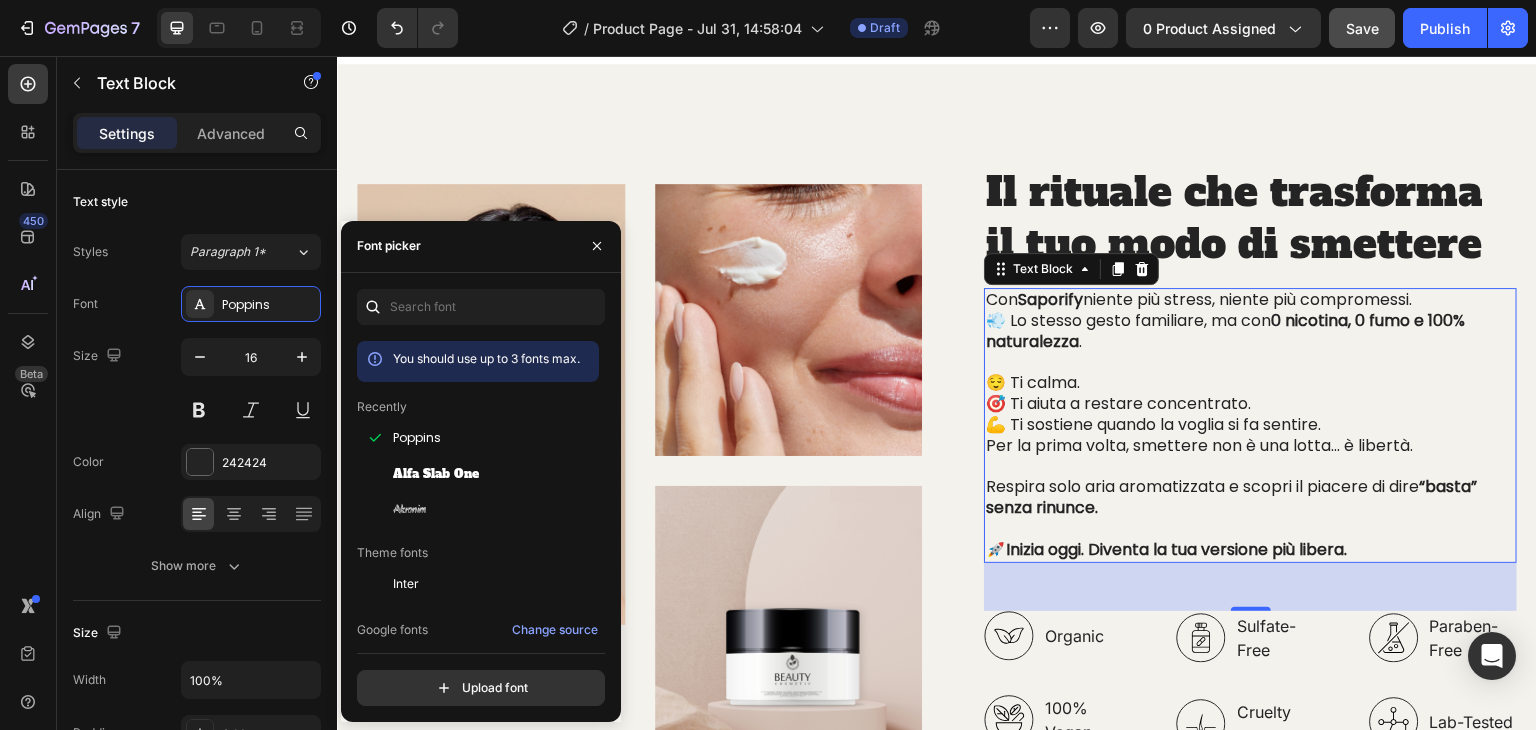scroll, scrollTop: 3972, scrollLeft: 0, axis: vertical 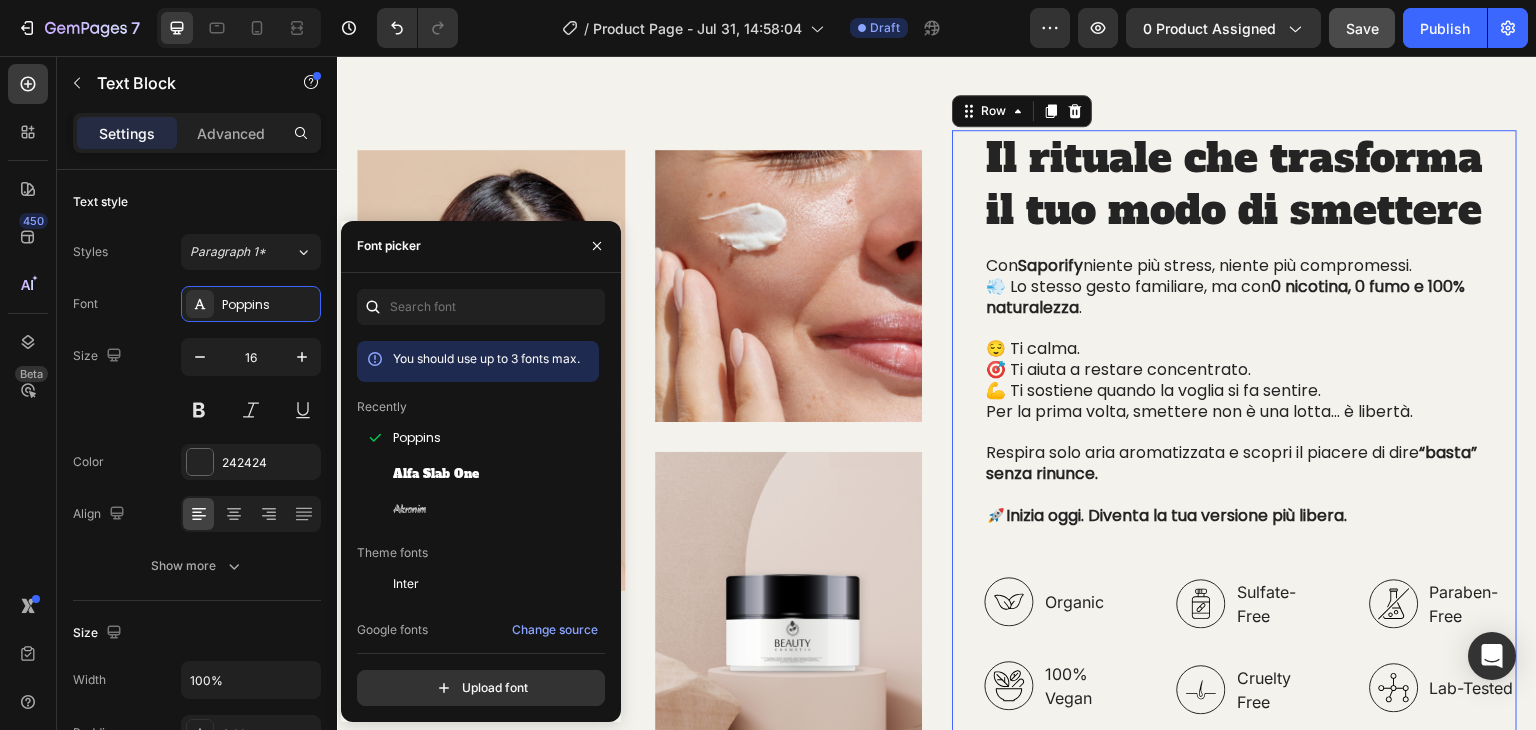 click on "Il rituale che trasforma il tuo modo di smettere Heading Con  Saporify  niente più stress, niente più compromessi. 💨 Lo stesso gesto familiare, ma con  0 nicotina, 0 fumo e 100% naturalezza . 😌 Ti calma. 🎯 Ti aiuta a restare concentrato. 💪 Ti sostiene quando la voglia si fa sentire. Per la prima volta, smettere non è una lotta… è libertà. Respira solo aria aromatizzata e scopri il piacere di dire  “basta” senza rinunce. 🚀  Inizia oggi. Diventa la tua versione più libera. Text Block
Organic
Sulfate-Free
Paraben-Free Item List
100% Vegan
Cruelty Free
Lab-Tested Item List Row
Organic
100% Vegan Item List
Sulfate-Free
Cruelty Free Item List
Paraben-Free
Lab-Tested Item List Row Buy It Now Button
Icon Chat Us Anytime Text Block +00 123 456 789 Text Block Row Row Row   0" at bounding box center (1234, 474) 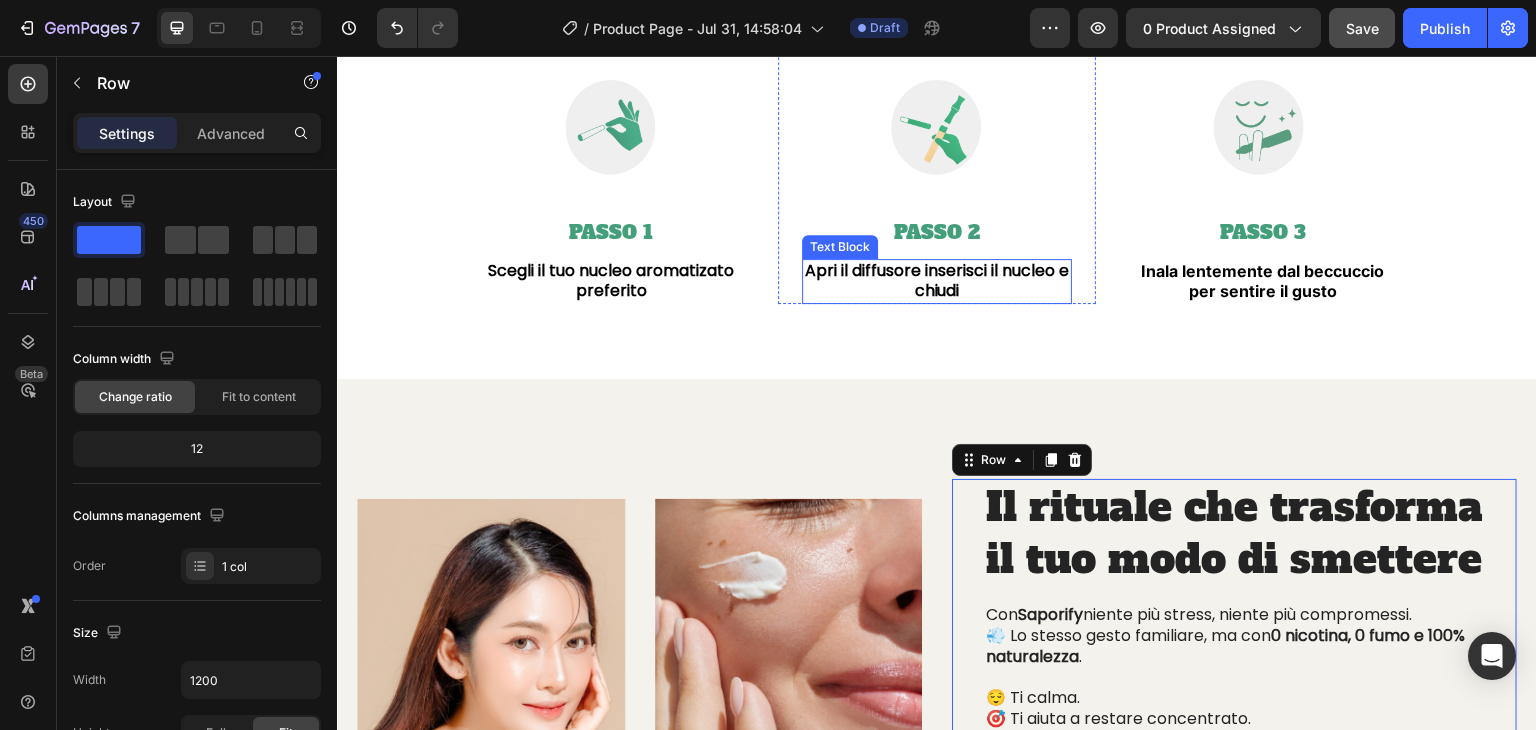 scroll, scrollTop: 3672, scrollLeft: 0, axis: vertical 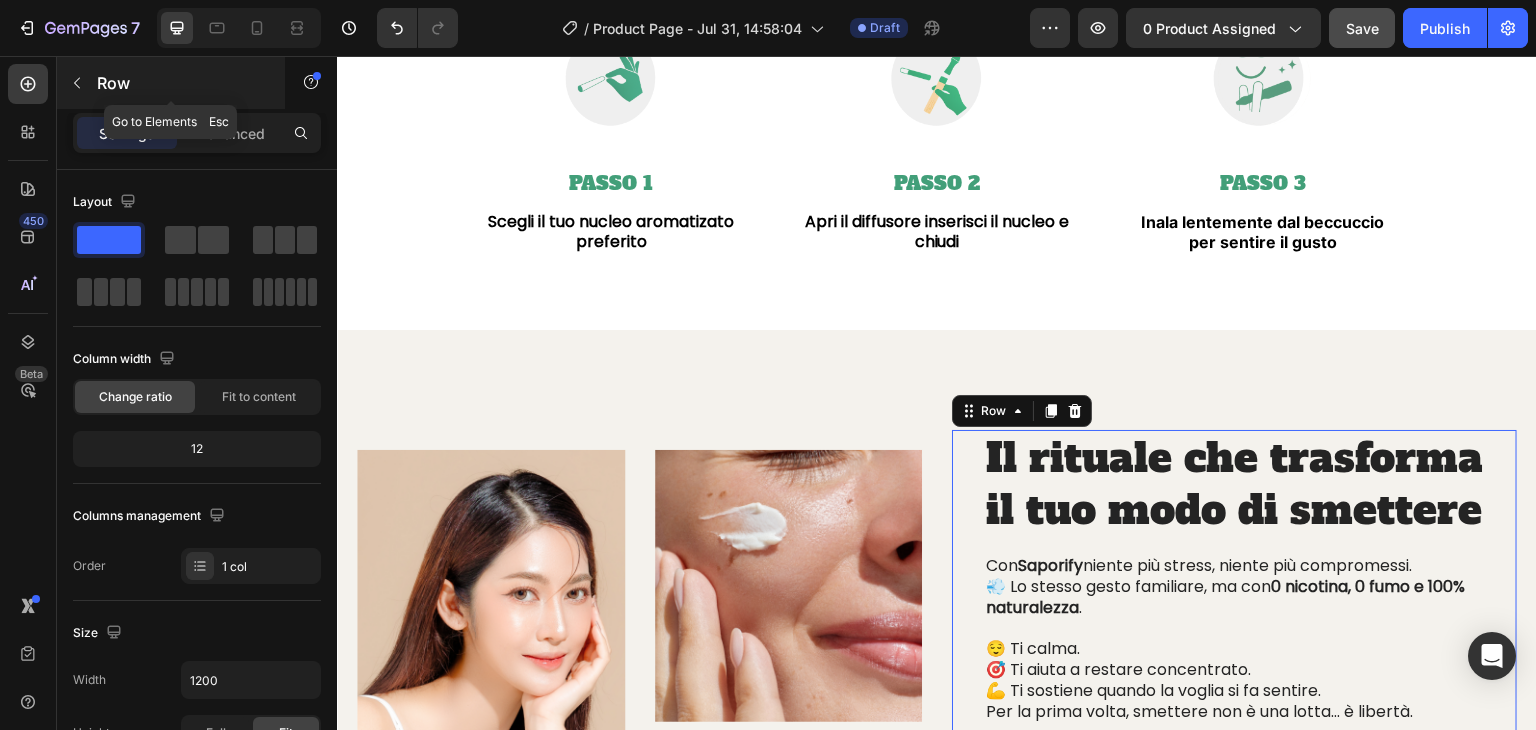click 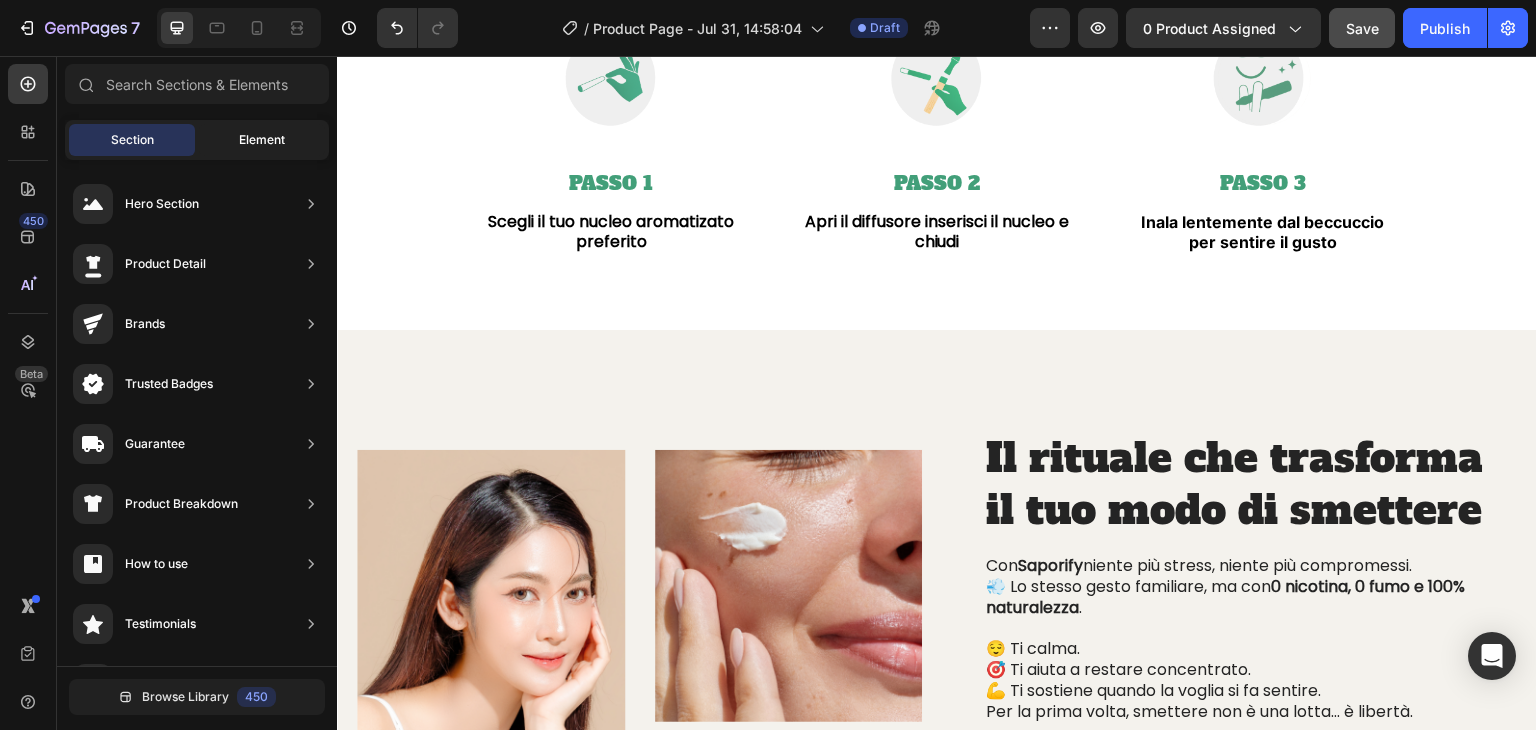 click on "Element" at bounding box center (262, 140) 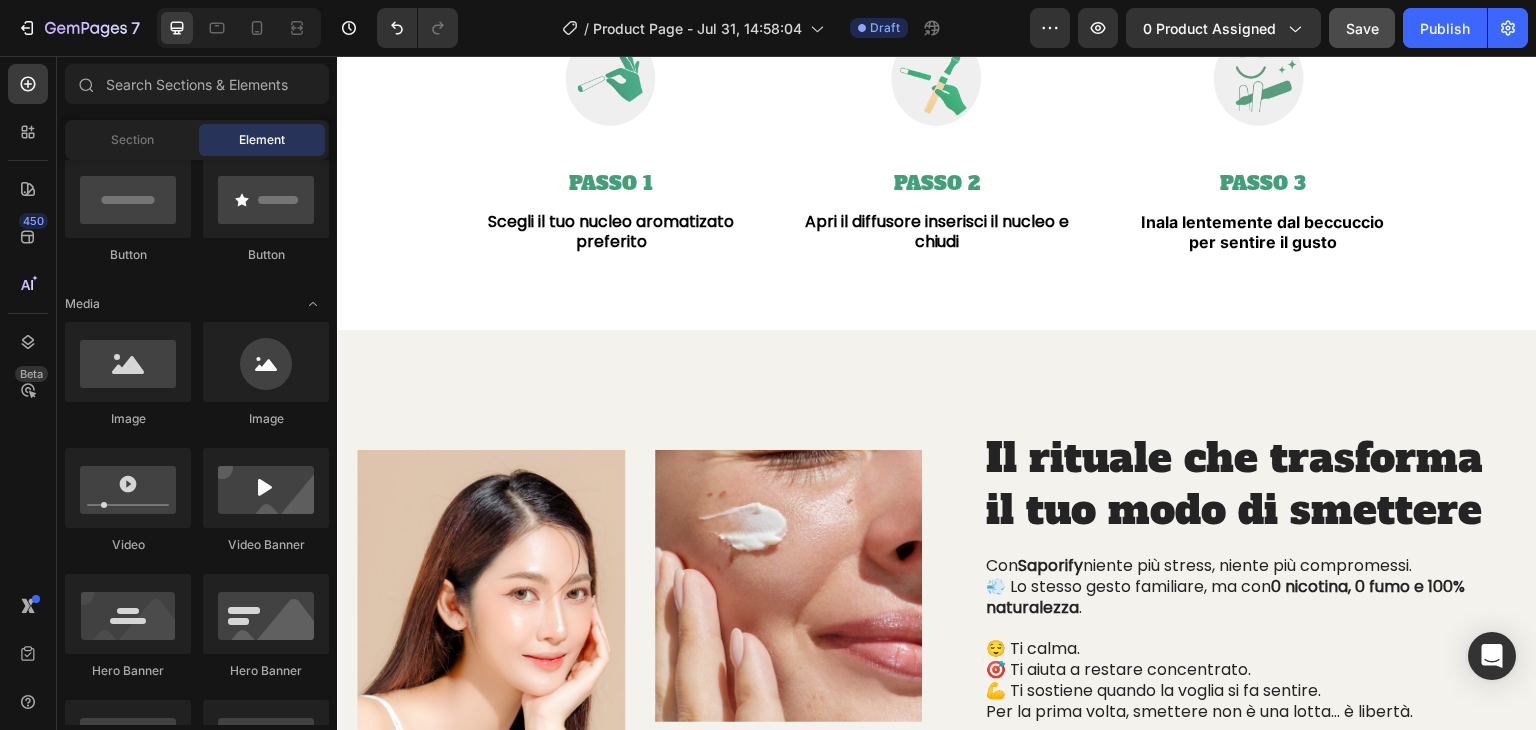 scroll, scrollTop: 0, scrollLeft: 0, axis: both 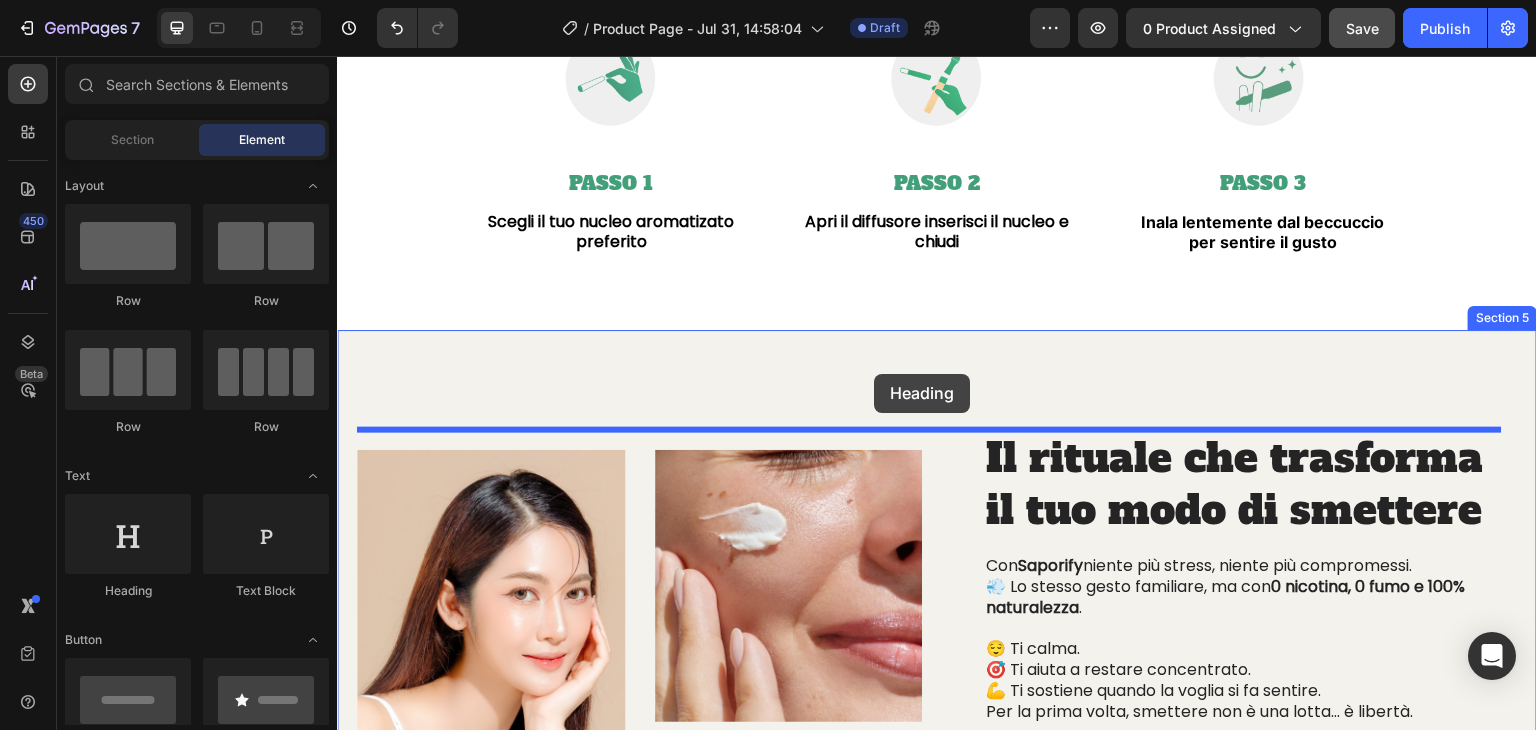 drag, startPoint x: 477, startPoint y: 587, endPoint x: 874, endPoint y: 374, distance: 450.5308 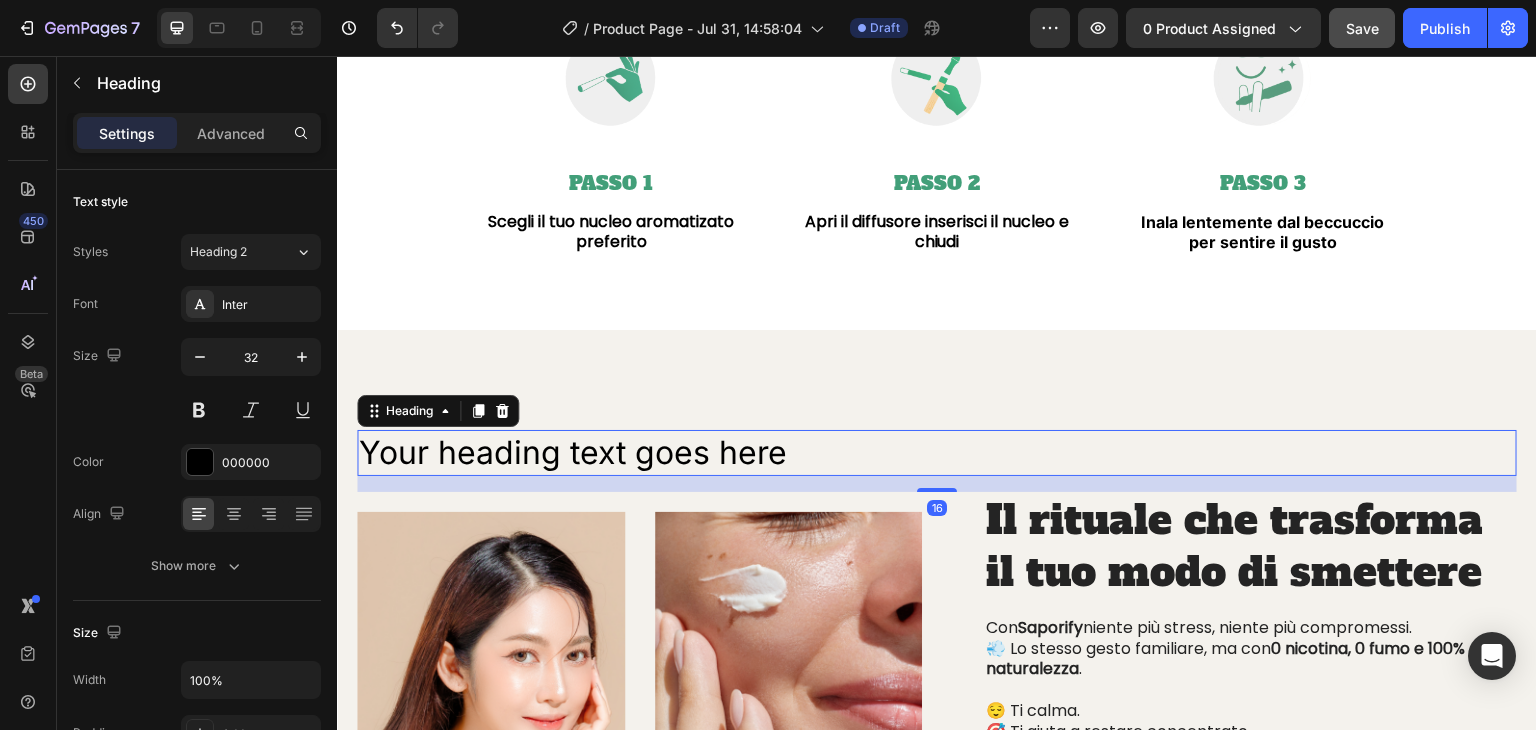 click on "Your heading text goes here" at bounding box center (937, 453) 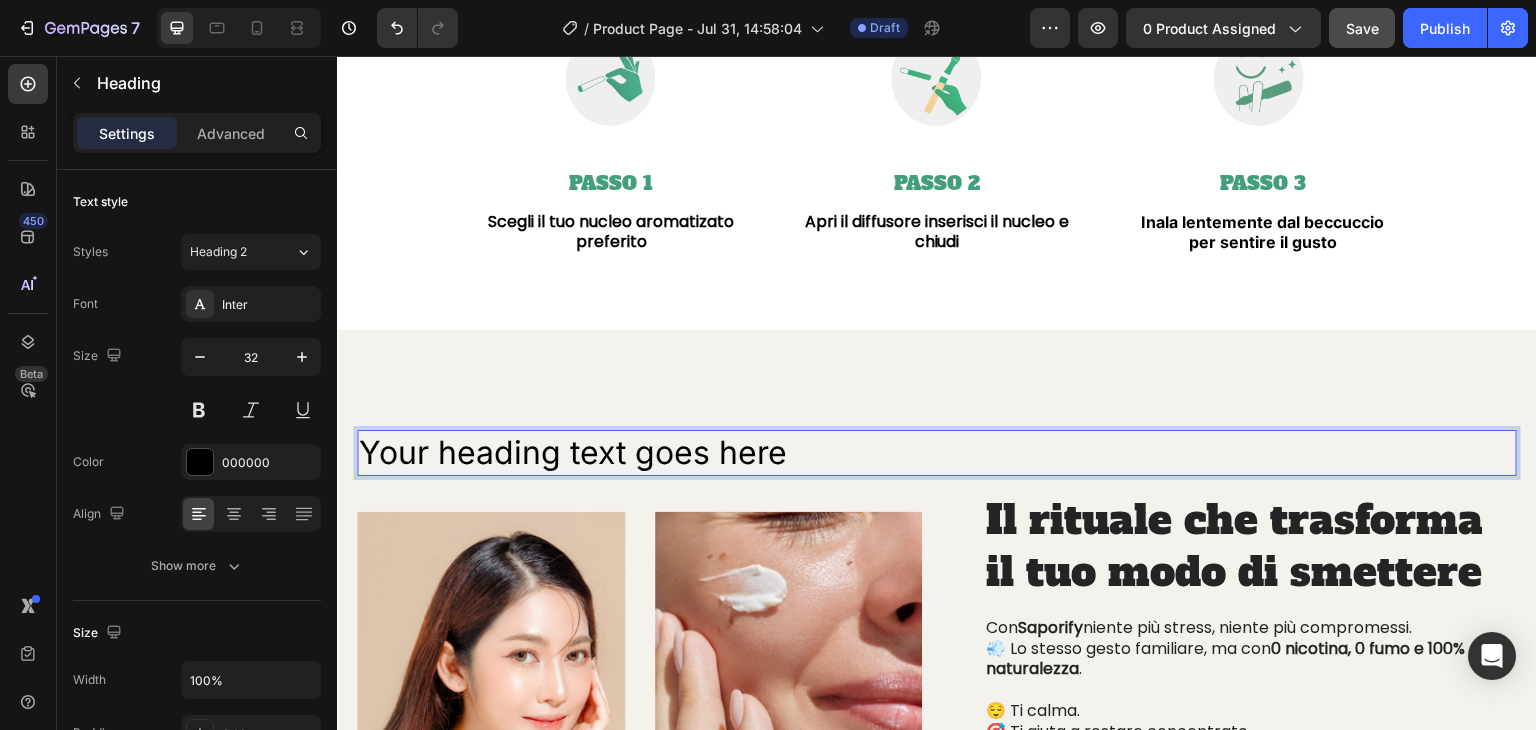 click on "Your heading text goes here" at bounding box center [937, 453] 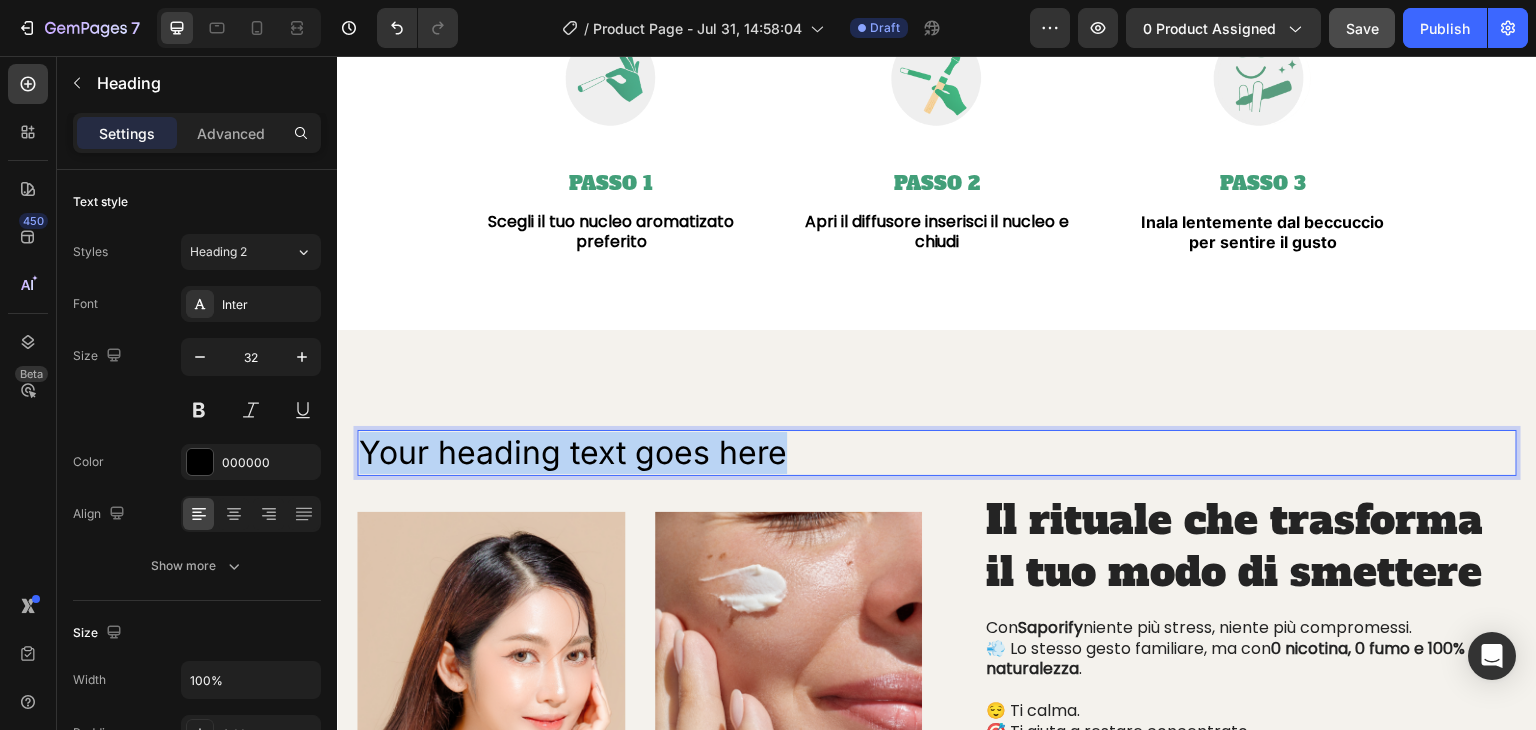 click on "Your heading text goes here" at bounding box center [937, 453] 